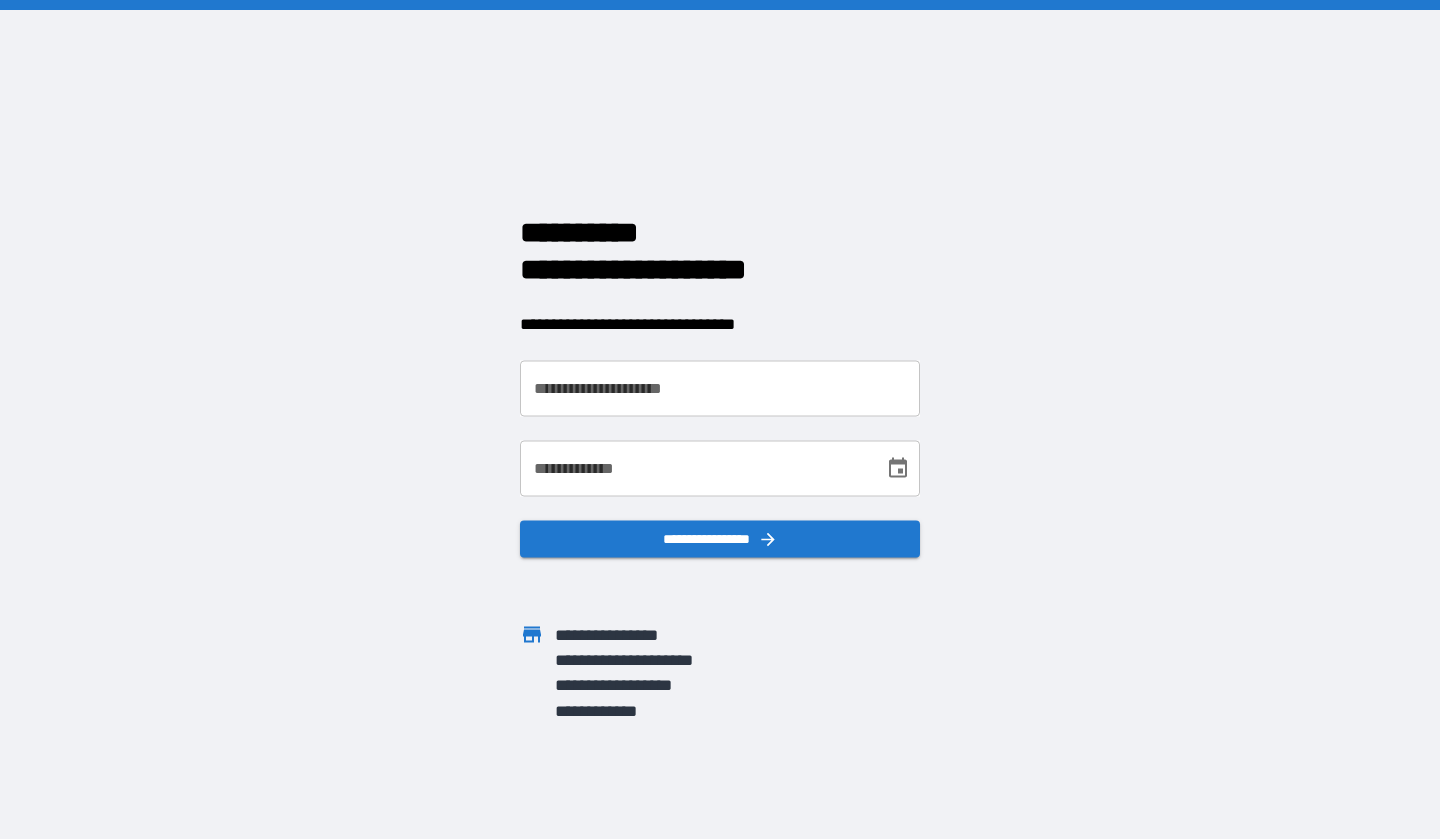 scroll, scrollTop: 0, scrollLeft: 0, axis: both 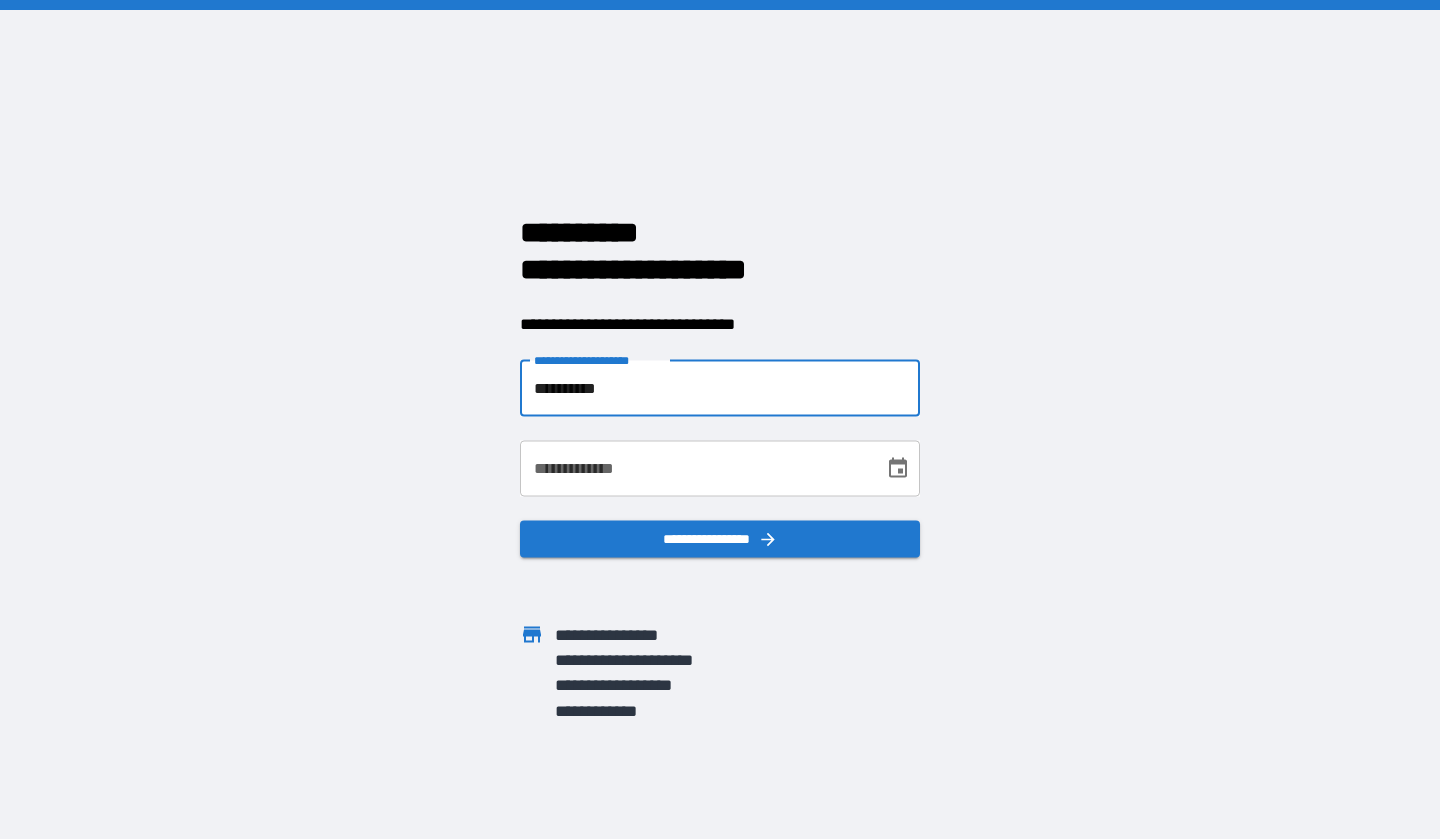 type on "**********" 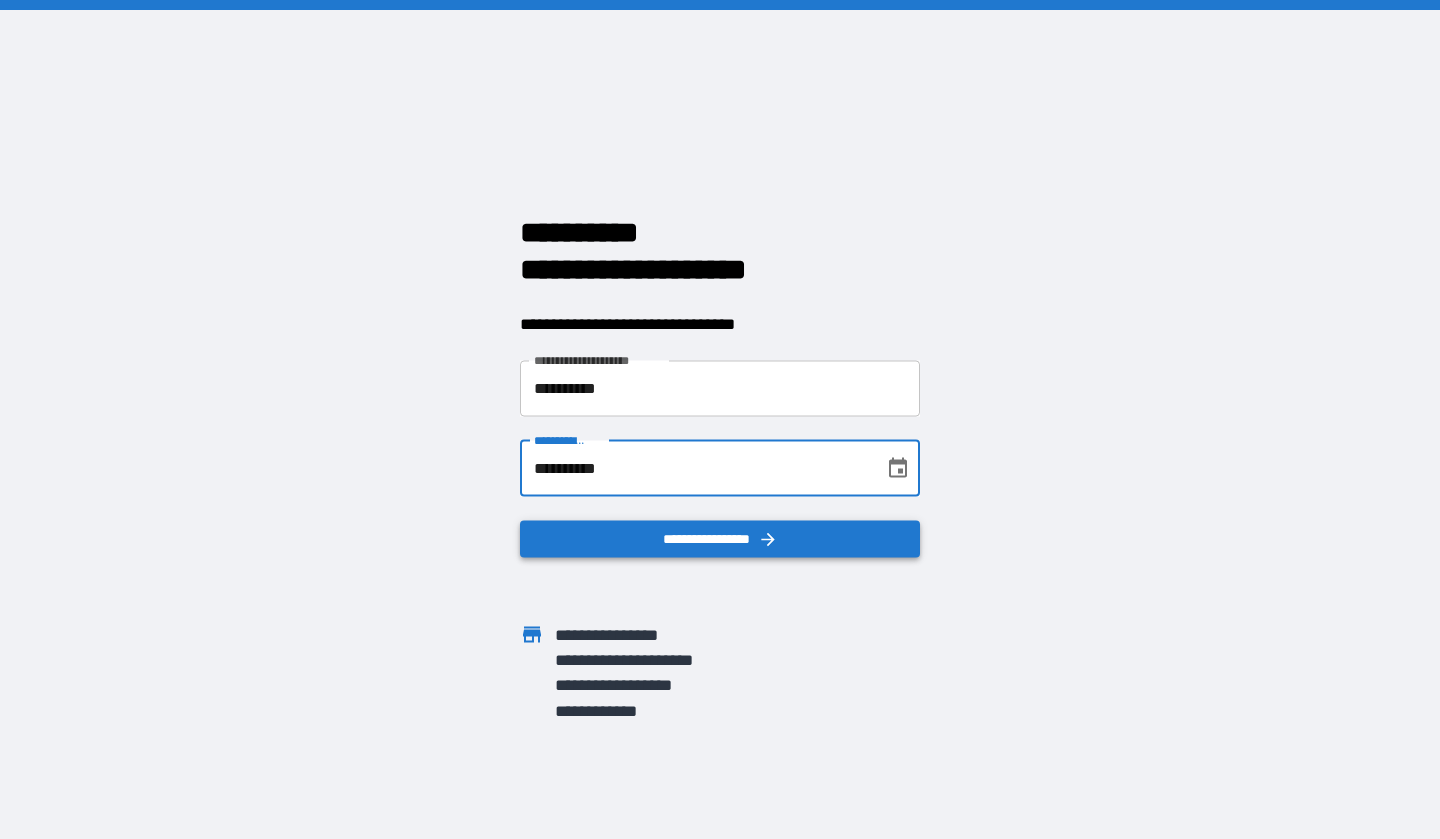 type on "**********" 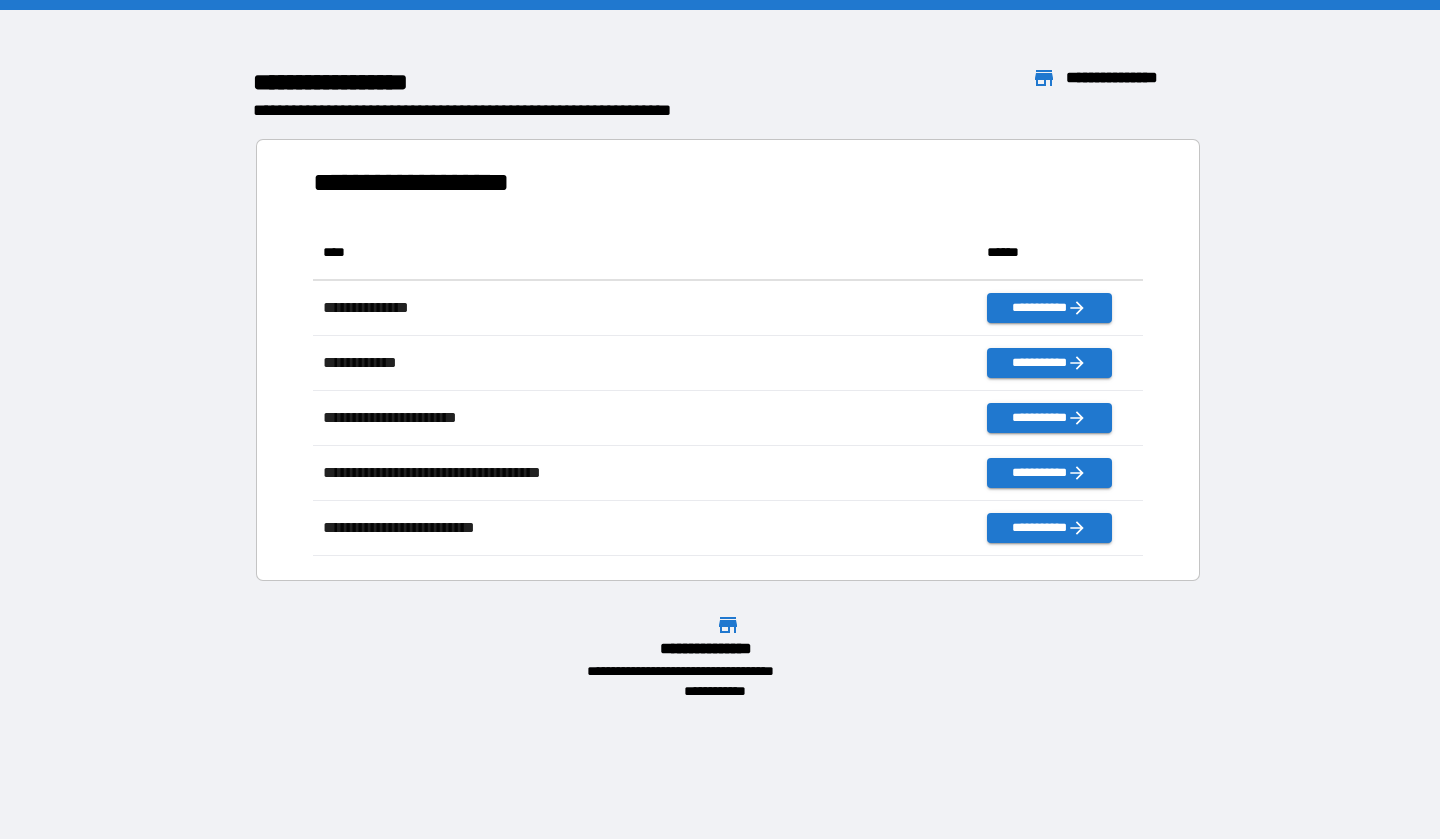scroll, scrollTop: 1, scrollLeft: 1, axis: both 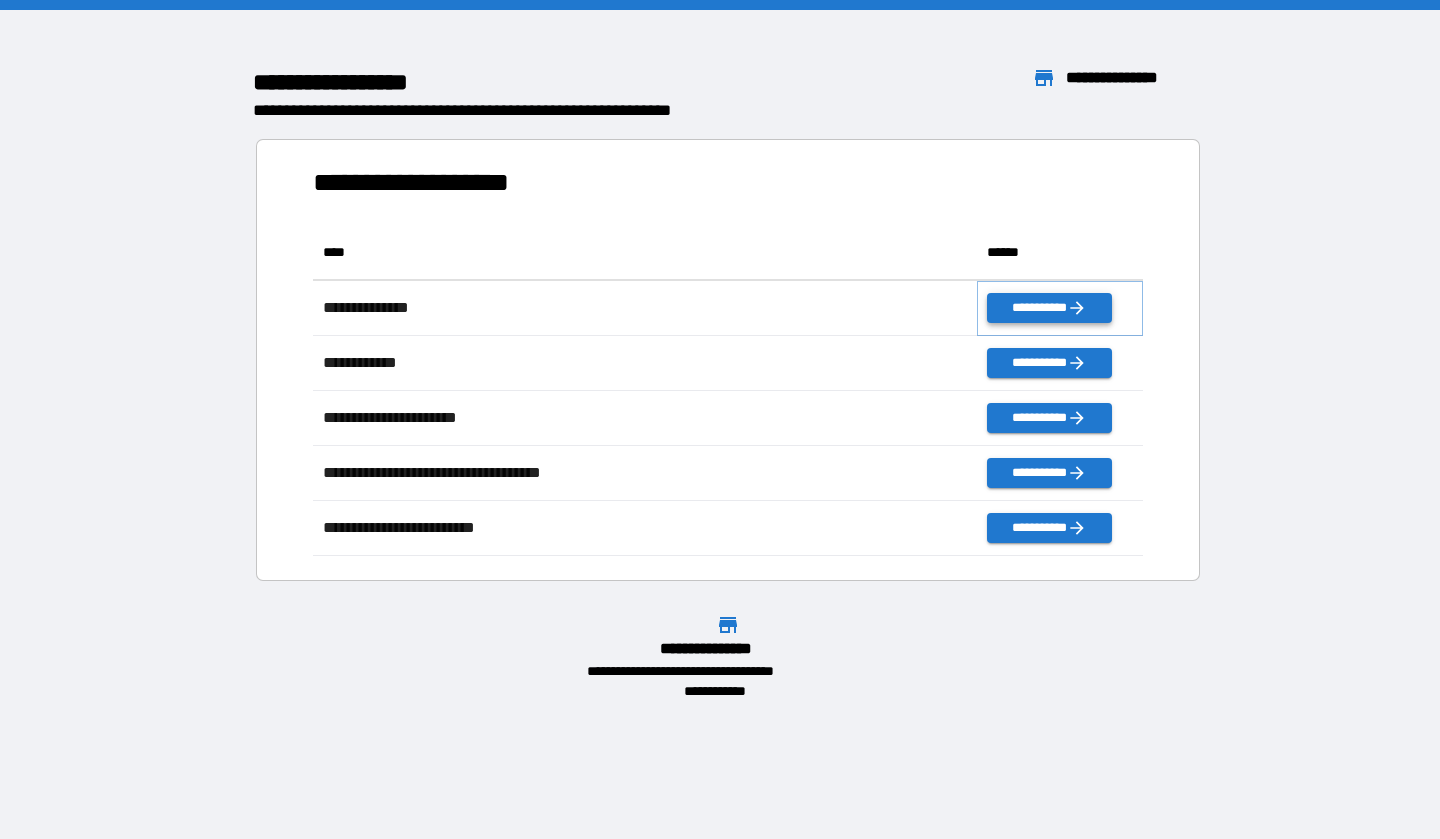 click on "**********" at bounding box center (1049, 308) 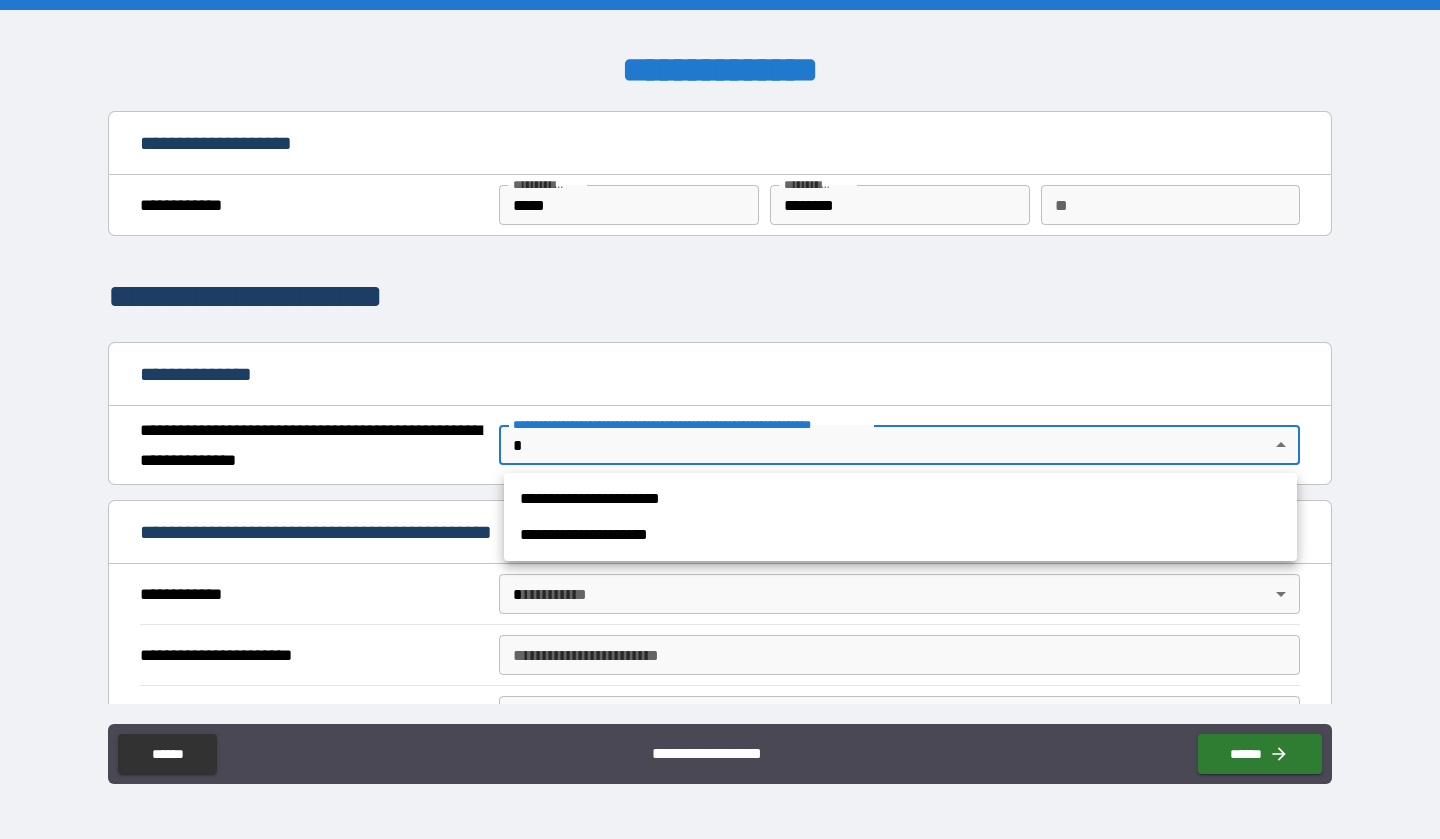 click on "**********" at bounding box center (720, 419) 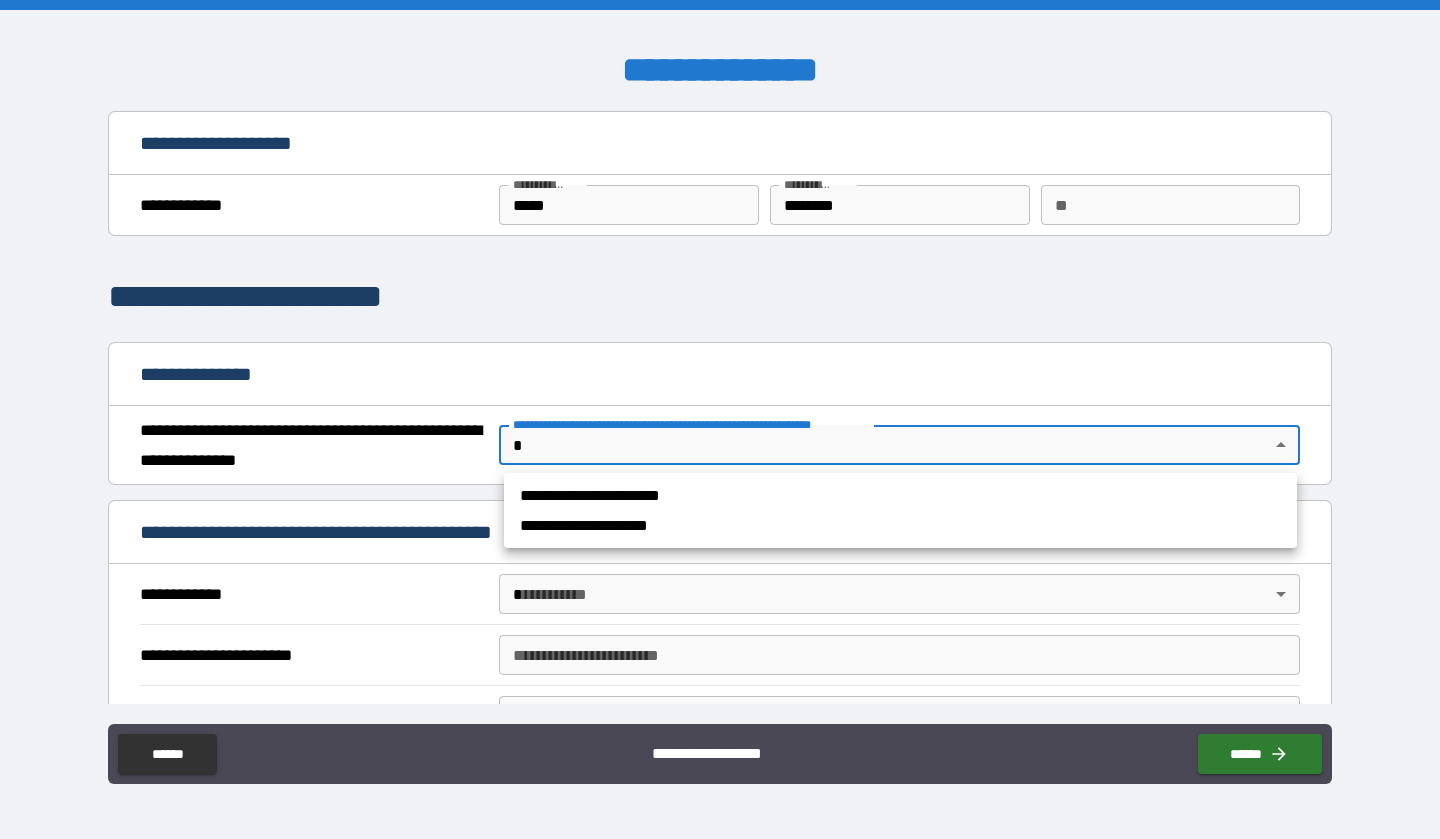 click on "**********" at bounding box center (861, 496) 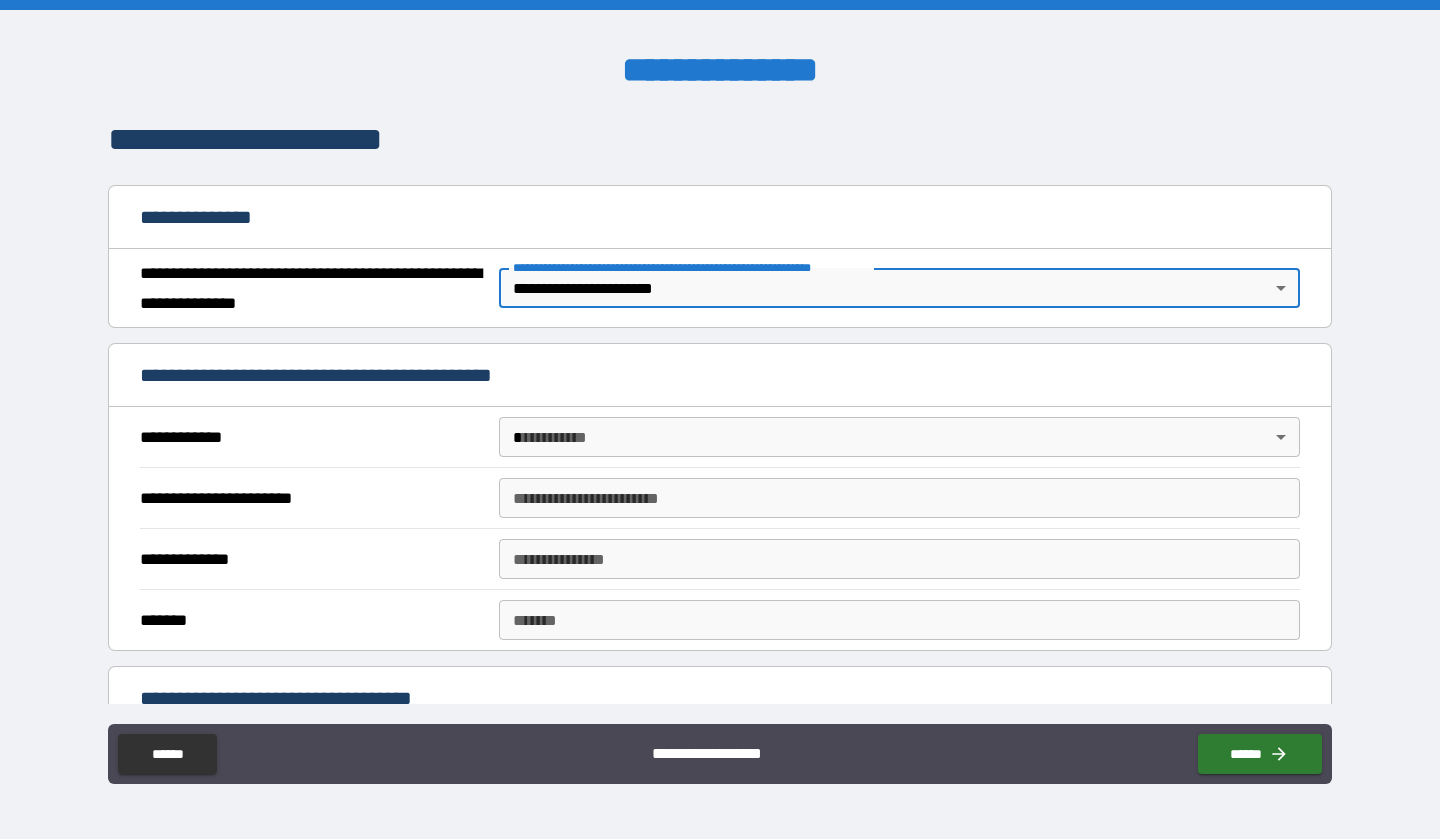 scroll, scrollTop: 180, scrollLeft: 0, axis: vertical 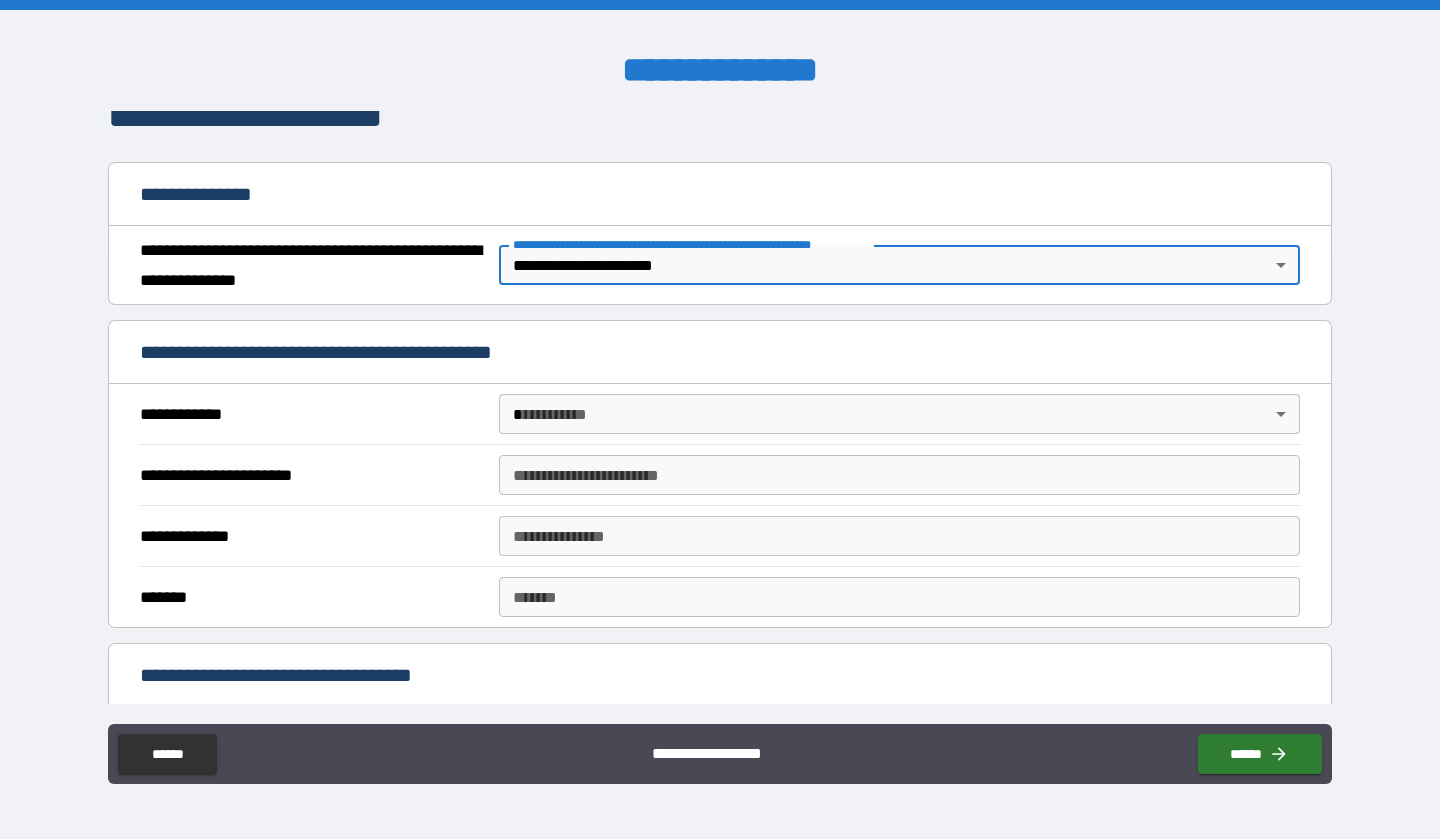 click on "**********" at bounding box center (720, 419) 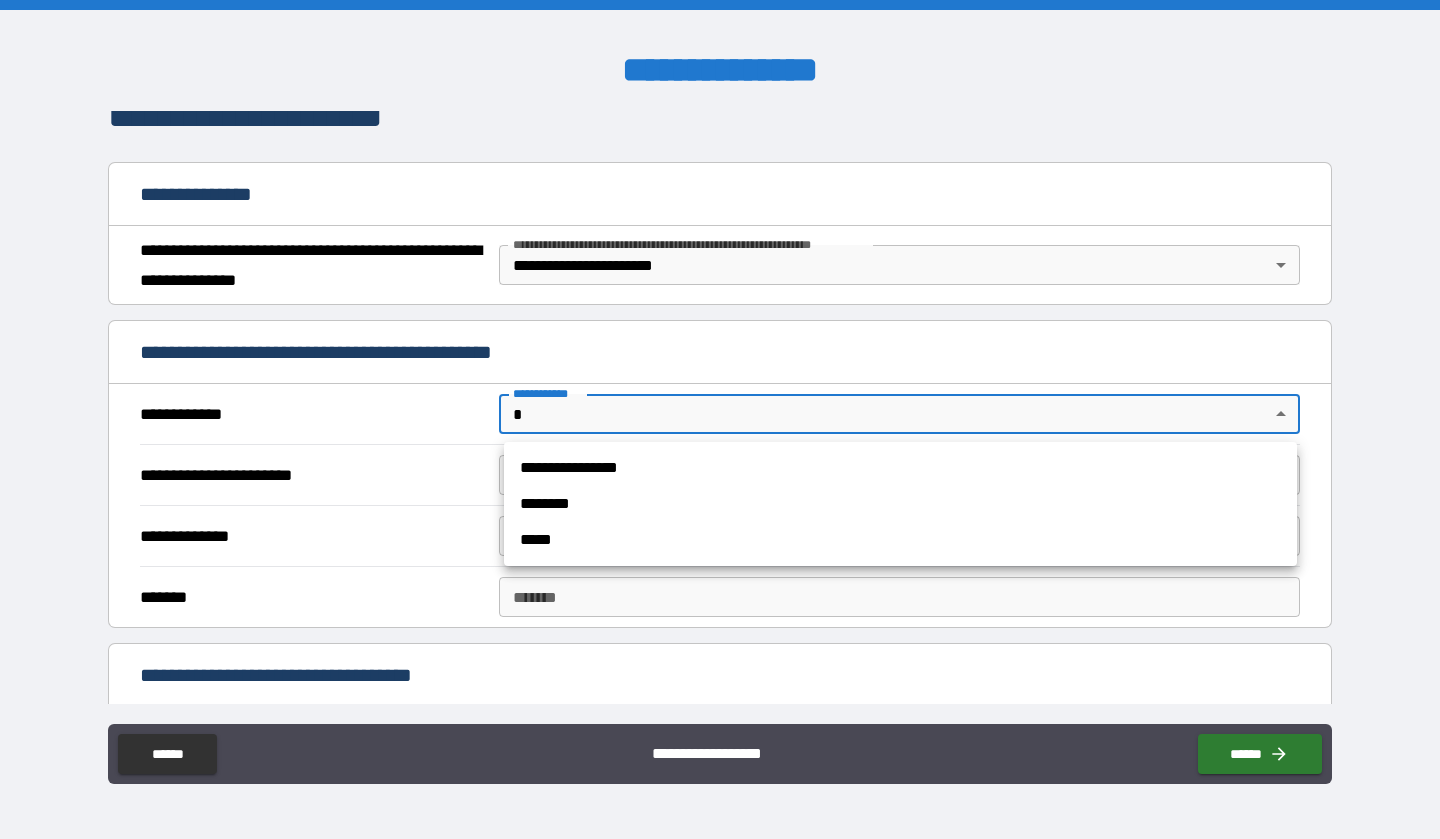 click on "**********" at bounding box center [900, 468] 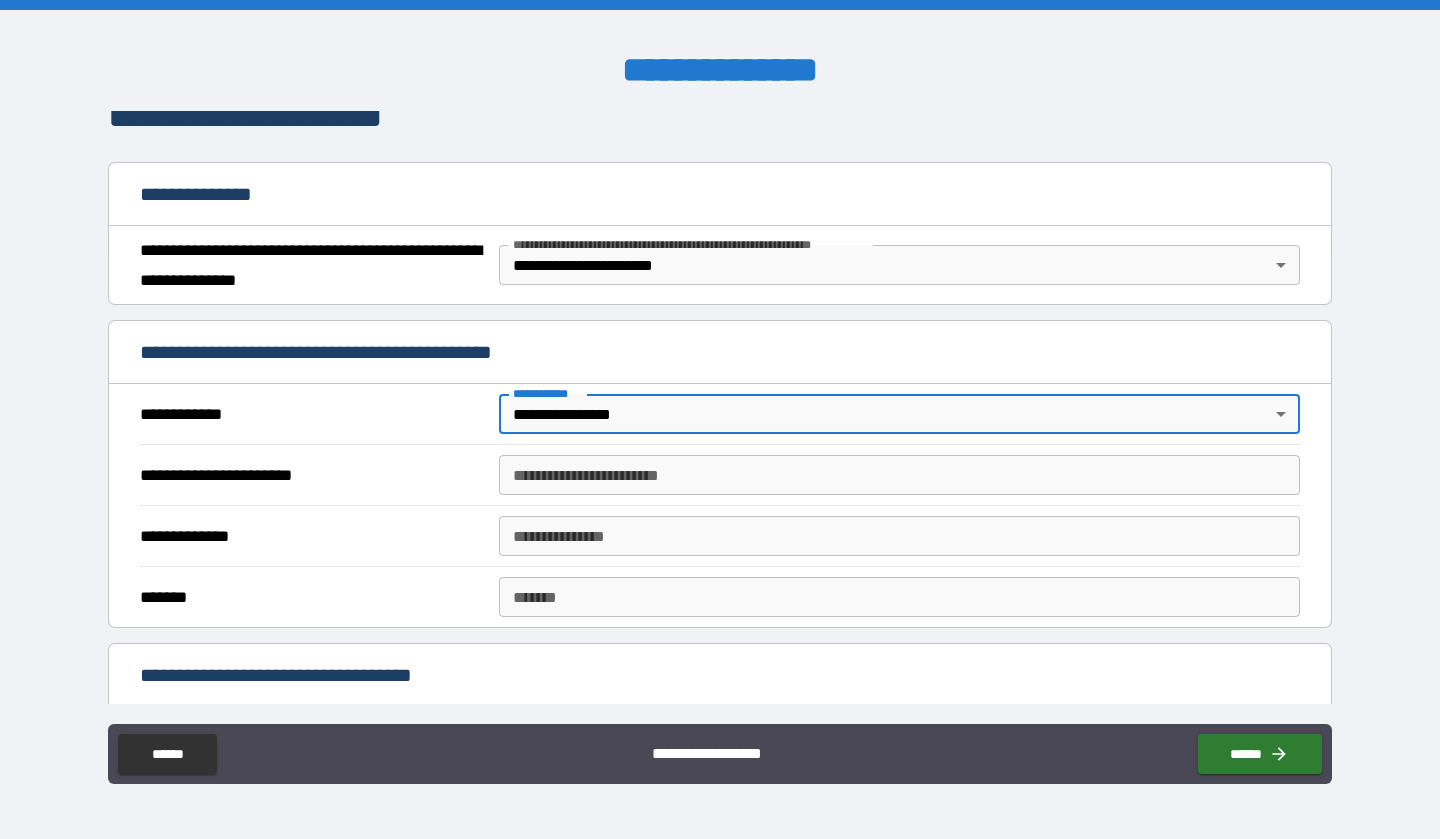 type on "*" 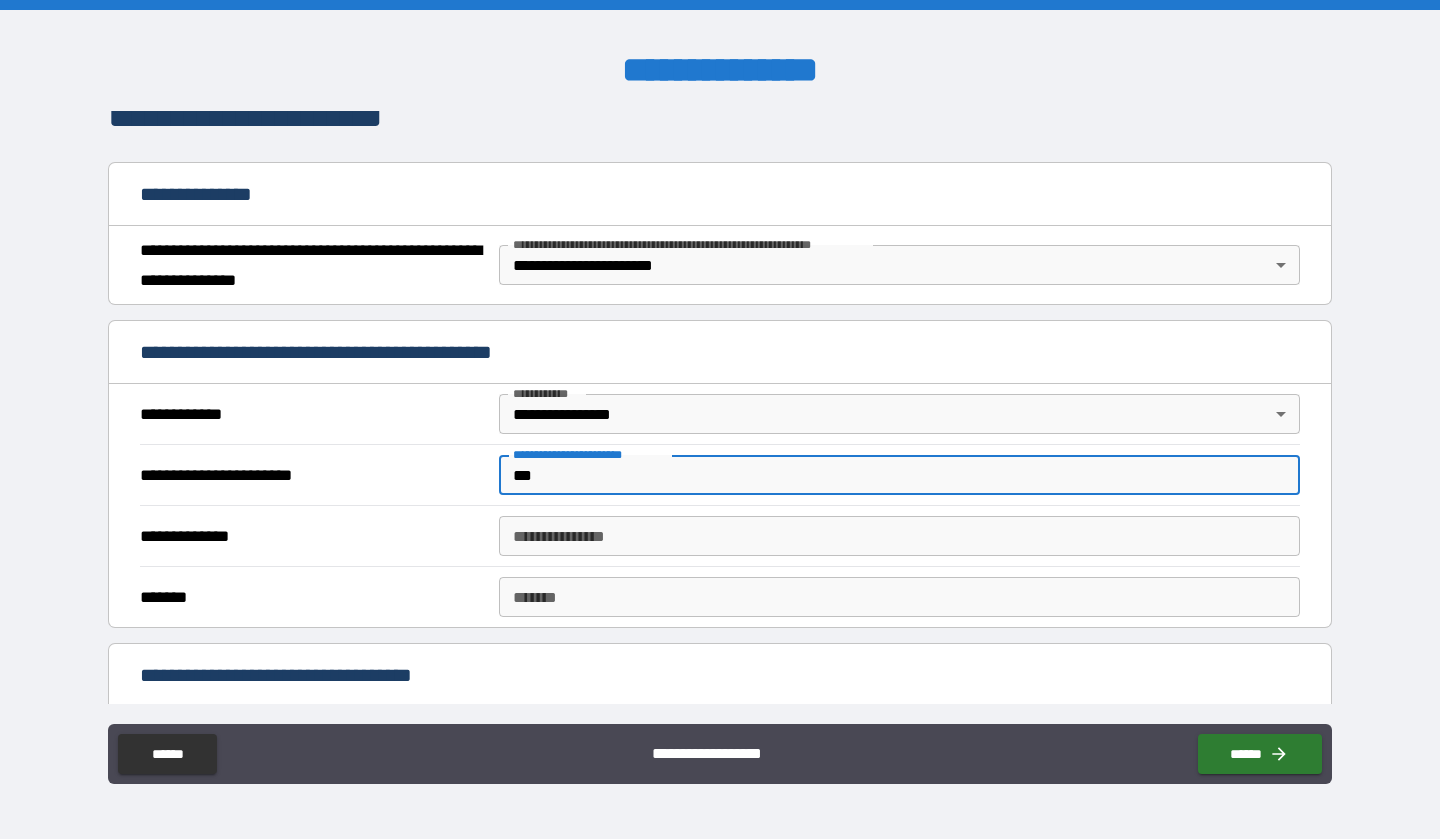 type on "***" 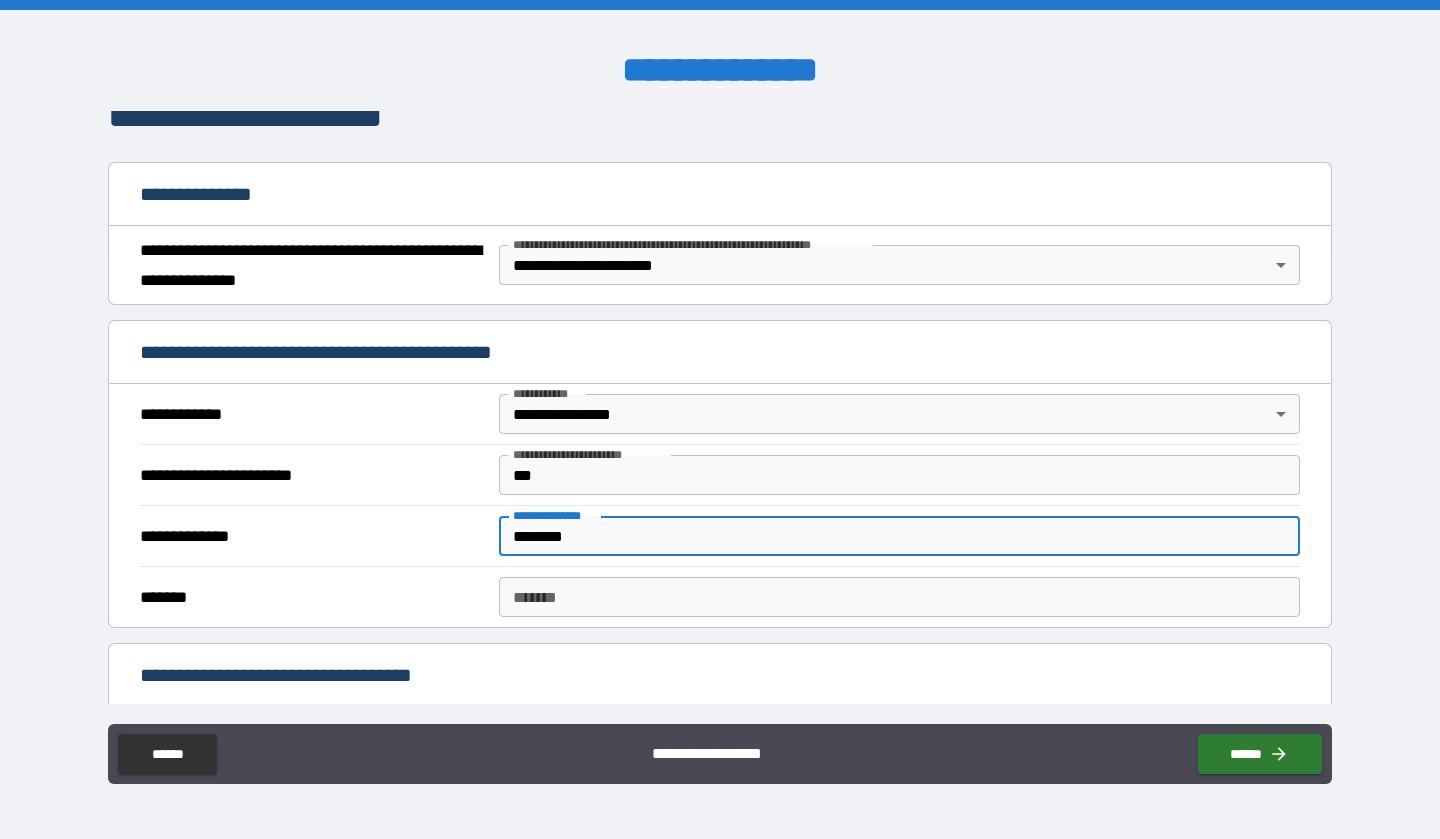 type on "********" 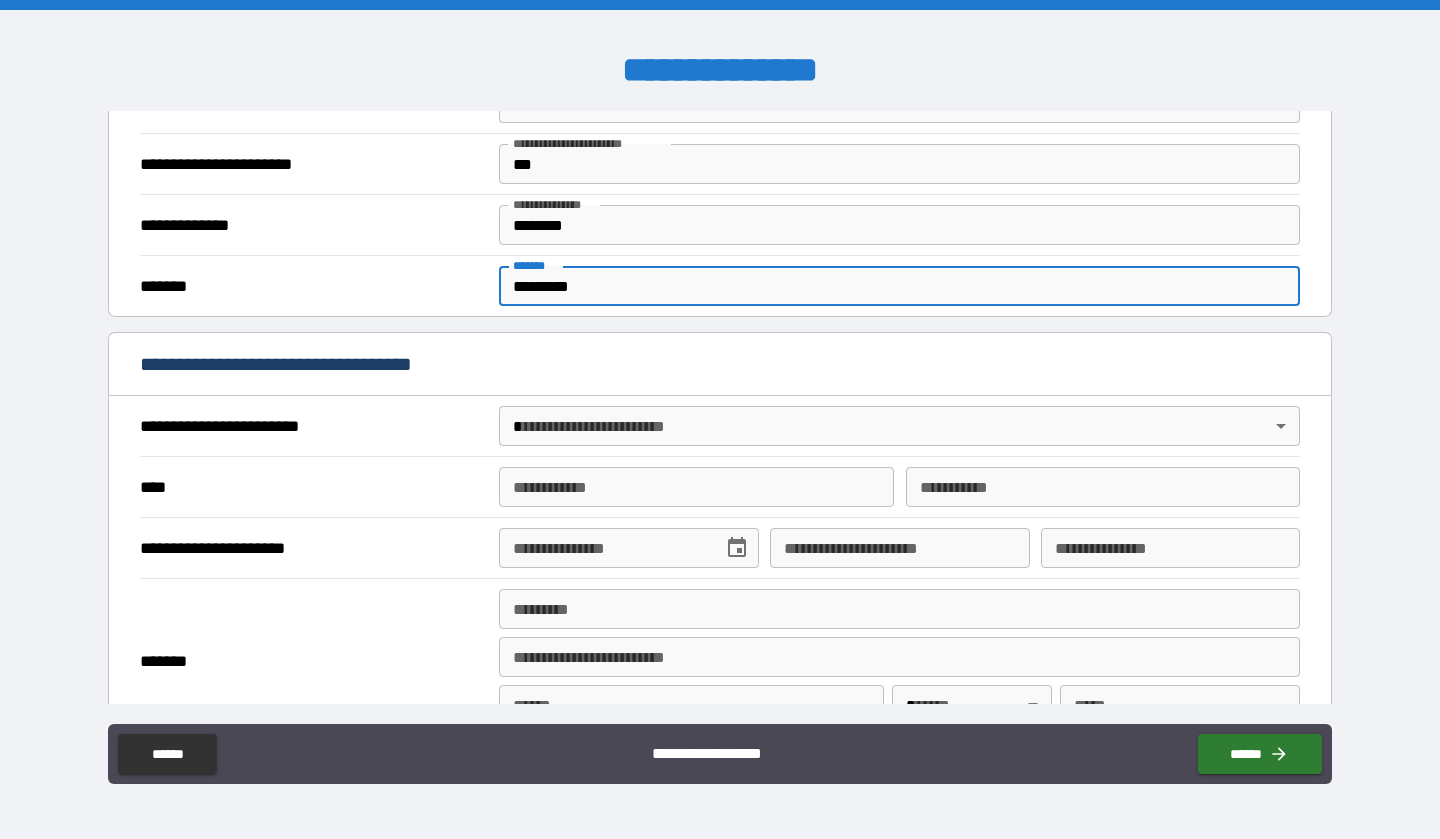 scroll, scrollTop: 549, scrollLeft: 0, axis: vertical 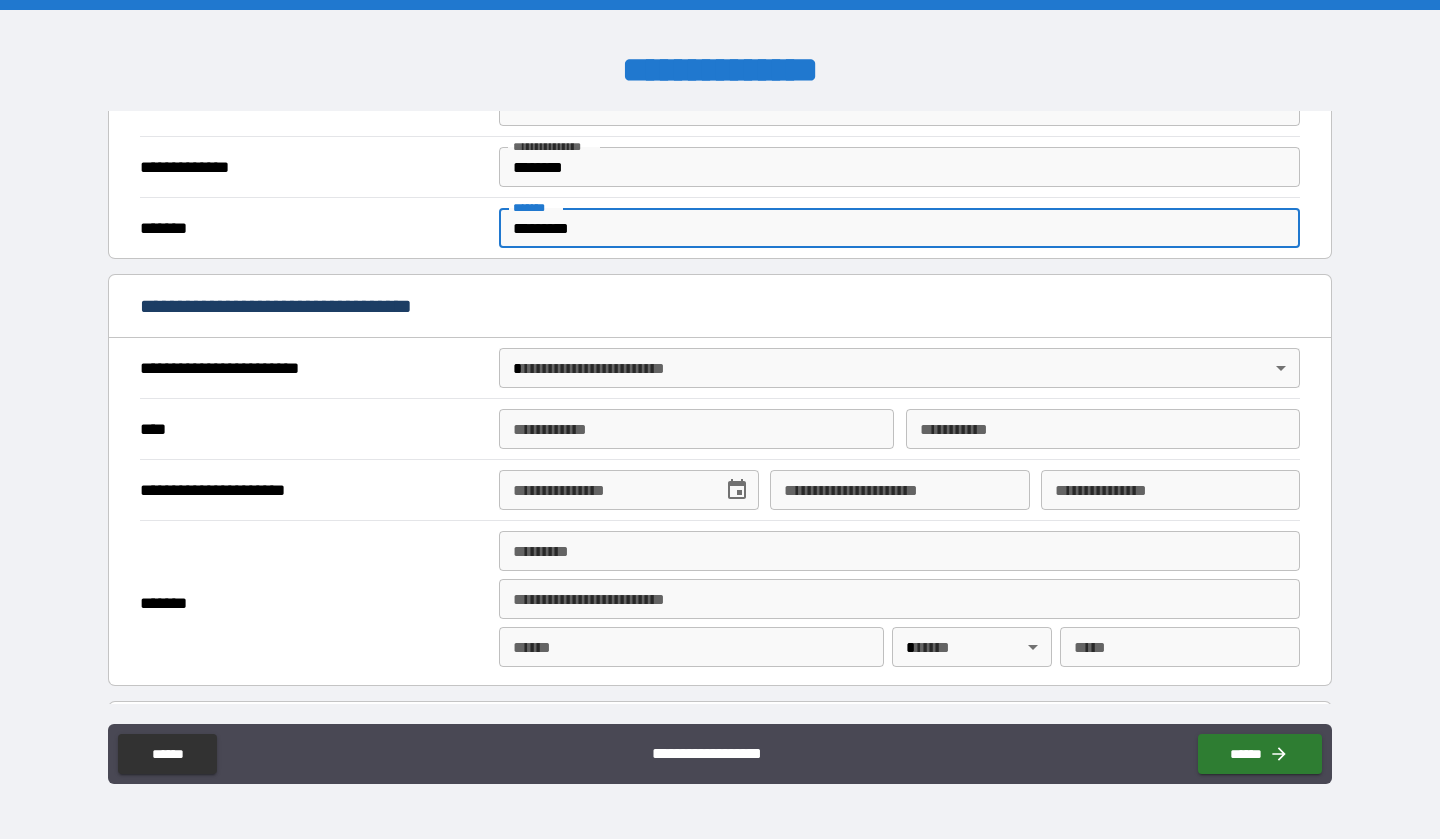 type on "*********" 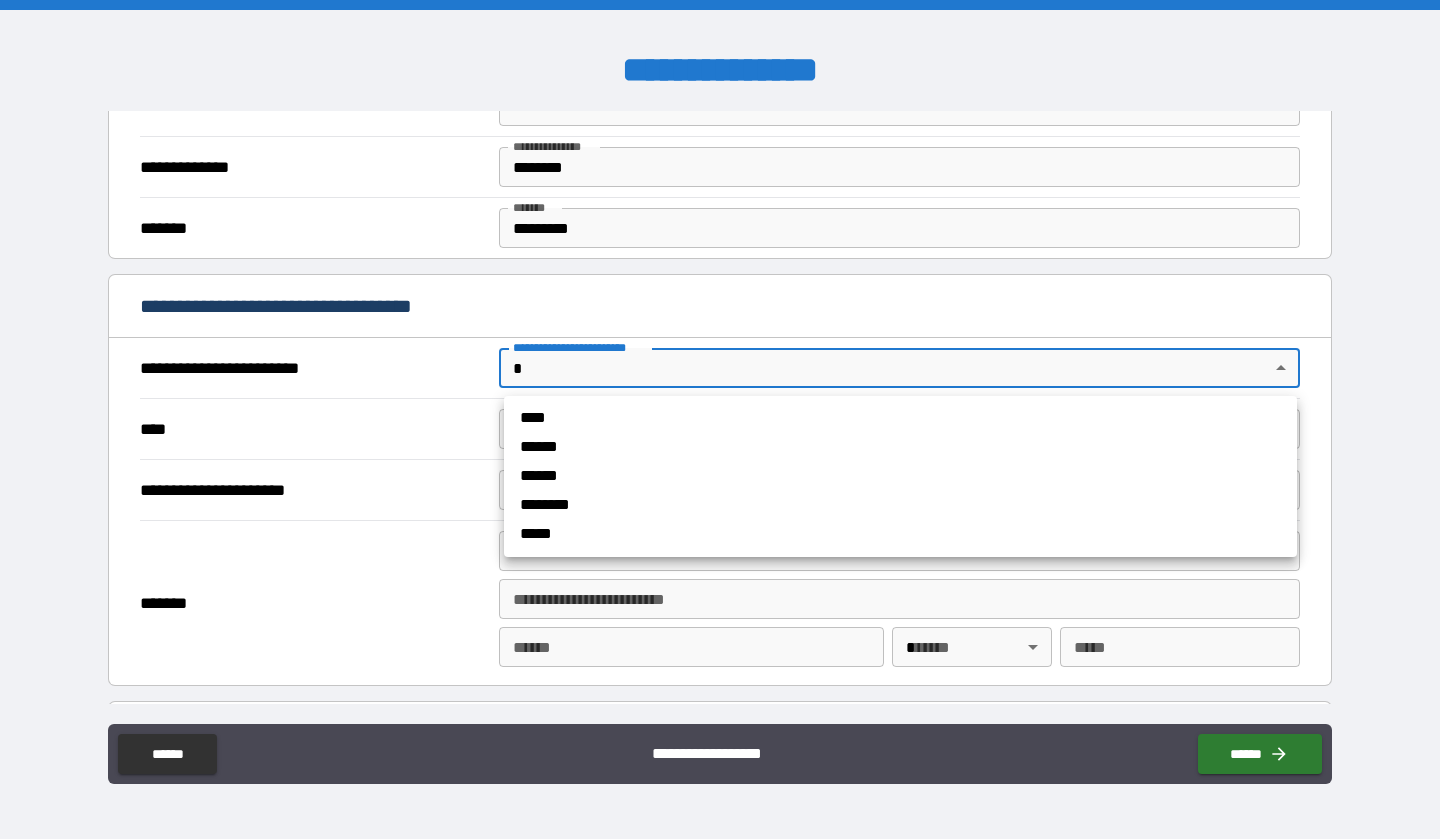 click on "**********" at bounding box center [720, 419] 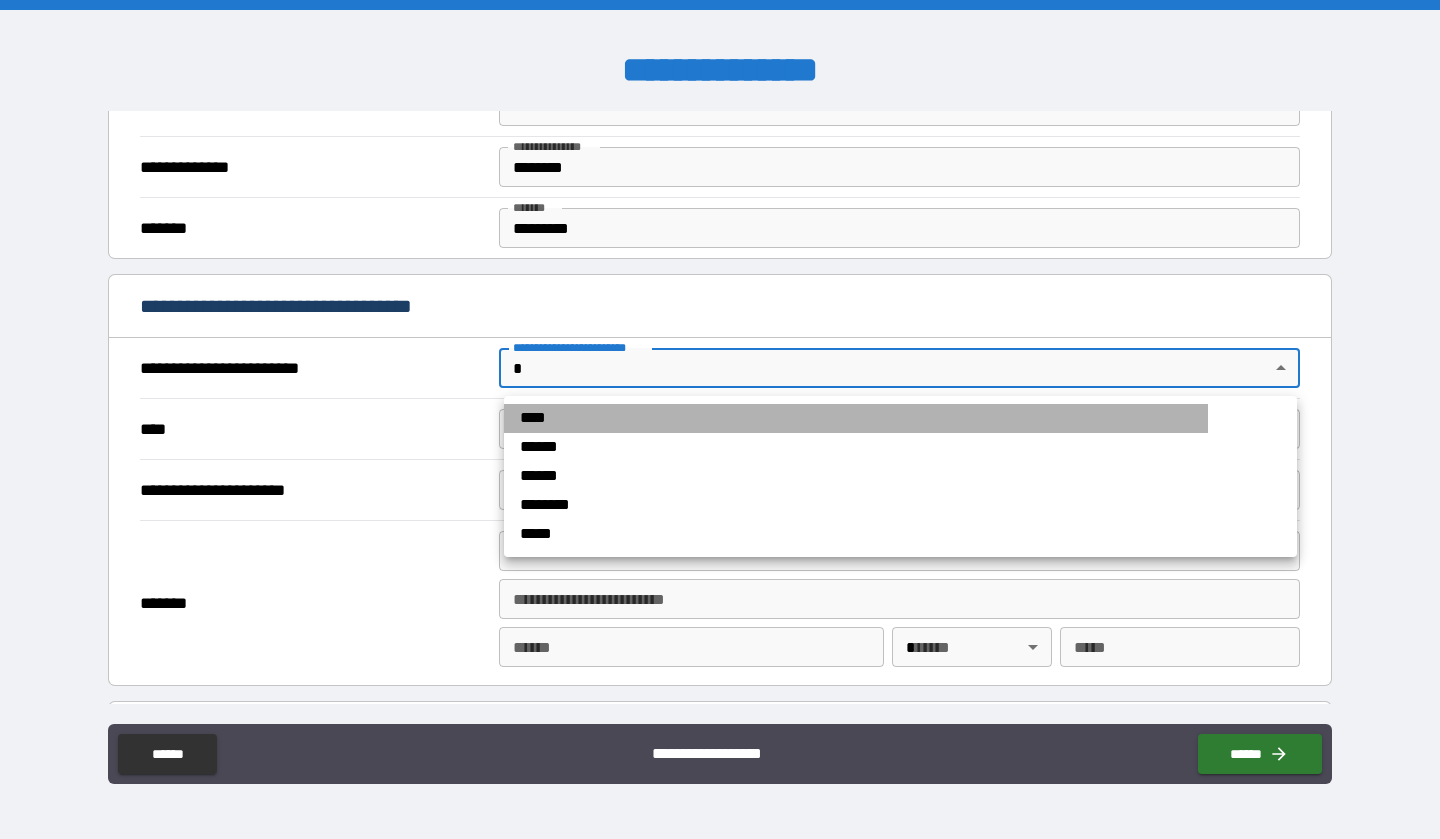 click on "****" at bounding box center (856, 418) 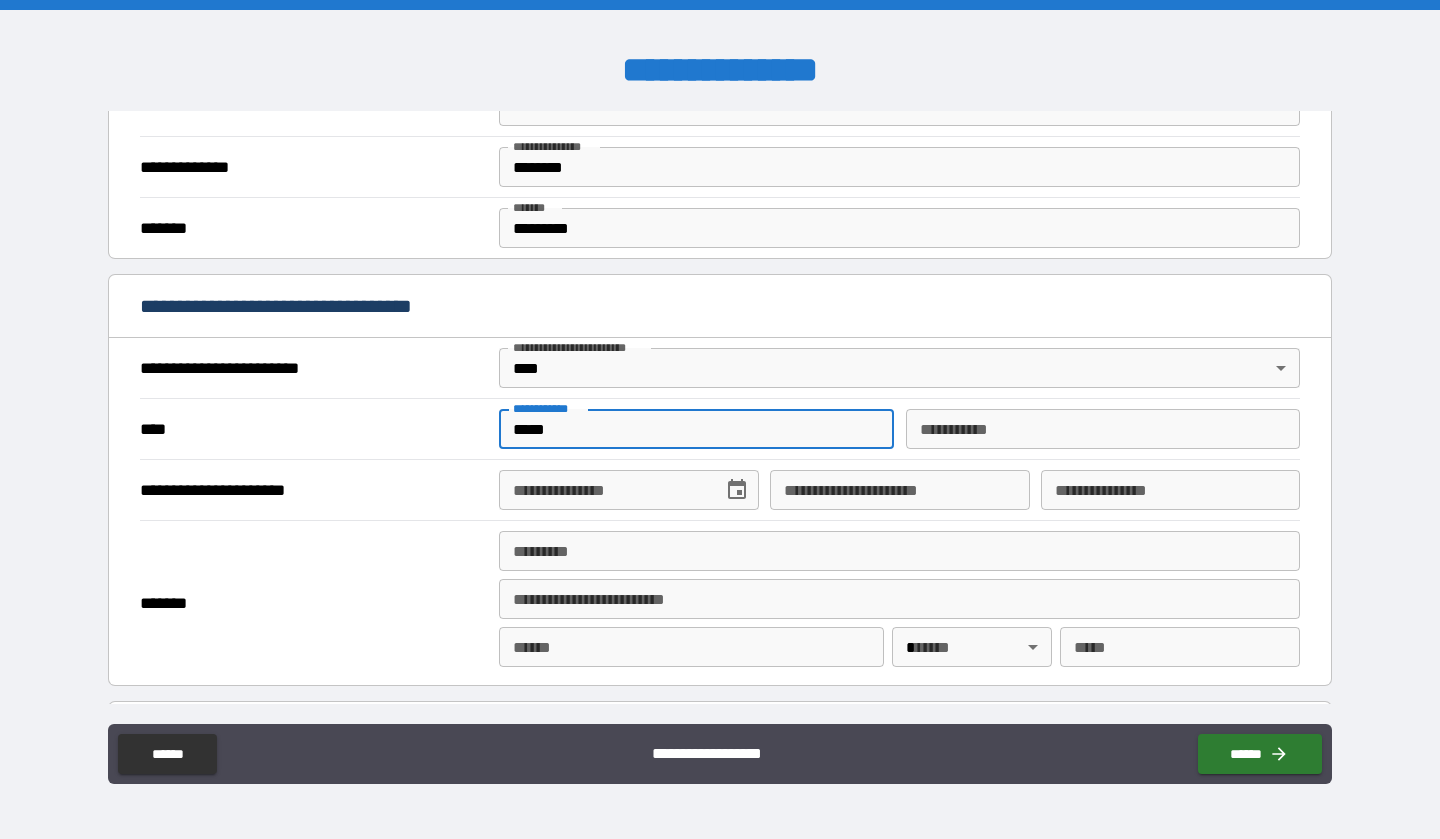 type on "*****" 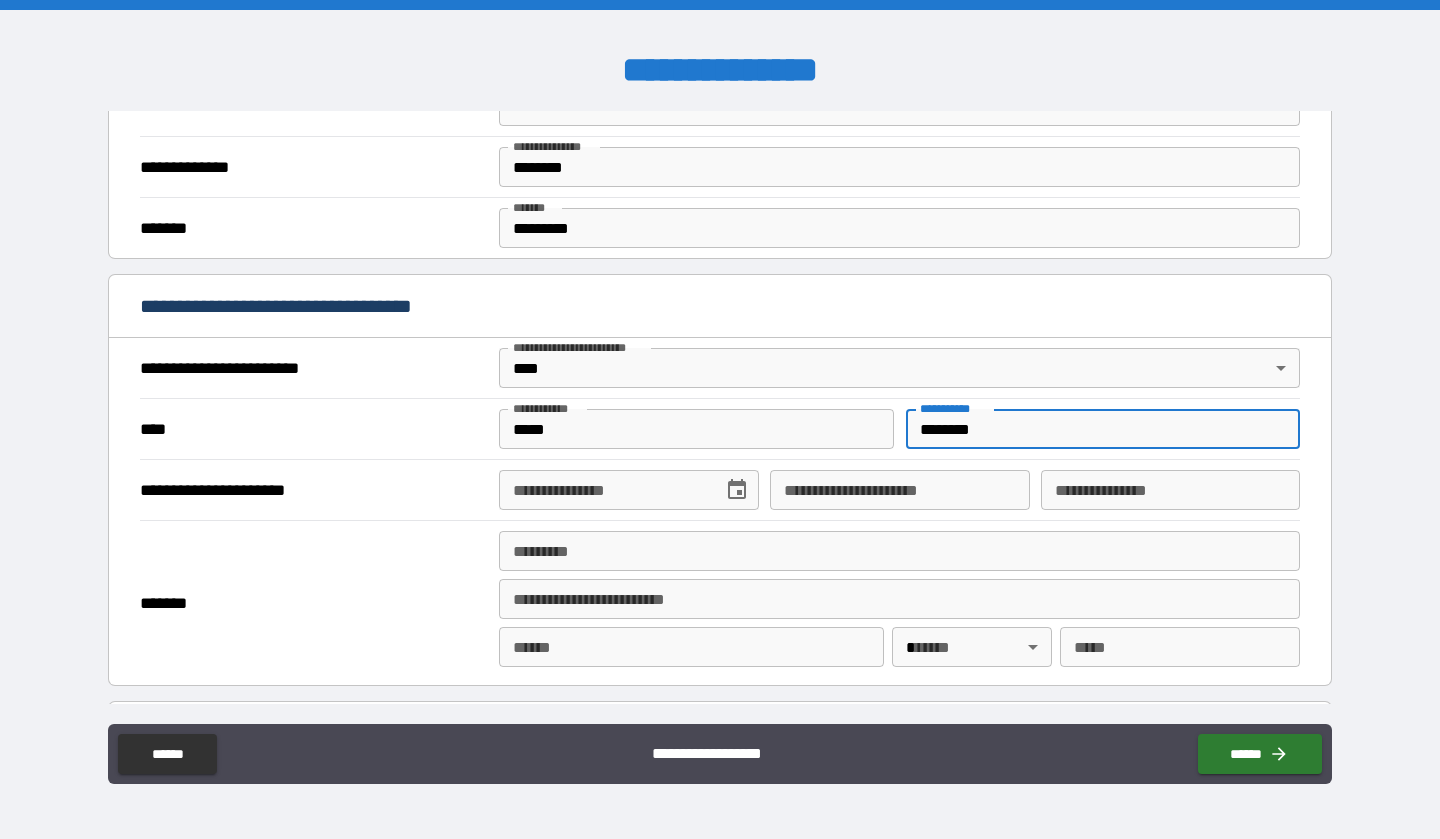 type on "********" 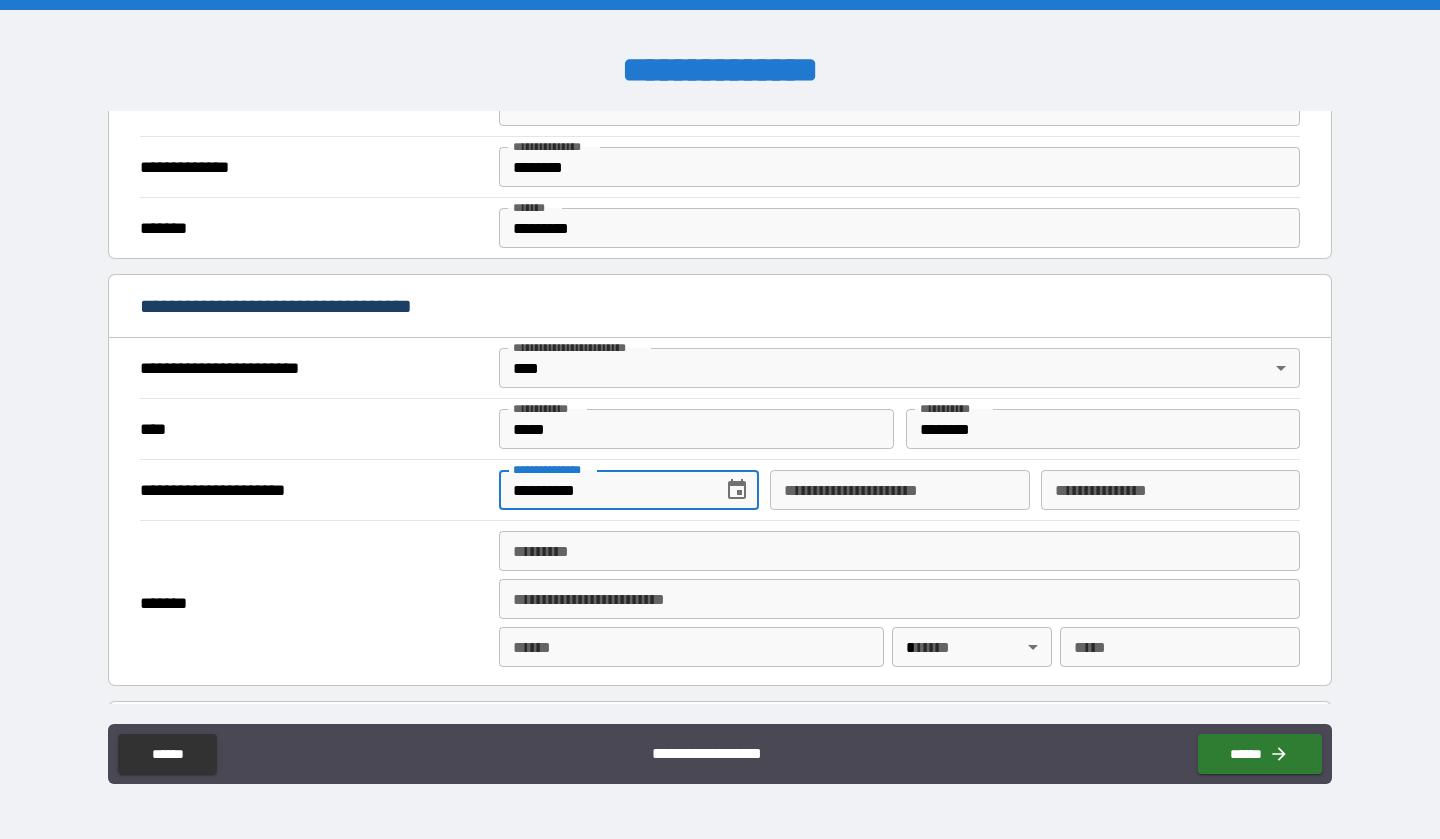 type on "**********" 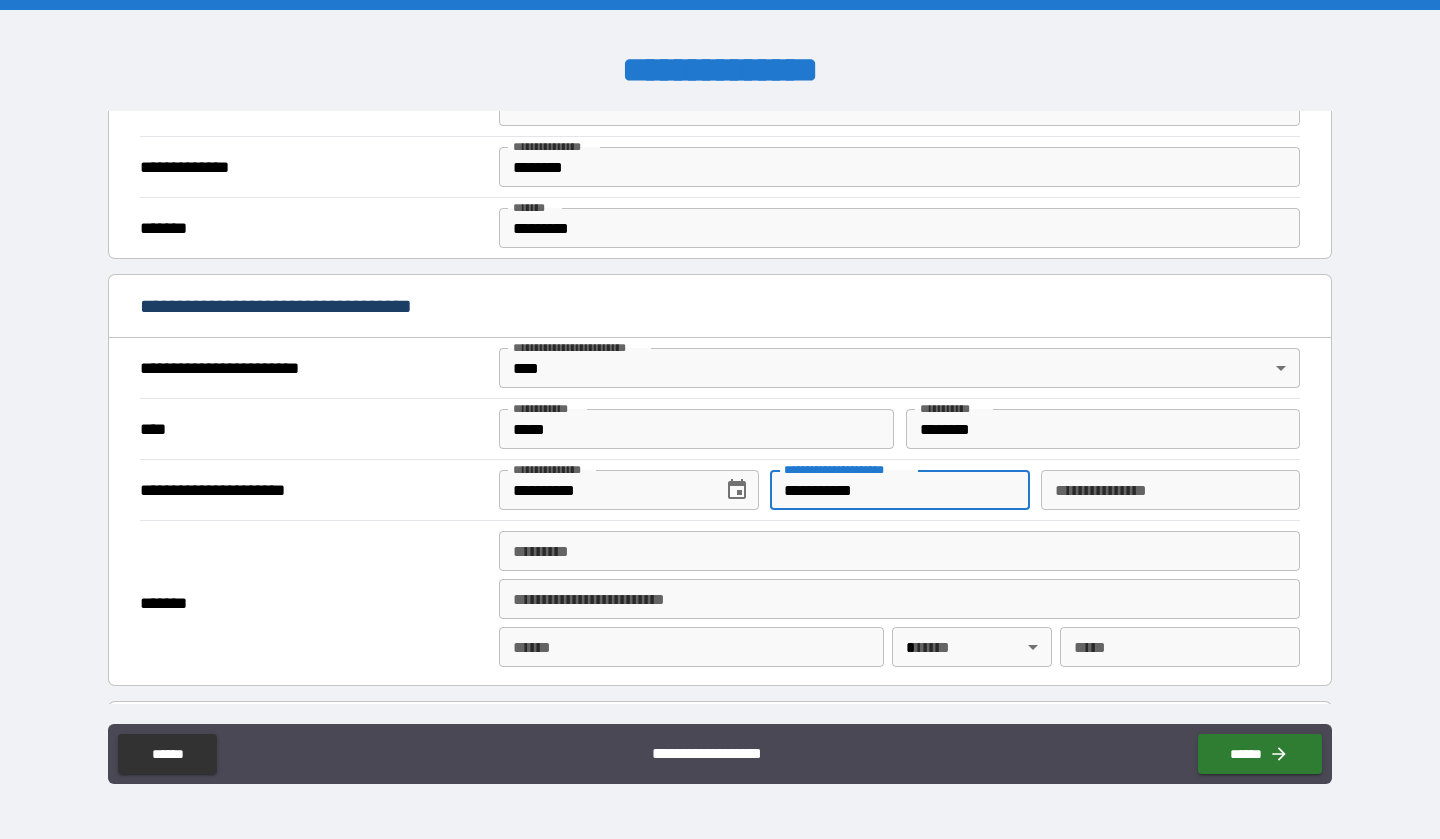 type on "**********" 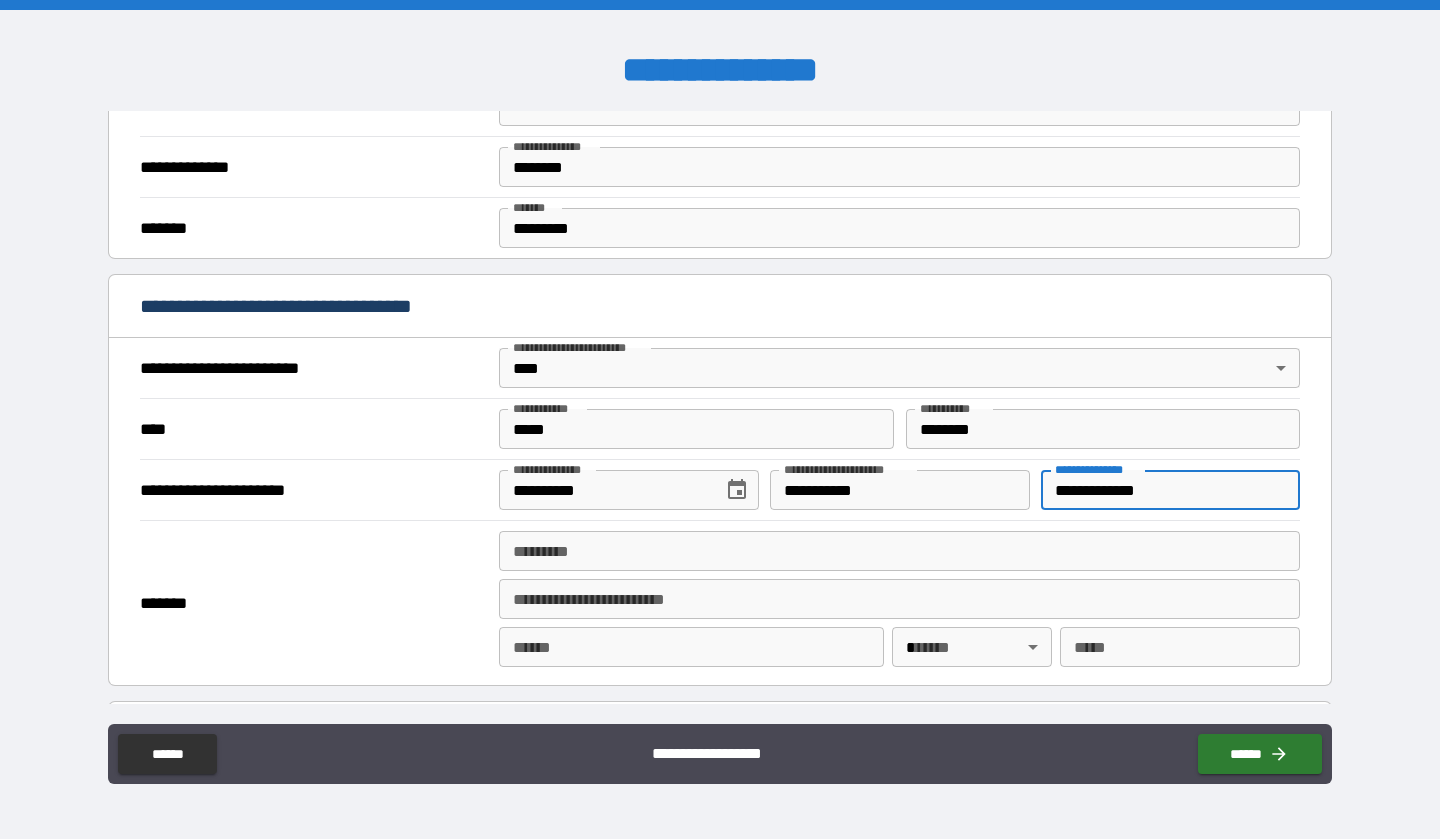 type on "**********" 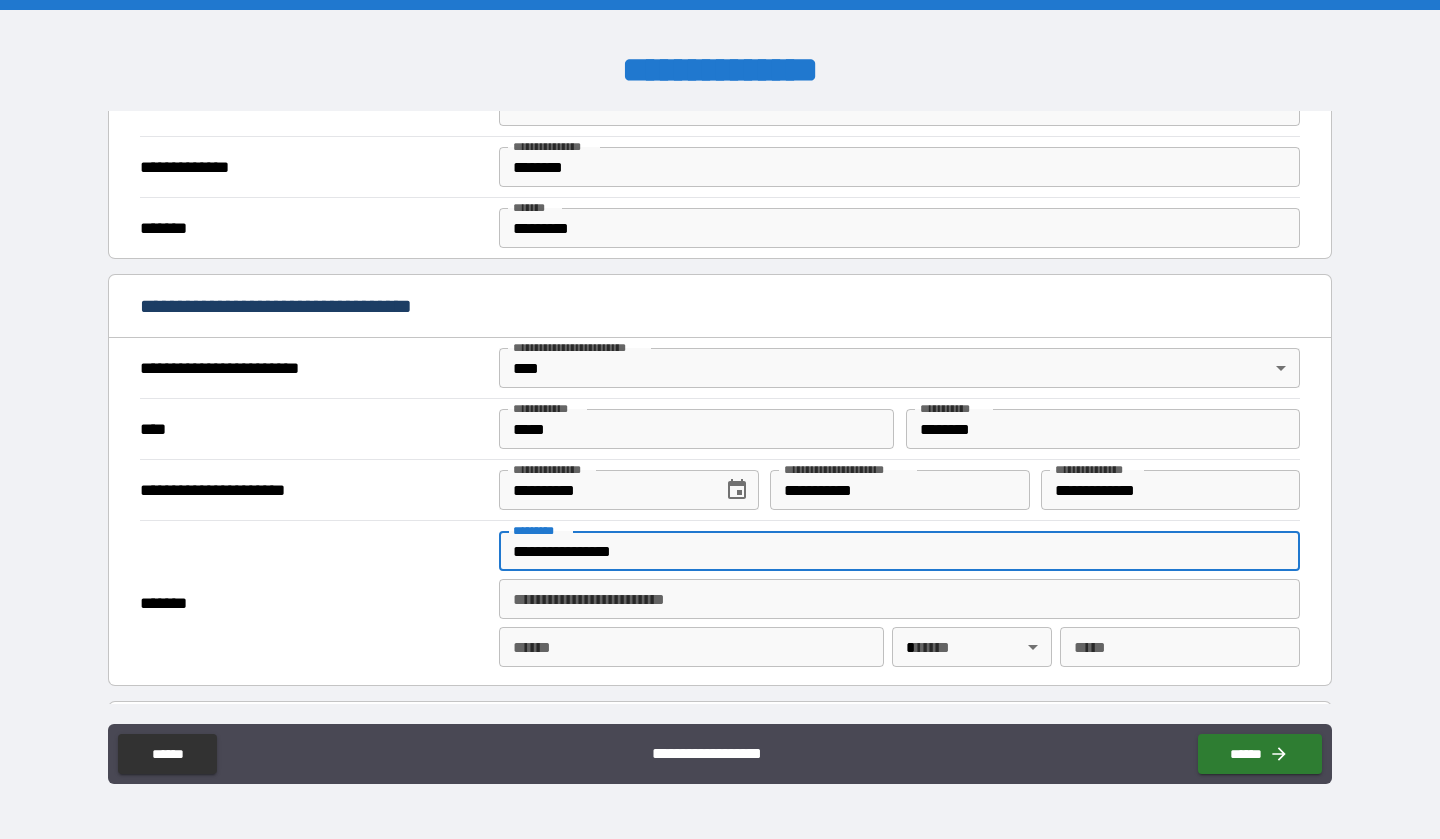 type on "**********" 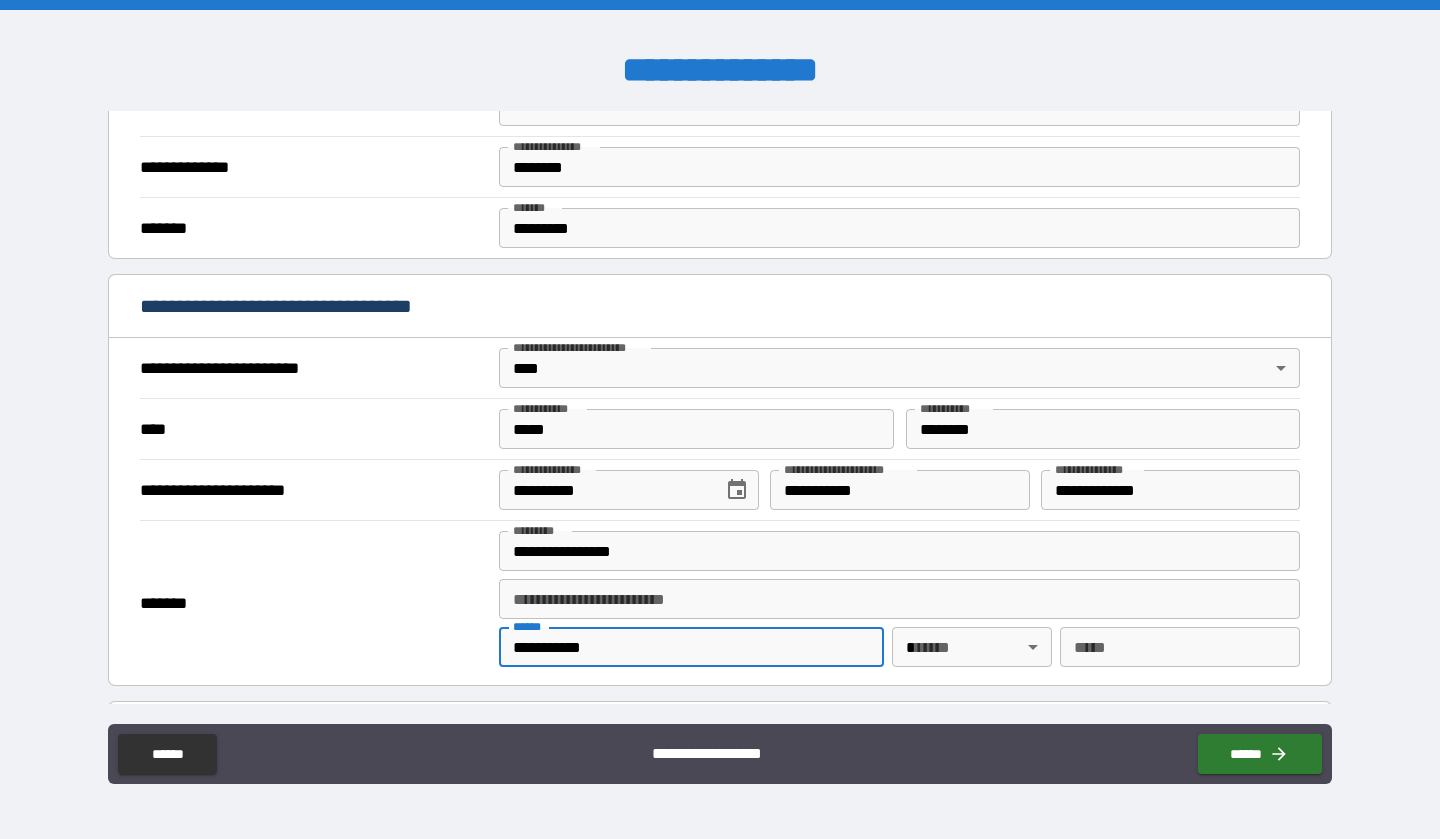 type on "**********" 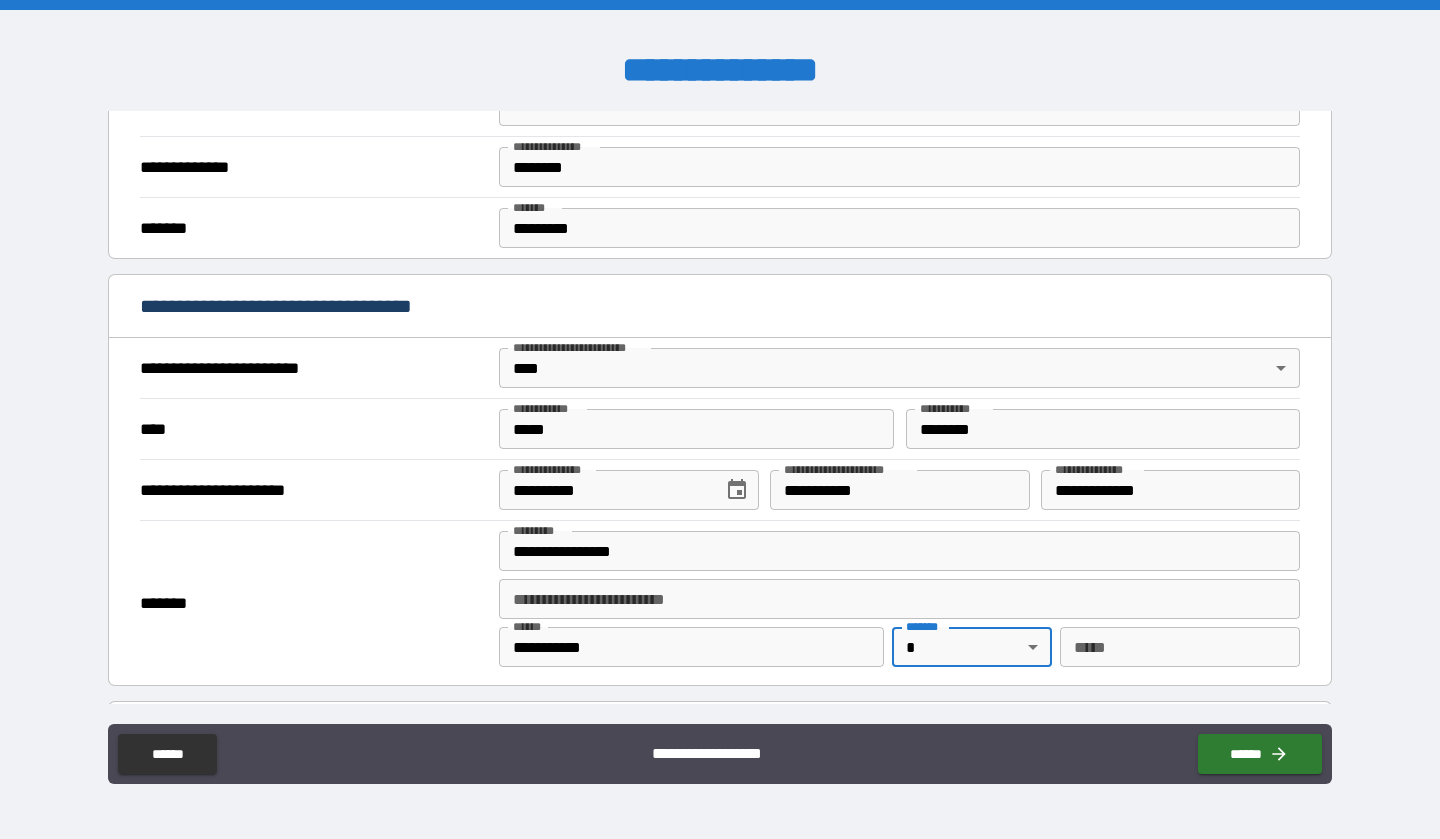 click on "**********" at bounding box center [720, 419] 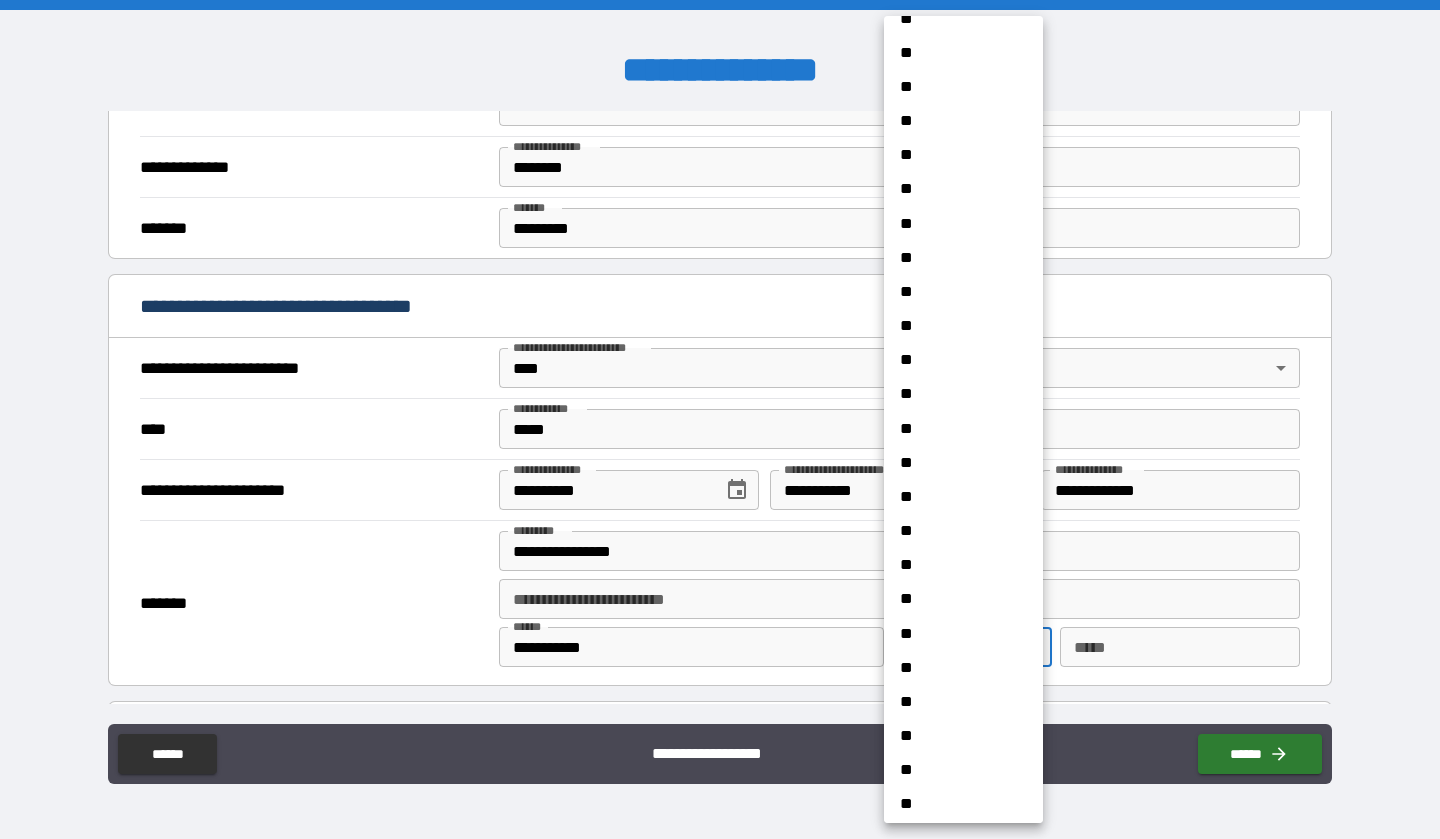 scroll, scrollTop: 189, scrollLeft: 0, axis: vertical 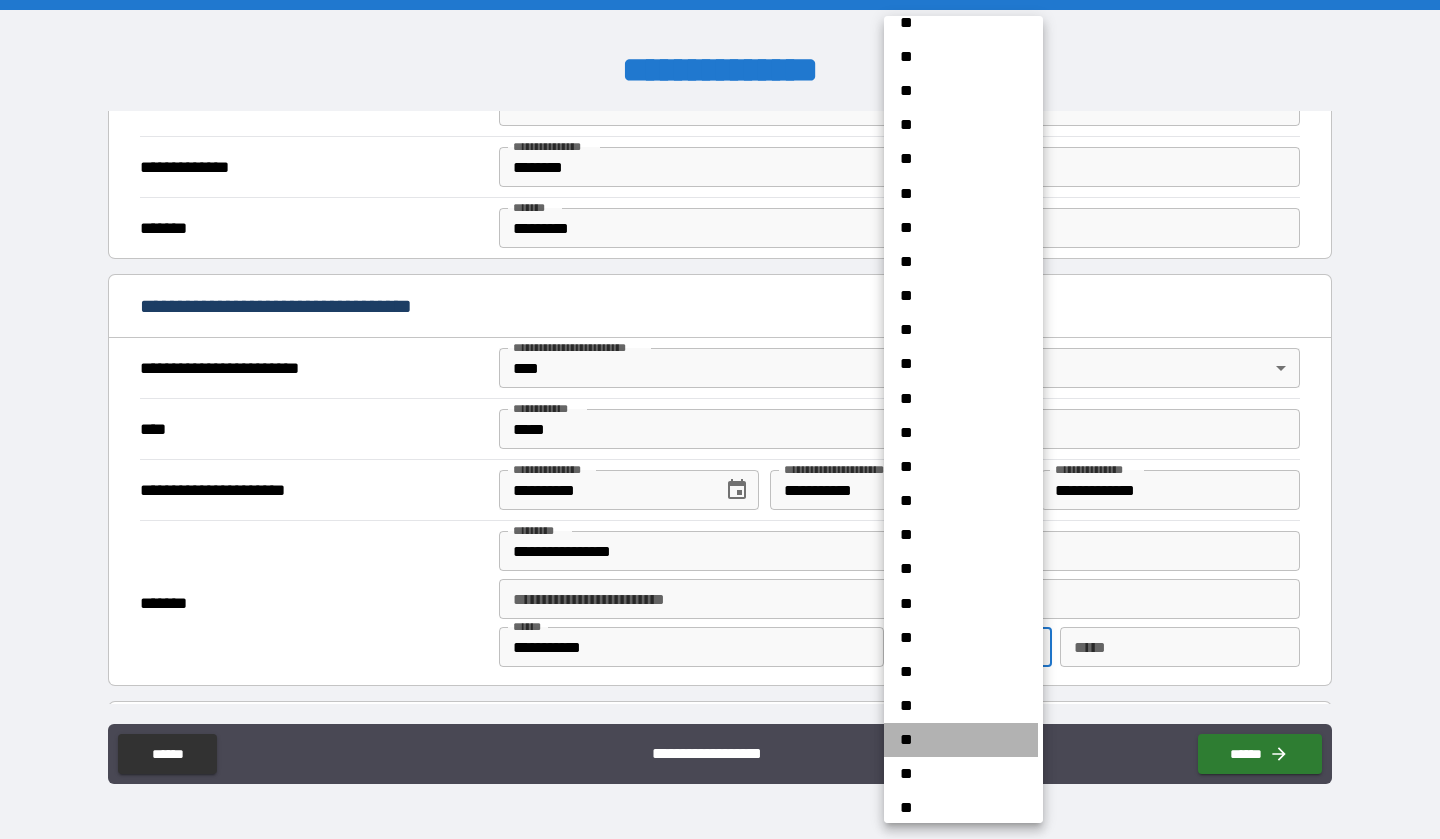 click on "**" at bounding box center (961, 740) 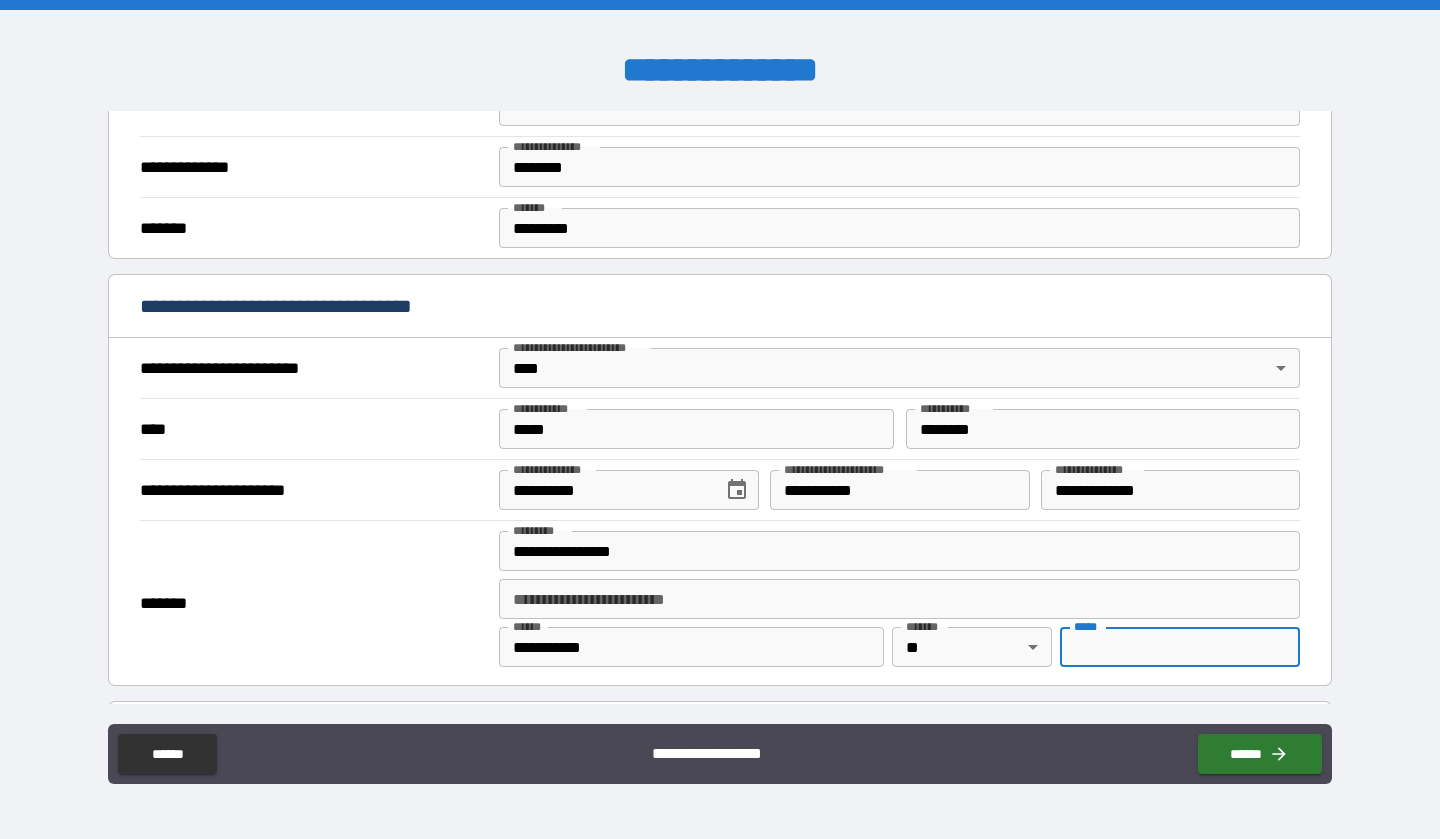 click on "***   *" at bounding box center [1180, 647] 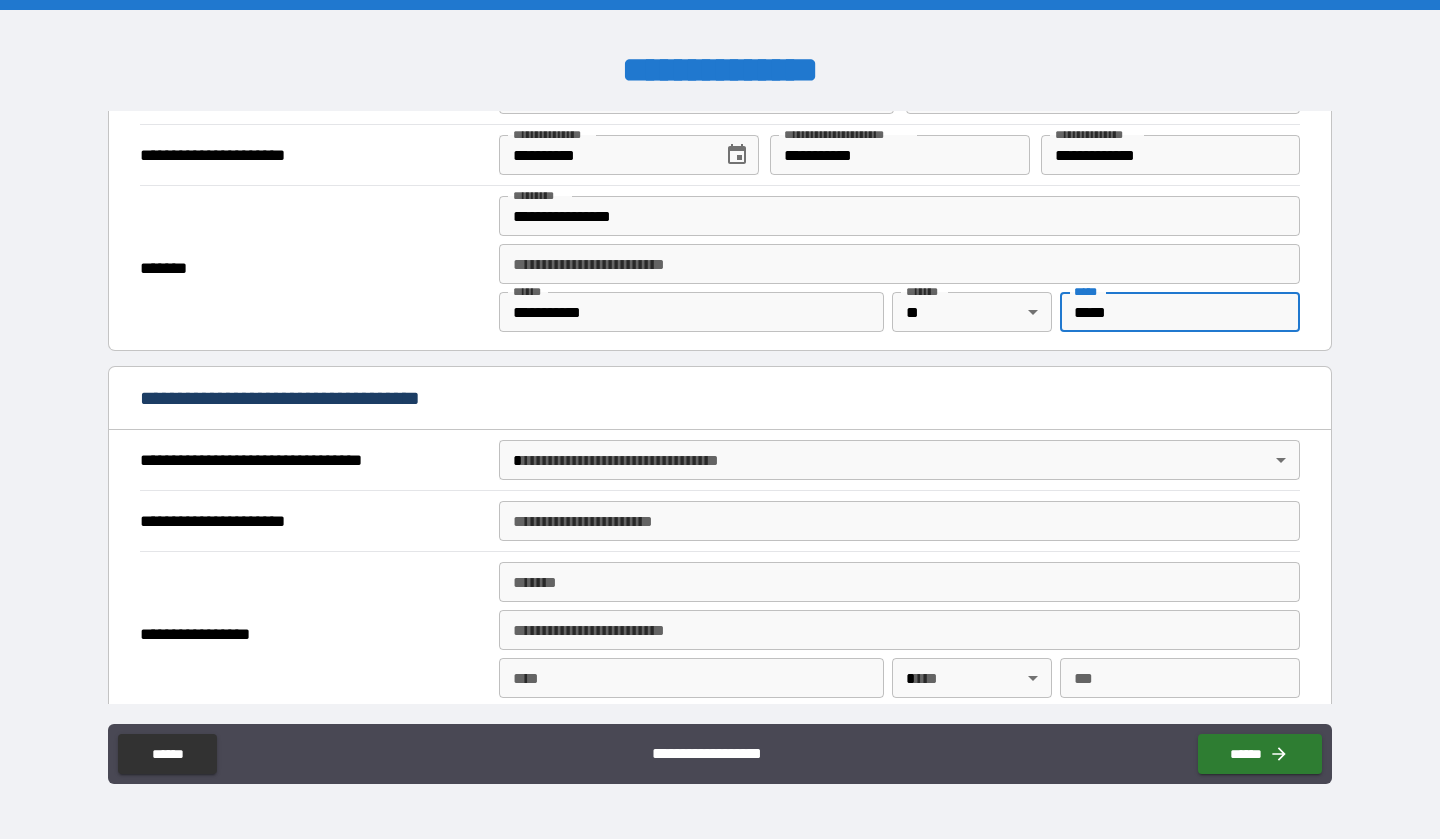 scroll, scrollTop: 886, scrollLeft: 0, axis: vertical 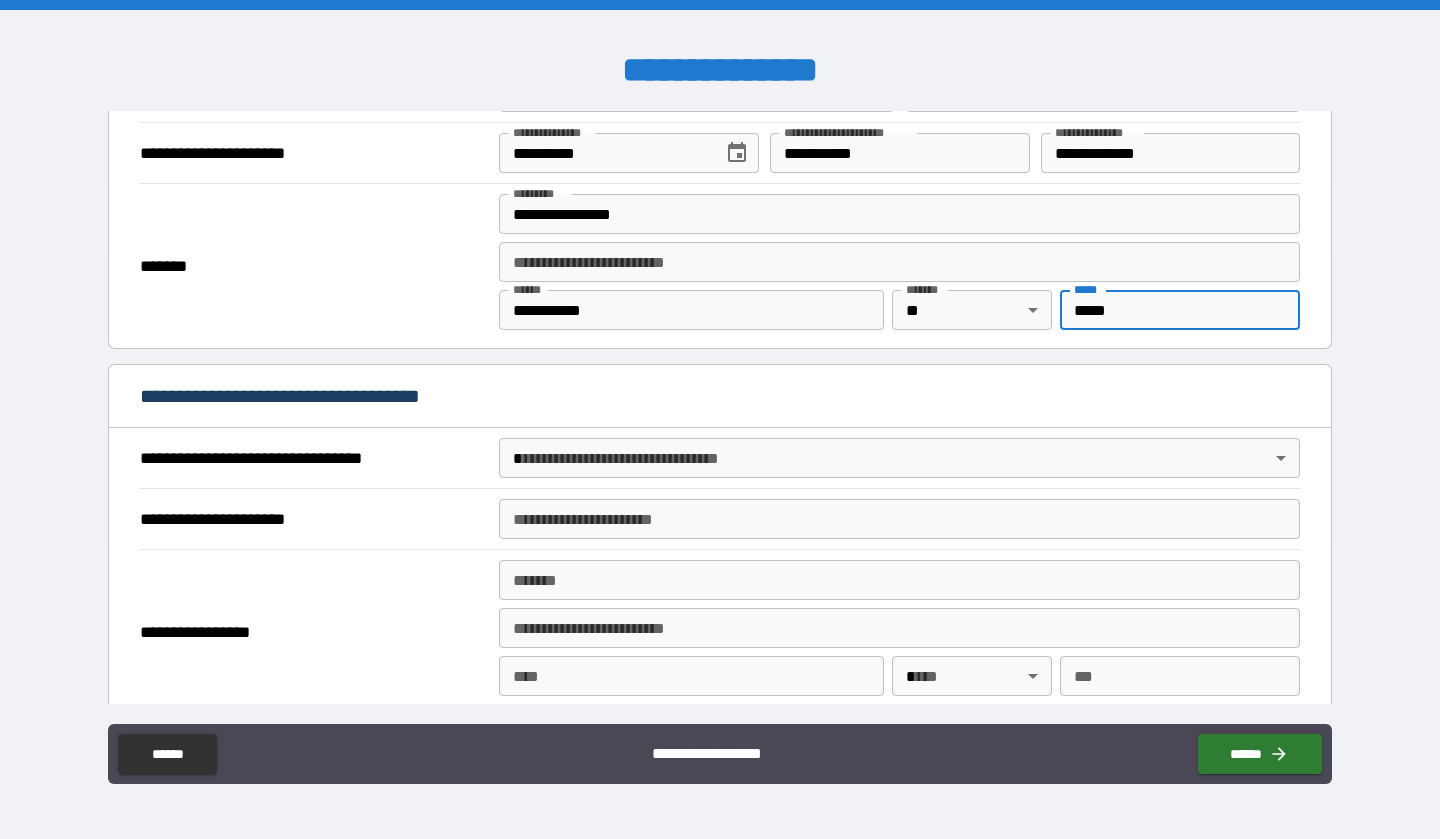 type on "*****" 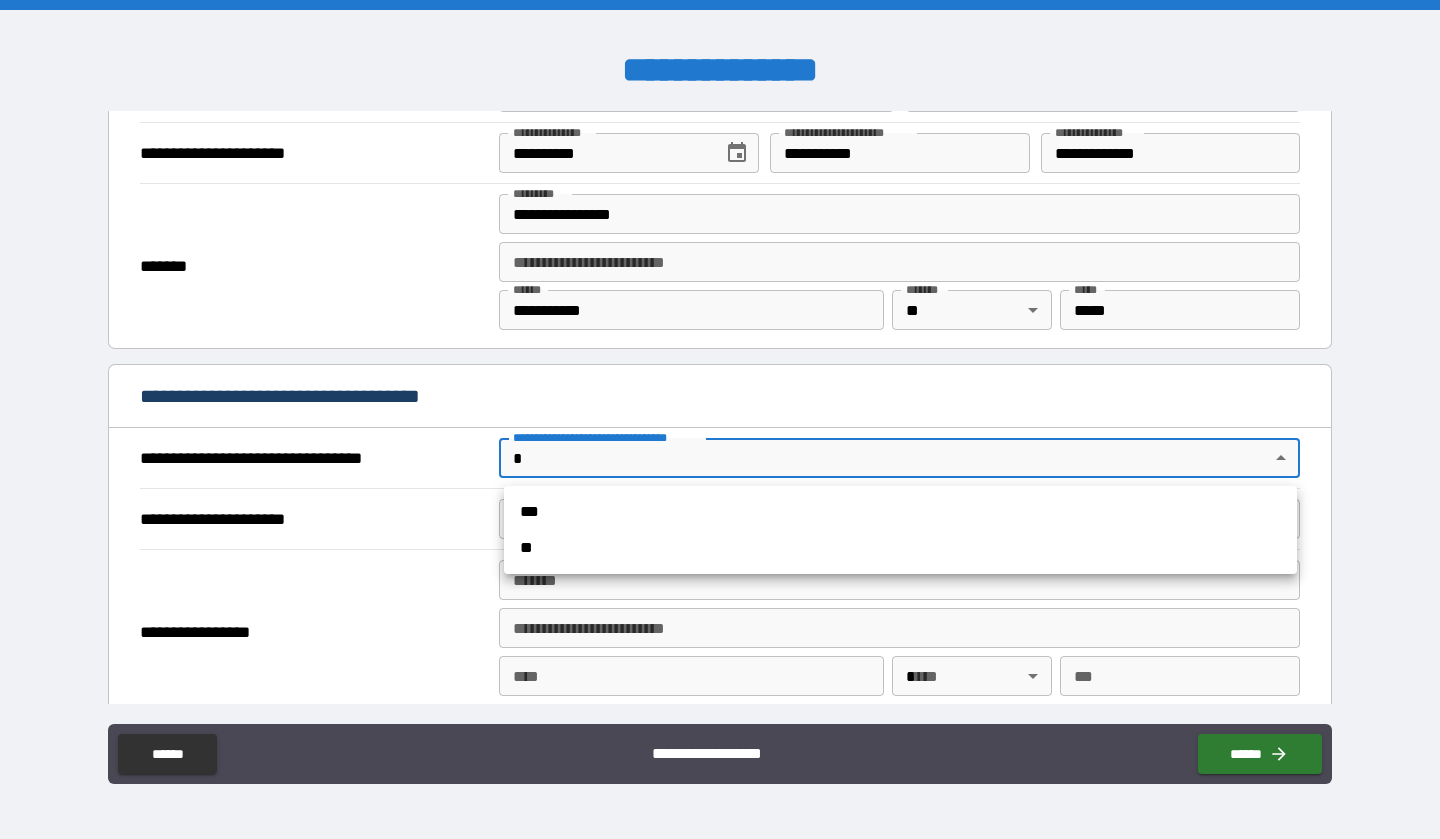 click on "***" at bounding box center [900, 512] 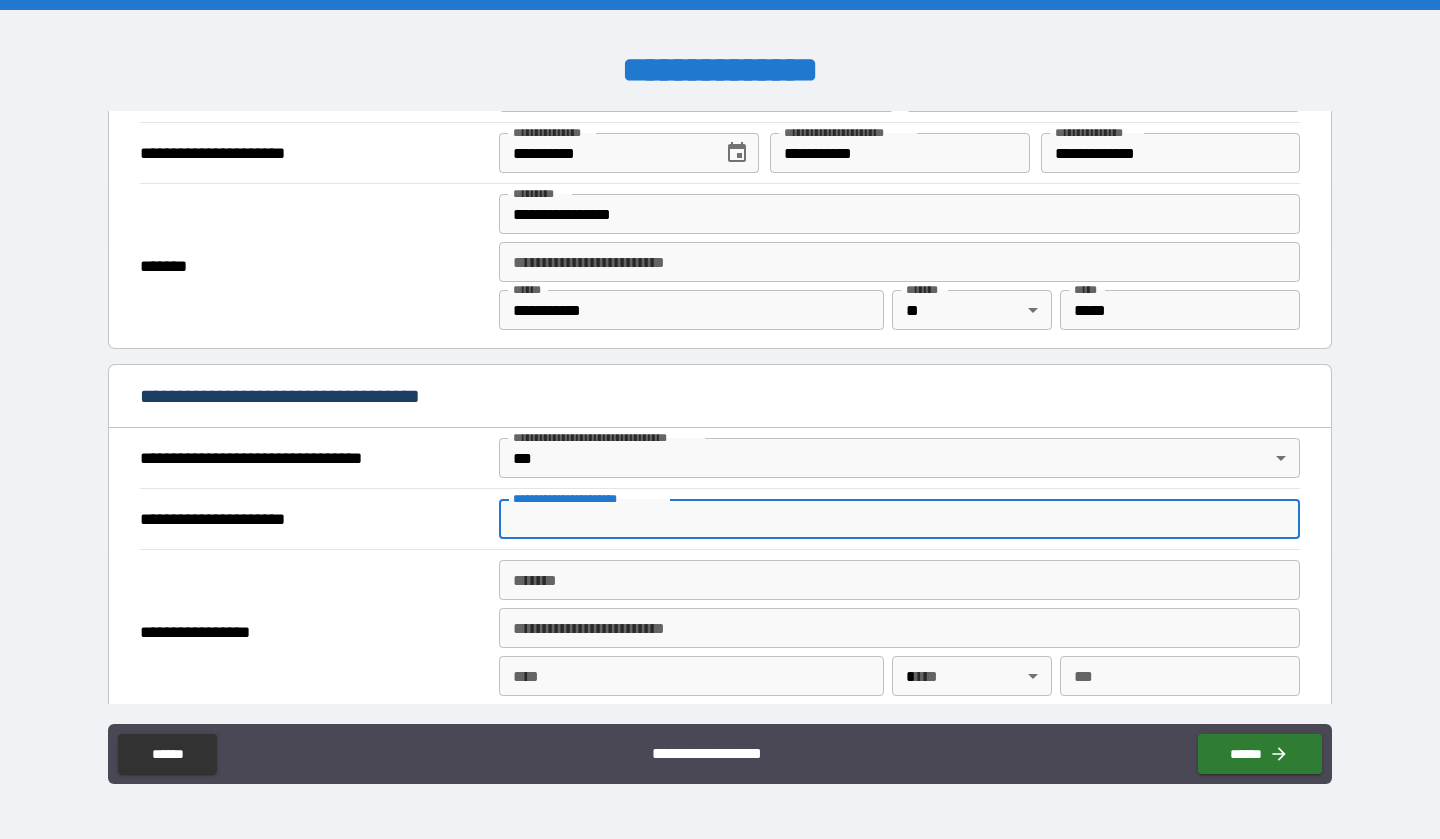 click on "**********" at bounding box center (899, 519) 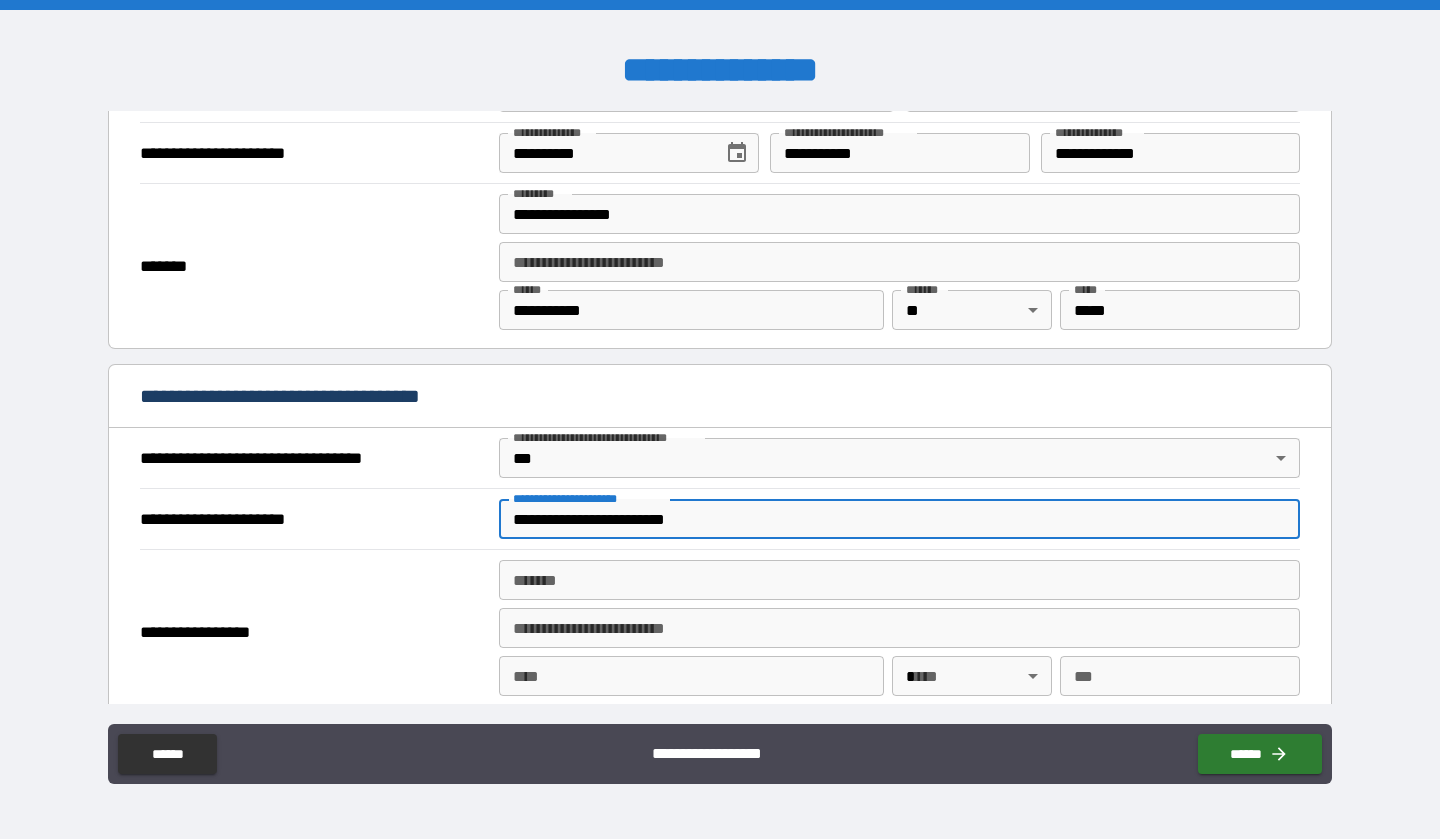 drag, startPoint x: 756, startPoint y: 518, endPoint x: 501, endPoint y: 504, distance: 255.38402 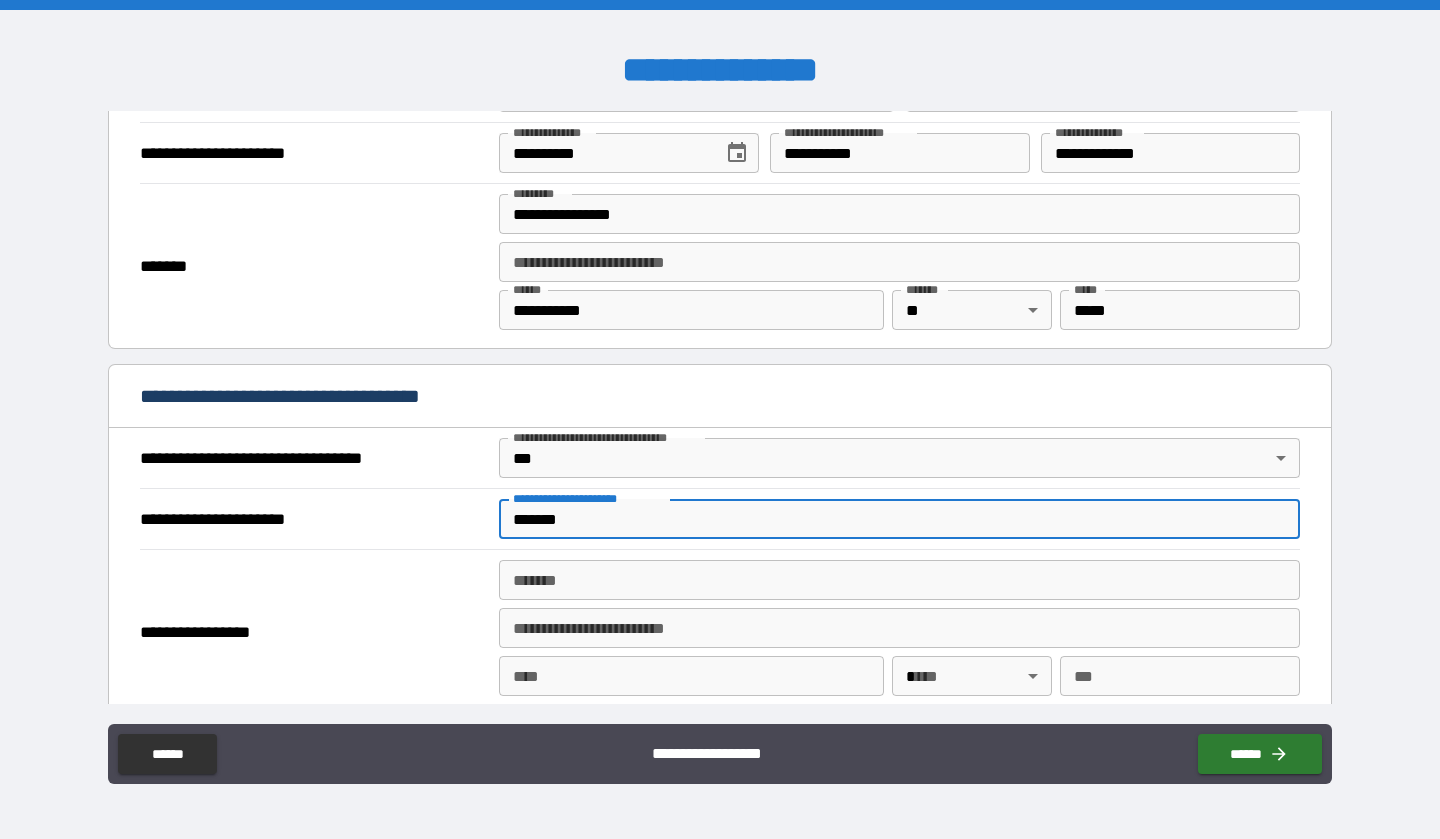 type on "*******" 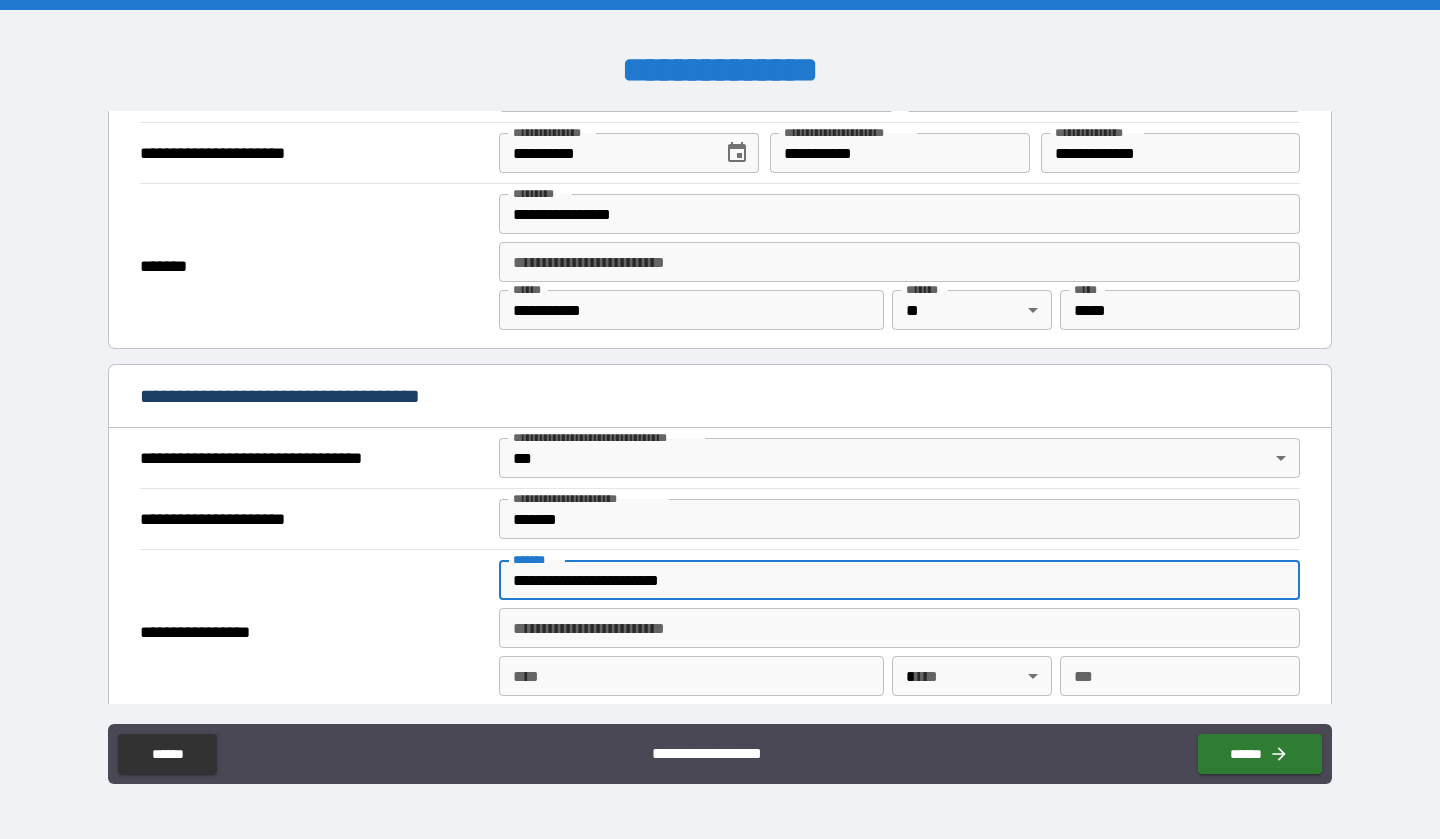type on "**********" 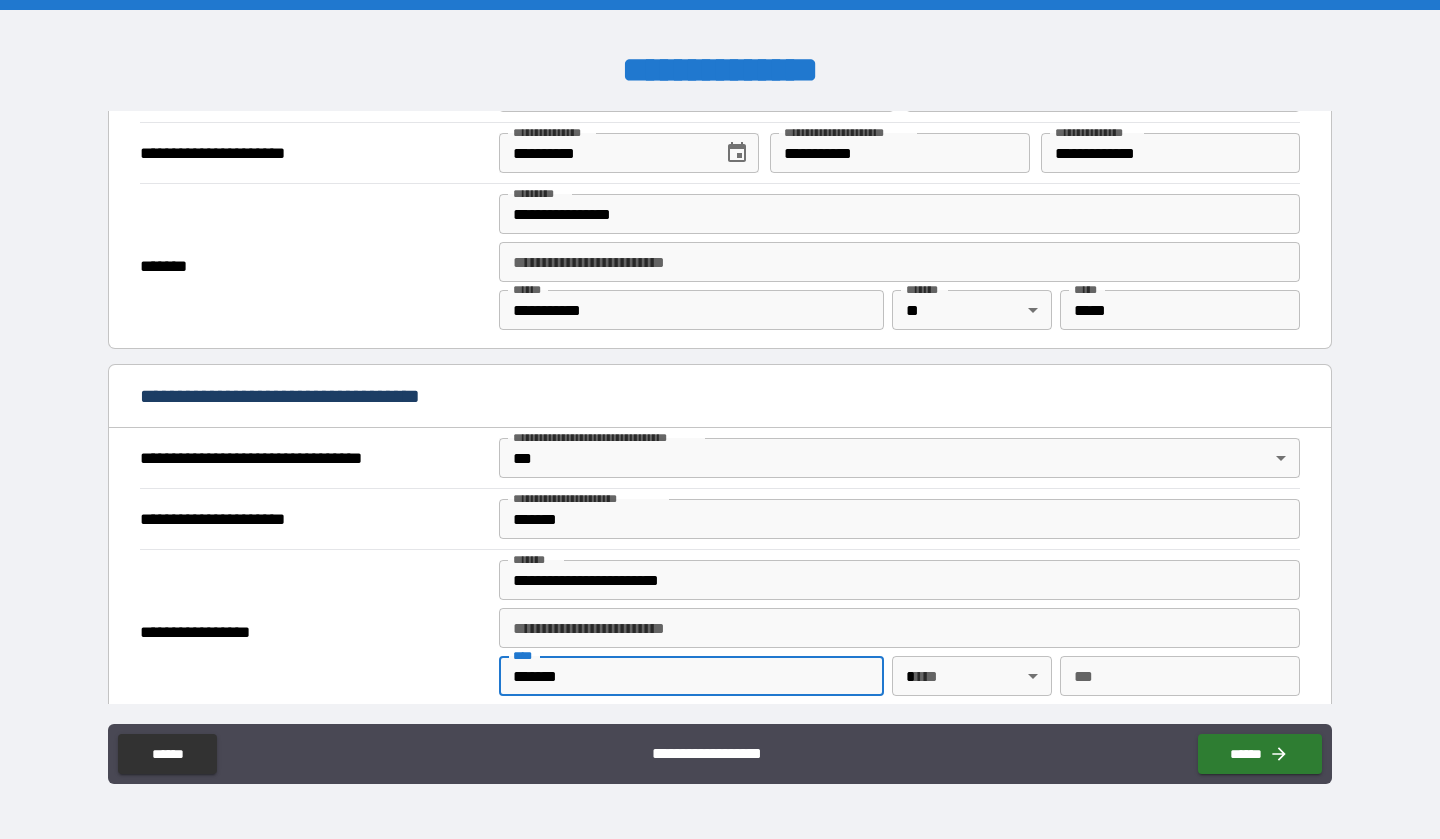 type on "*******" 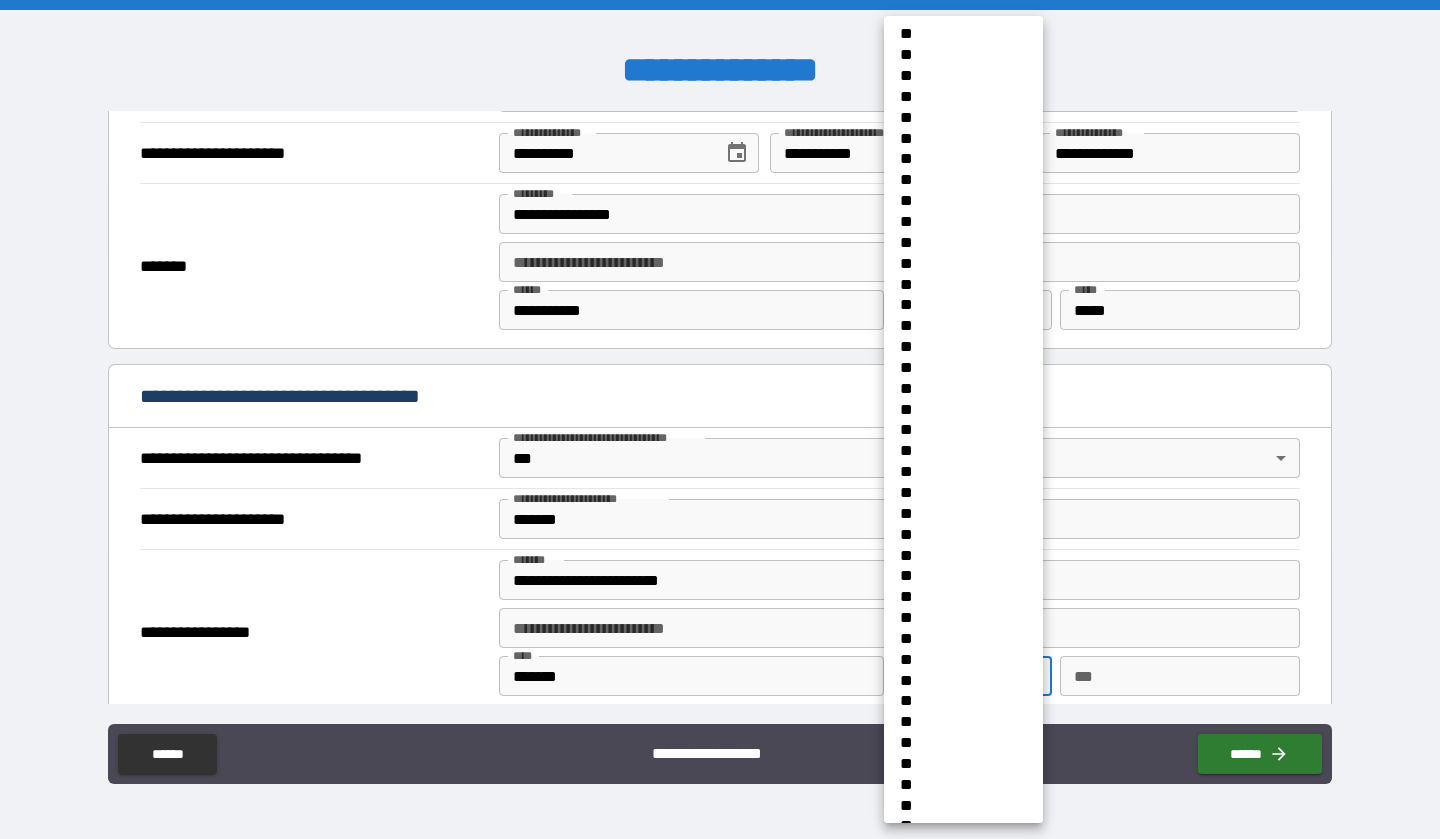 click on "**********" at bounding box center (720, 419) 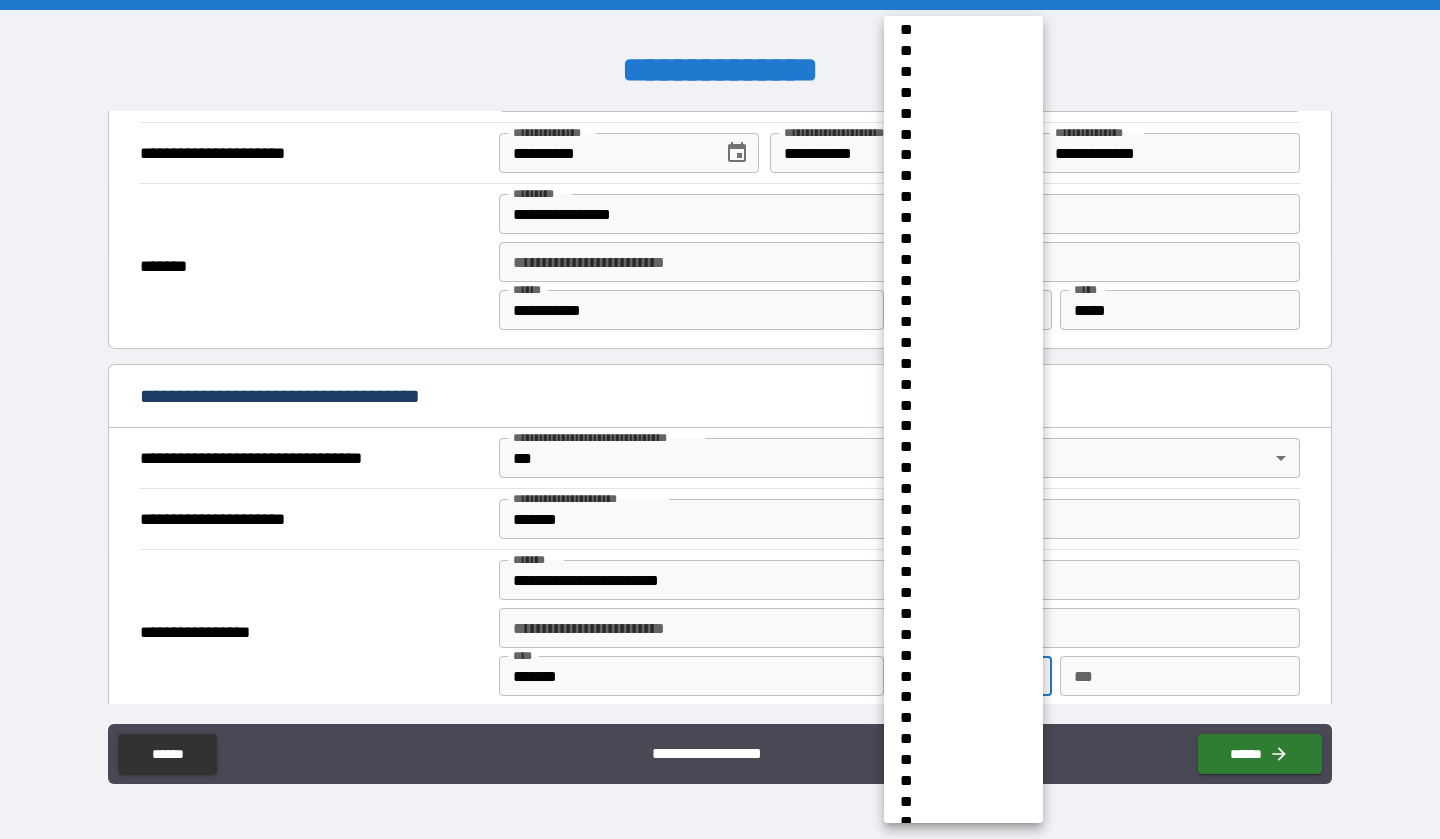 scroll, scrollTop: 276, scrollLeft: 0, axis: vertical 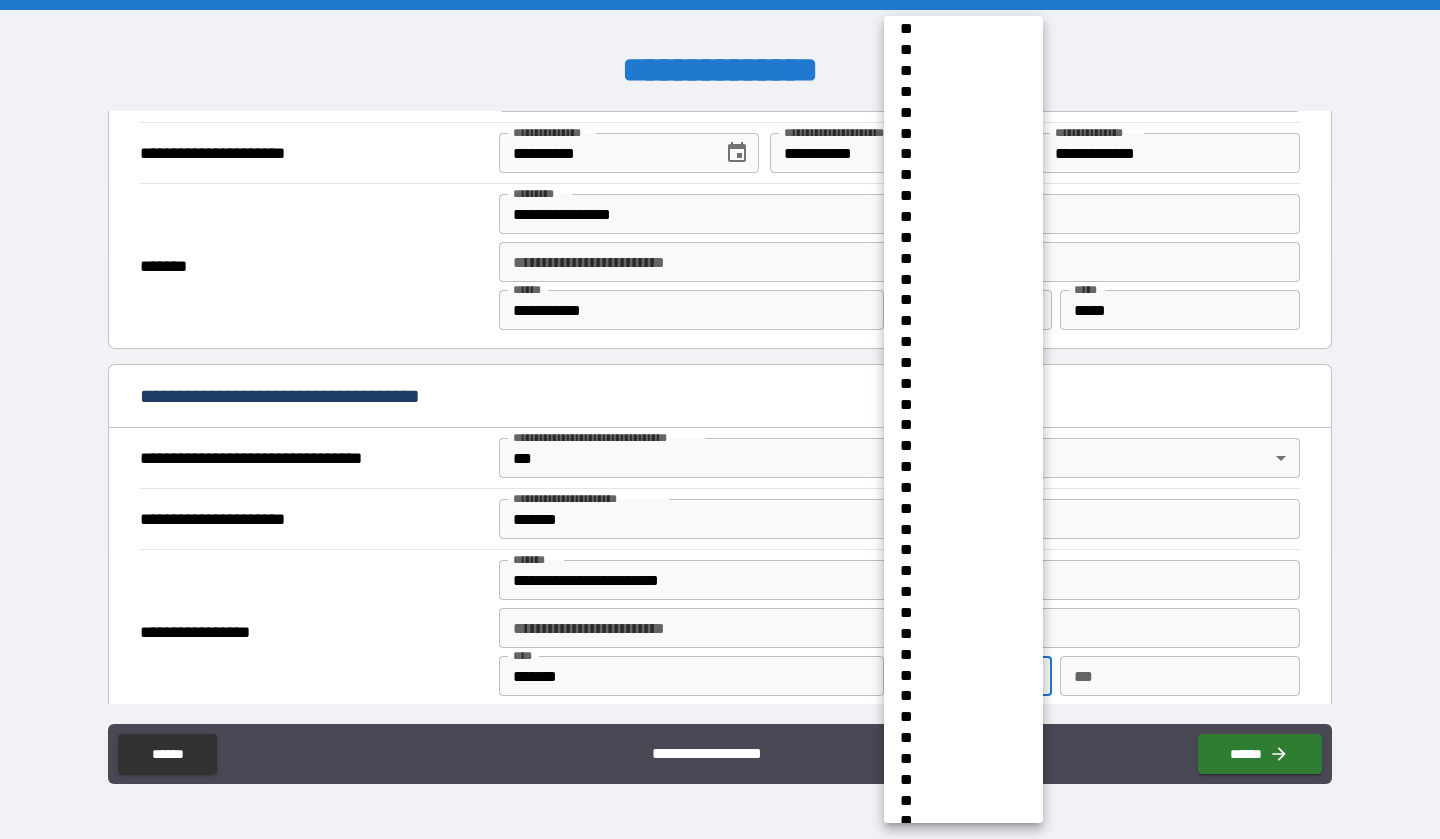 click on "**" at bounding box center [944, 300] 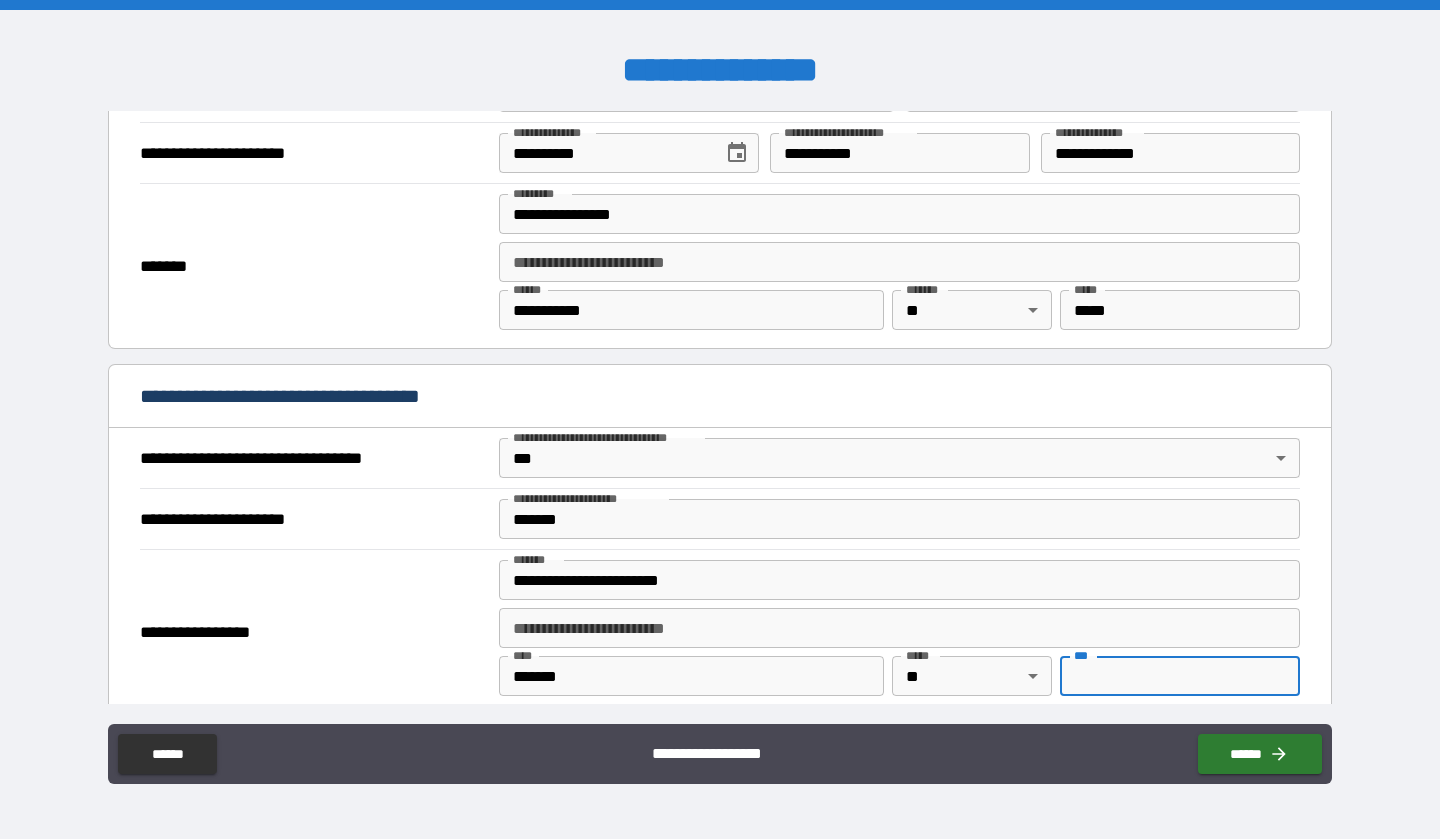 click on "***" at bounding box center (1180, 676) 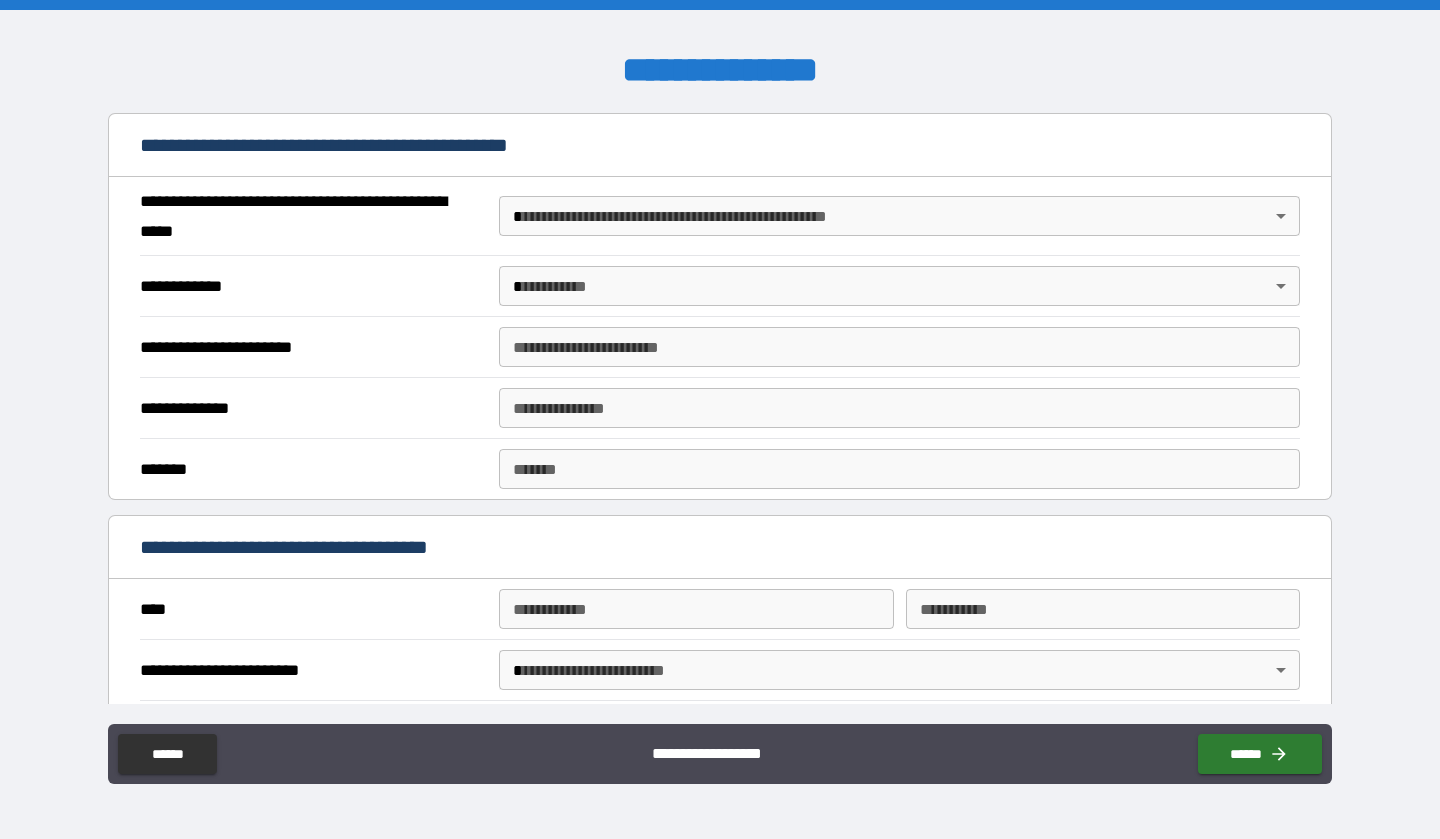 scroll, scrollTop: 1504, scrollLeft: 0, axis: vertical 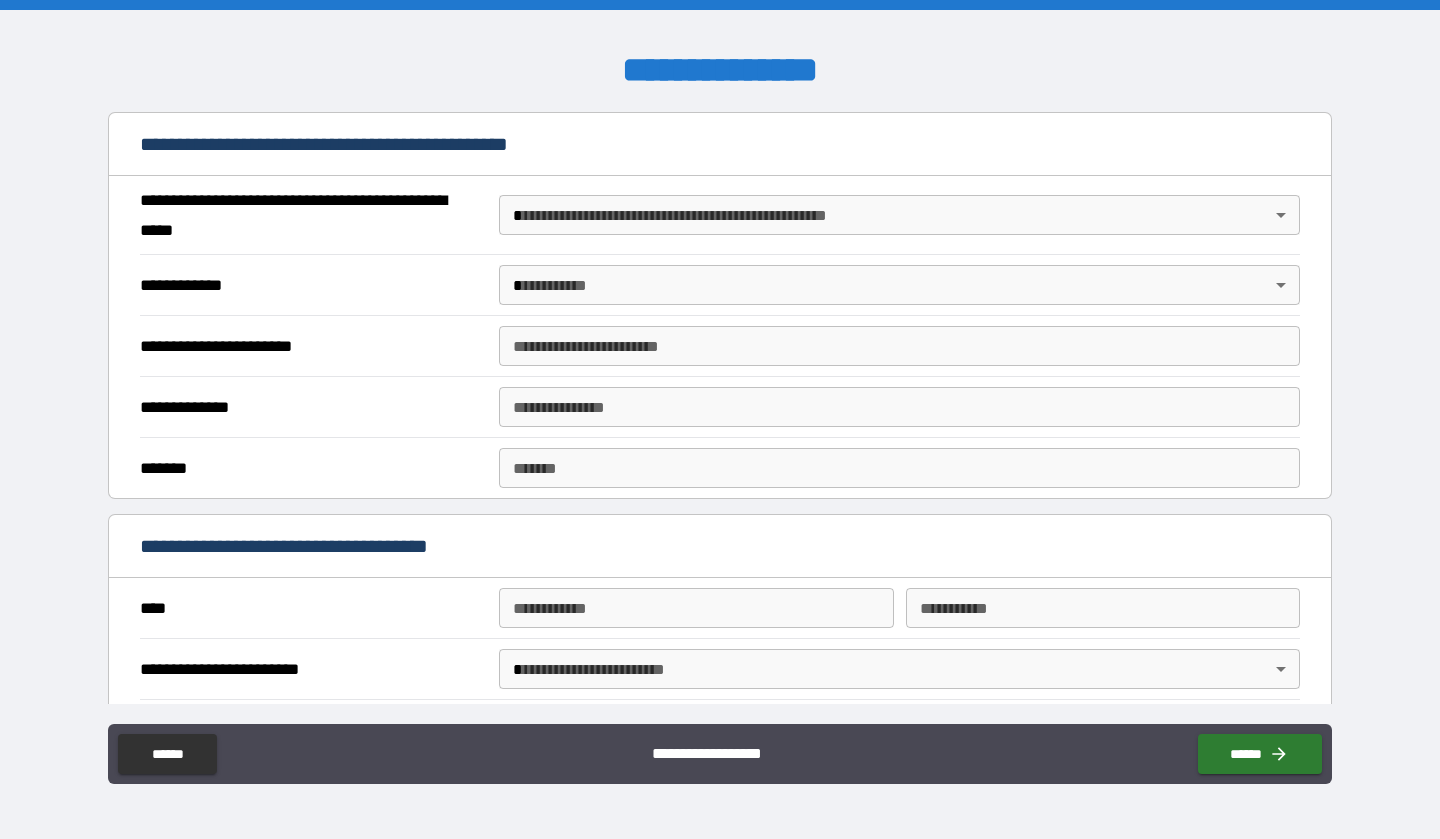 type on "*****" 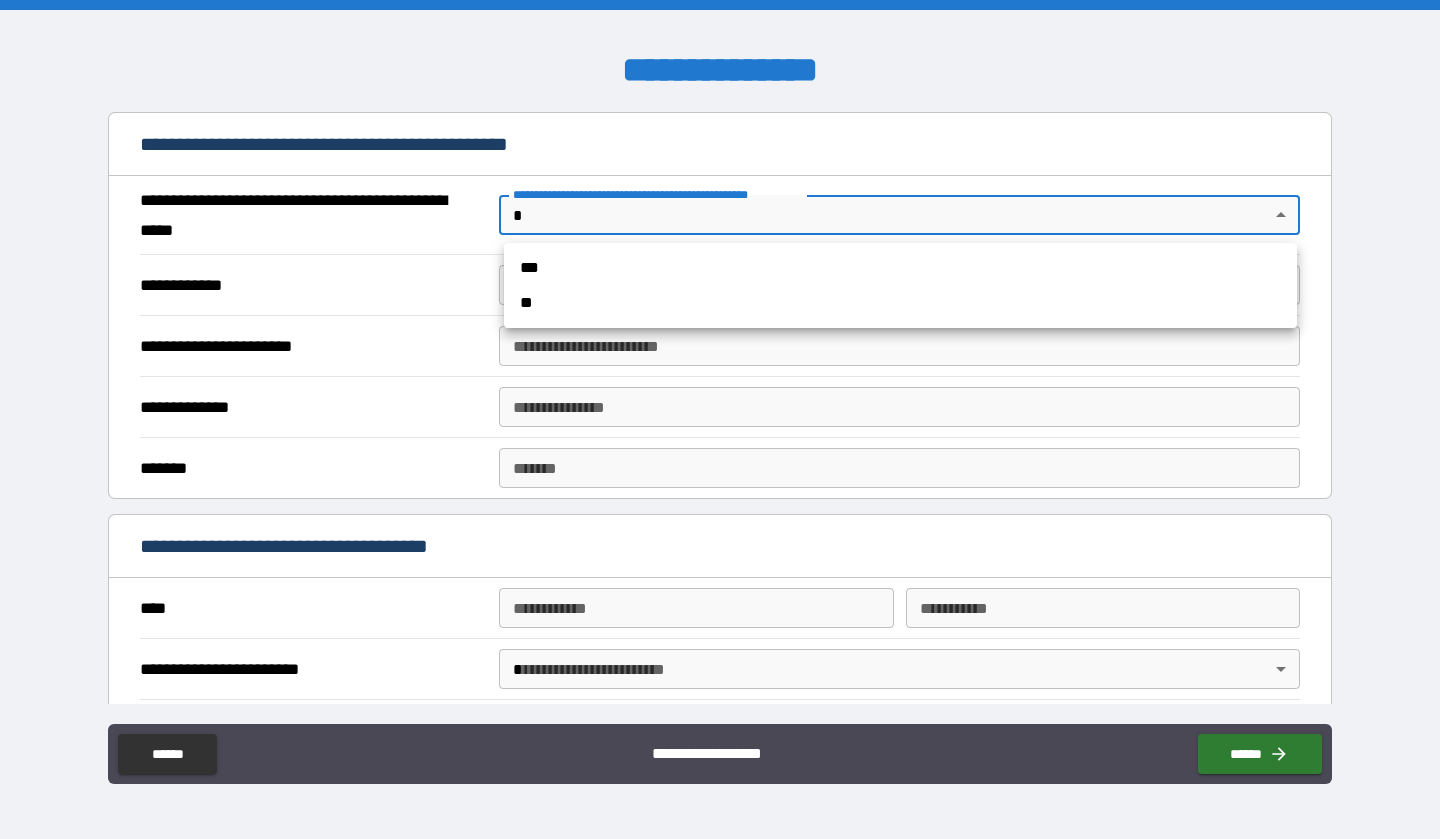 click on "**********" at bounding box center [720, 419] 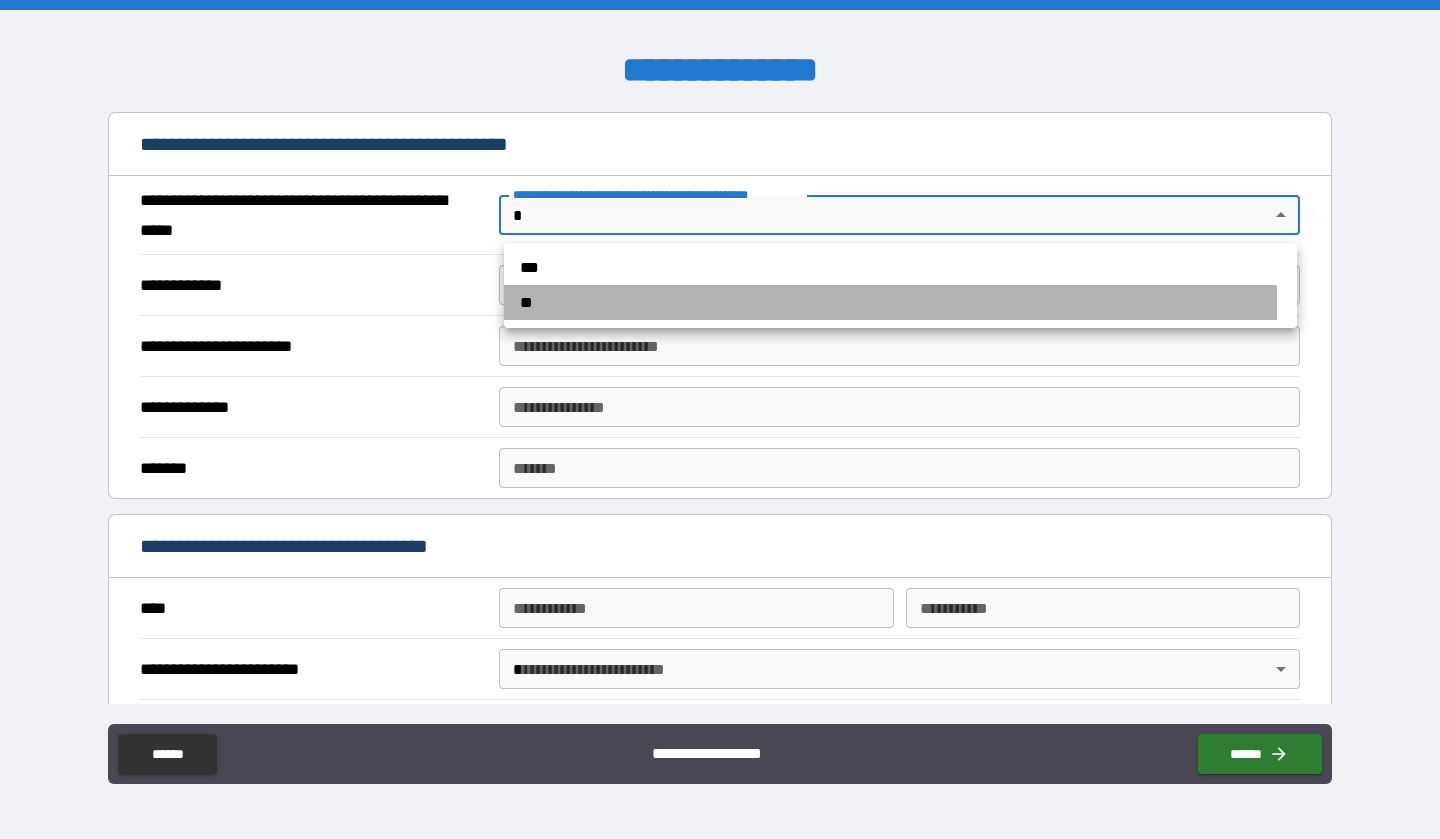 click on "**" at bounding box center (890, 302) 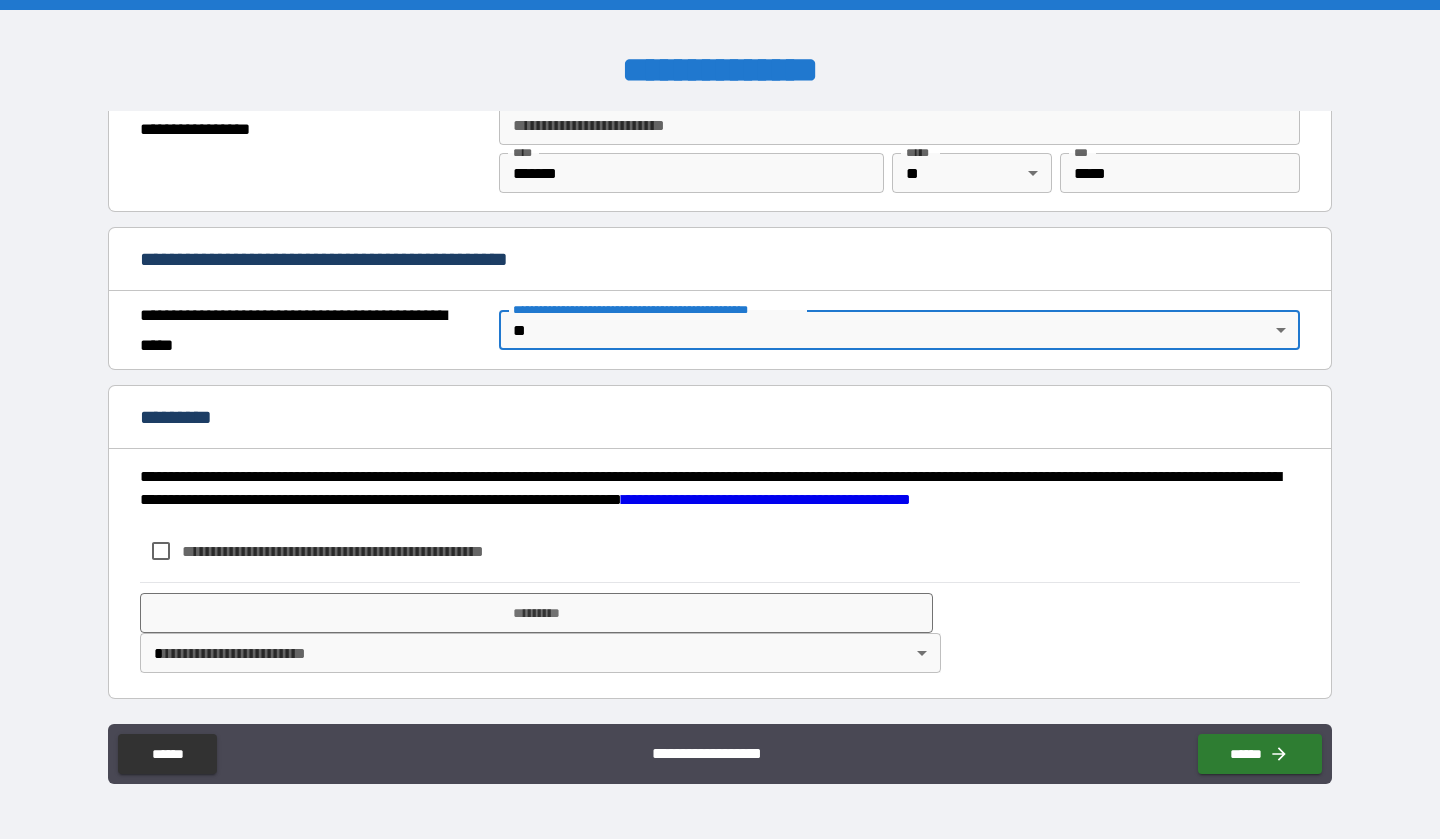 scroll, scrollTop: 1389, scrollLeft: 0, axis: vertical 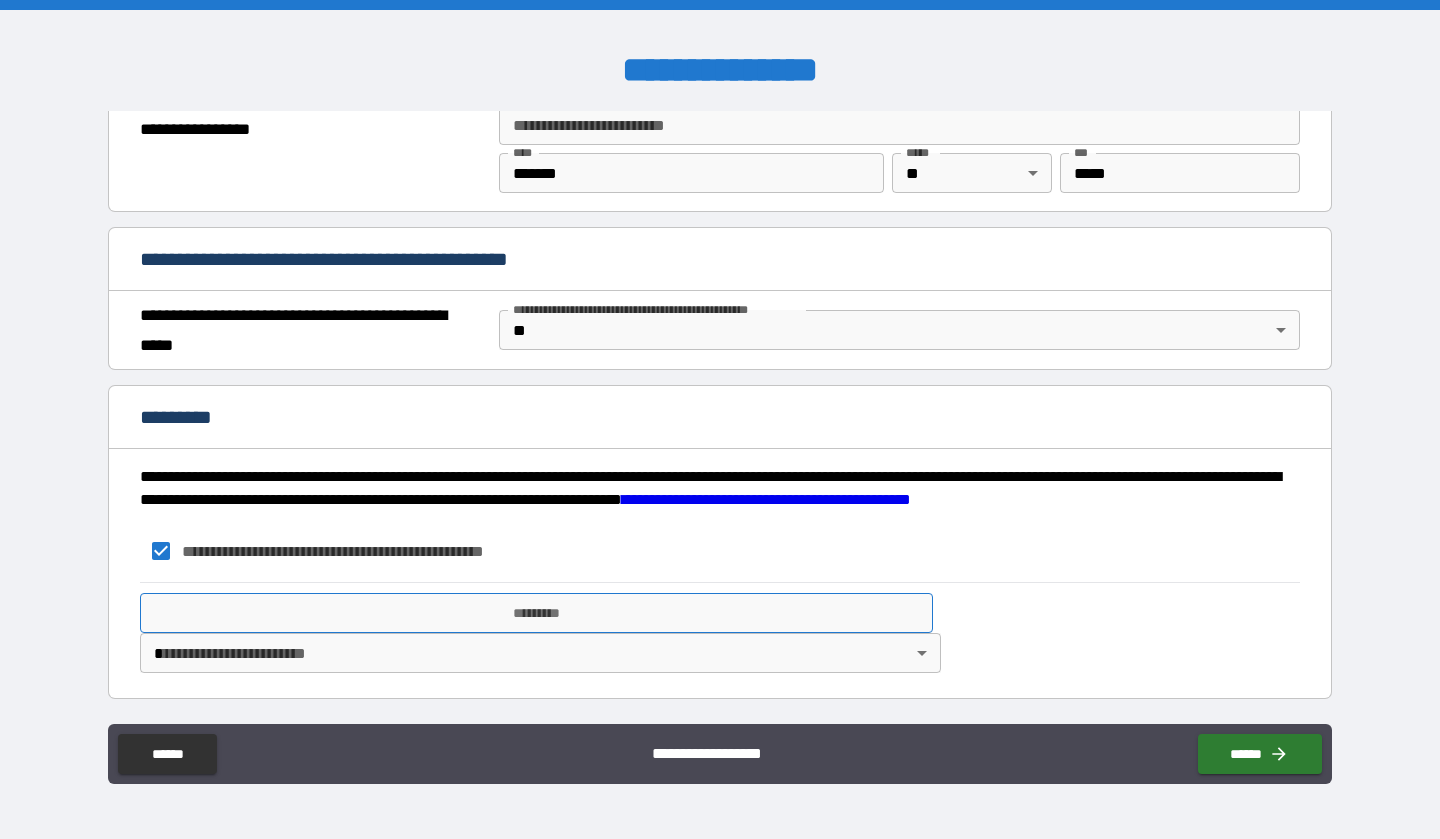 click on "*********" at bounding box center (536, 613) 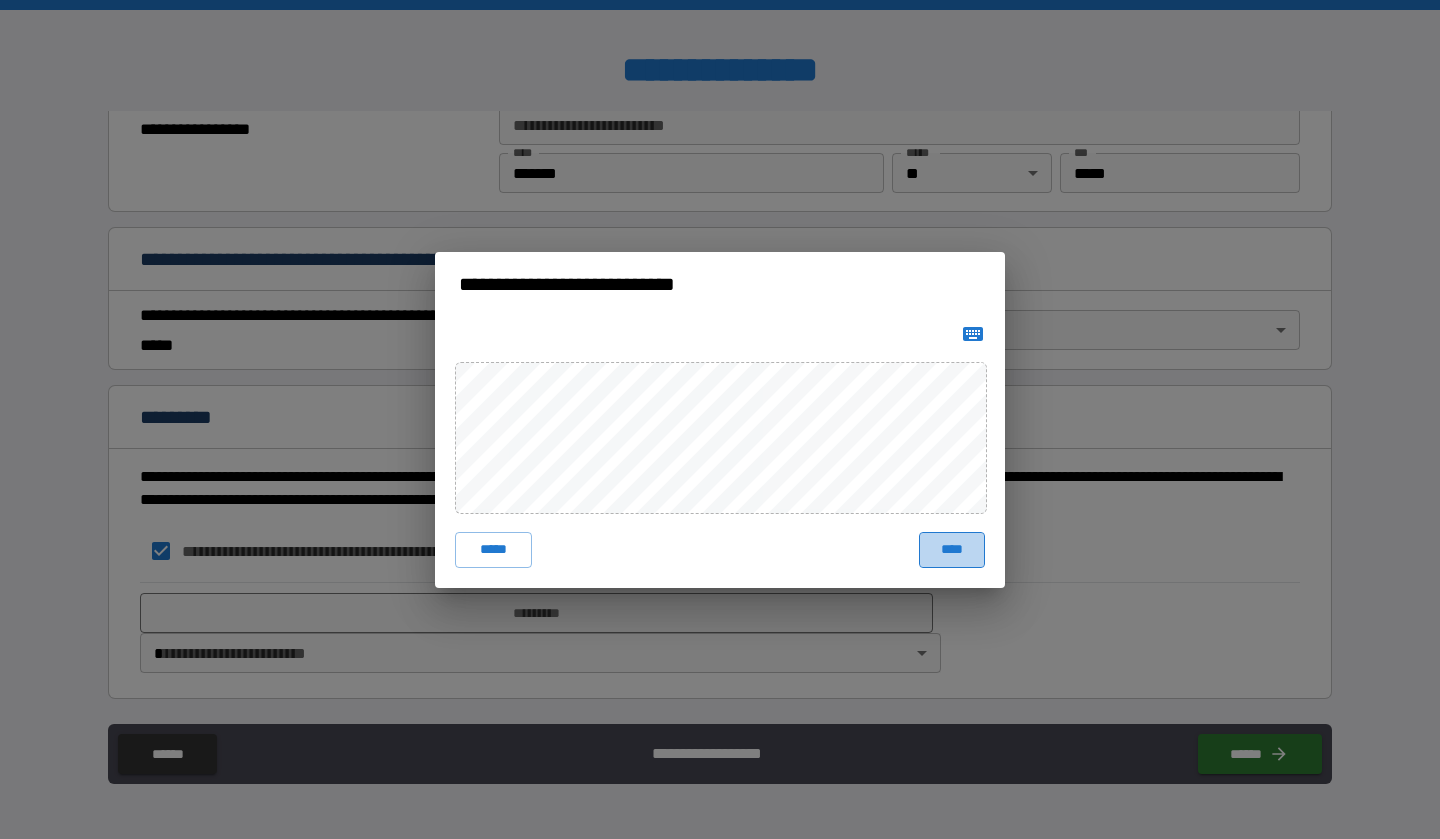 click on "****" at bounding box center [952, 550] 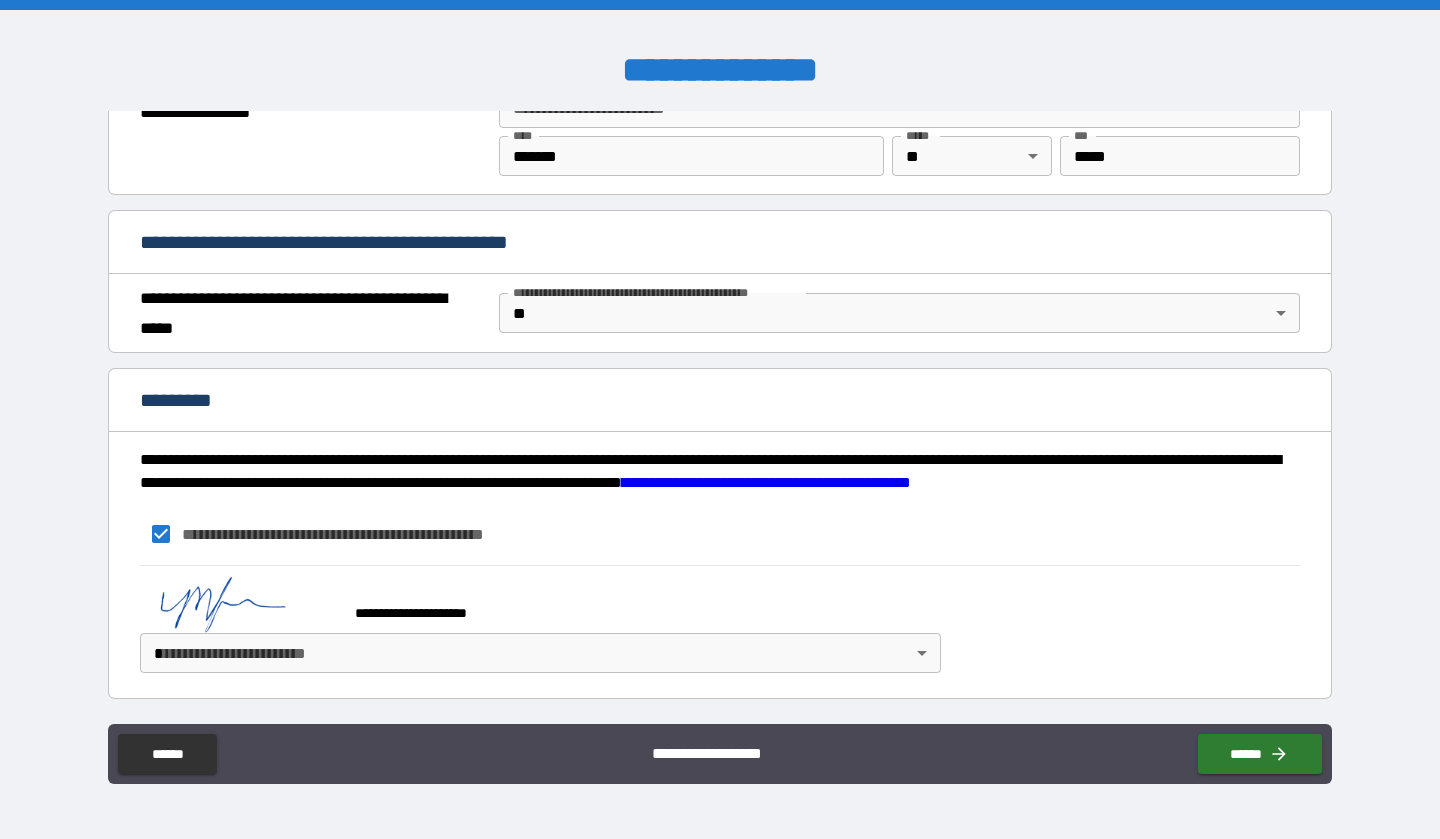 scroll, scrollTop: 1406, scrollLeft: 0, axis: vertical 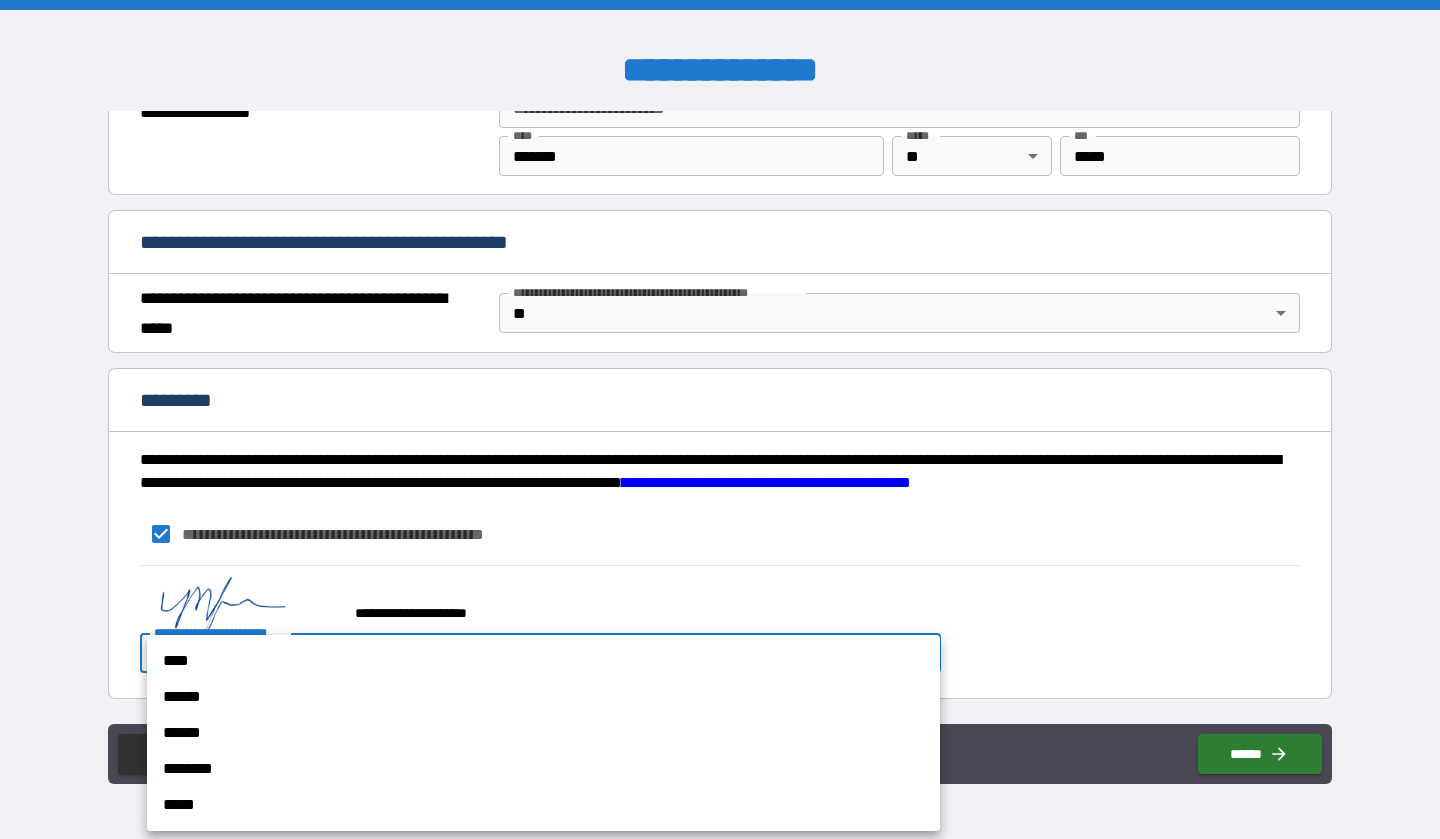 click on "****" at bounding box center [543, 661] 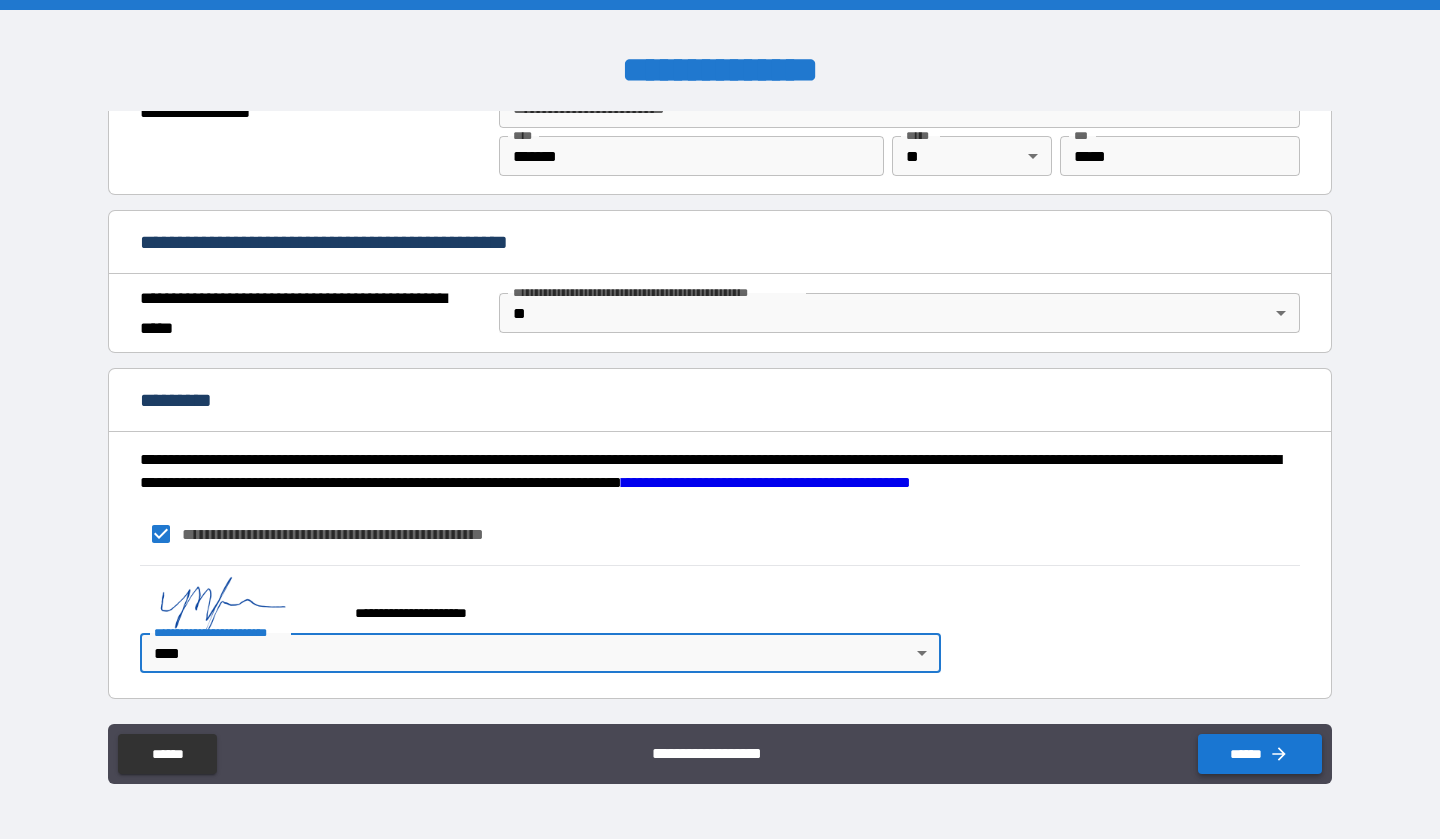 click on "******" at bounding box center [1260, 754] 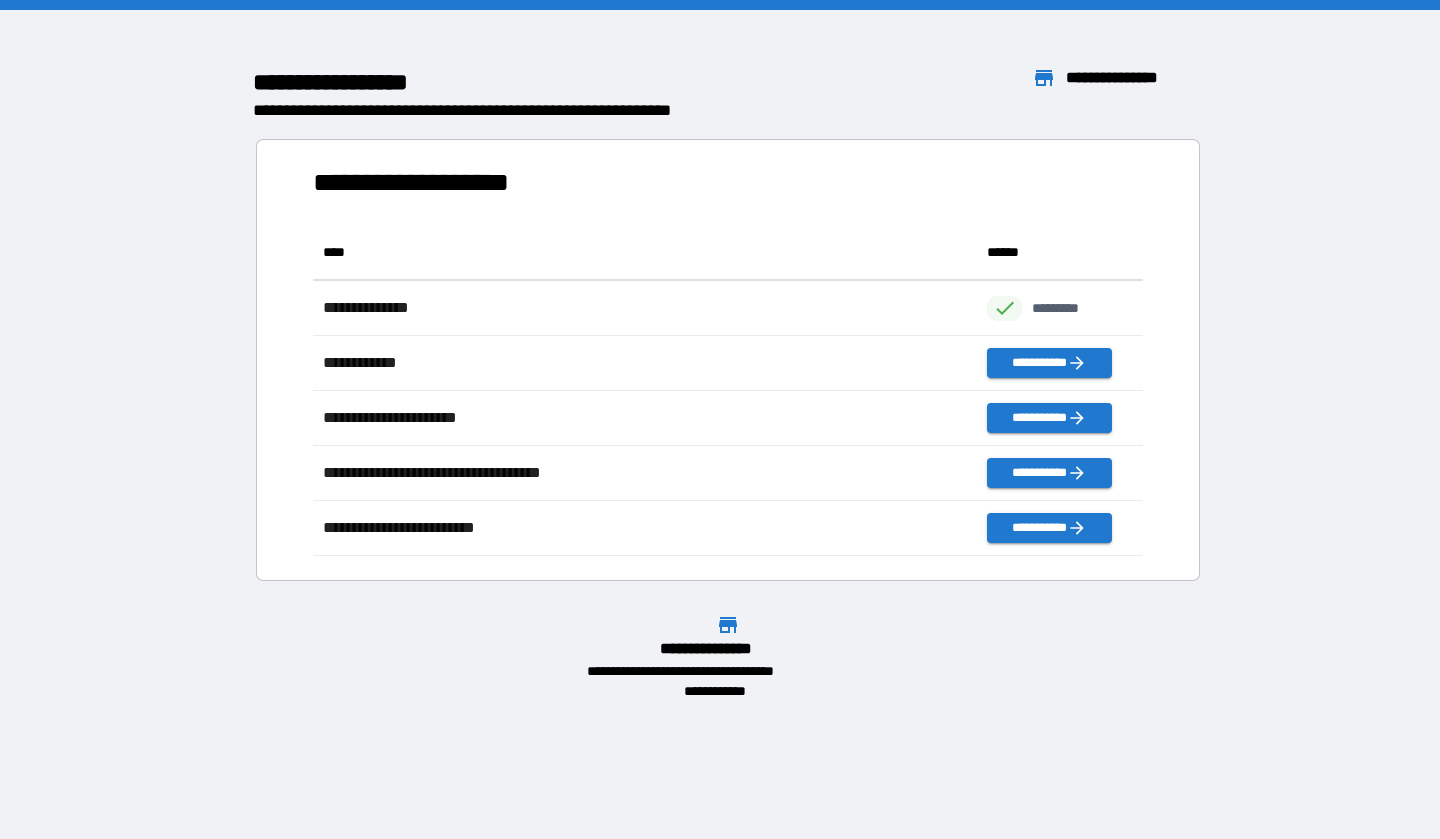 scroll, scrollTop: 1, scrollLeft: 1, axis: both 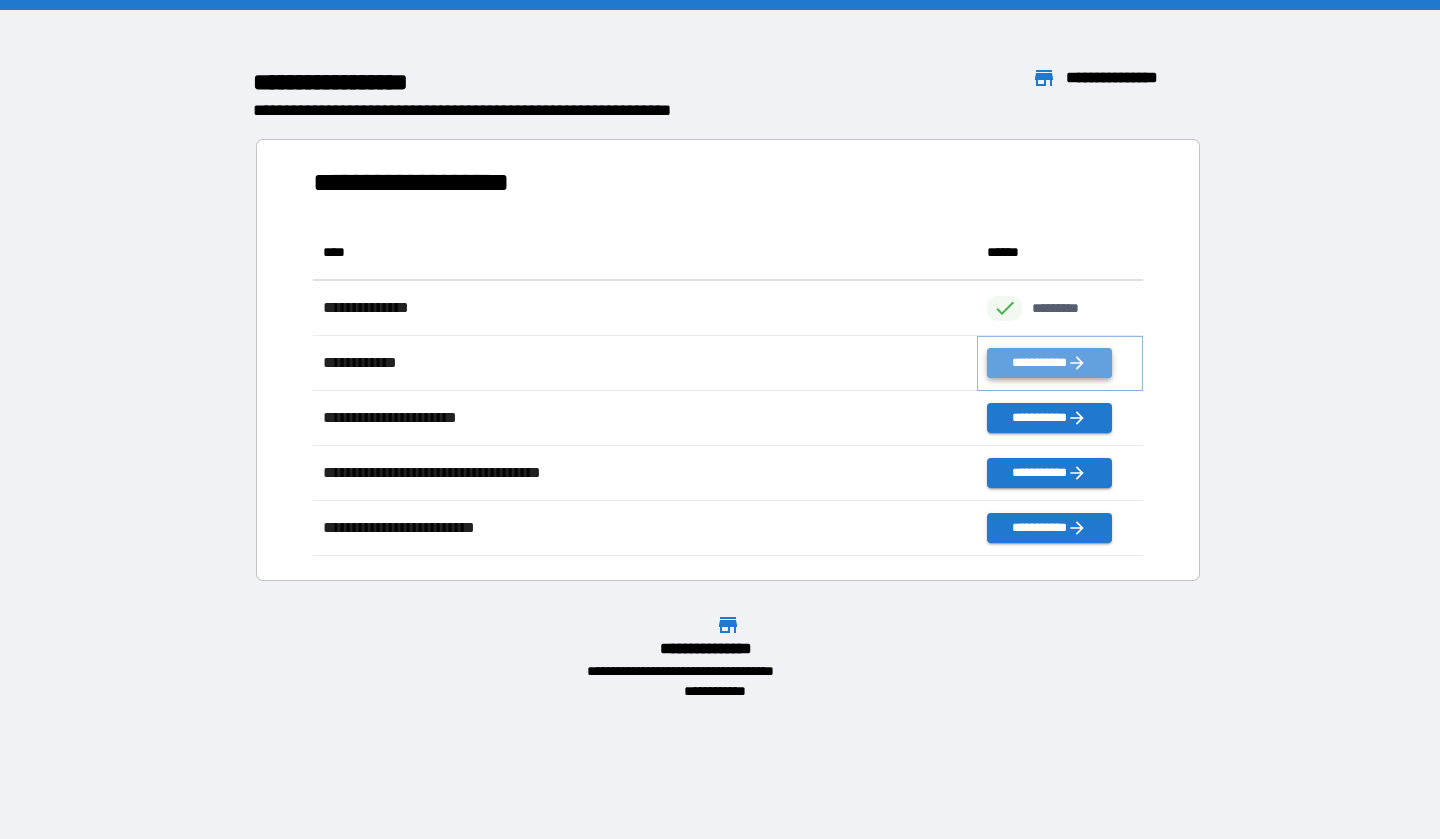 click 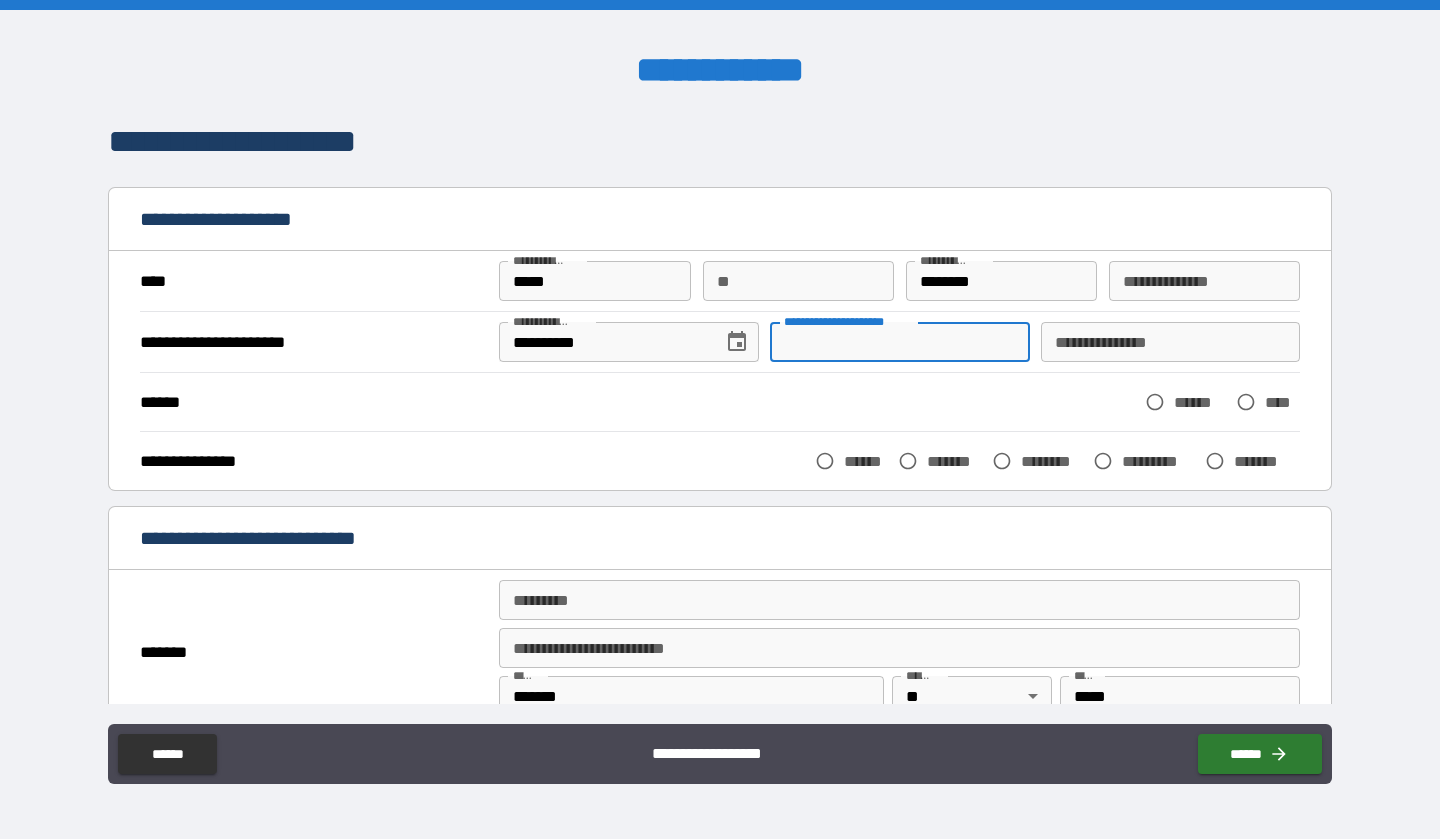 click on "**********" at bounding box center [899, 342] 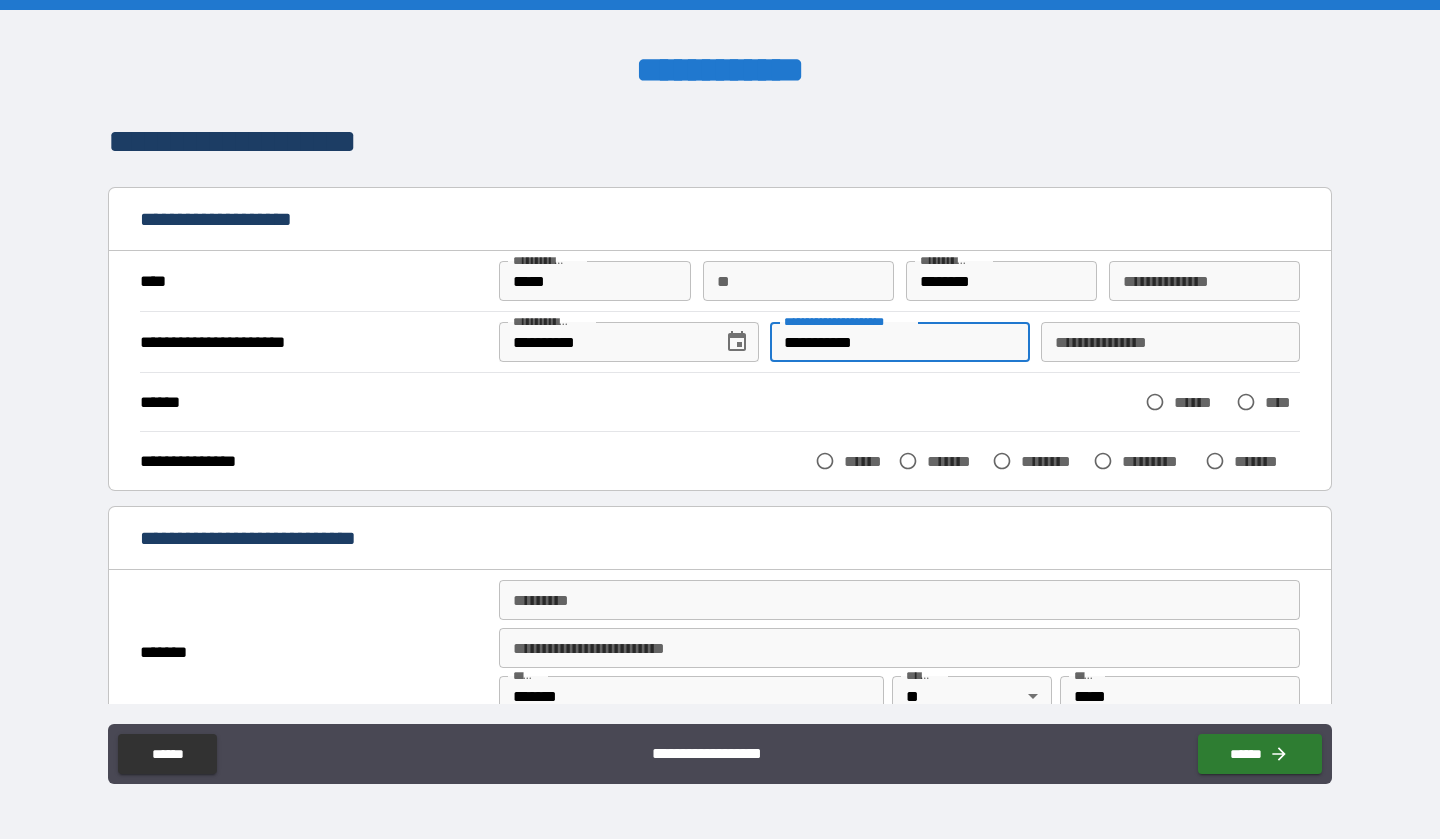 type on "**********" 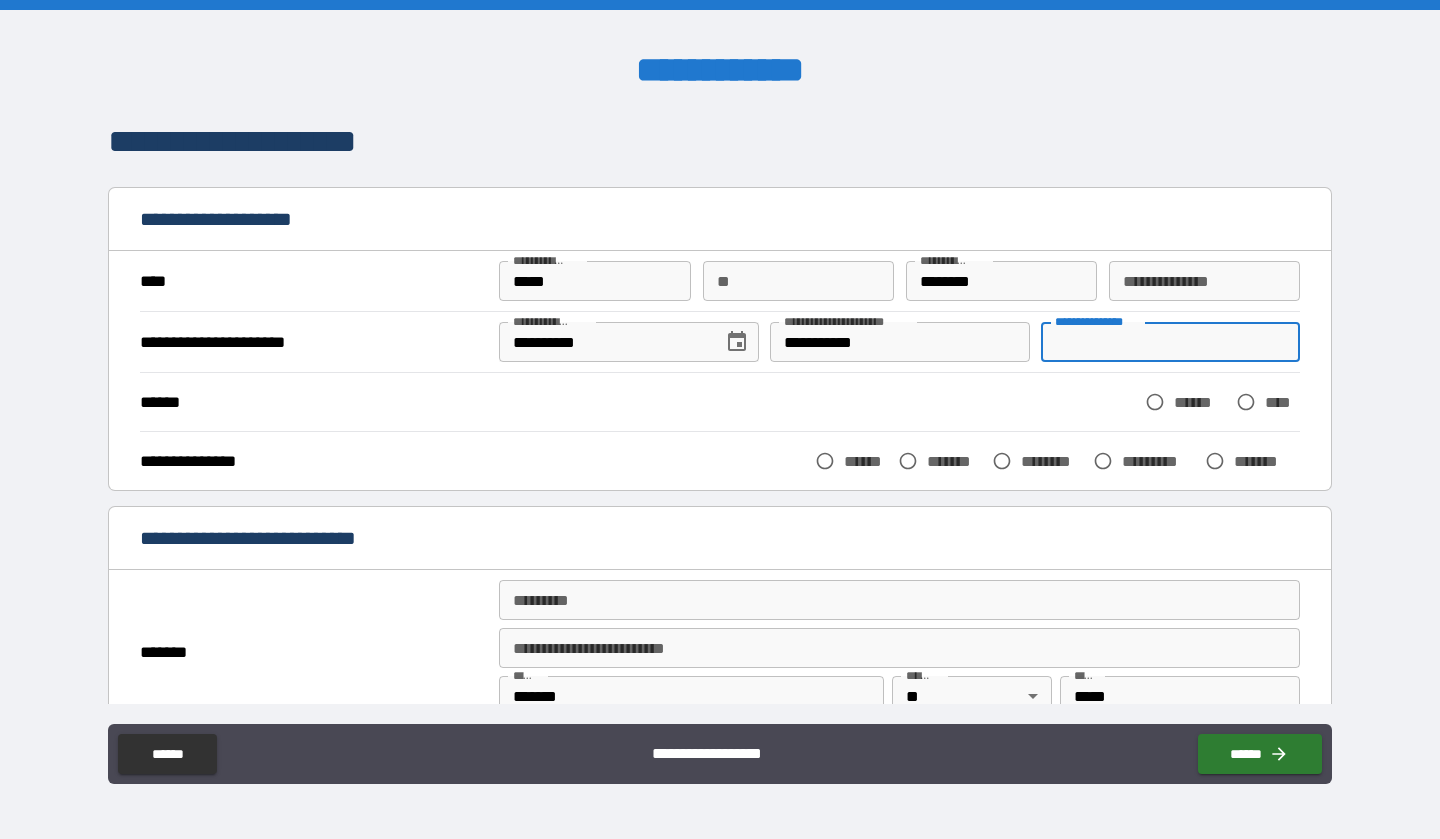 click on "**********" at bounding box center (1170, 342) 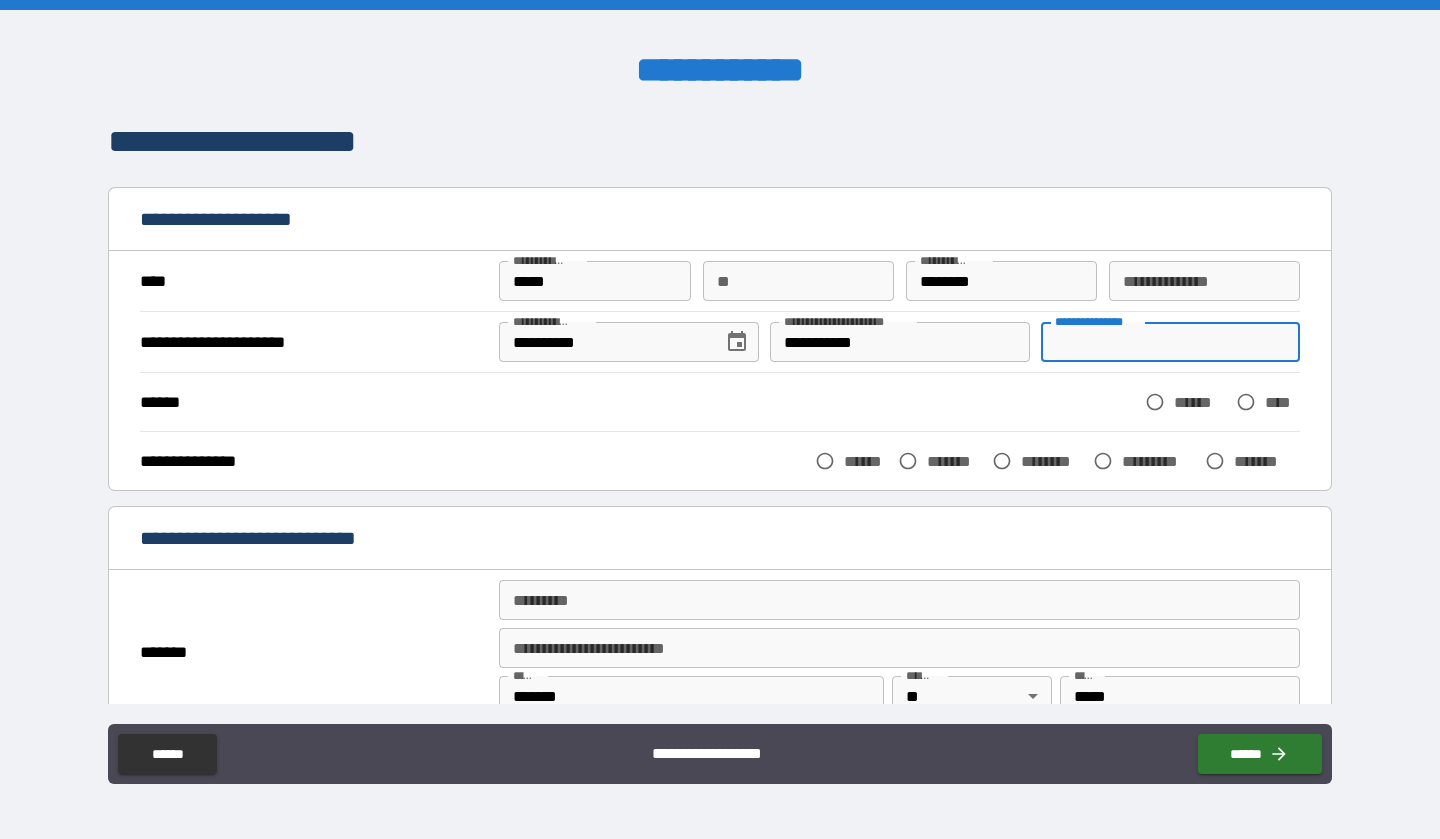 type on "*" 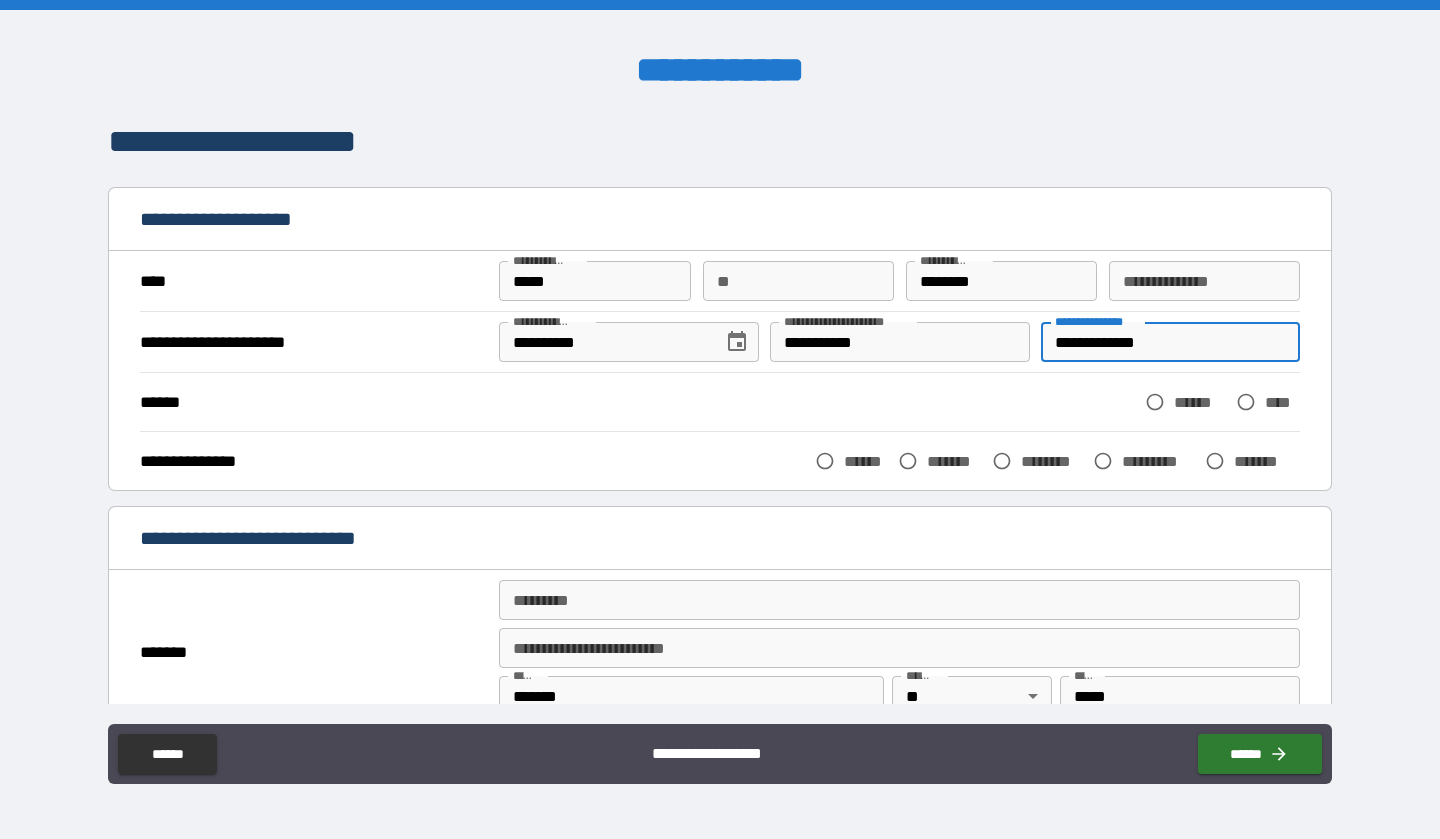 type on "**********" 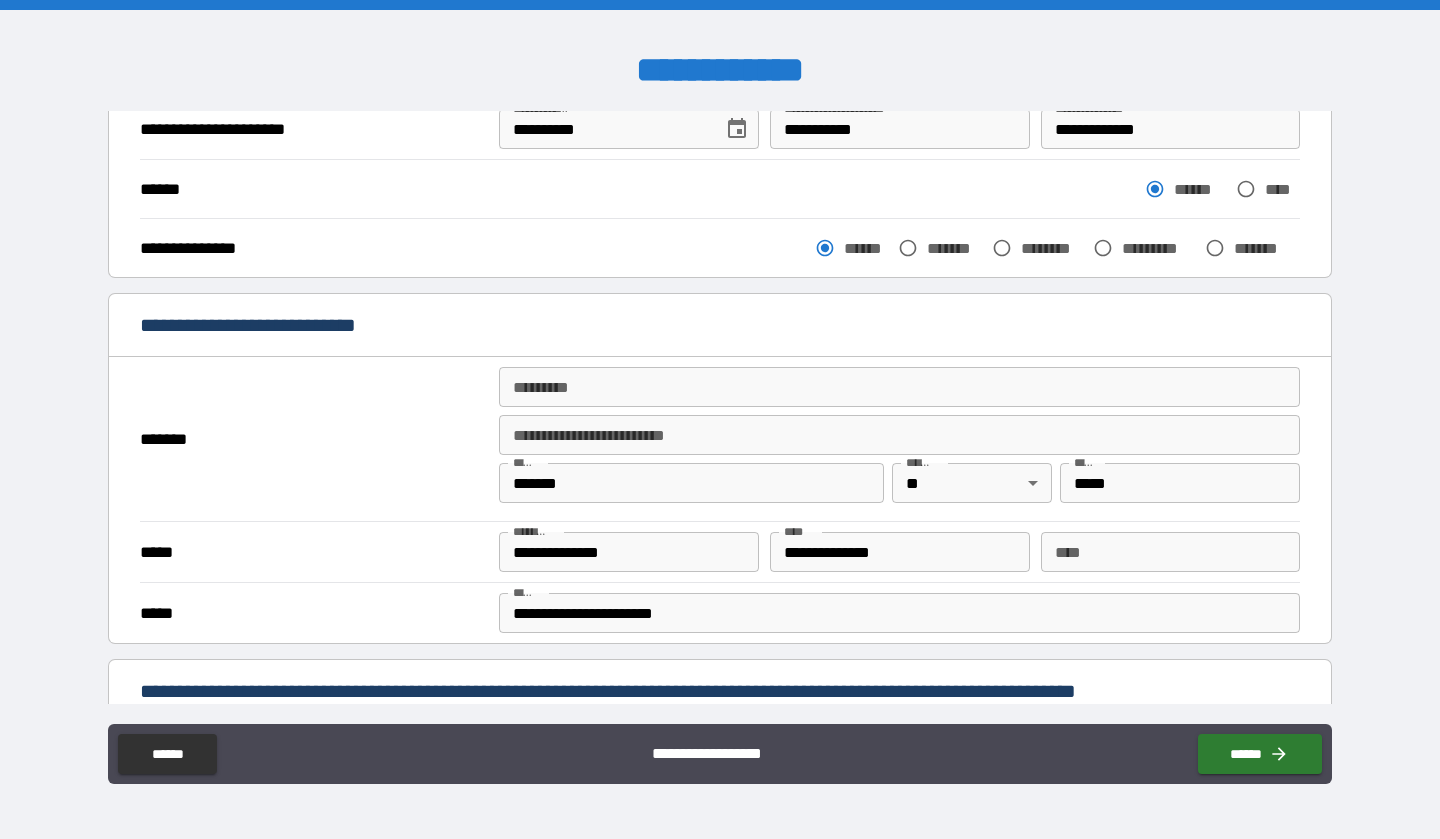 scroll, scrollTop: 222, scrollLeft: 0, axis: vertical 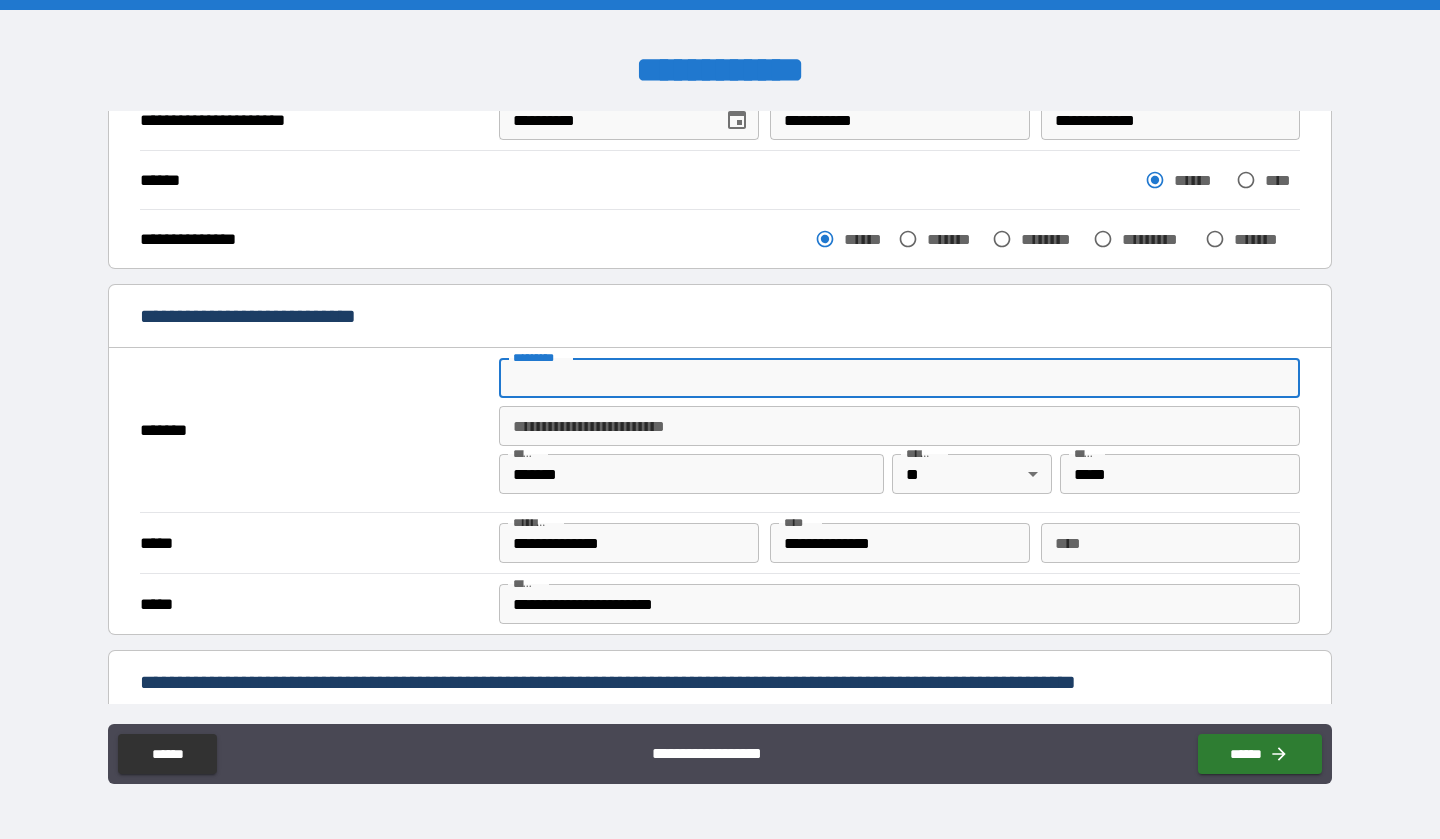 click on "*******   *" at bounding box center (899, 378) 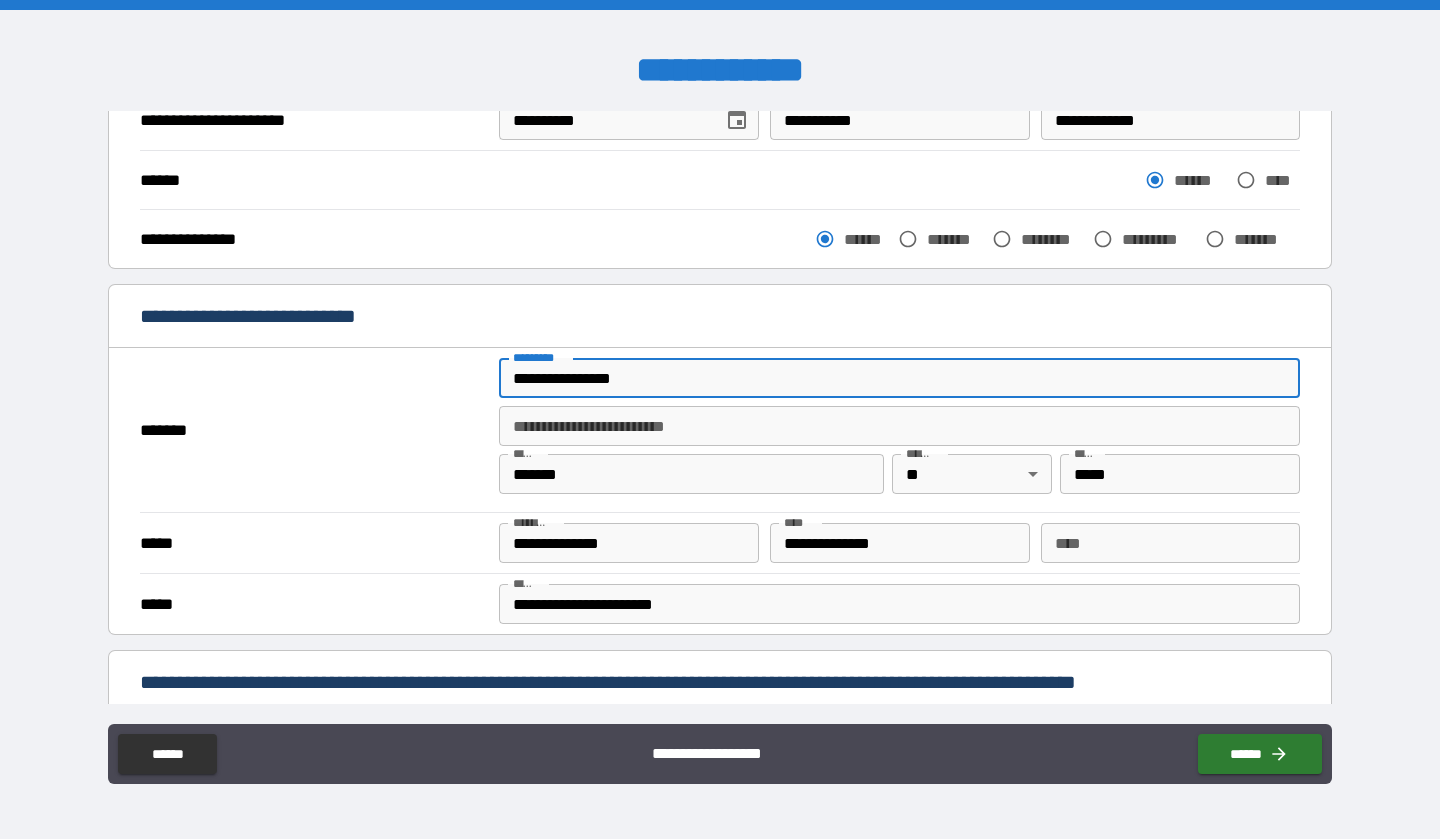type on "**********" 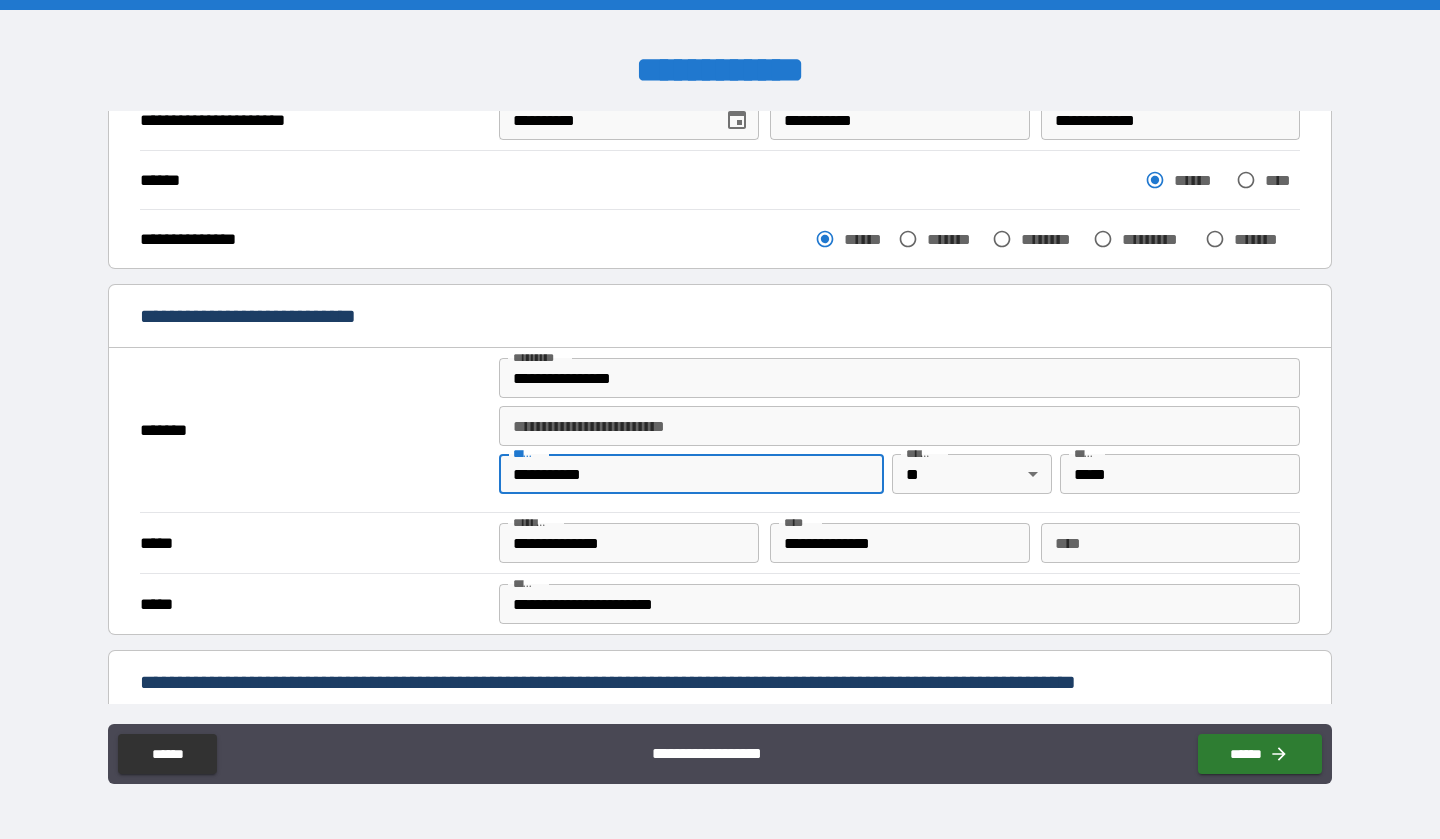 type on "**********" 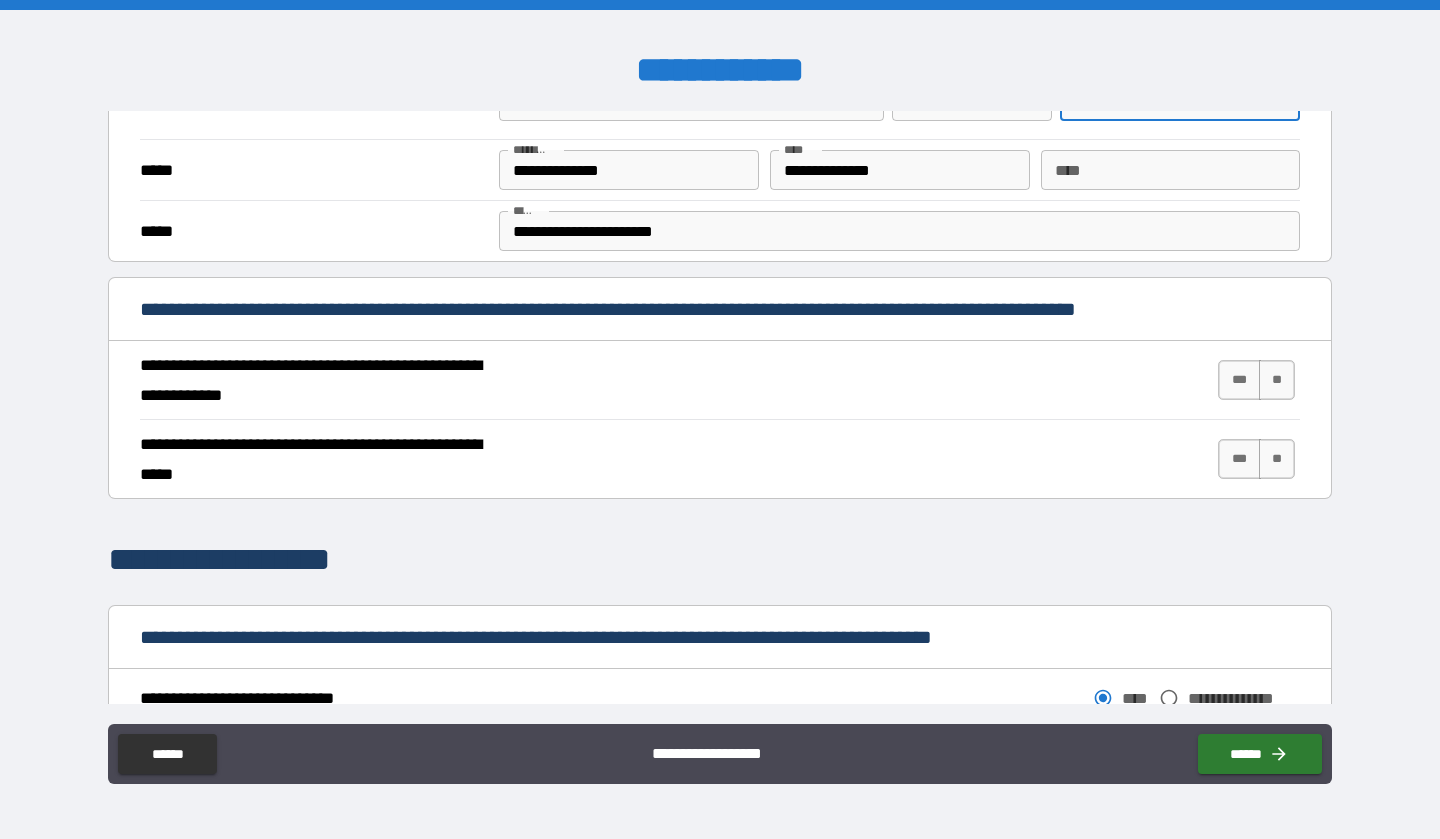 scroll, scrollTop: 627, scrollLeft: 0, axis: vertical 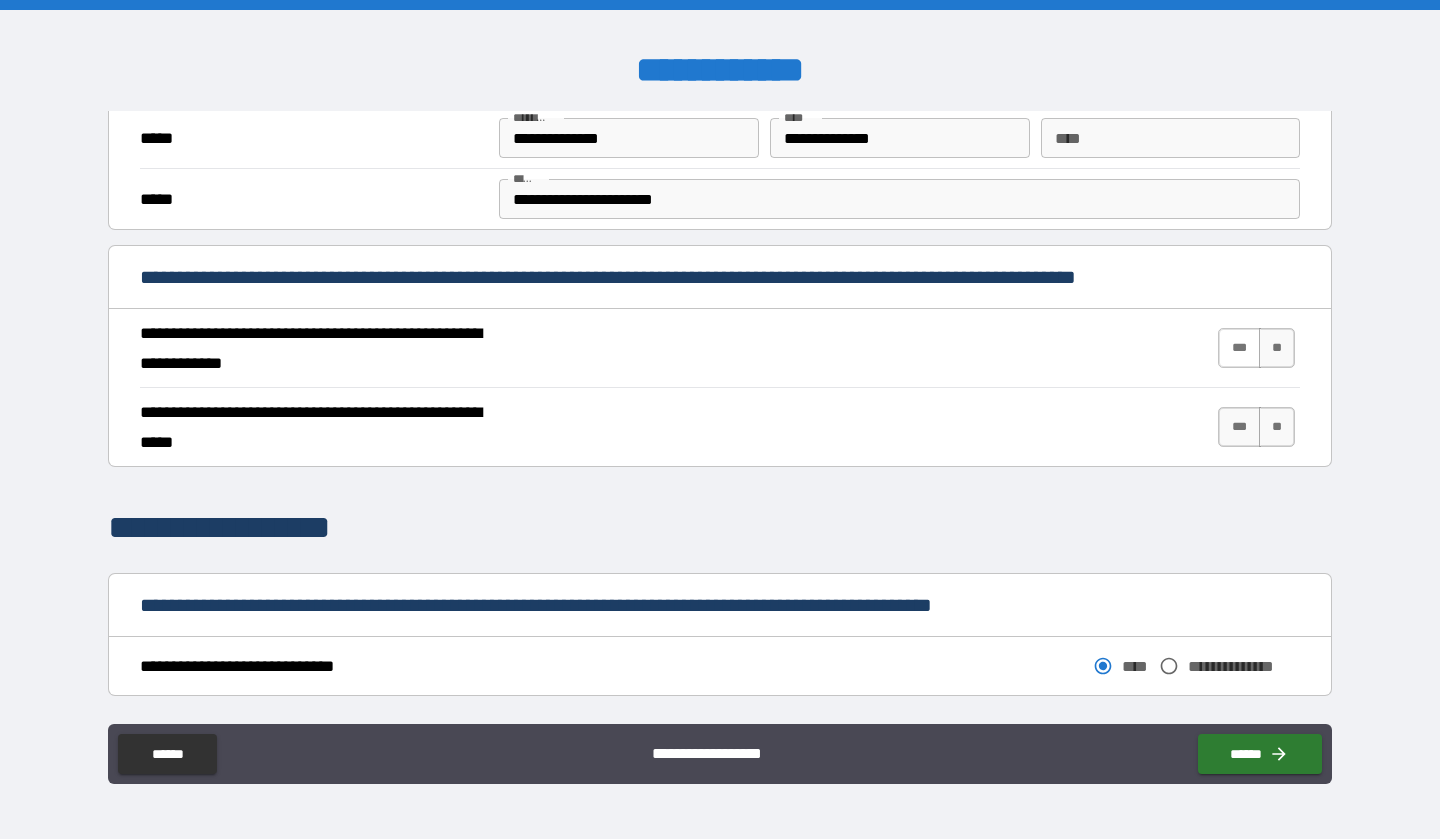 type on "*****" 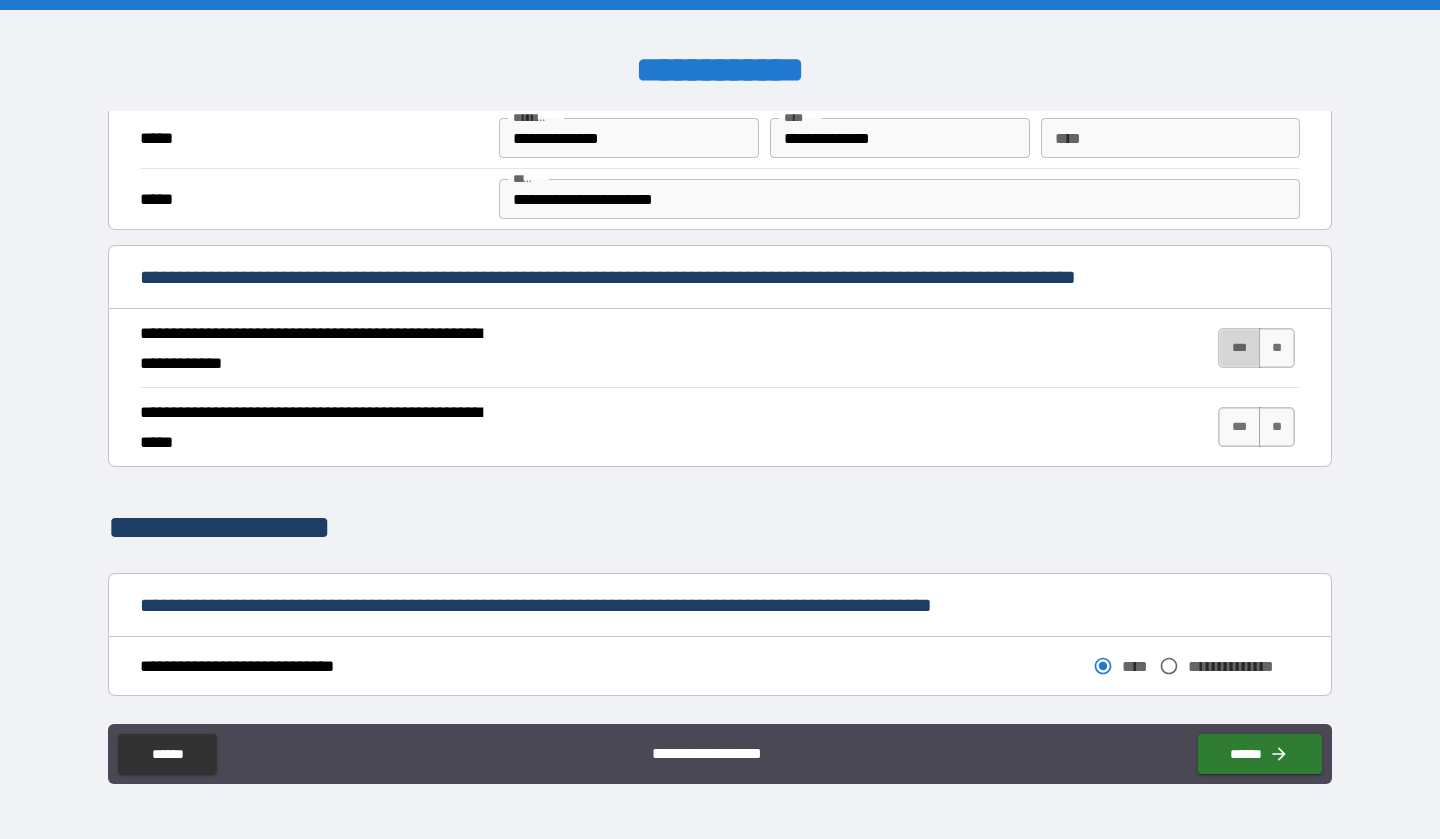 click on "***" at bounding box center [1239, 348] 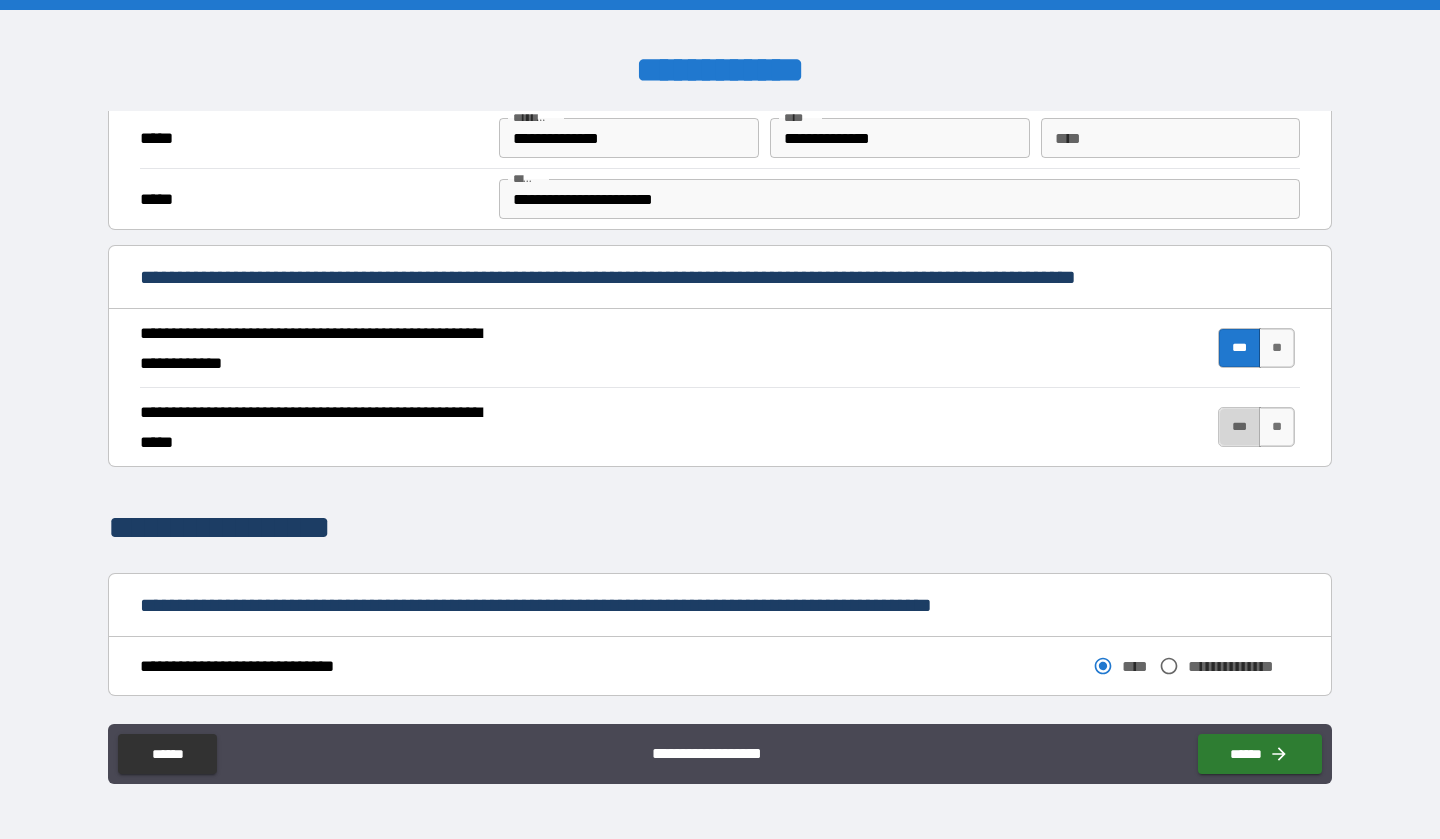 click on "***" at bounding box center (1239, 427) 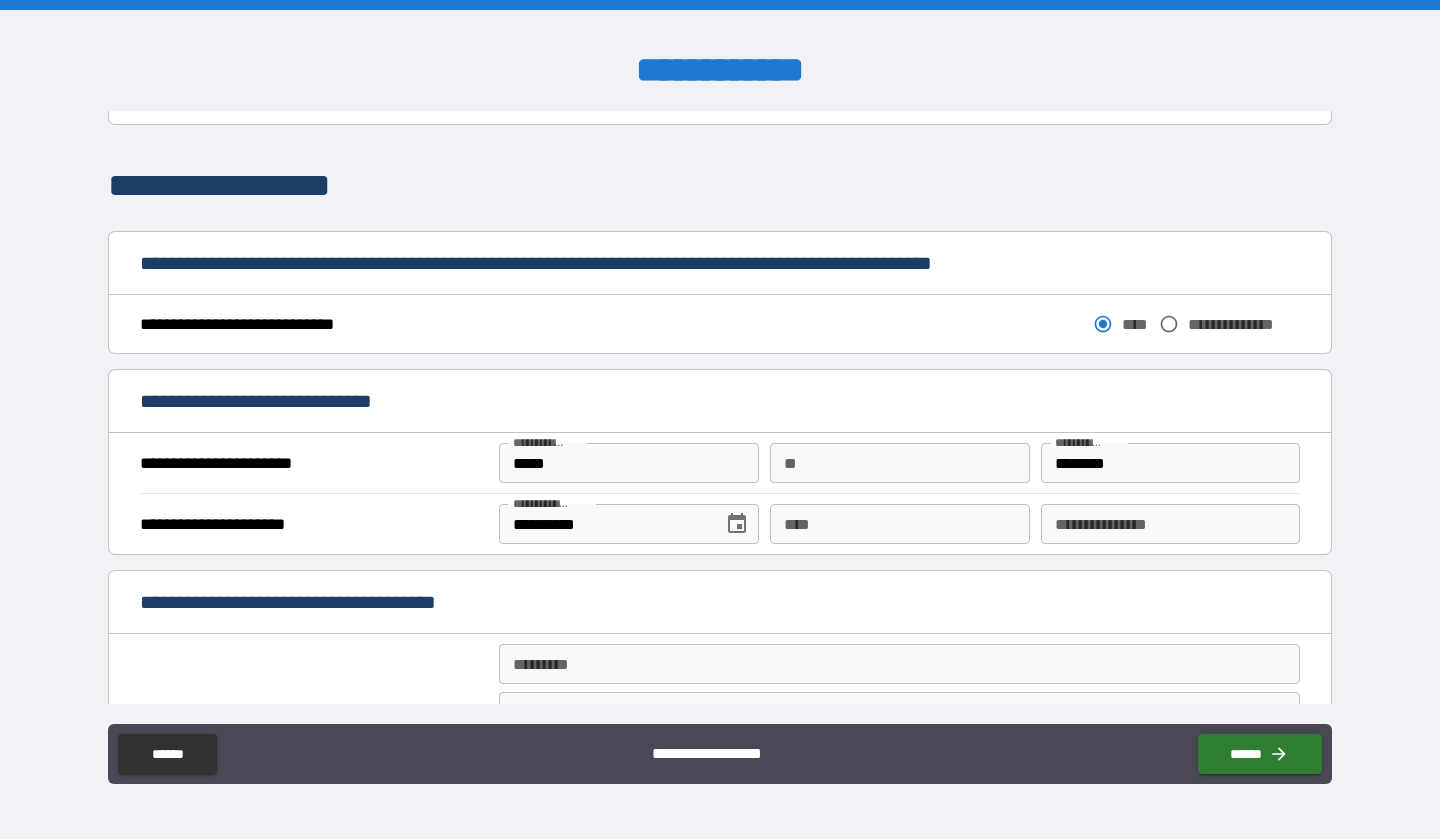 scroll, scrollTop: 1055, scrollLeft: 0, axis: vertical 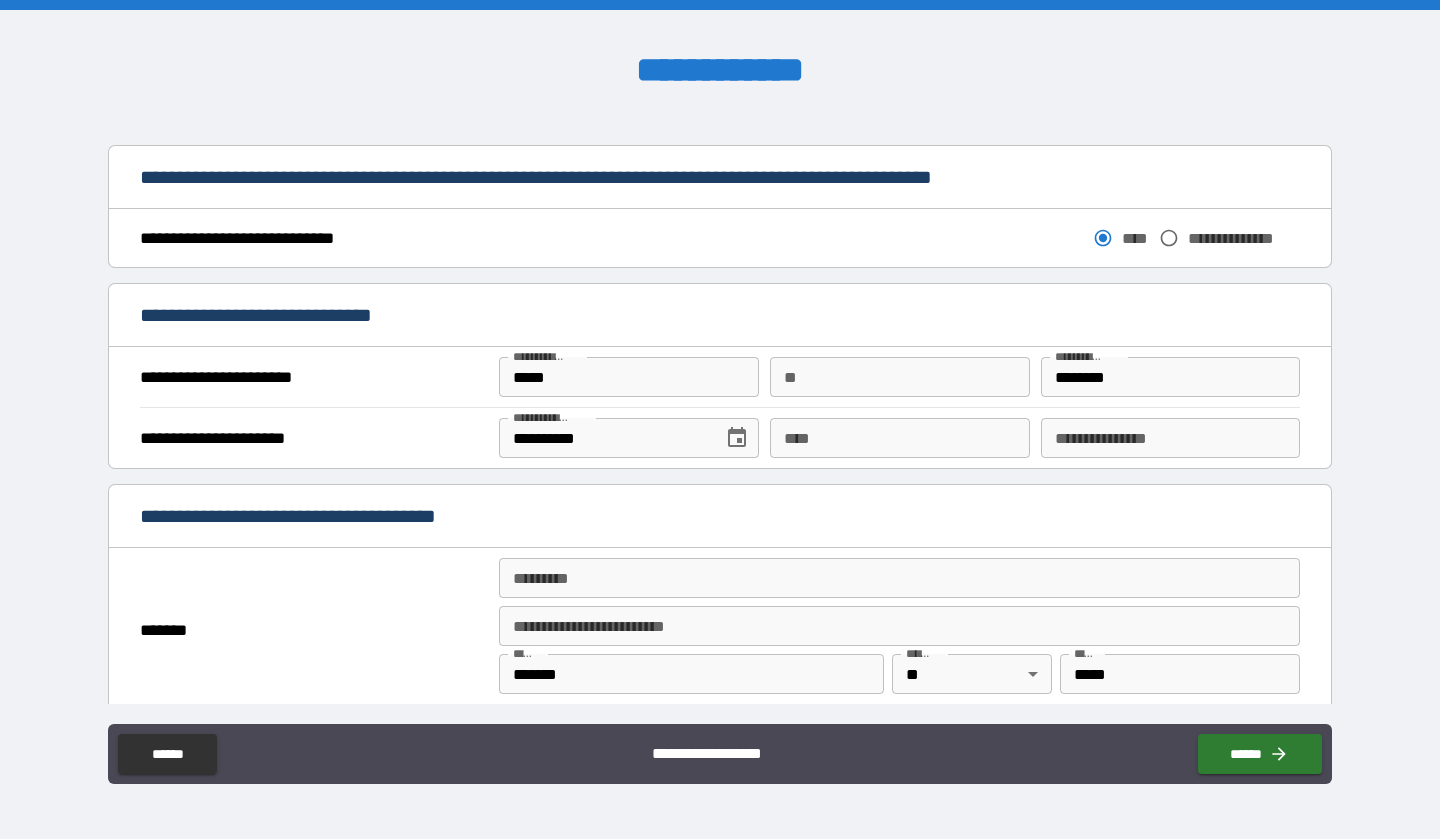 click on "****" at bounding box center [899, 438] 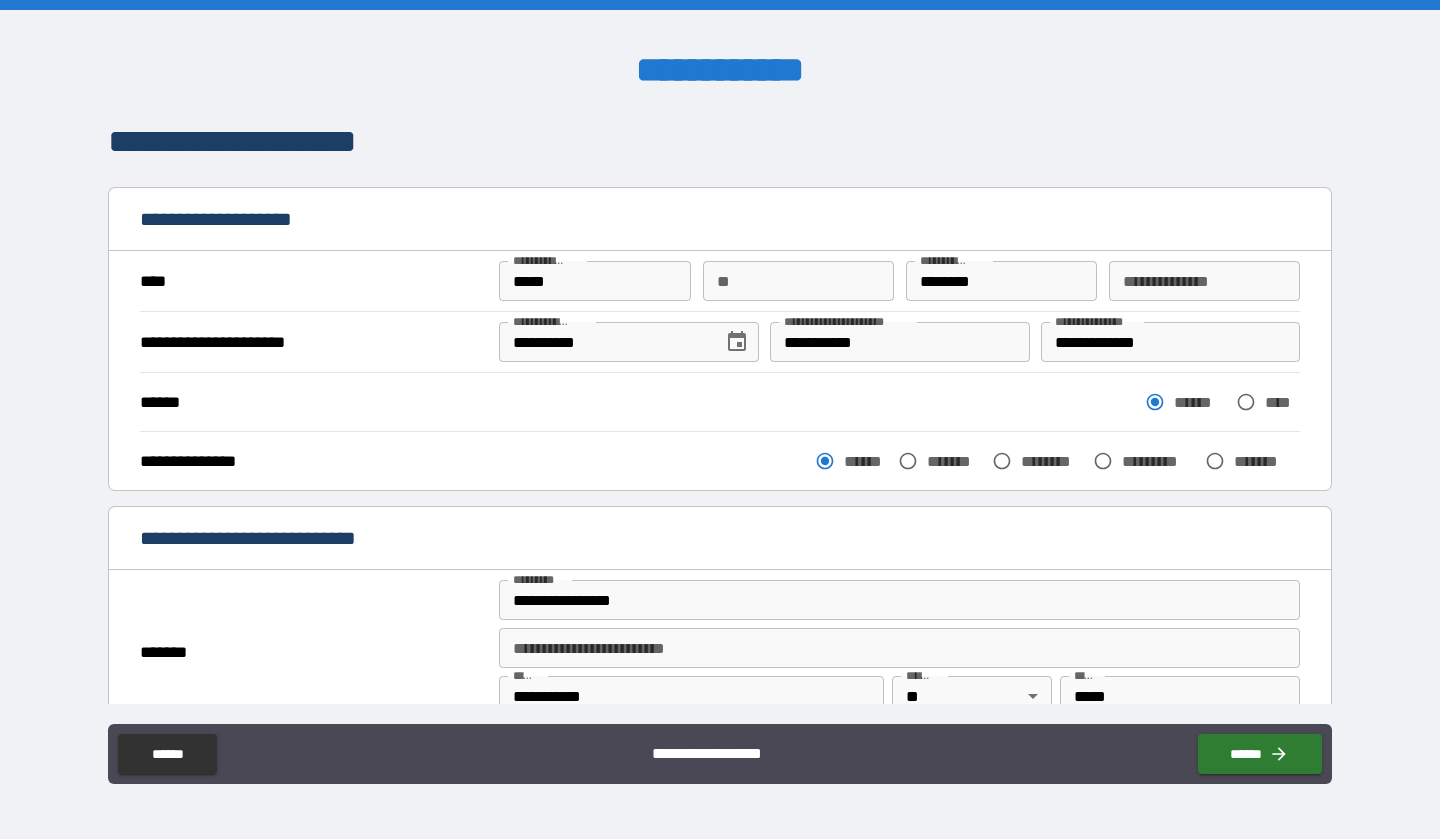scroll, scrollTop: 0, scrollLeft: 0, axis: both 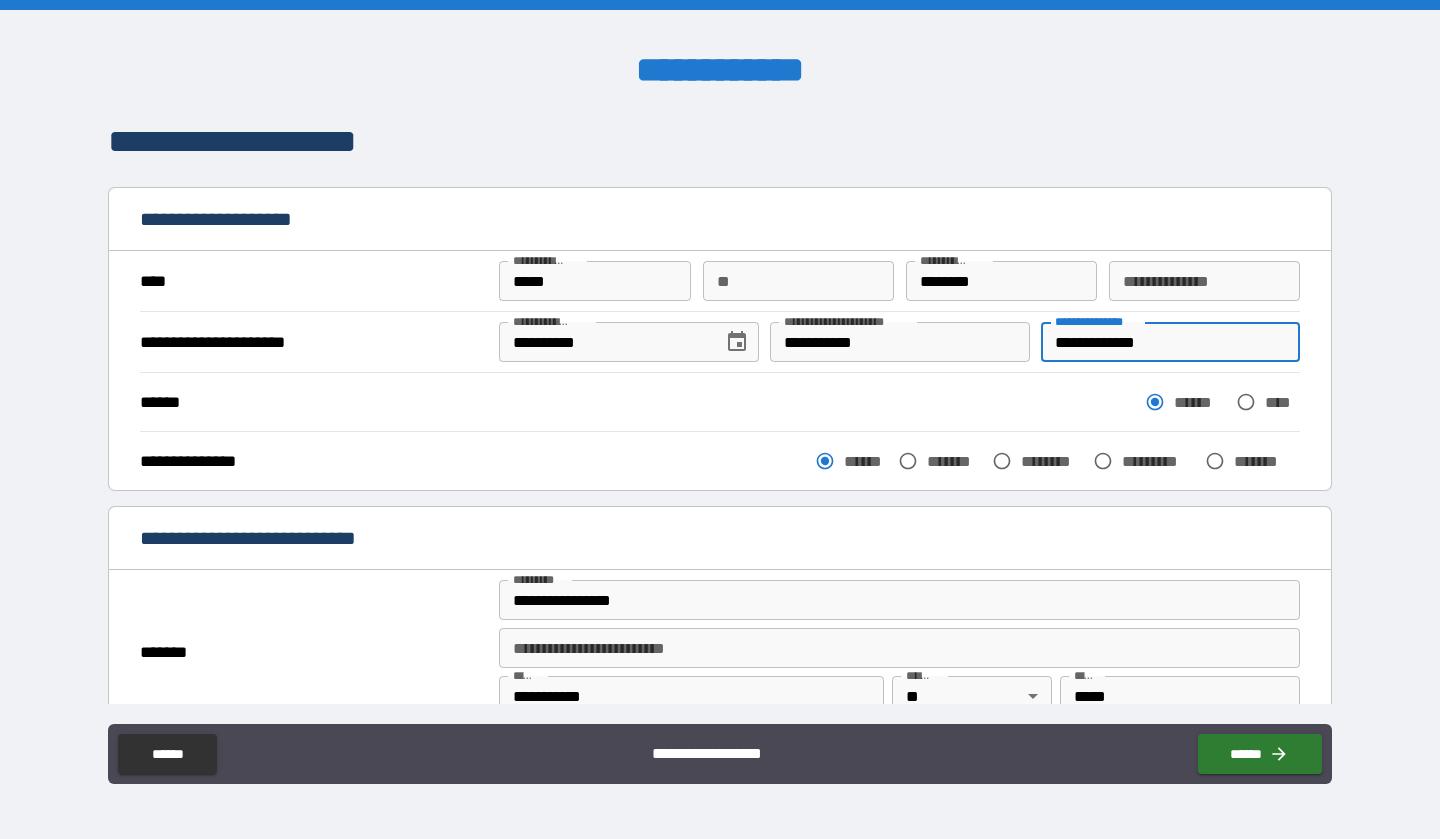 click on "**********" at bounding box center [1170, 342] 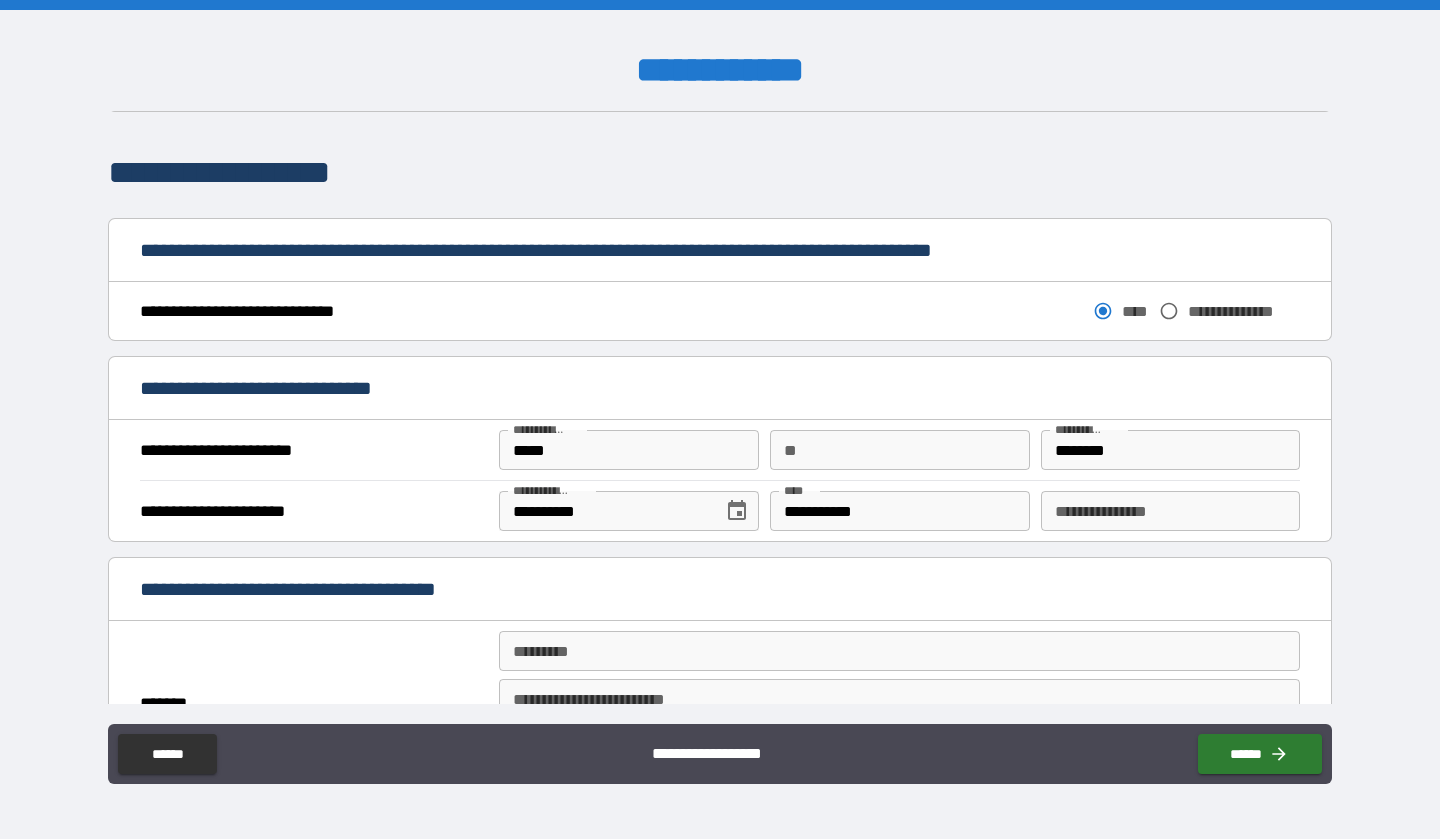 scroll, scrollTop: 1056, scrollLeft: 0, axis: vertical 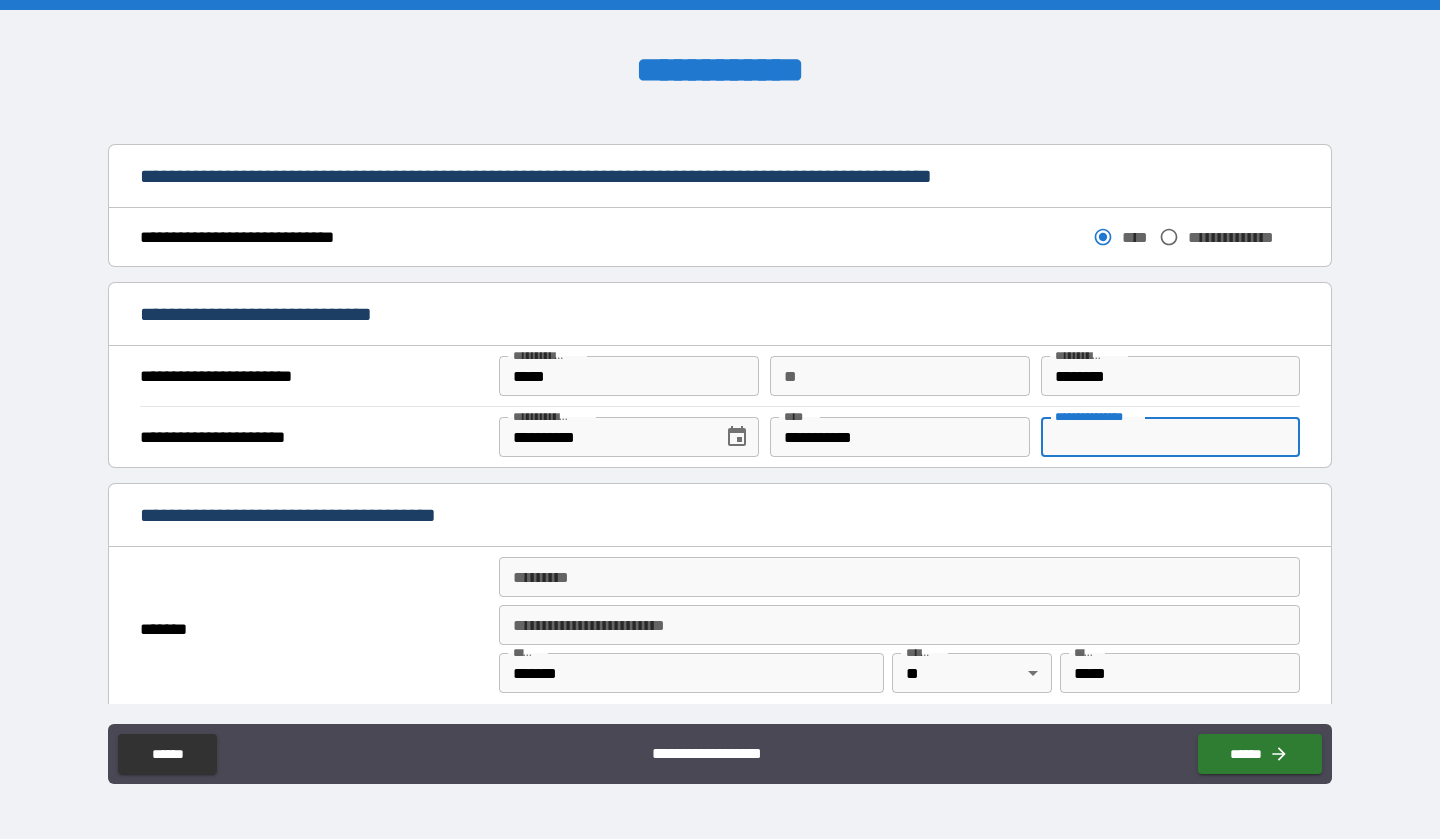 click on "**********" at bounding box center [1170, 437] 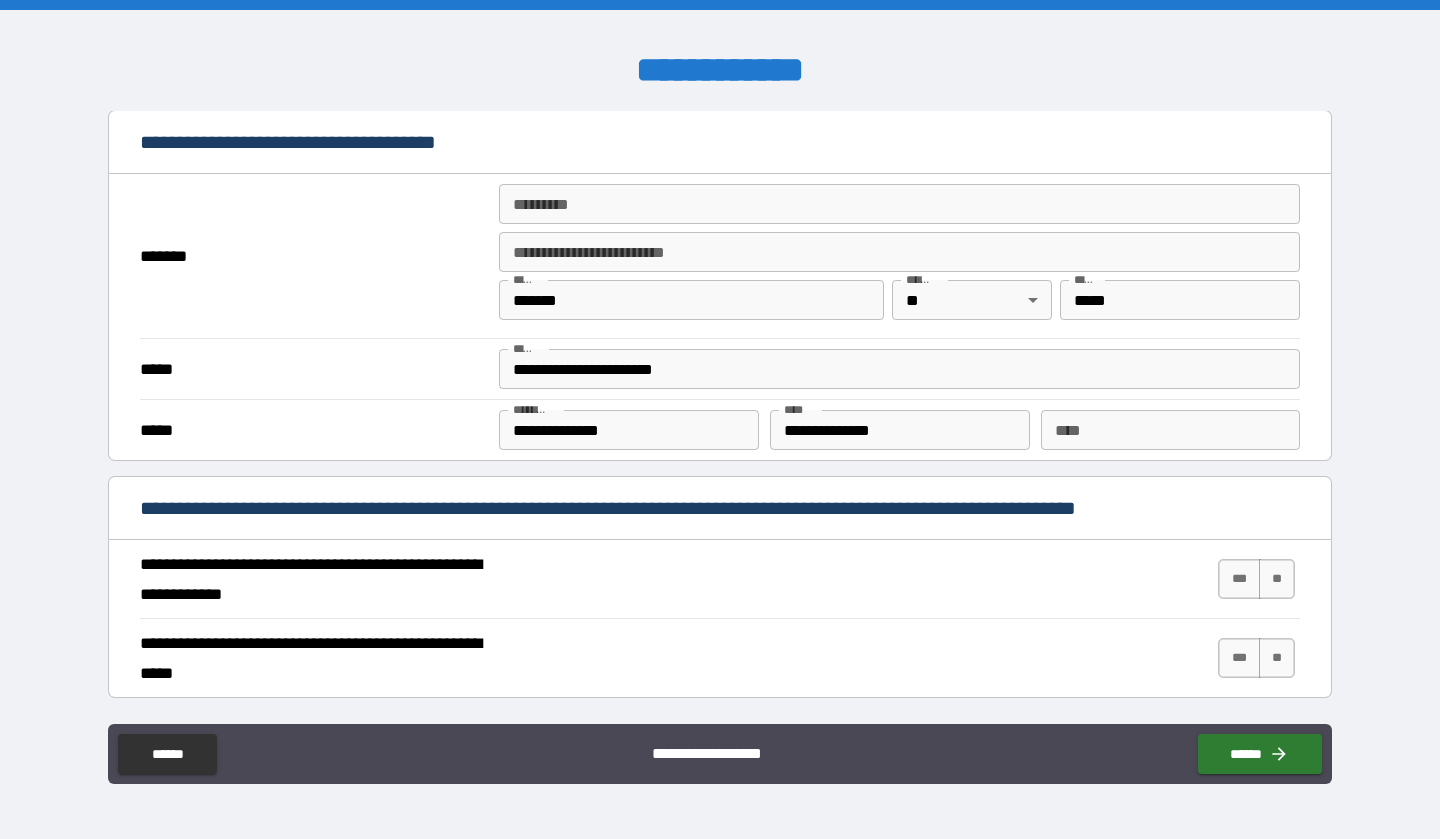 scroll, scrollTop: 1431, scrollLeft: 0, axis: vertical 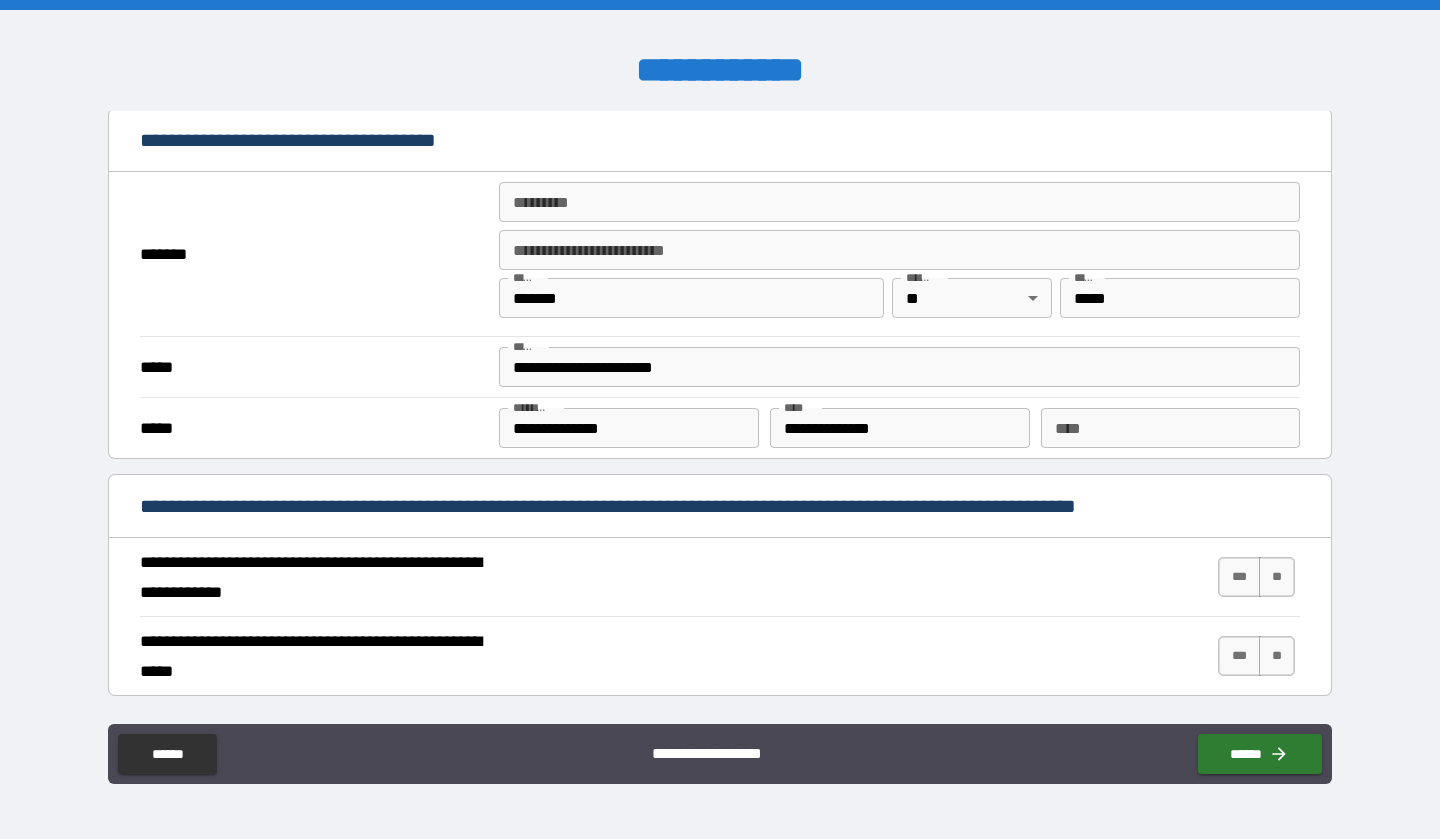 type on "**********" 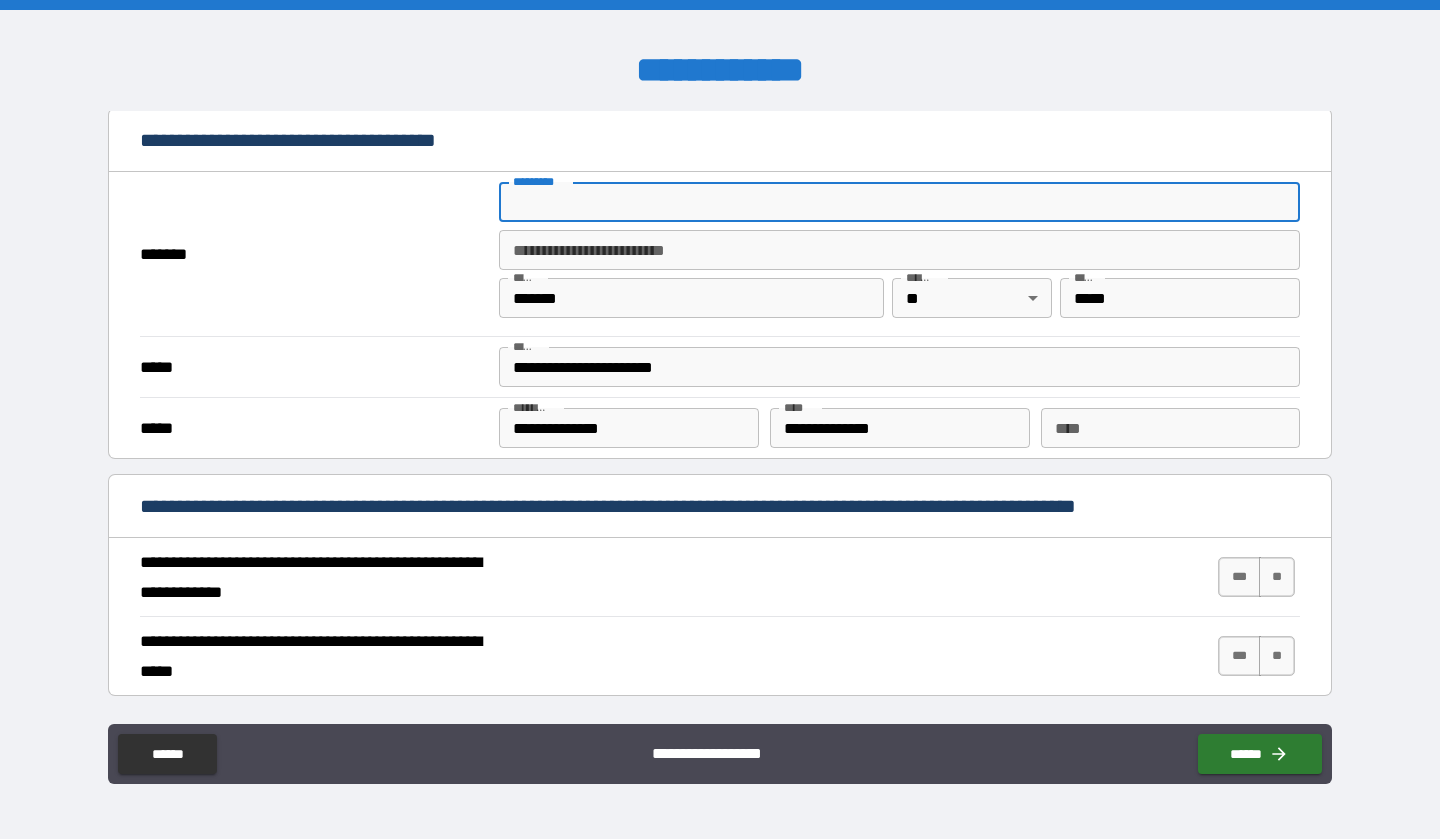 click on "*******   *" at bounding box center [899, 202] 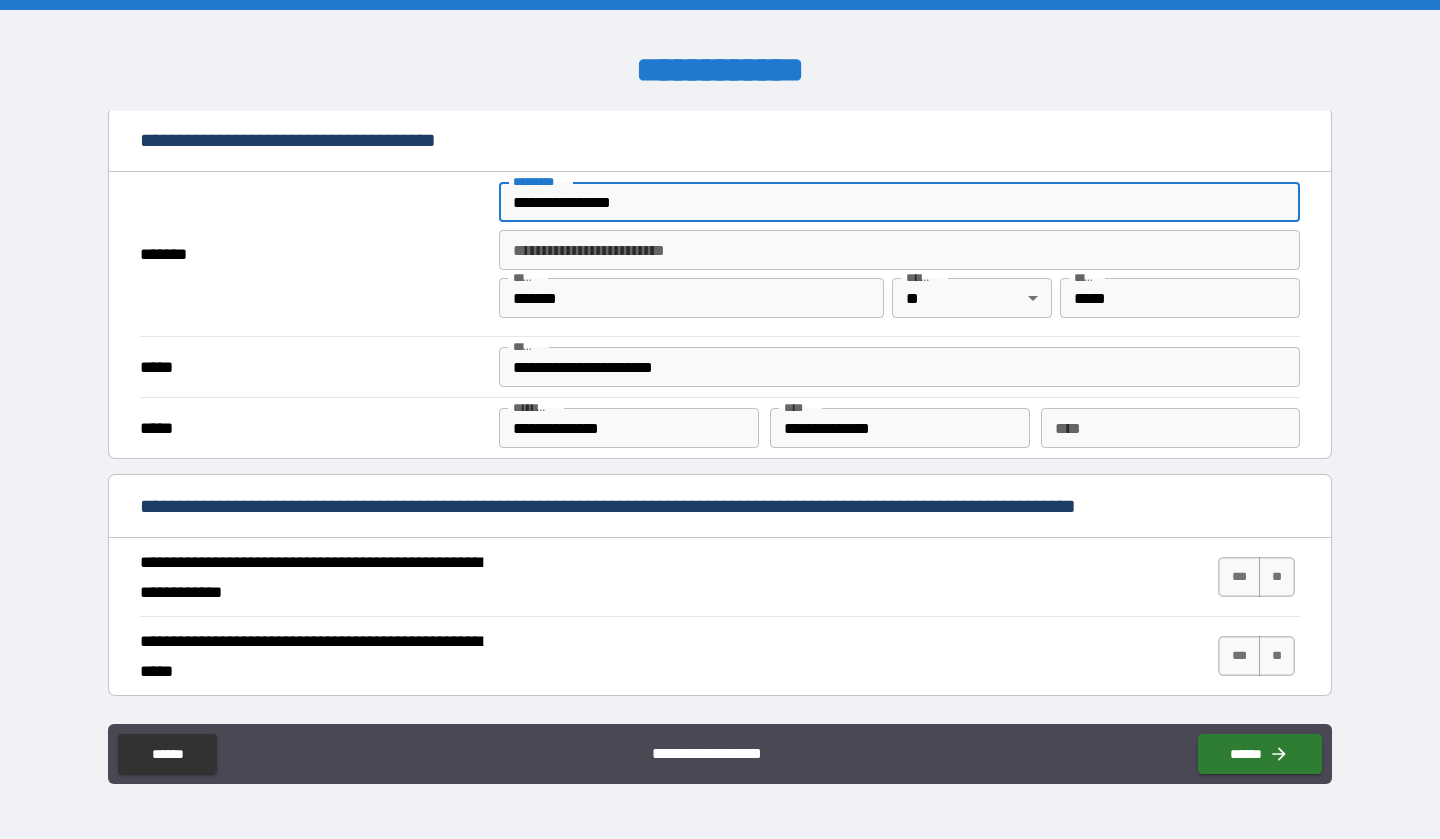 type on "**********" 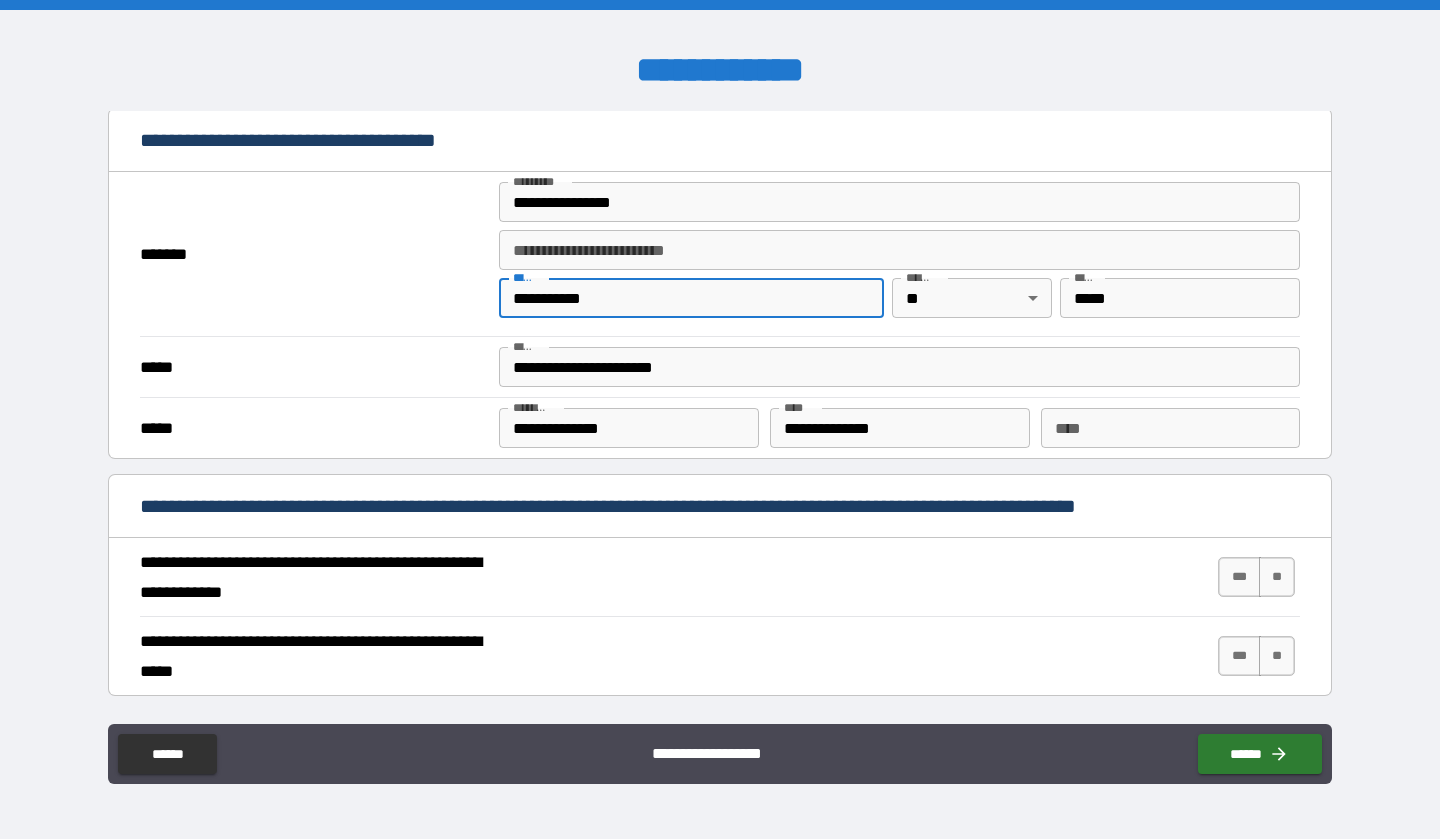 type on "**********" 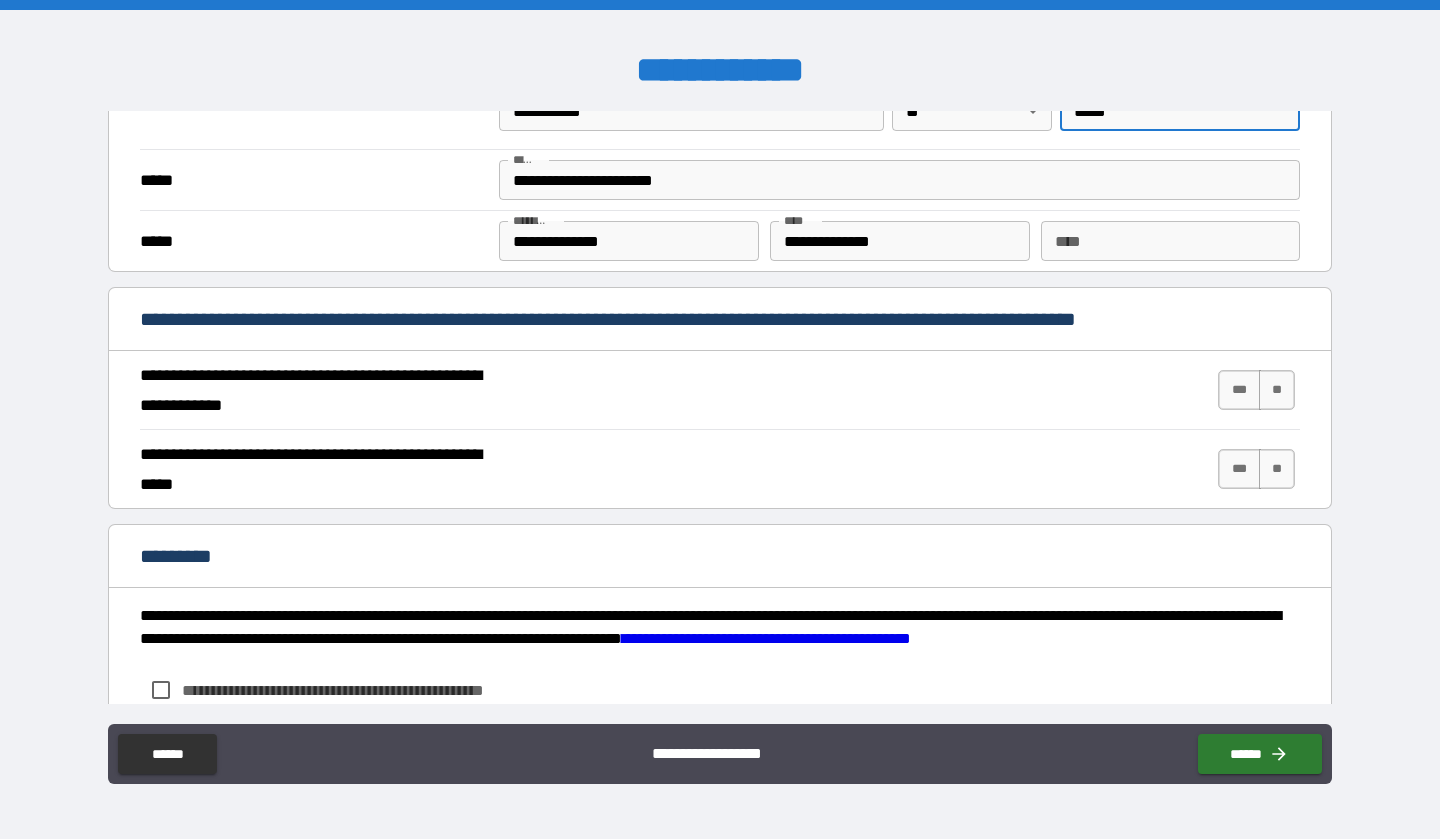 scroll, scrollTop: 1635, scrollLeft: 0, axis: vertical 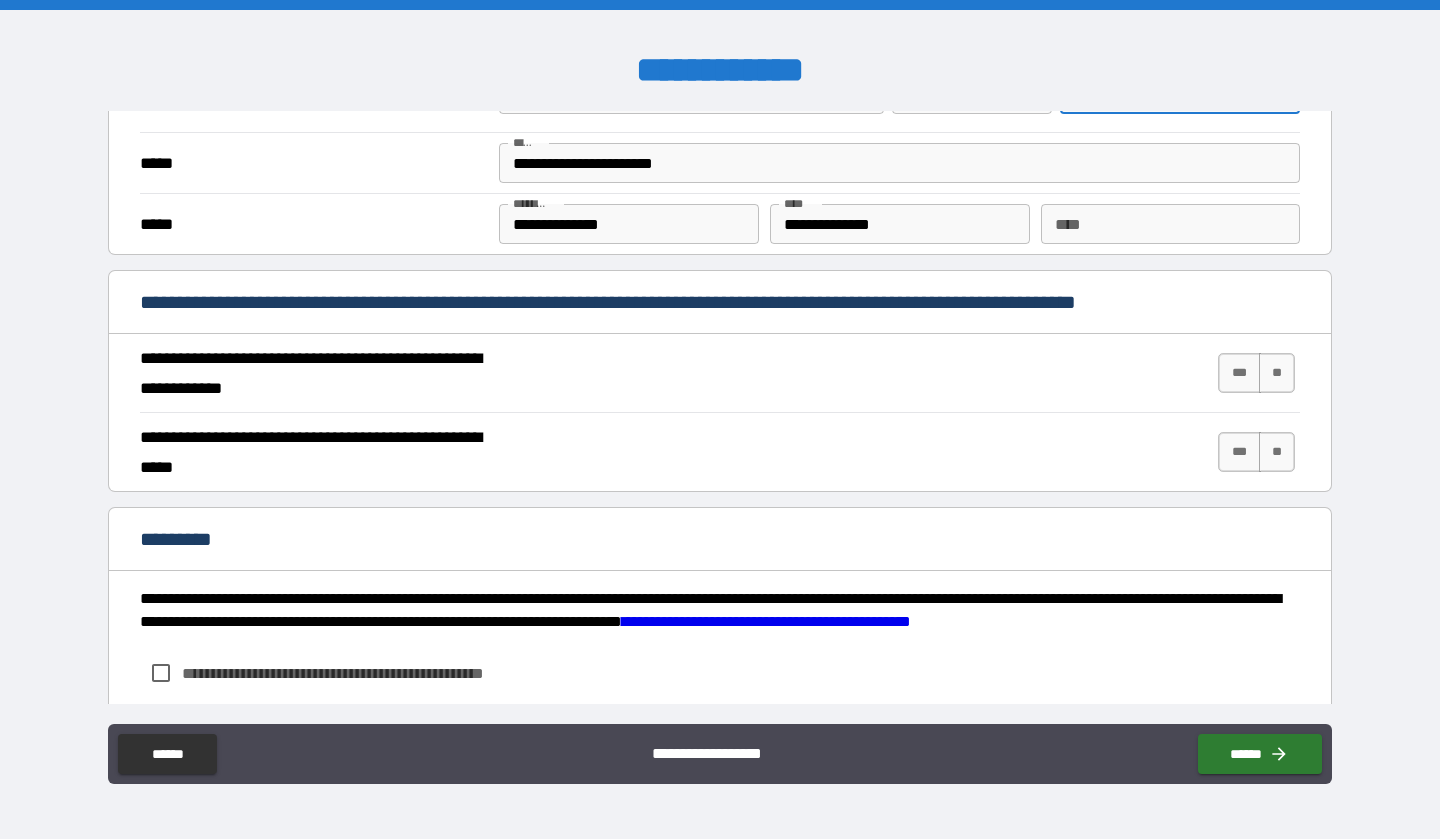 type on "*****" 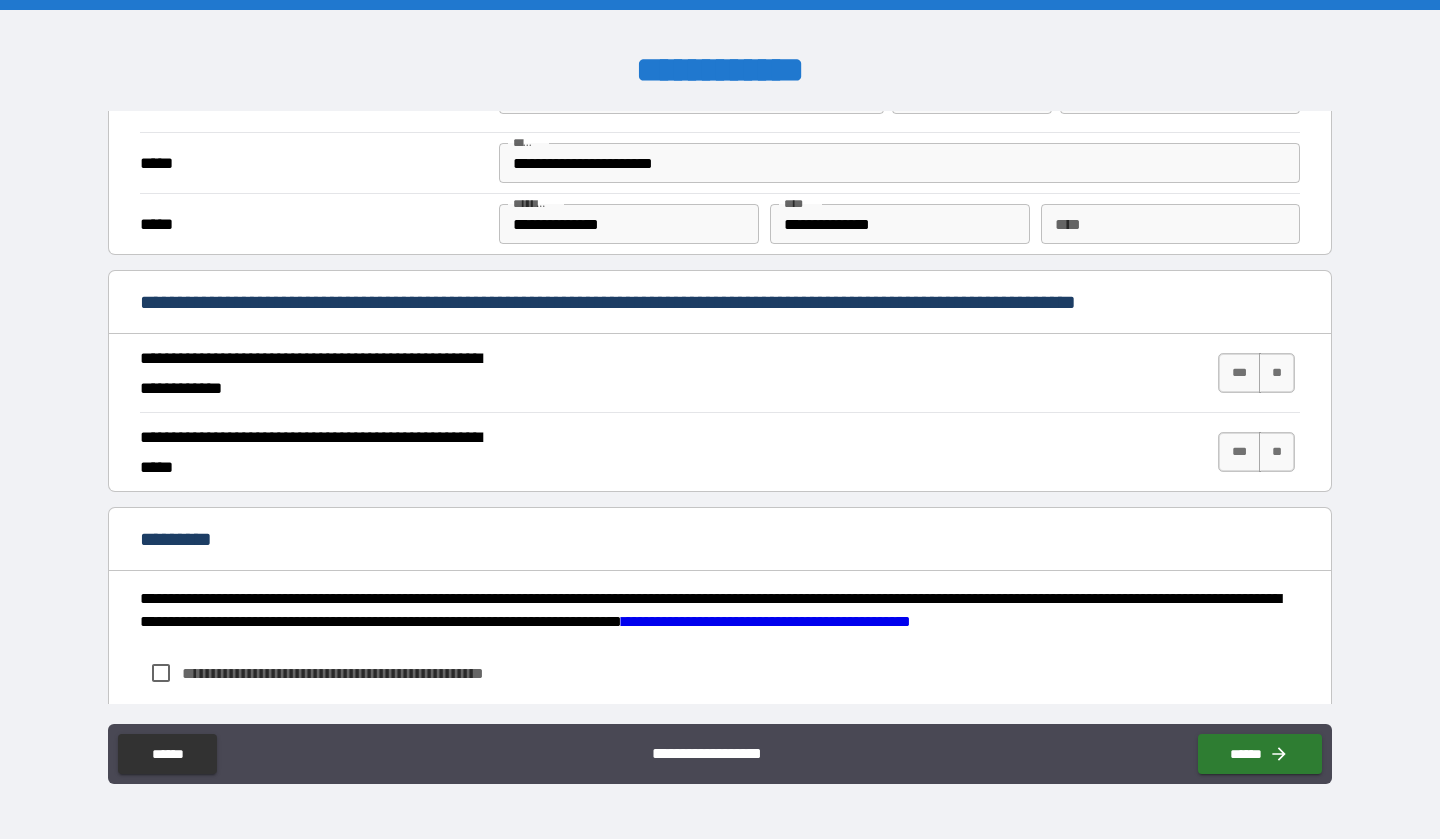 click on "*** **" at bounding box center [1259, 373] 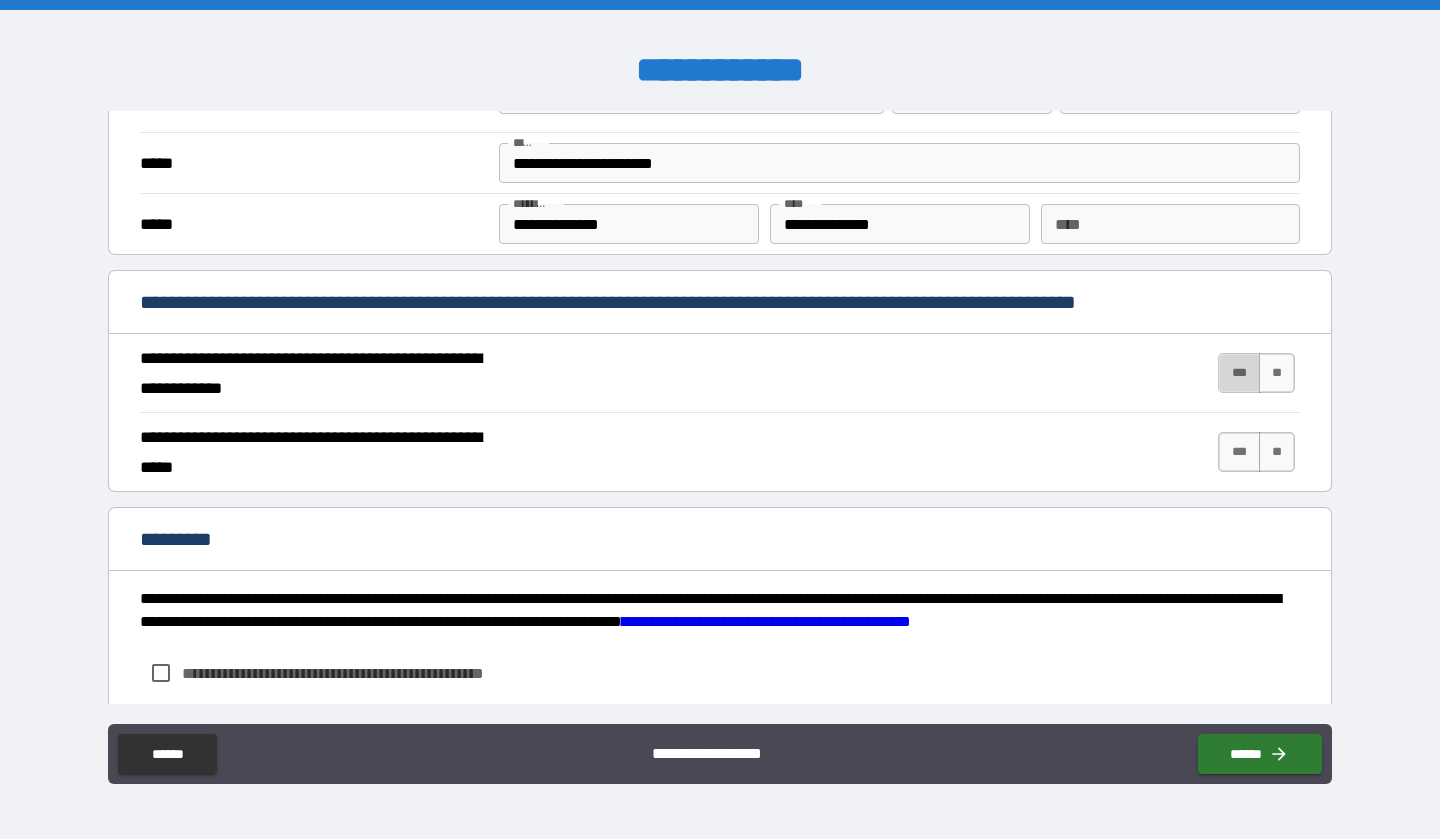 click on "***" at bounding box center [1239, 373] 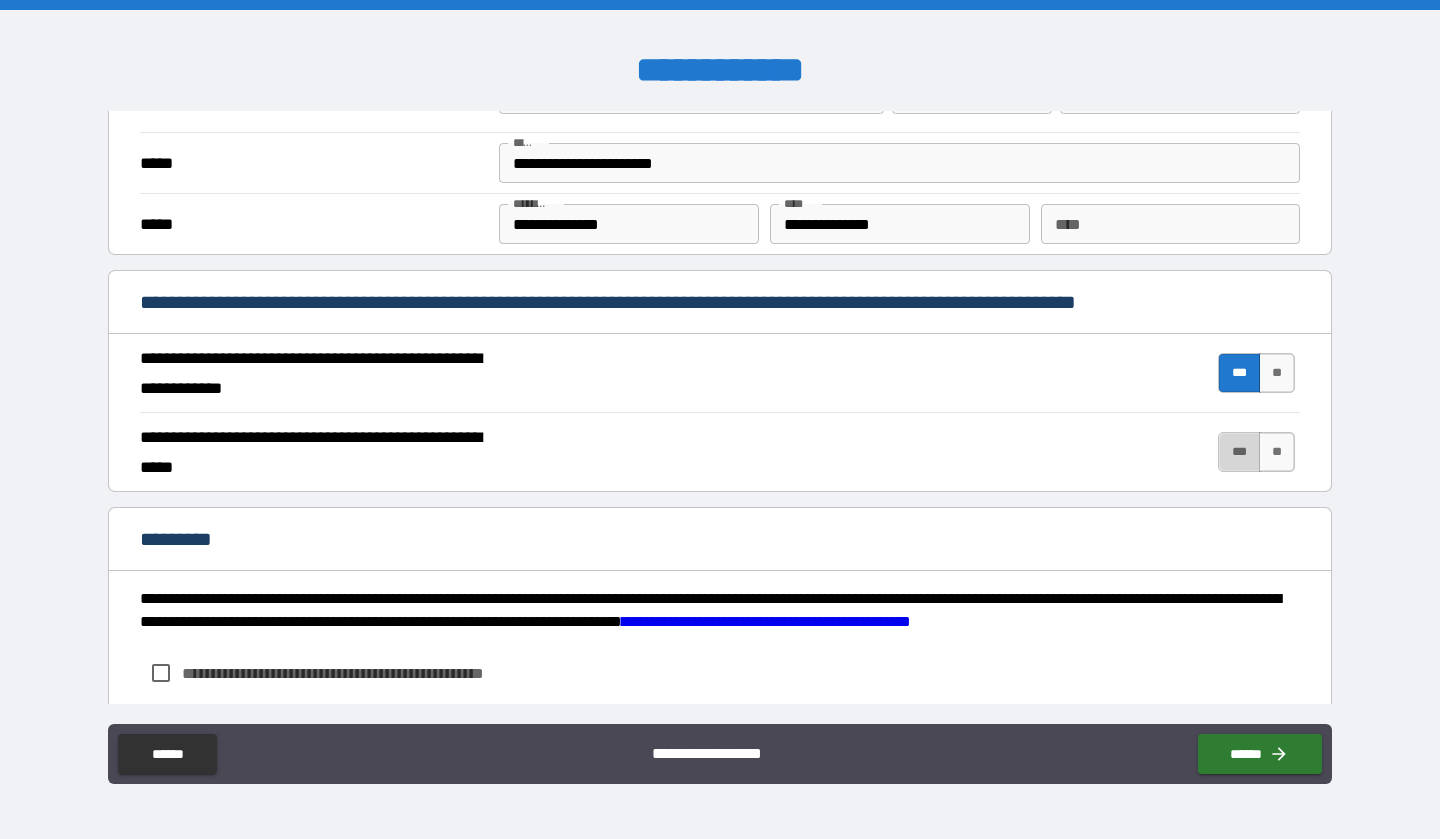 click on "***" at bounding box center [1239, 452] 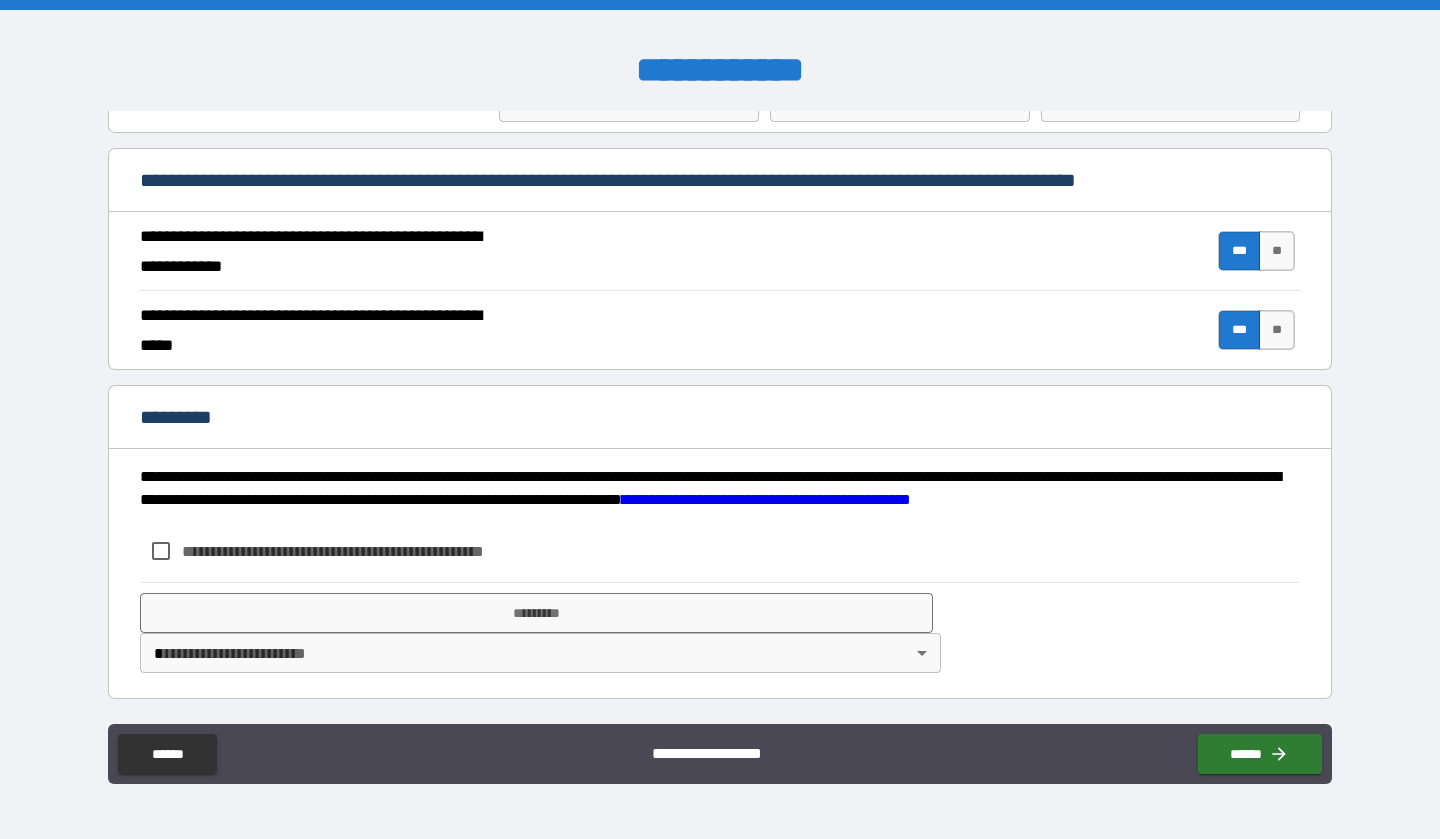 scroll, scrollTop: 1757, scrollLeft: 0, axis: vertical 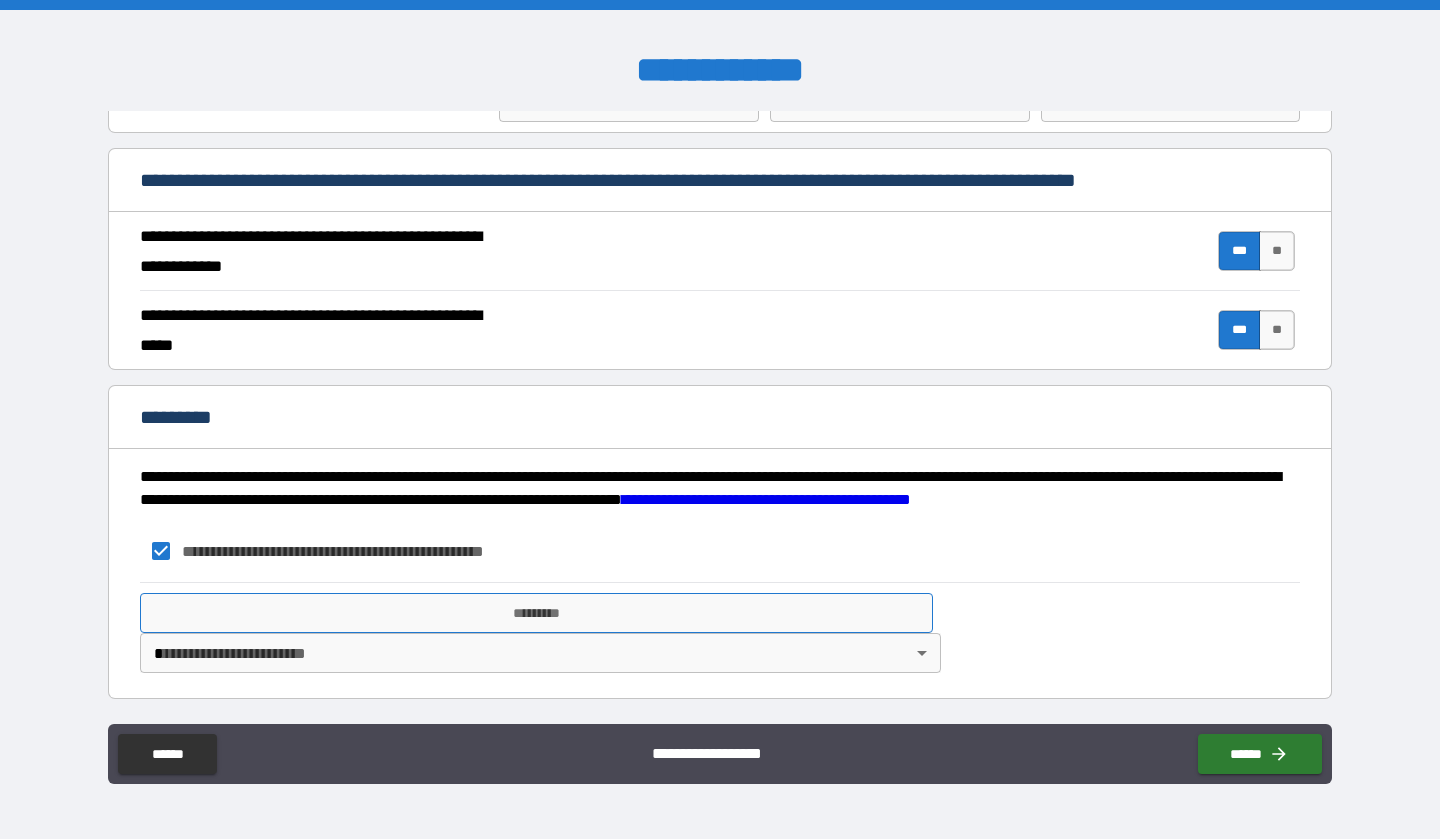 click on "*********" at bounding box center [536, 613] 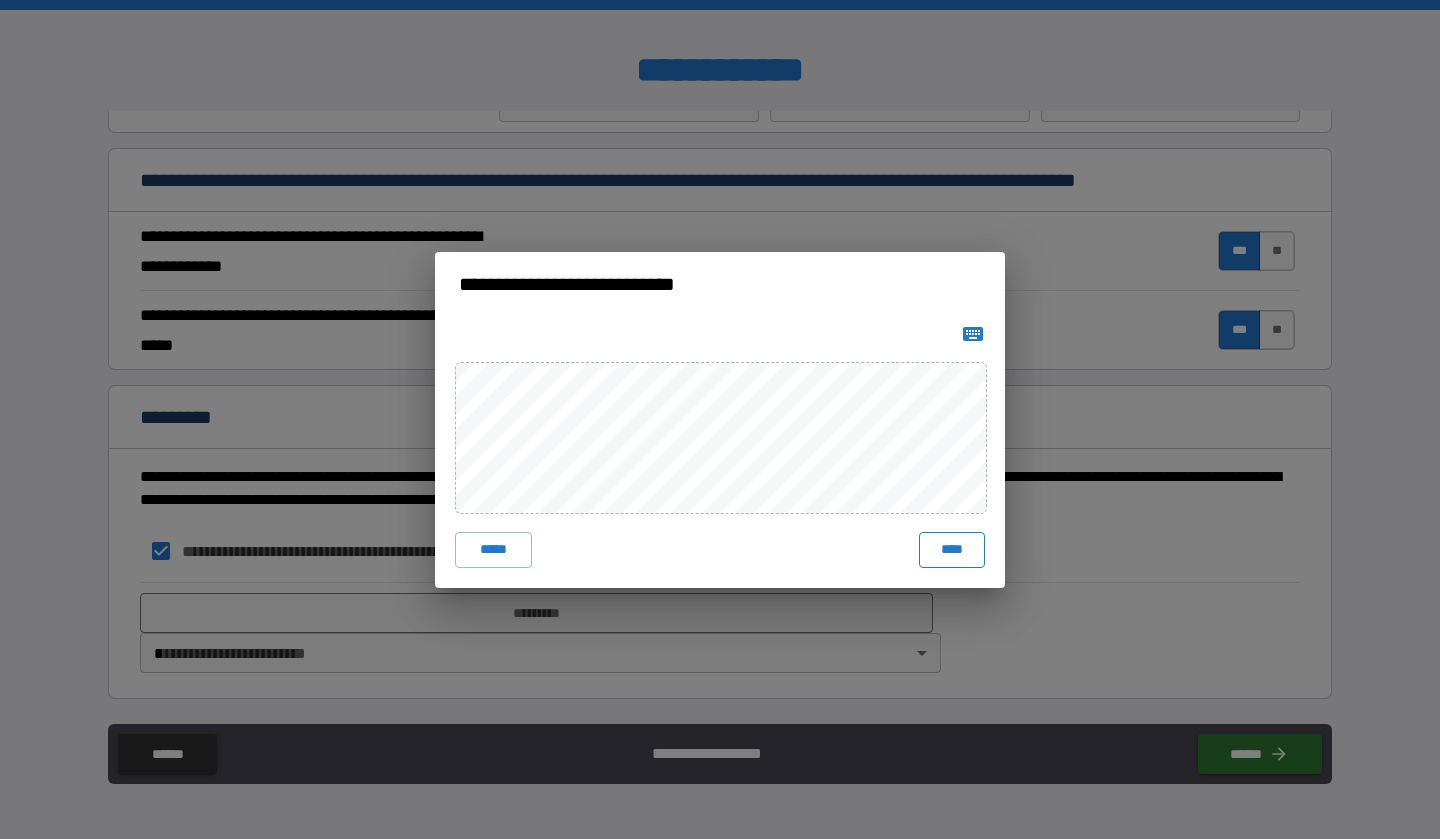 click on "****" at bounding box center (952, 550) 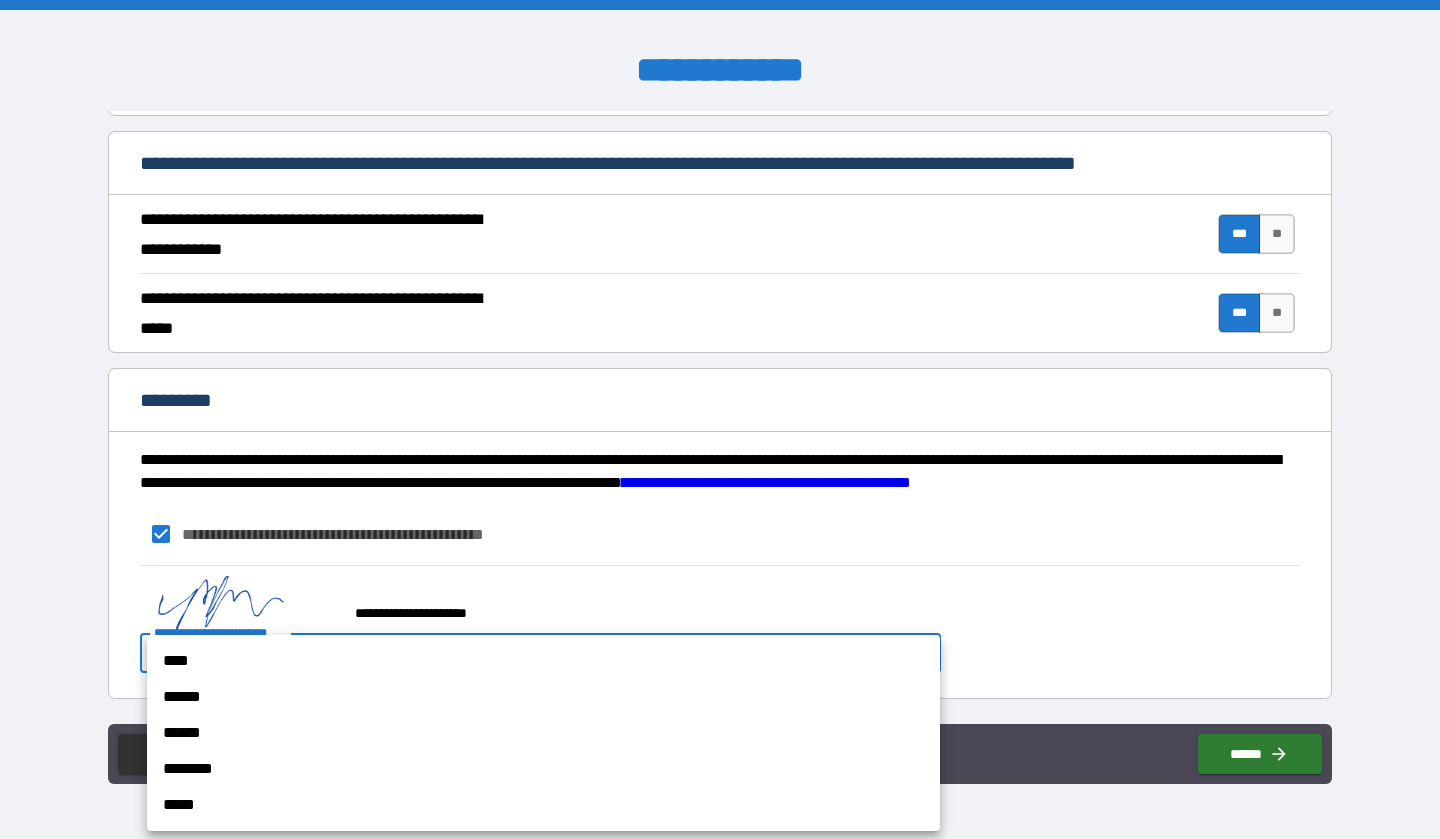 click on "**********" at bounding box center [720, 419] 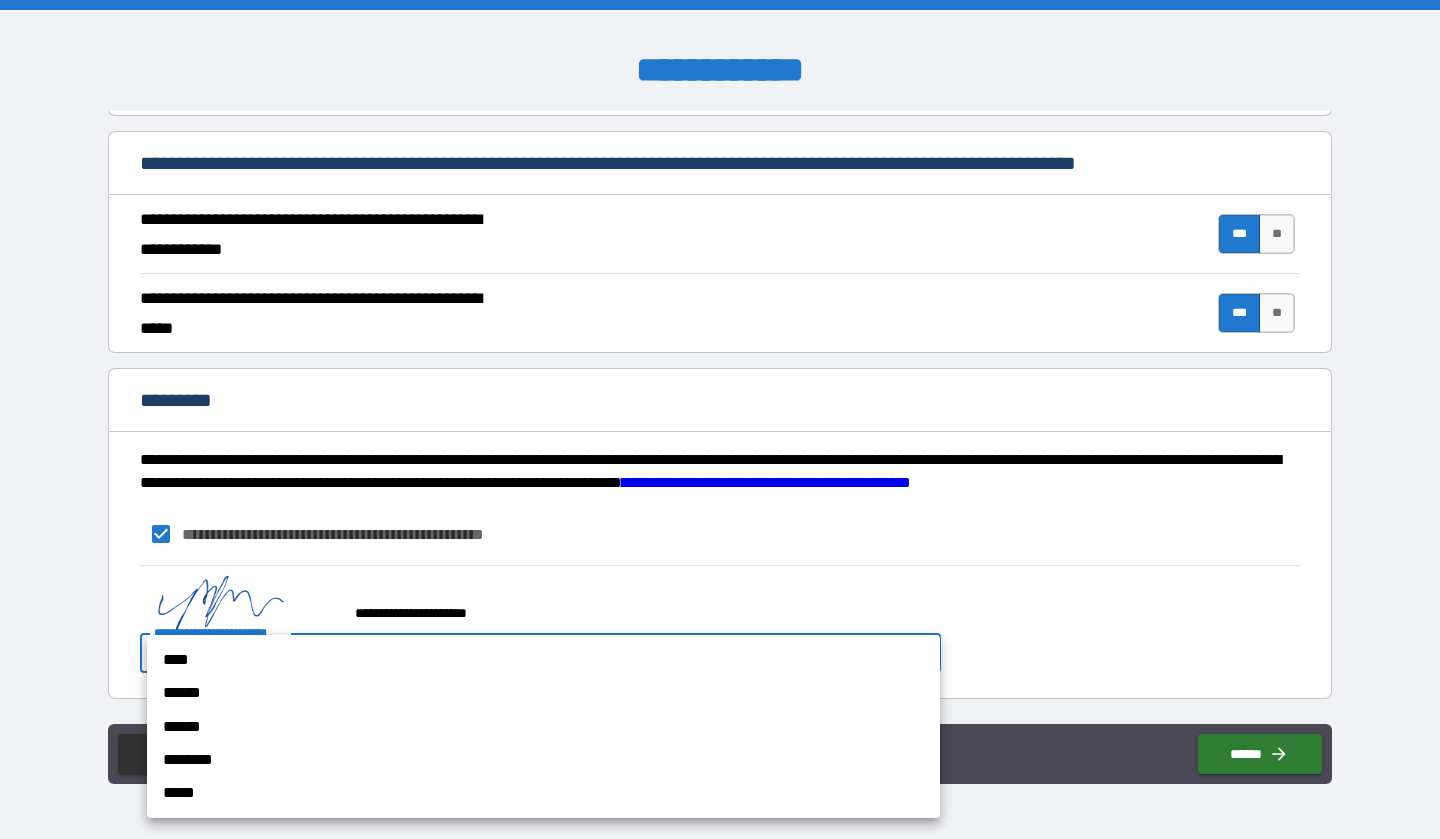 scroll, scrollTop: 1774, scrollLeft: 0, axis: vertical 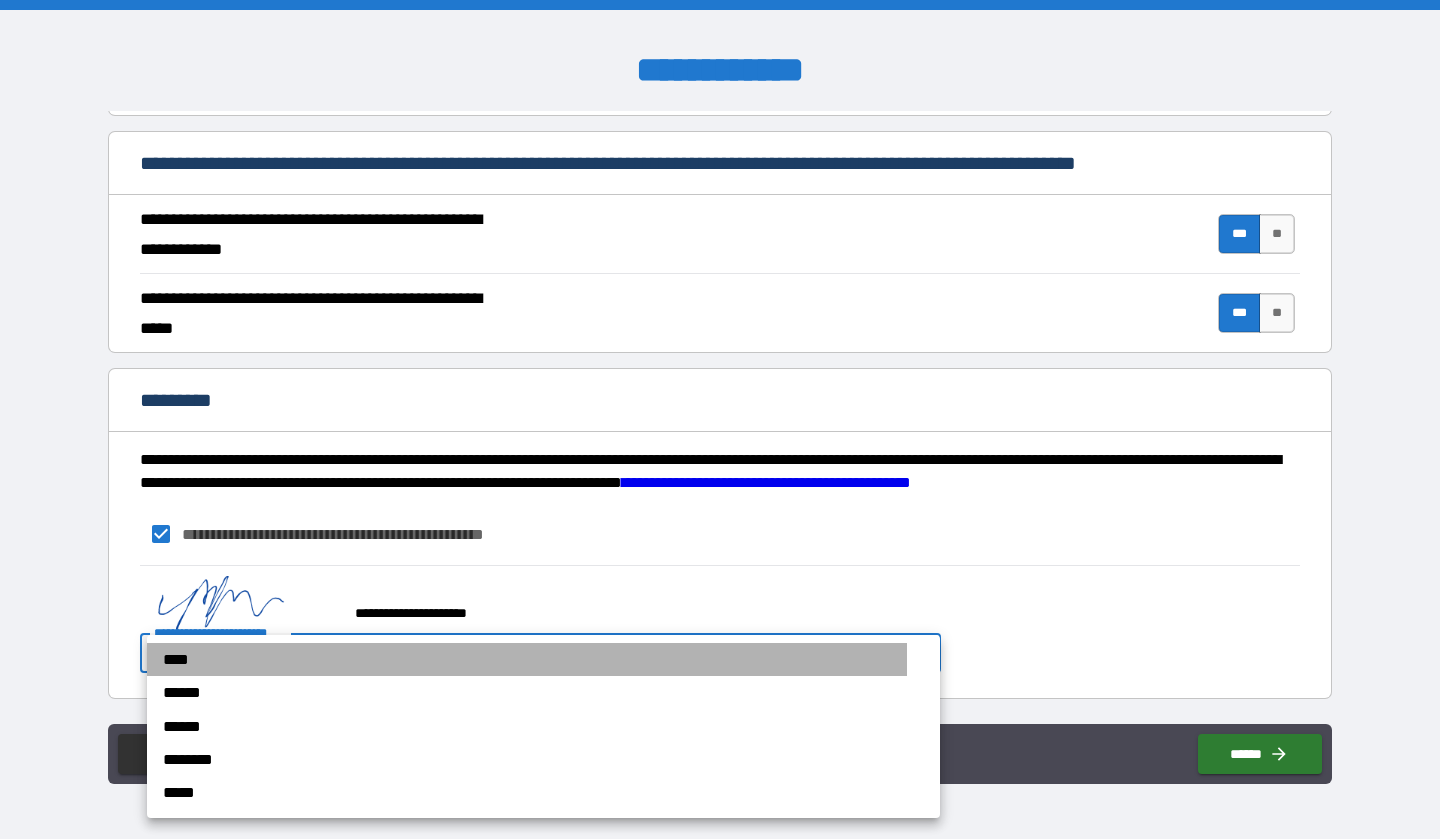 click on "****" at bounding box center [527, 659] 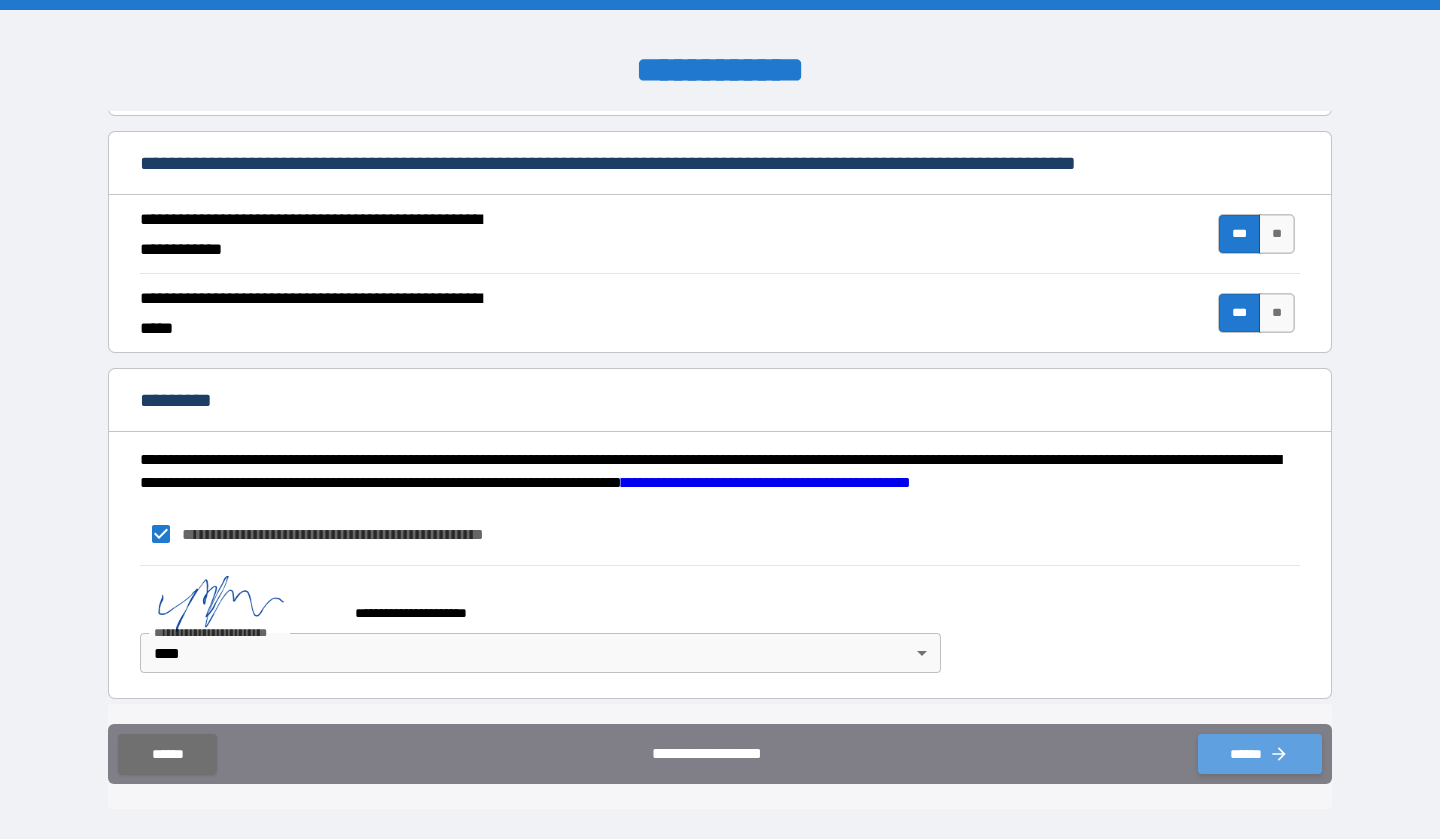 click on "******" at bounding box center (1260, 754) 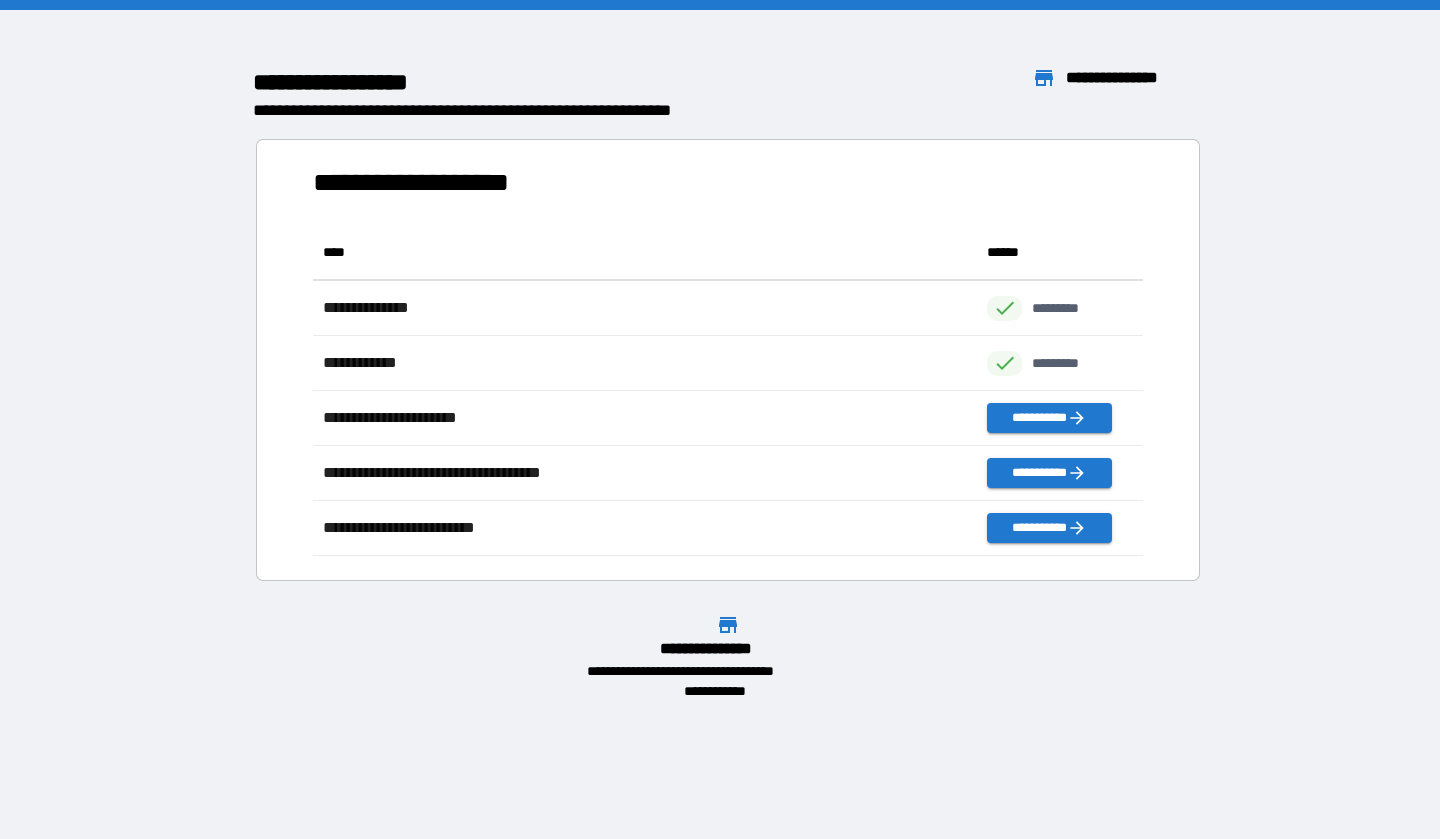scroll, scrollTop: 1, scrollLeft: 1, axis: both 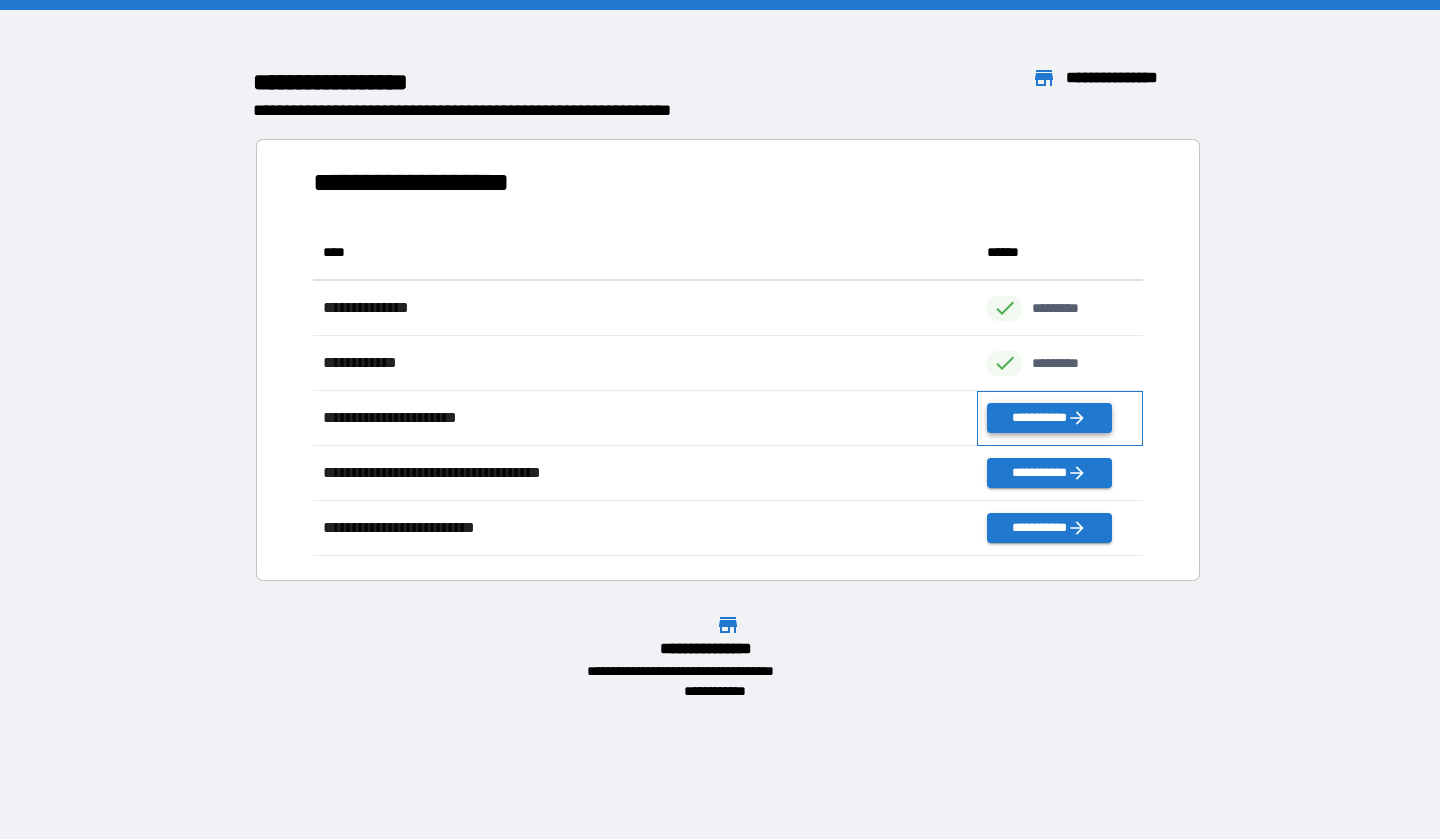 click on "**********" at bounding box center (1060, 418) 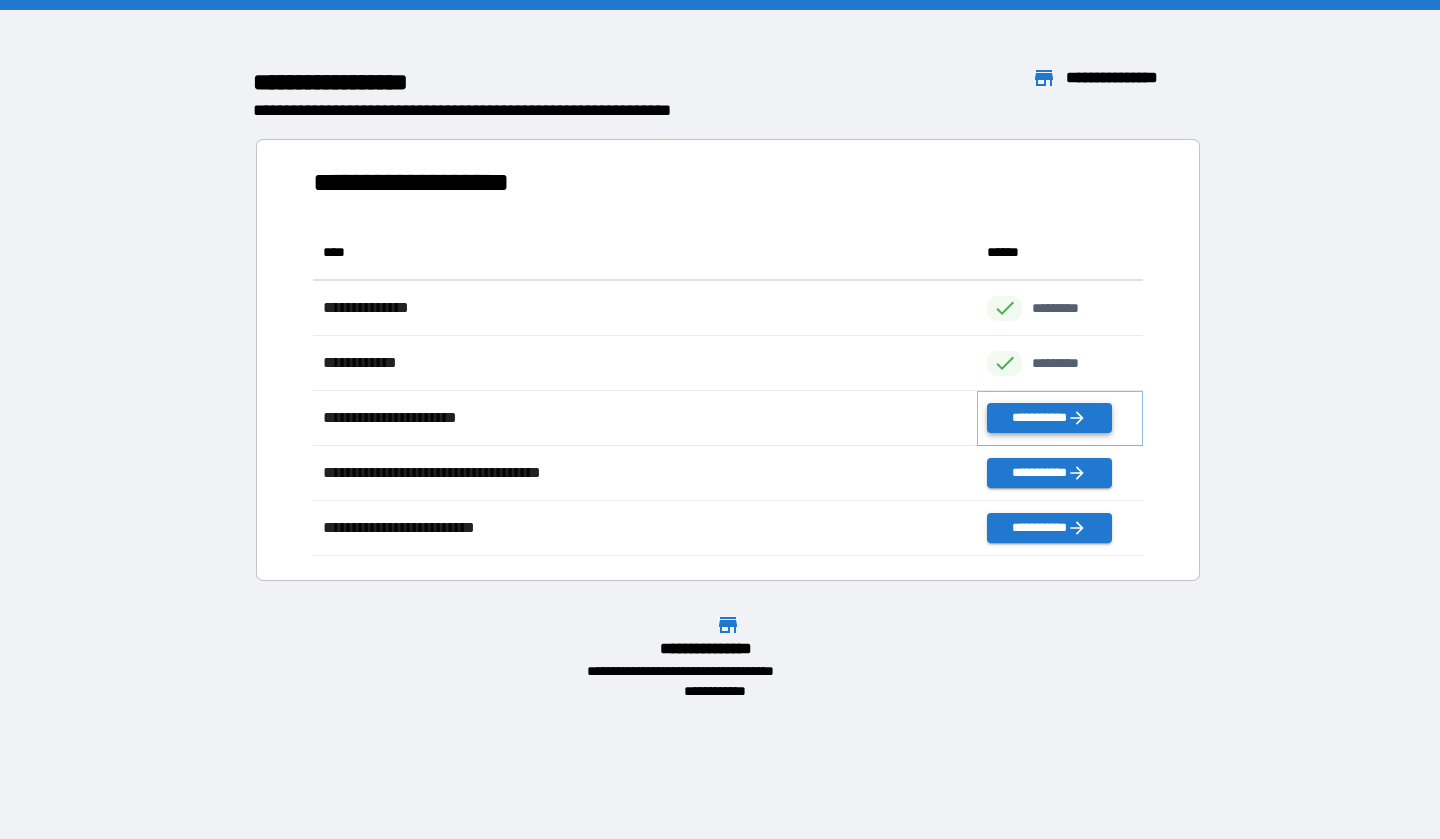 click on "**********" at bounding box center [1049, 418] 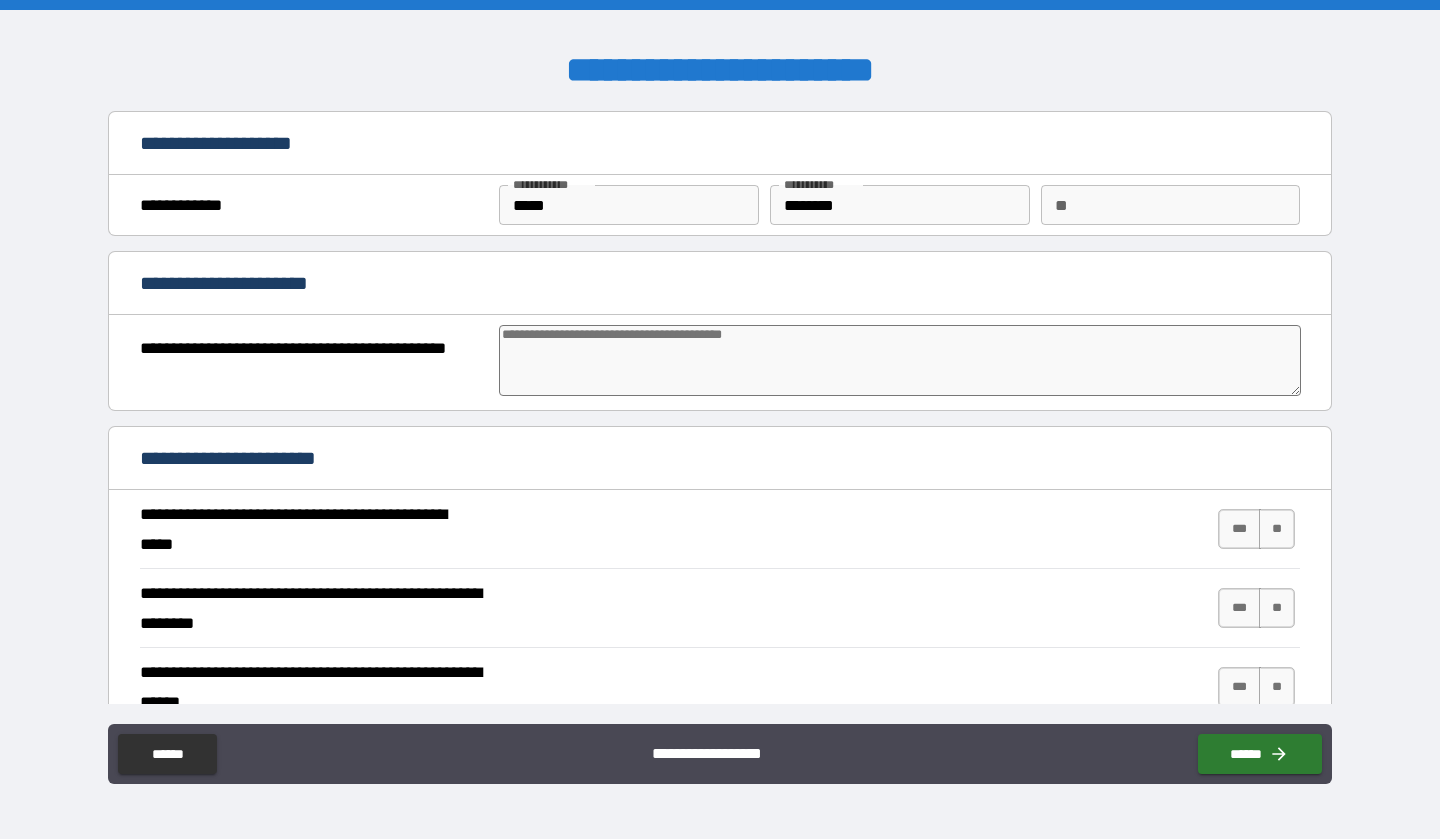 type on "*" 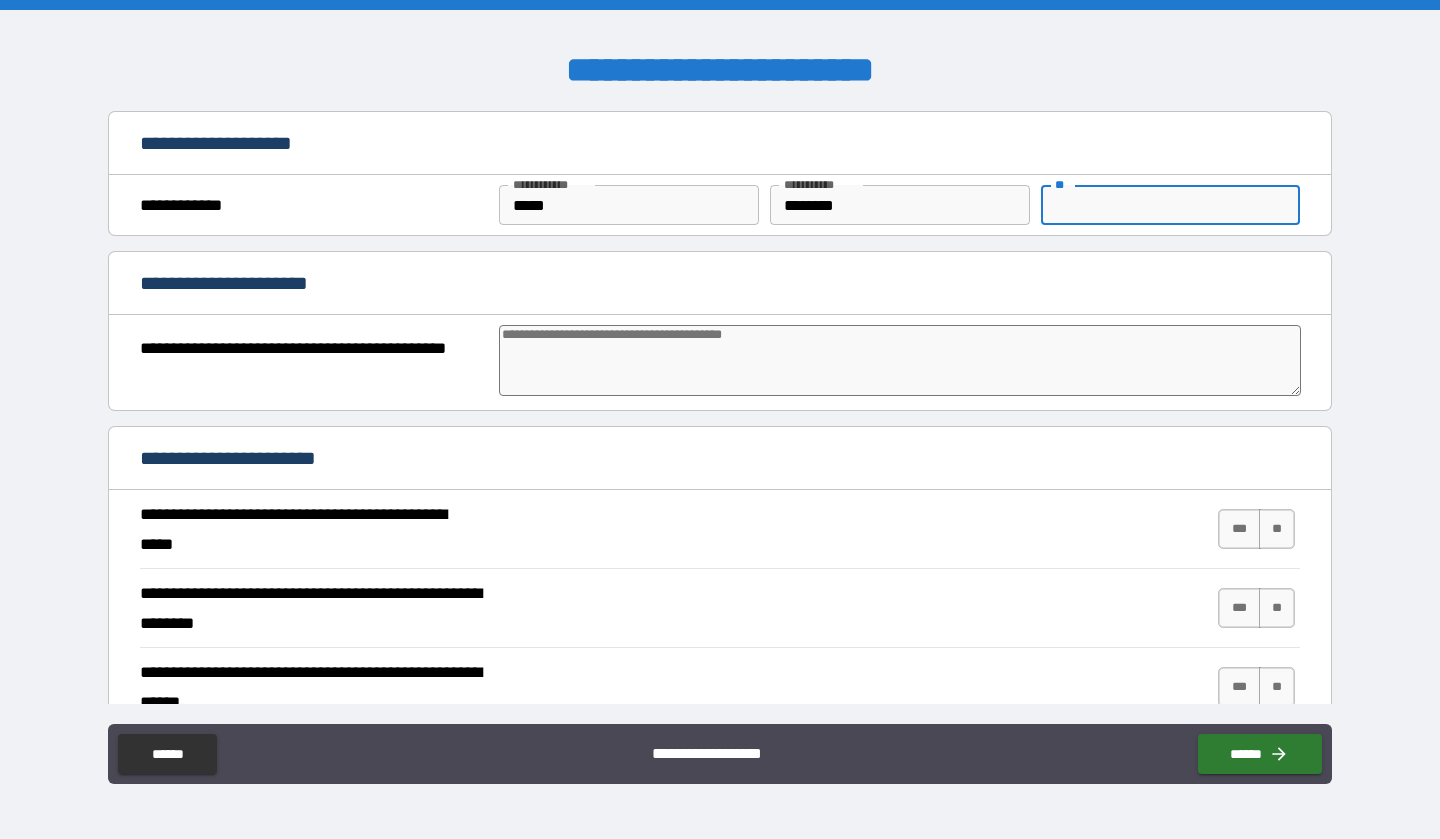 type on "*" 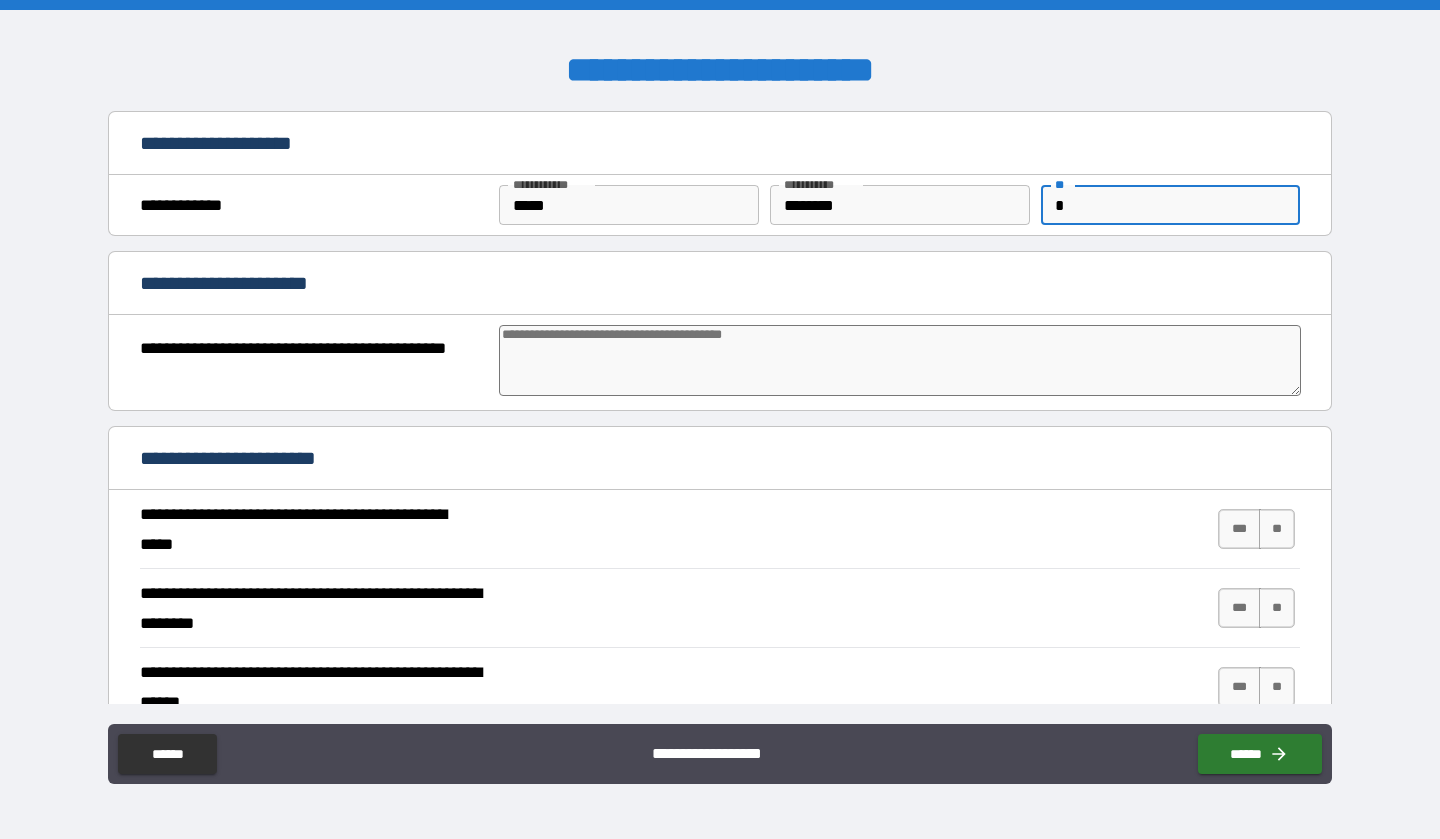 type on "*" 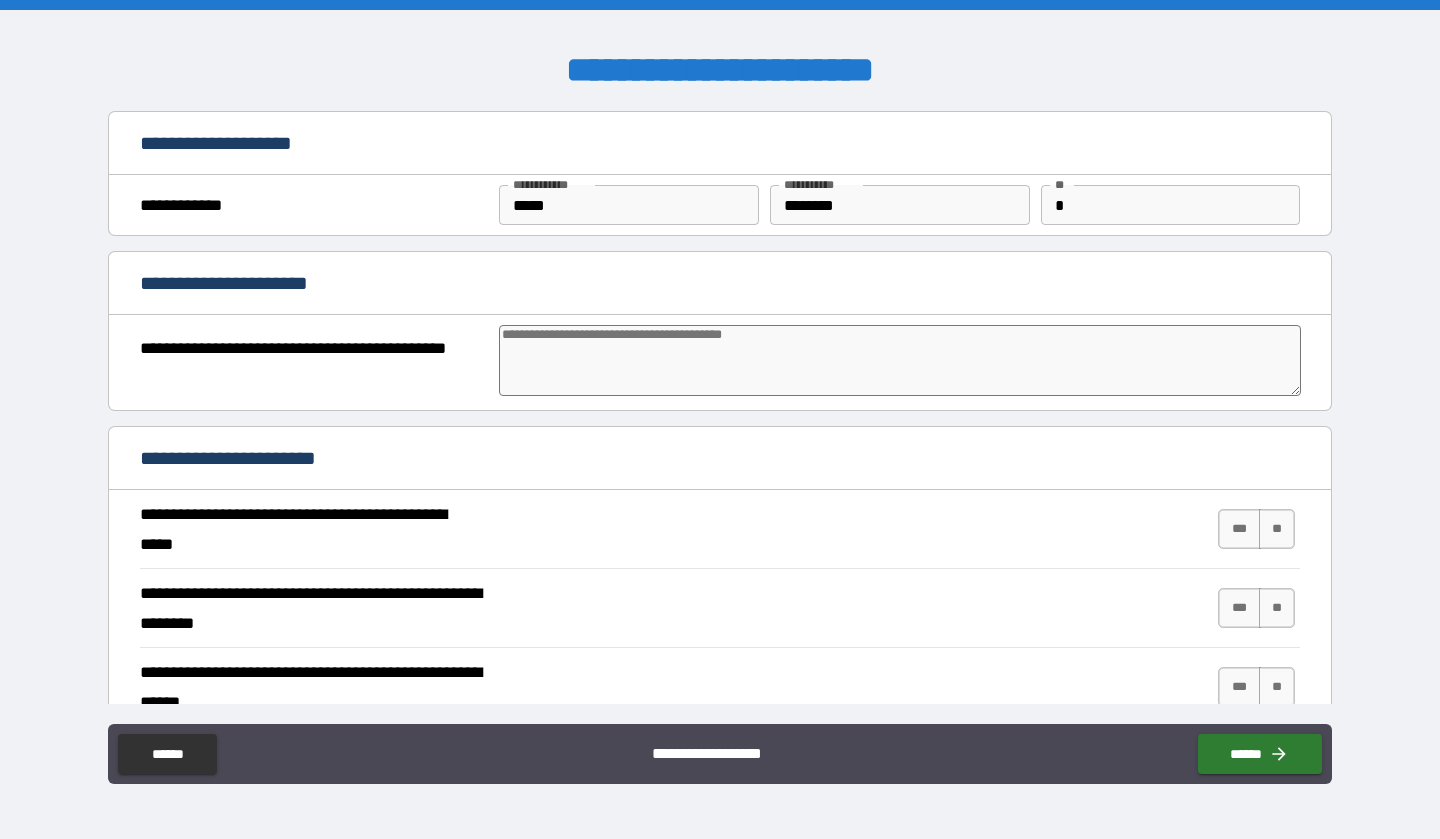 click at bounding box center [900, 360] 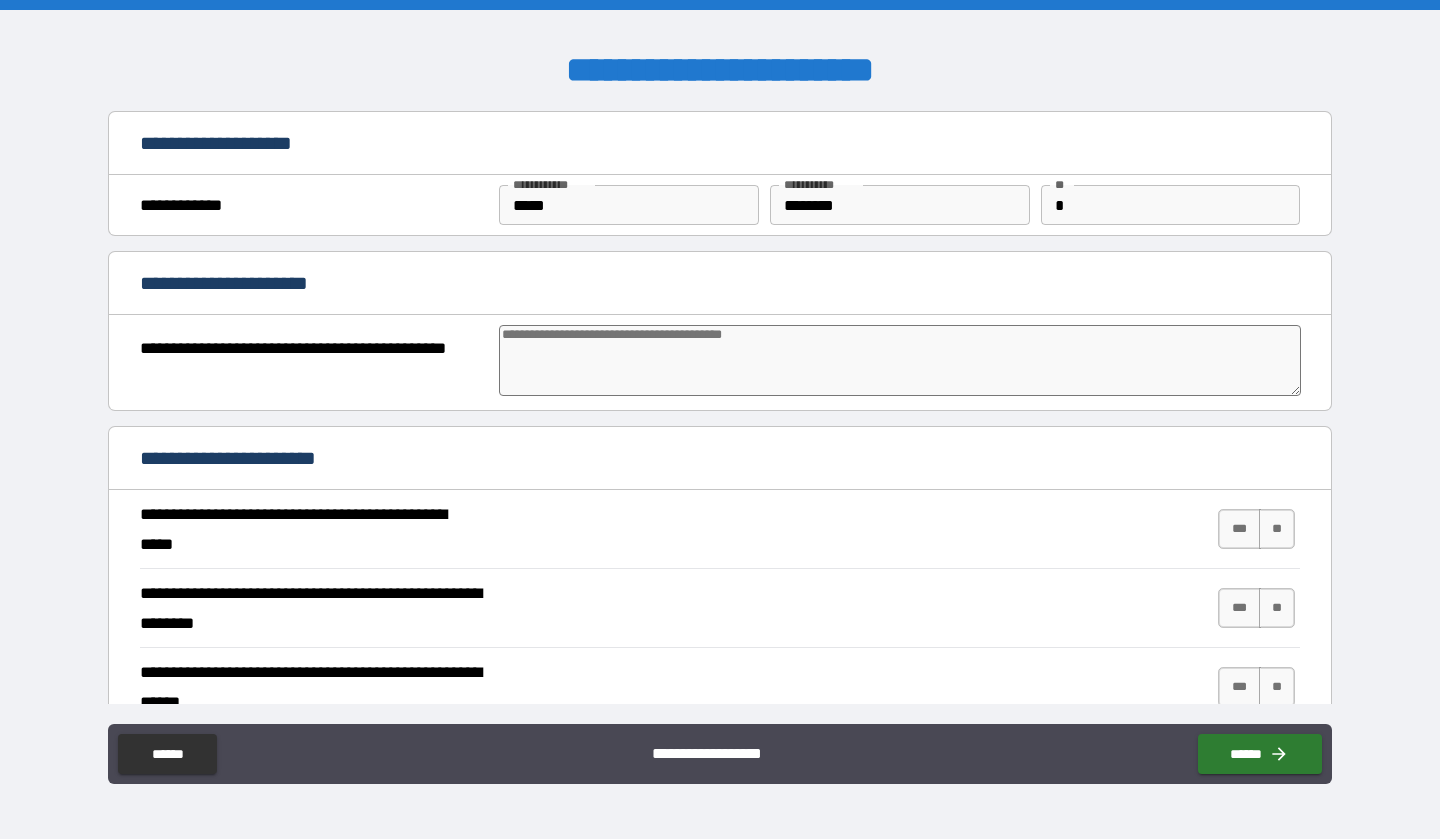 click at bounding box center (900, 360) 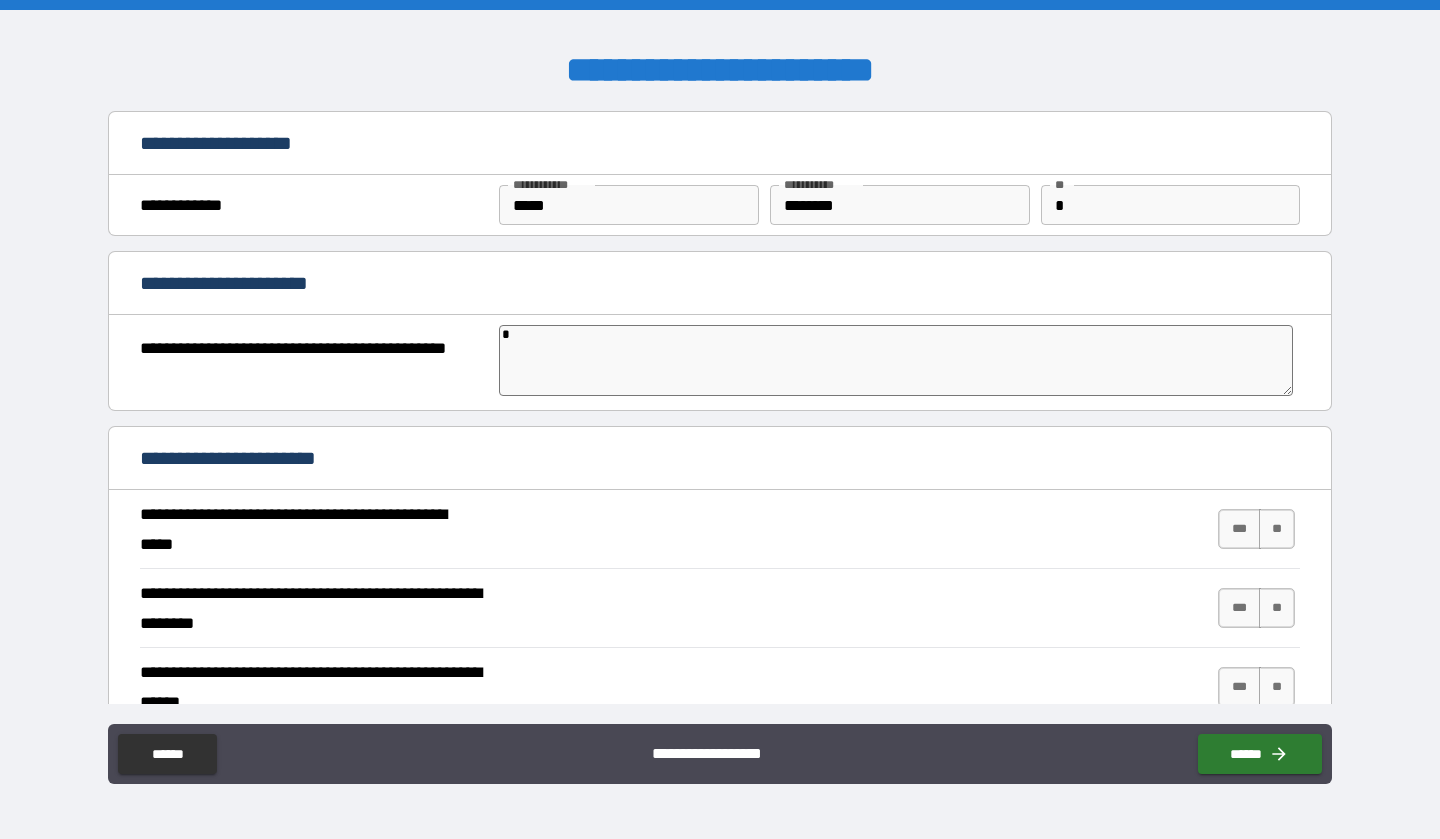 type on "*" 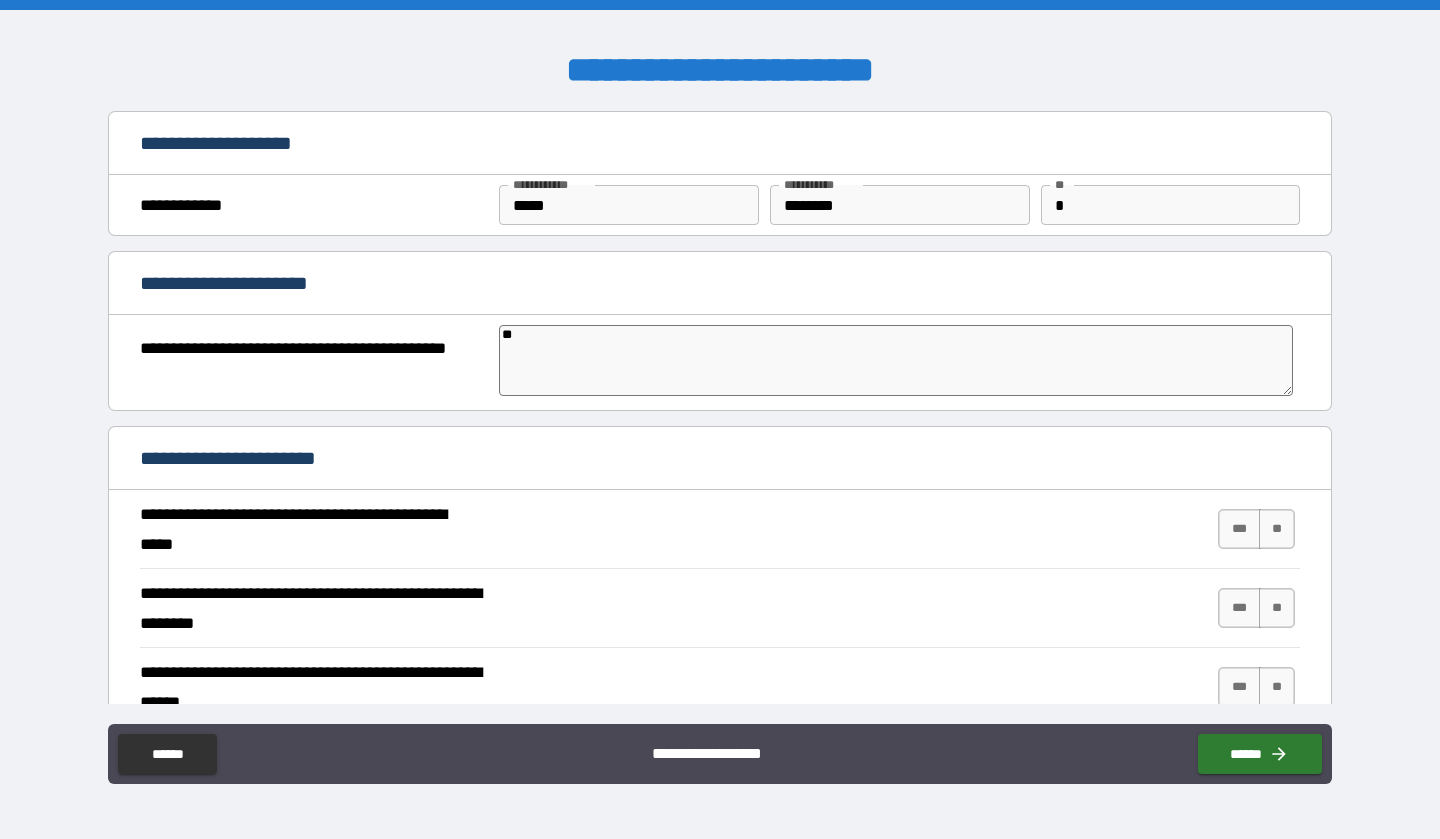 type on "***" 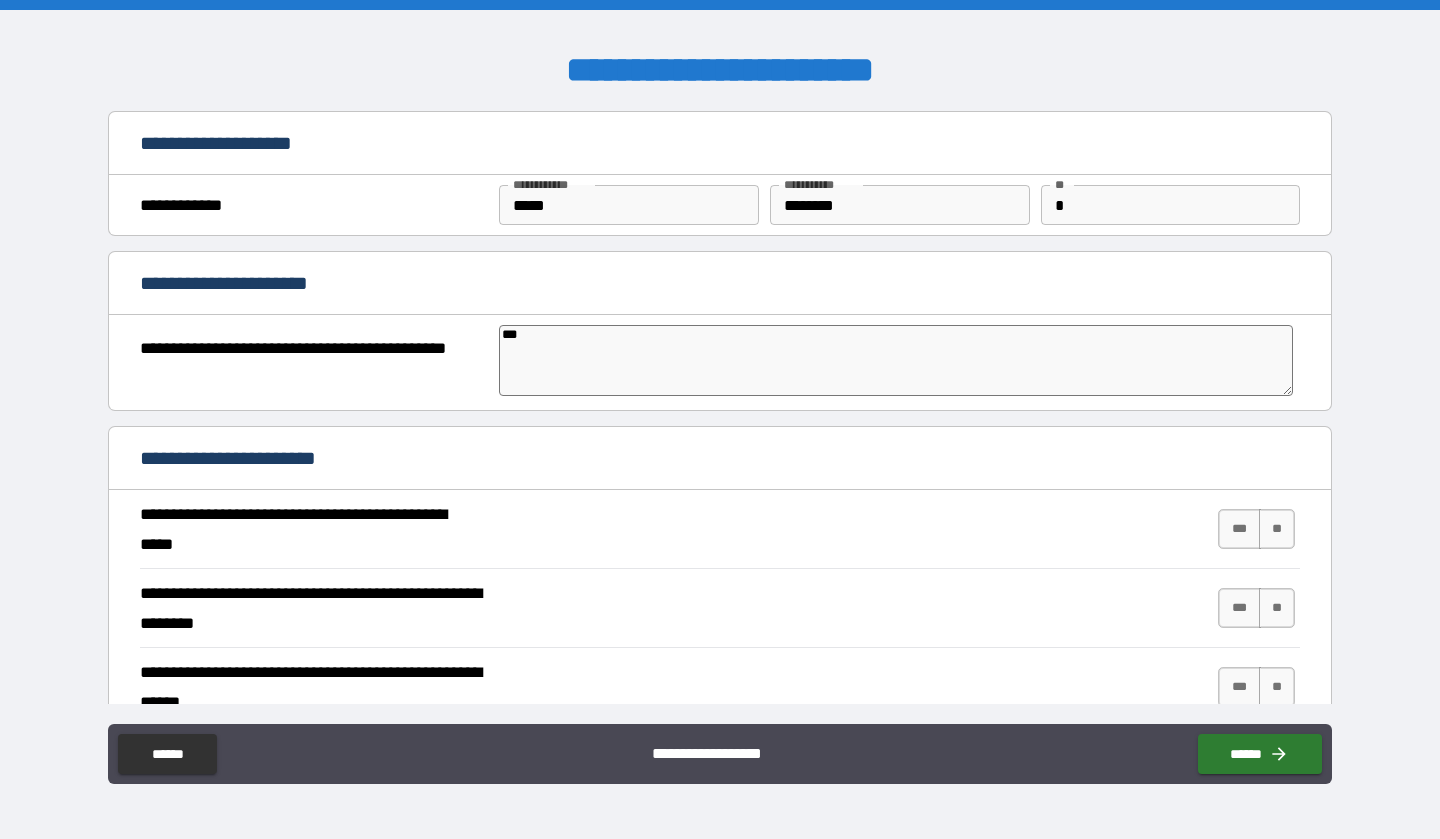 type on "*" 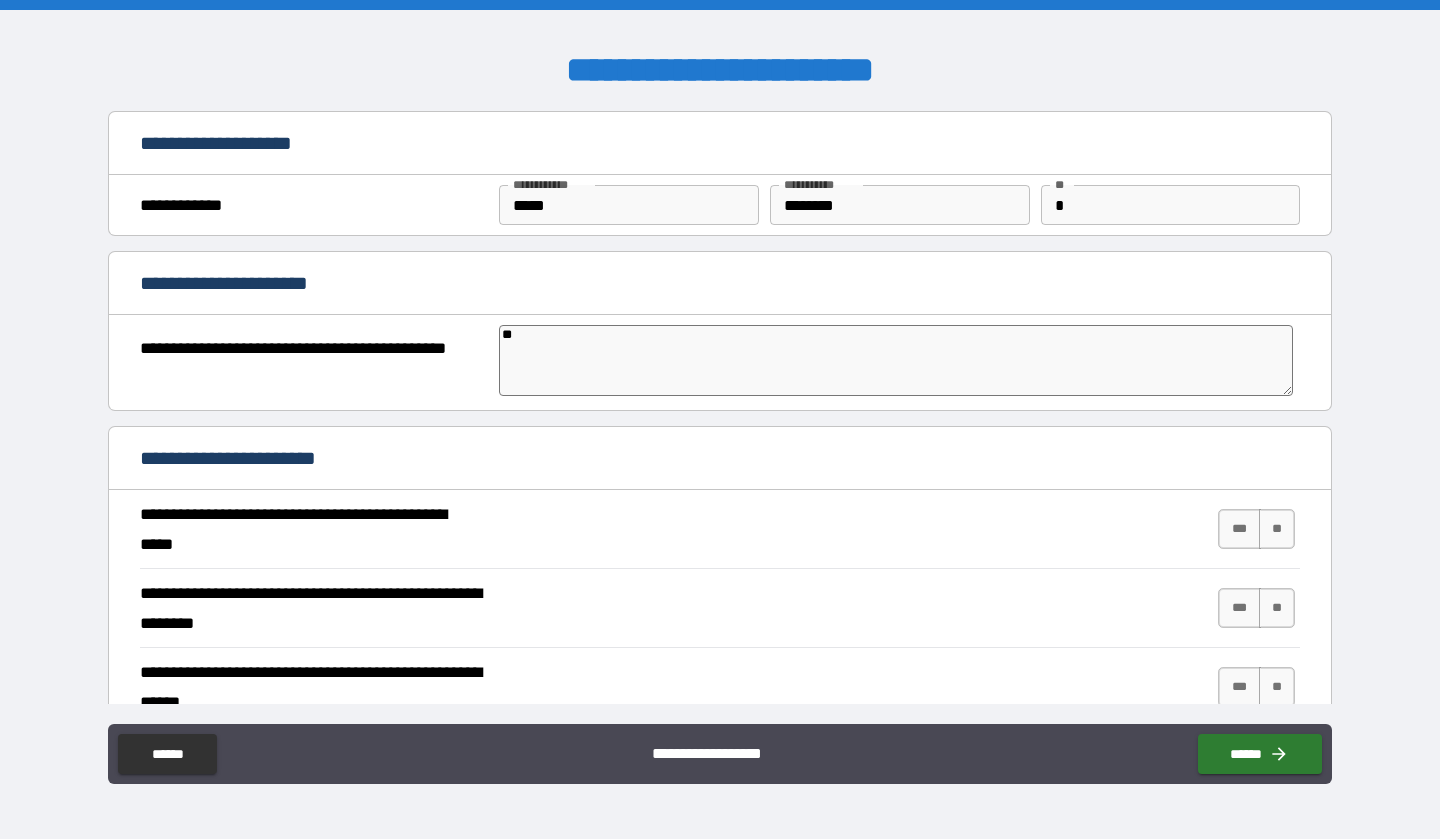 type on "*" 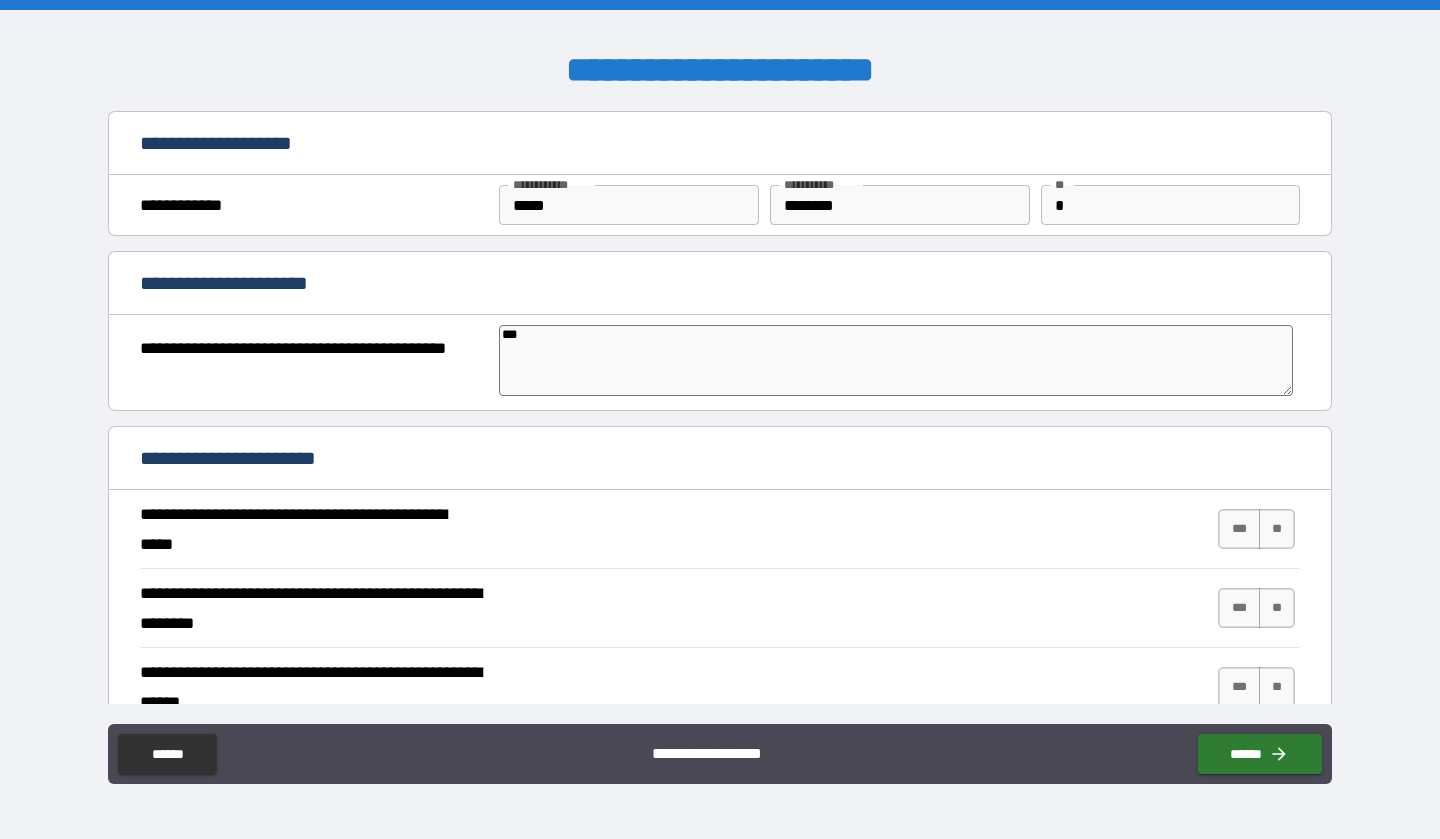 type on "*" 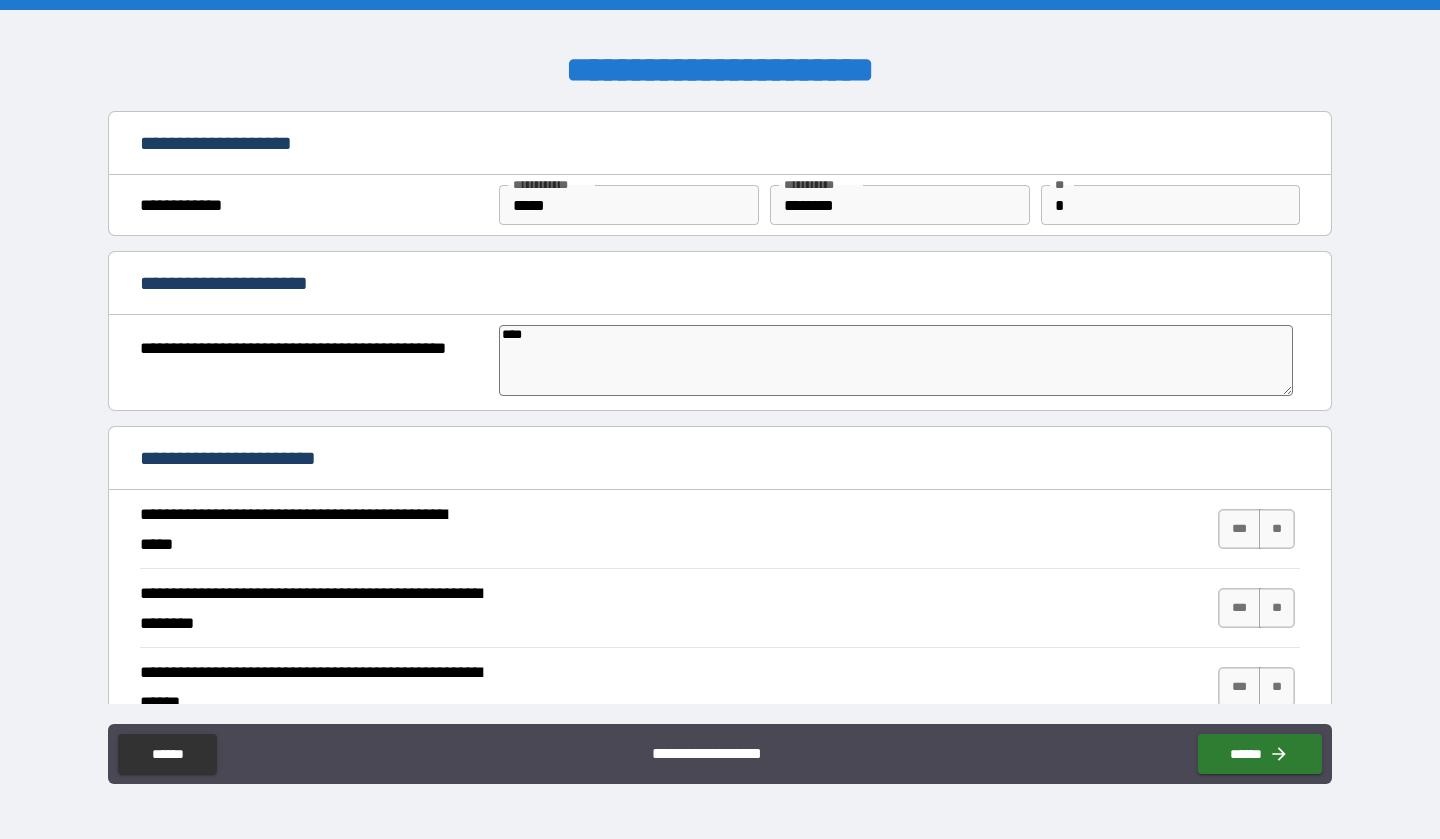 type on "*" 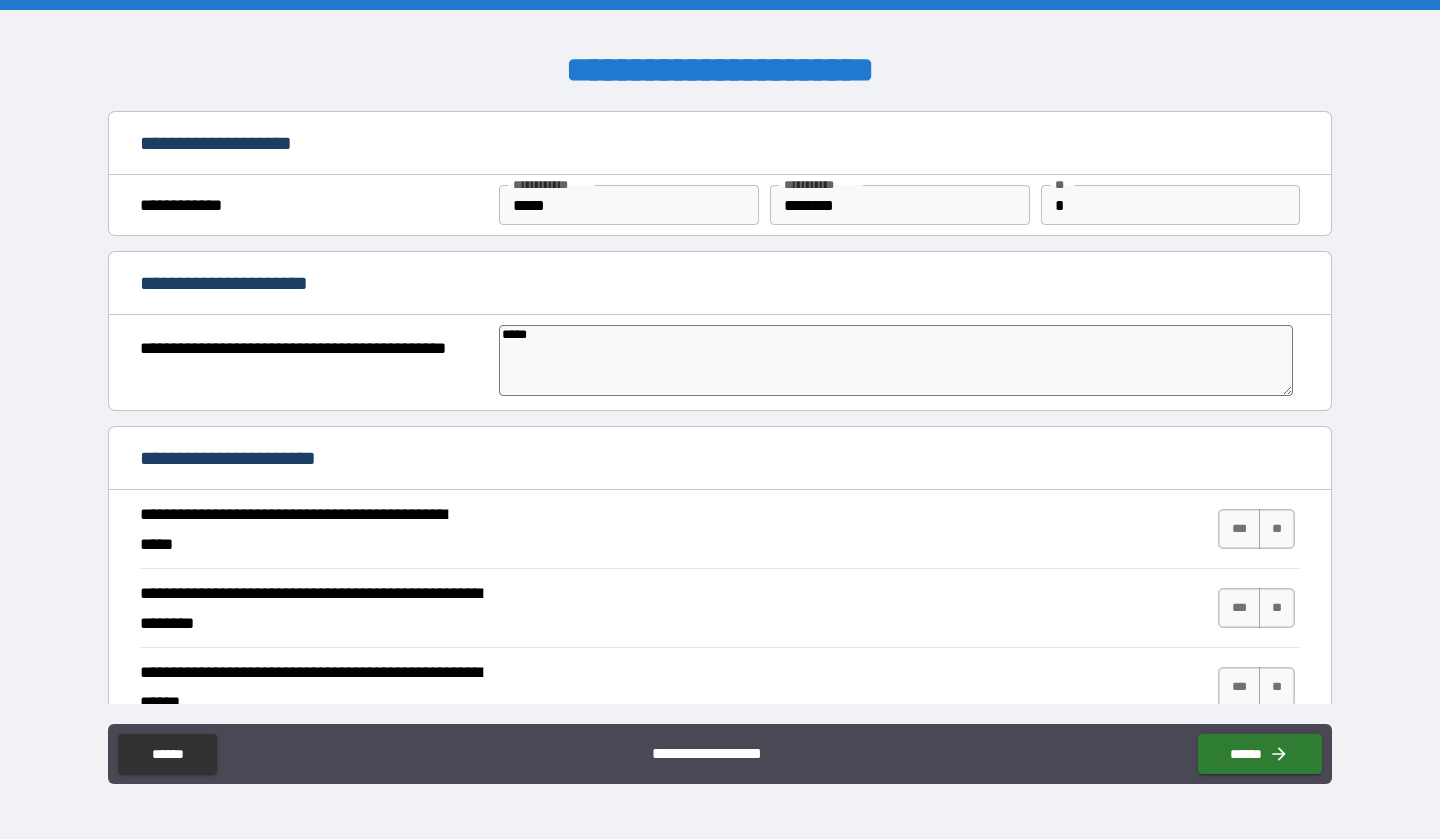 type on "*****" 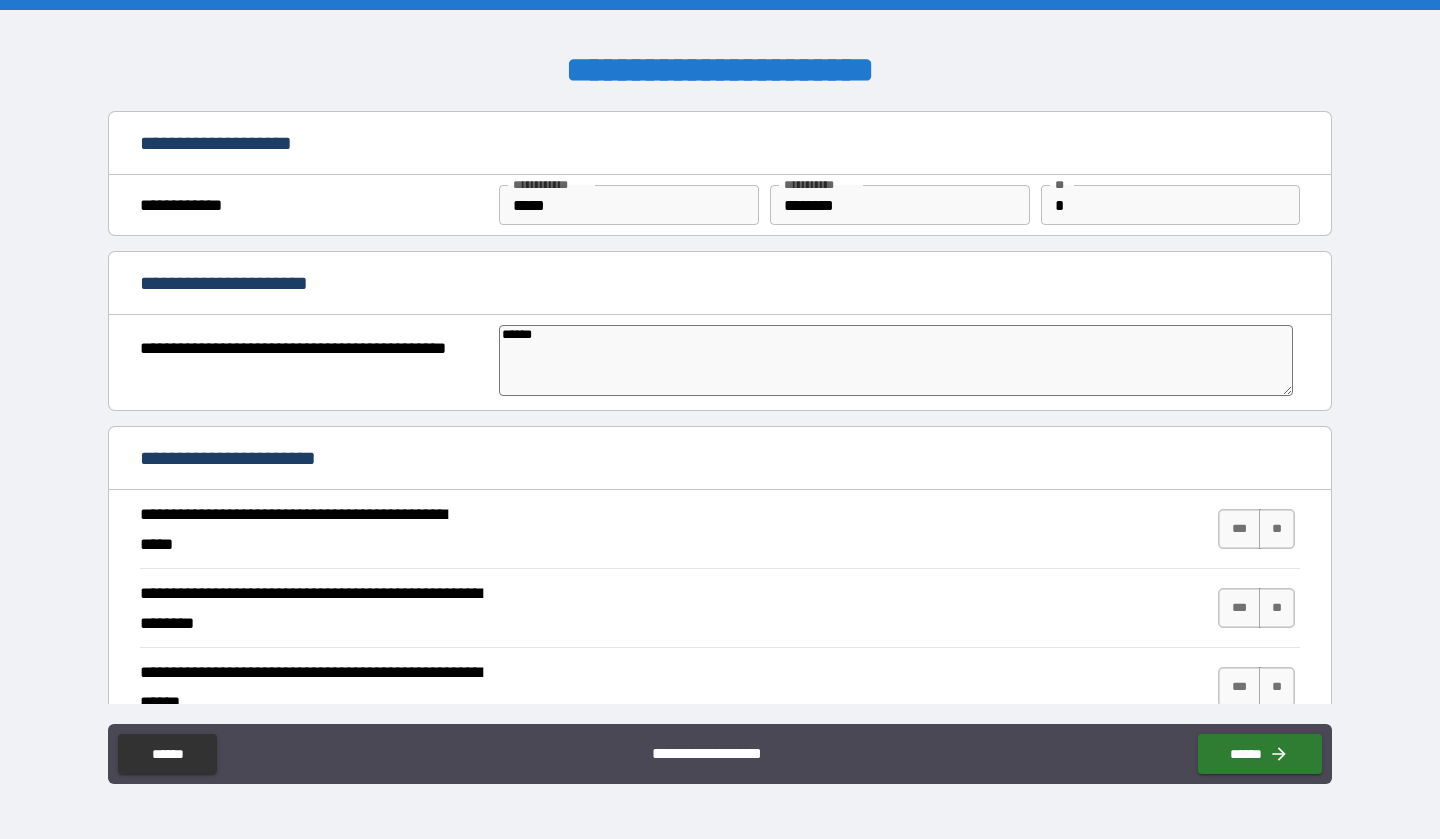 type on "*" 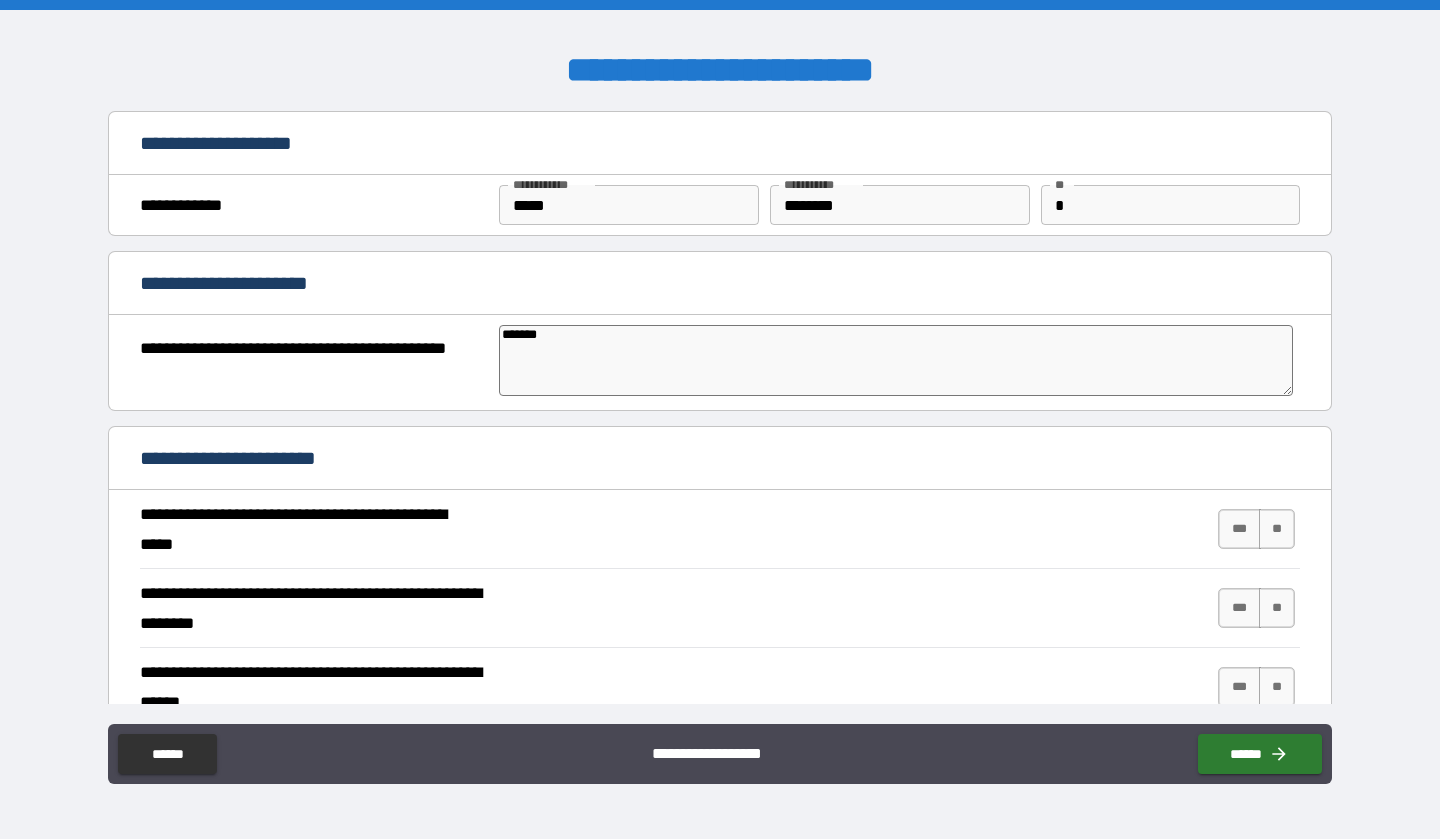 type on "*" 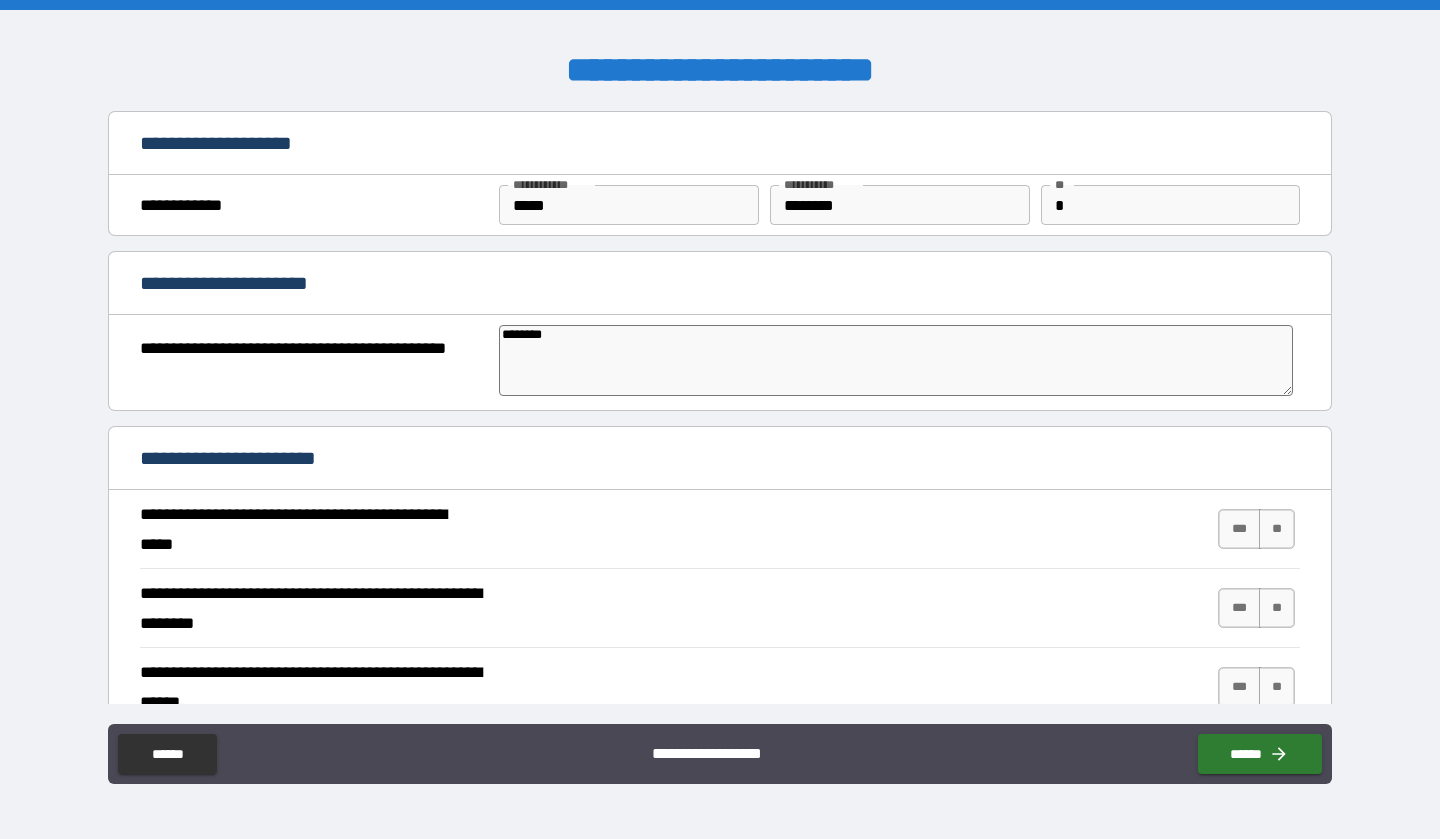 type on "********" 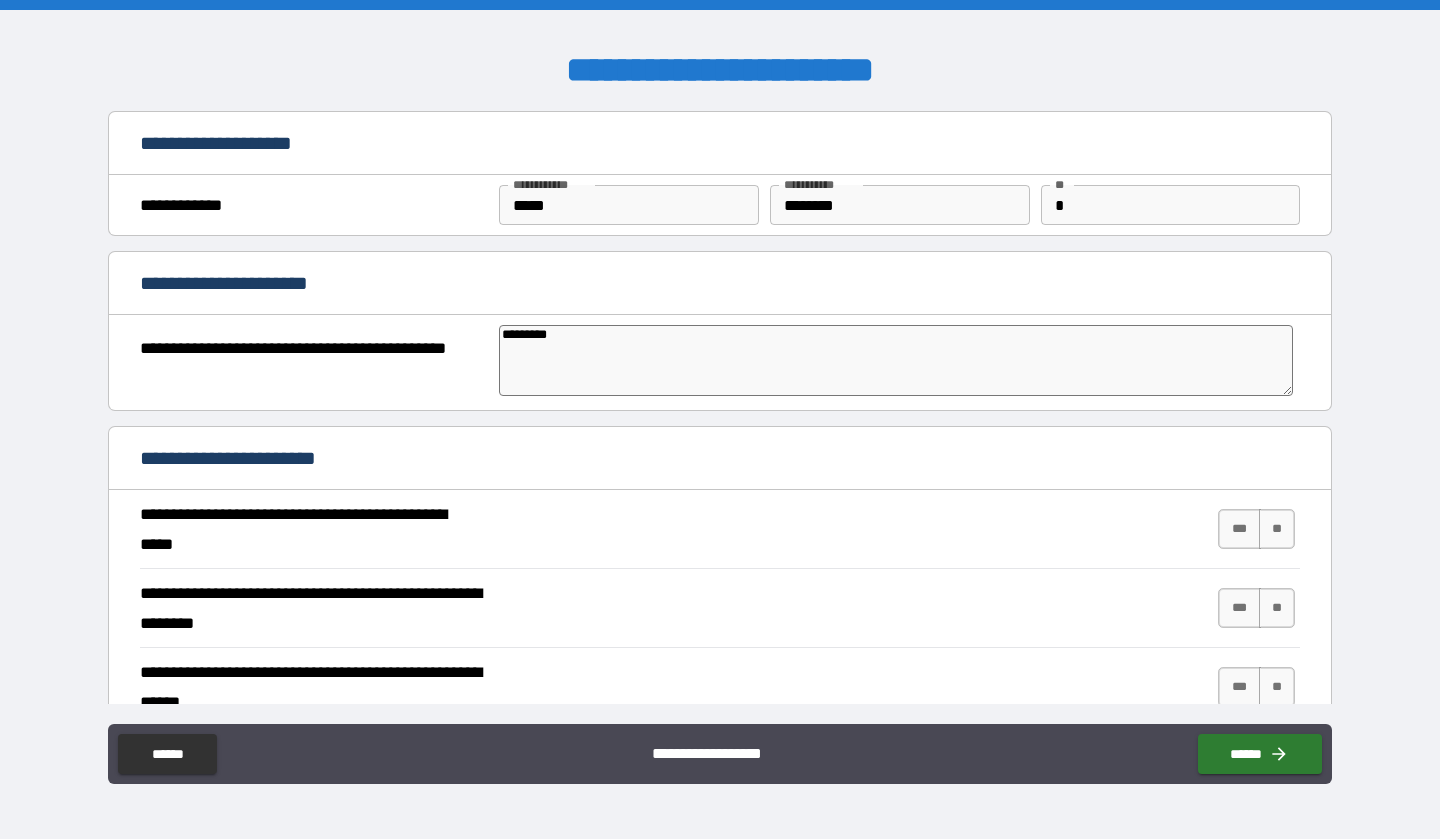 type on "*" 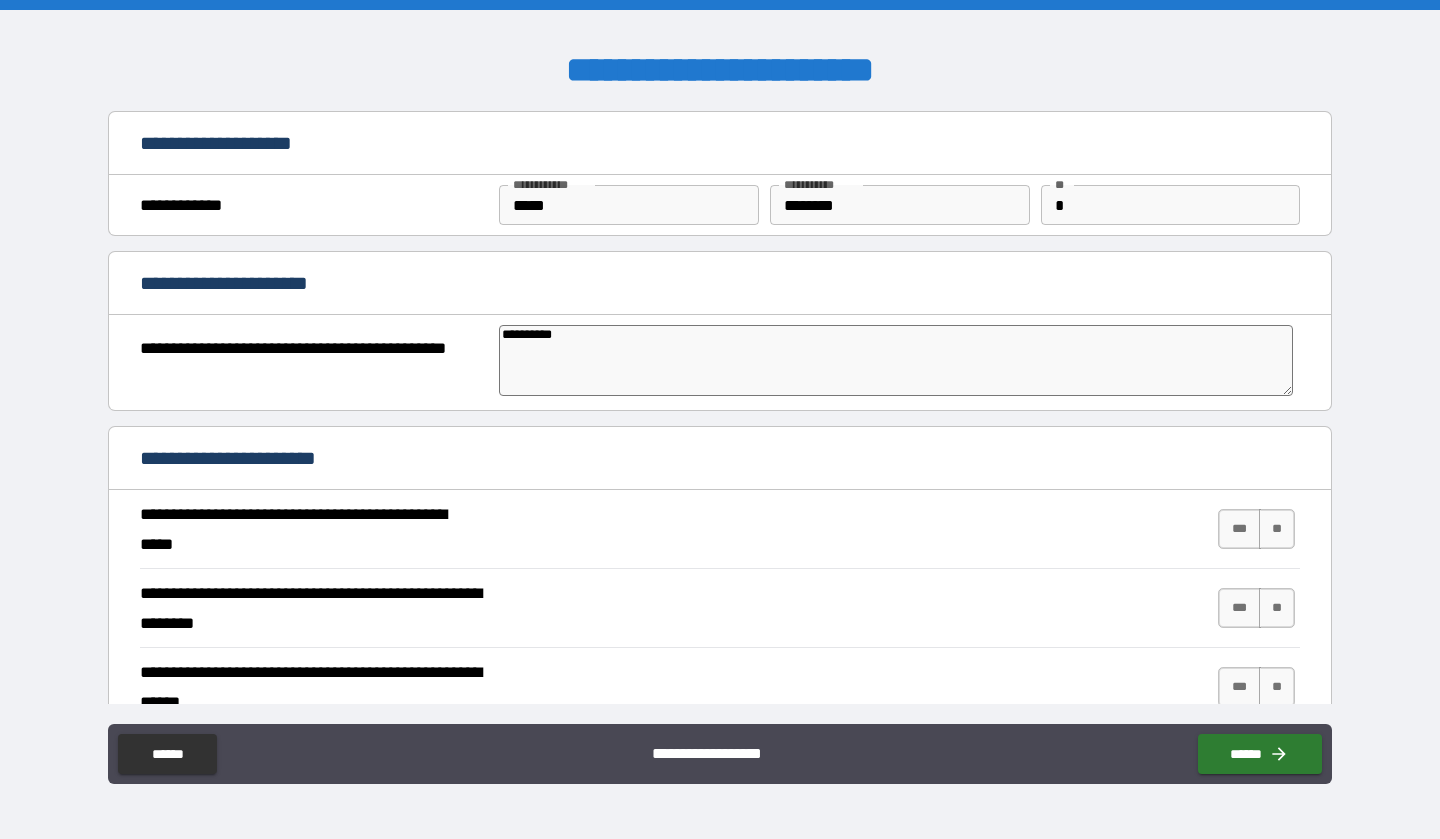 type on "**********" 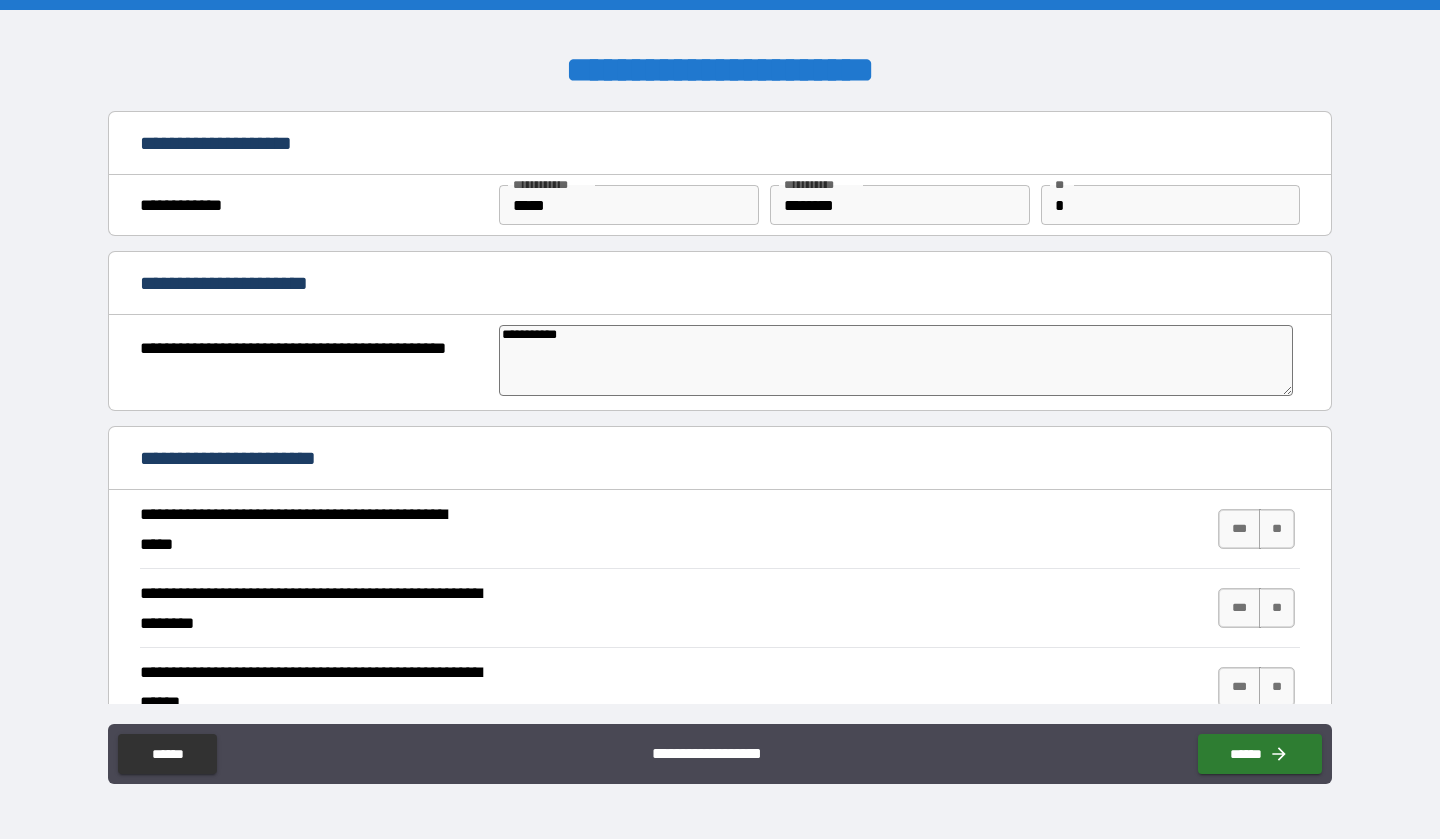 type on "**********" 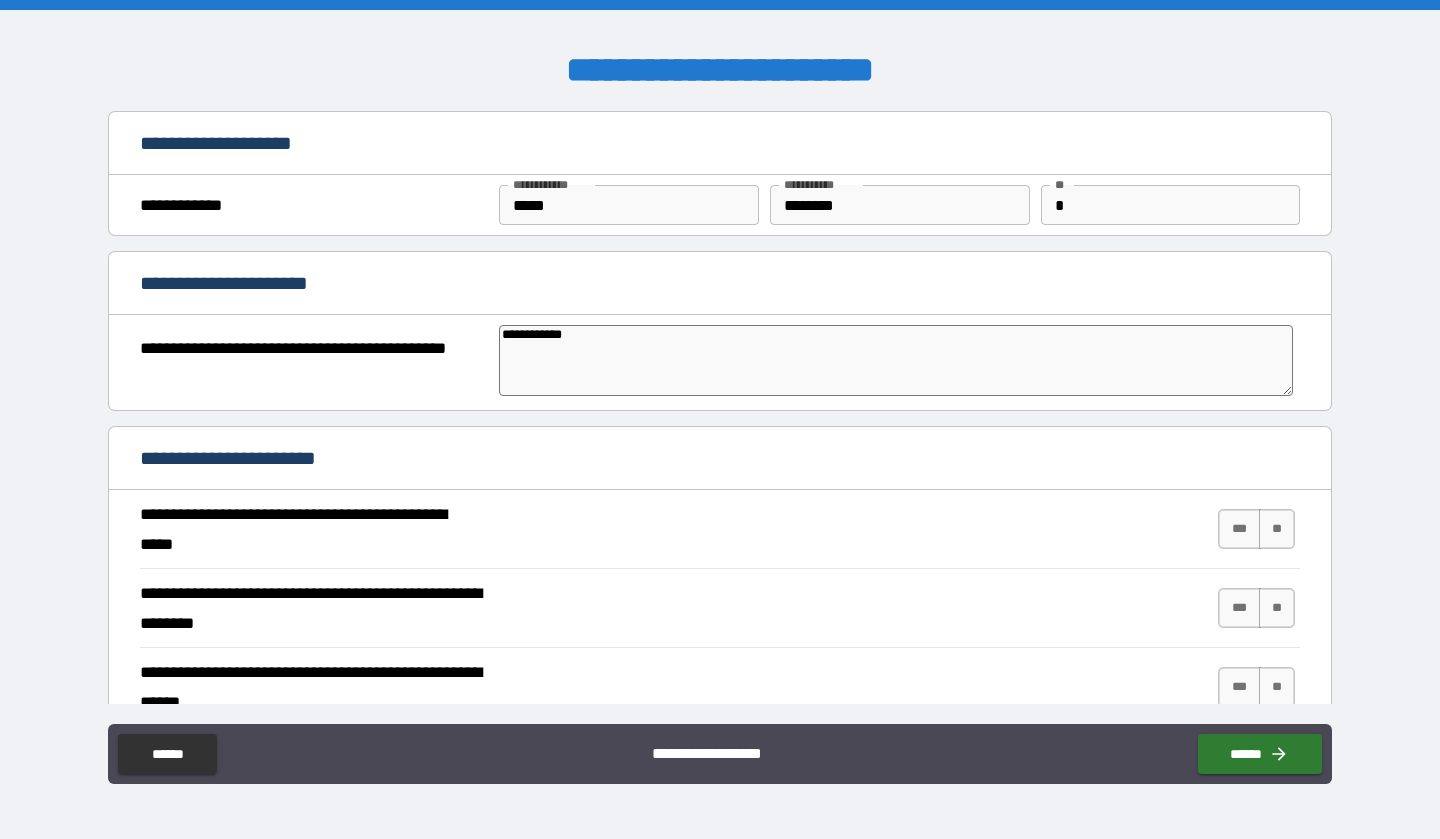 type on "*" 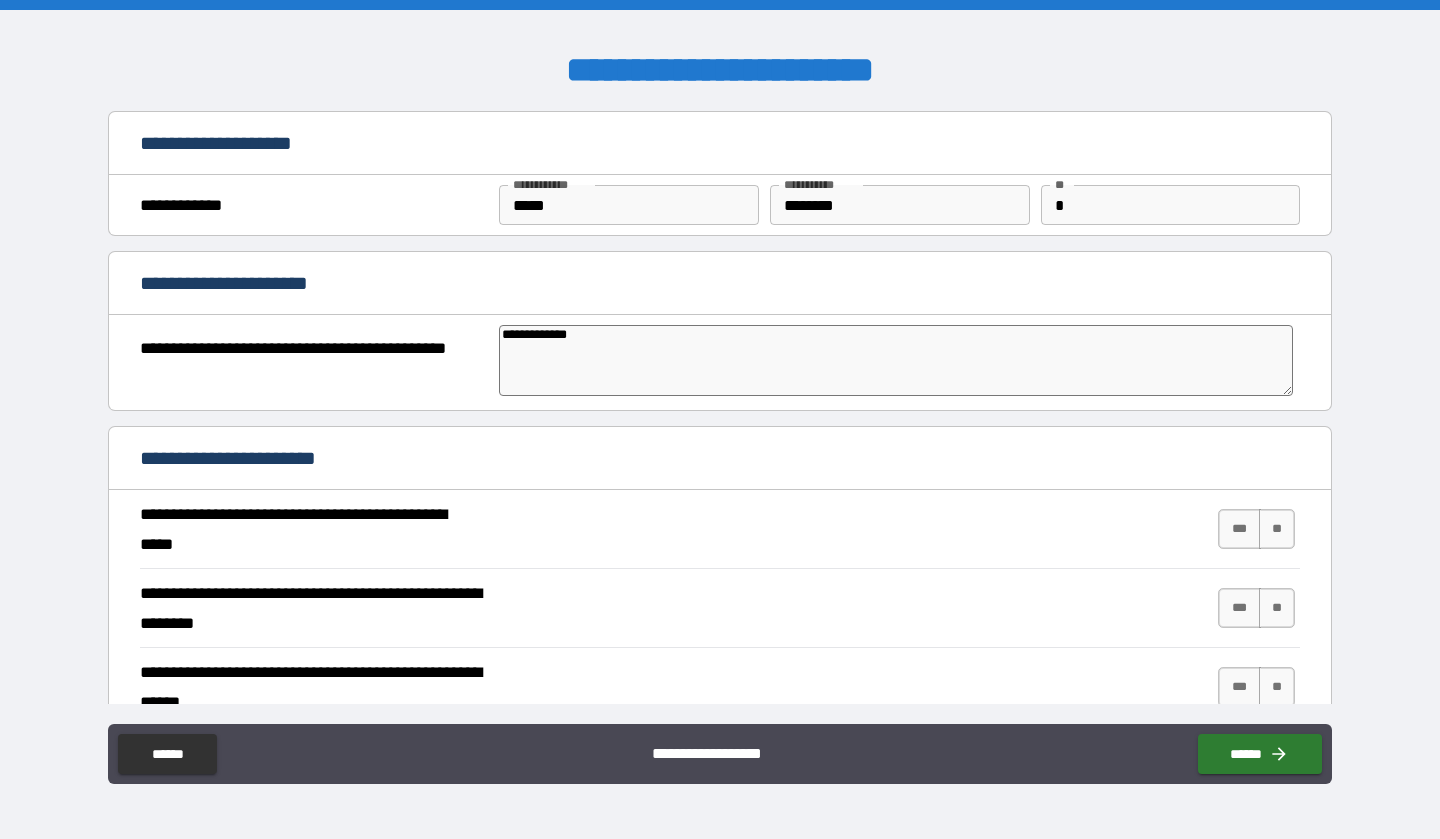 type on "*" 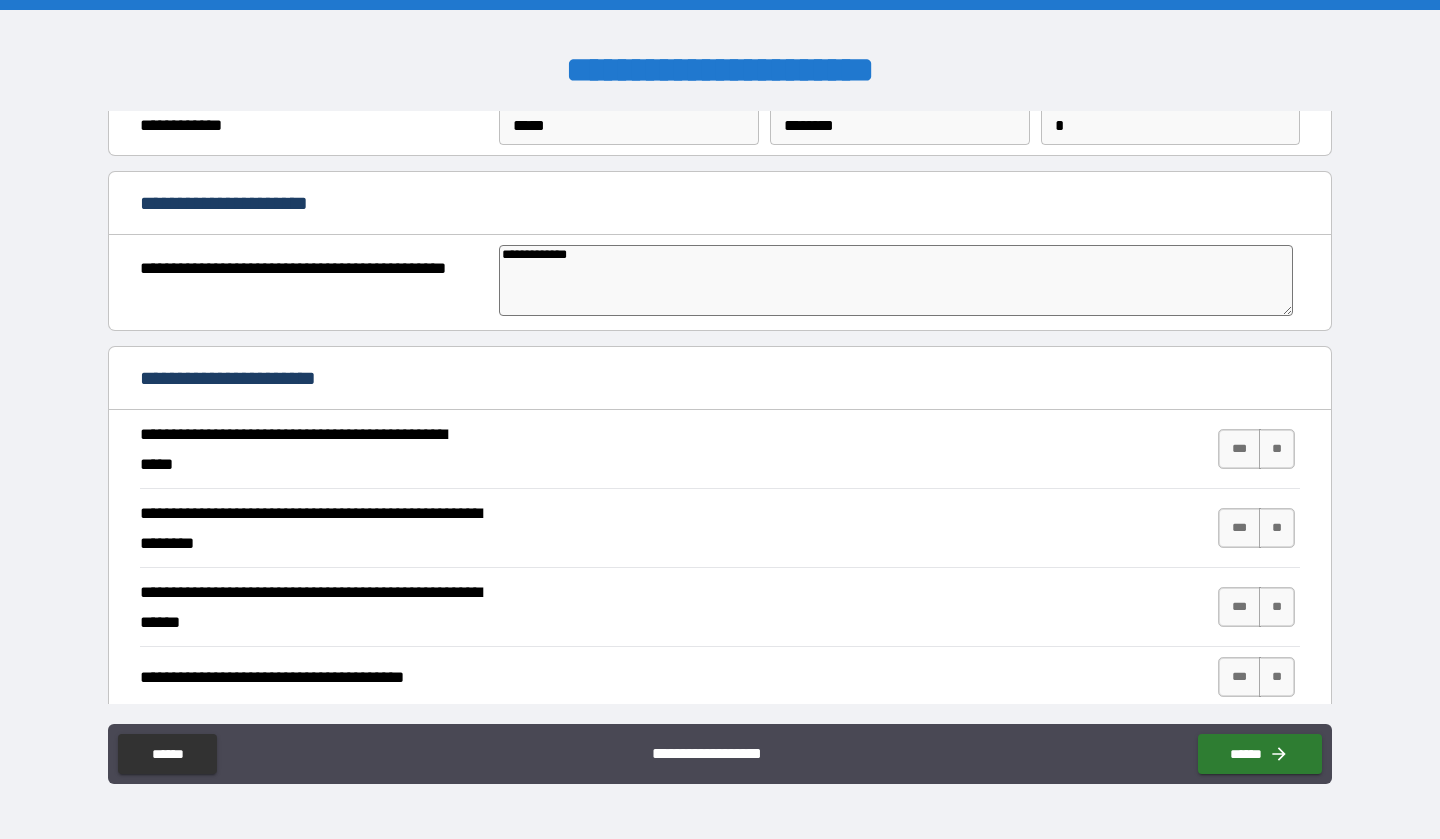 scroll, scrollTop: 85, scrollLeft: 0, axis: vertical 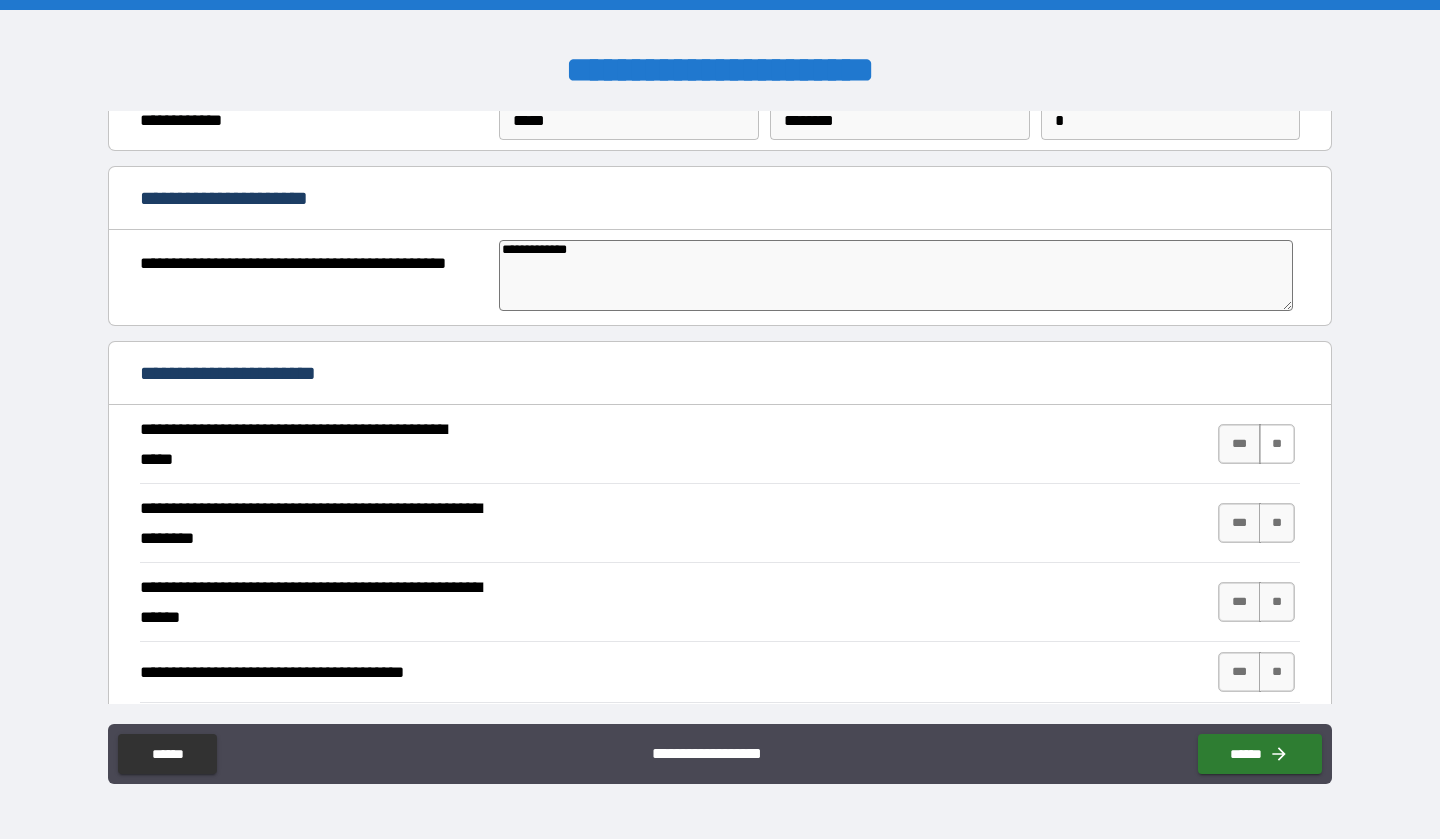 type on "**********" 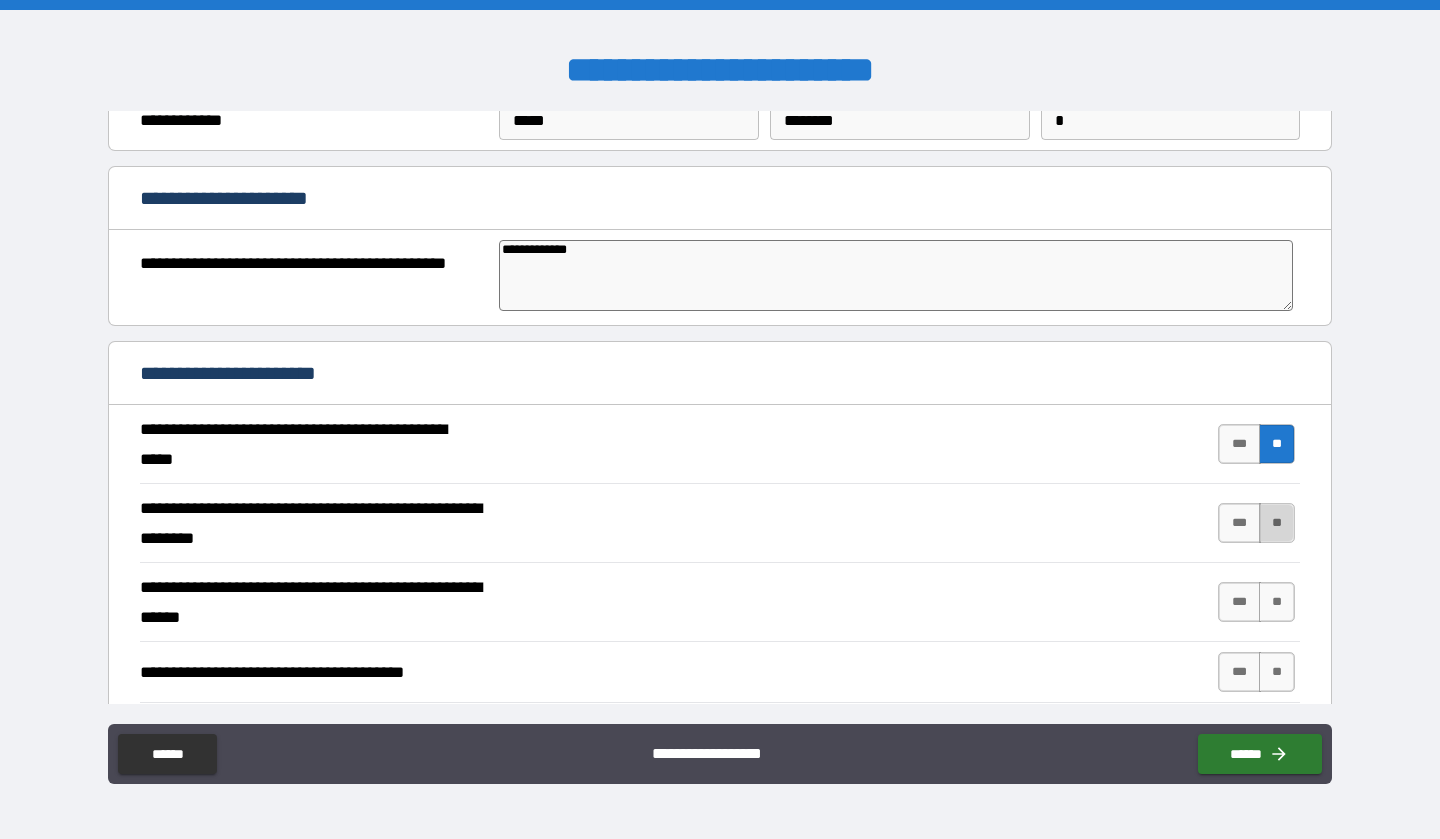 click on "**" at bounding box center (1277, 523) 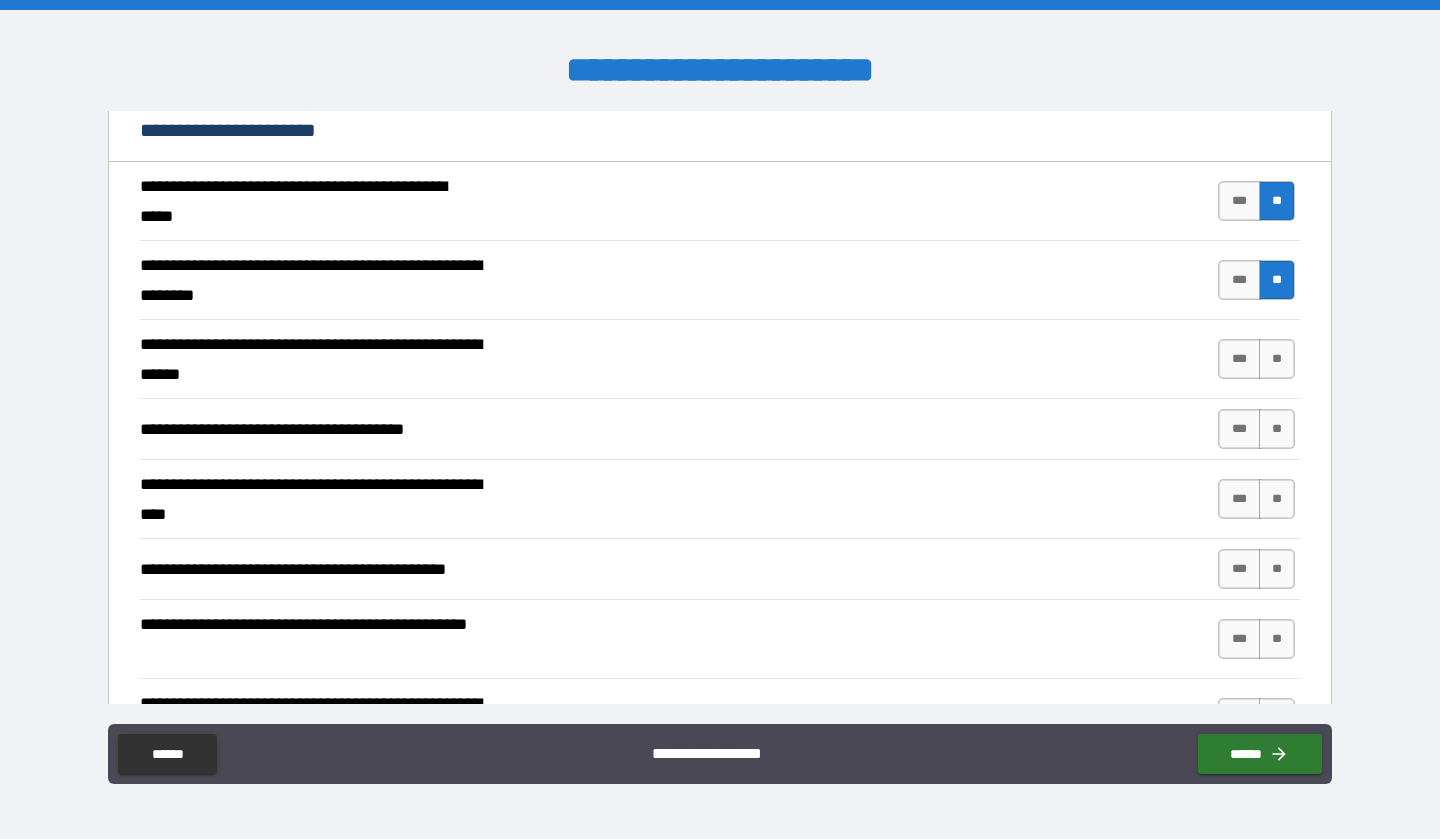 scroll, scrollTop: 327, scrollLeft: 0, axis: vertical 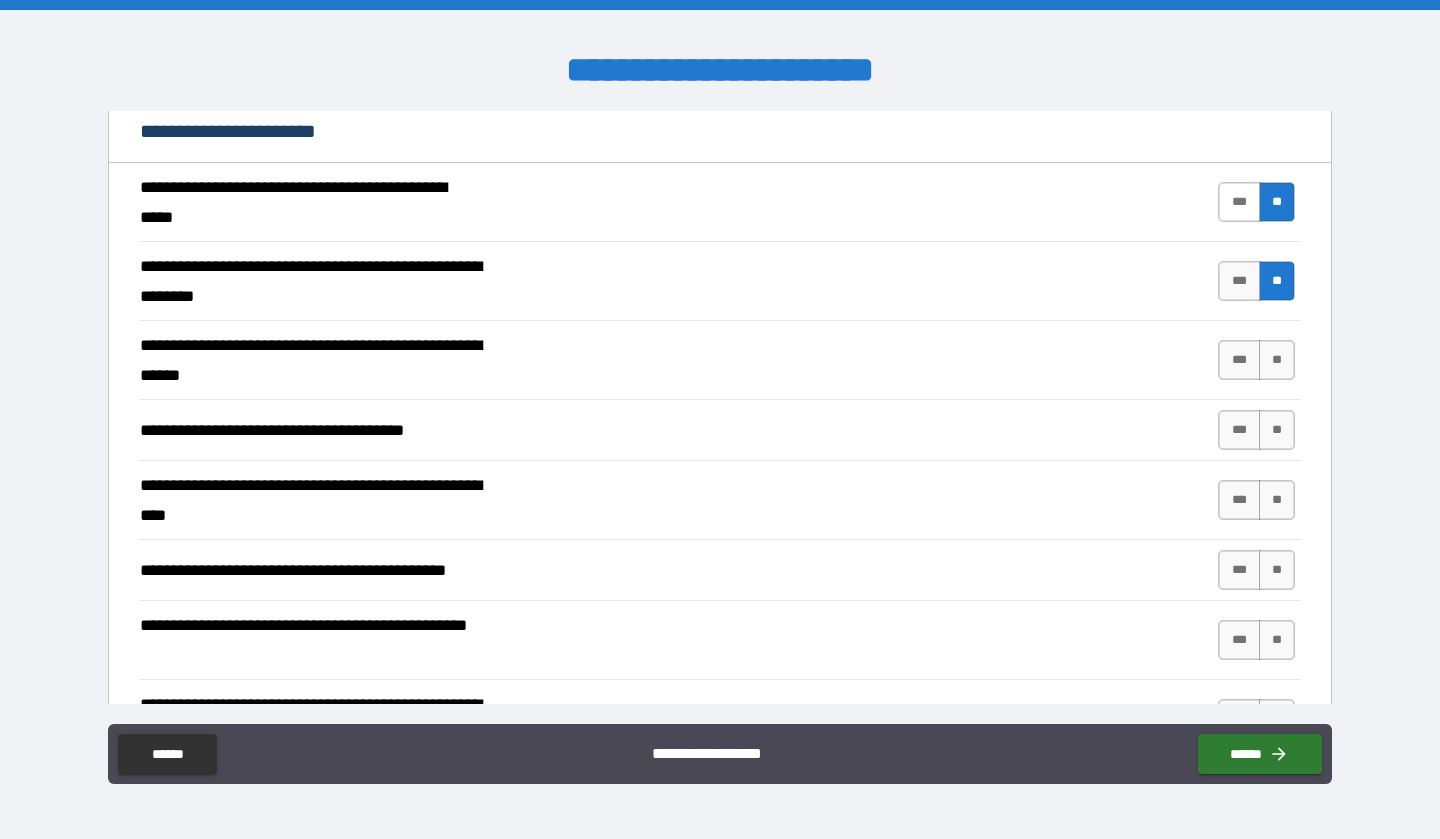 click on "***" at bounding box center (1239, 202) 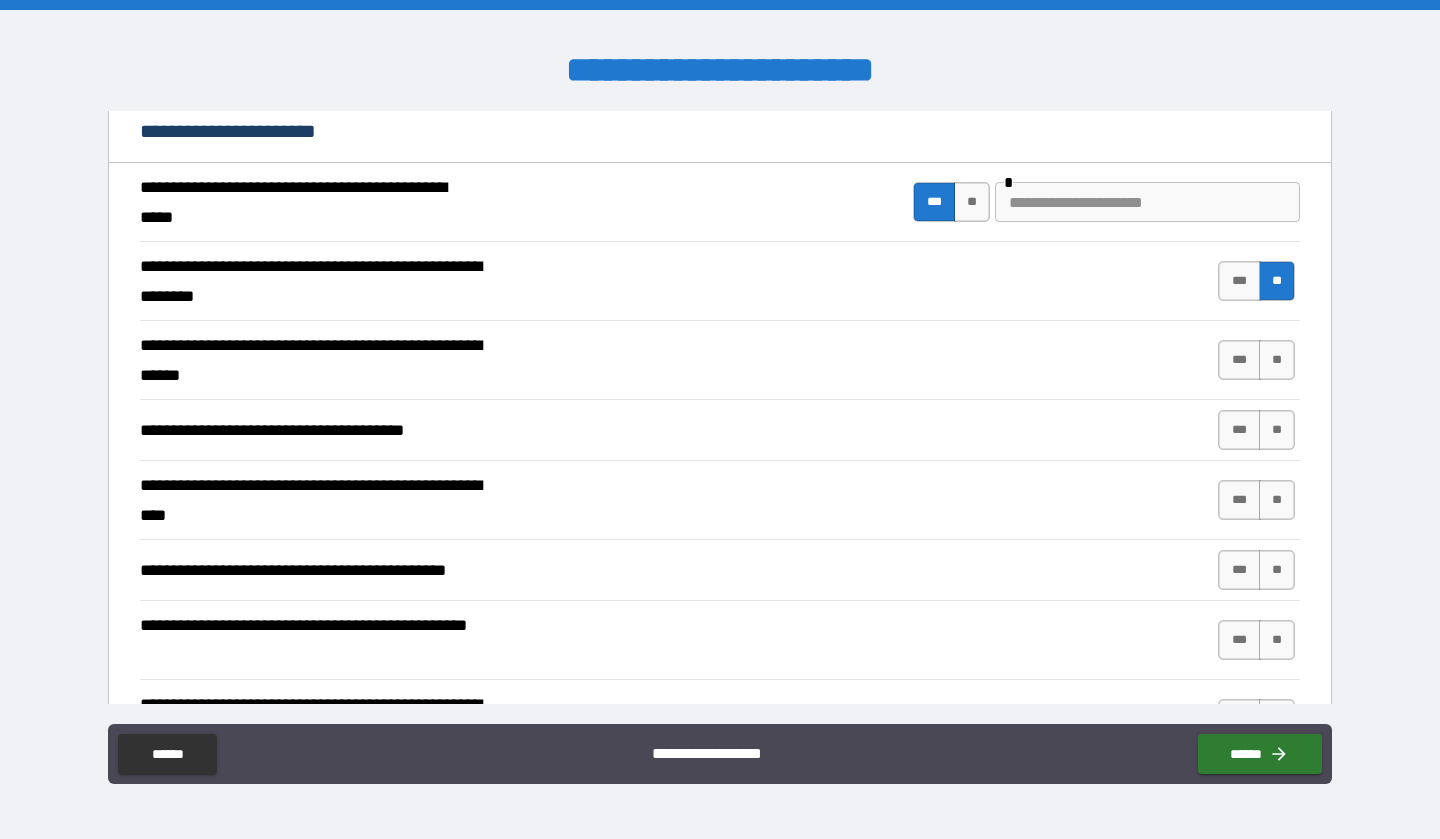 type on "*" 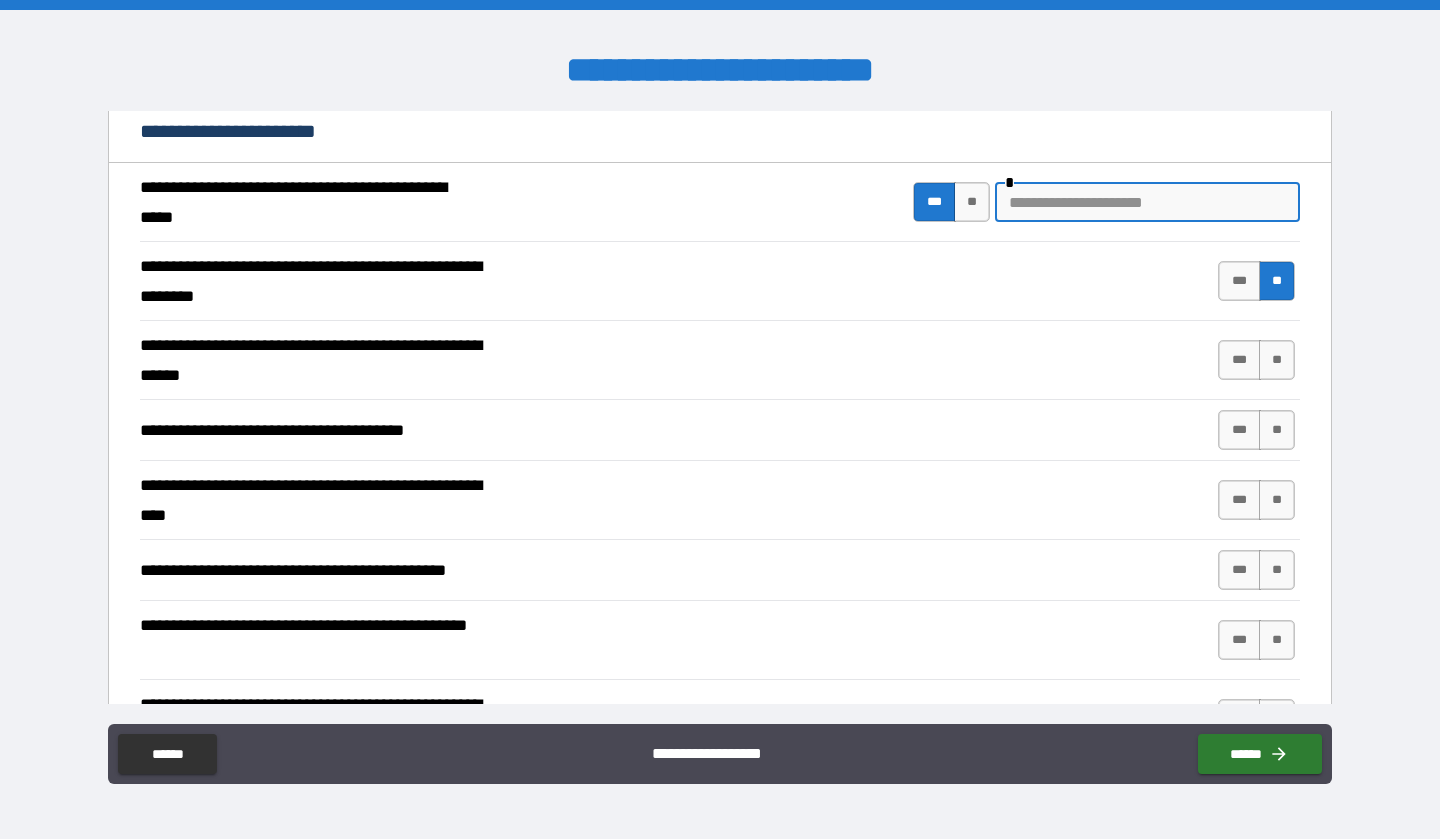 click at bounding box center (1147, 202) 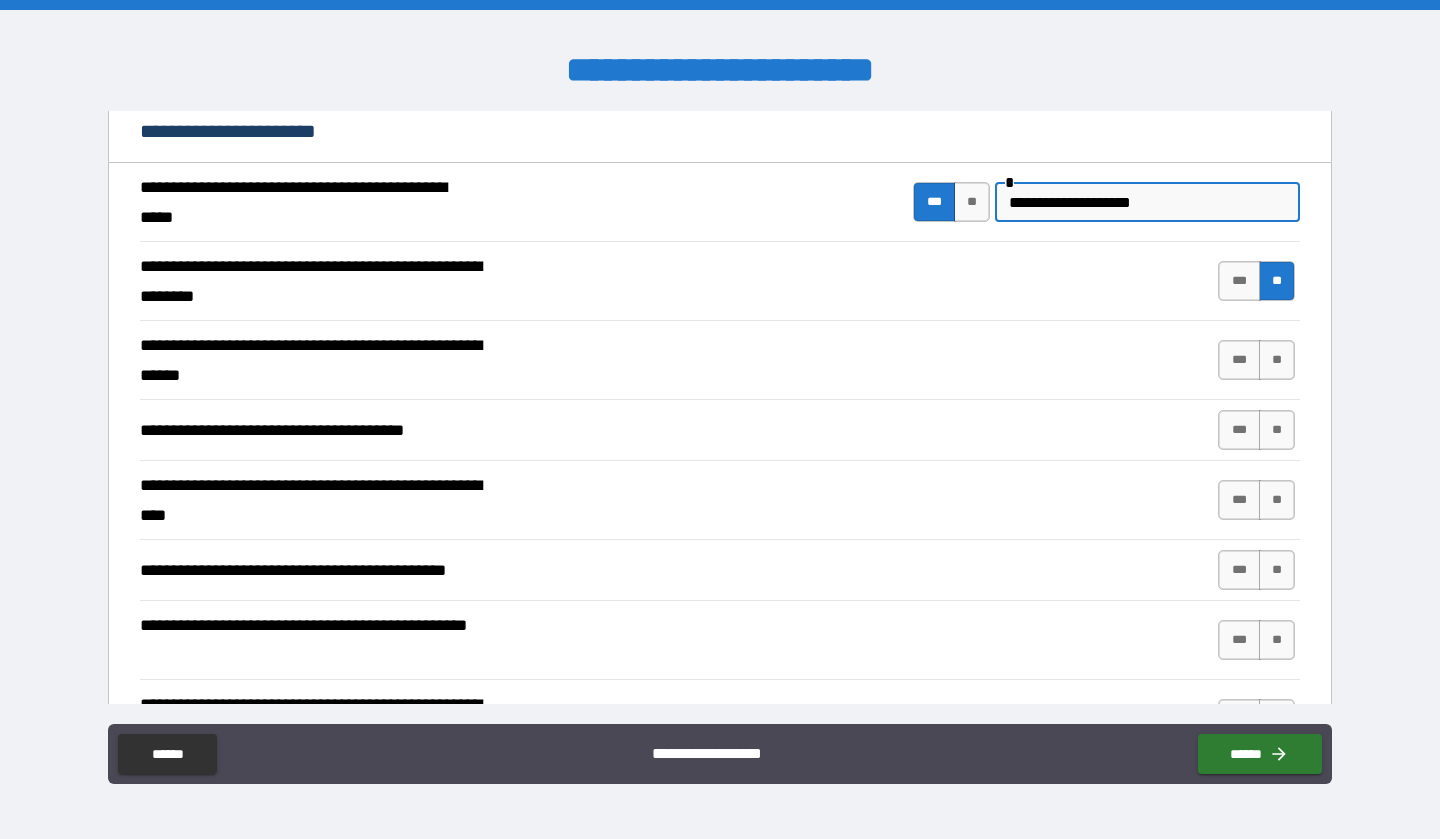 click on "**********" at bounding box center [1147, 202] 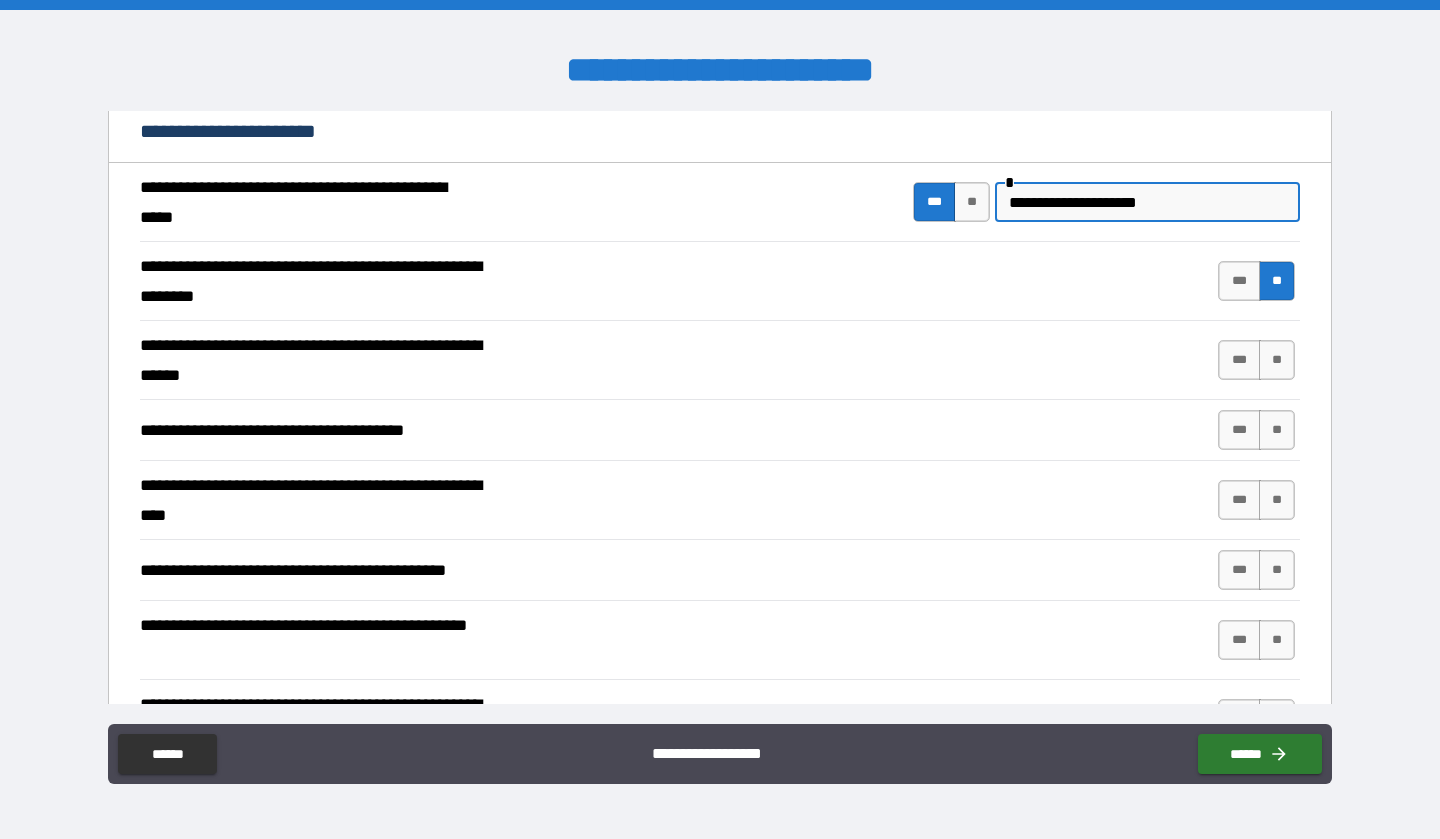 click on "**********" at bounding box center [1147, 202] 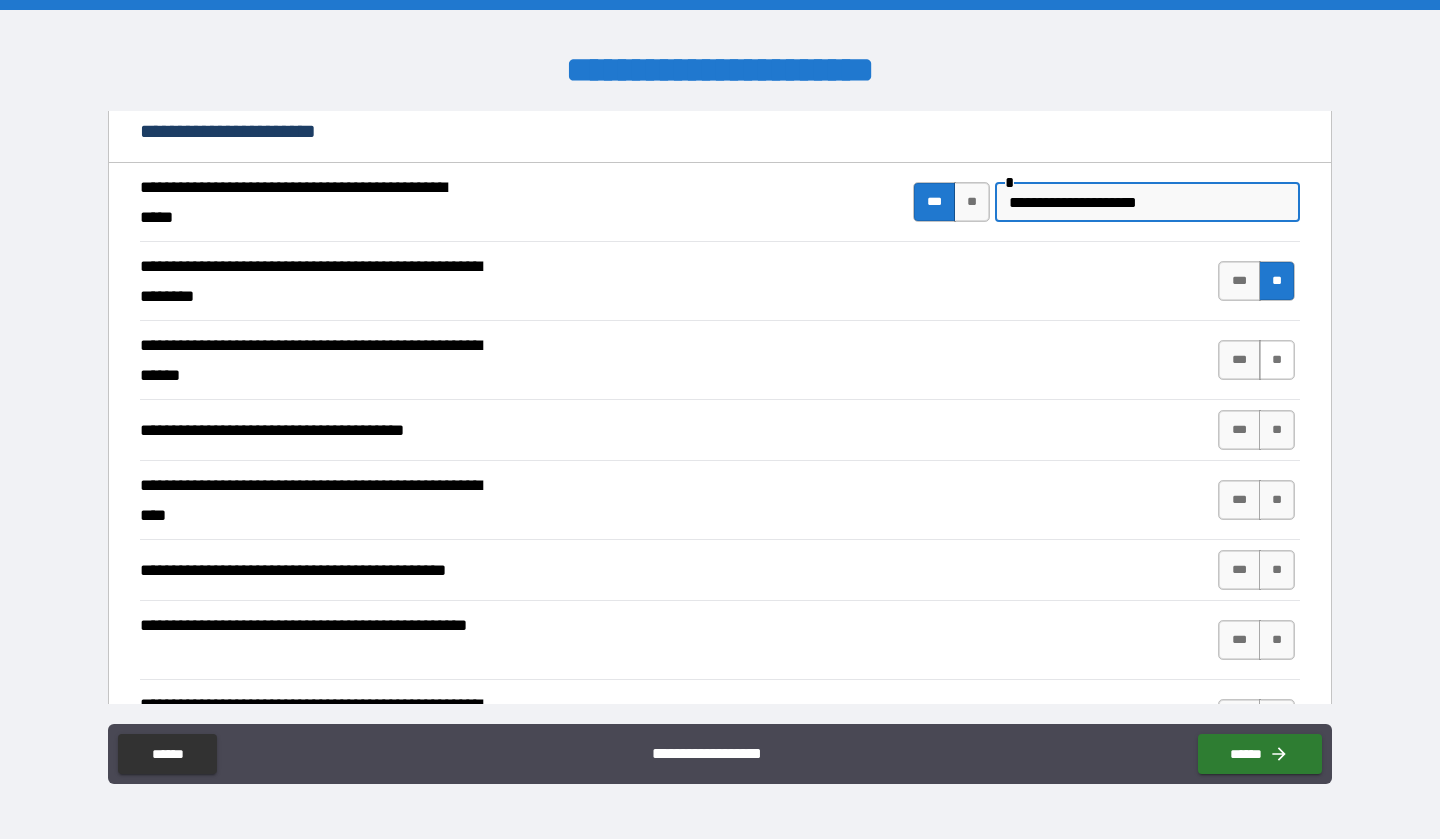 type on "**********" 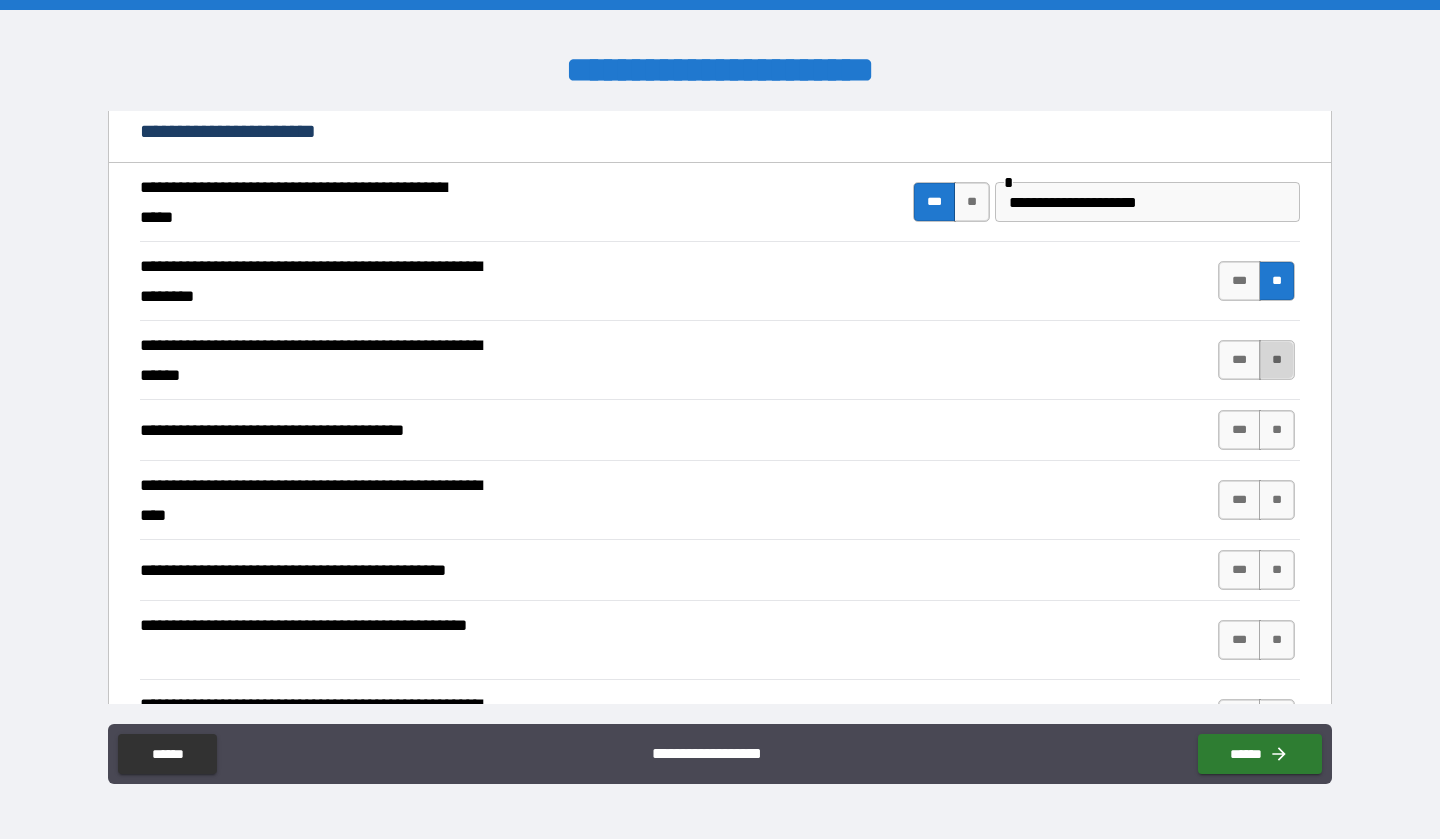 click on "**" at bounding box center [1277, 360] 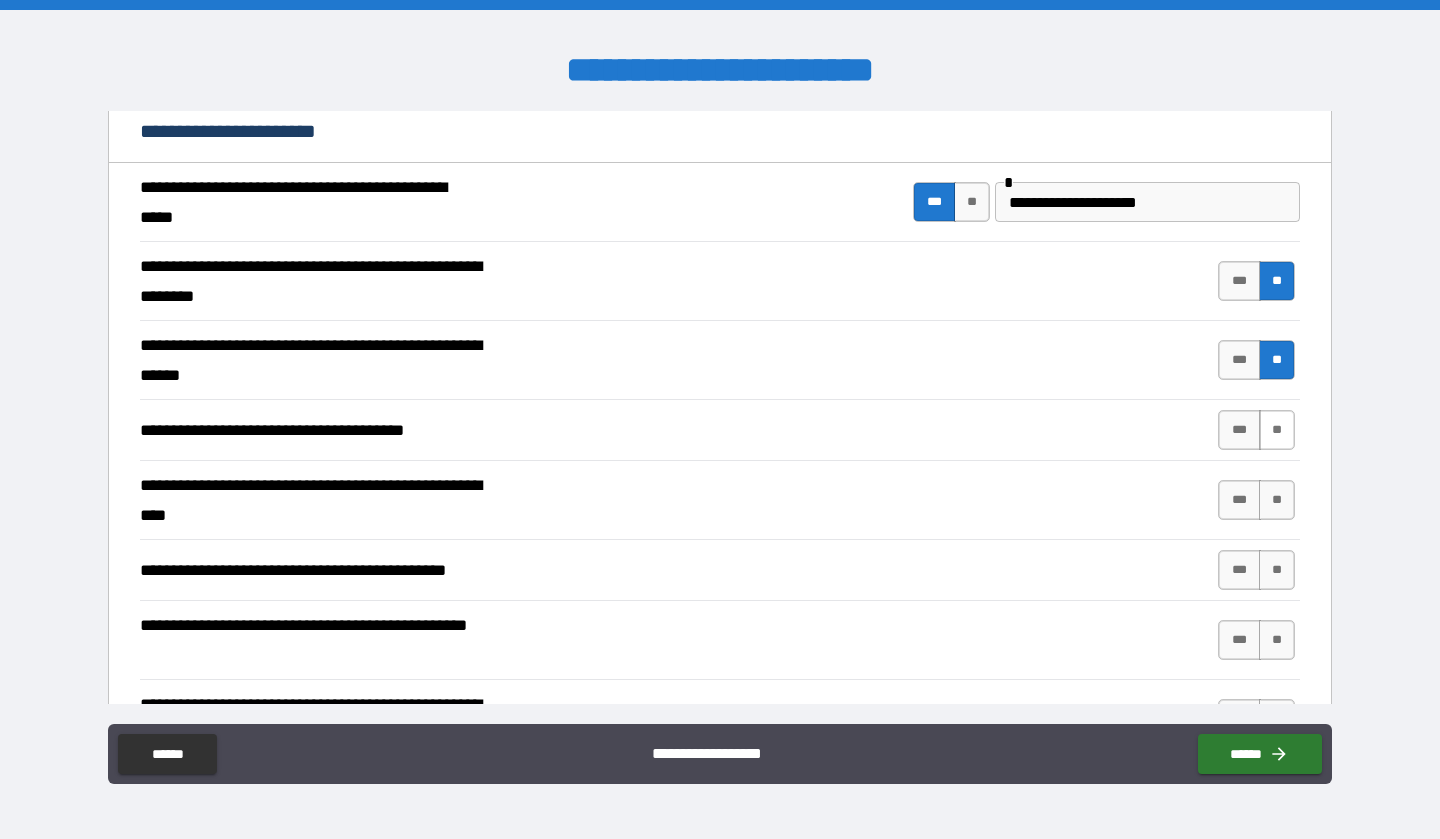 click on "**" at bounding box center [1277, 430] 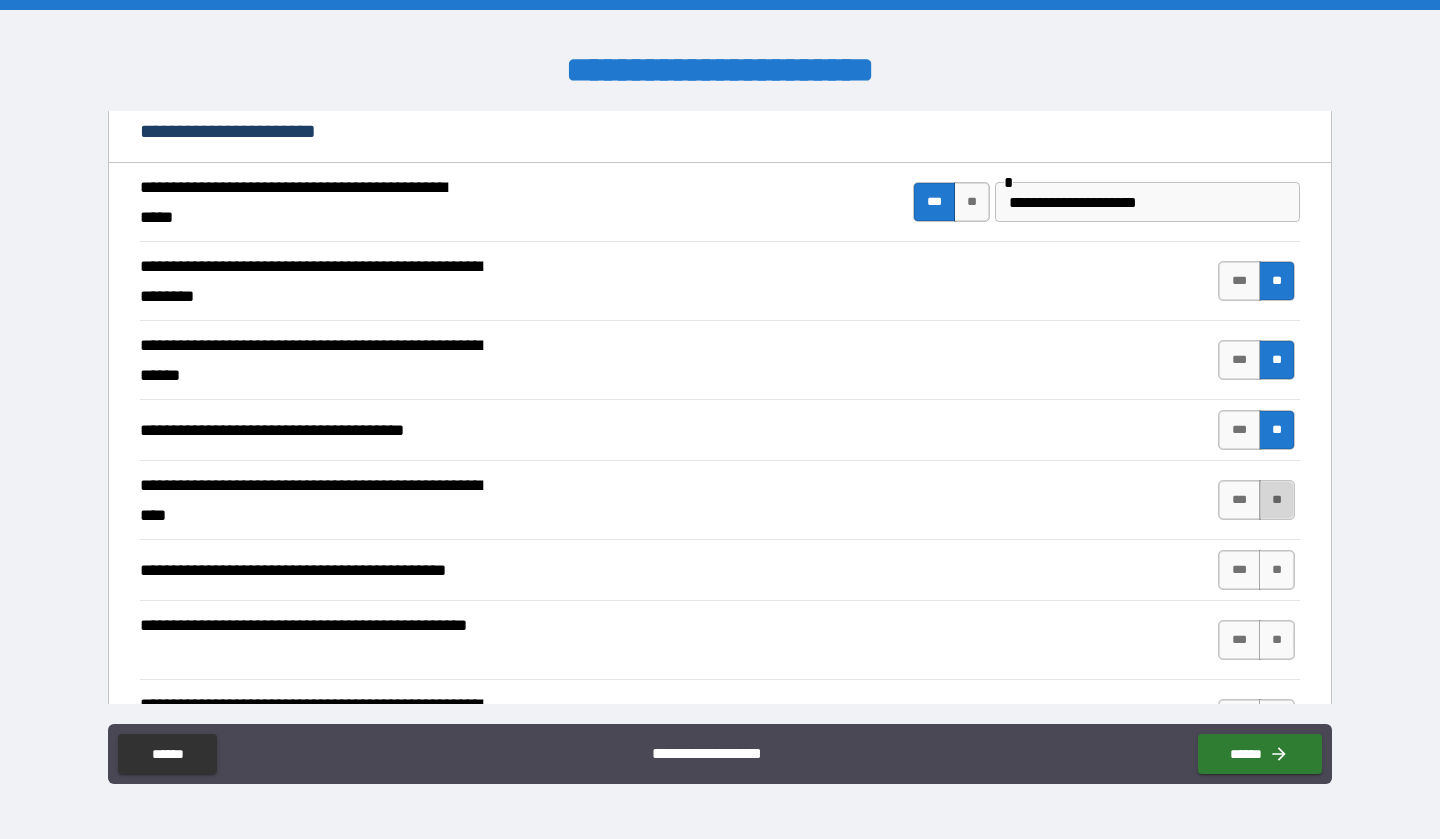 click on "**" at bounding box center (1277, 500) 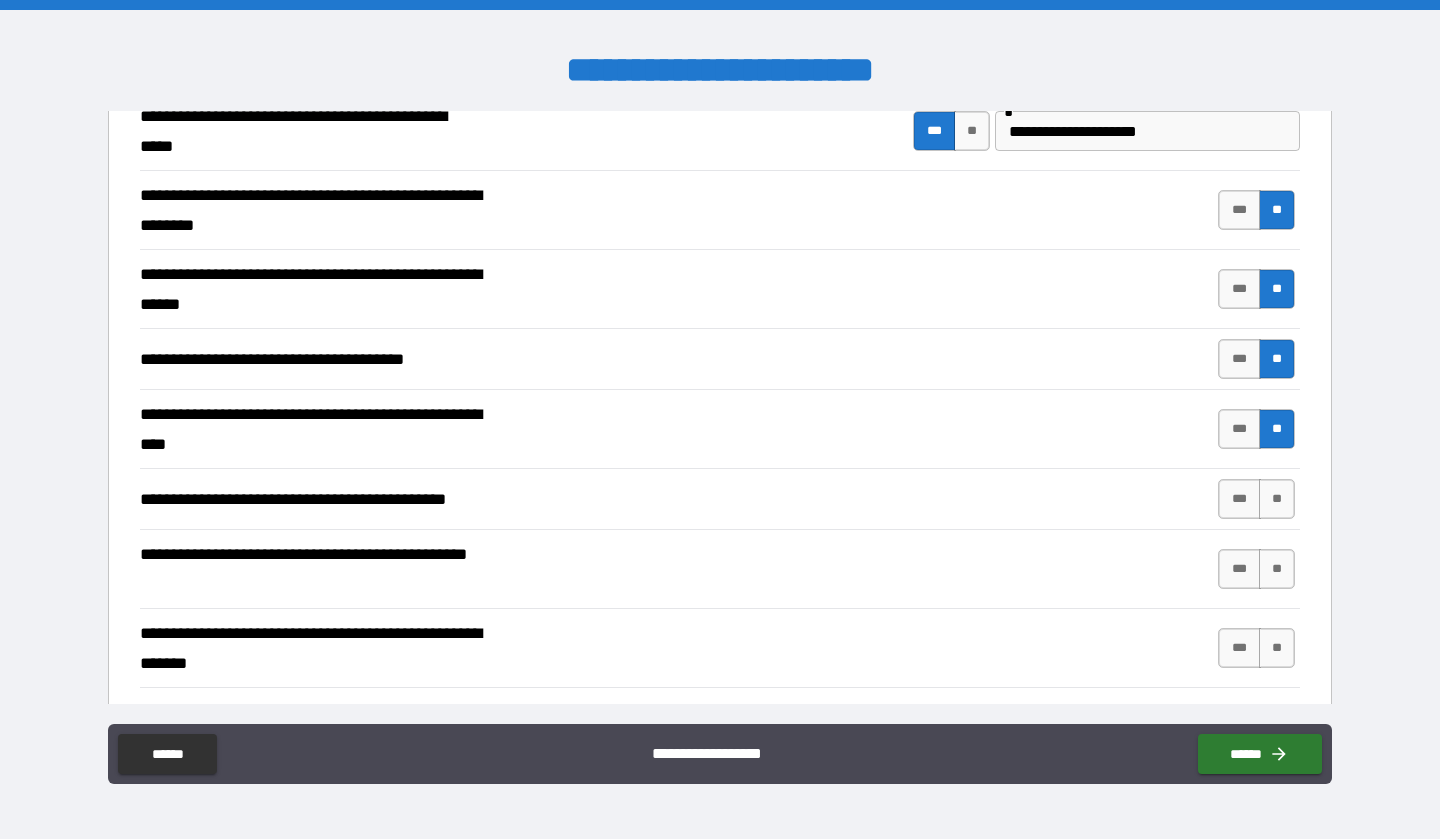 scroll, scrollTop: 394, scrollLeft: 0, axis: vertical 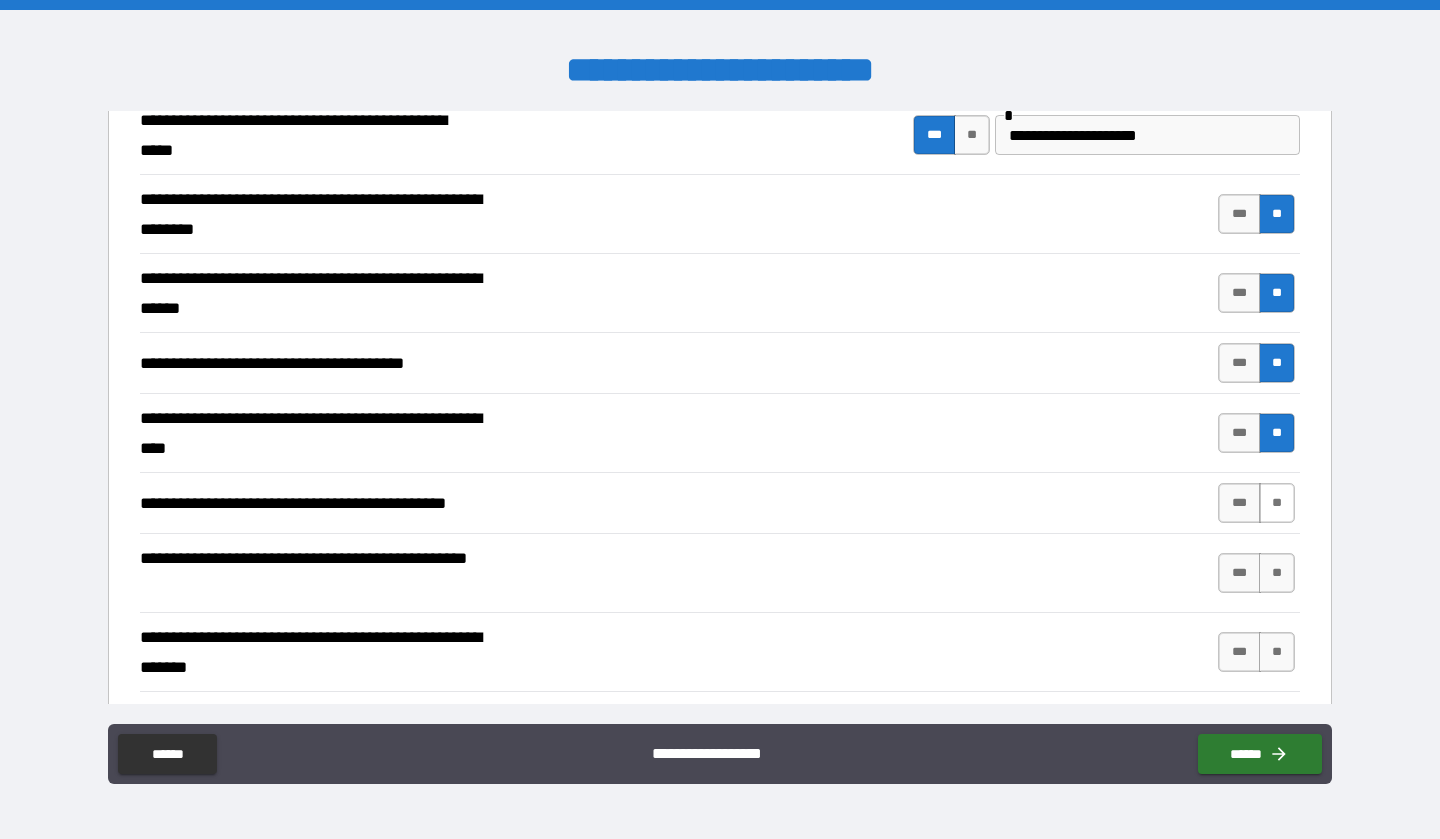 click on "**" at bounding box center [1277, 503] 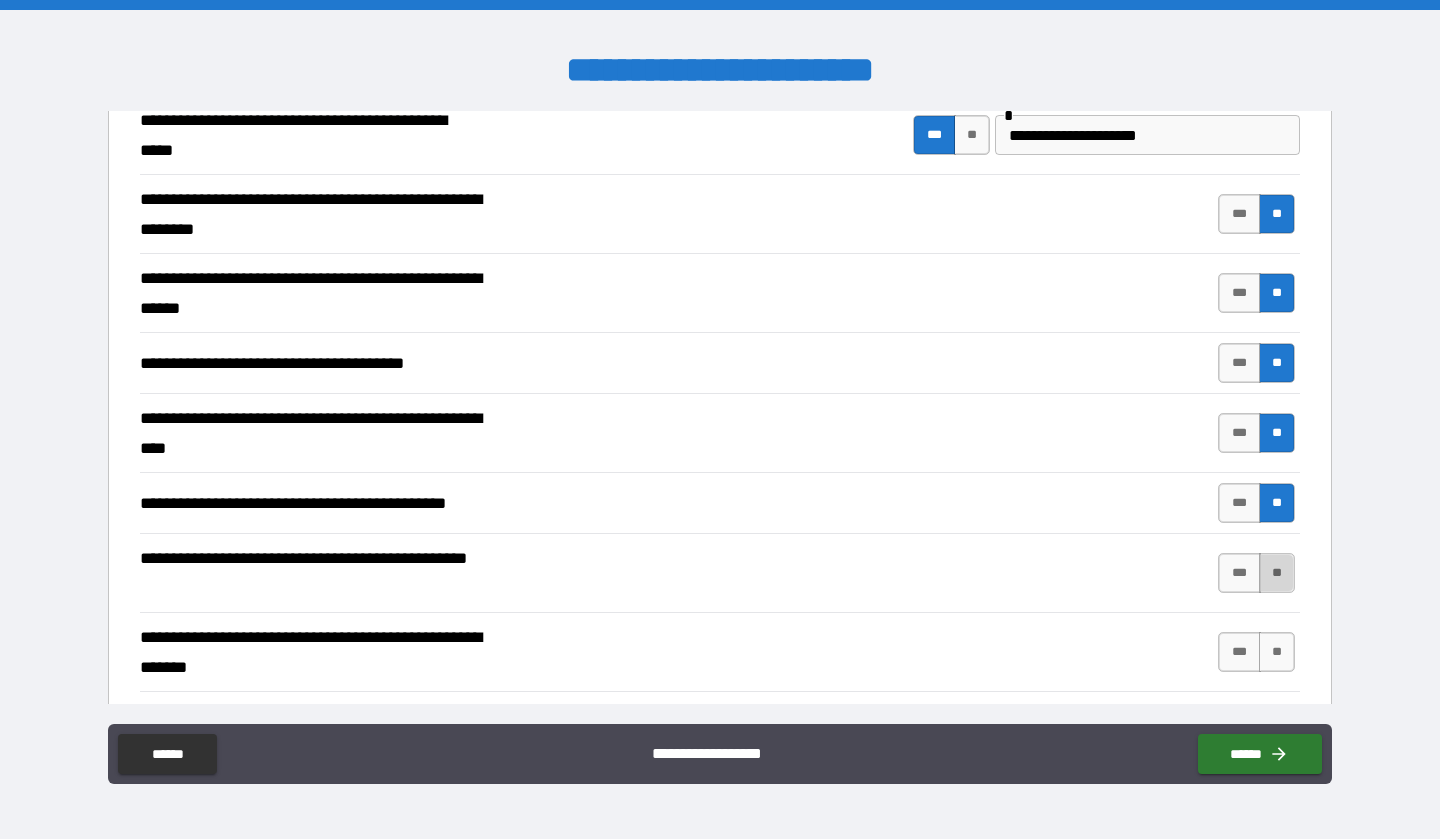 click on "**" at bounding box center (1277, 573) 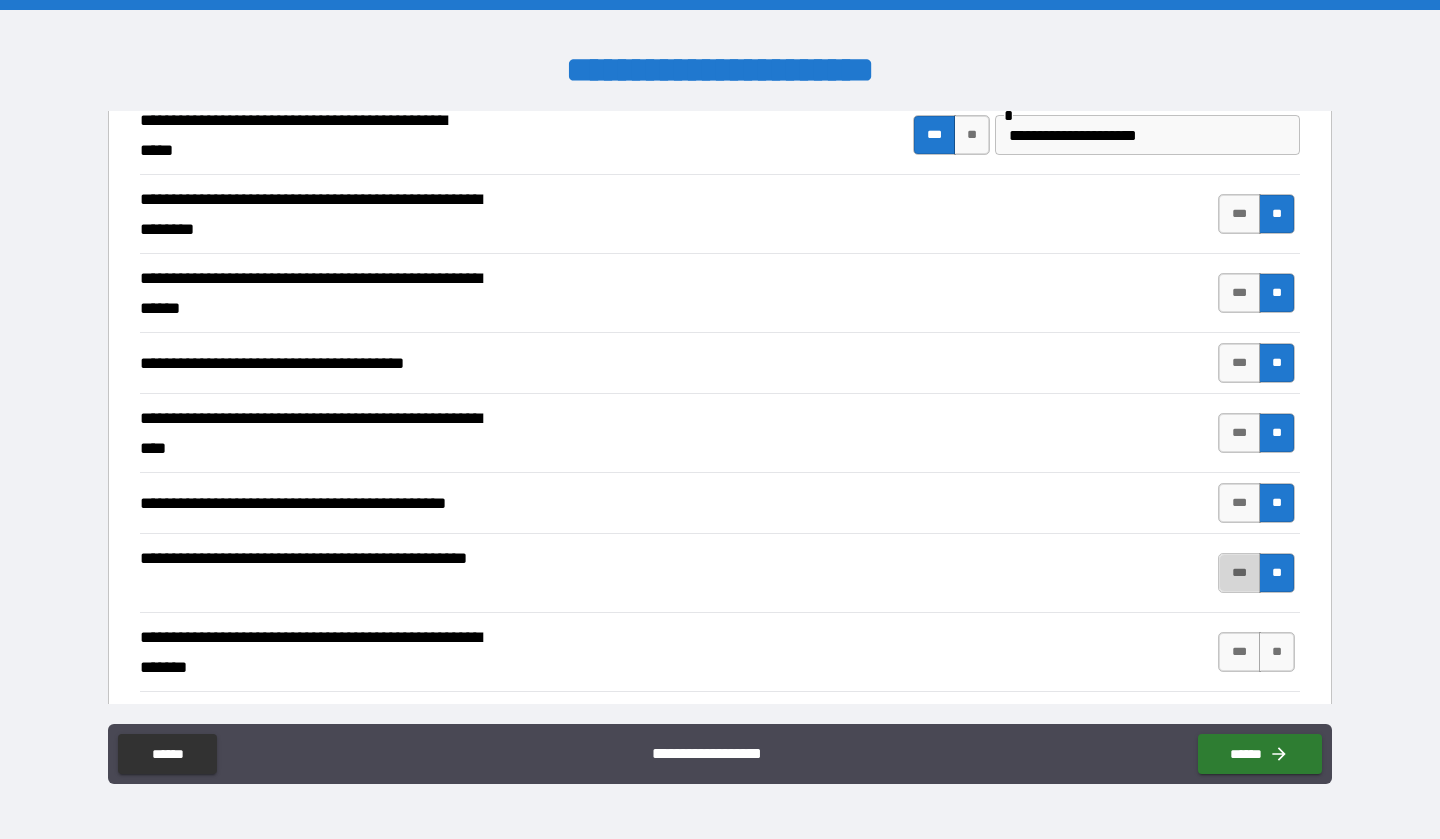 click on "***" at bounding box center (1239, 573) 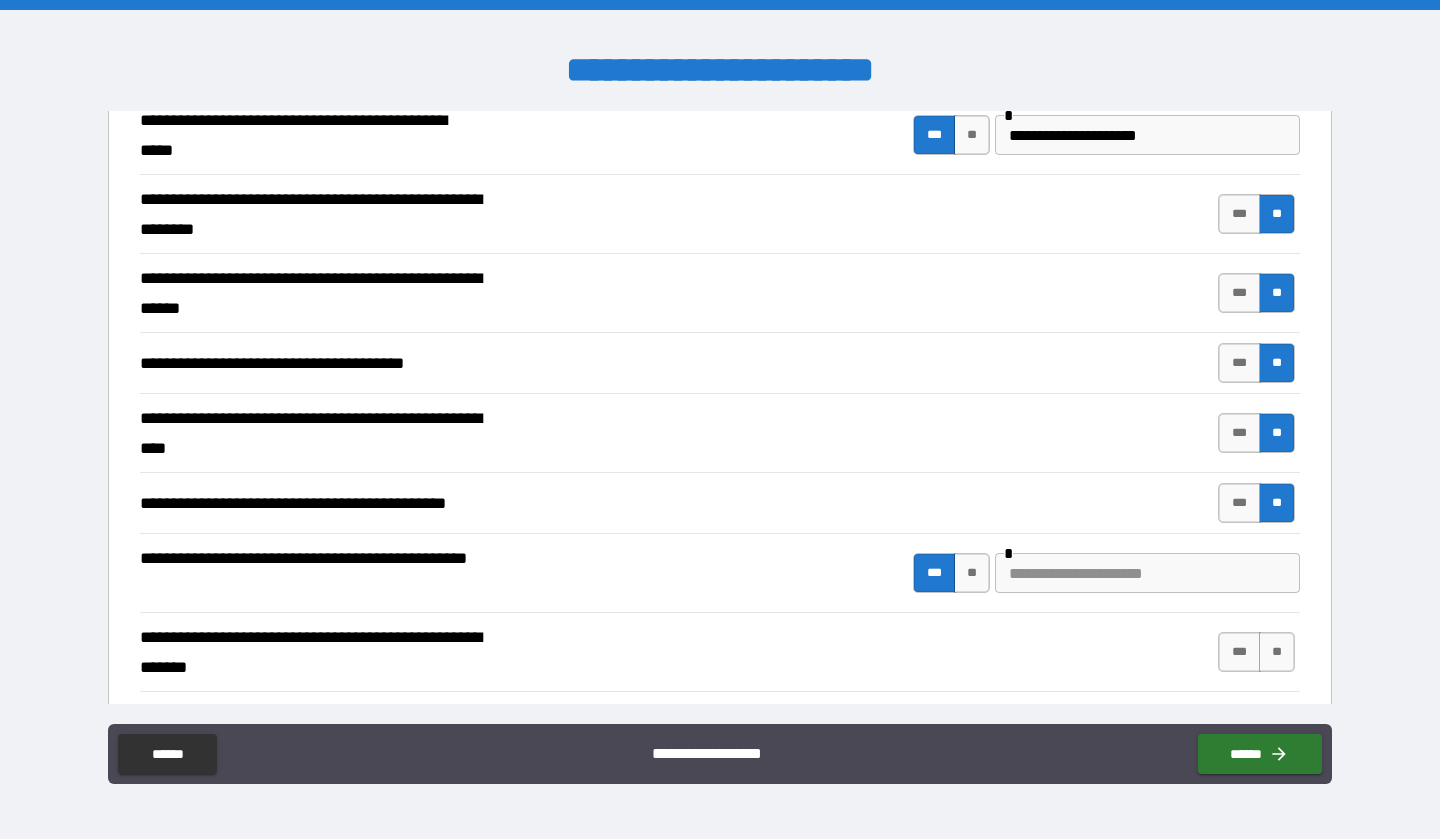 type on "*" 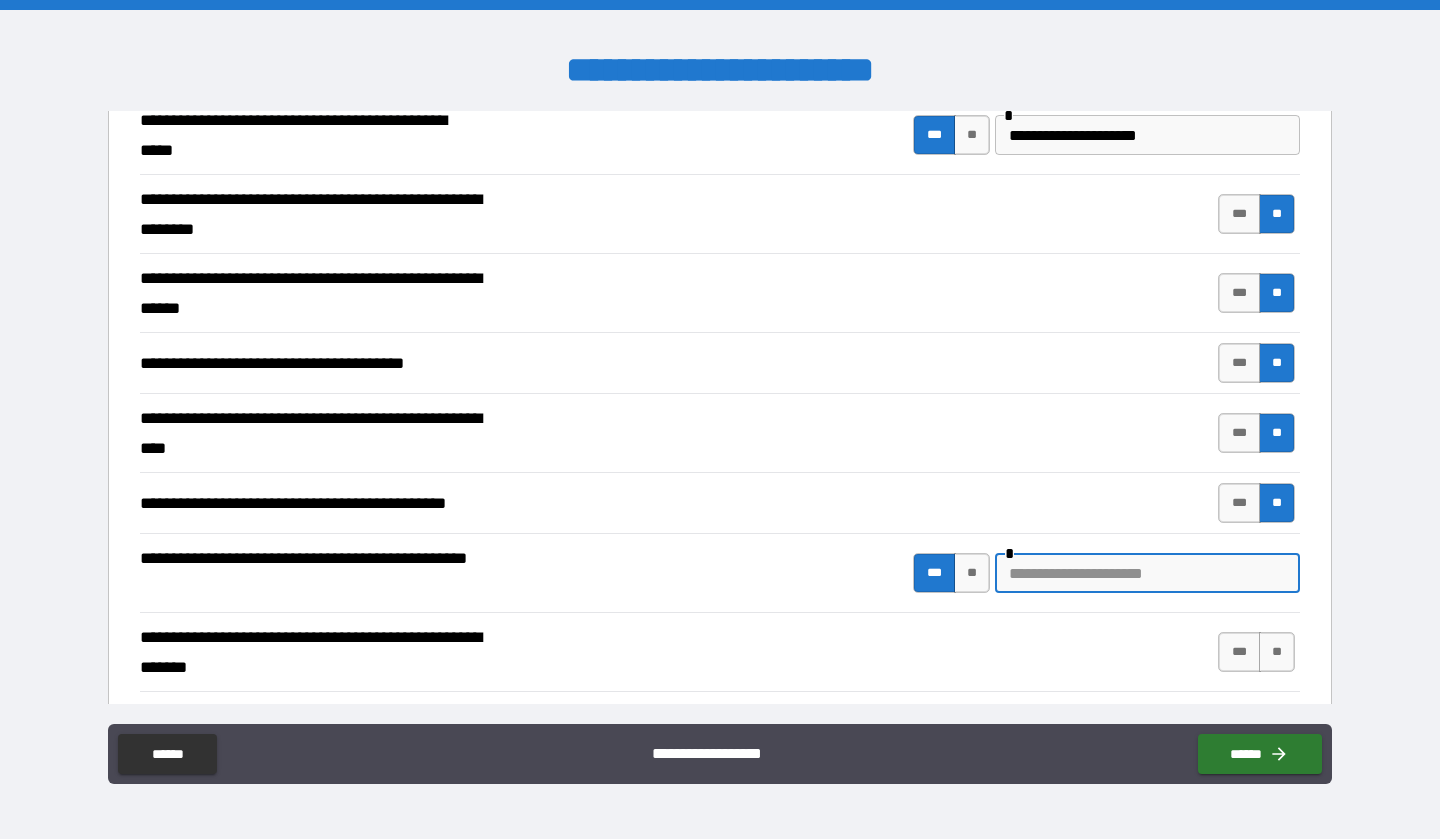click at bounding box center [1147, 573] 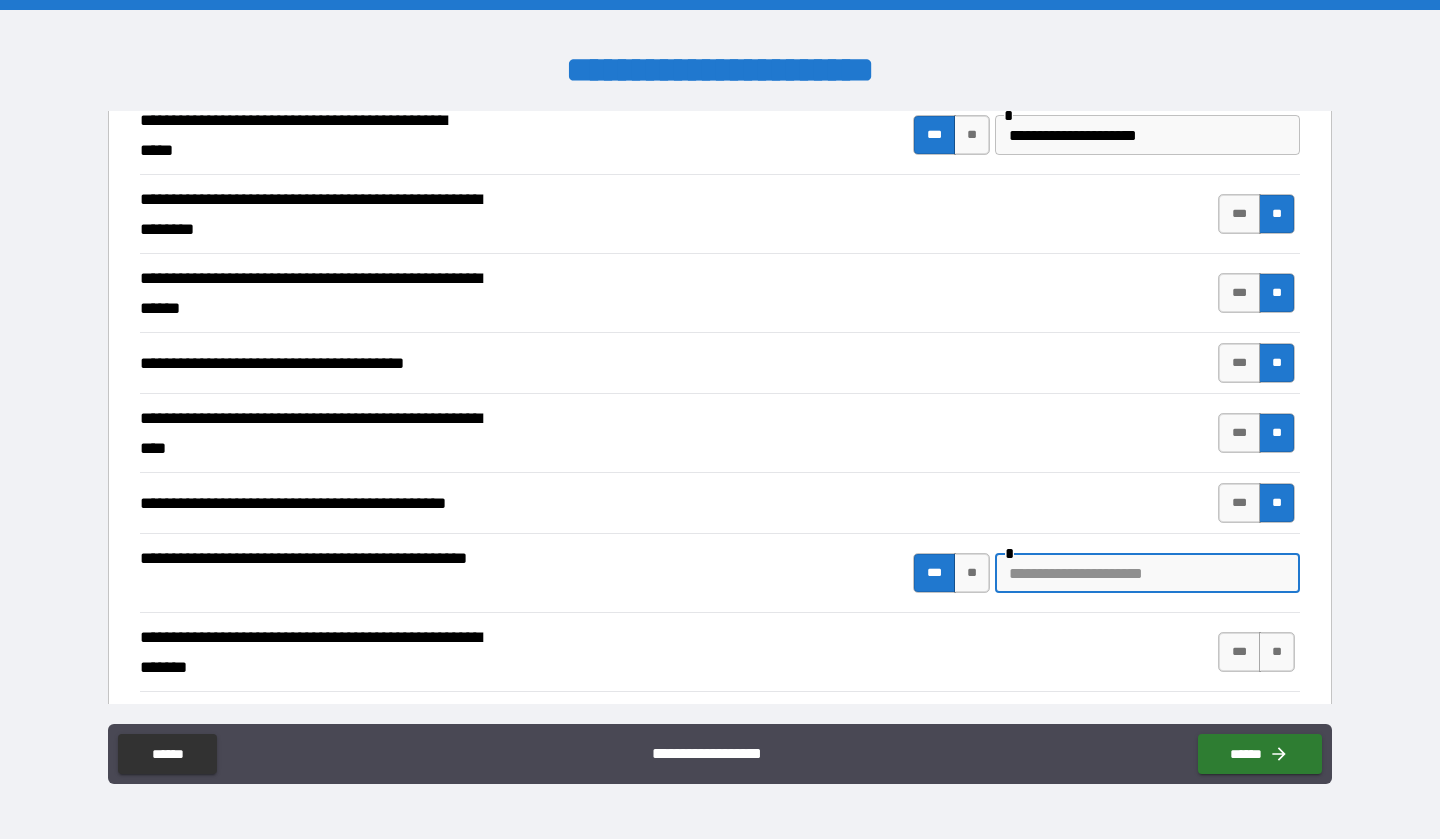 type on "*" 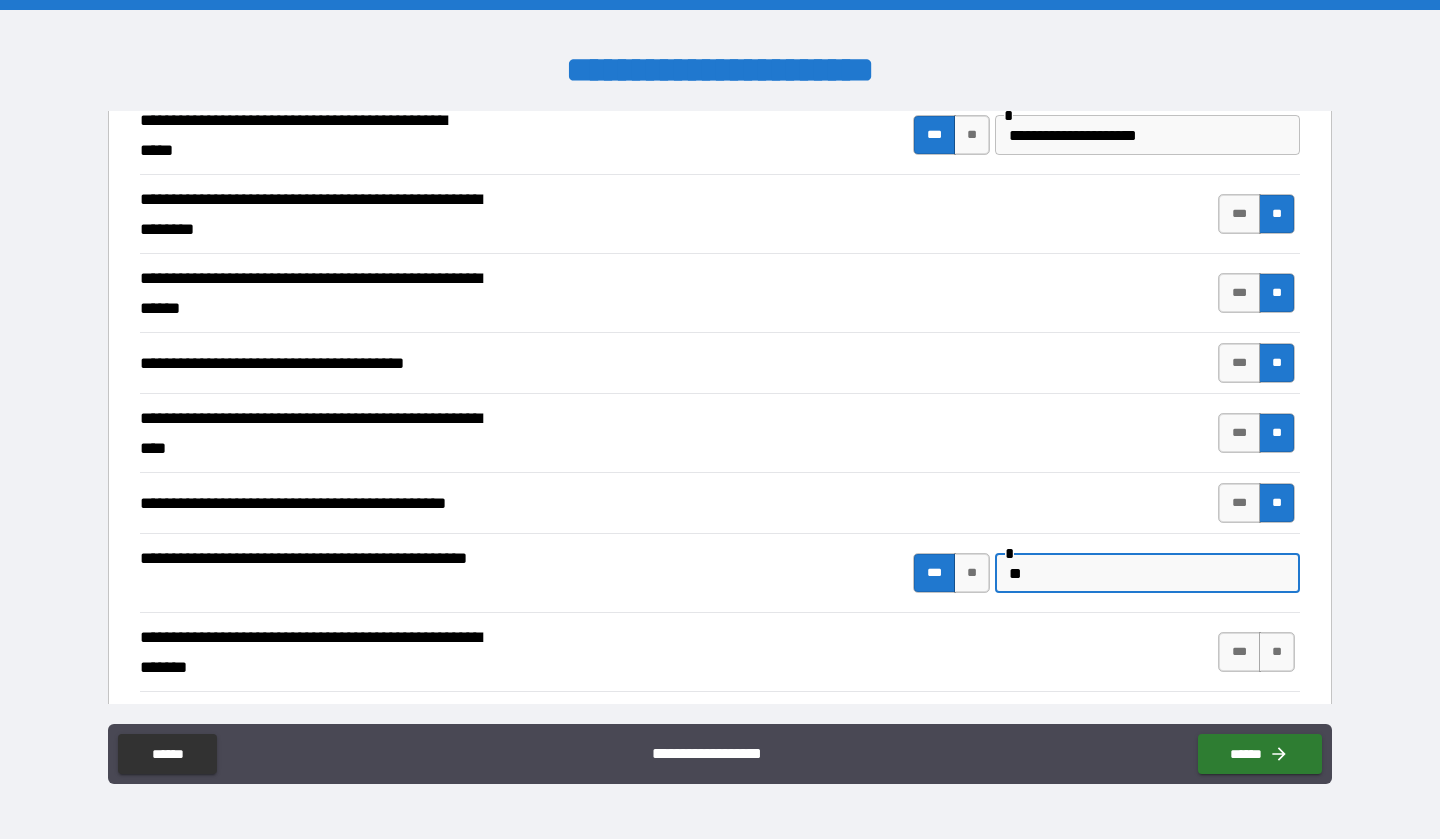 type on "*" 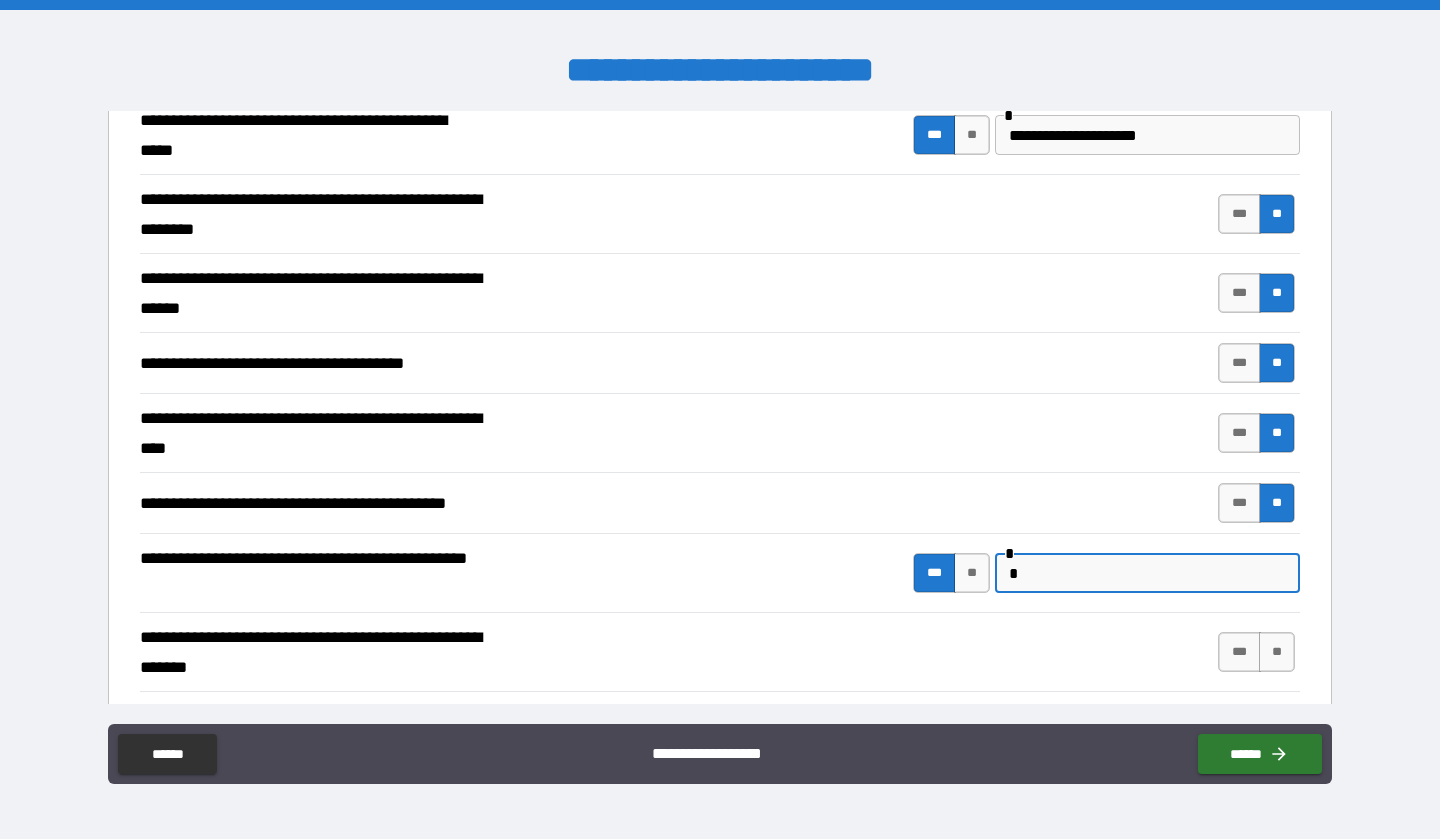 type 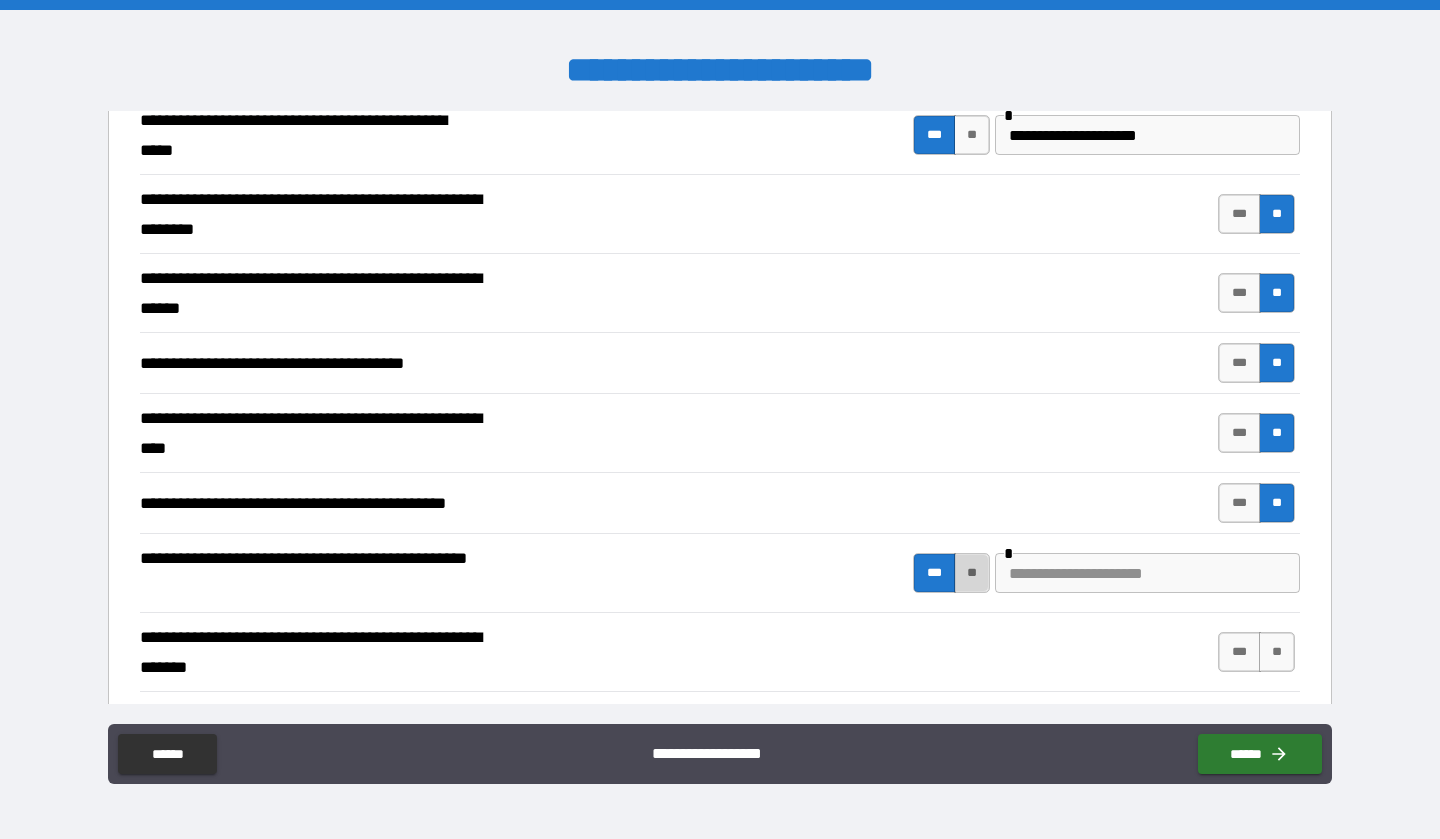 click on "**" at bounding box center (972, 573) 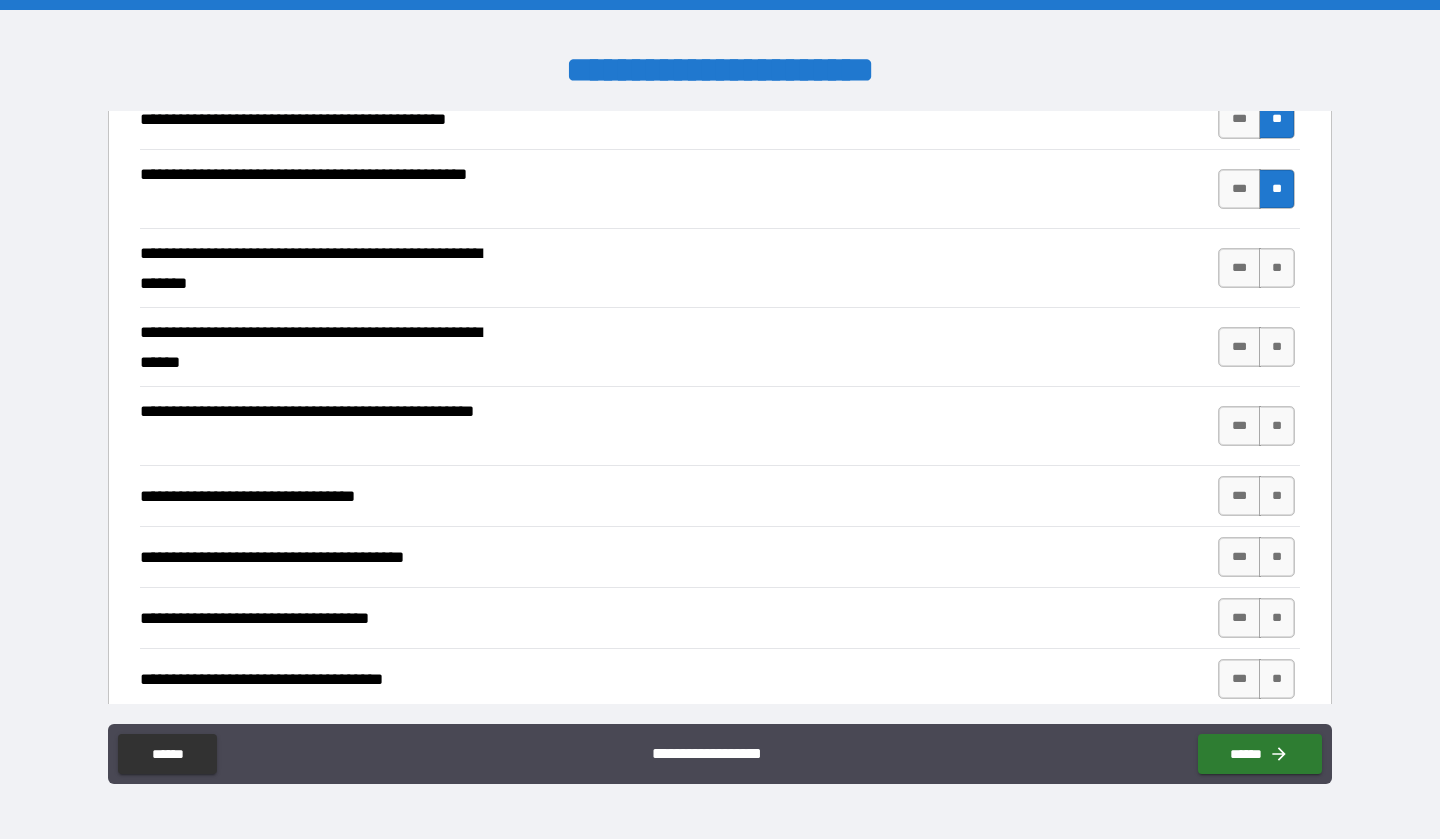 scroll, scrollTop: 782, scrollLeft: 0, axis: vertical 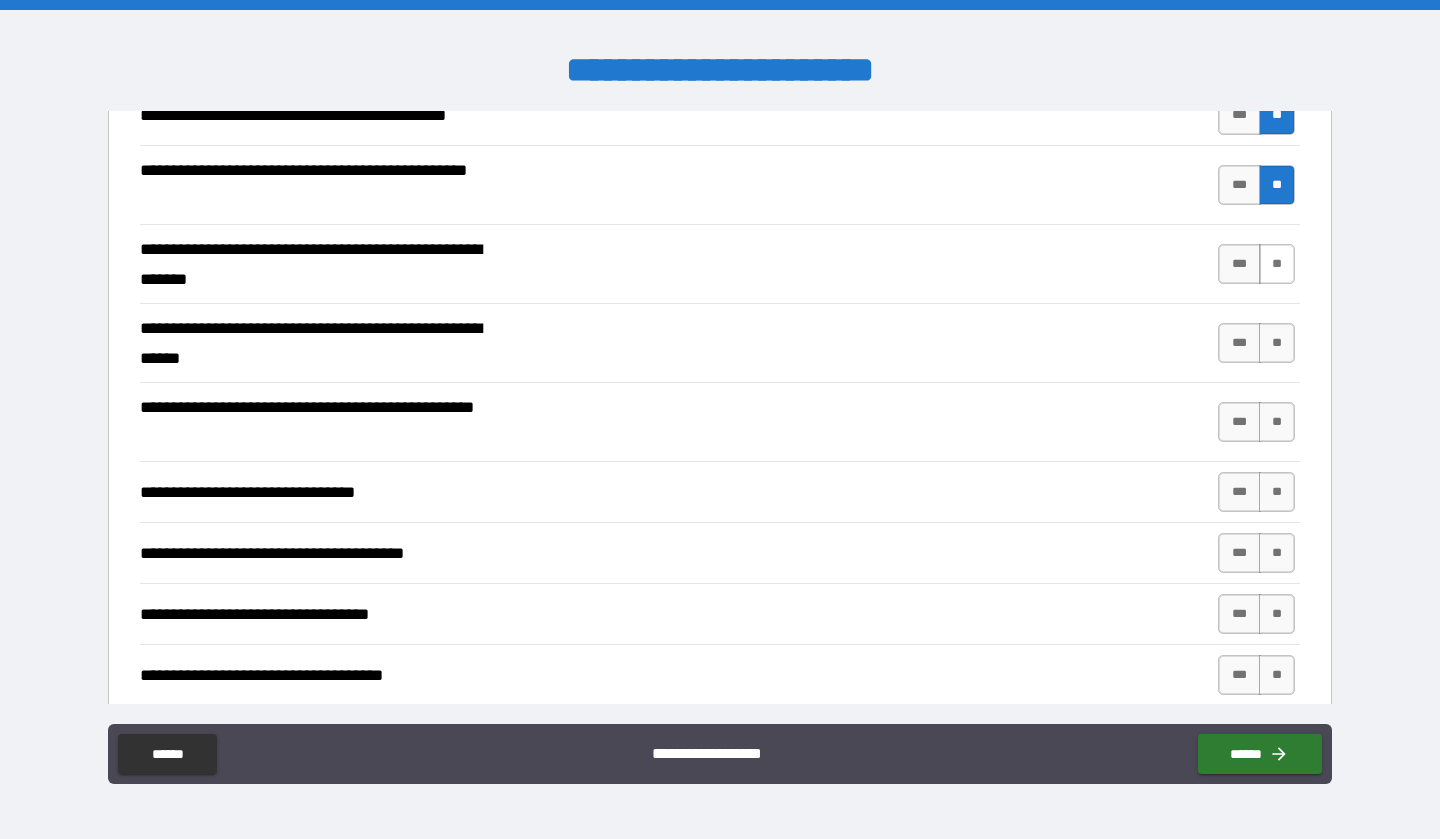 click on "**" at bounding box center (1277, 264) 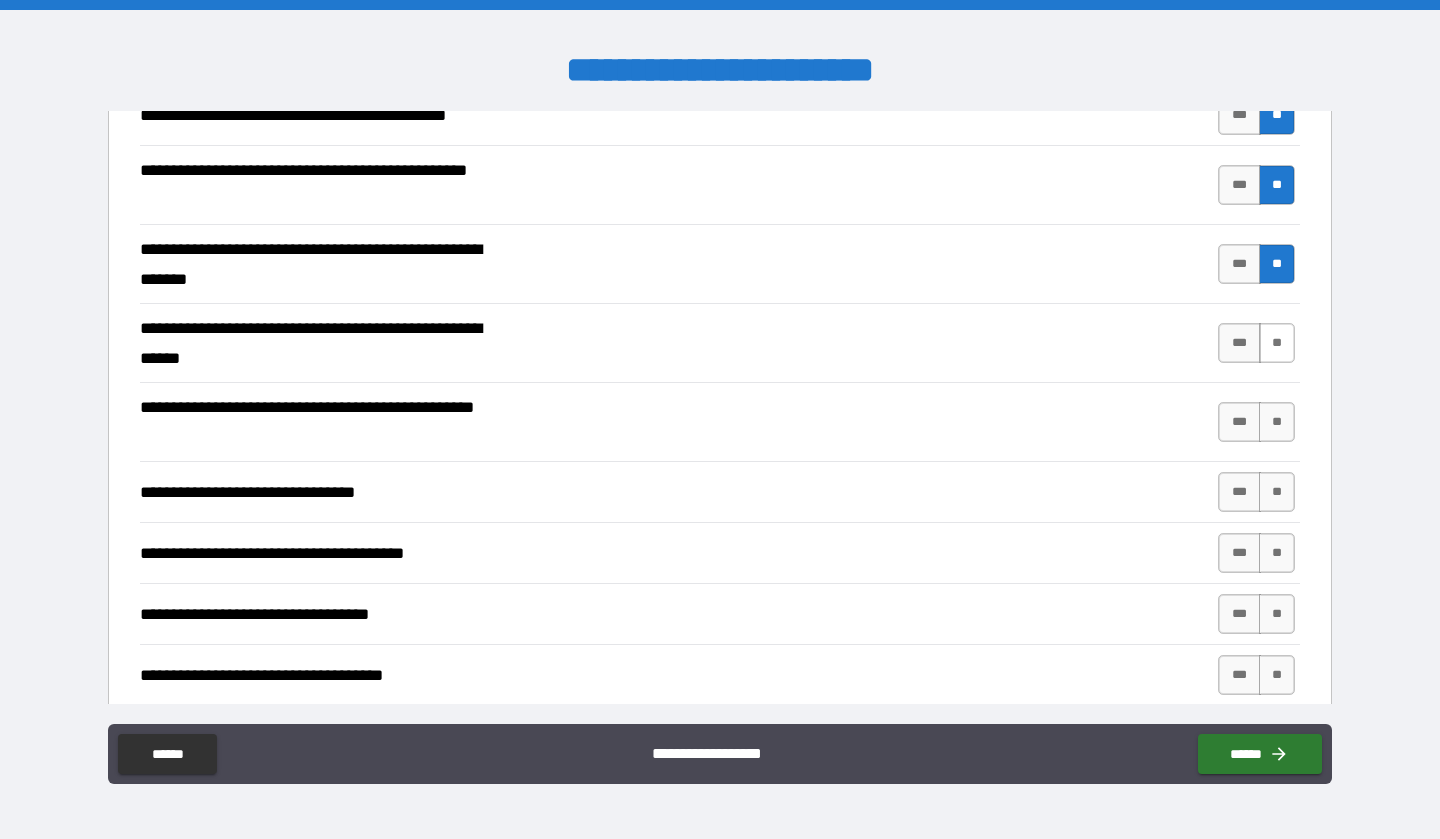 click on "**" at bounding box center (1277, 343) 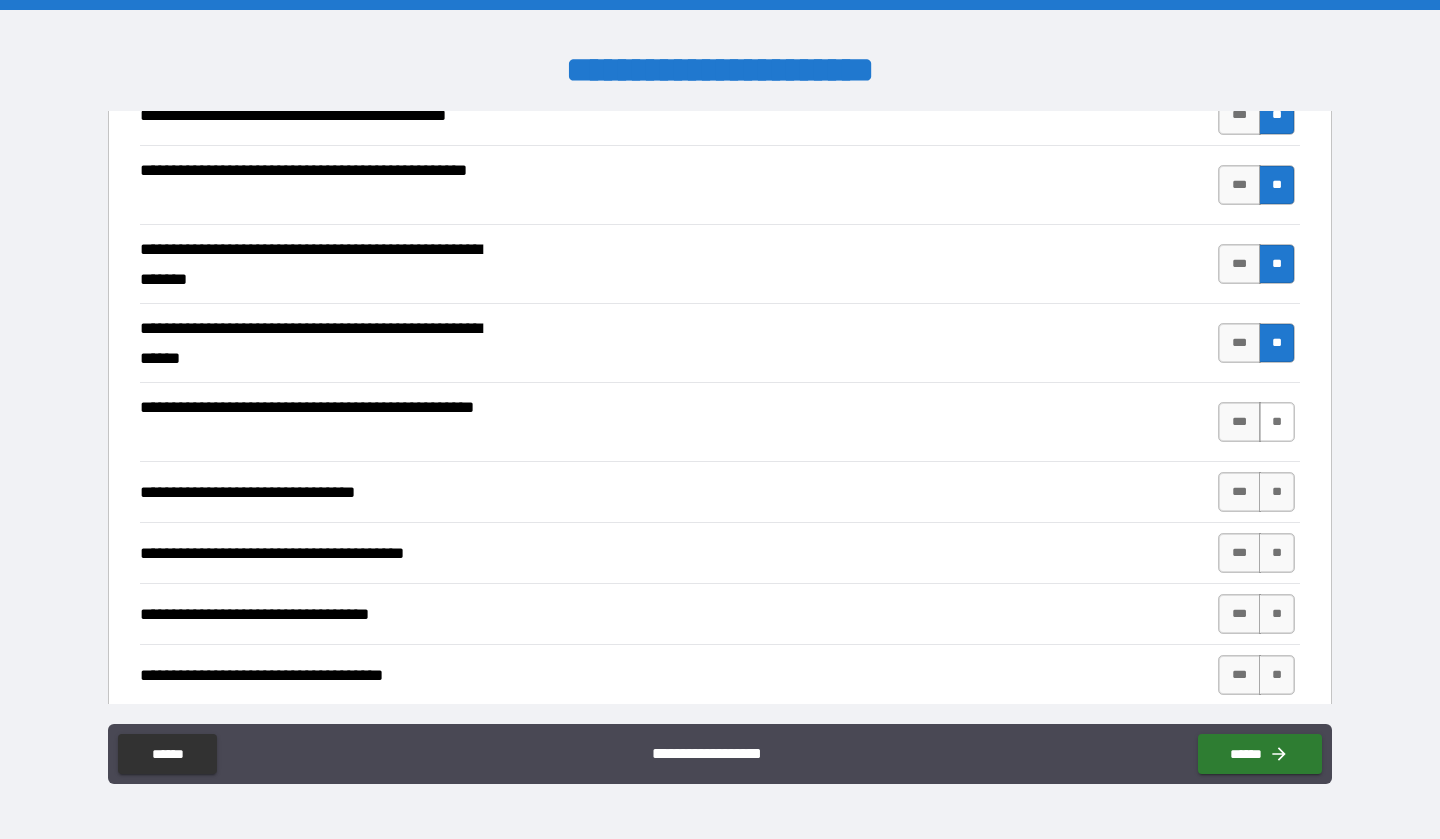 click on "**" at bounding box center (1277, 422) 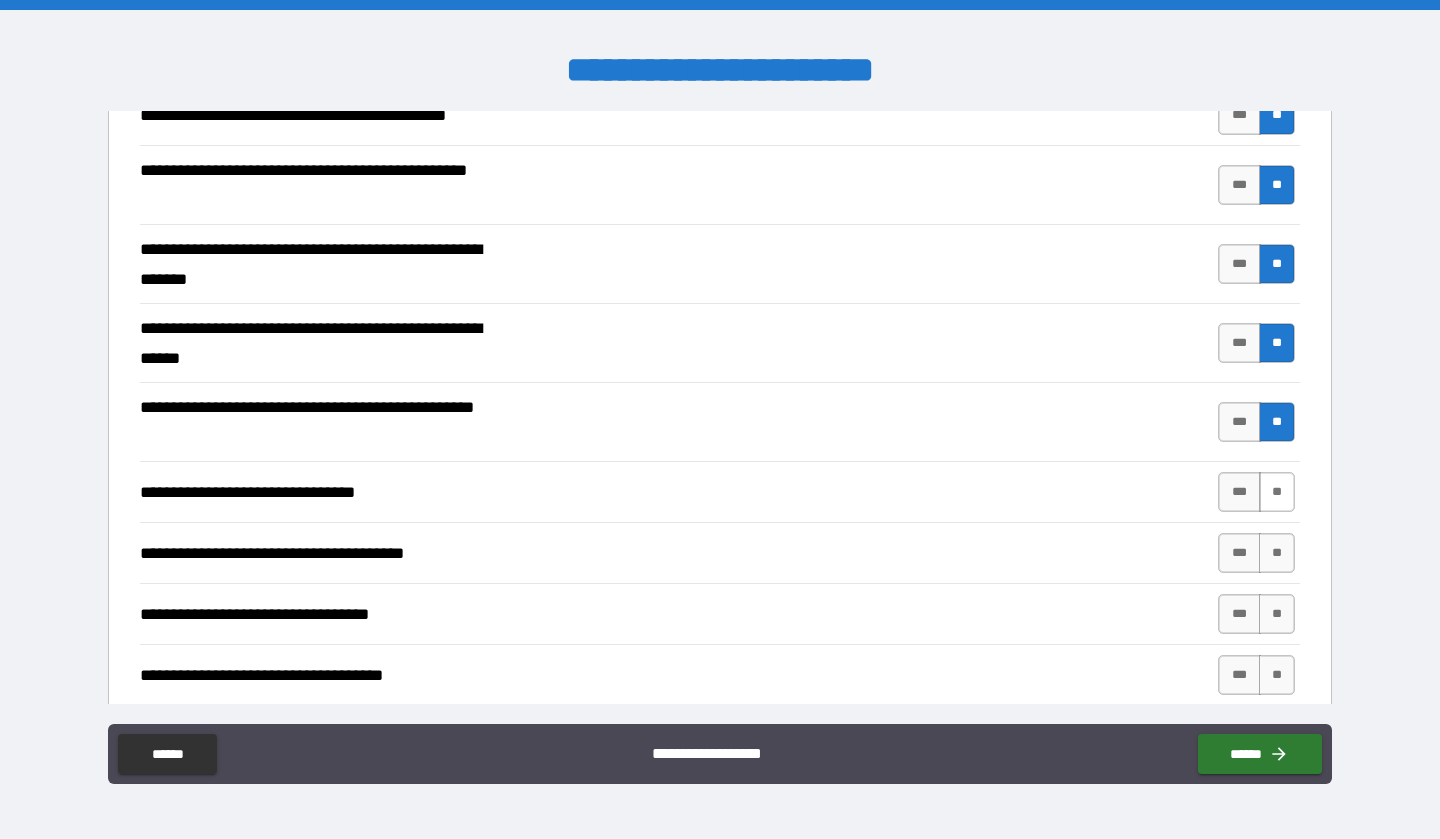 click on "**" at bounding box center (1277, 492) 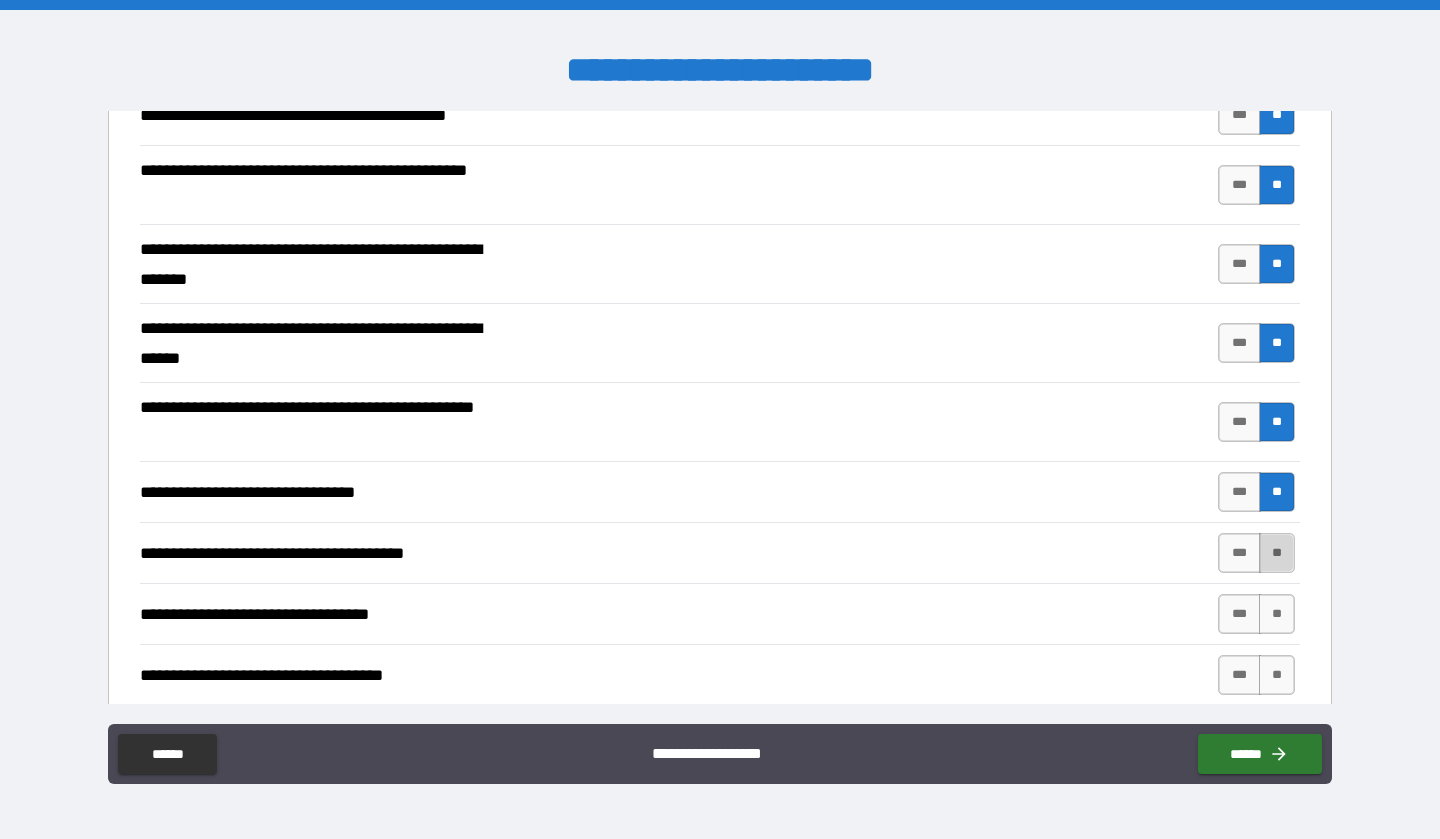 click on "**" at bounding box center (1277, 553) 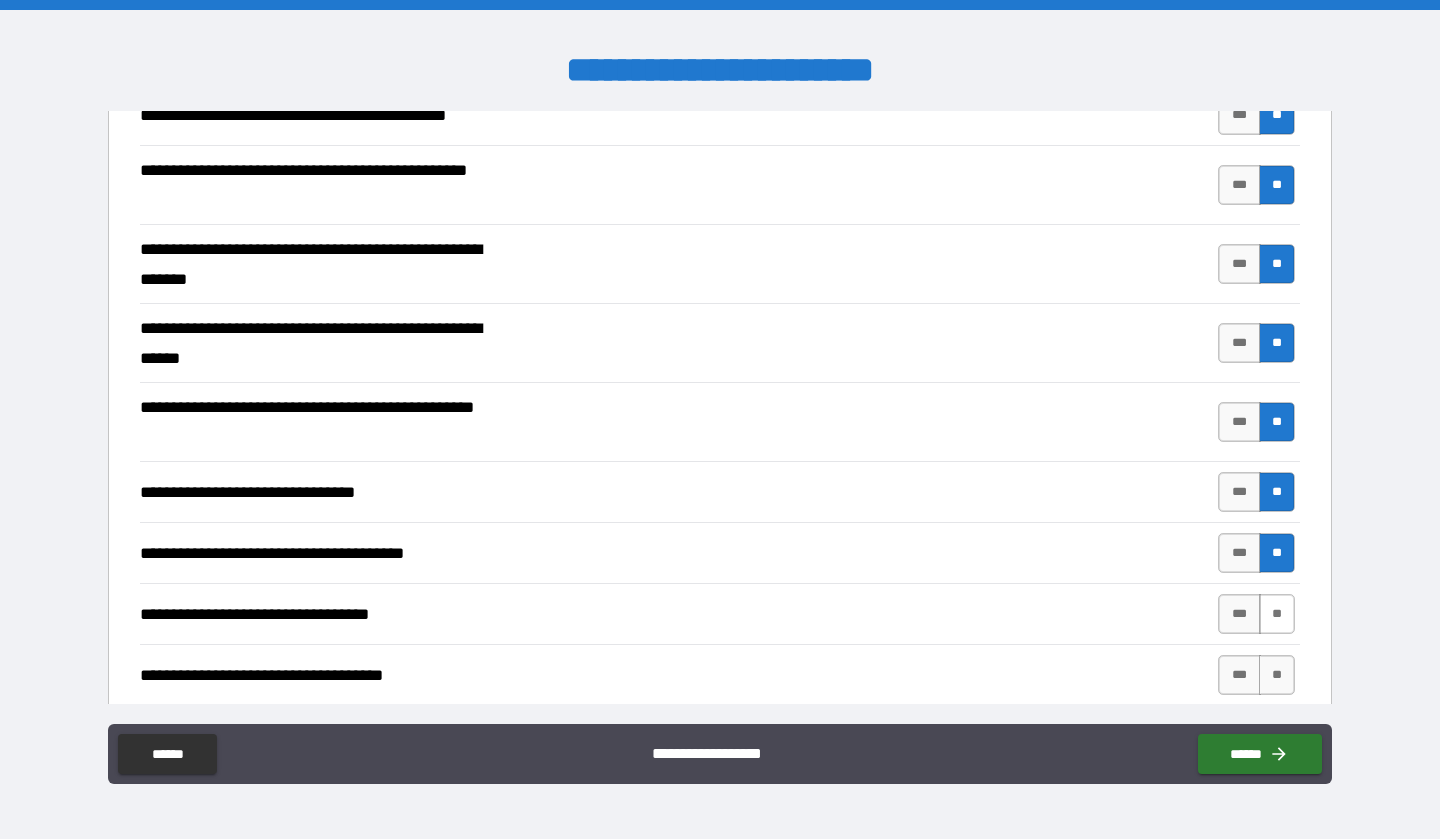 click on "**" at bounding box center (1277, 614) 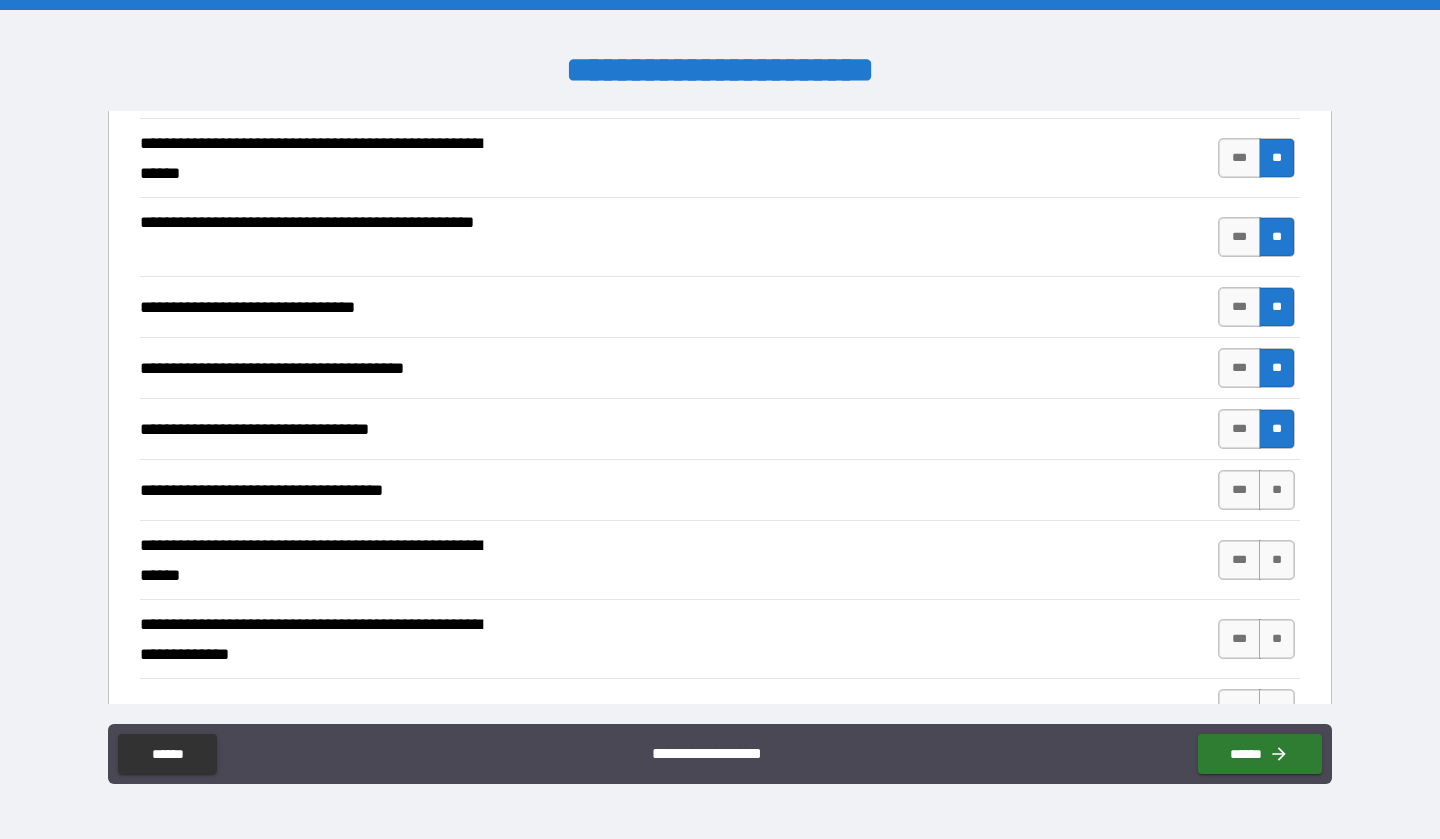 scroll, scrollTop: 973, scrollLeft: 0, axis: vertical 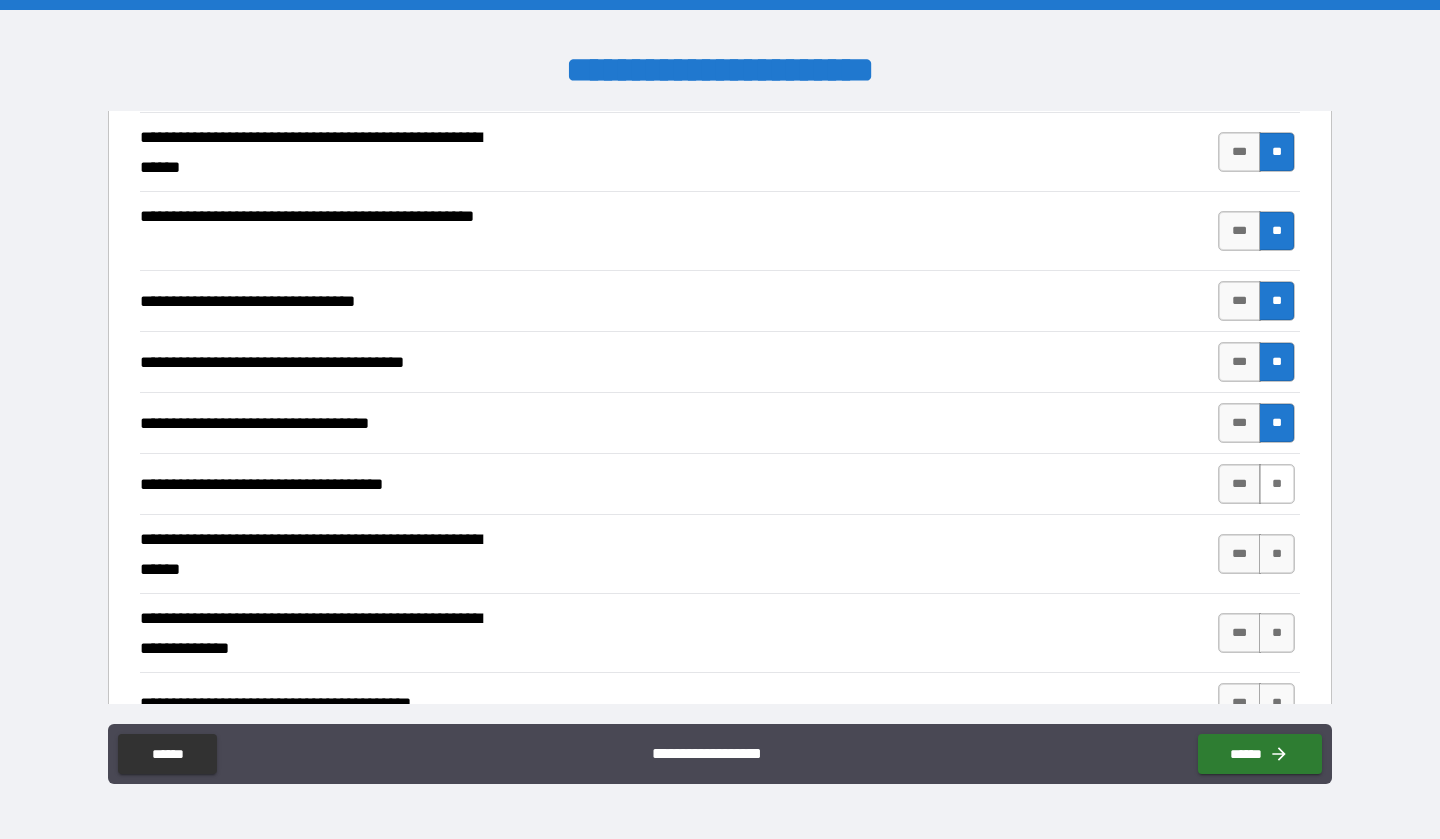 click on "**" at bounding box center [1277, 484] 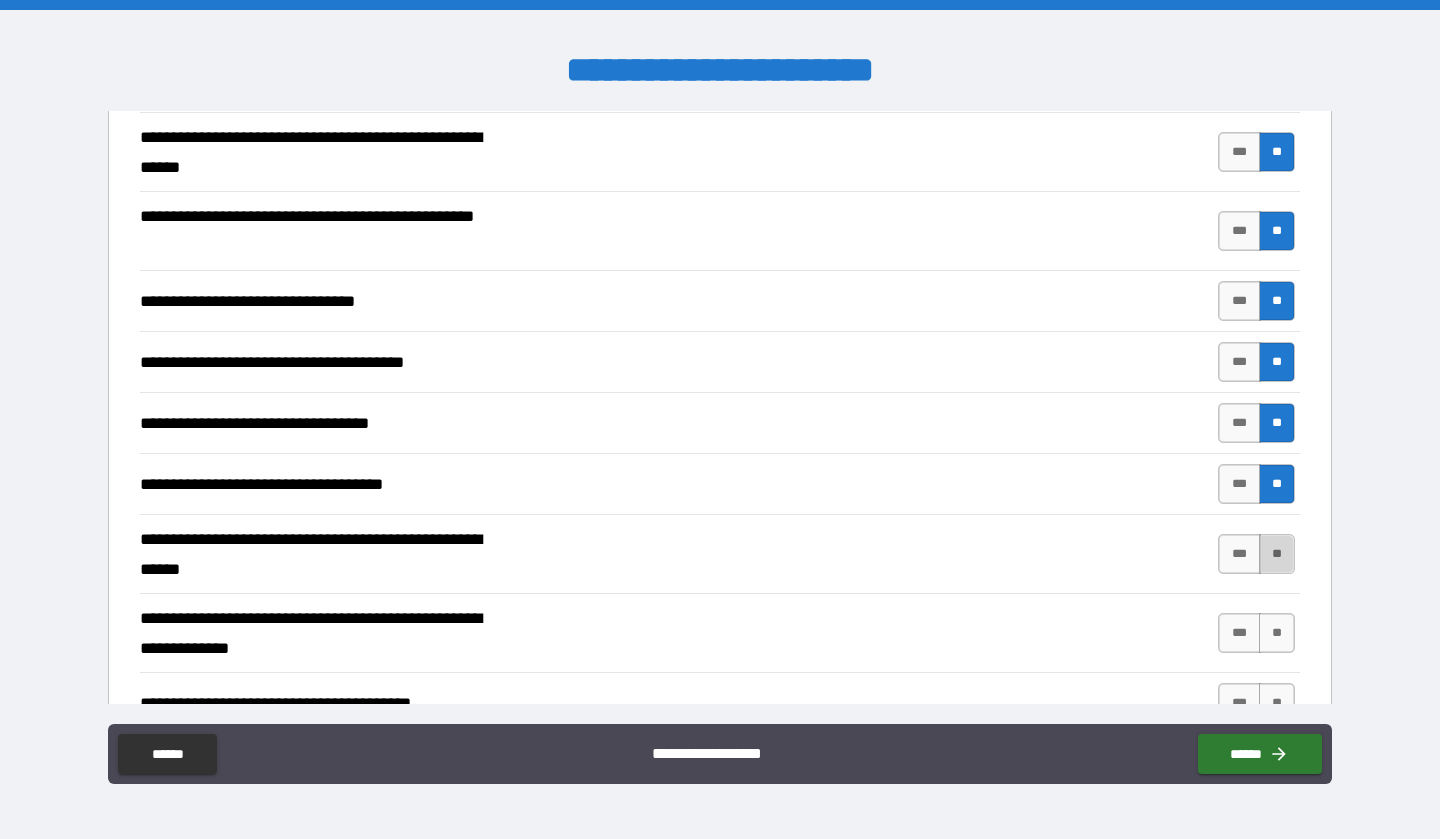 click on "**" at bounding box center [1277, 554] 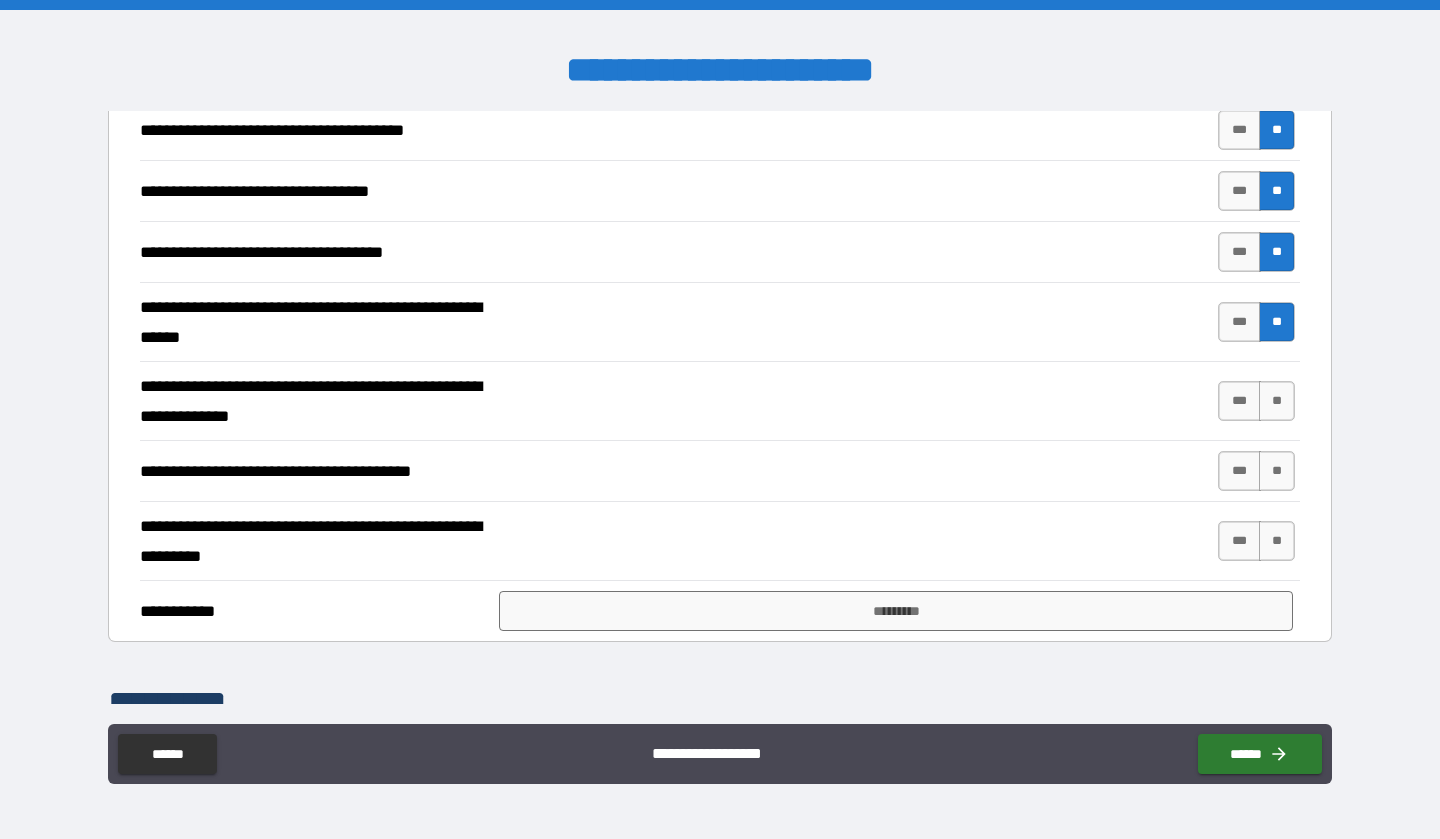 scroll, scrollTop: 1214, scrollLeft: 0, axis: vertical 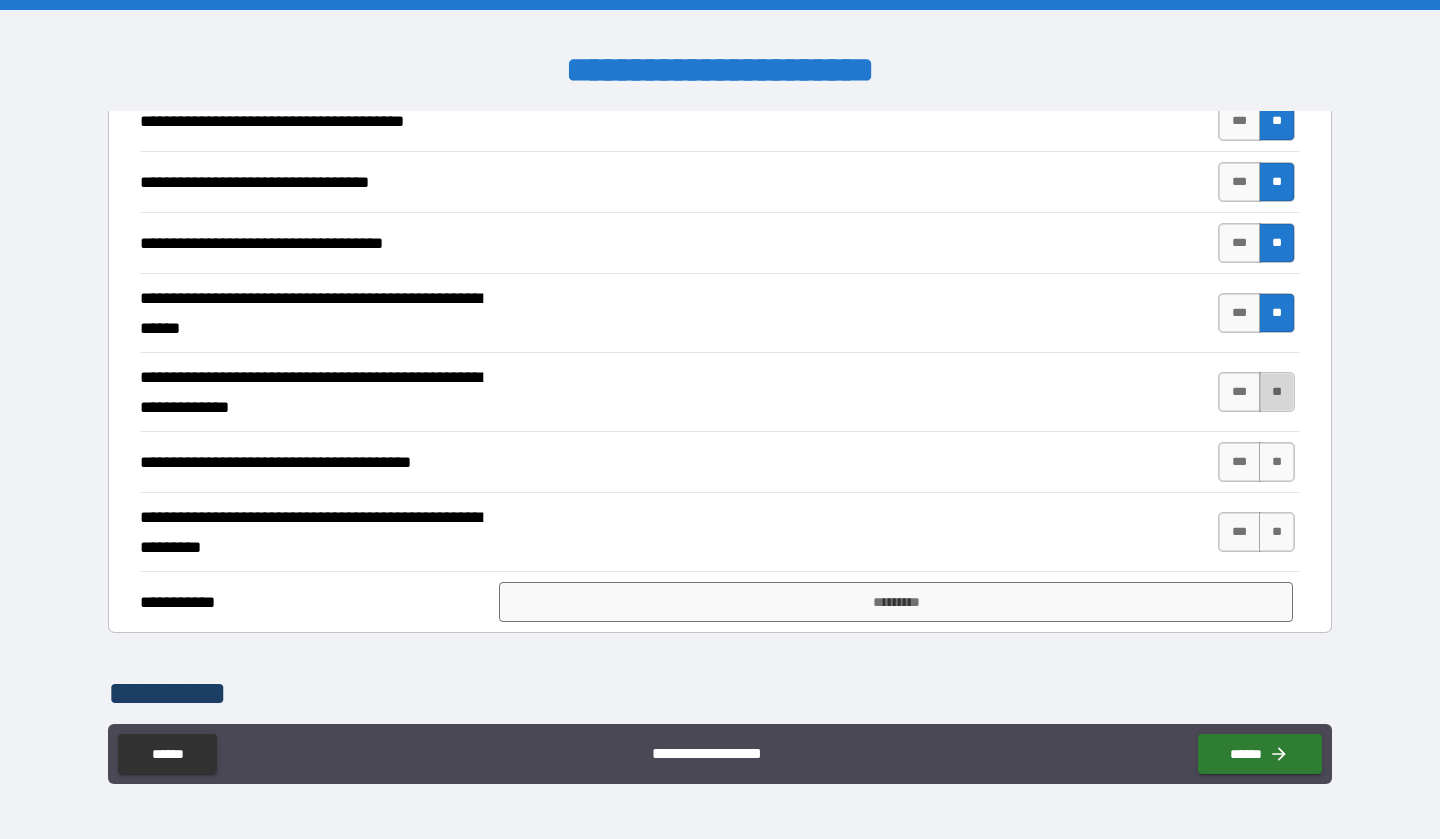 click on "**" at bounding box center (1277, 392) 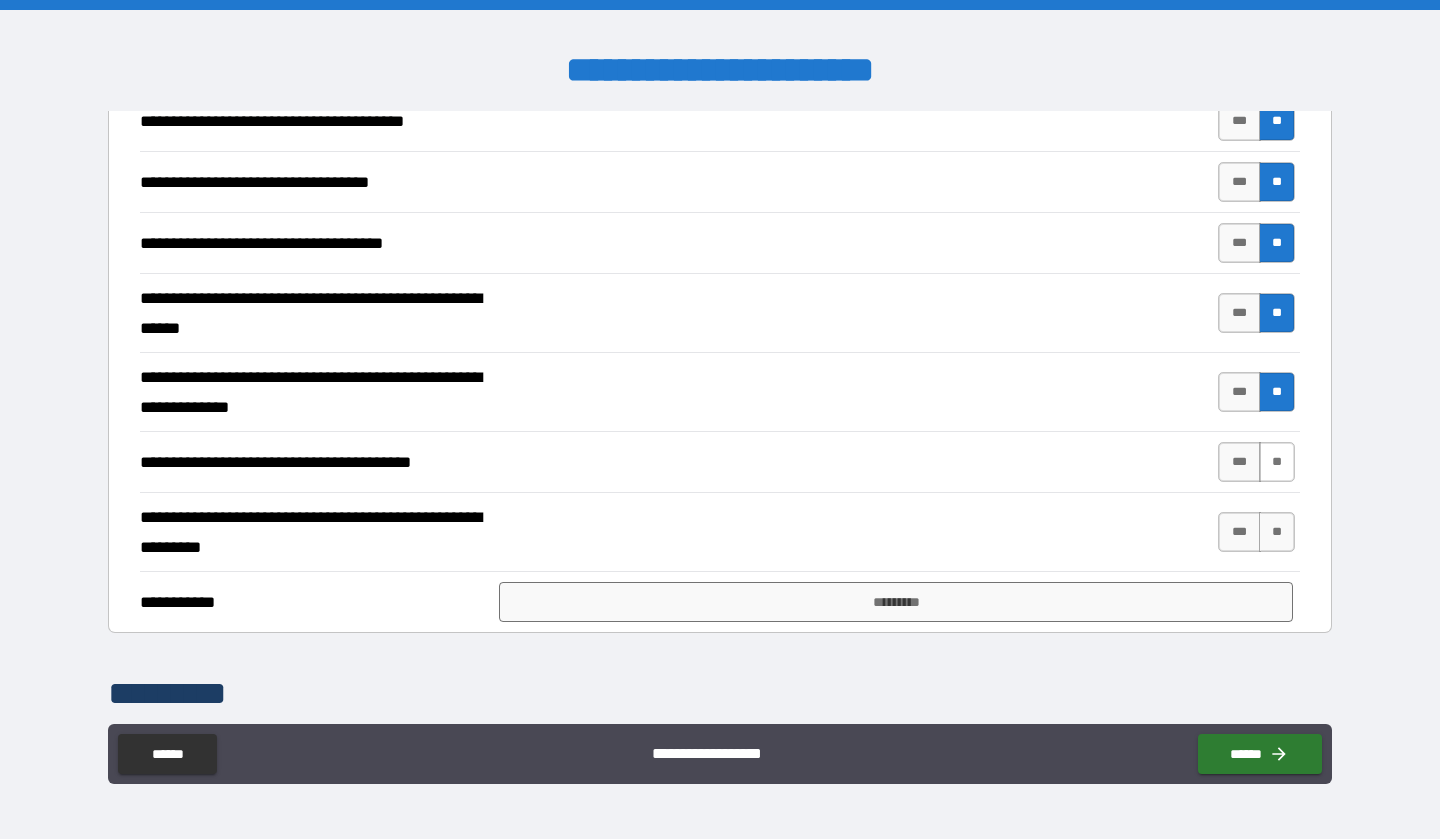 click on "**" at bounding box center [1277, 462] 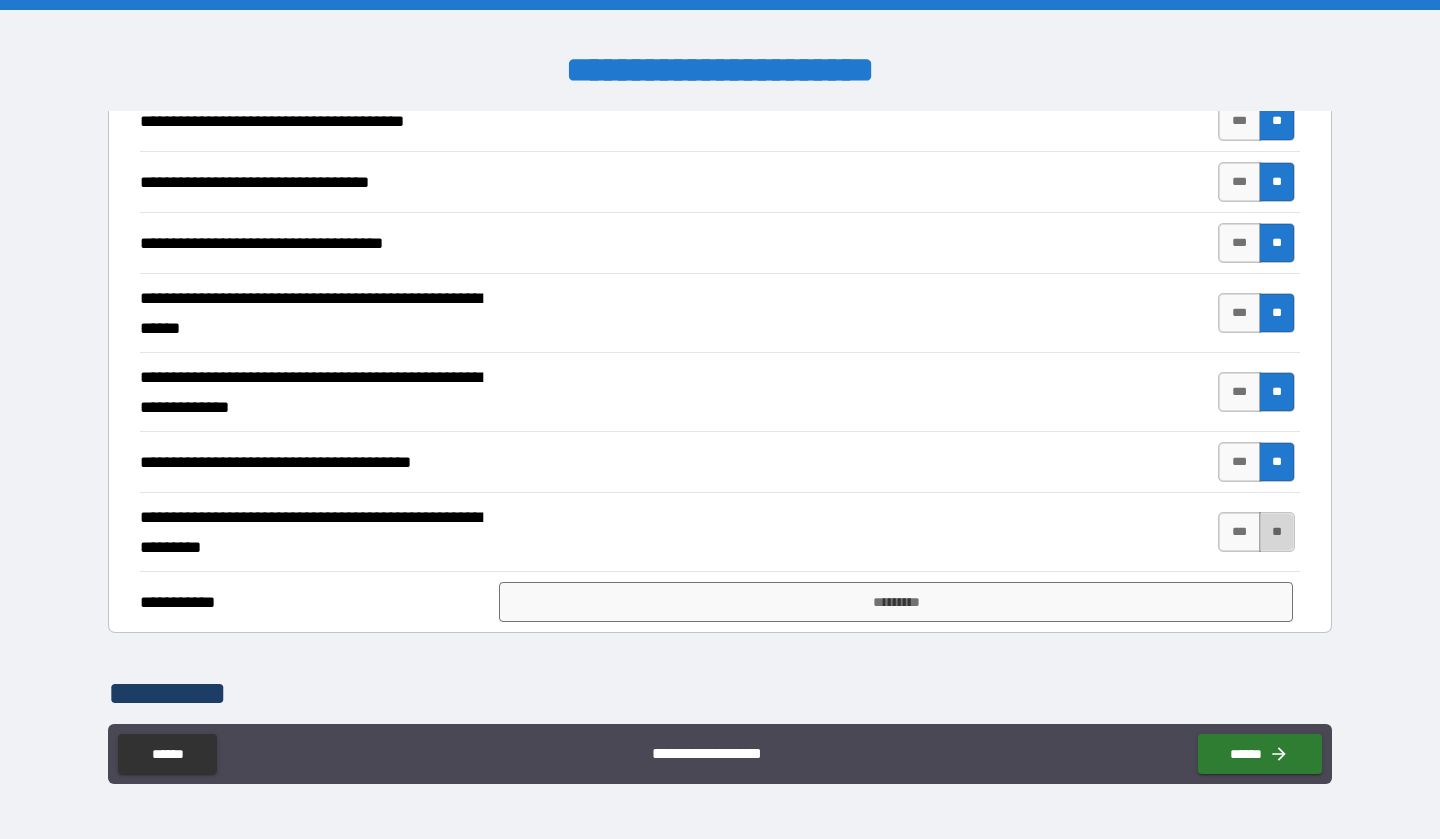 click on "**" at bounding box center [1277, 532] 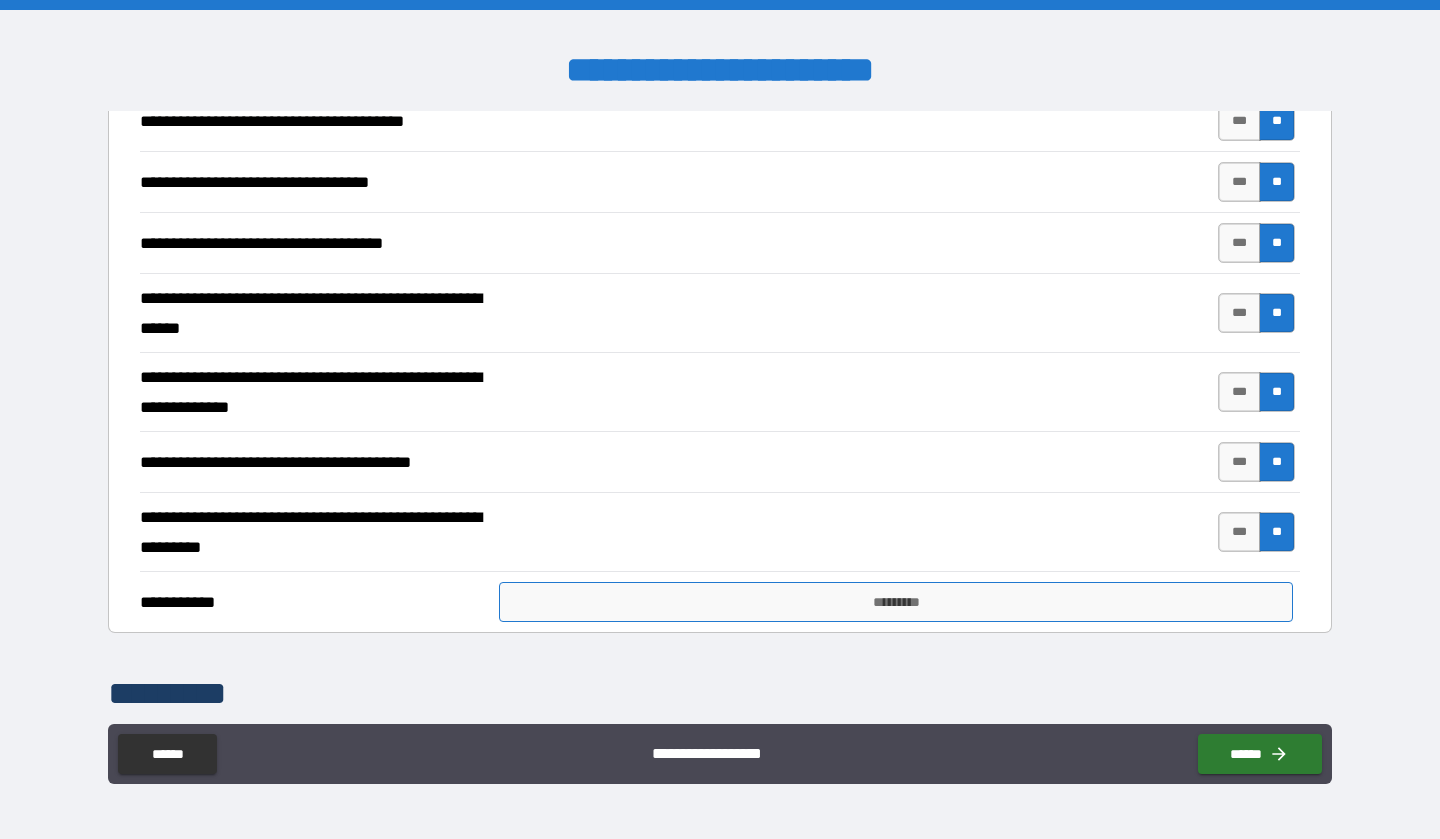 click on "*********" at bounding box center (895, 602) 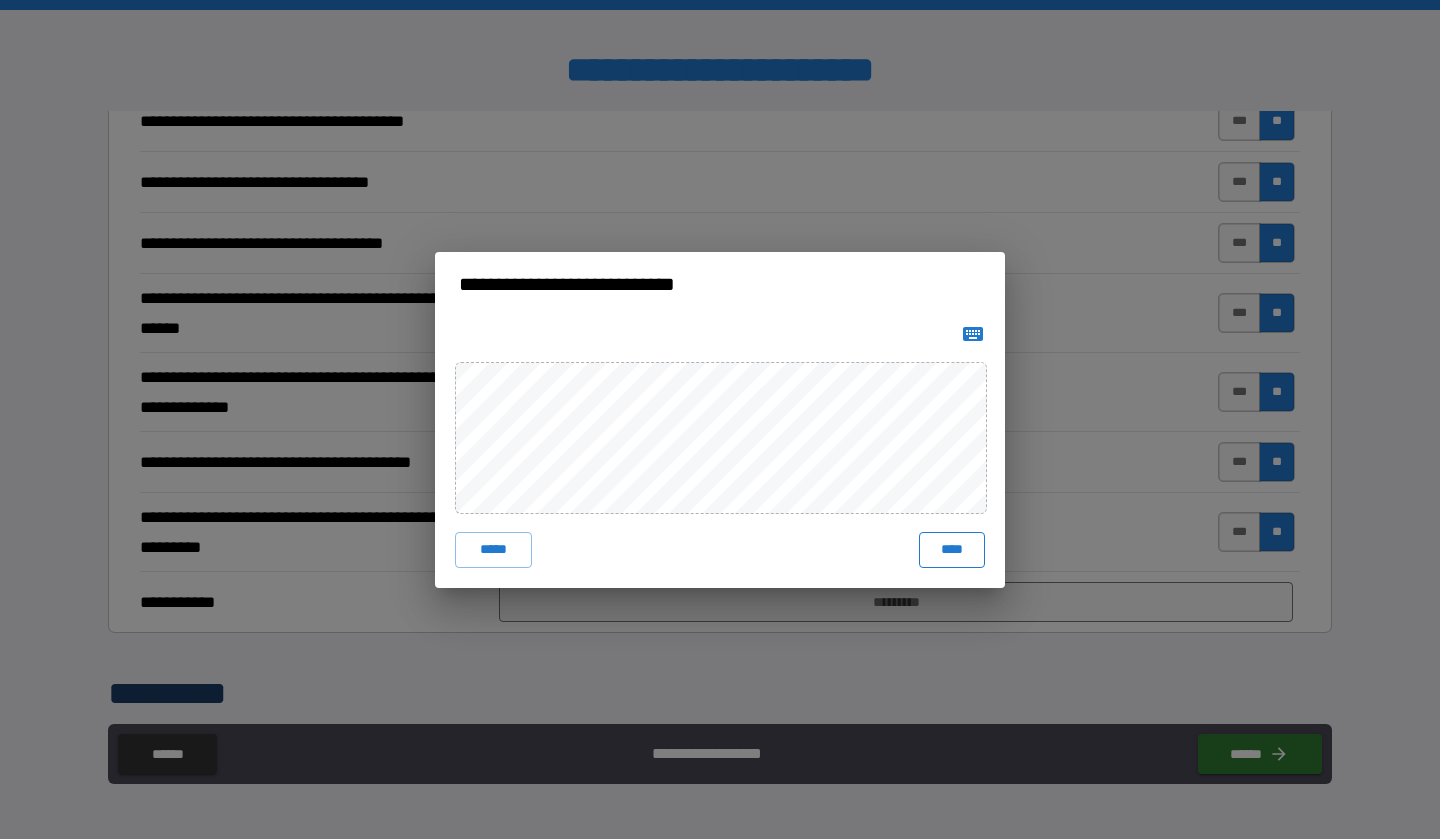 click on "****" at bounding box center (952, 550) 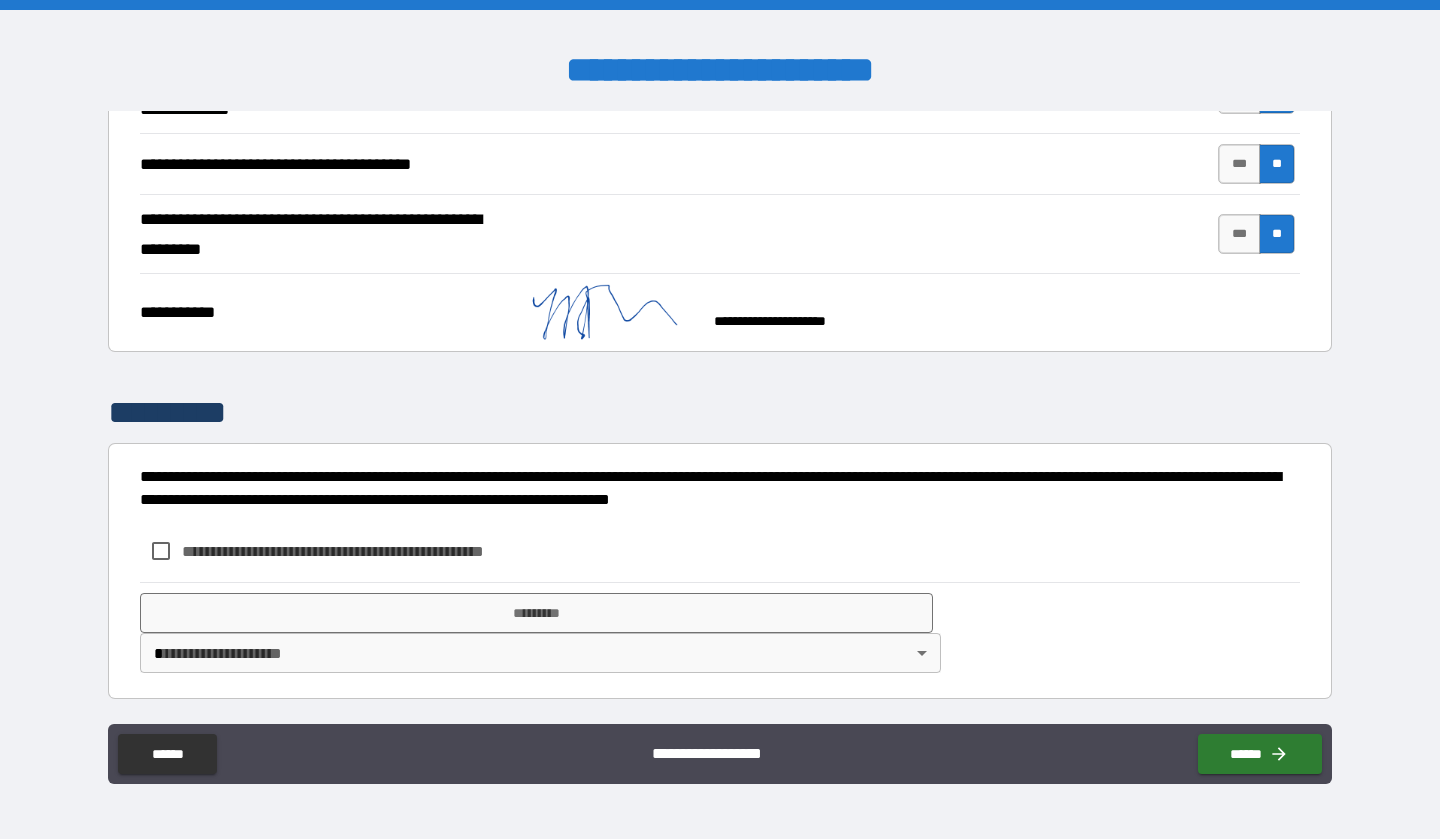 scroll, scrollTop: 1512, scrollLeft: 0, axis: vertical 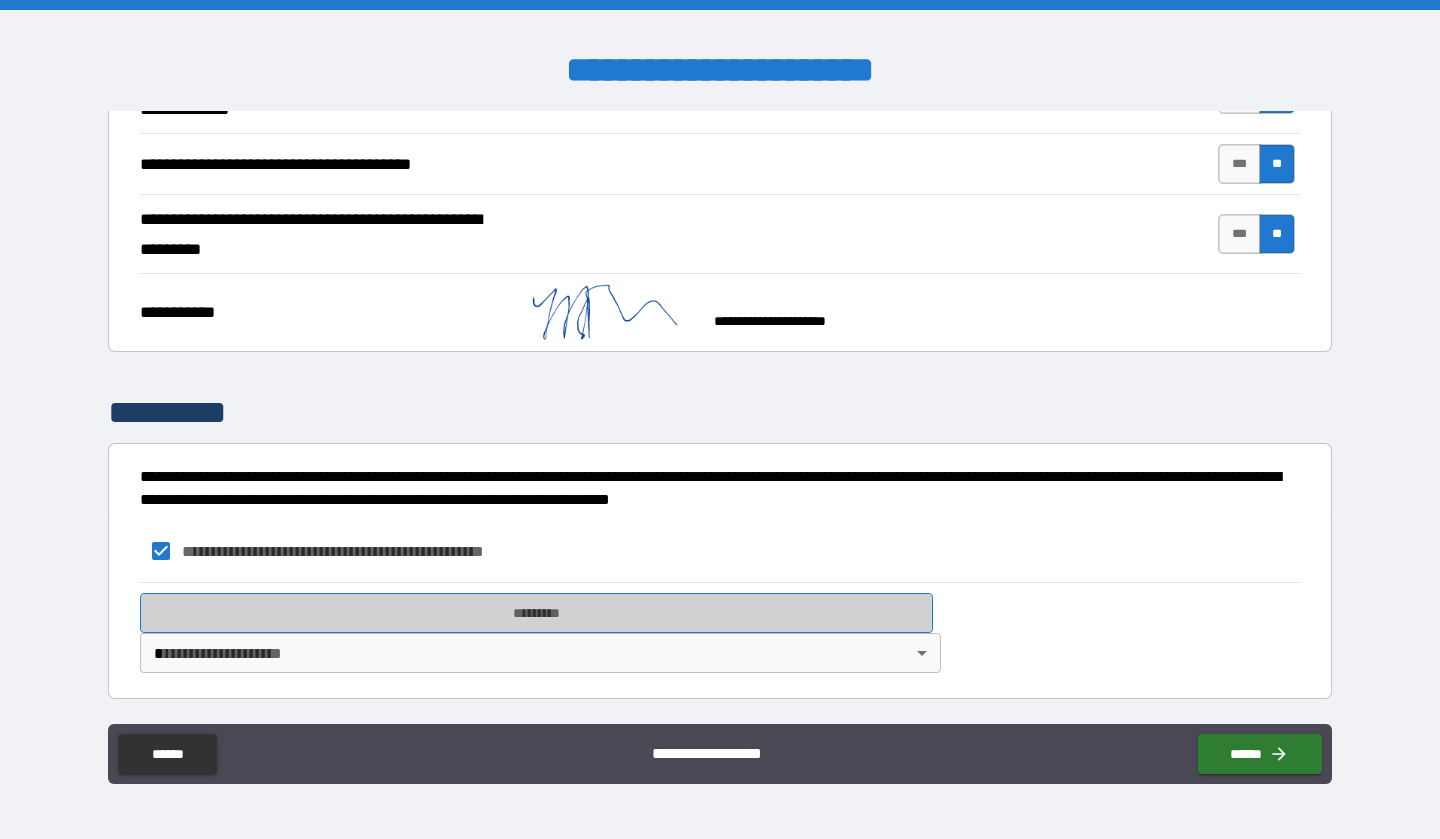 click on "*********" at bounding box center [536, 613] 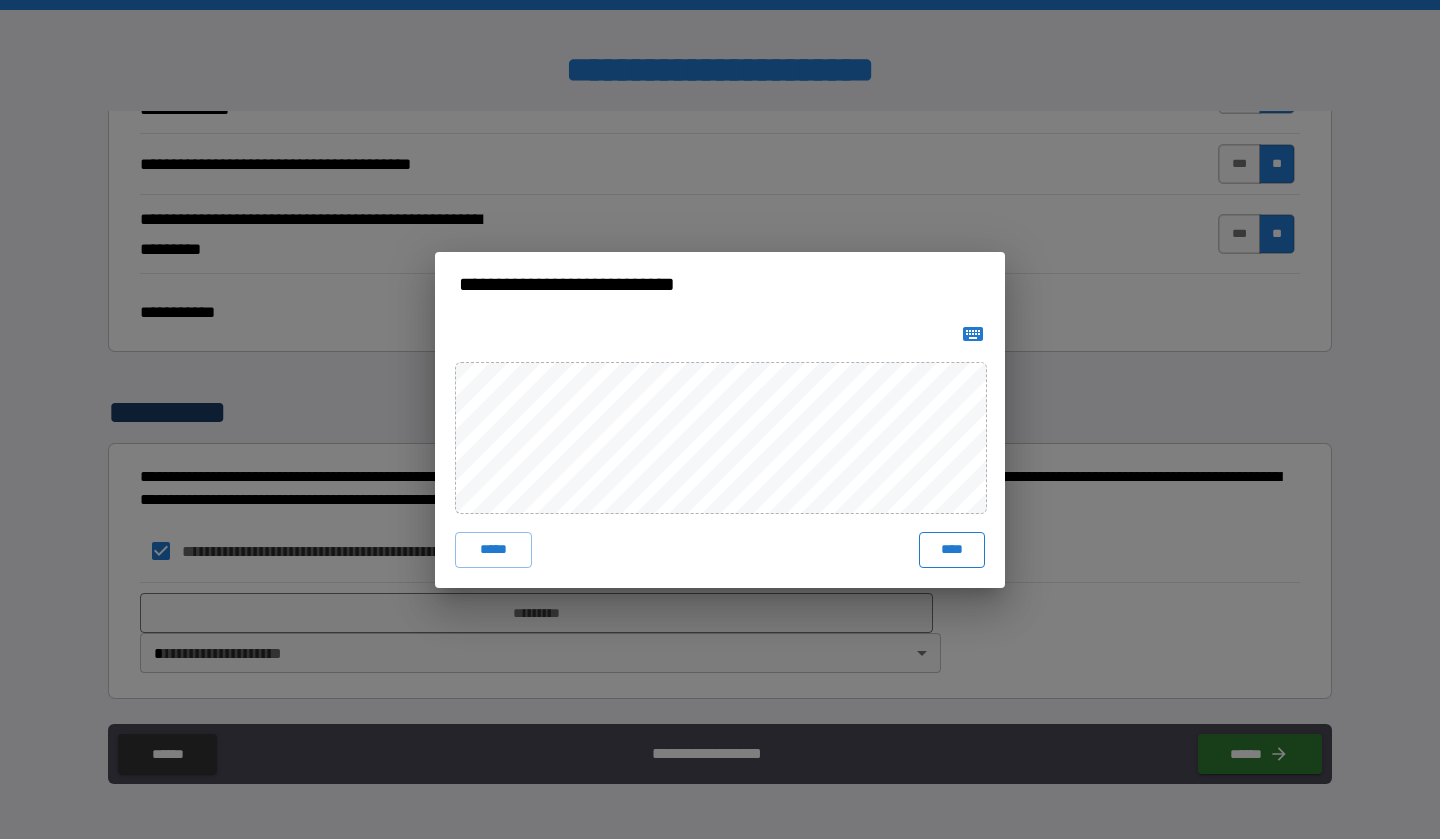 click on "****" at bounding box center [952, 550] 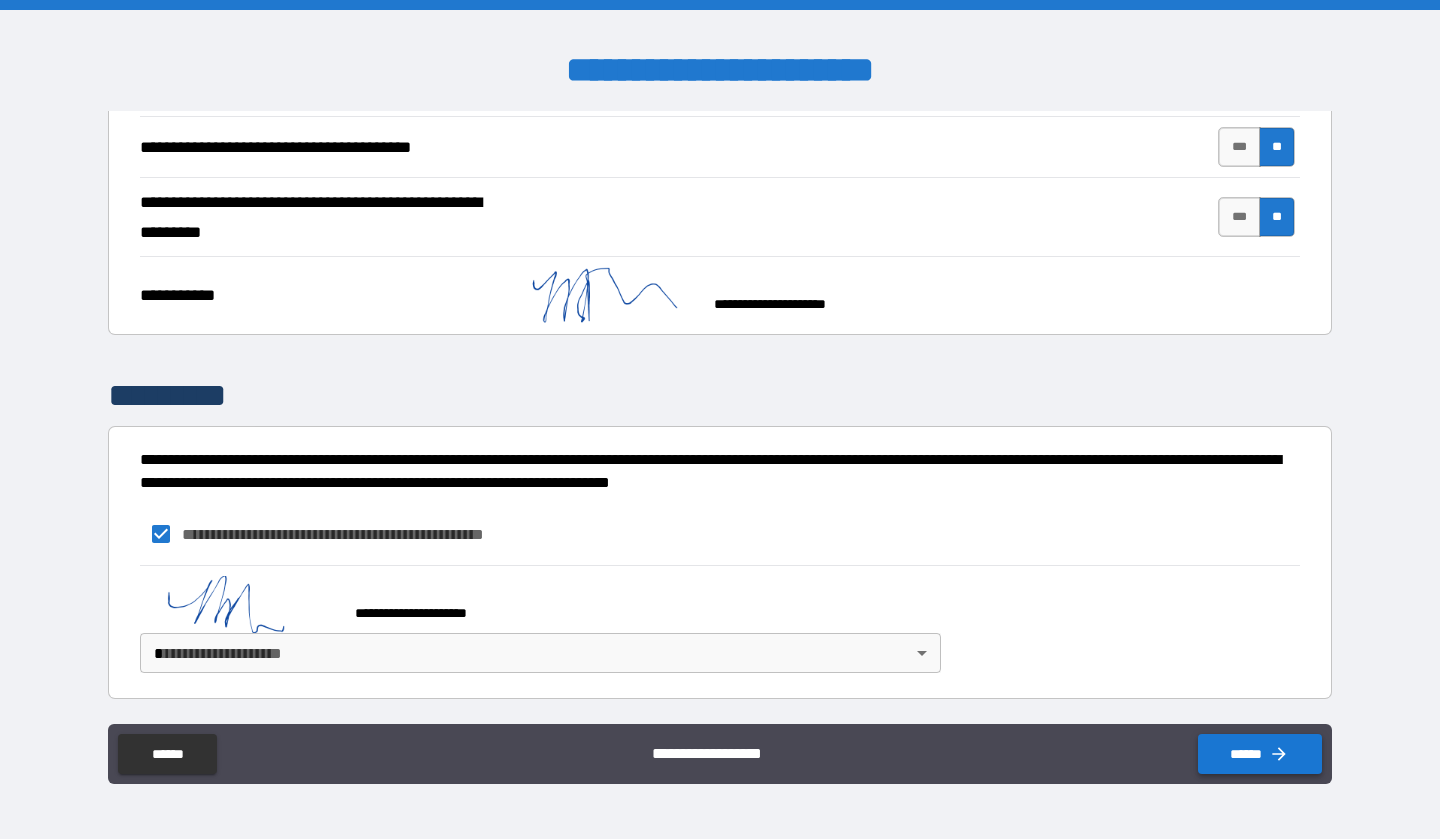 scroll, scrollTop: 1529, scrollLeft: 0, axis: vertical 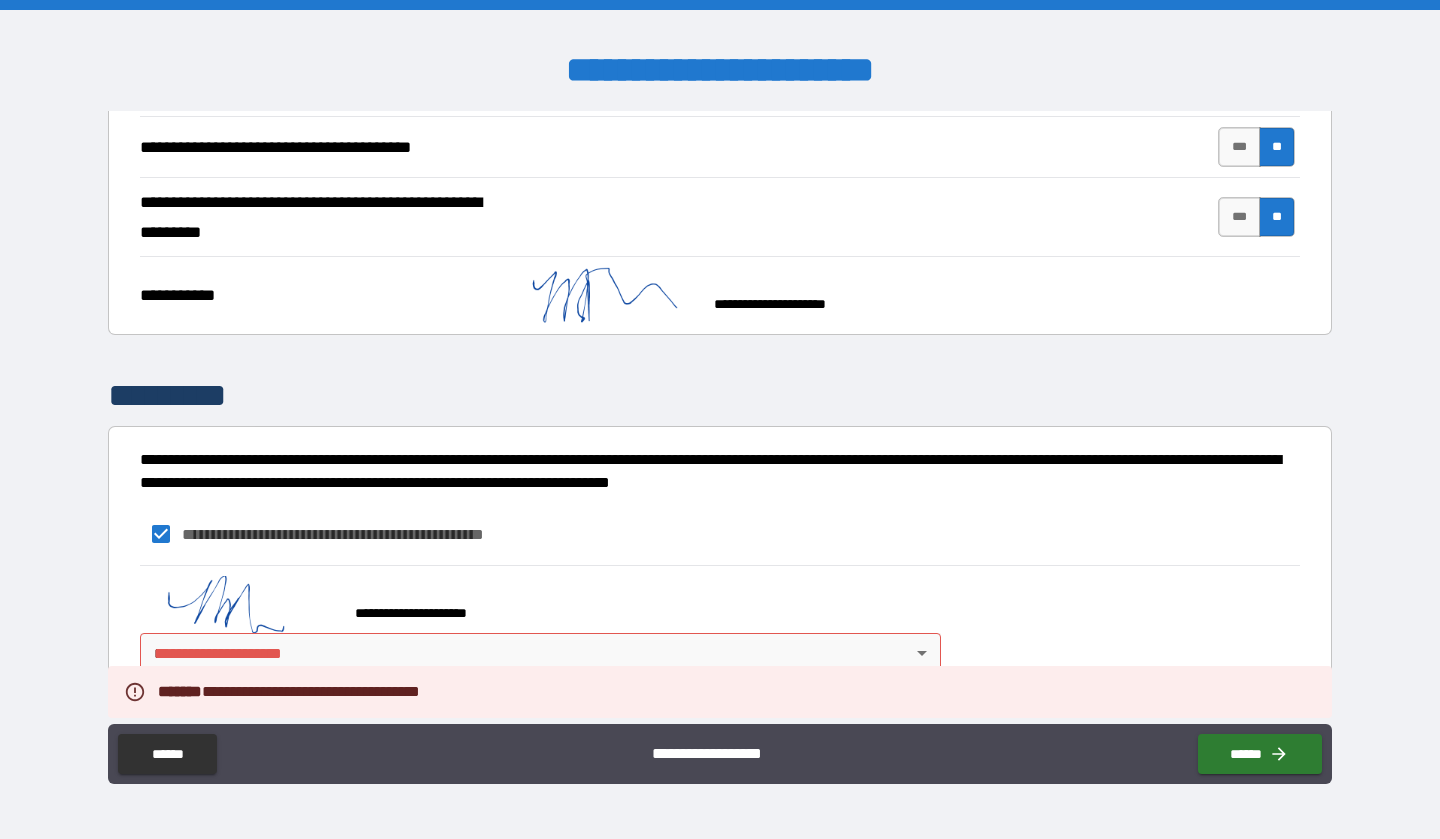 click on "**********" at bounding box center [720, 419] 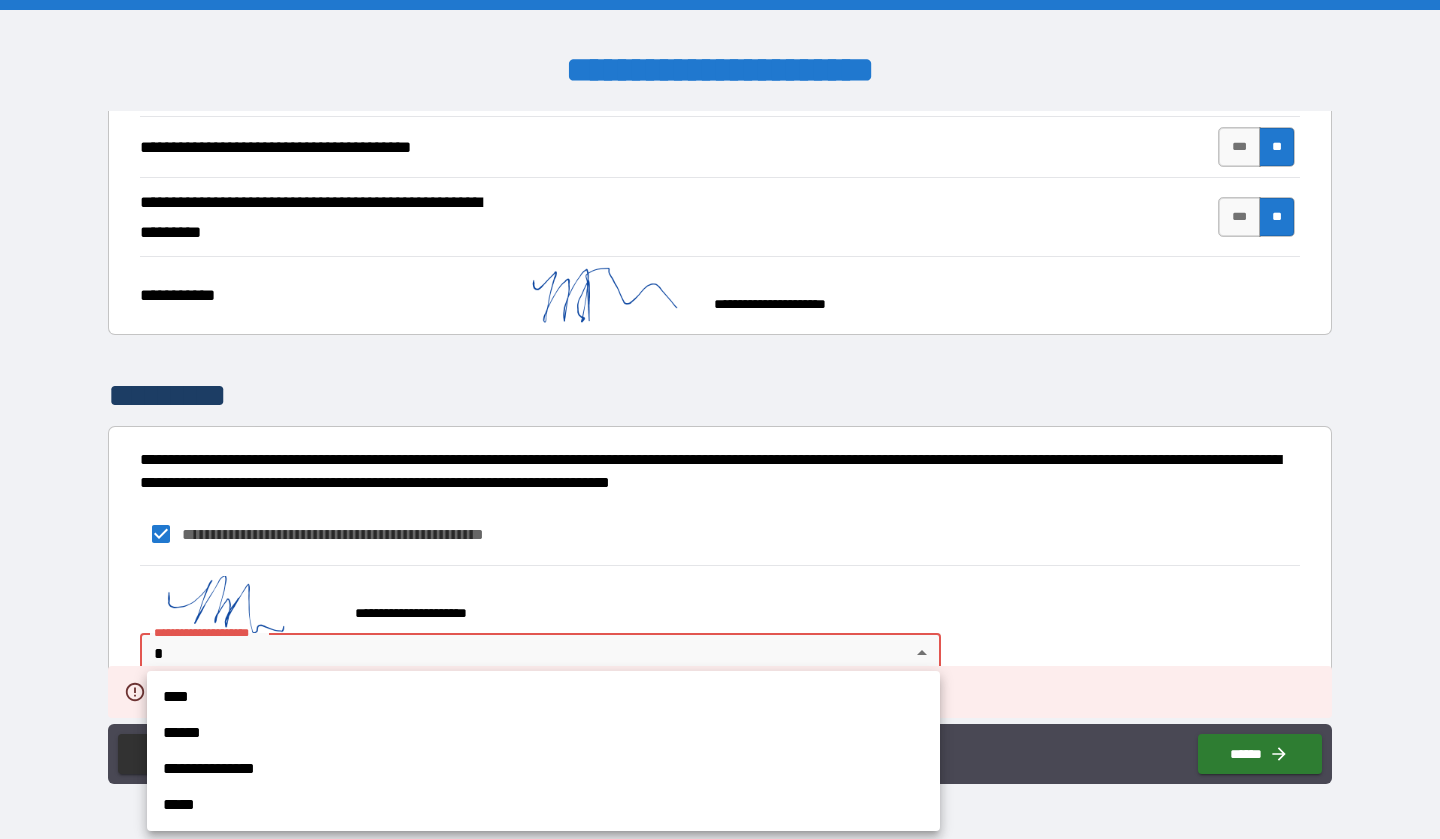 click on "****" at bounding box center [543, 697] 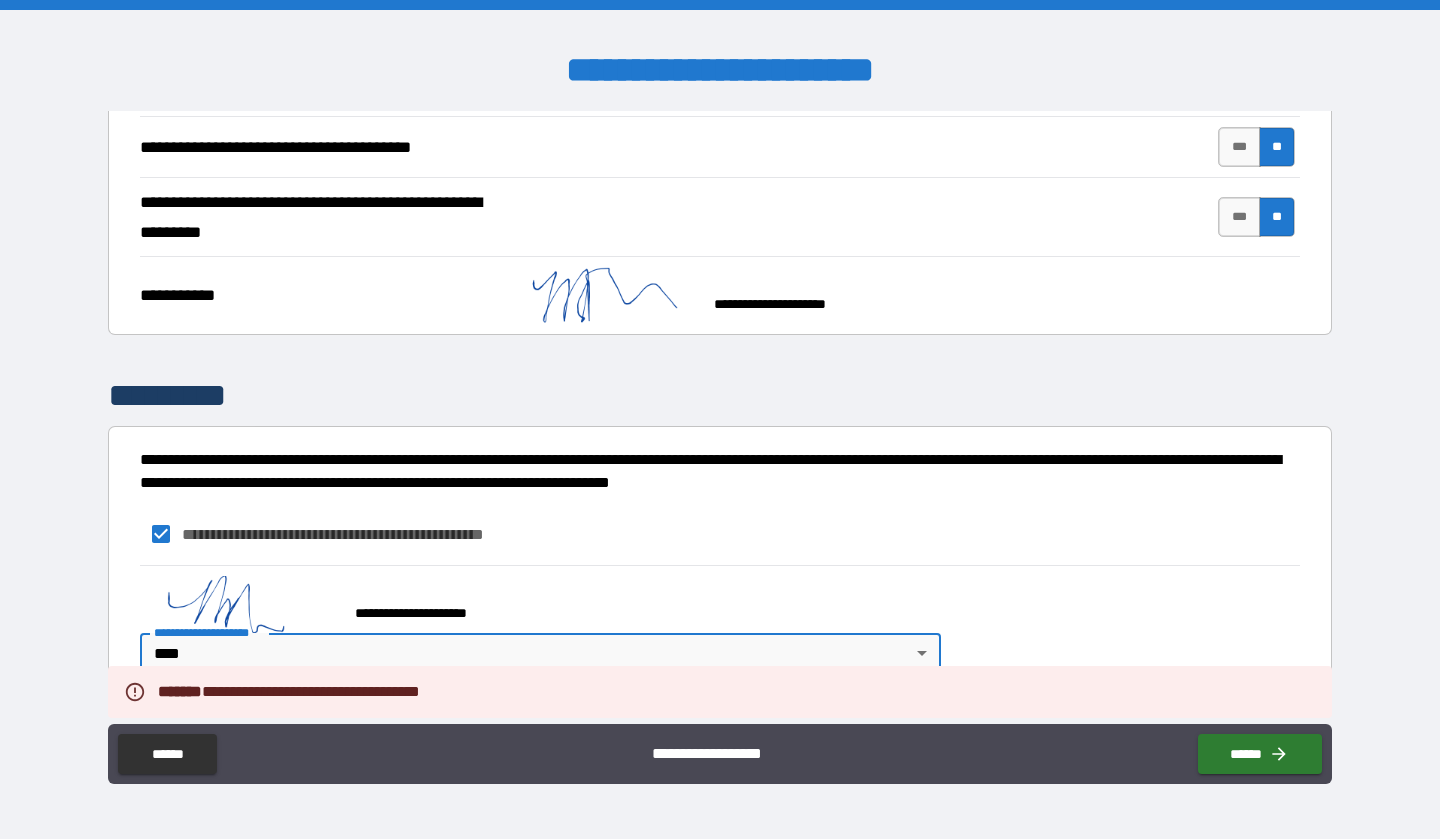 type on "*" 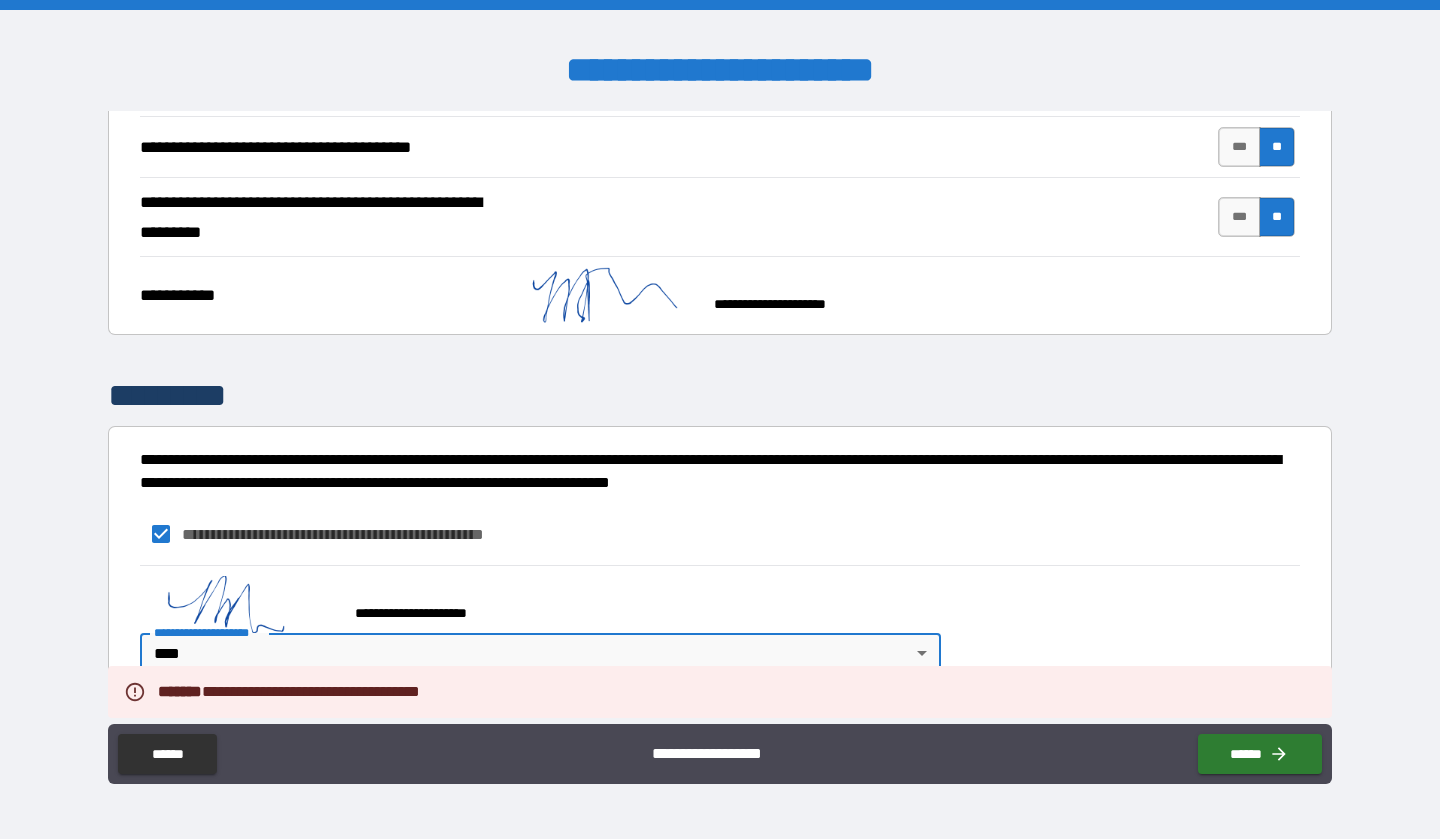 type on "*" 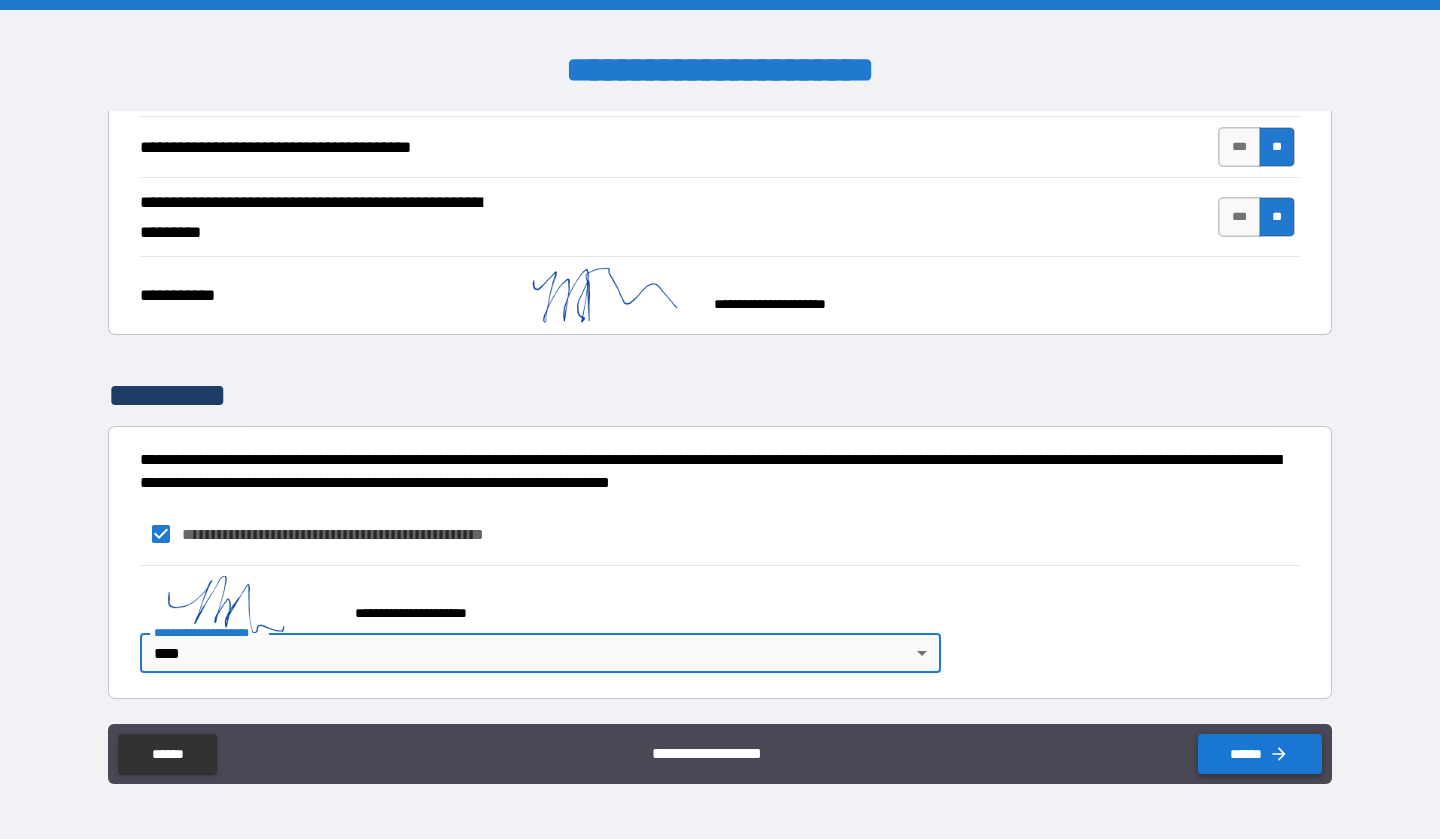 click on "******" at bounding box center [1260, 754] 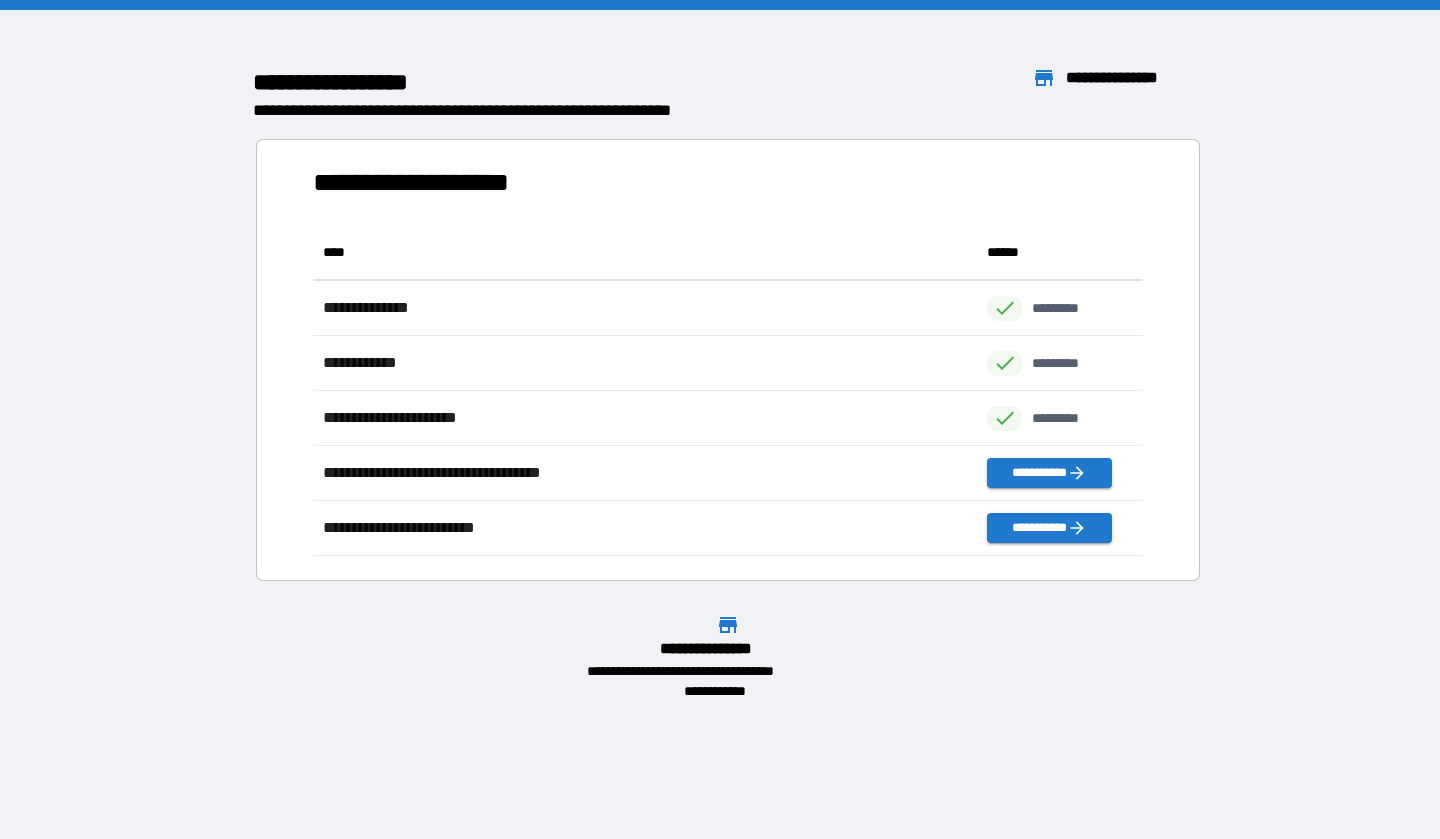 scroll, scrollTop: 1, scrollLeft: 1, axis: both 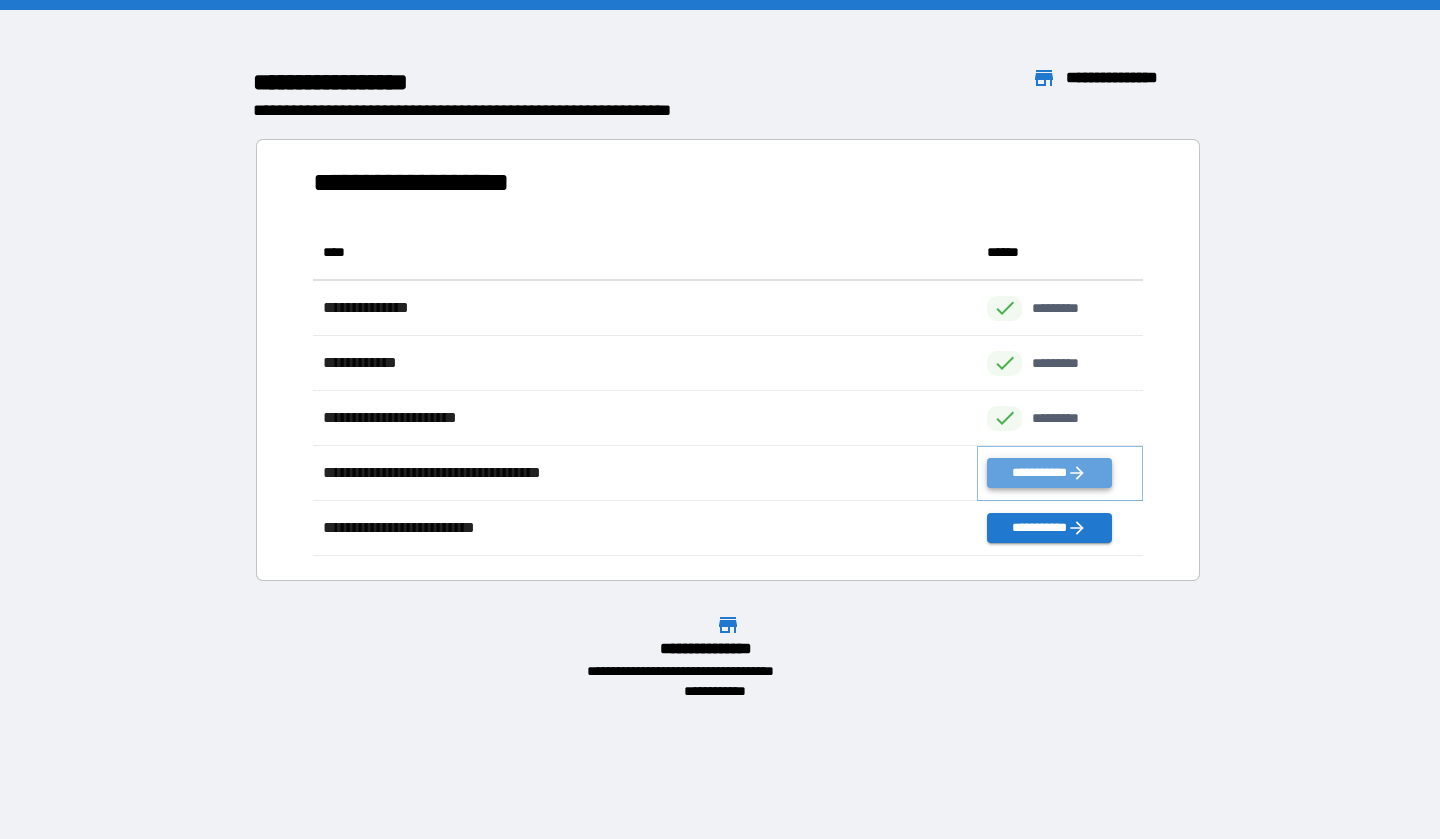 click on "**********" at bounding box center (1049, 473) 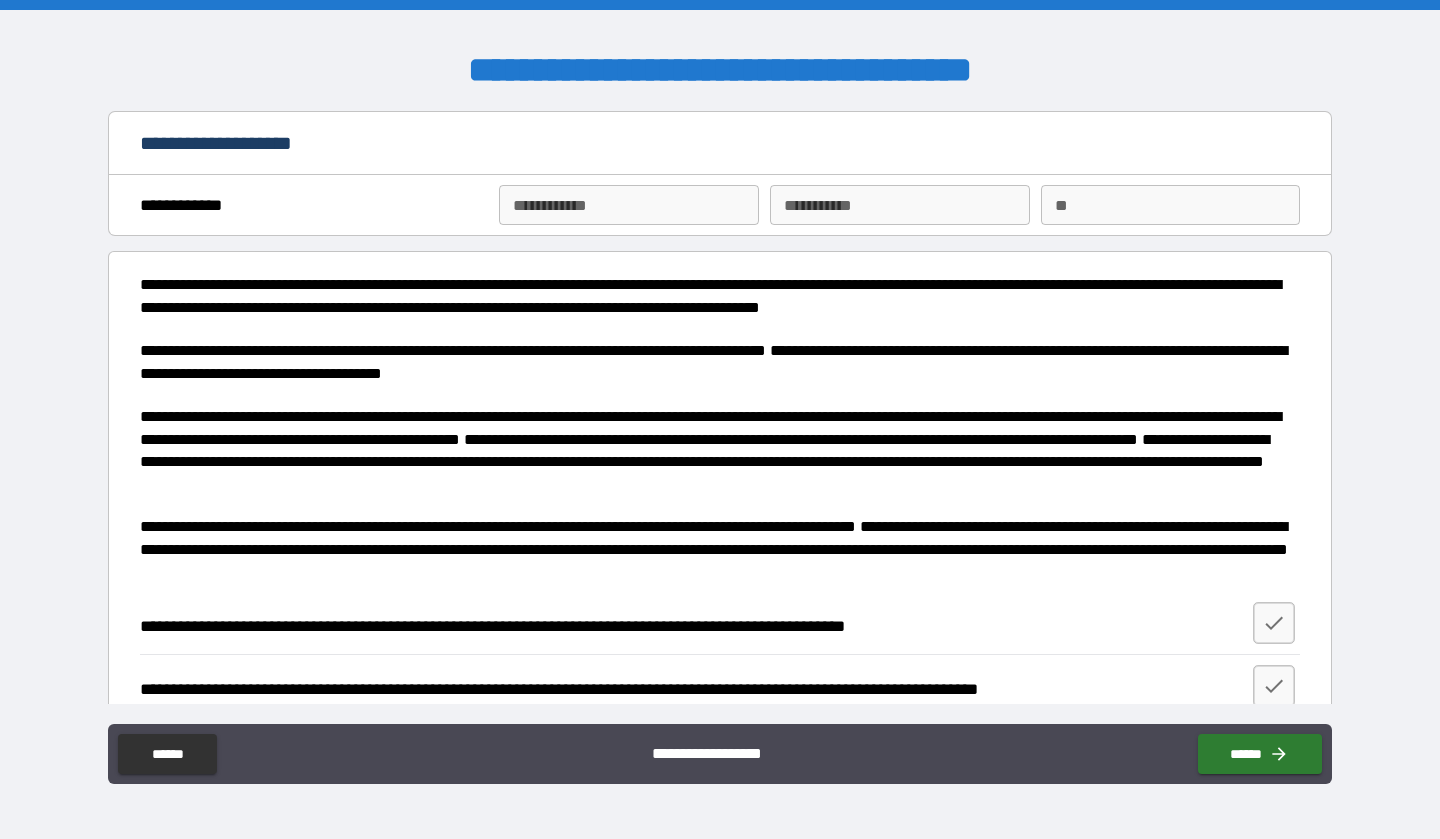 type on "*" 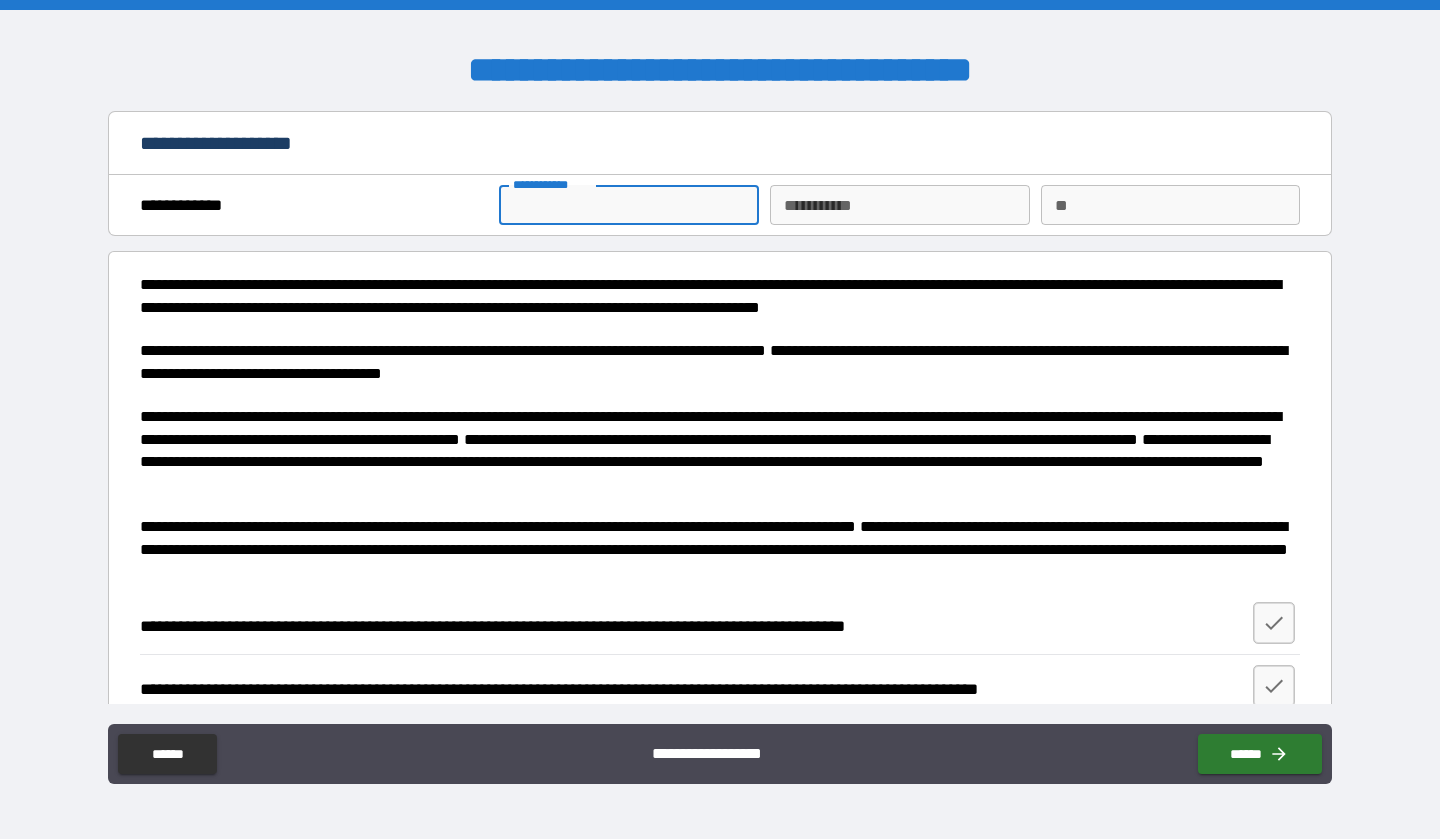 type on "*" 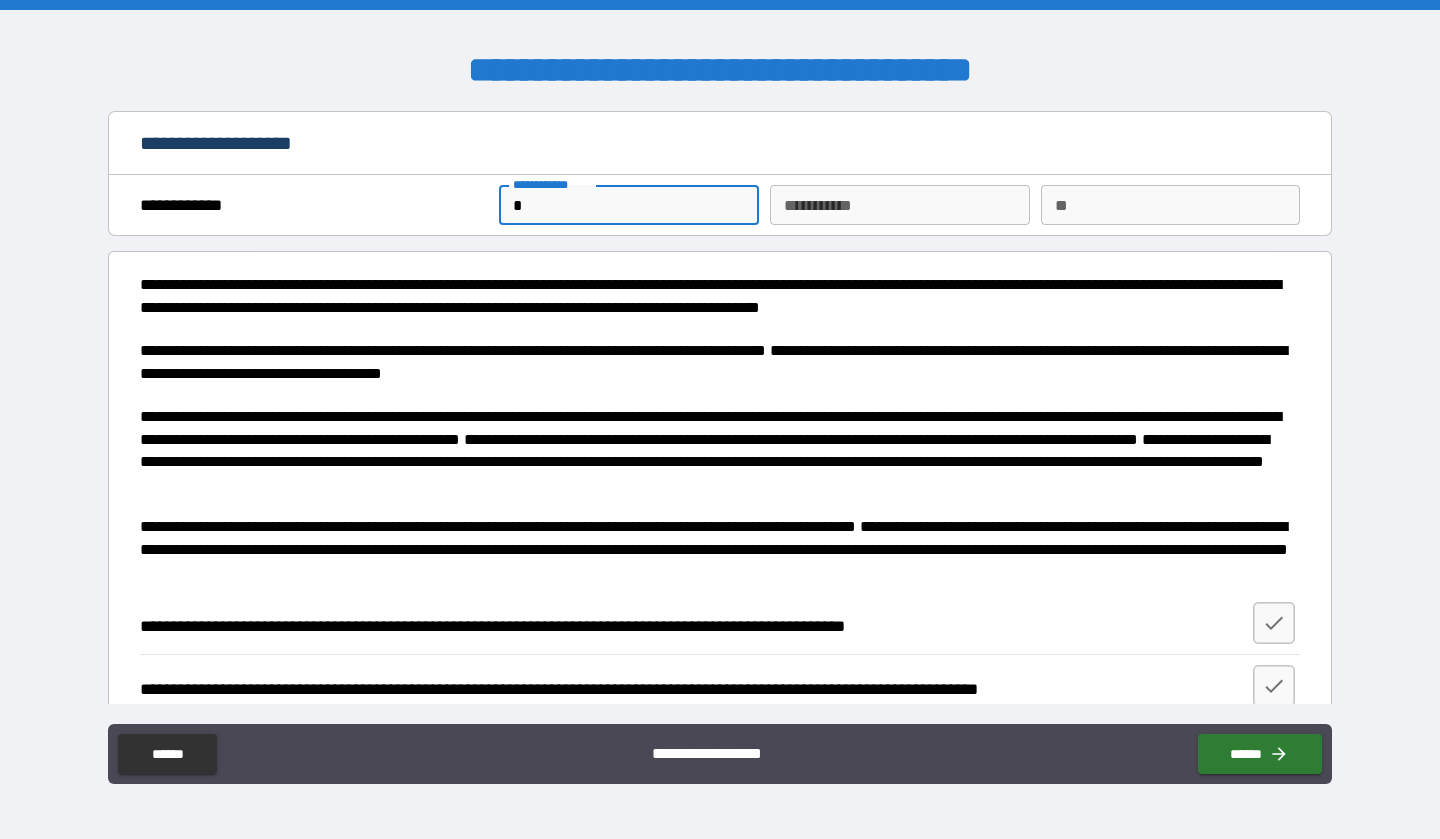type on "**" 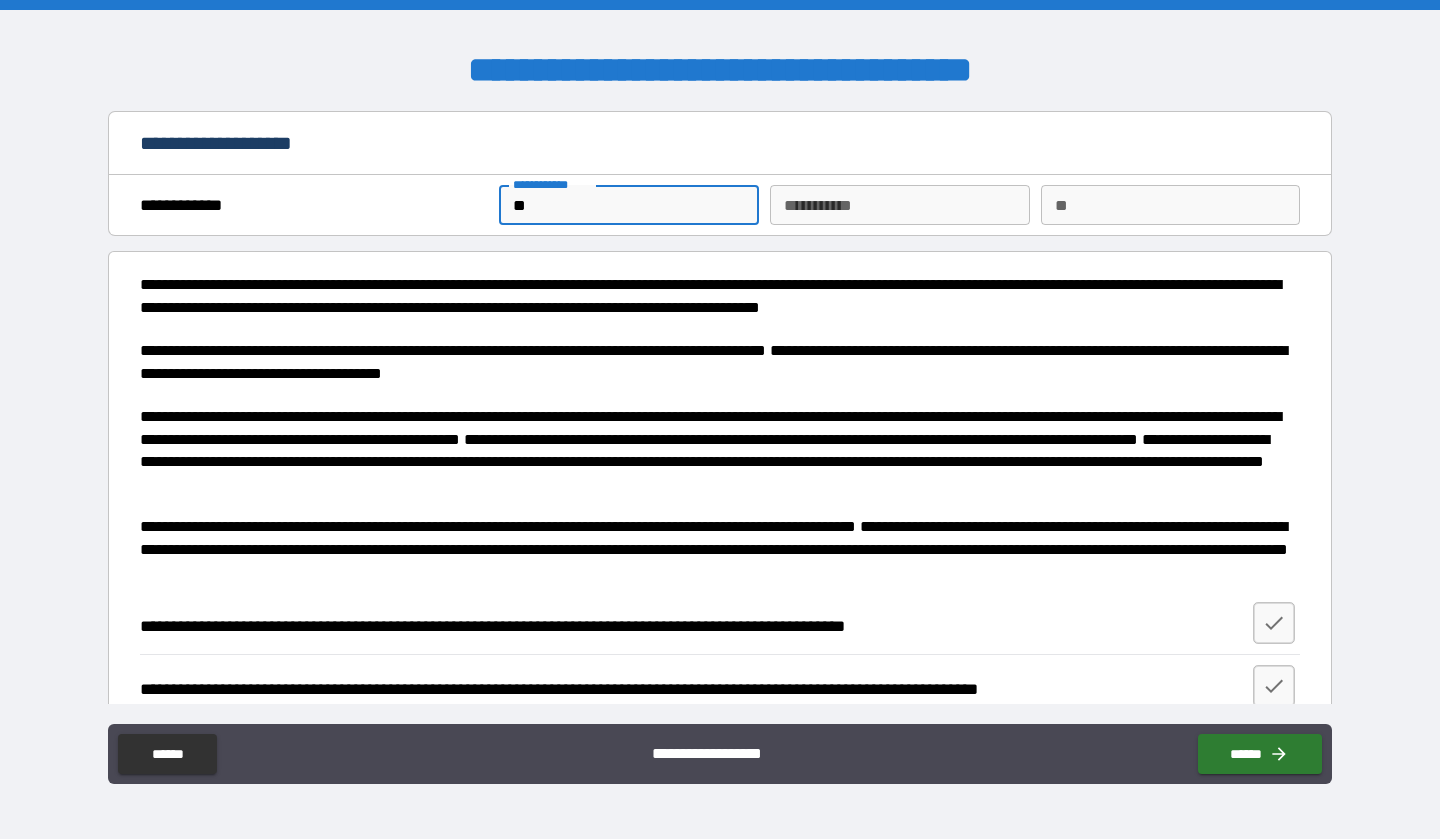 type on "***" 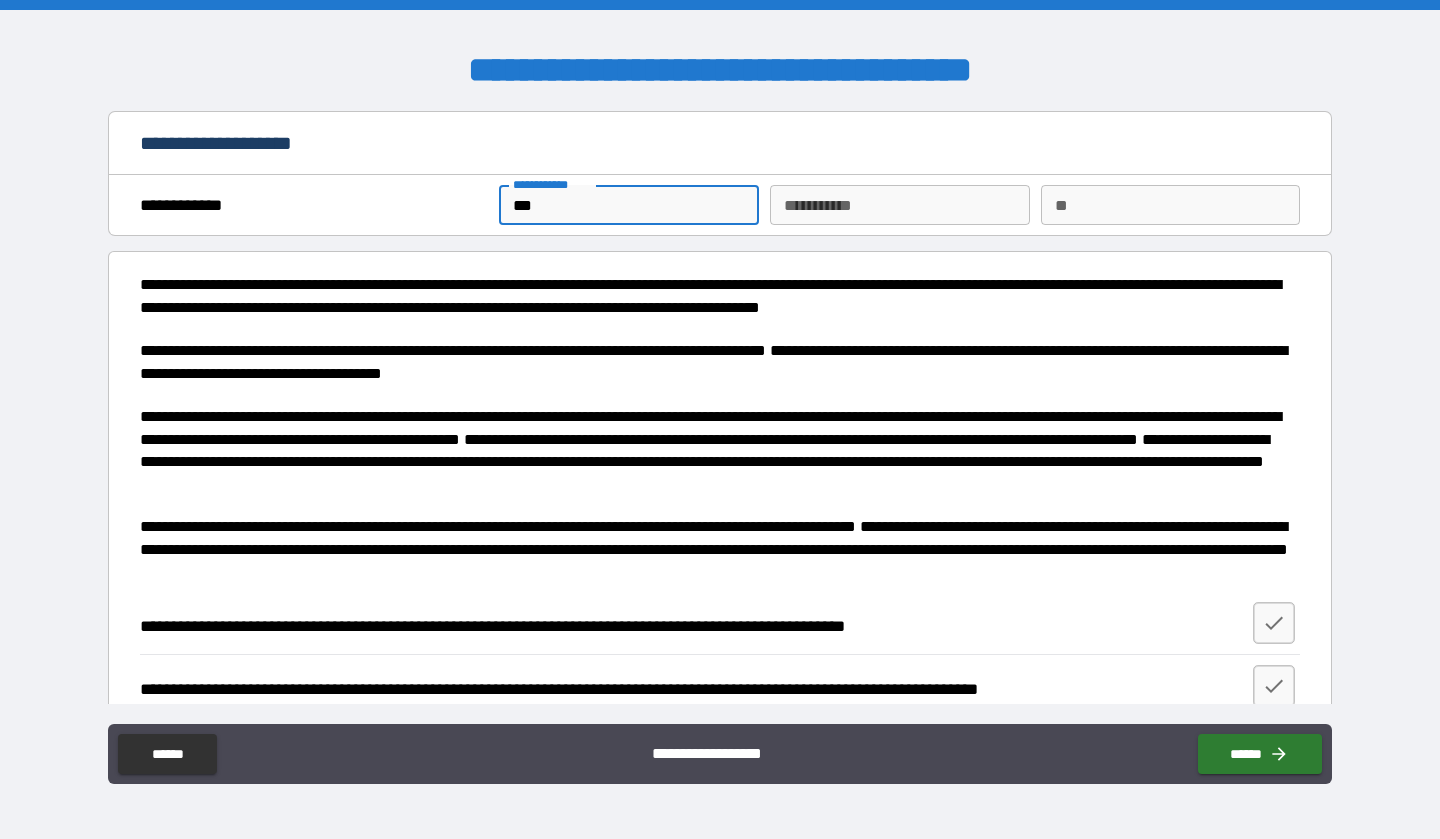 type on "****" 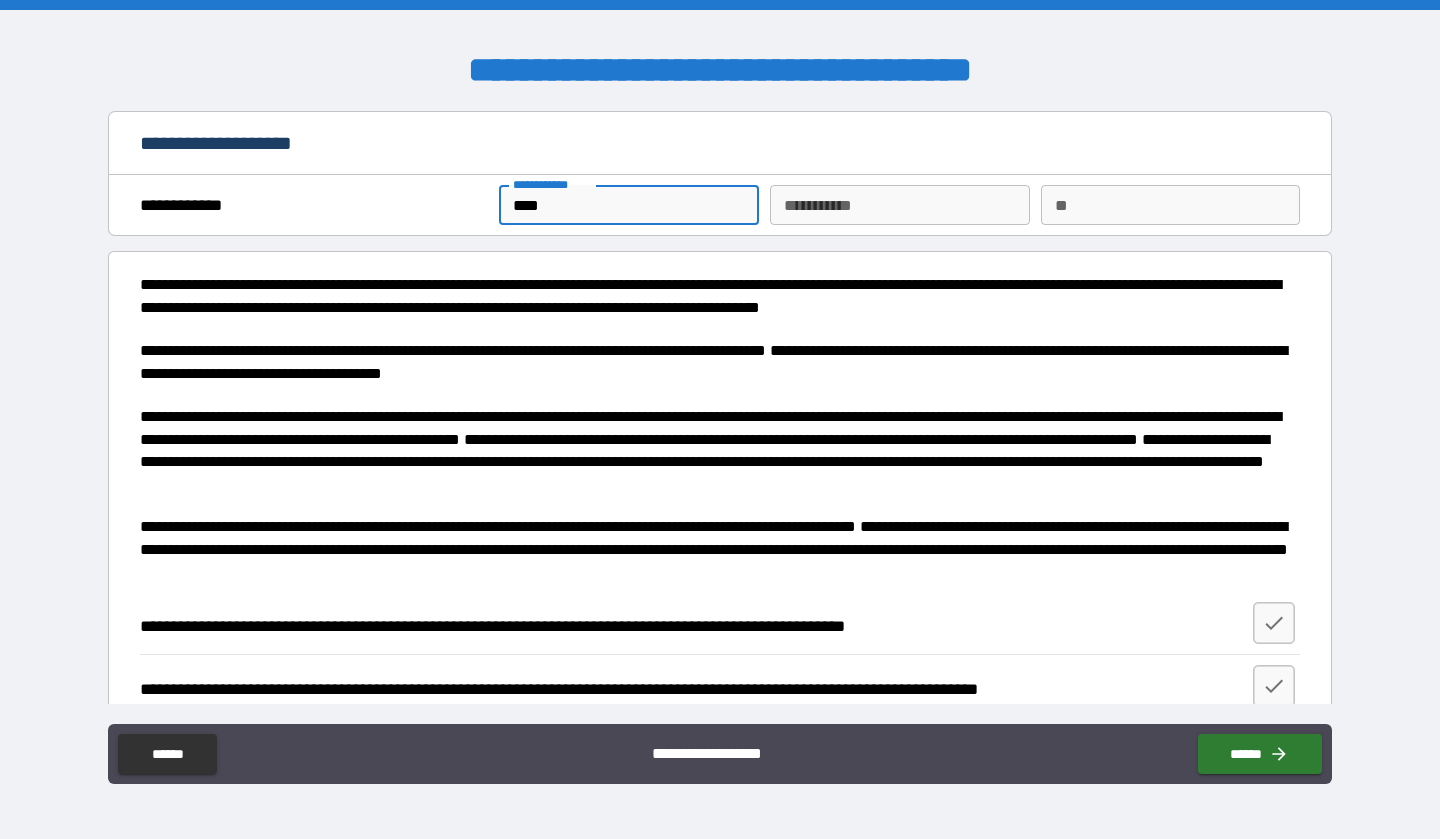 type on "*" 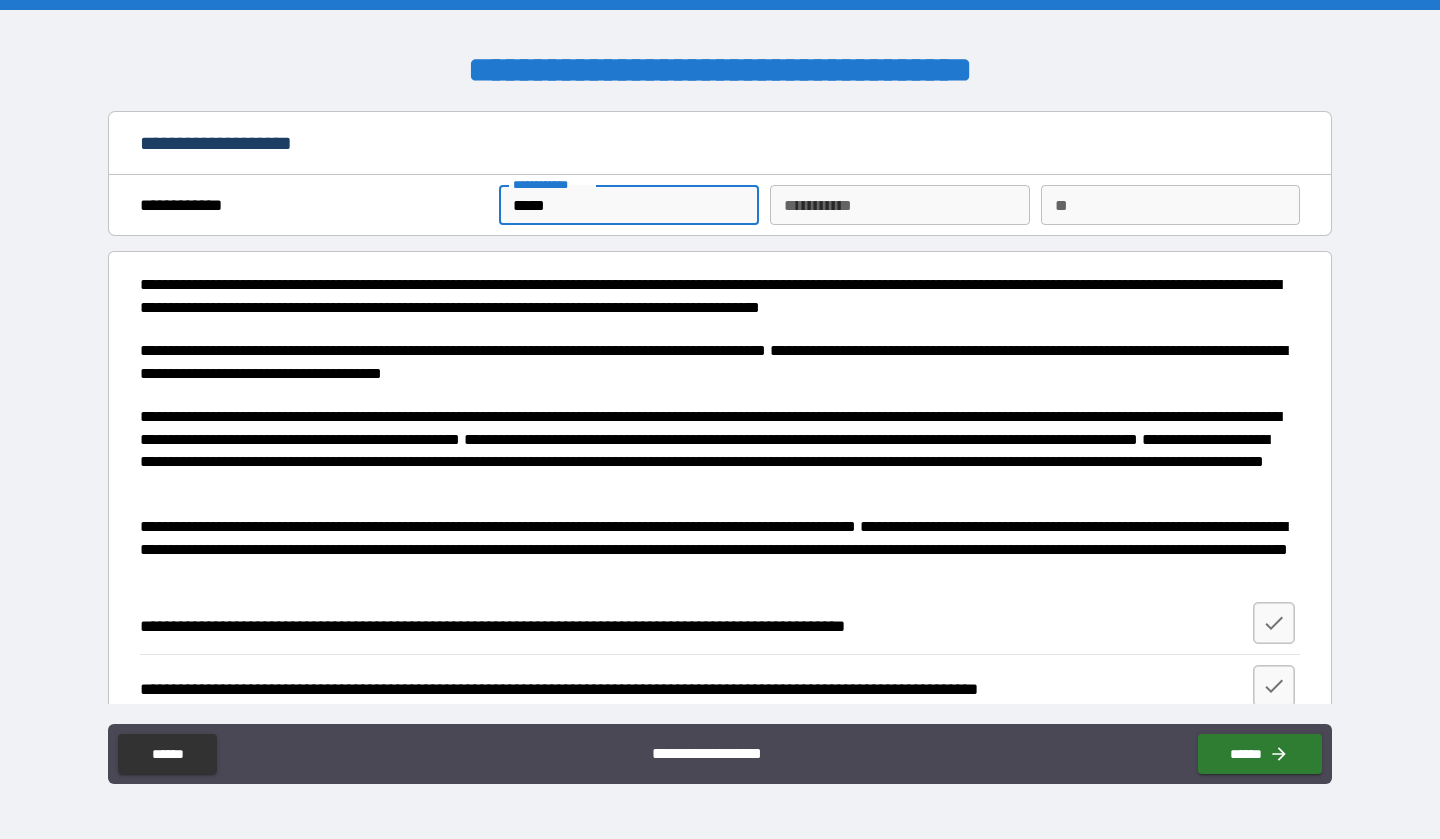 type on "*" 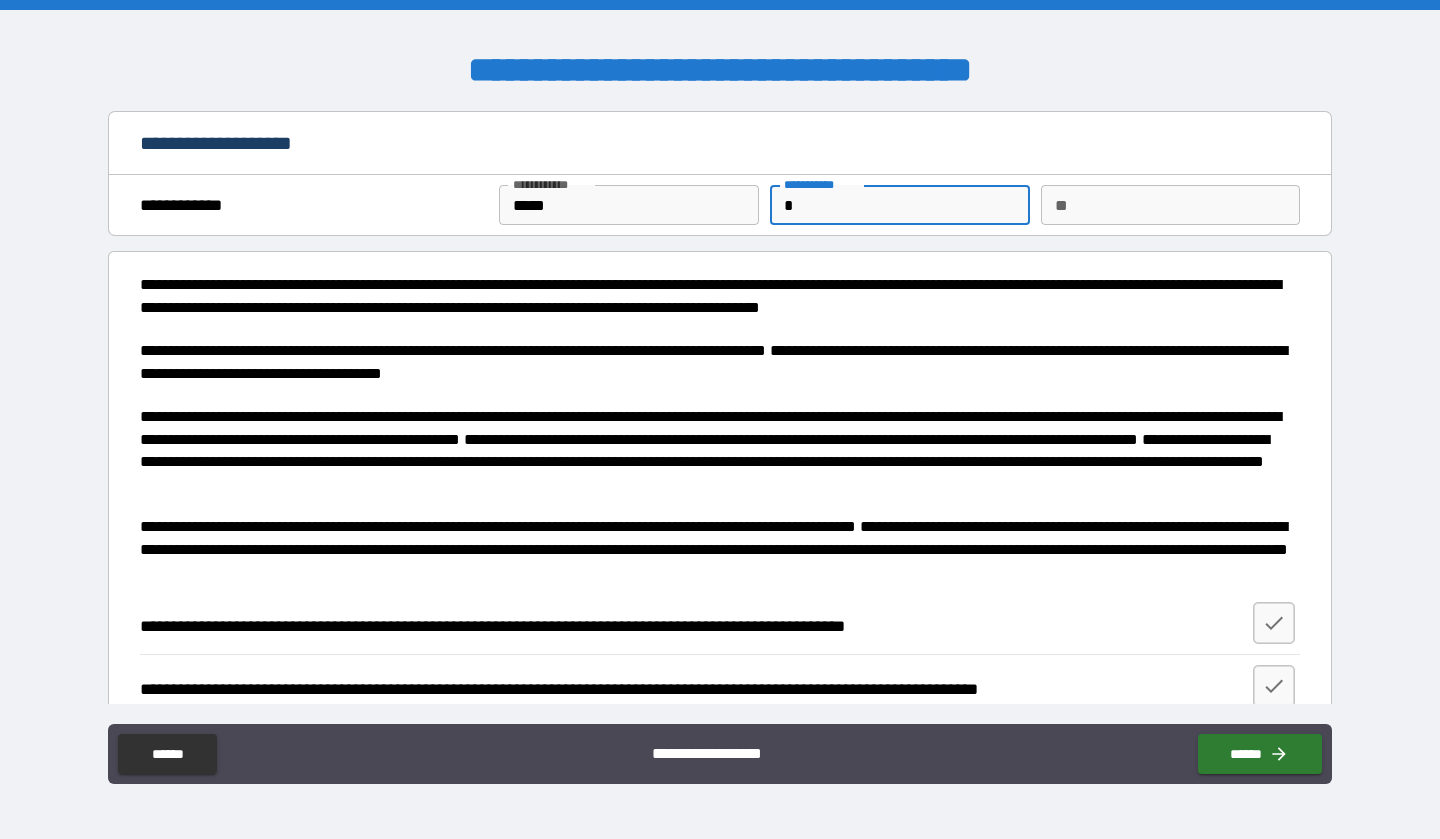 type on "*" 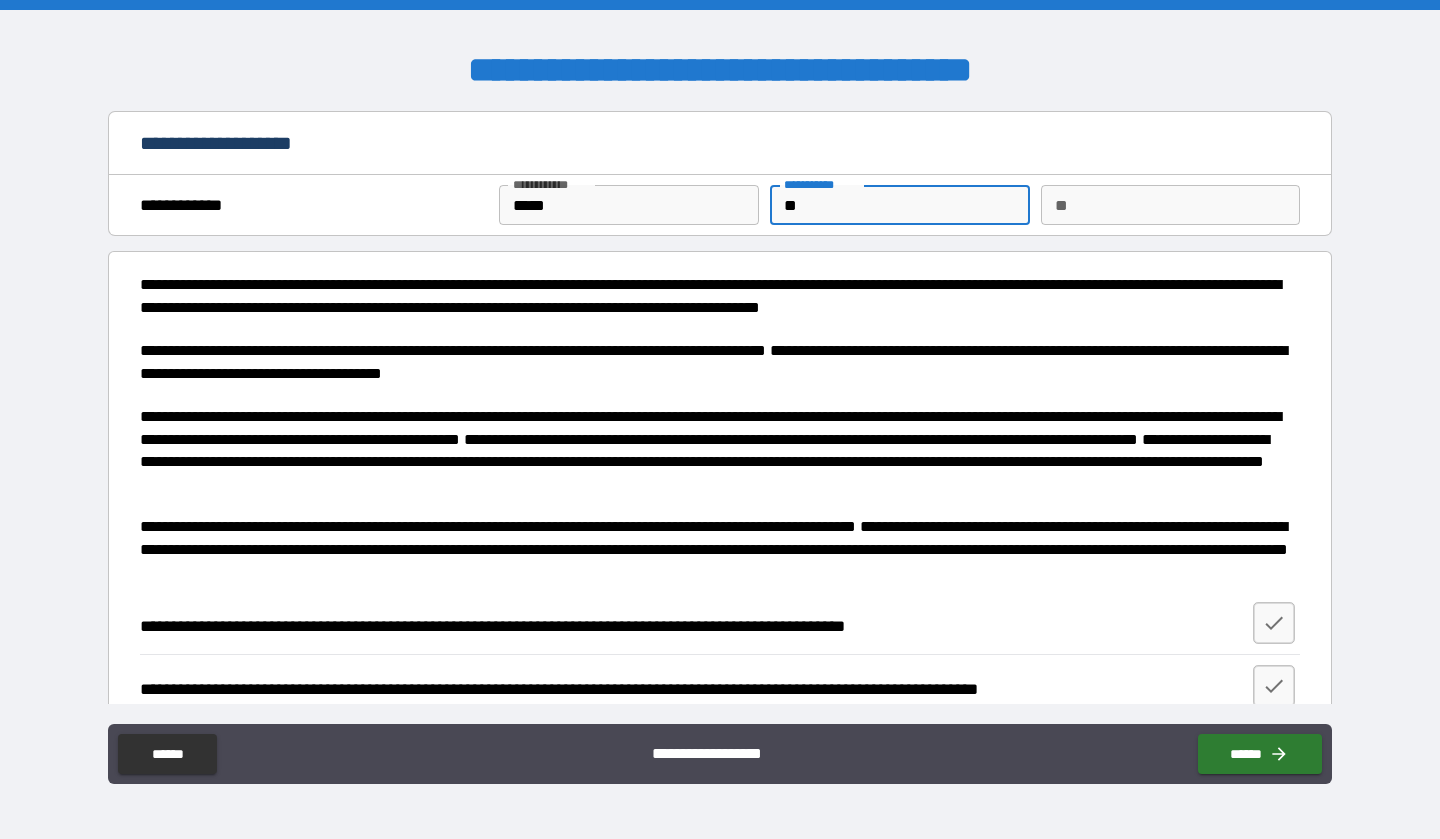 type on "*" 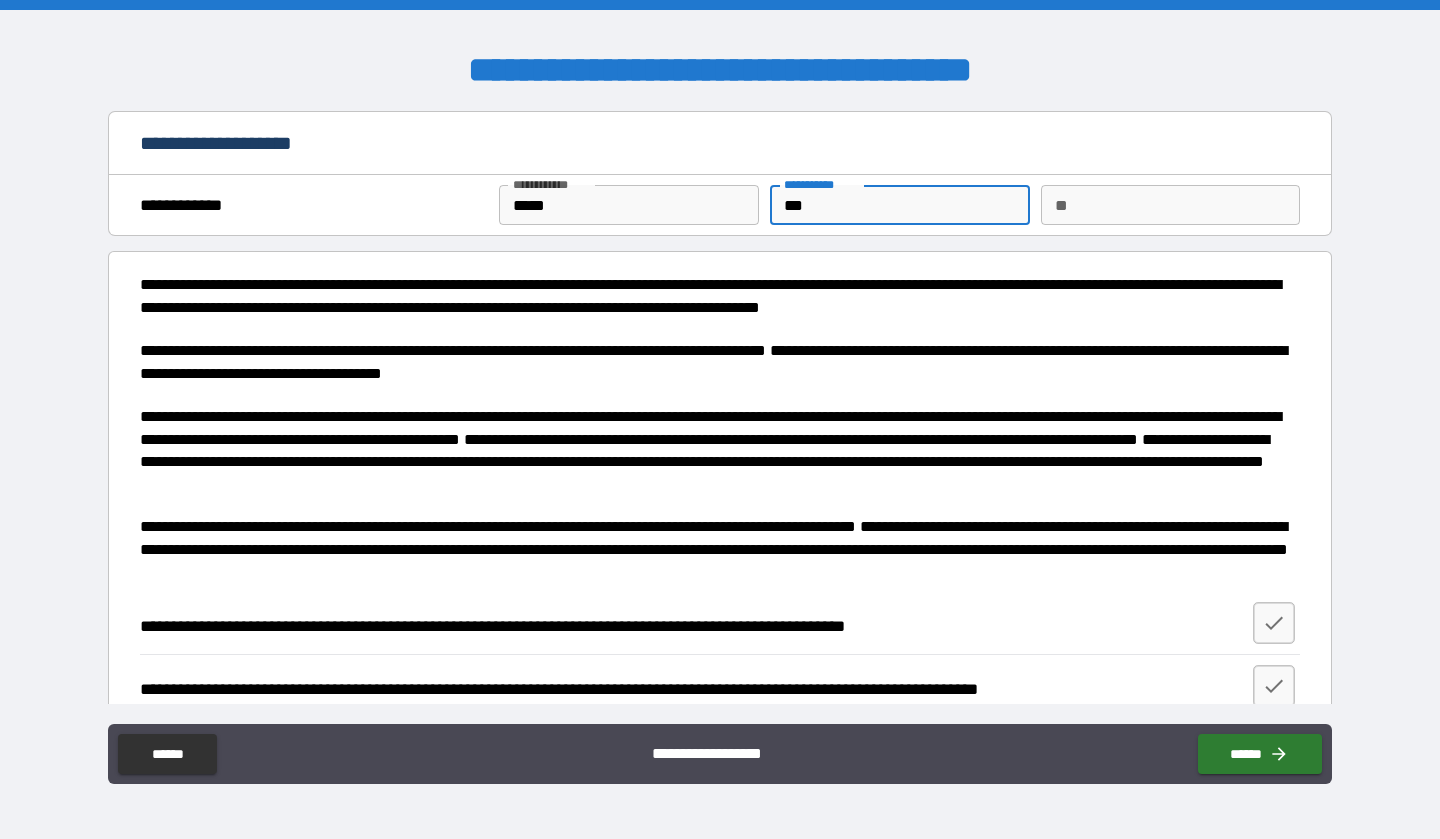 type on "*" 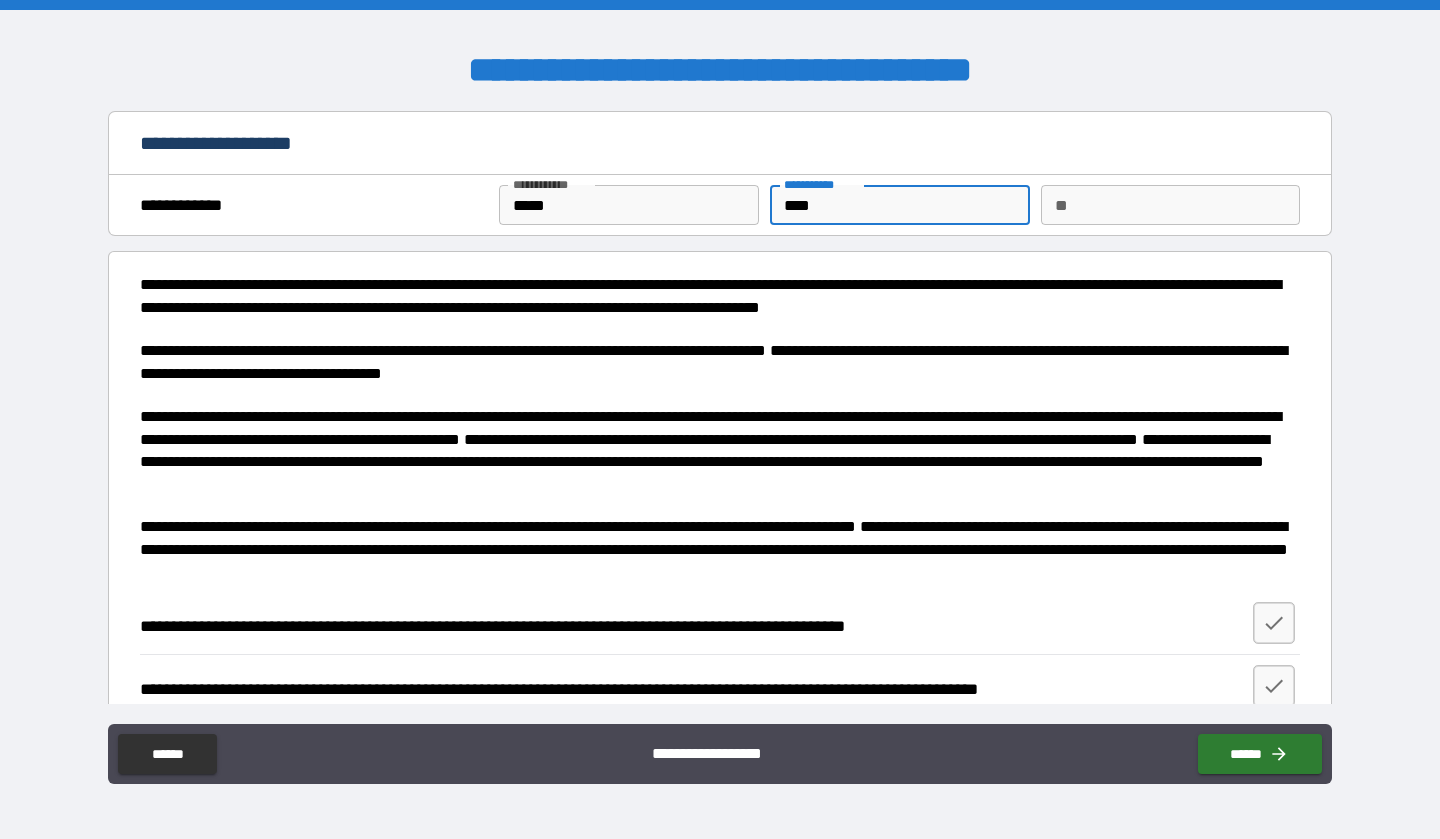 type on "*****" 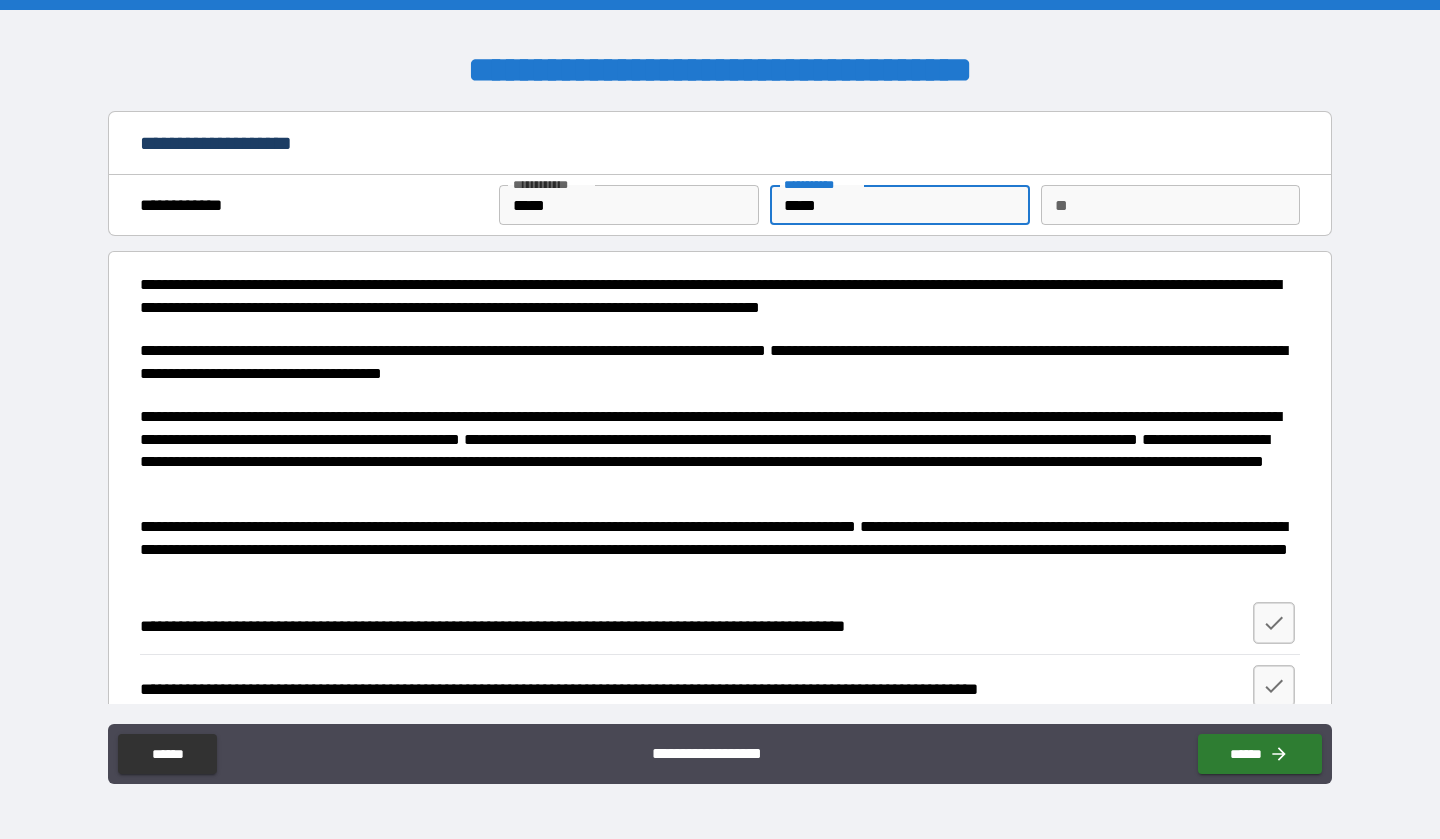 type on "******" 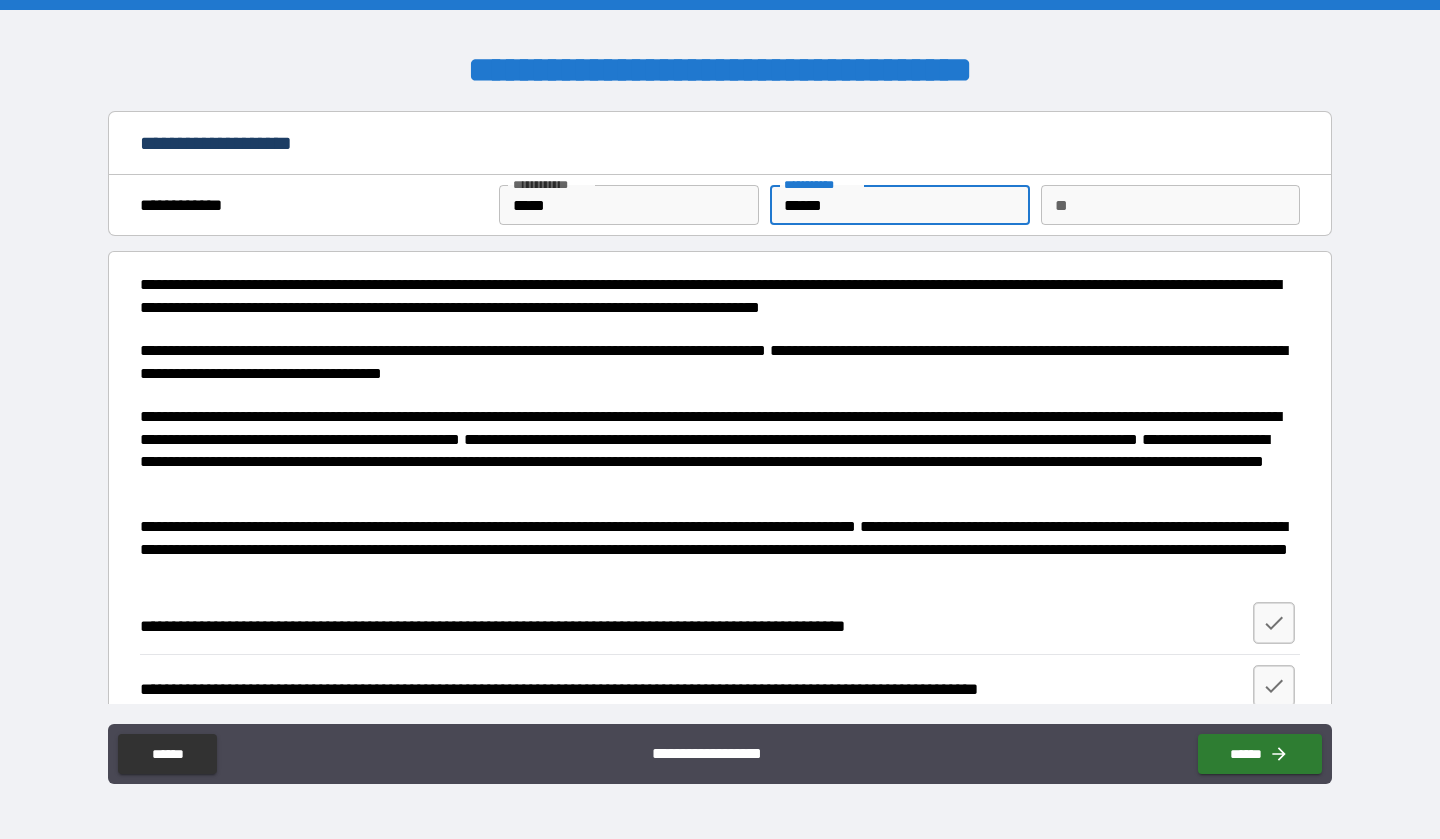 type on "*******" 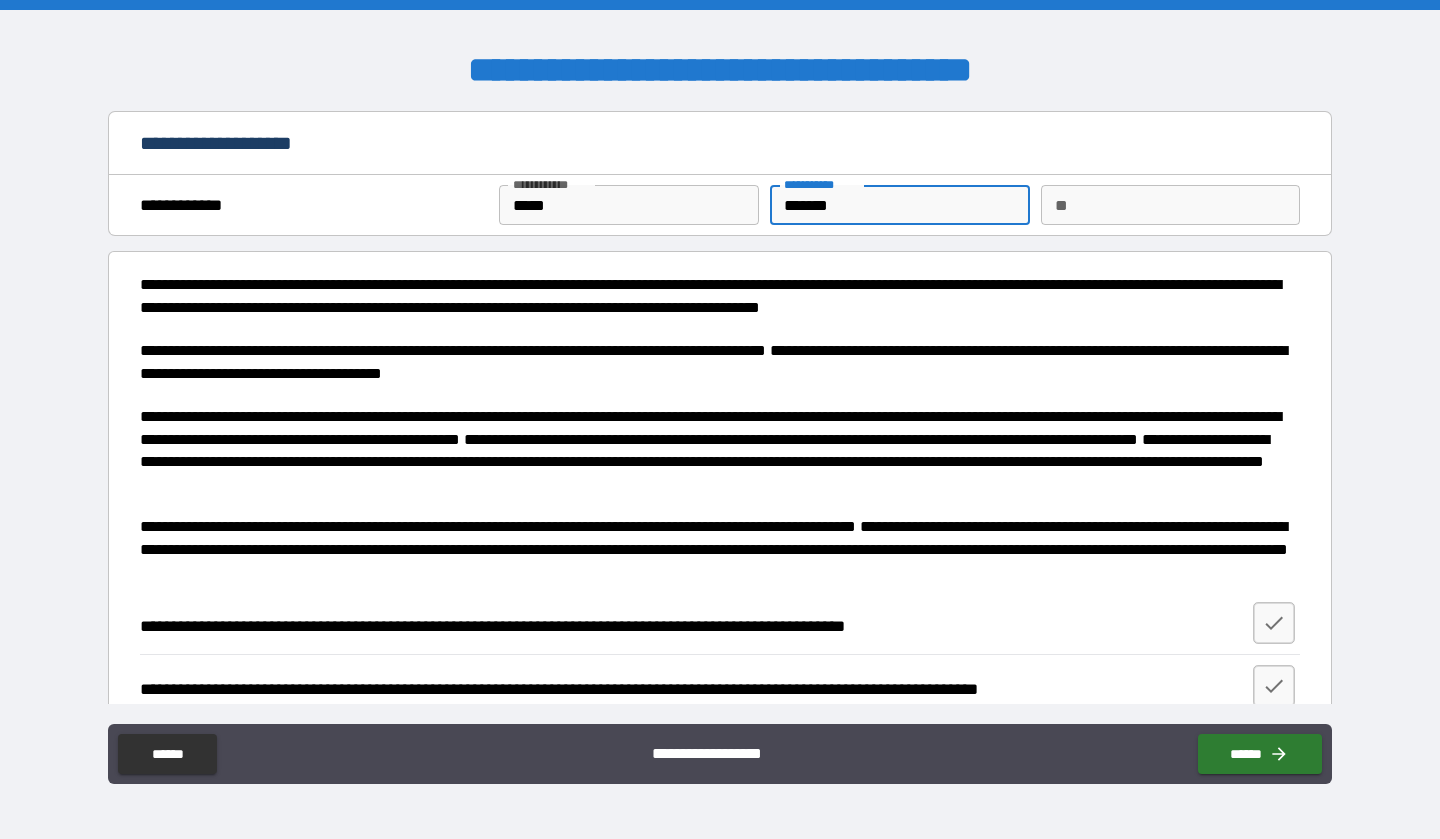 type on "********" 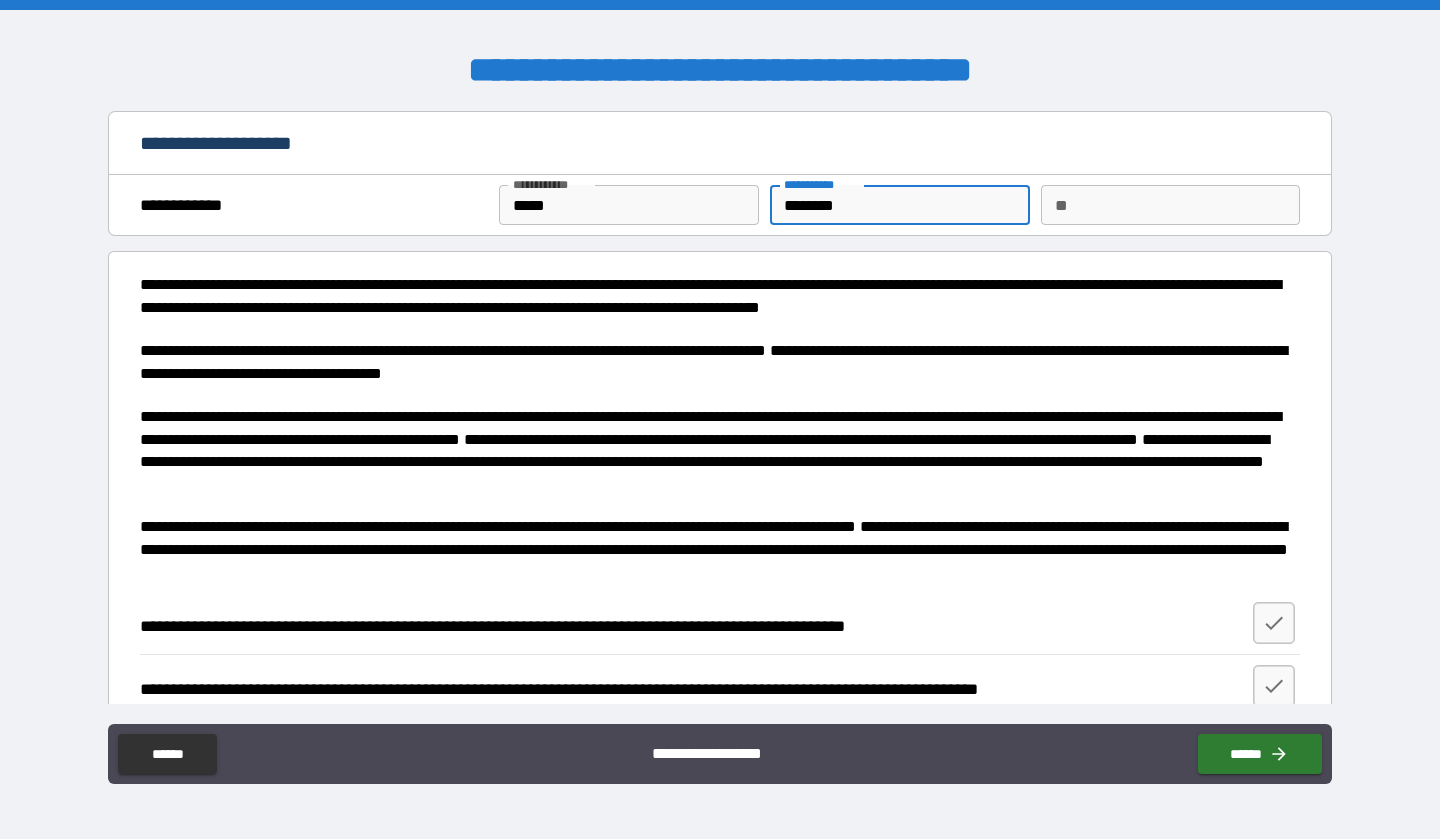 type on "********" 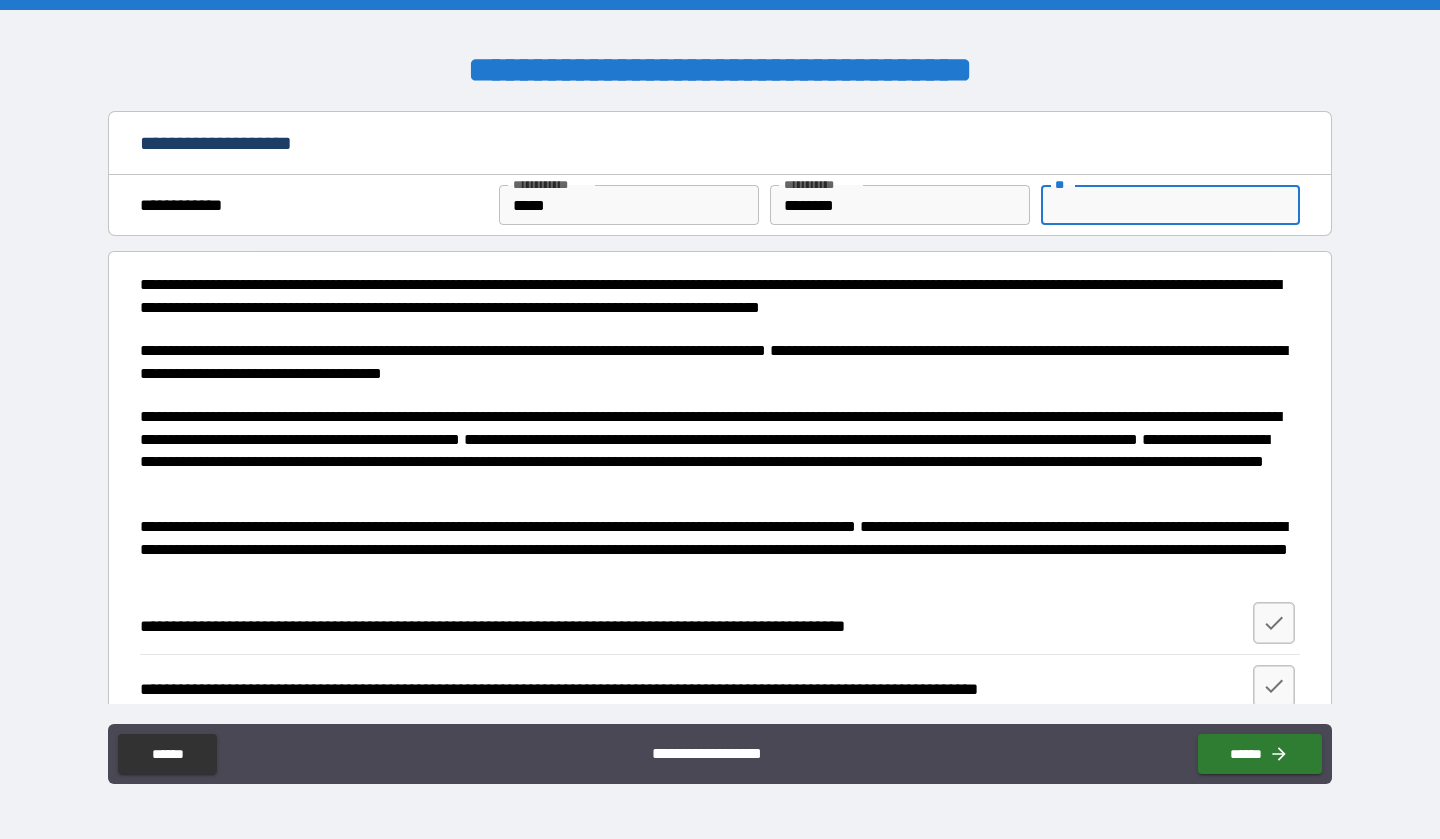 type on "*" 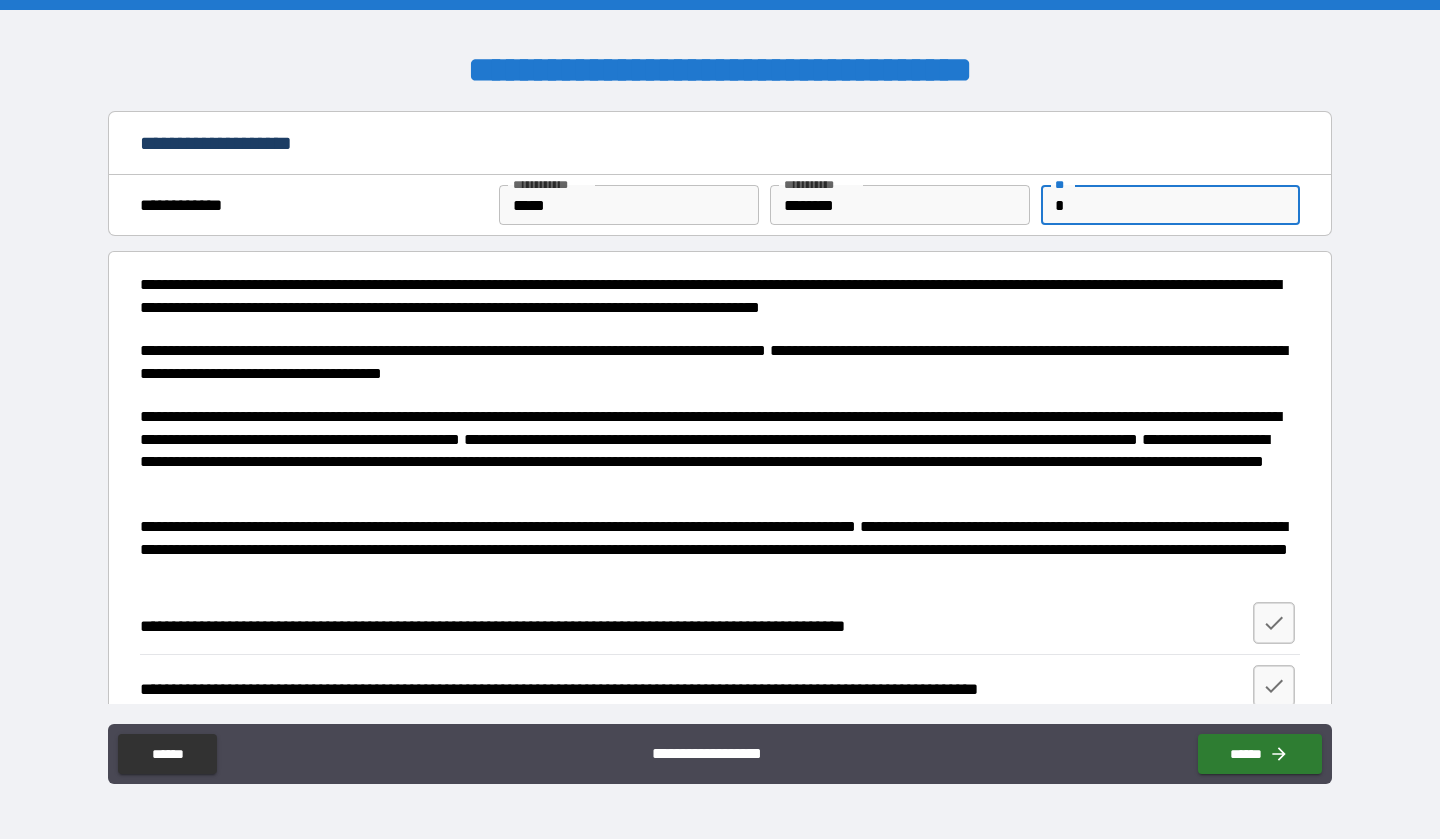 type on "*" 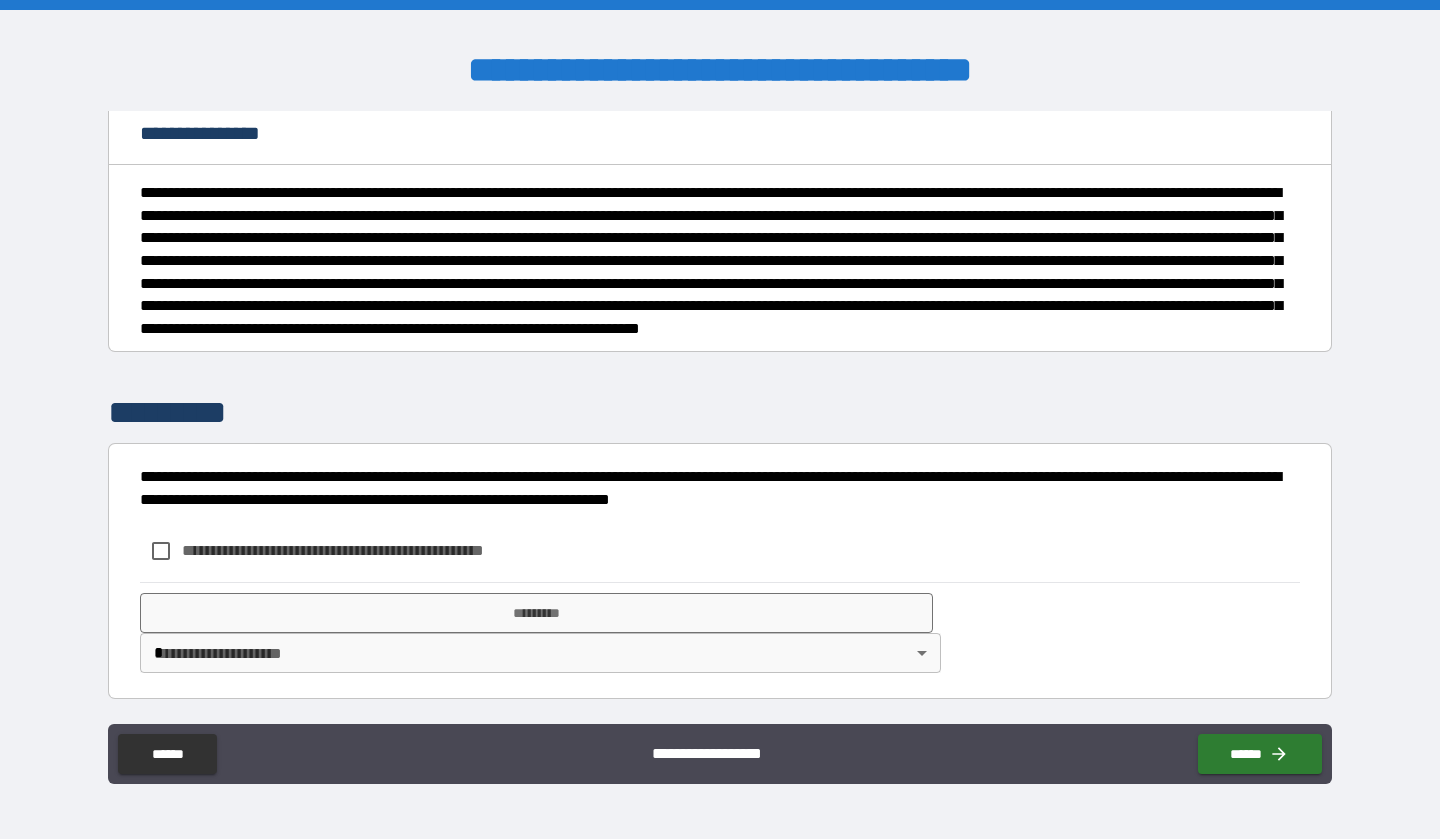 scroll, scrollTop: 1015, scrollLeft: 0, axis: vertical 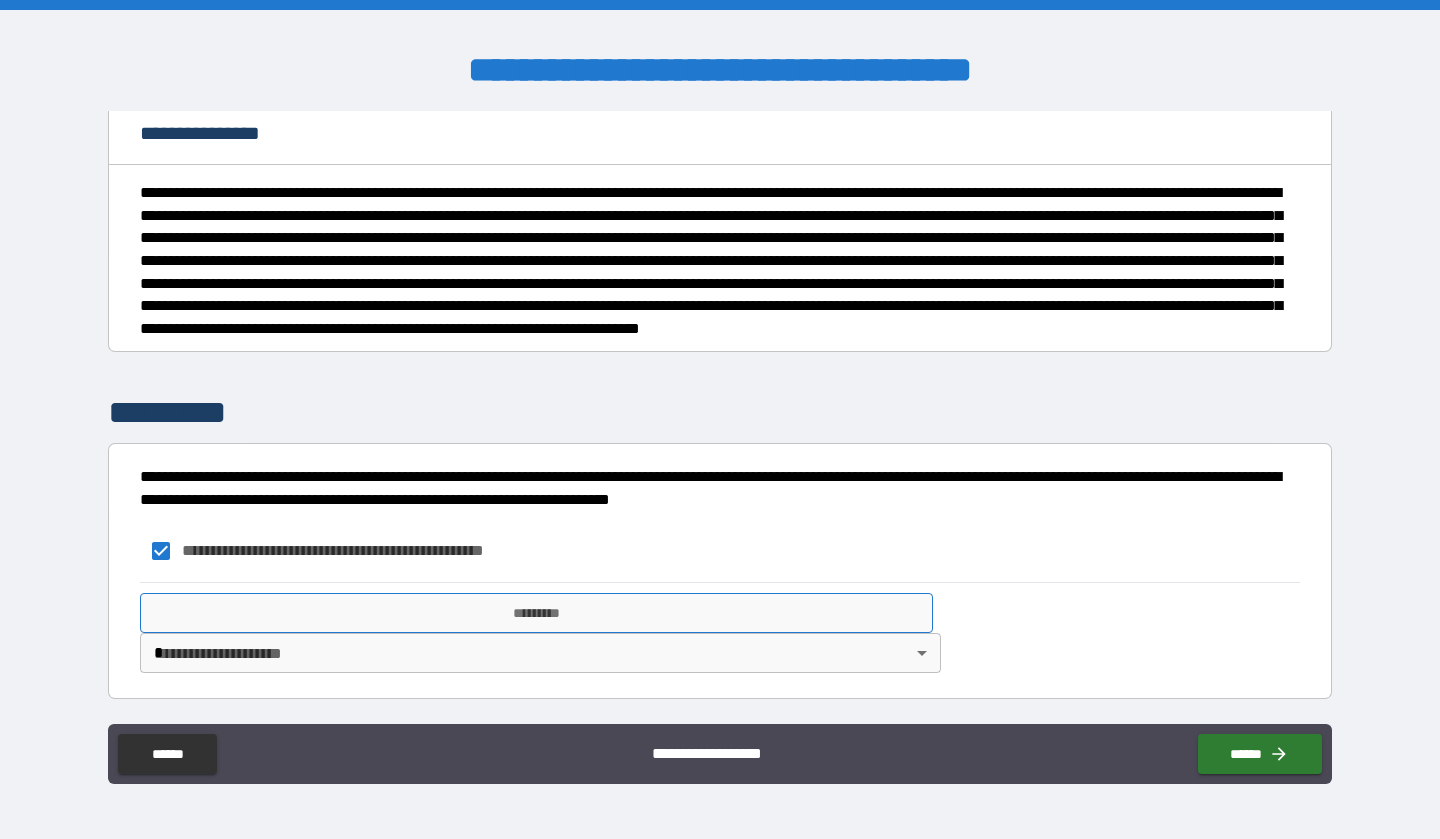 click on "*********" at bounding box center [536, 613] 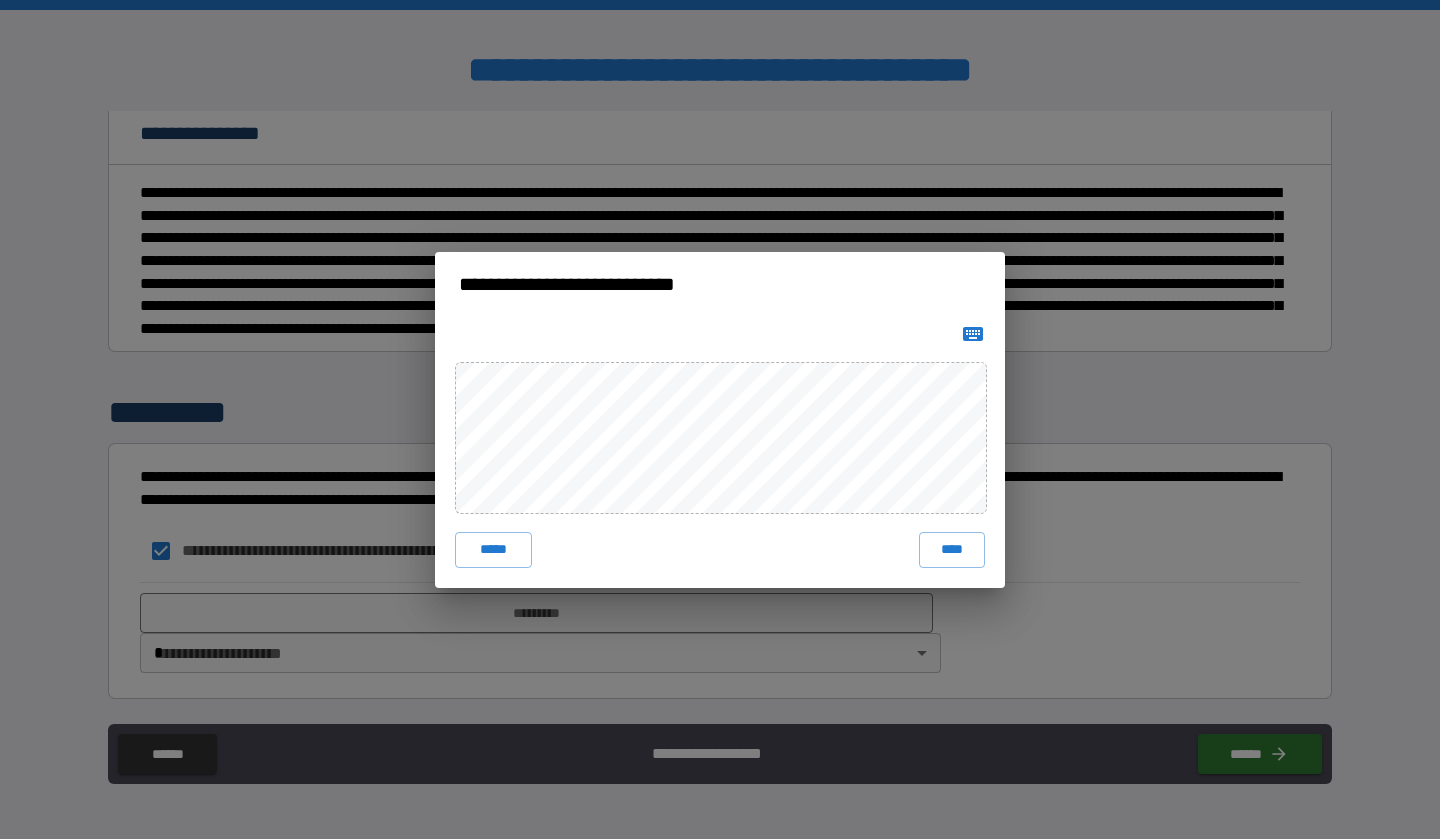click on "**********" at bounding box center (720, 420) 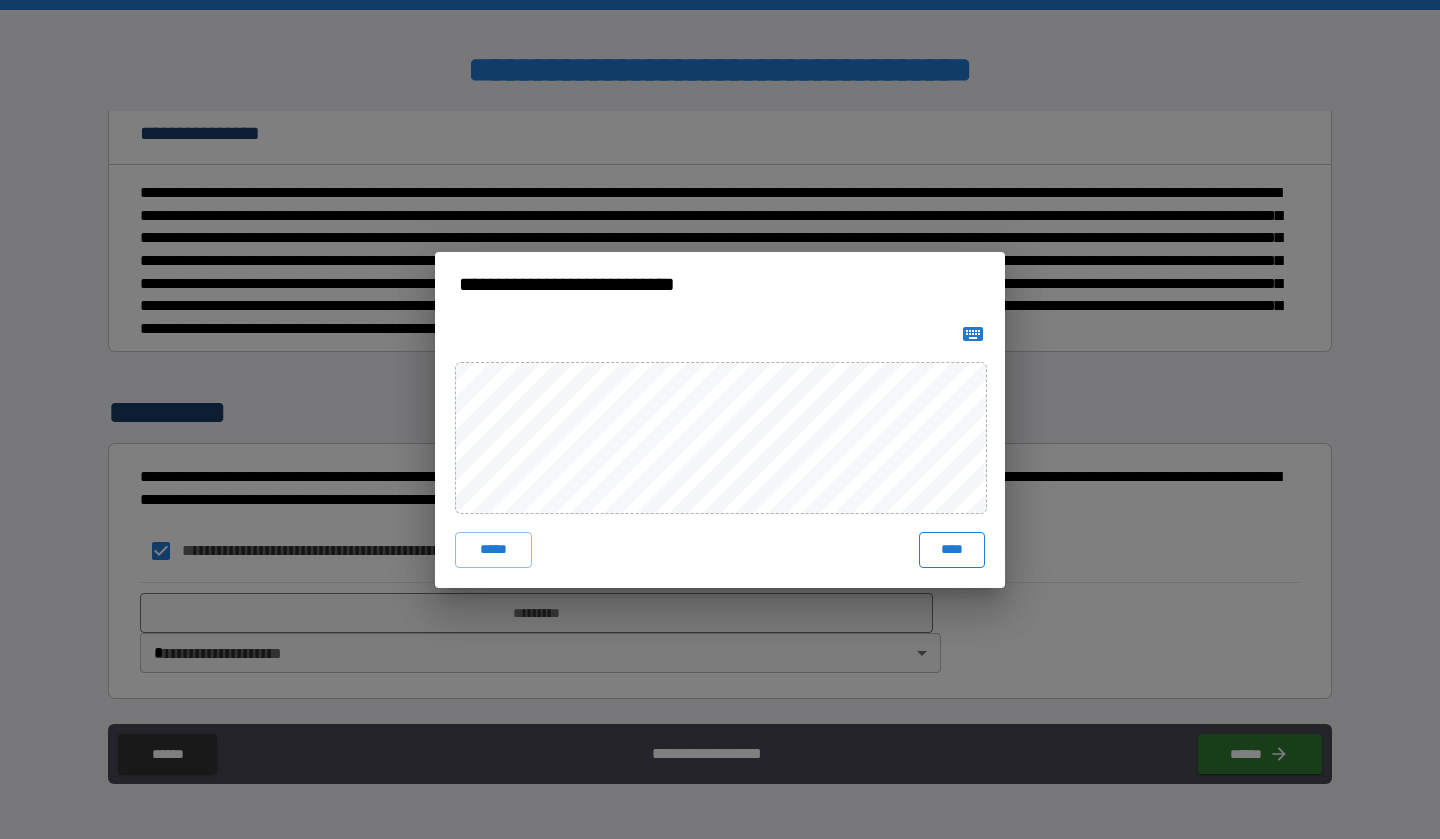 click on "****" at bounding box center [952, 550] 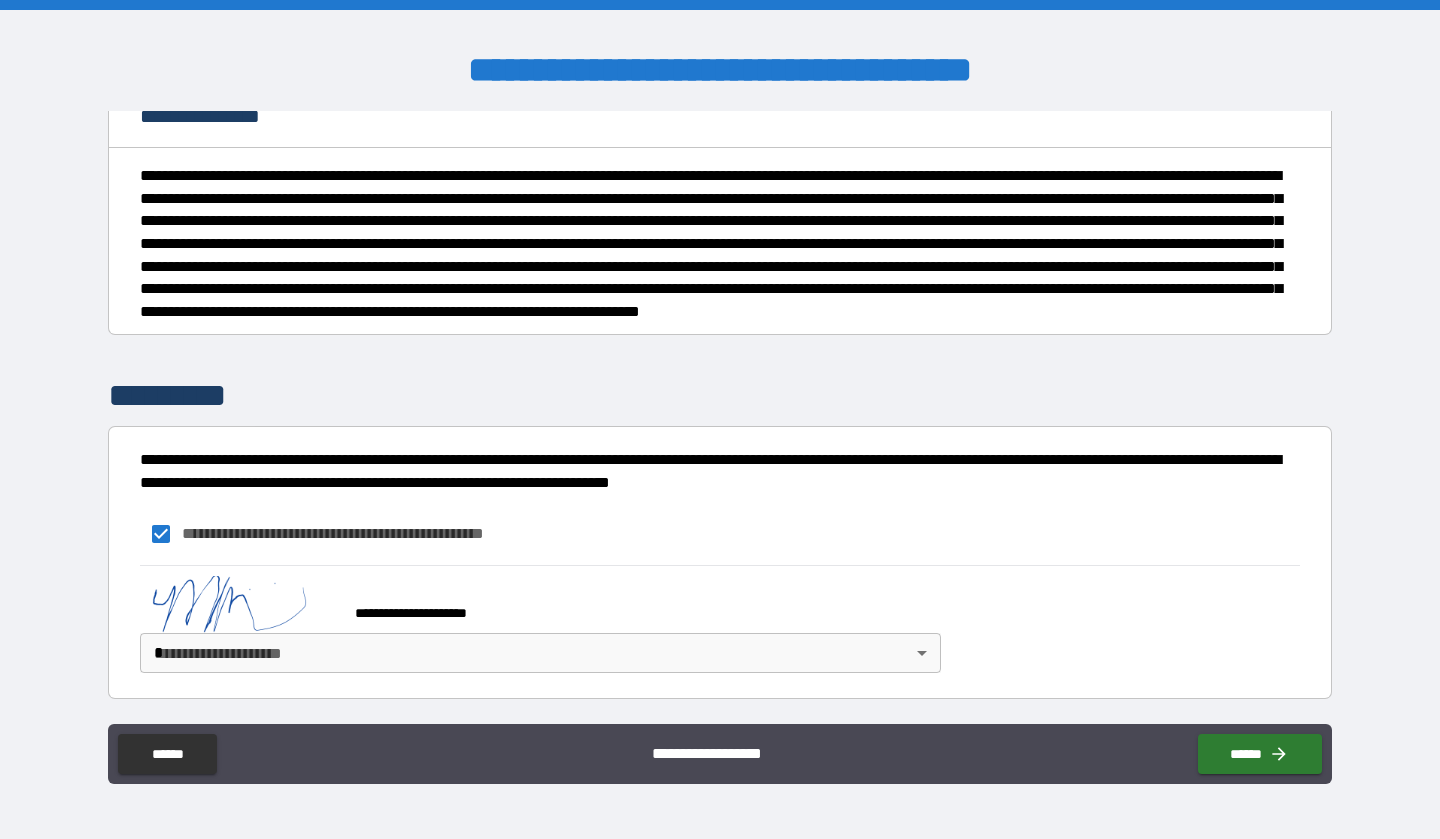 scroll, scrollTop: 1032, scrollLeft: 0, axis: vertical 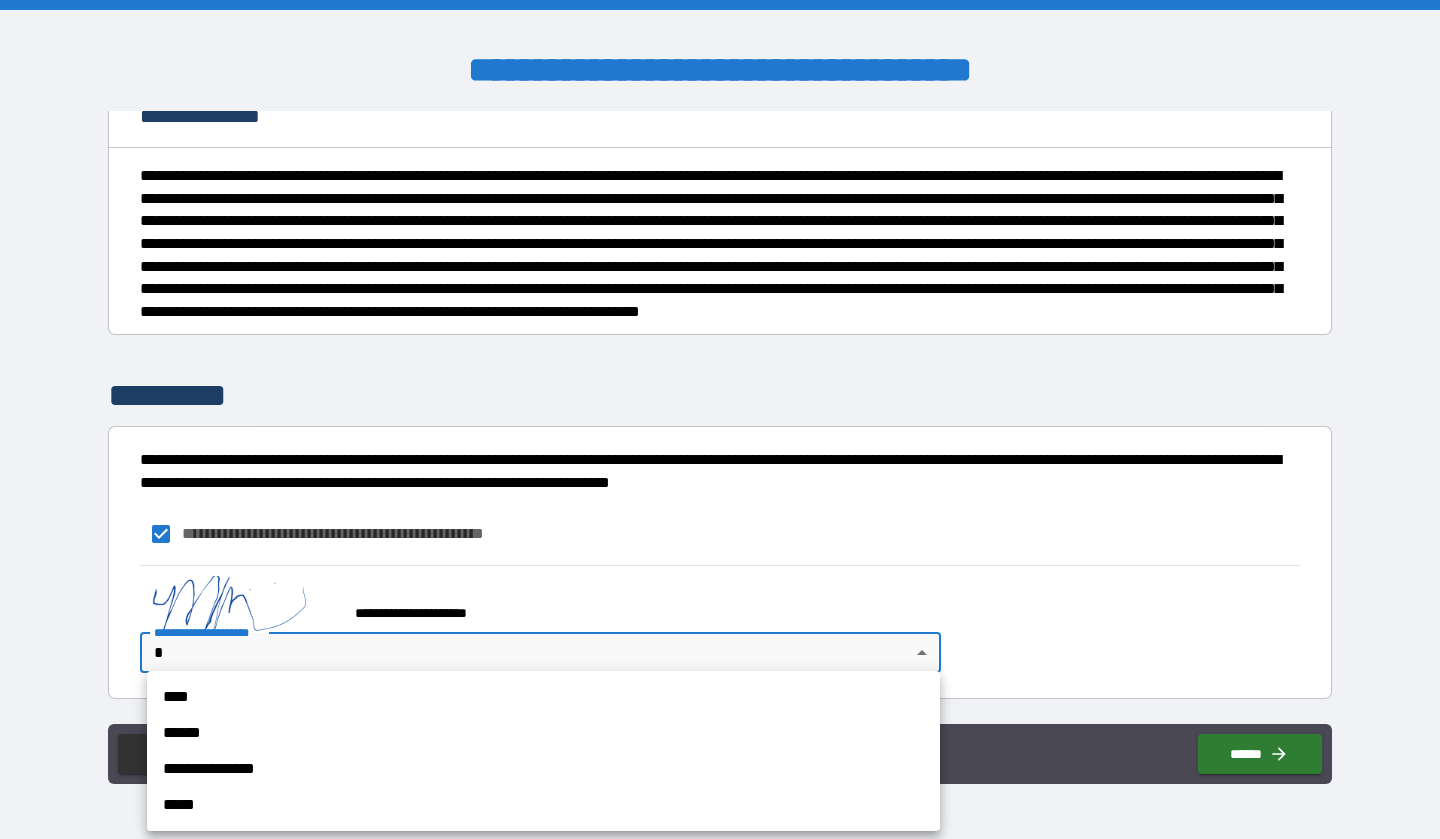 click on "****" at bounding box center [543, 697] 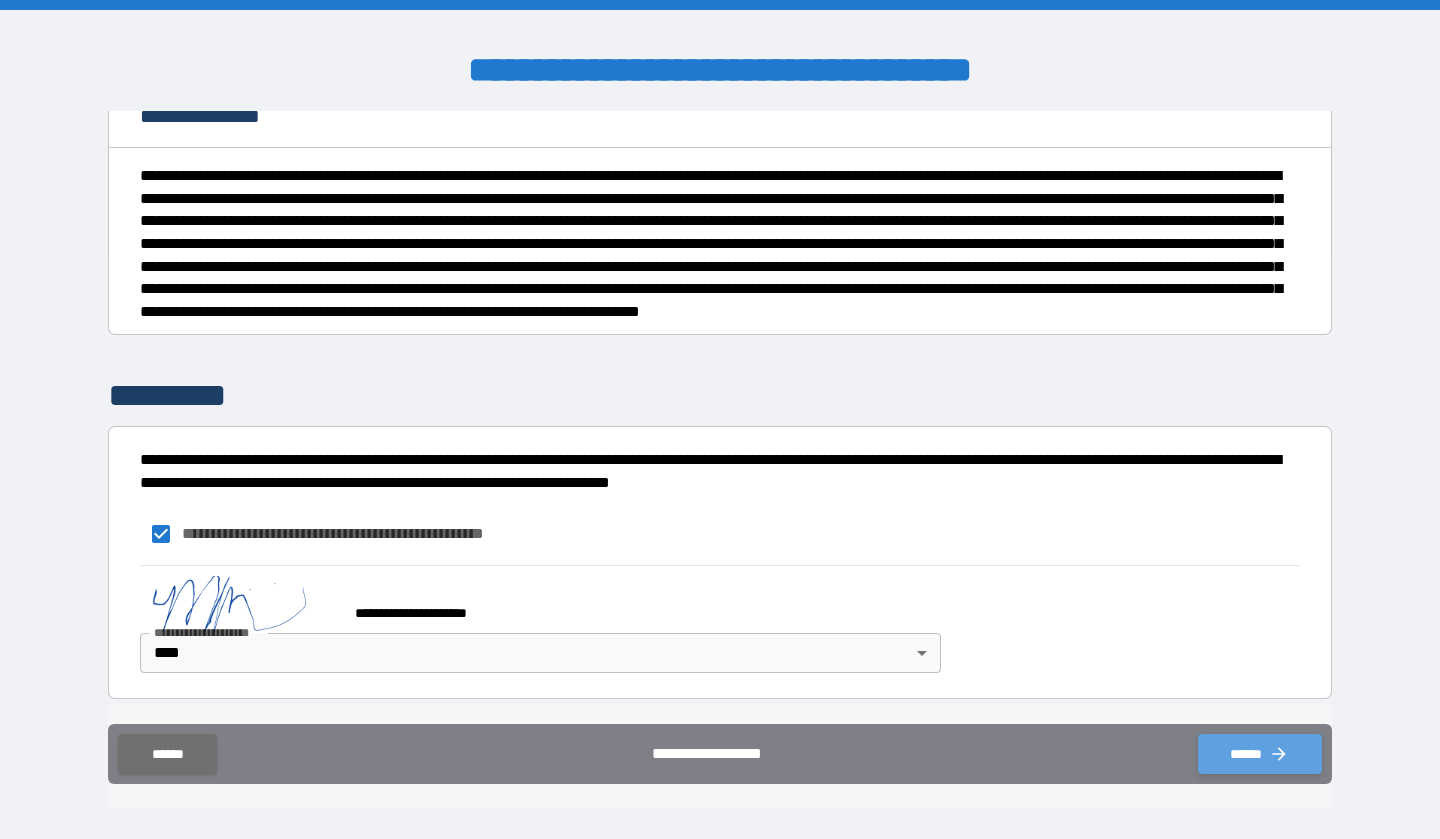 click on "******" at bounding box center [1260, 754] 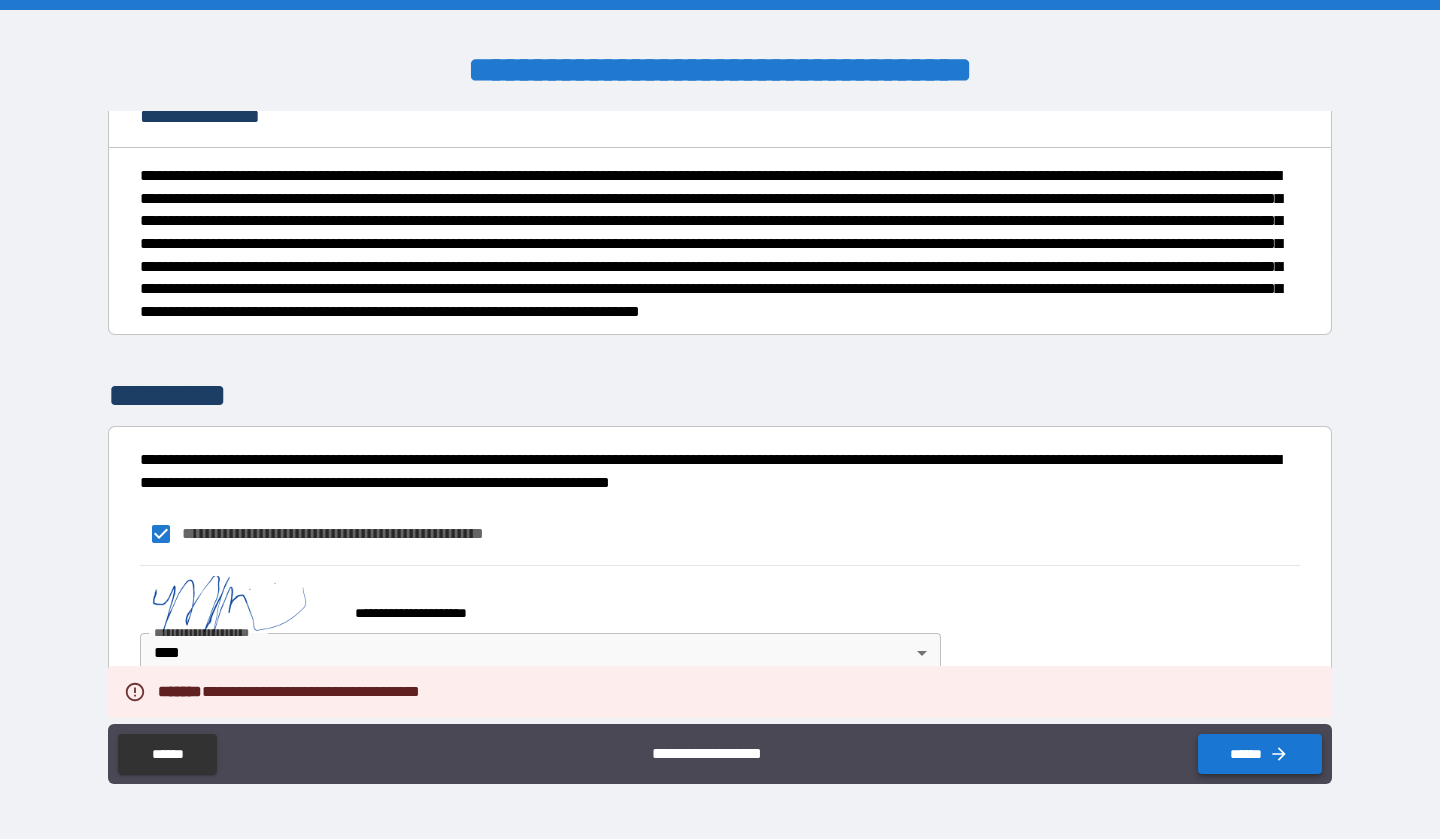 type on "*" 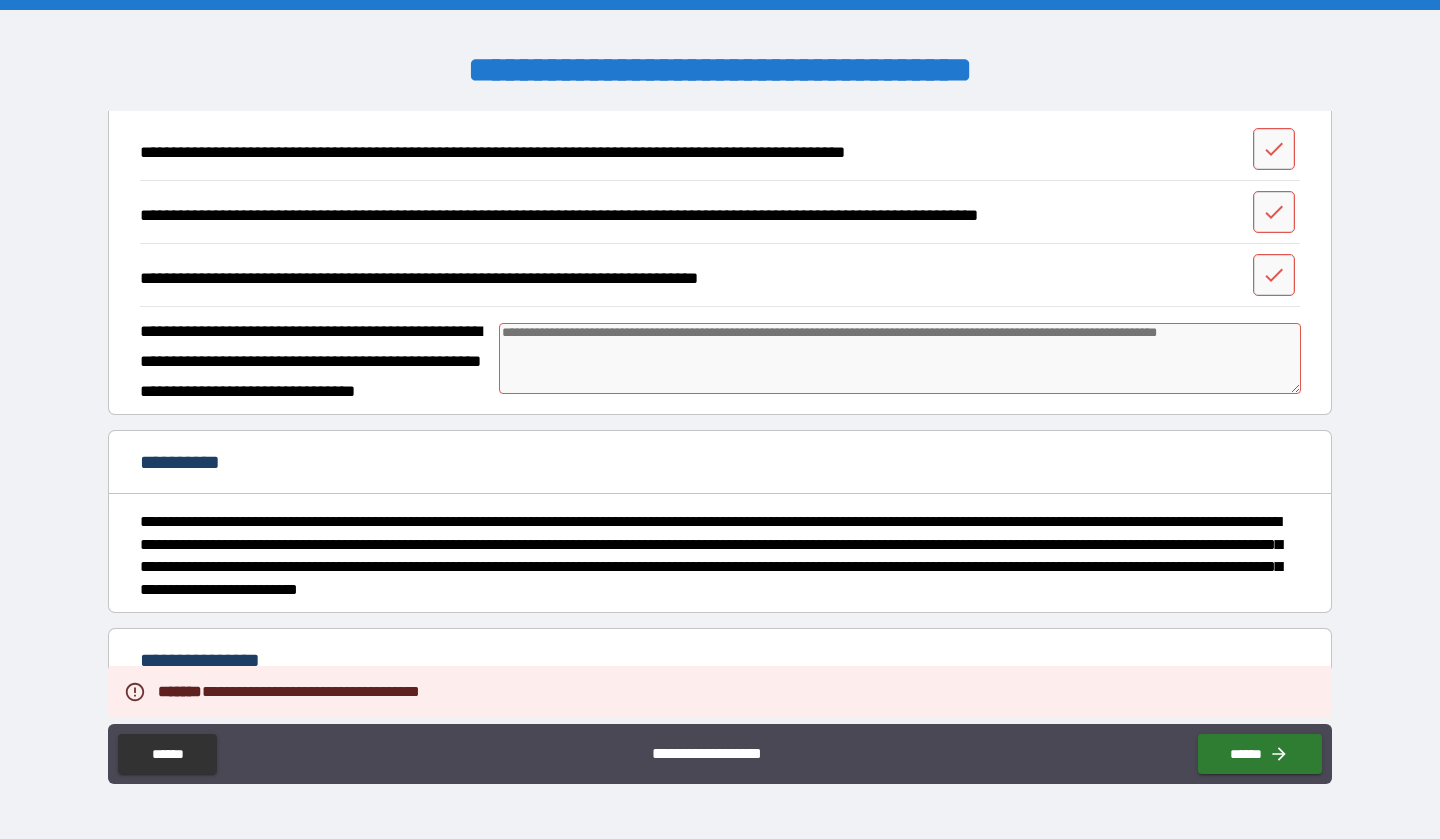 scroll, scrollTop: 449, scrollLeft: 0, axis: vertical 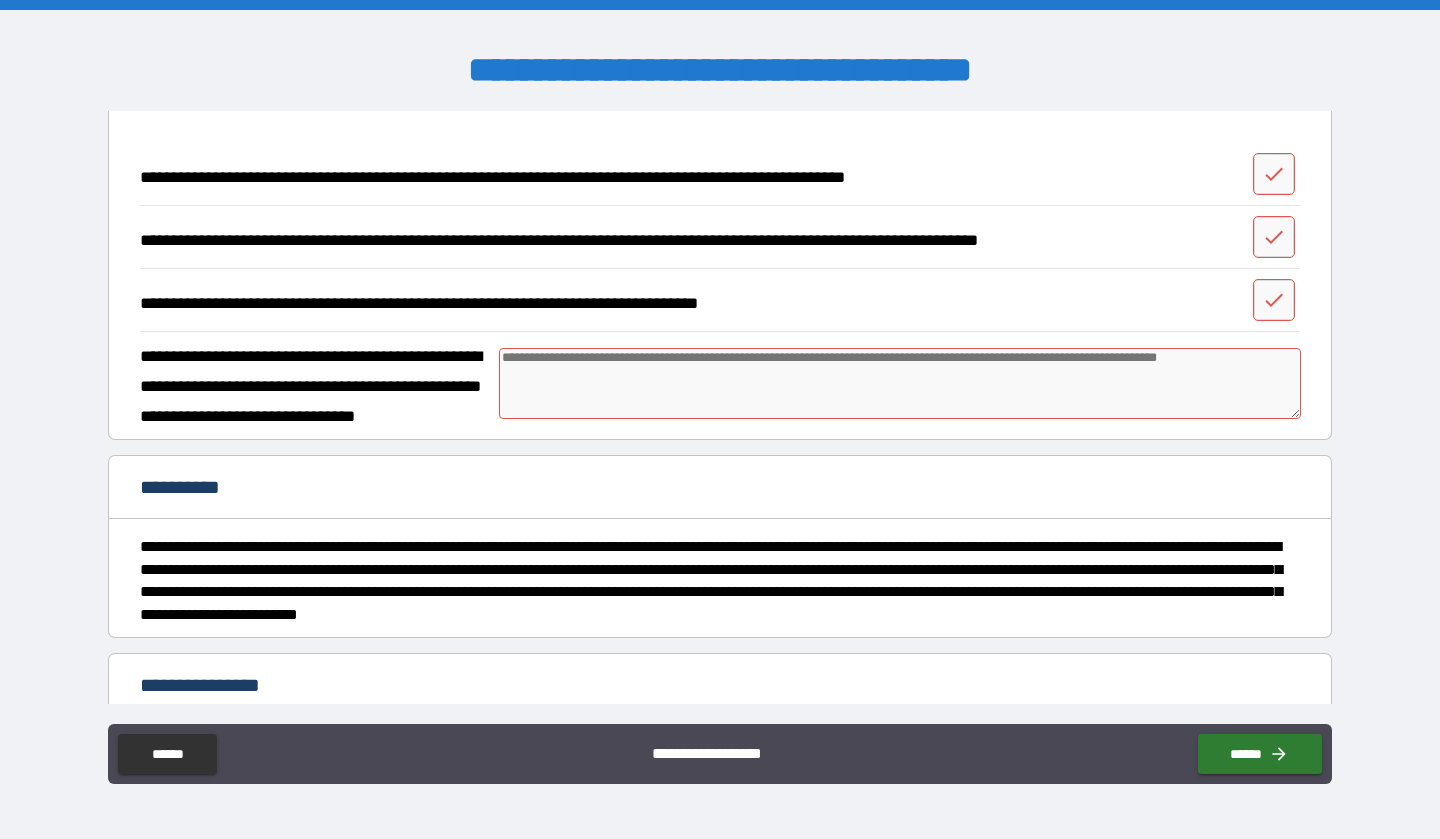 click at bounding box center [900, 383] 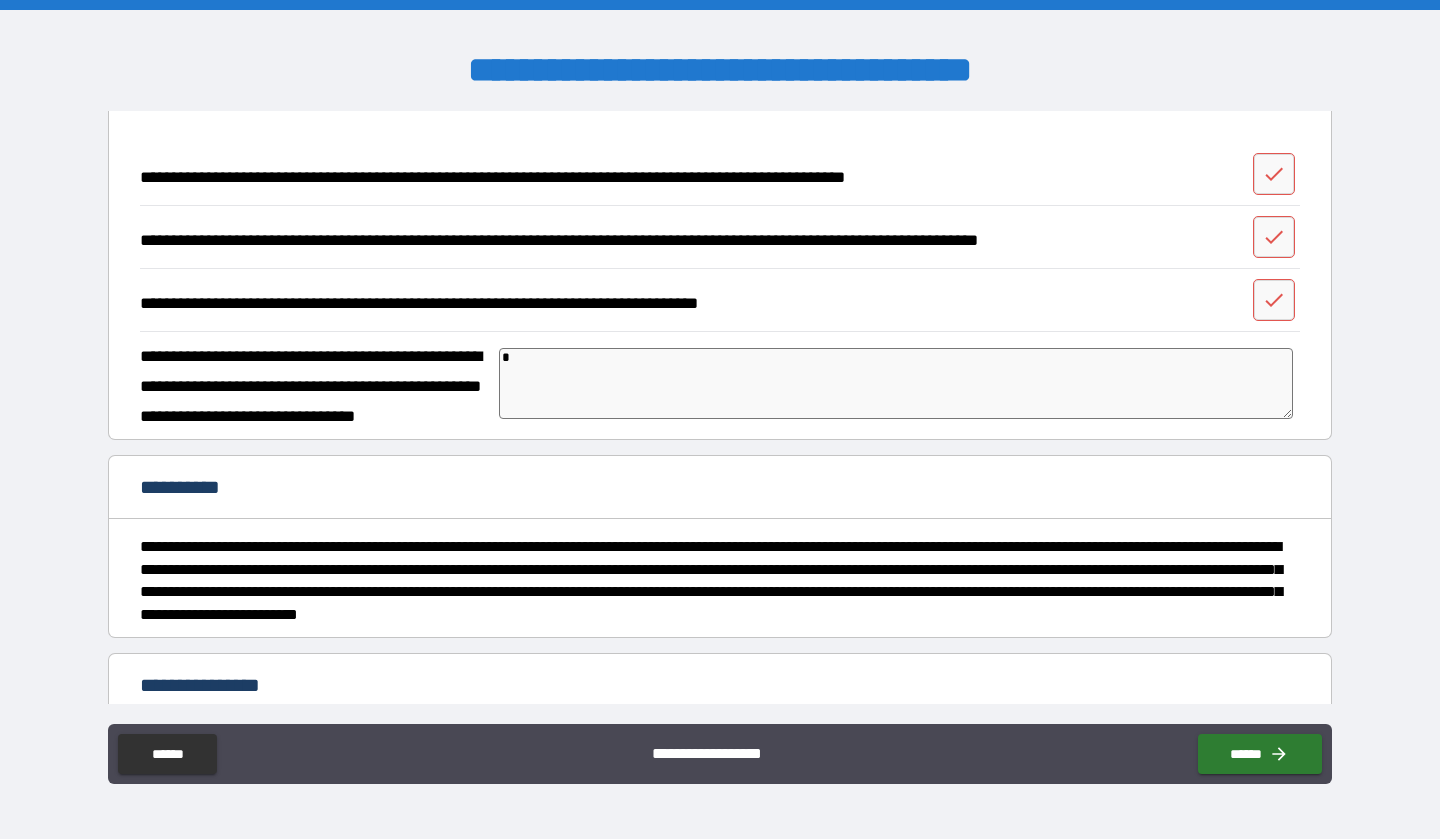 type on "*" 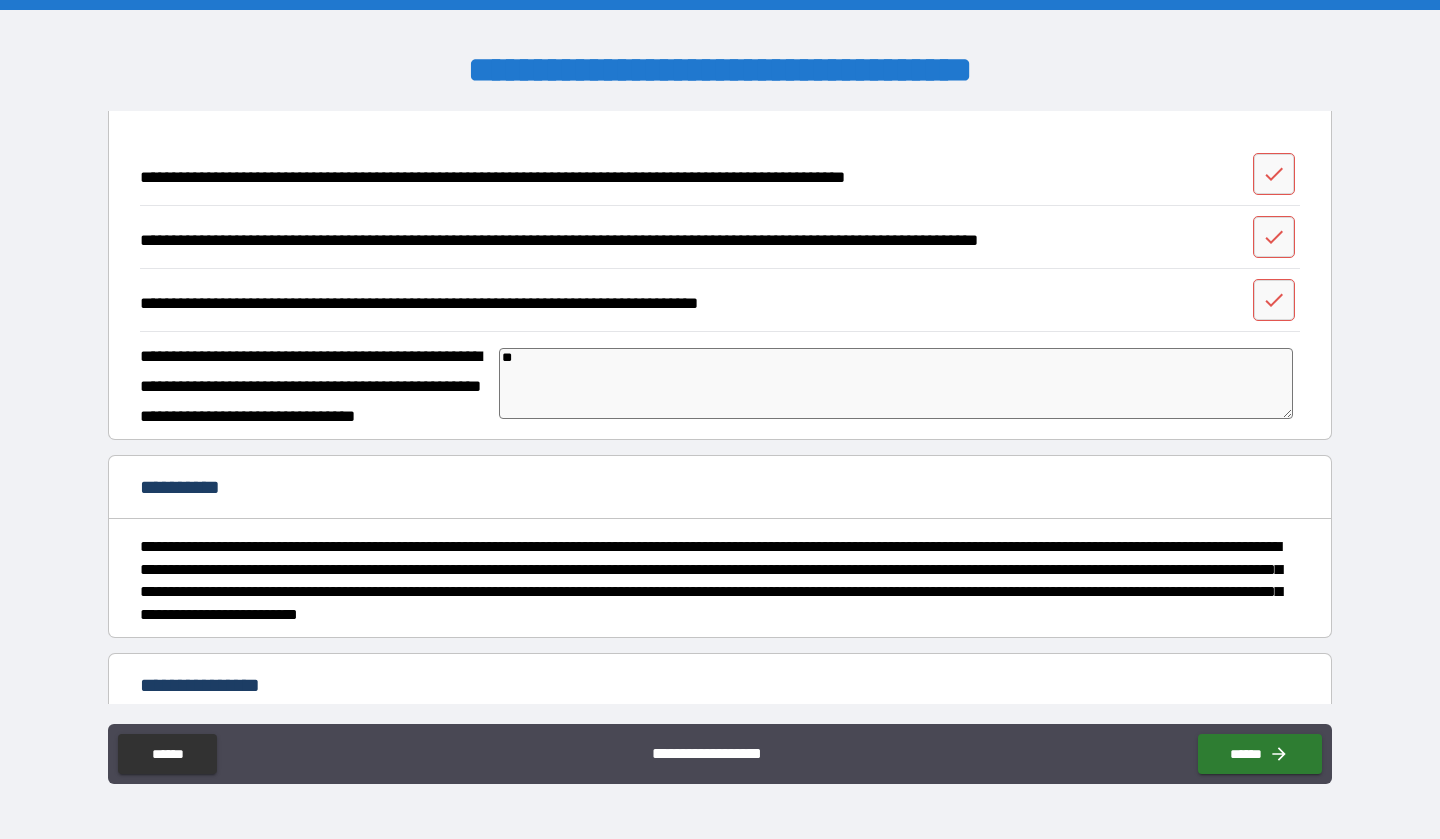 type on "*" 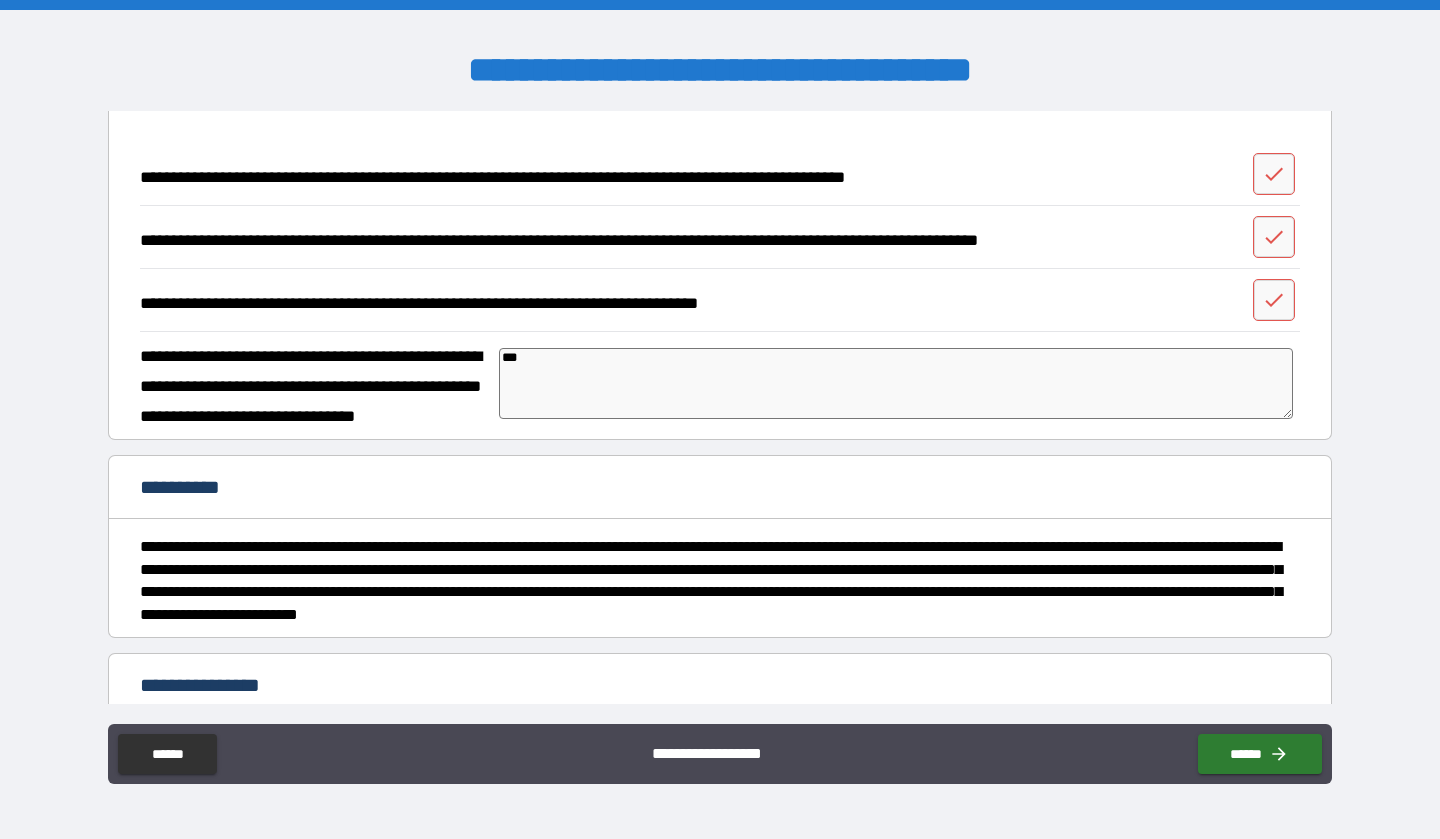 type on "*" 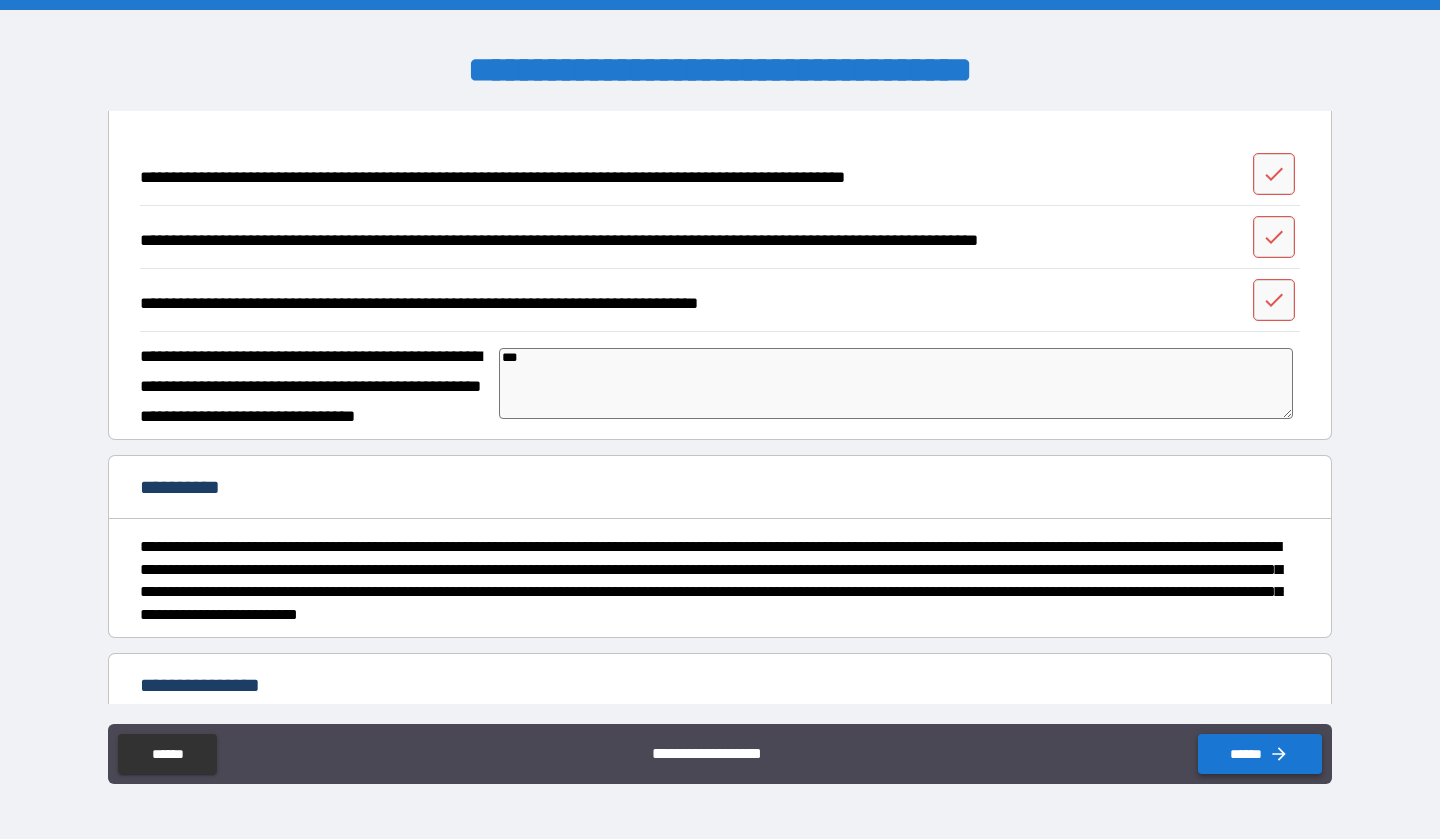 type on "***" 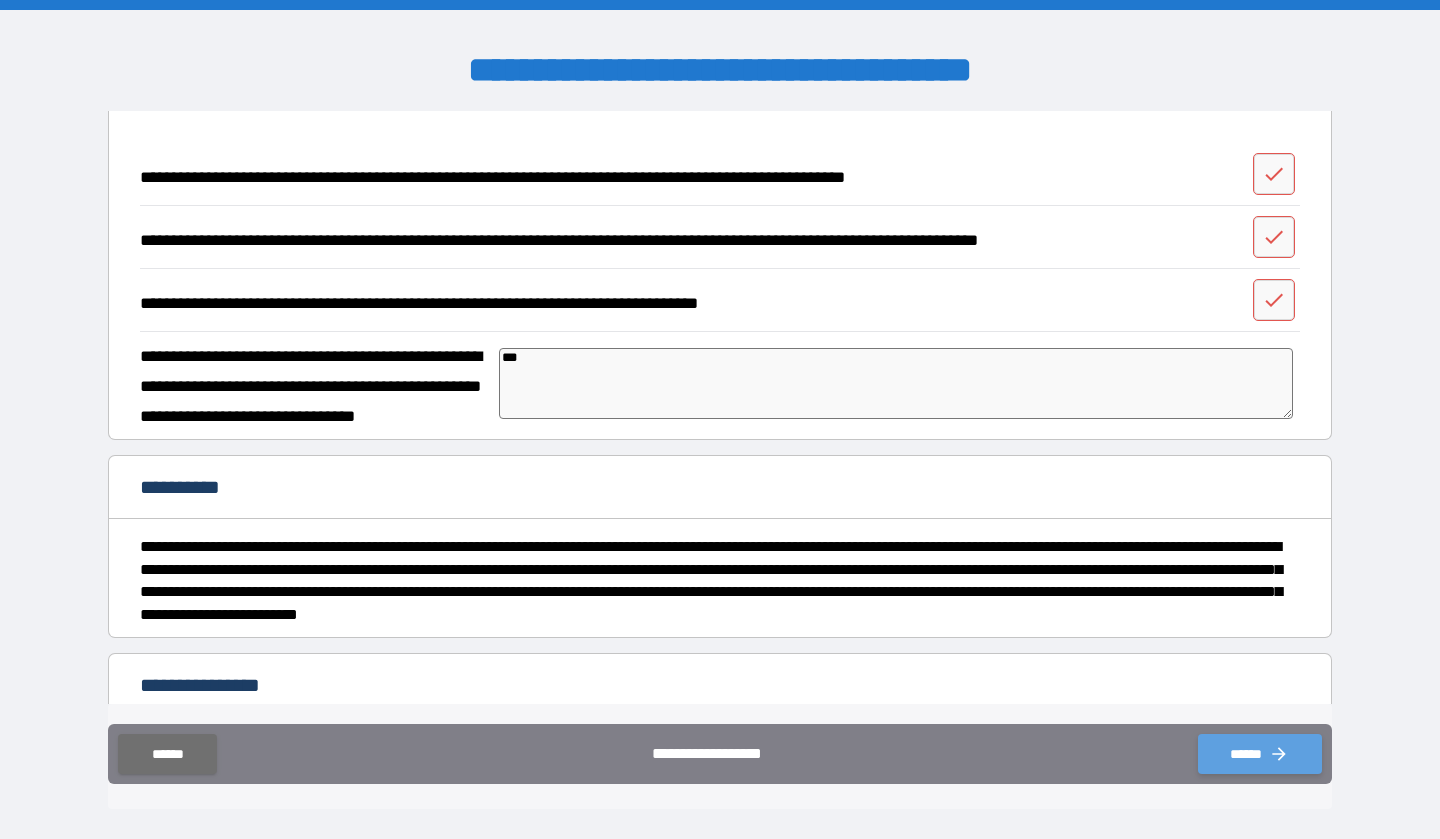 click on "******" at bounding box center (1260, 754) 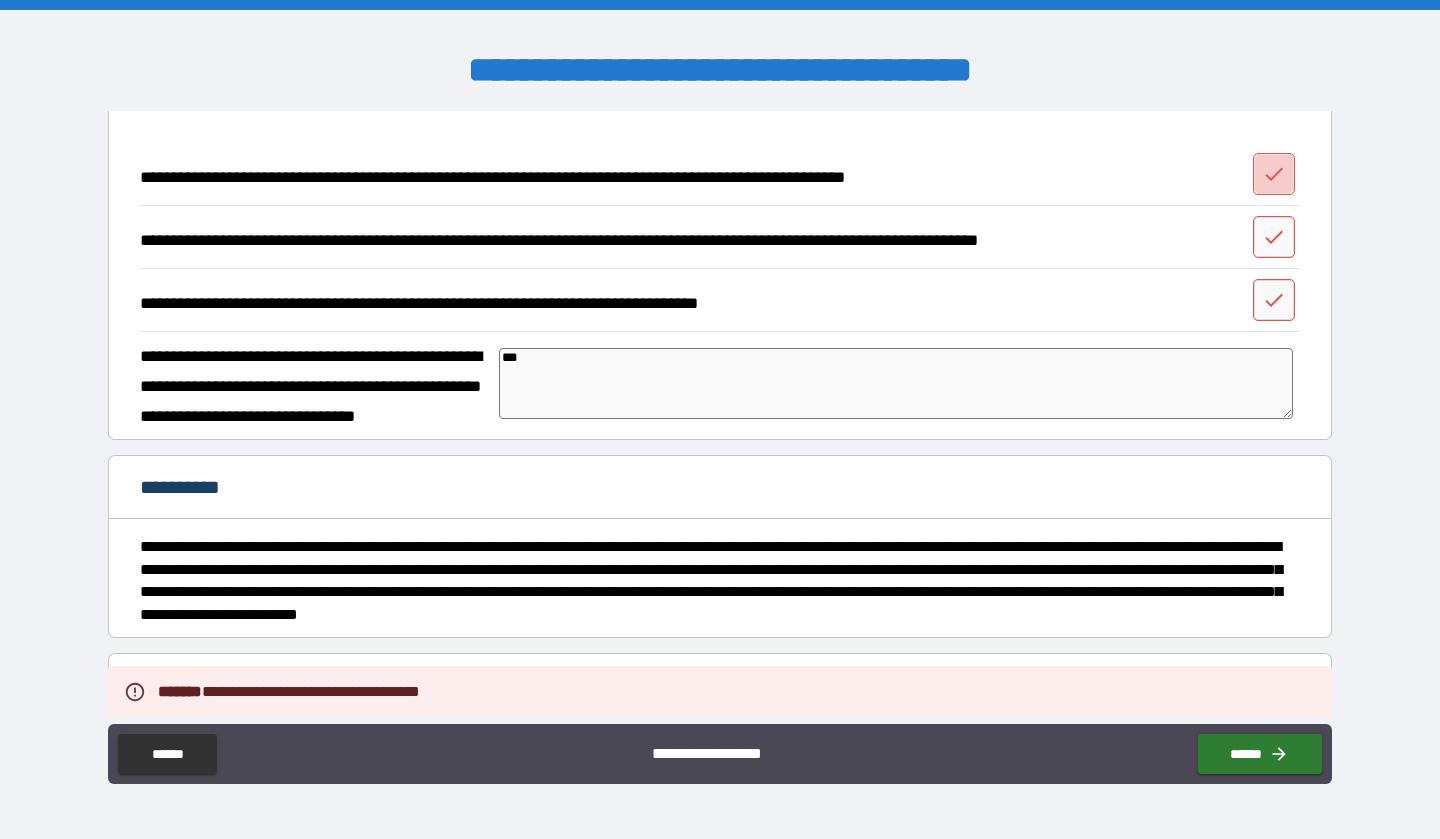 click at bounding box center [1274, 174] 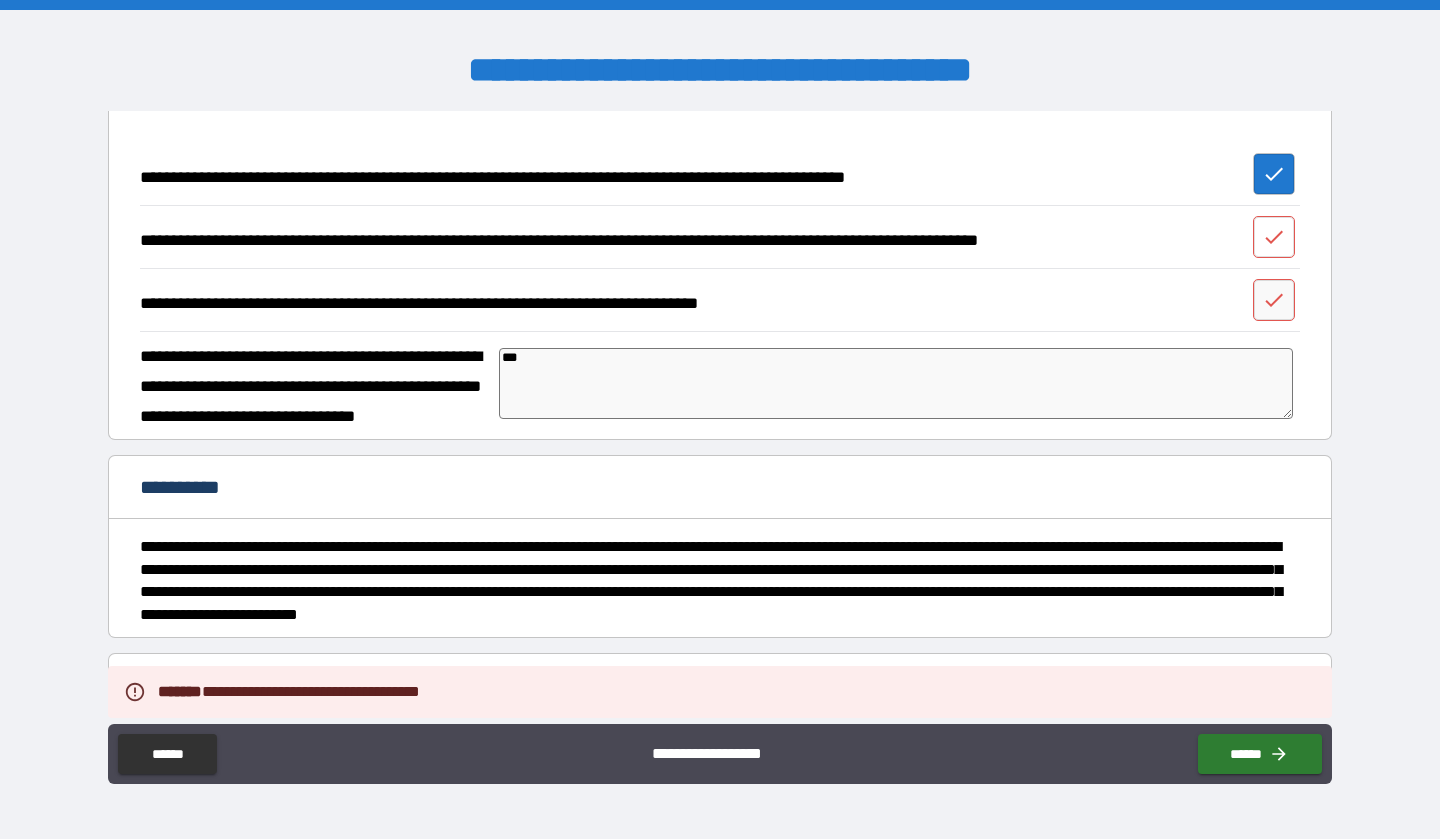 click 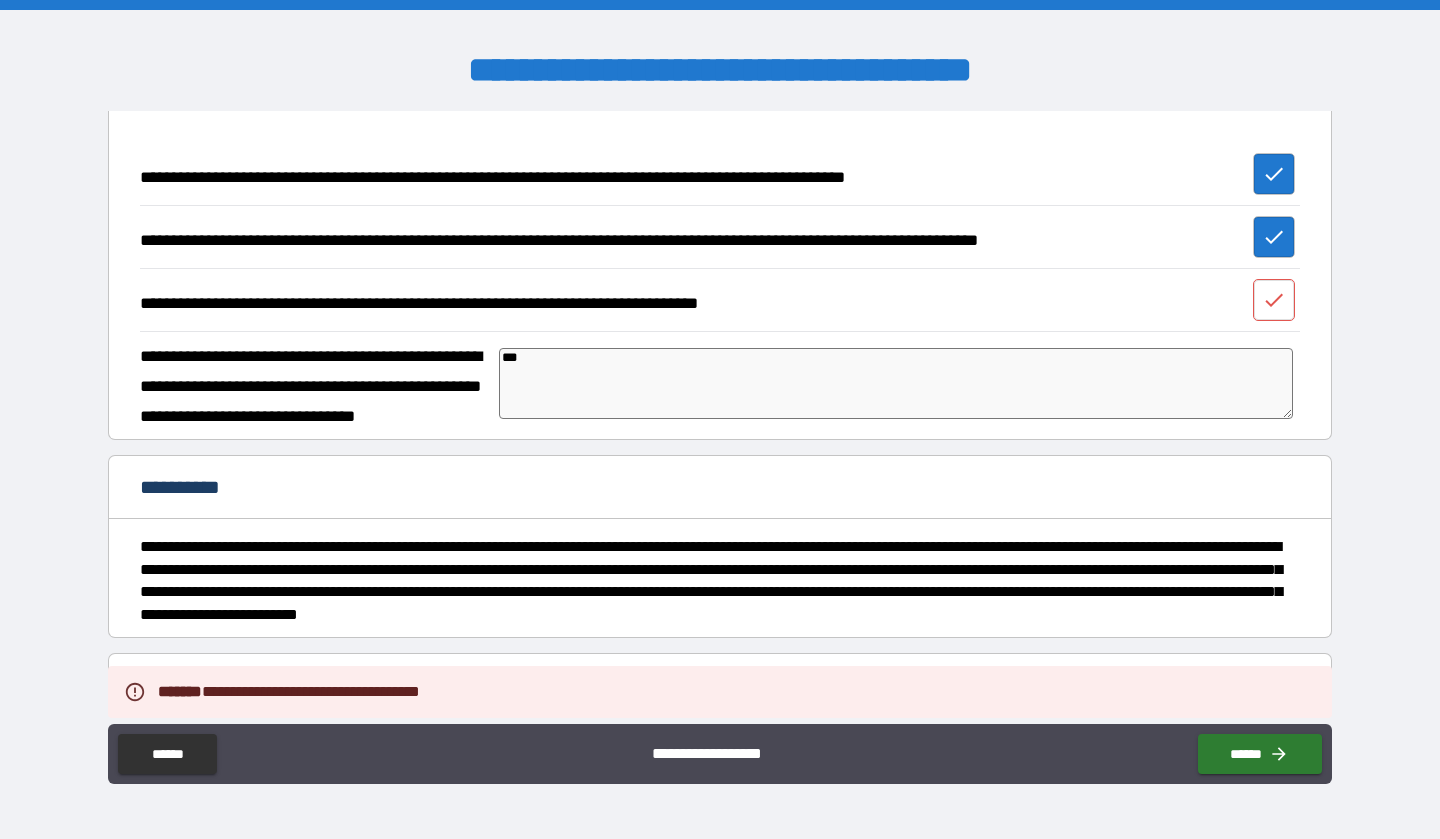 click at bounding box center [1274, 300] 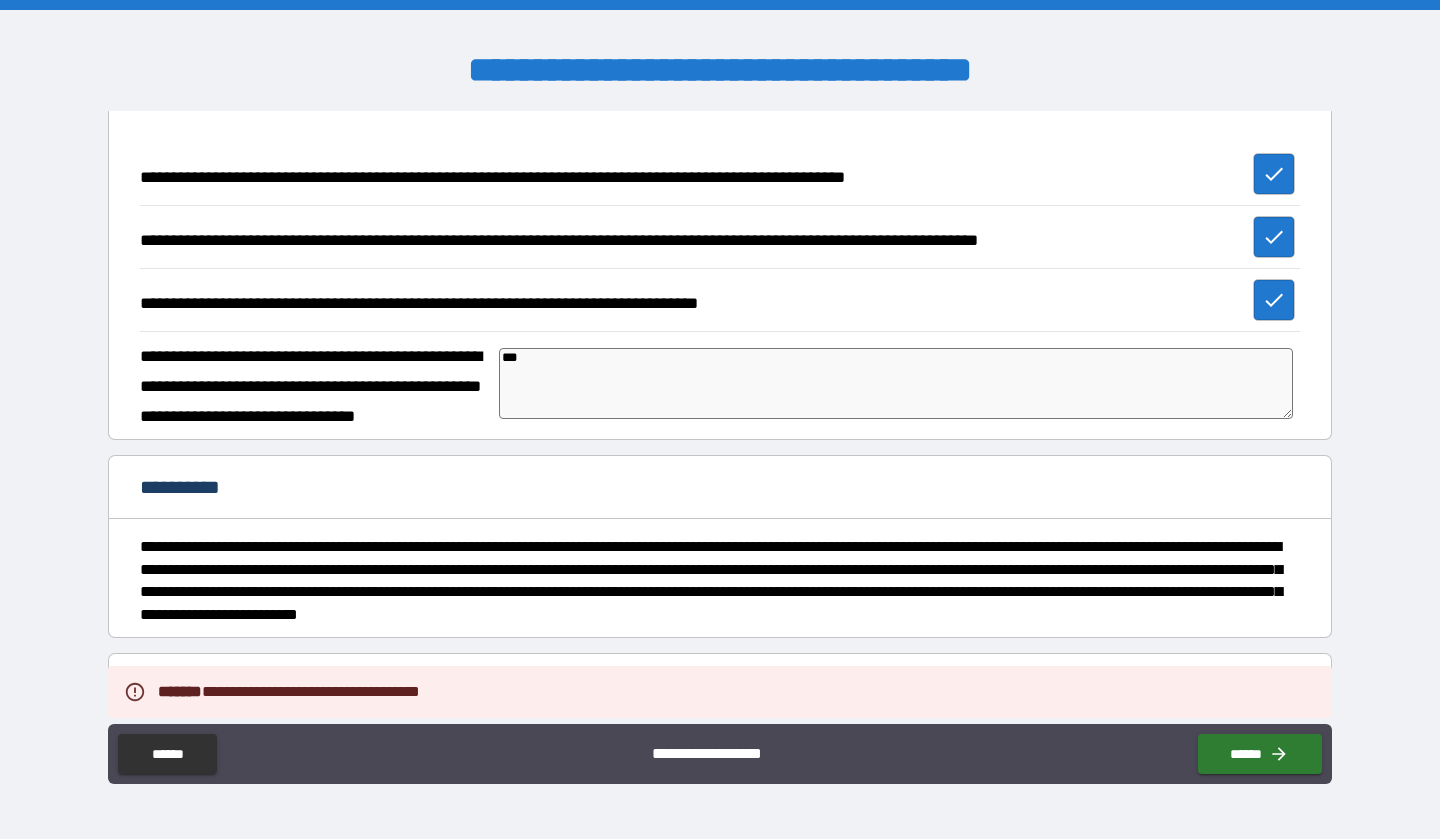 type on "*" 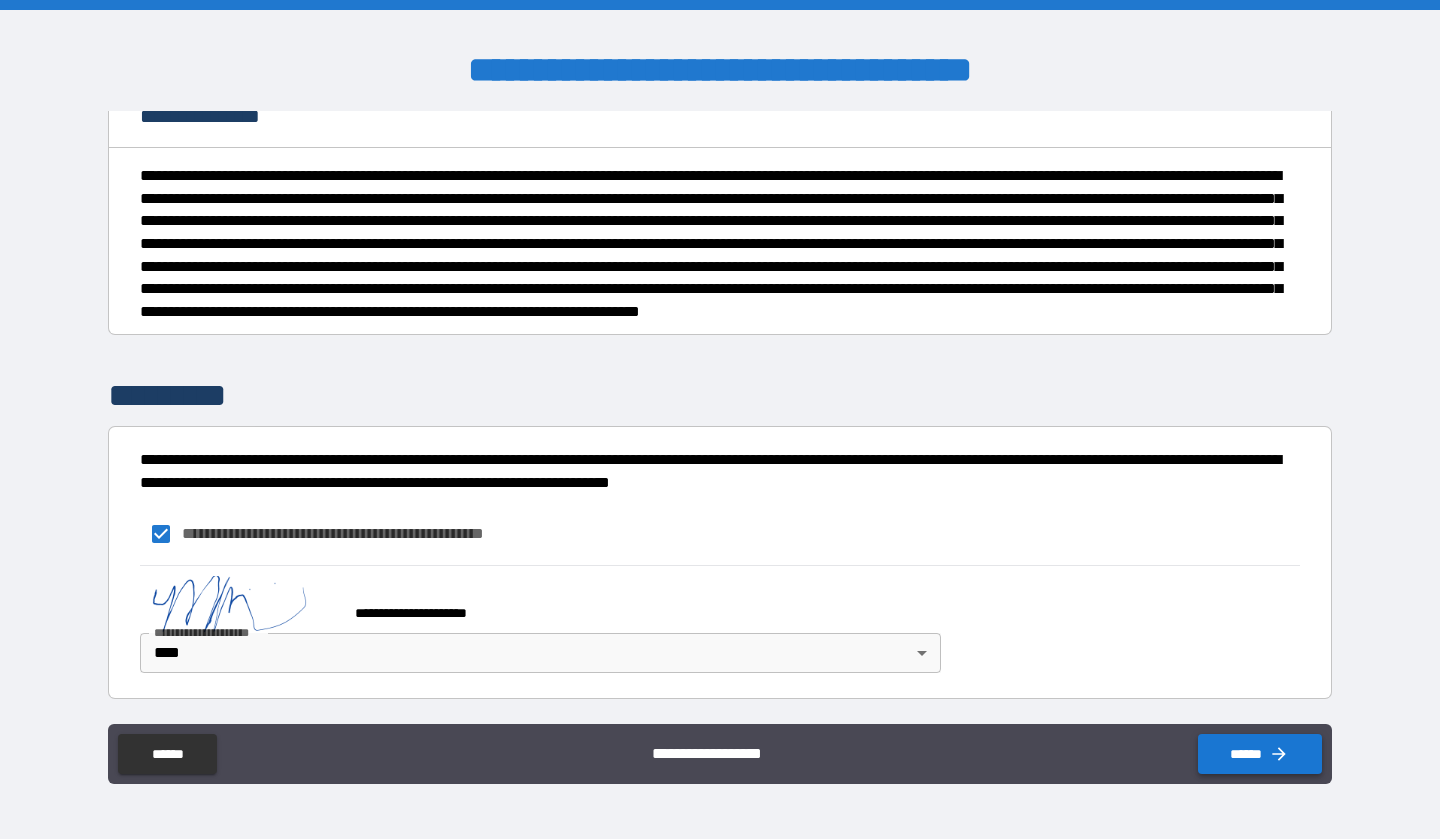 scroll, scrollTop: 1032, scrollLeft: 0, axis: vertical 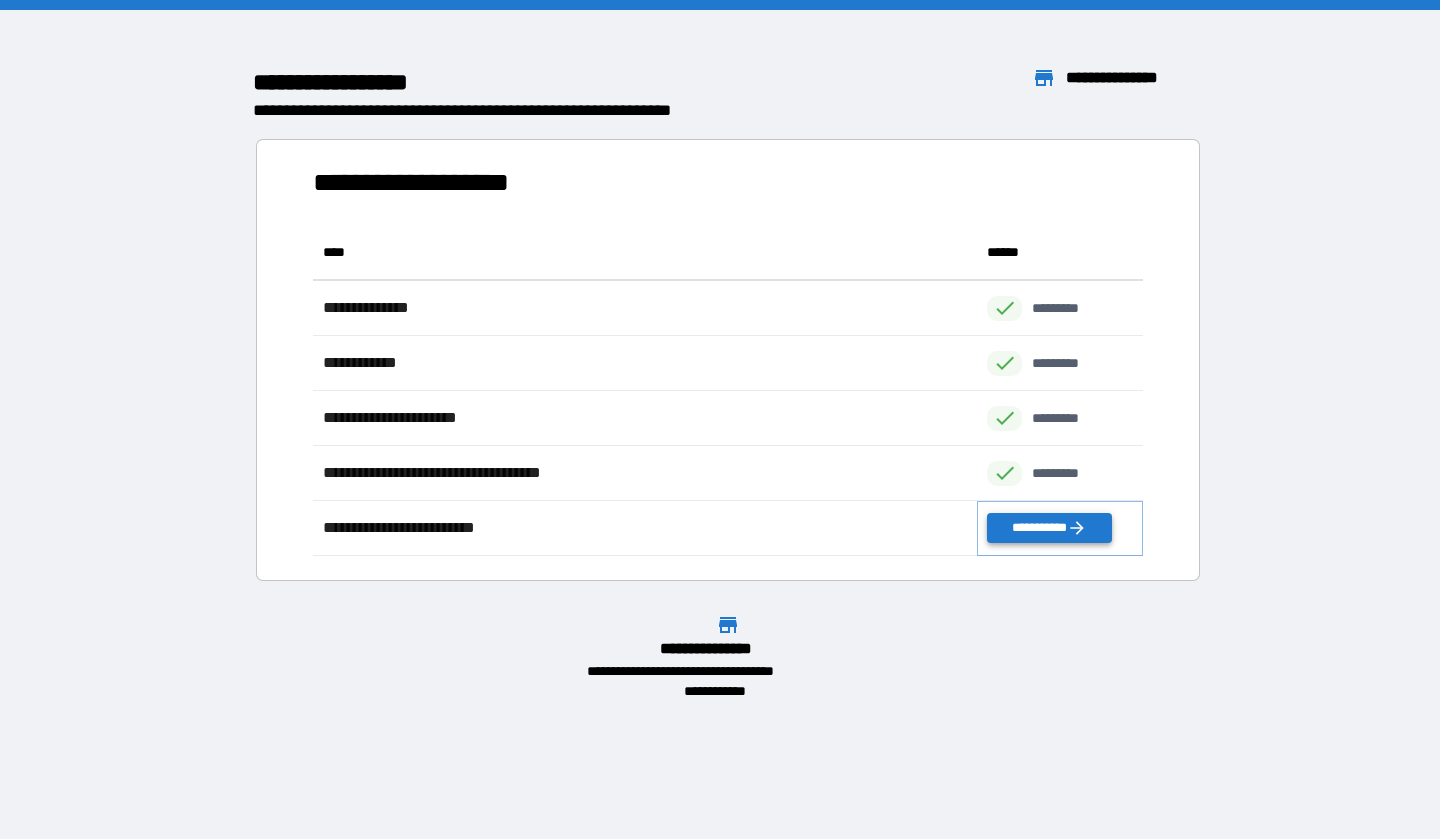 click on "**********" at bounding box center (1049, 528) 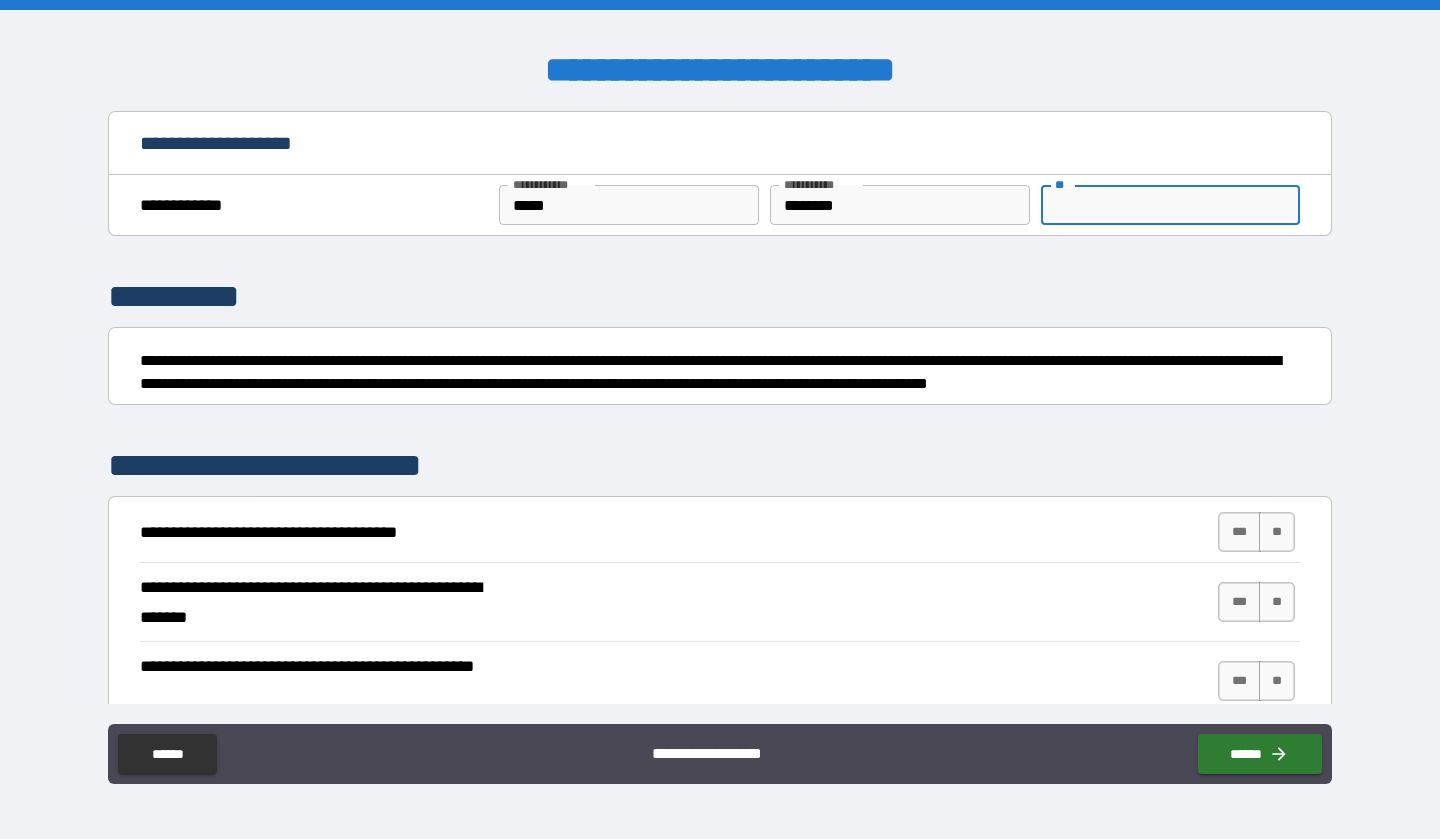 click on "**" at bounding box center [1170, 205] 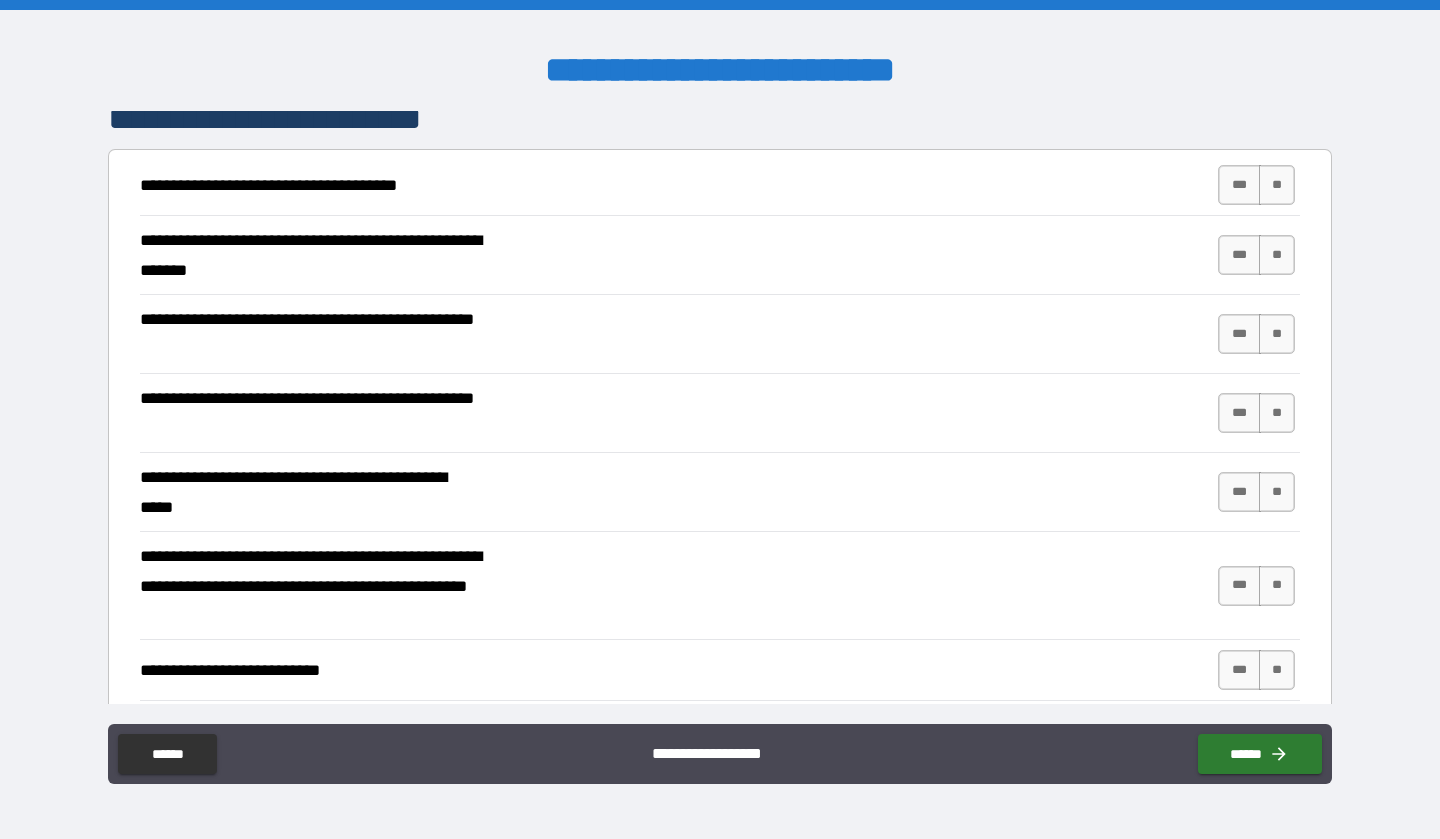 scroll, scrollTop: 363, scrollLeft: 0, axis: vertical 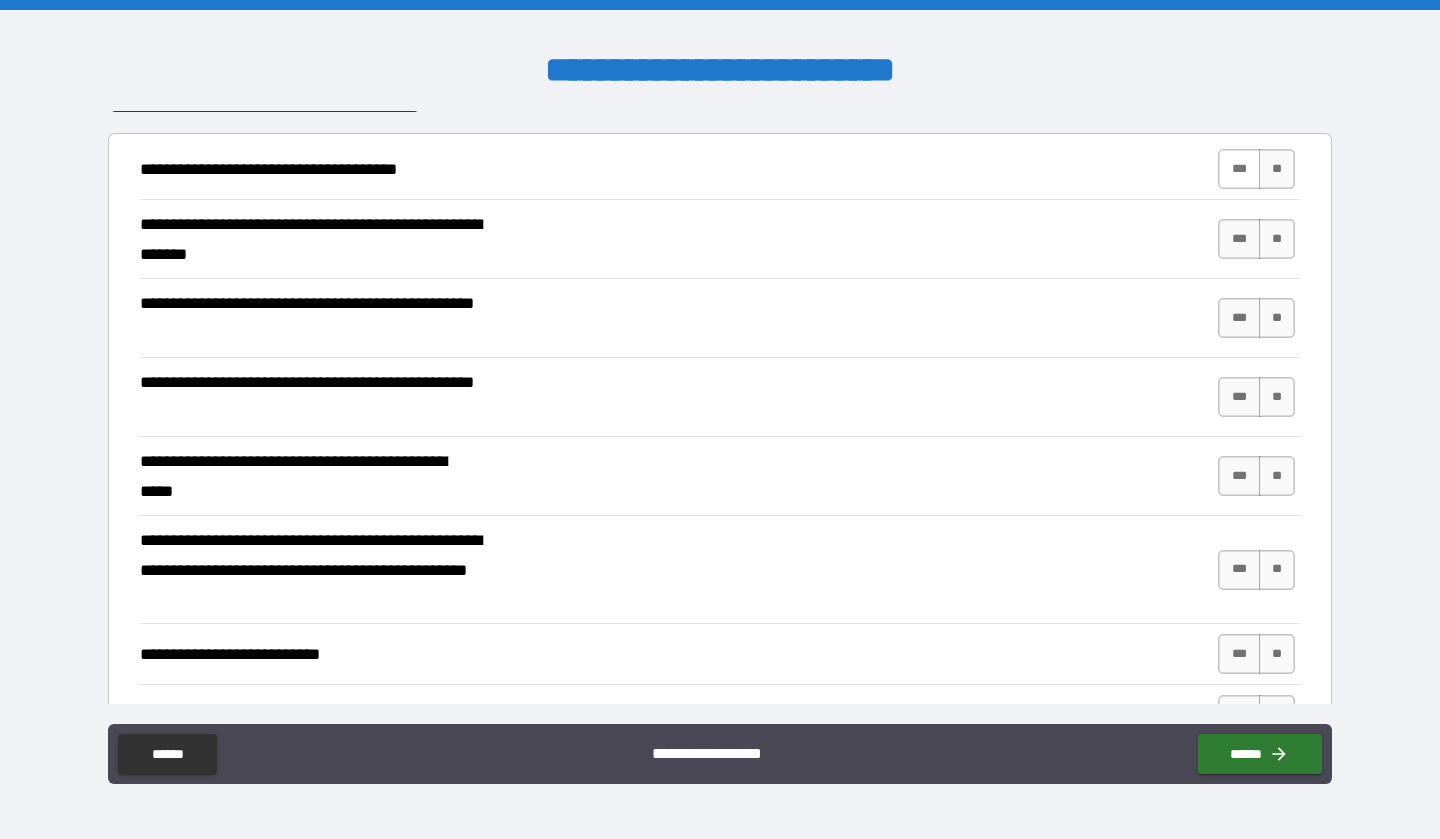 type on "*" 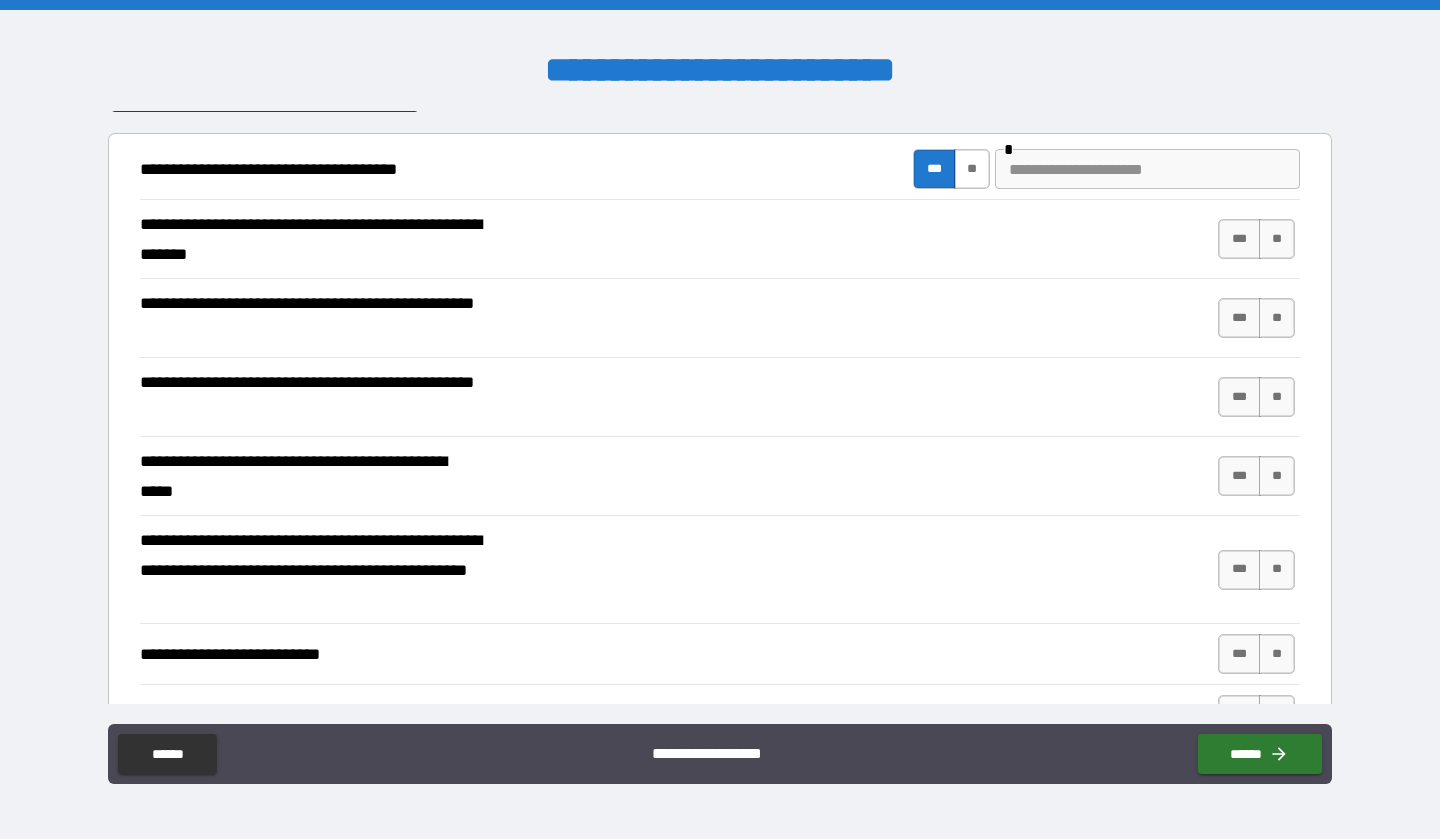 click on "**" at bounding box center (972, 169) 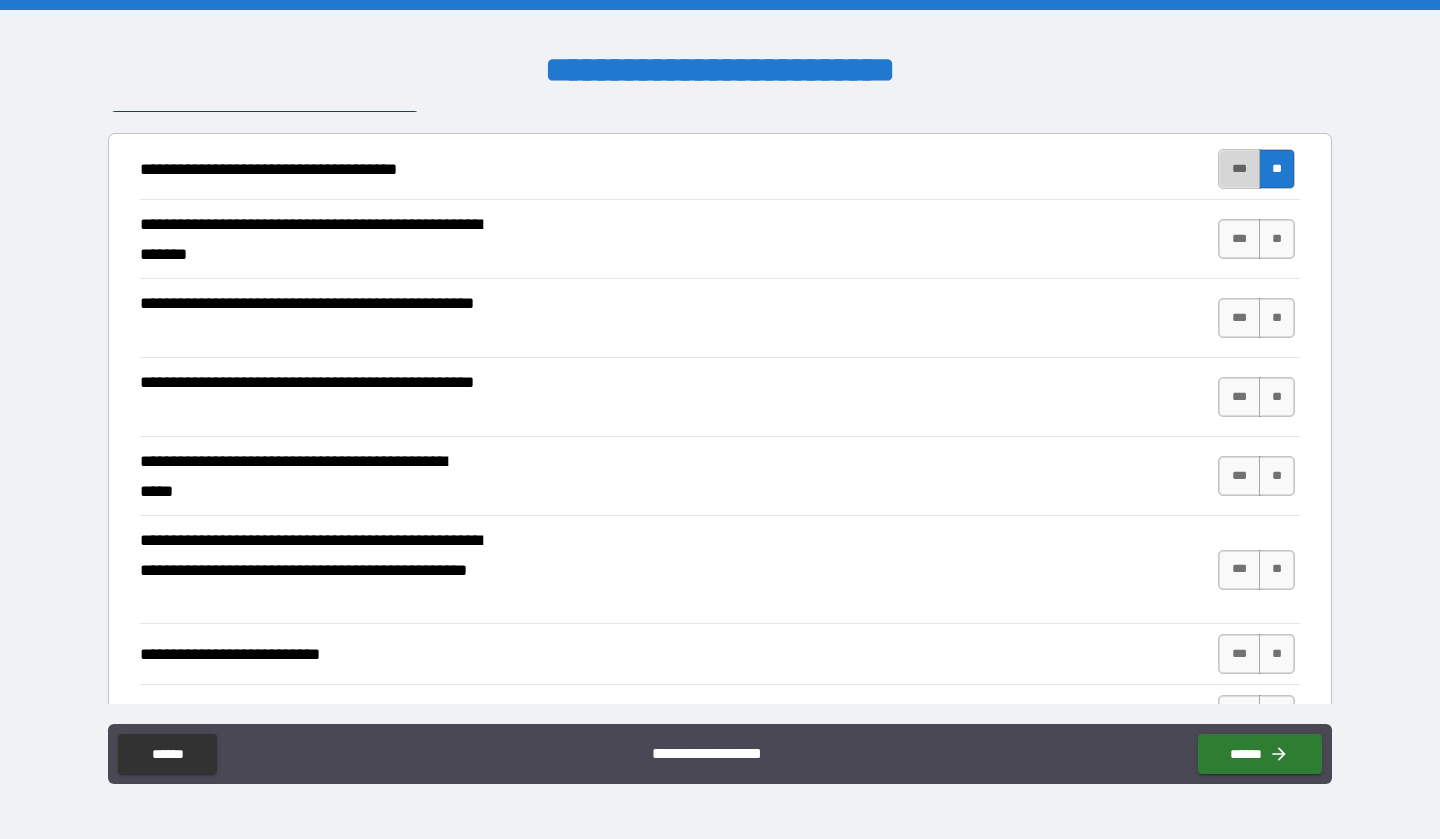 click on "***" at bounding box center (1239, 169) 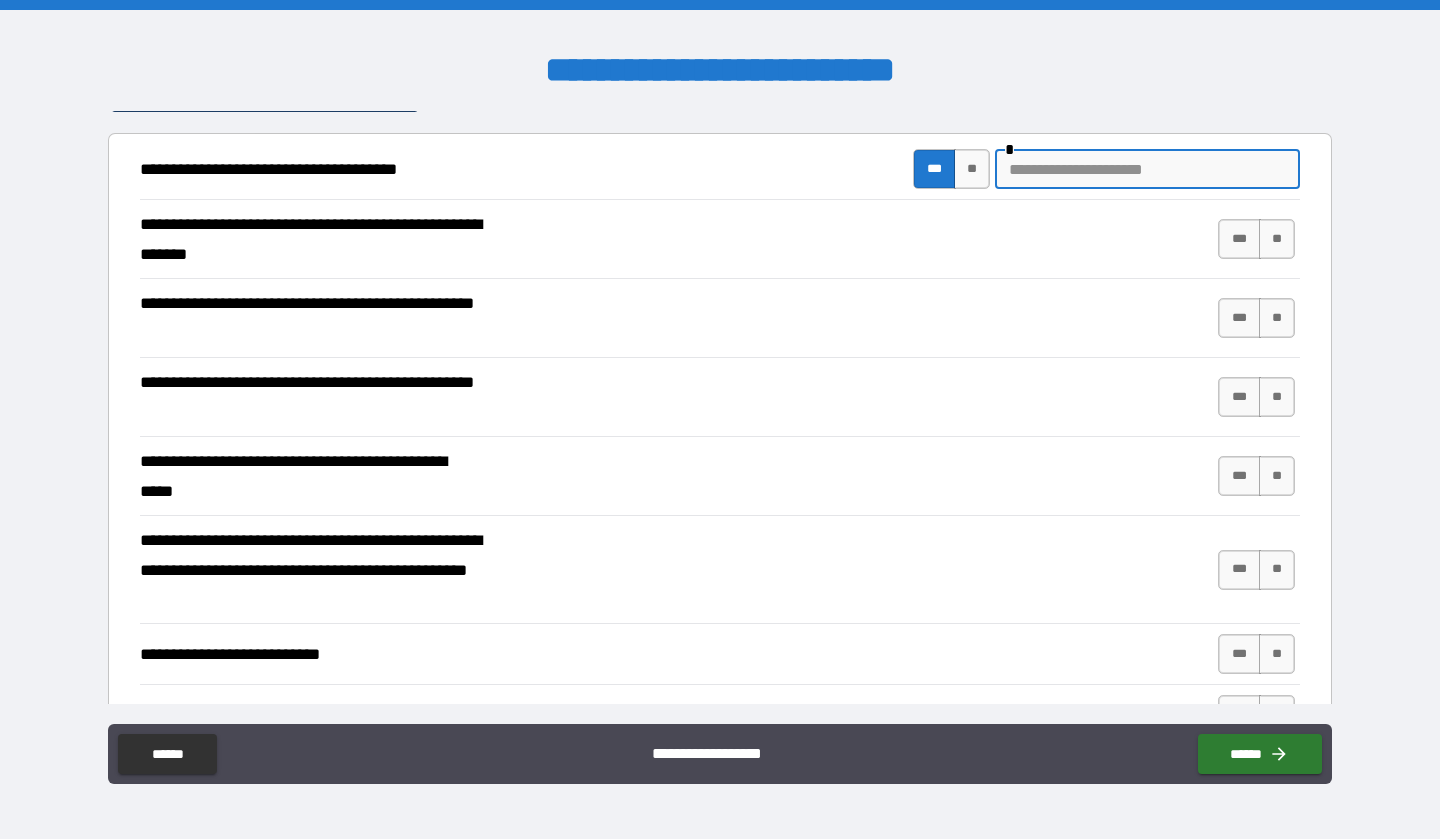 click at bounding box center [1147, 169] 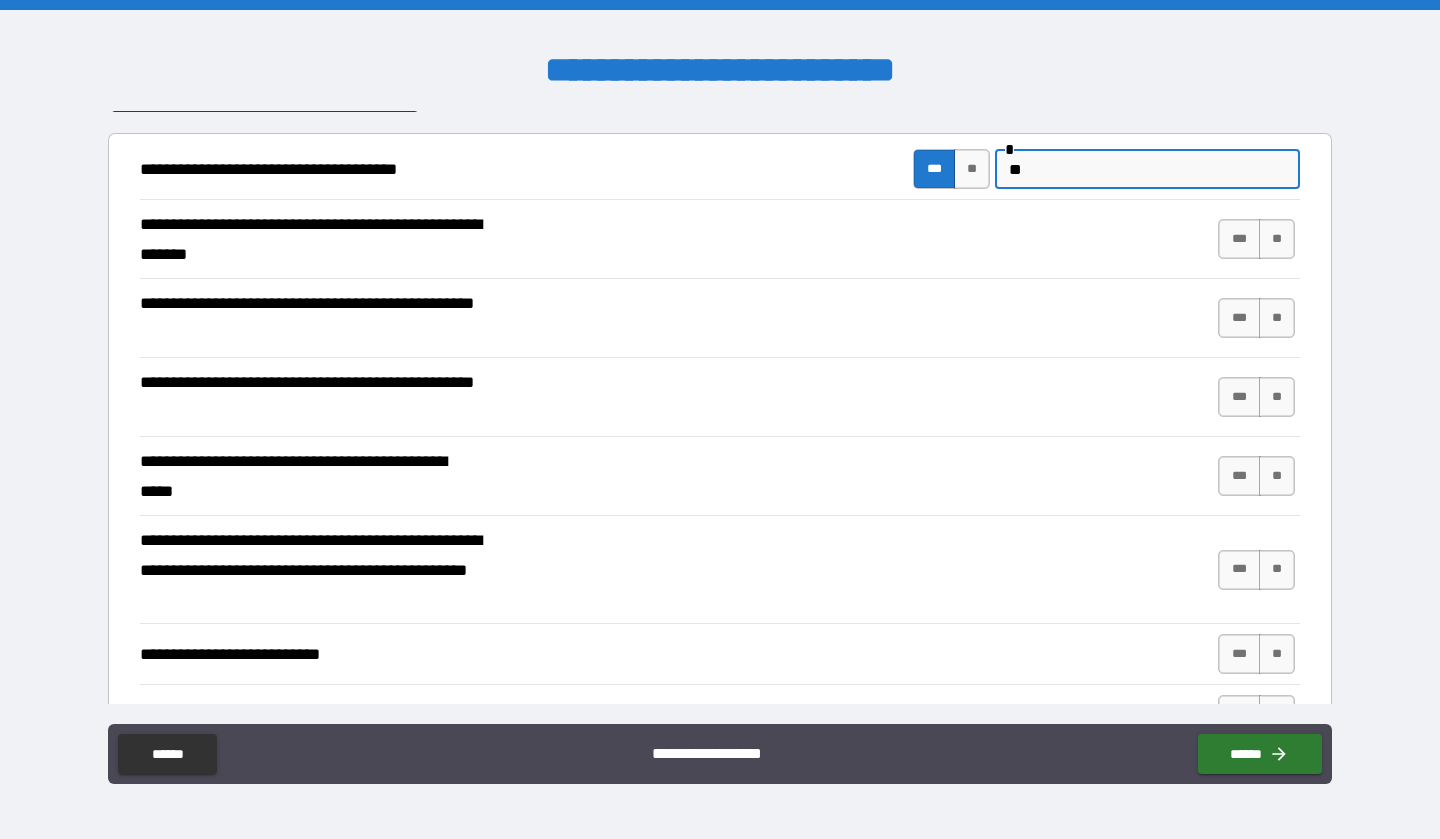 type on "*" 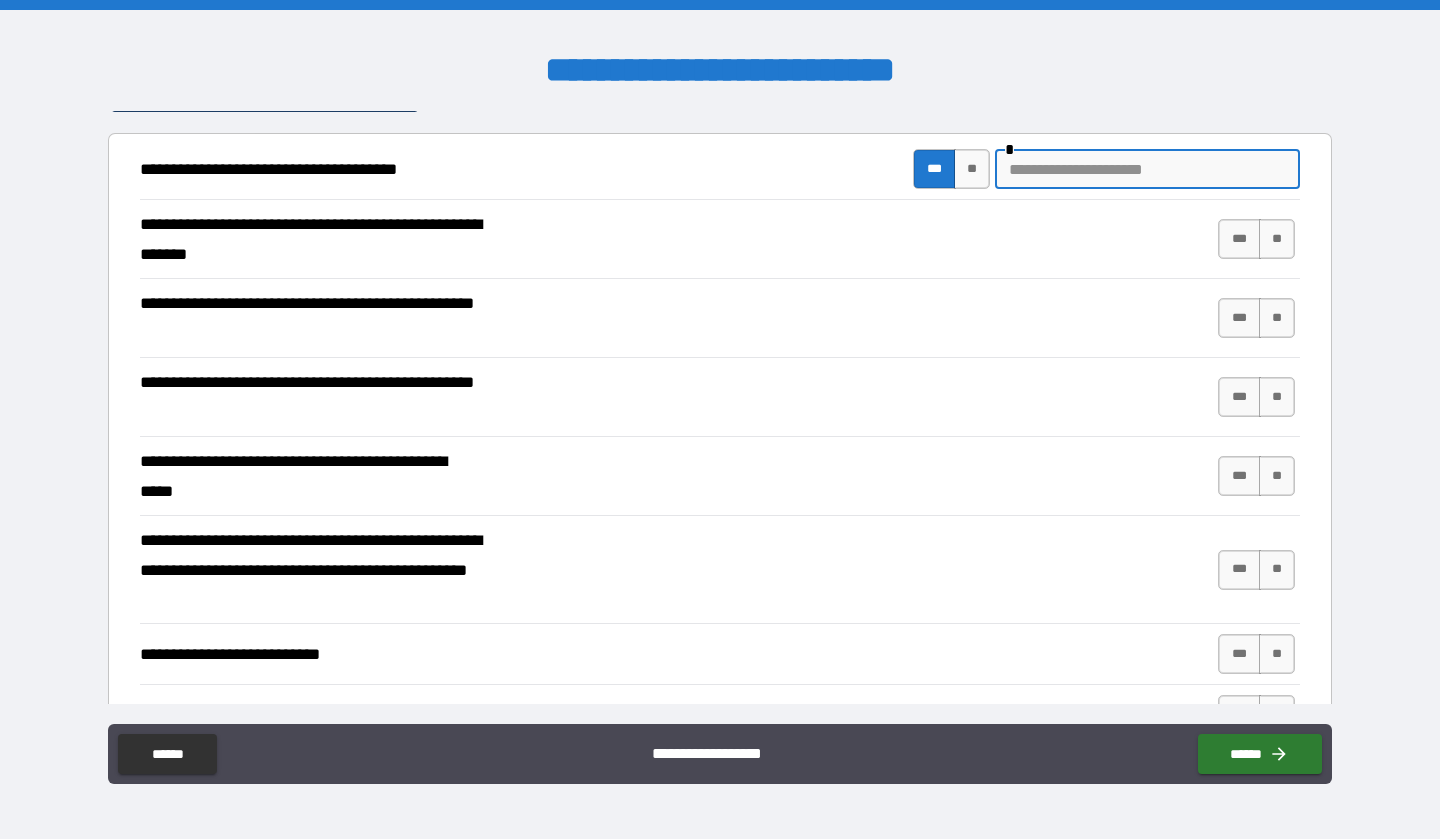 type on "*" 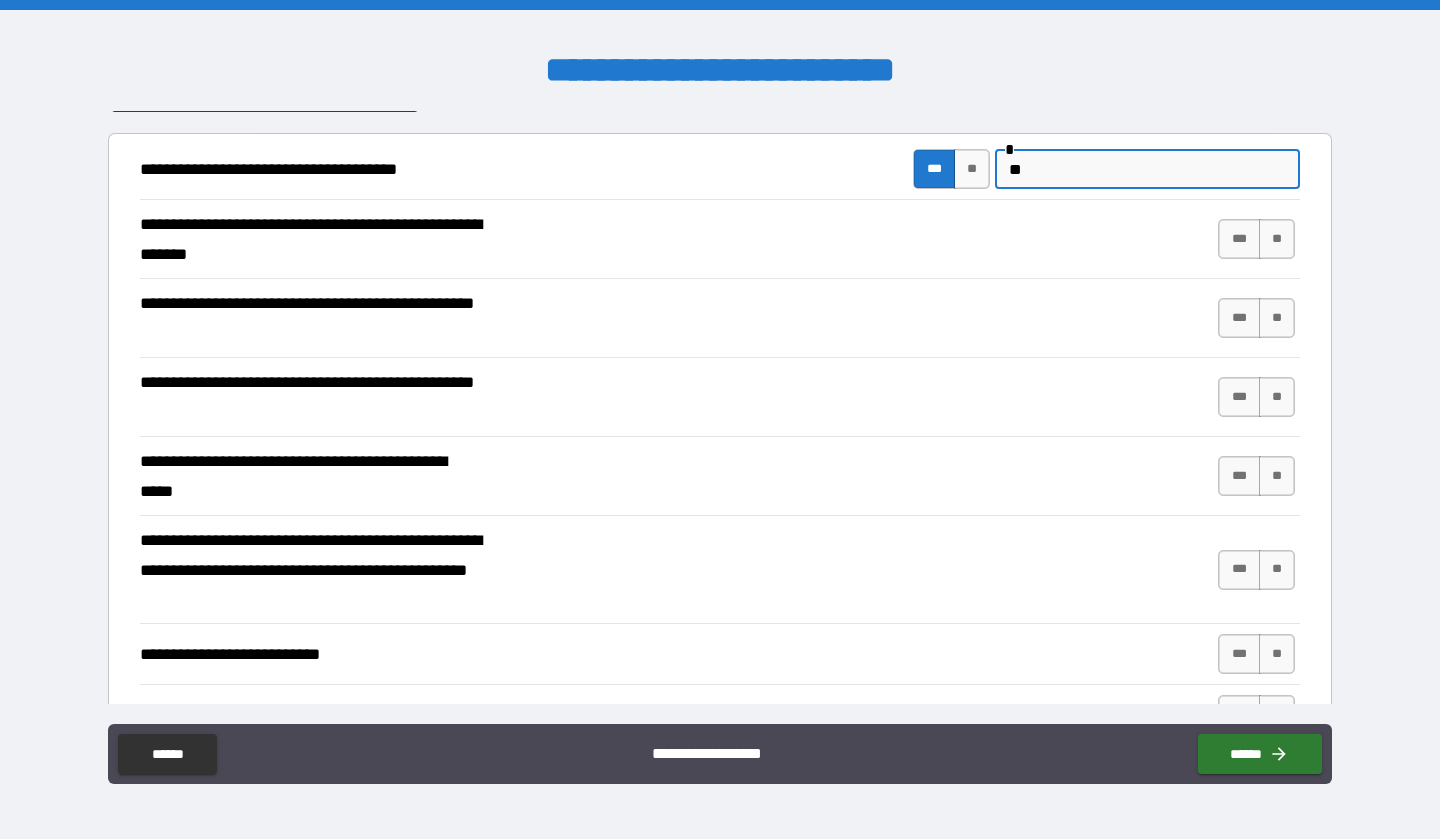 type on "*" 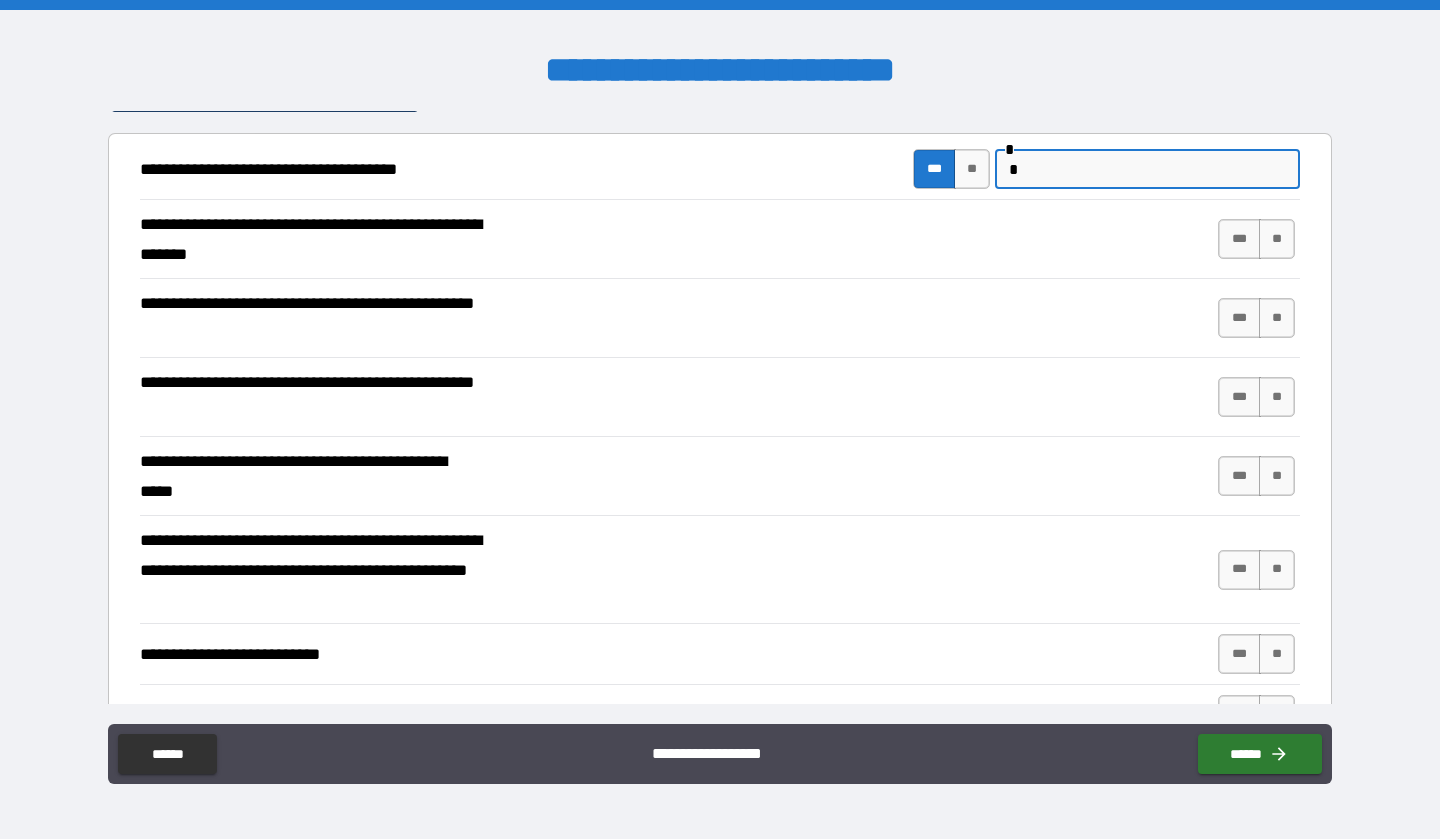 type 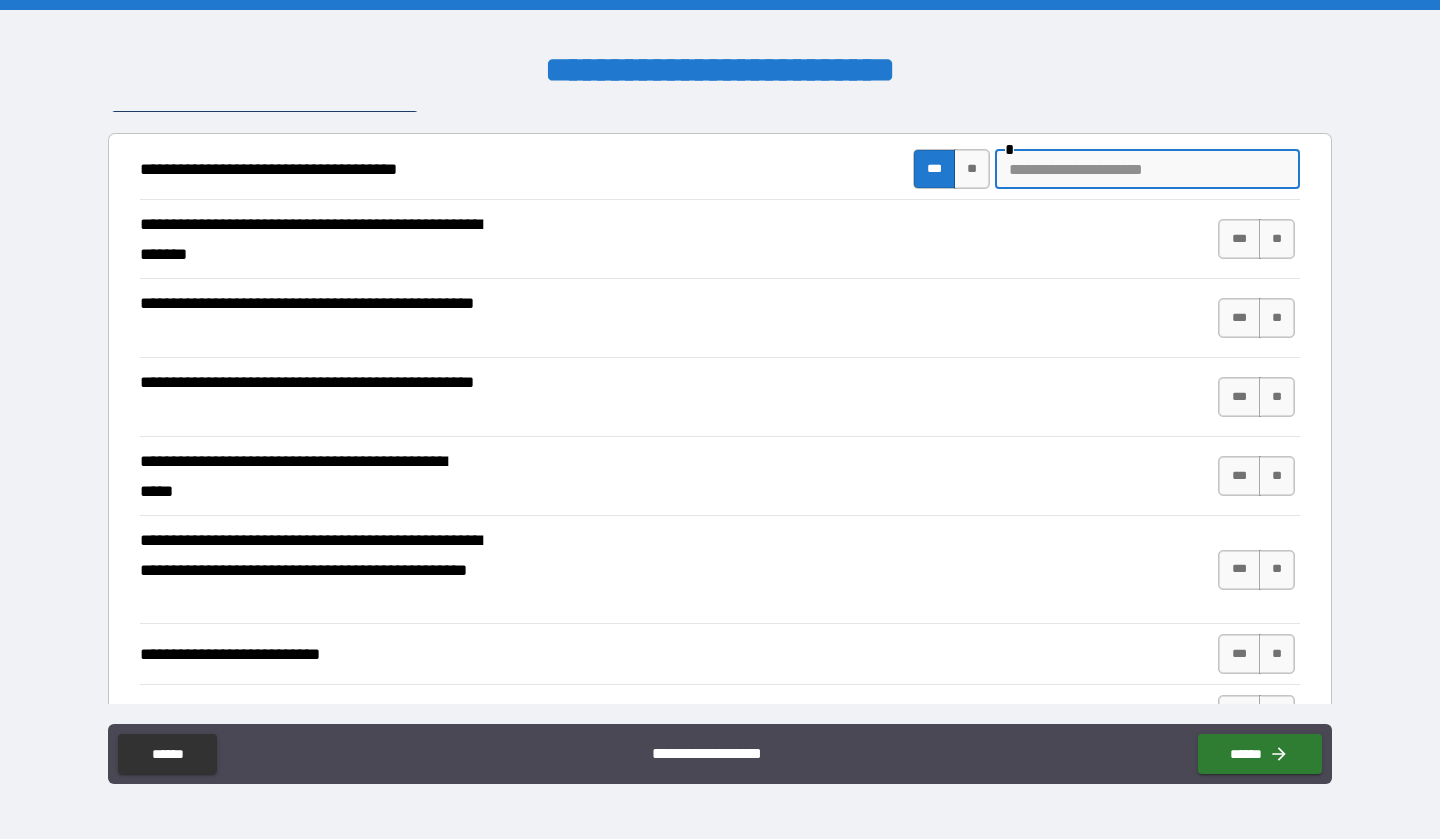 click on "**********" at bounding box center (720, 169) 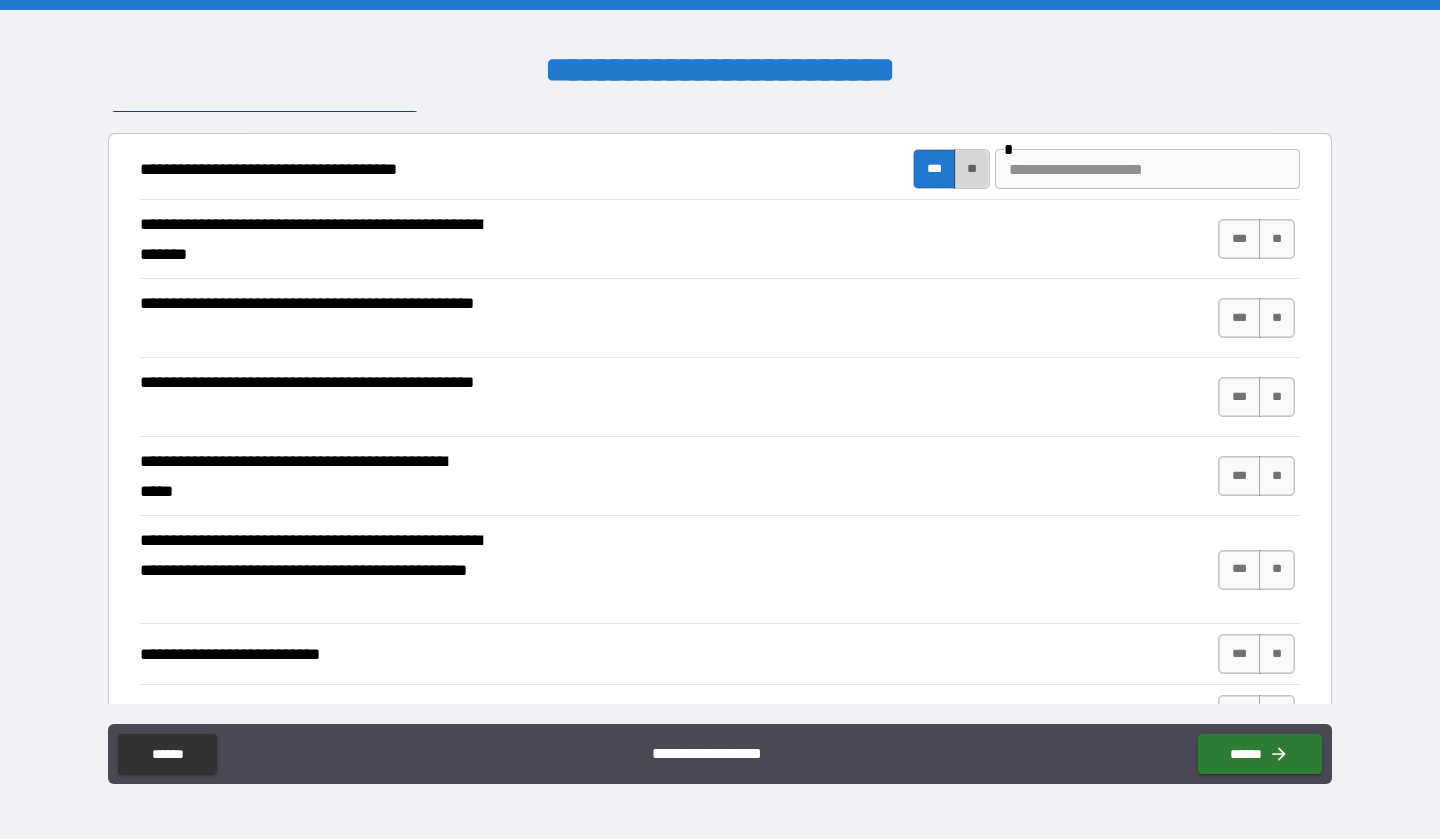 click on "**" at bounding box center (972, 169) 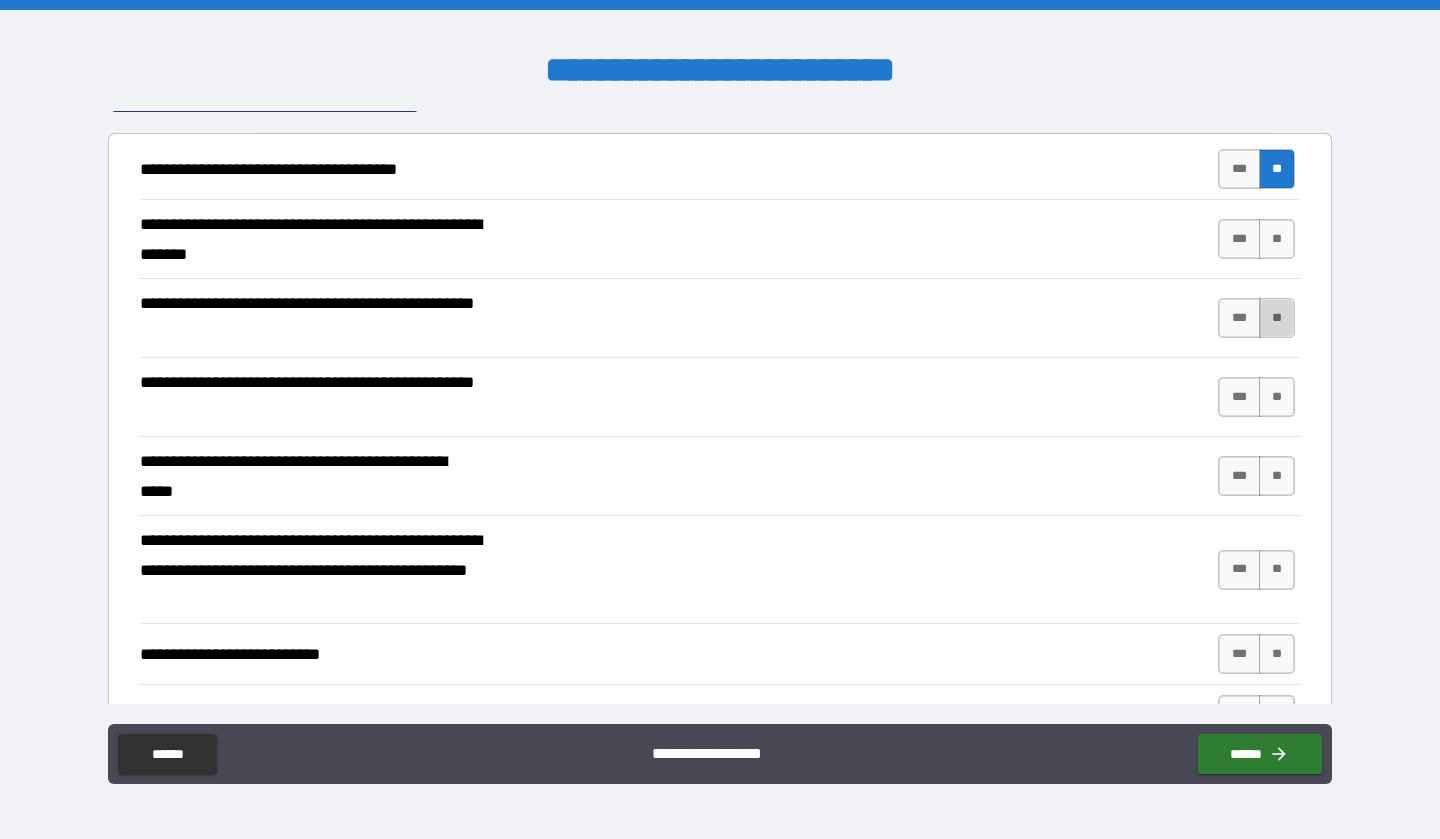 click on "**" at bounding box center [1277, 318] 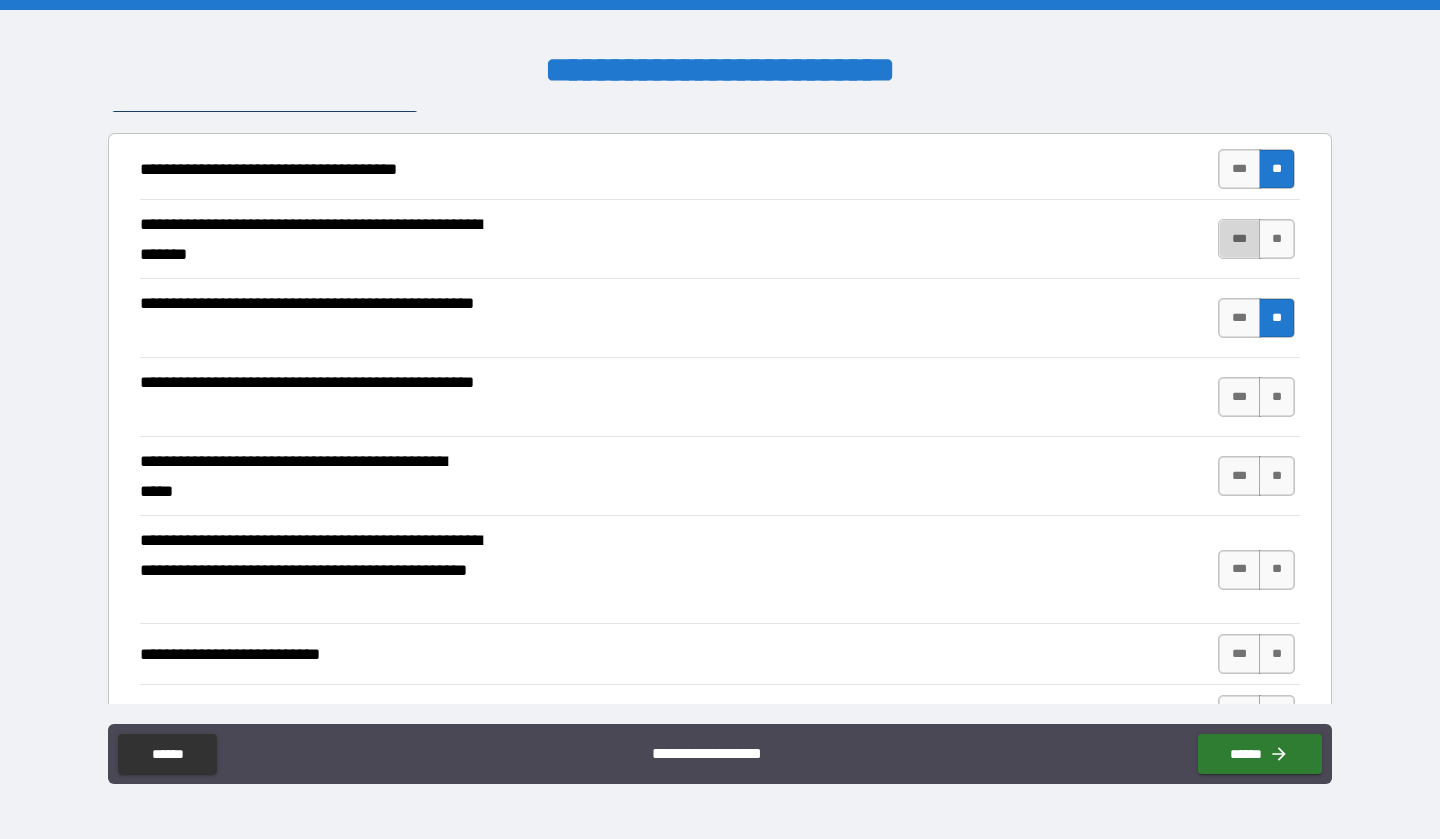 click on "***" at bounding box center (1239, 239) 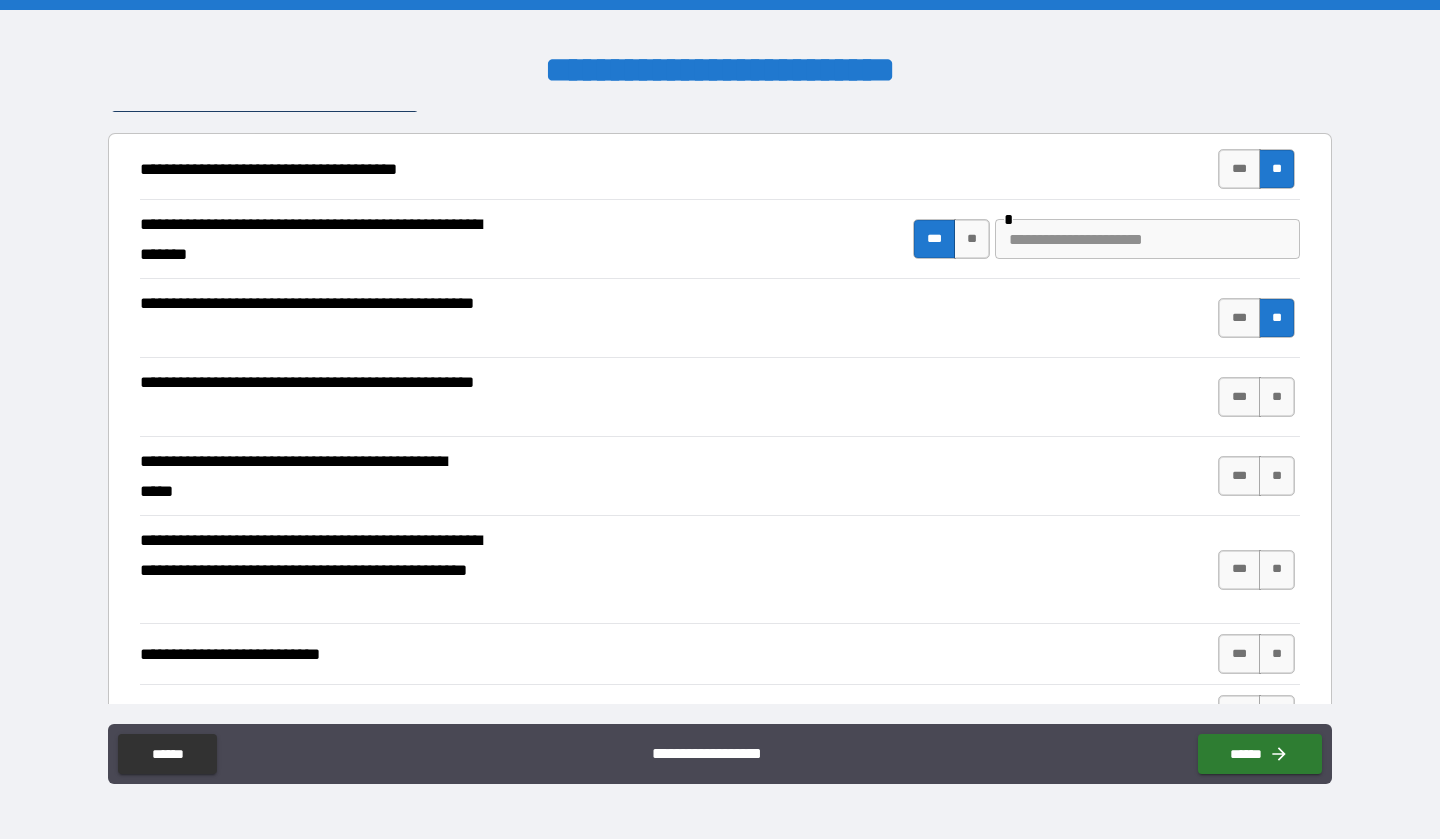 click at bounding box center [1147, 239] 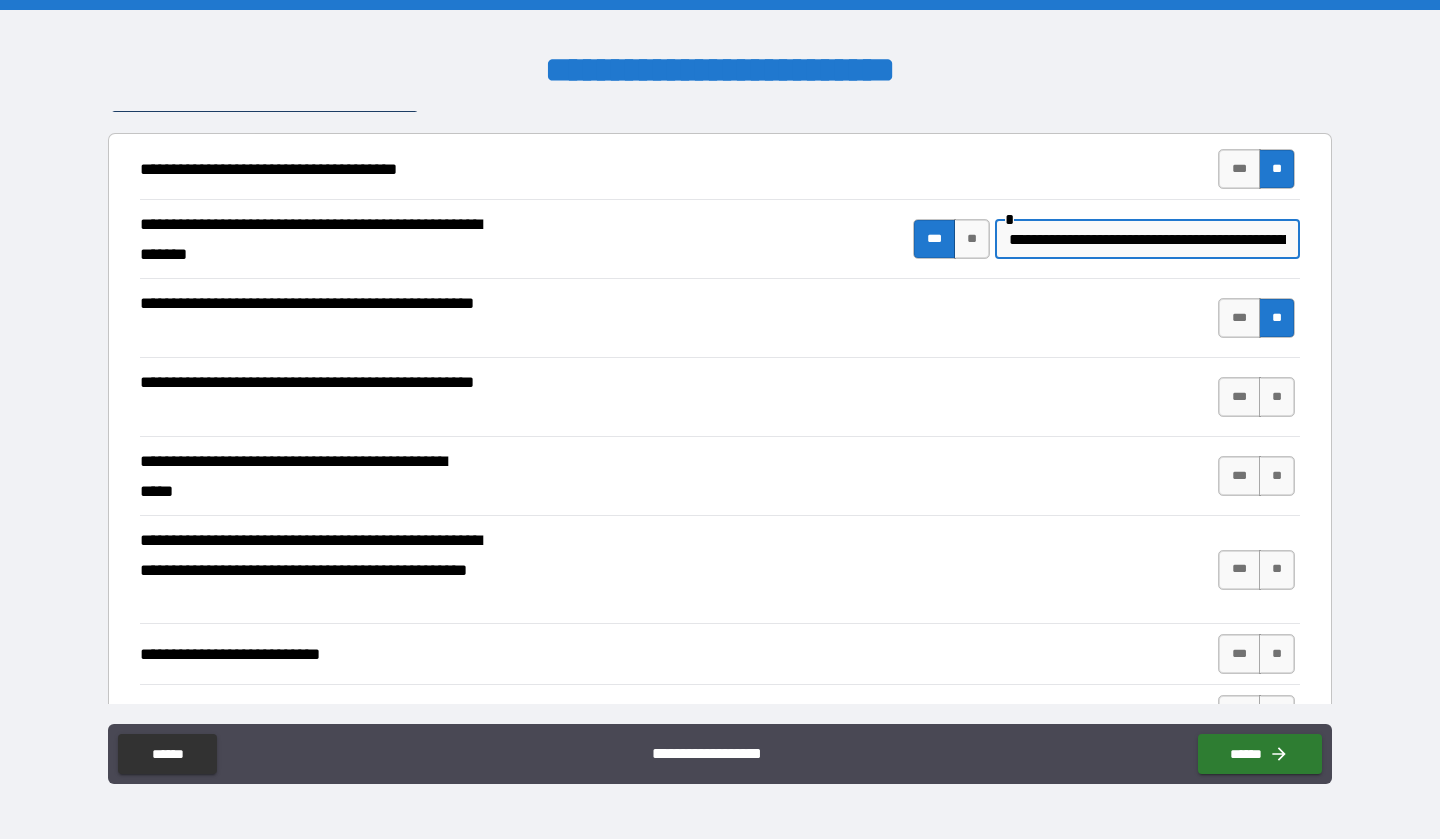 click on "**********" at bounding box center (1147, 239) 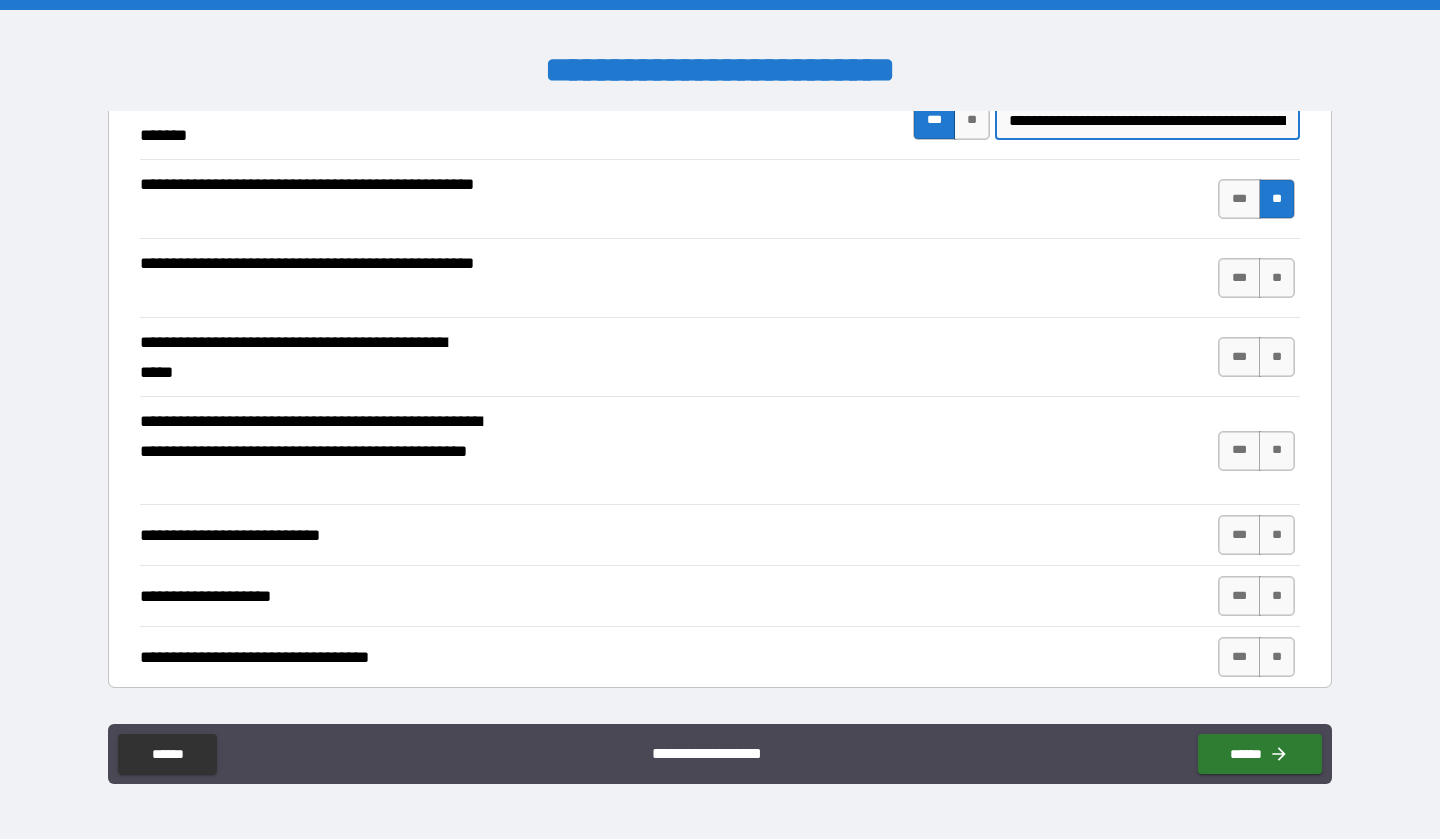 scroll, scrollTop: 483, scrollLeft: 0, axis: vertical 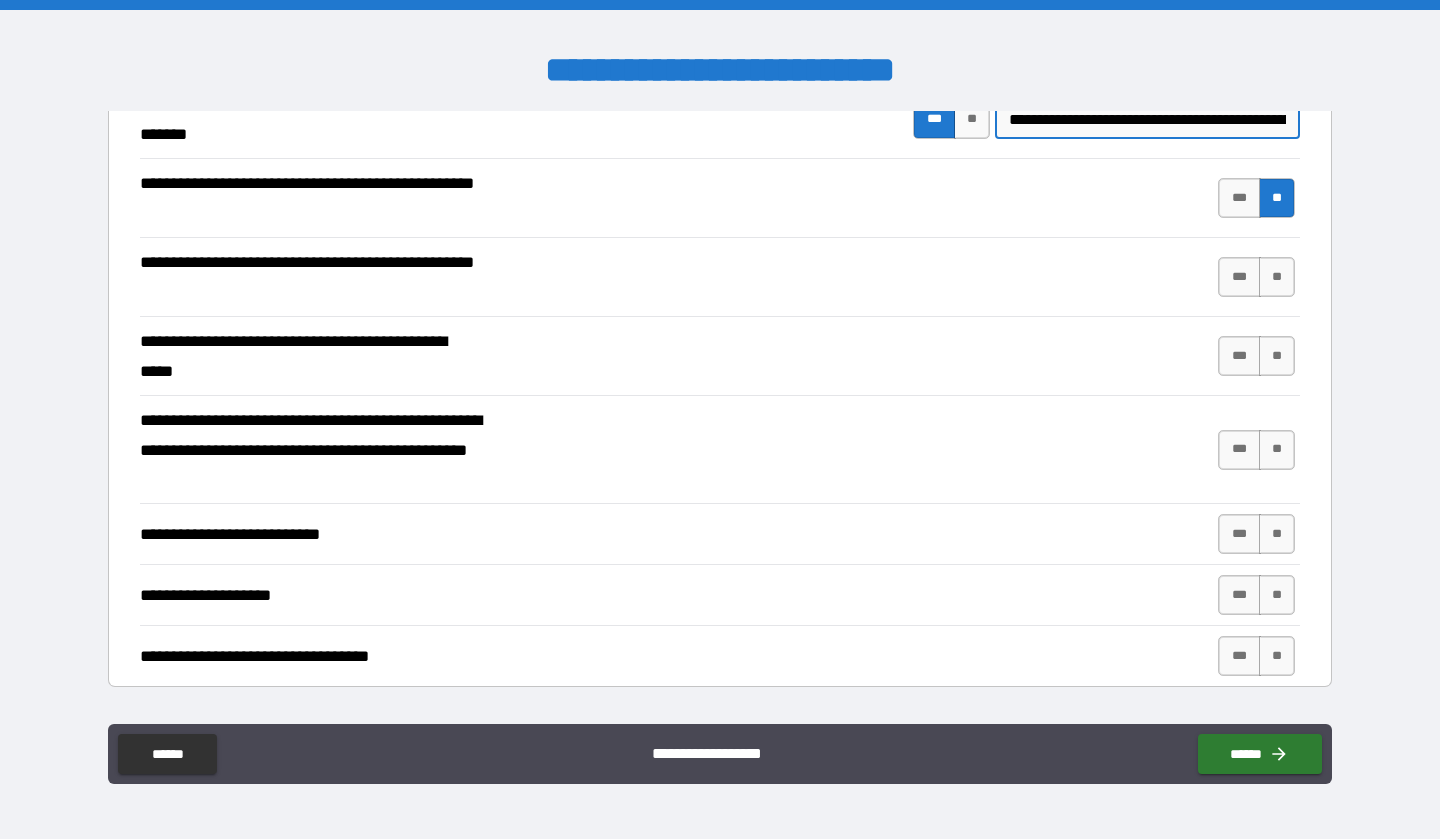 type on "**********" 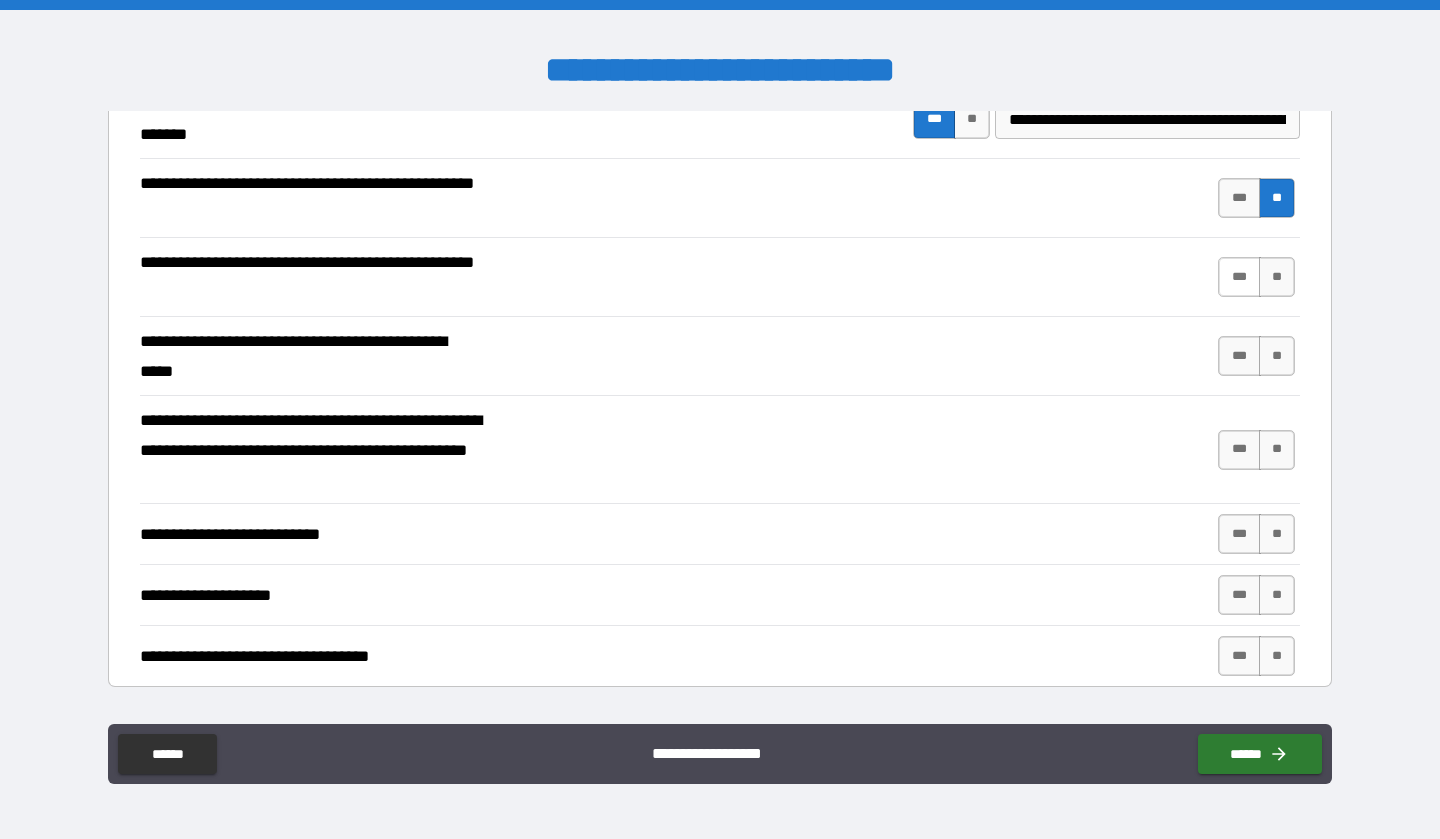 click on "***" at bounding box center [1239, 277] 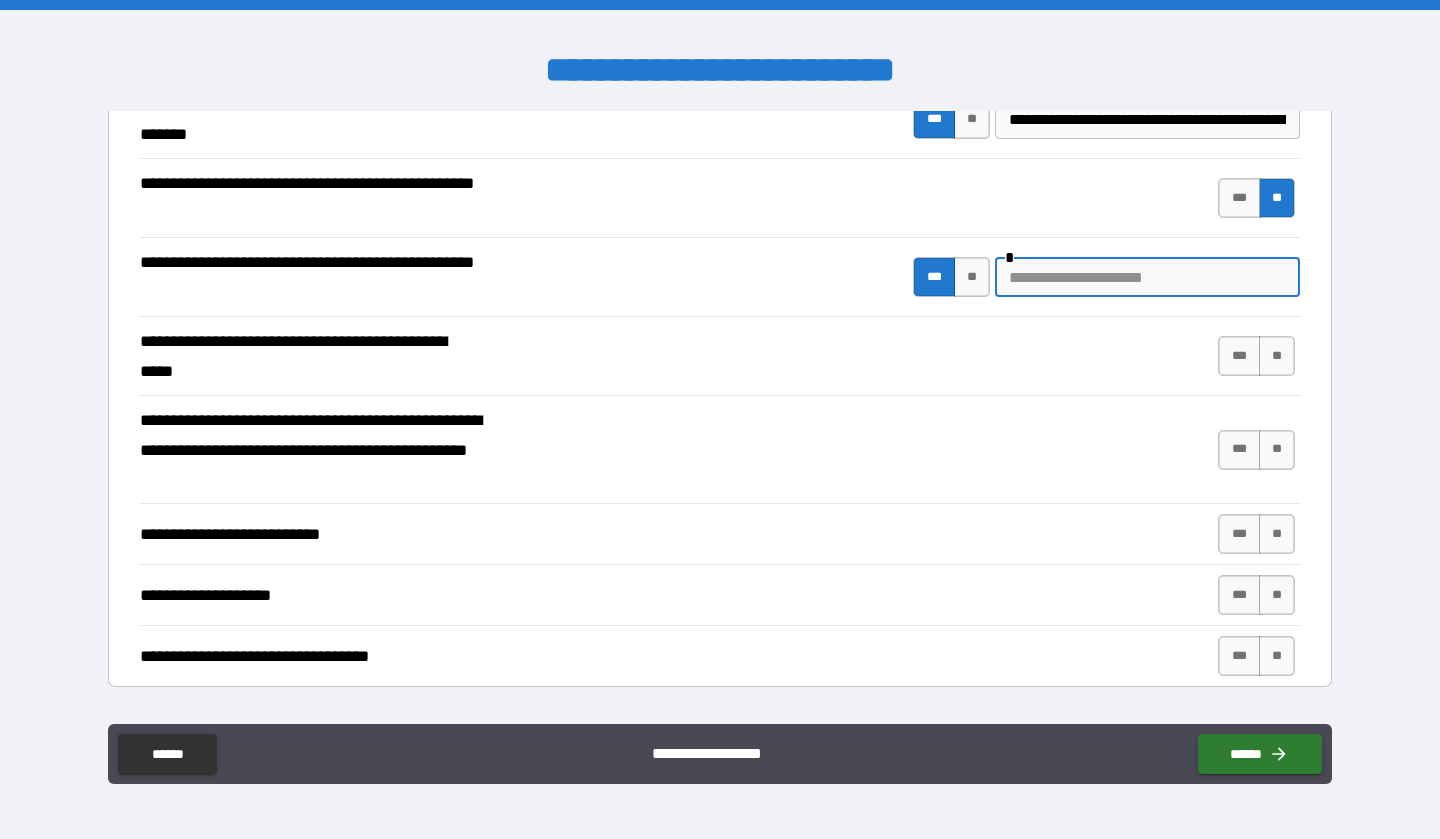 click at bounding box center [1147, 277] 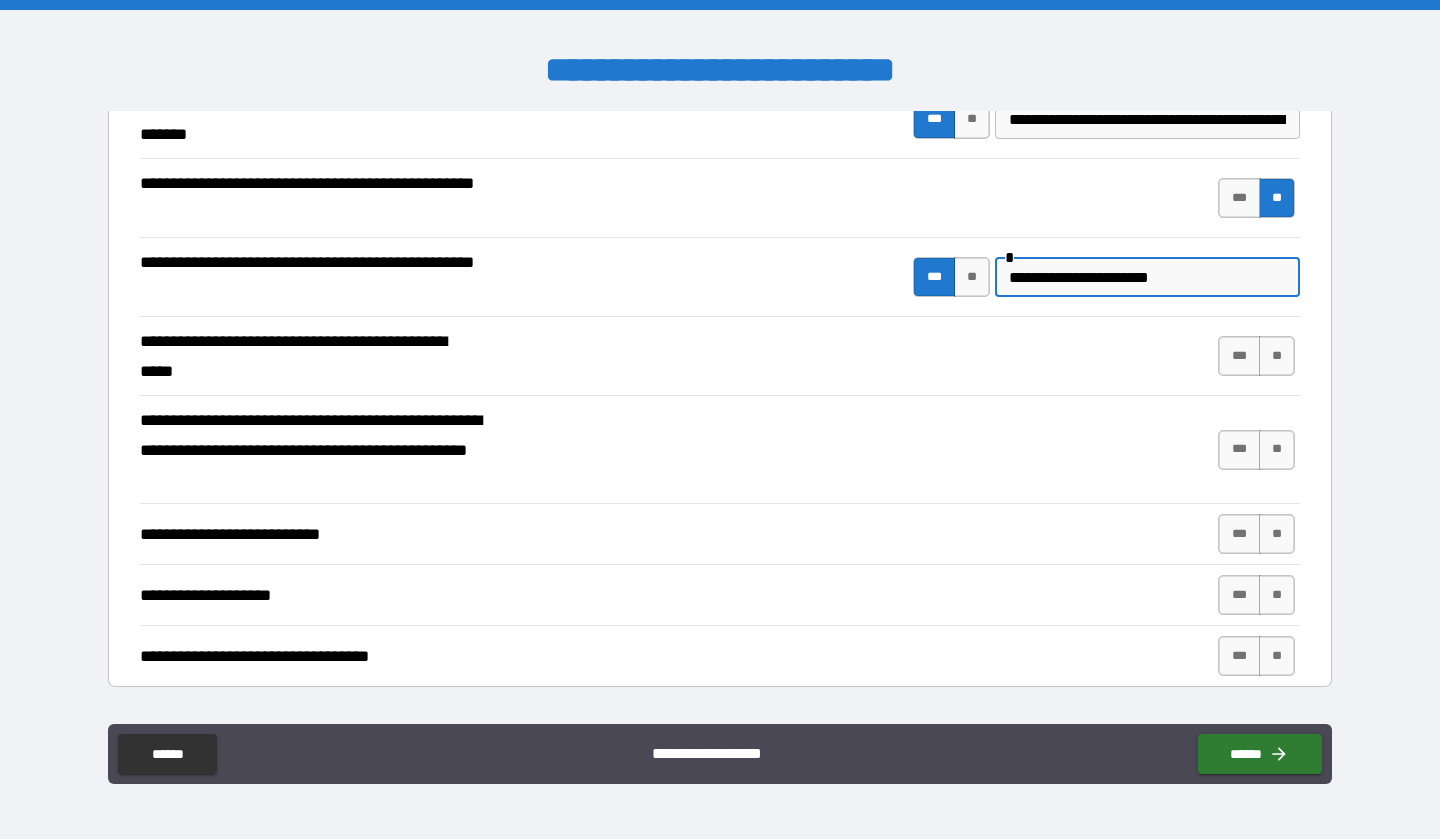 click on "**********" at bounding box center (1147, 277) 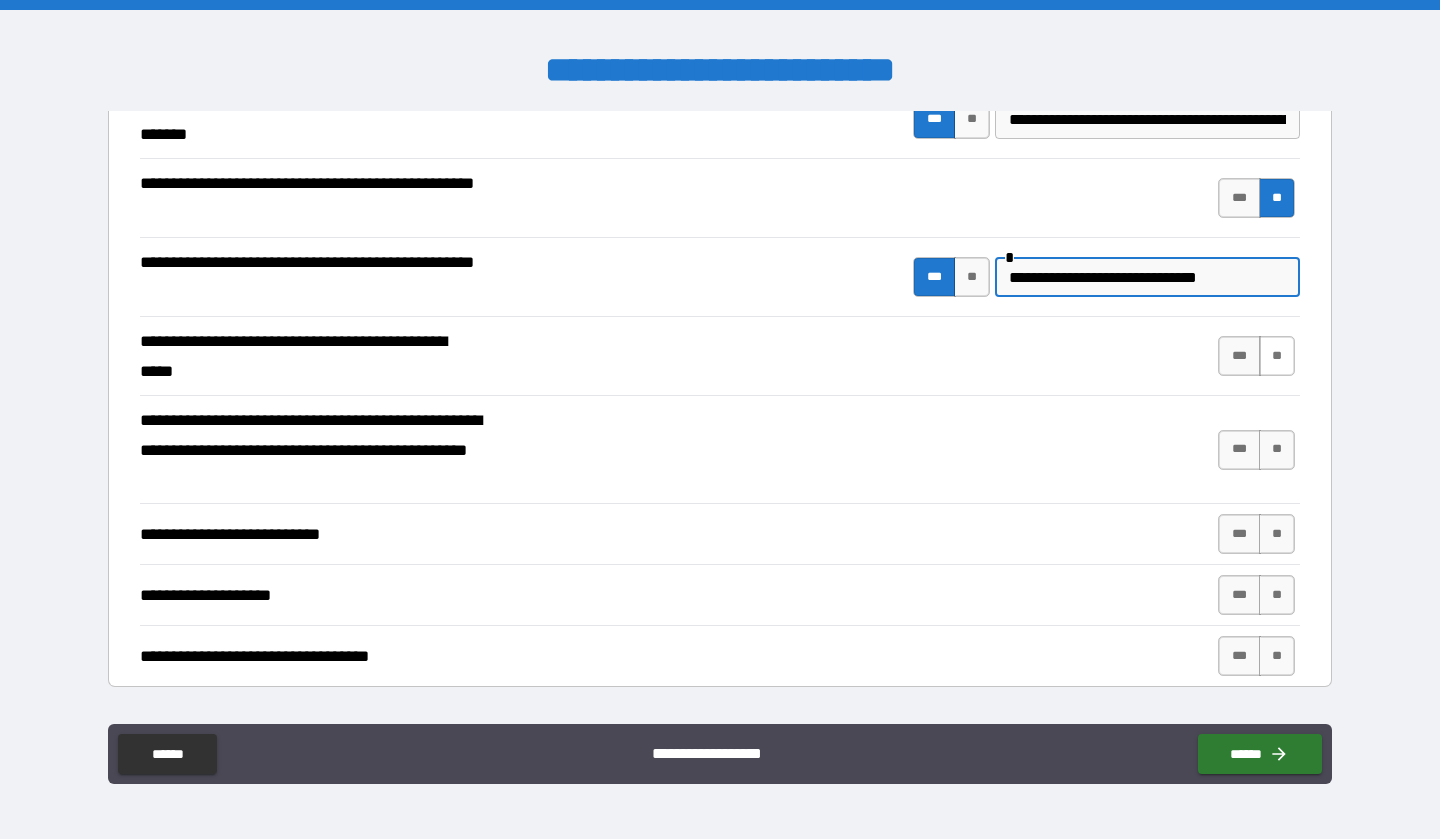 type on "**********" 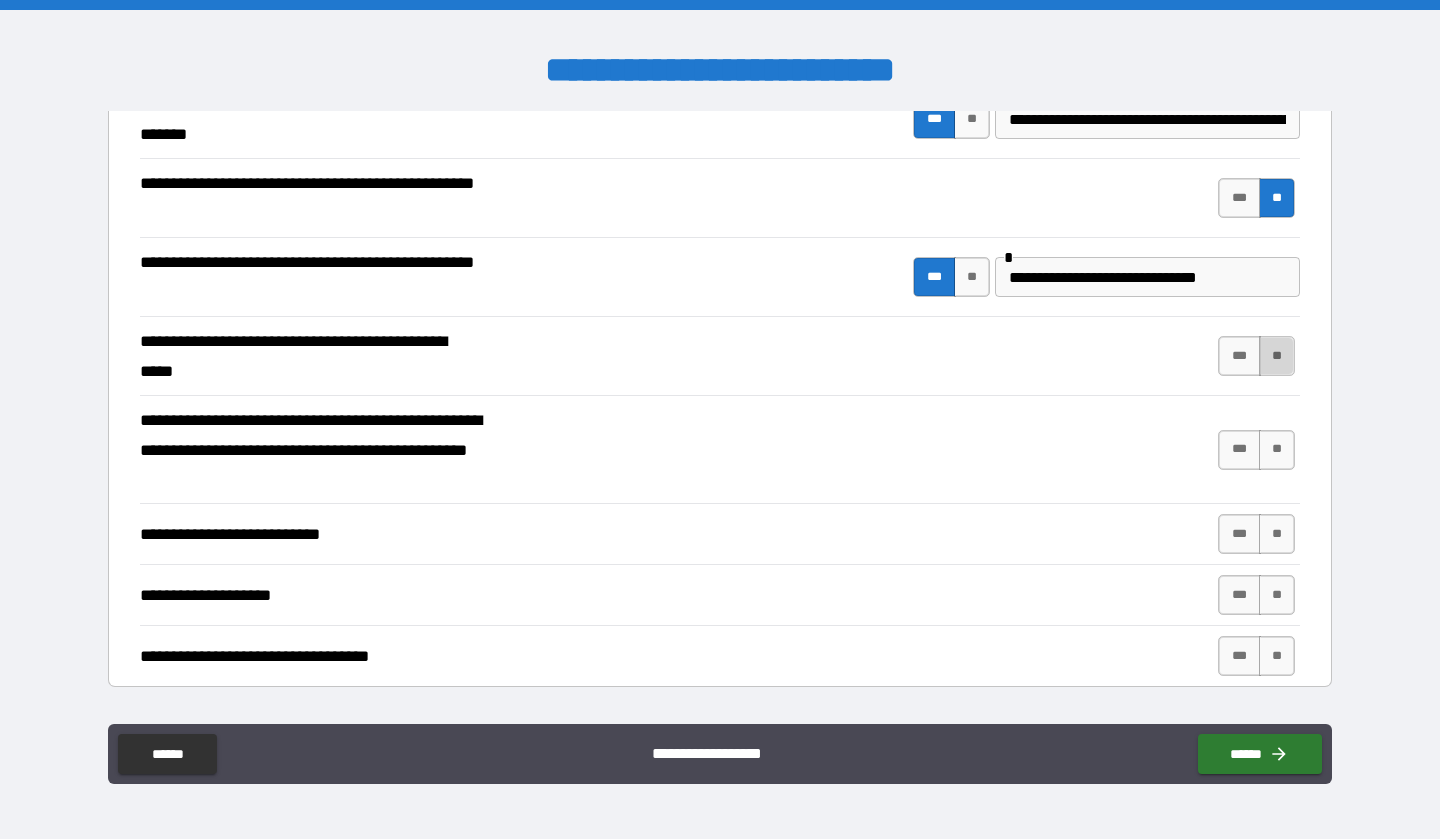 click on "**" at bounding box center [1277, 356] 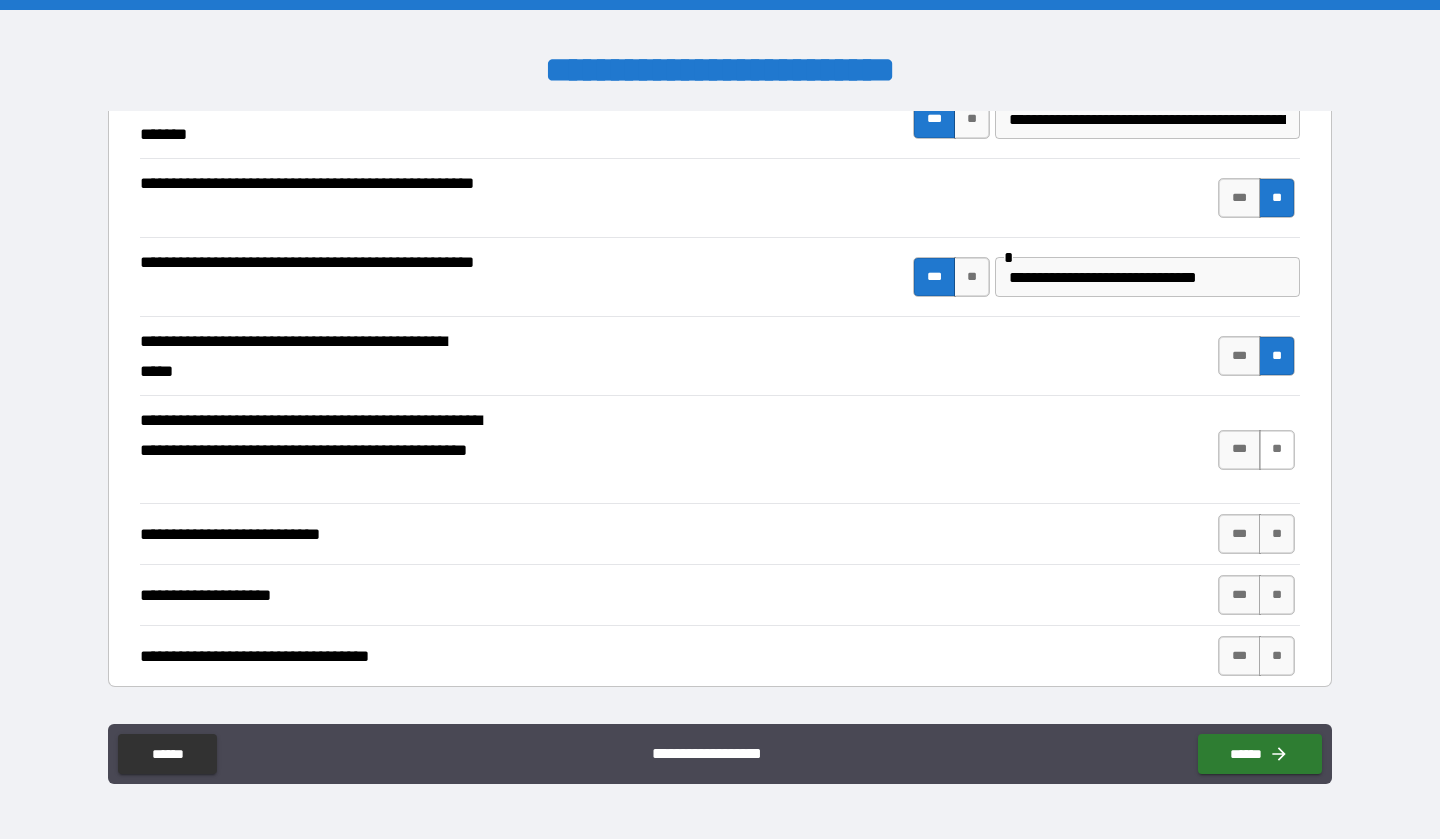 click on "**" at bounding box center (1277, 450) 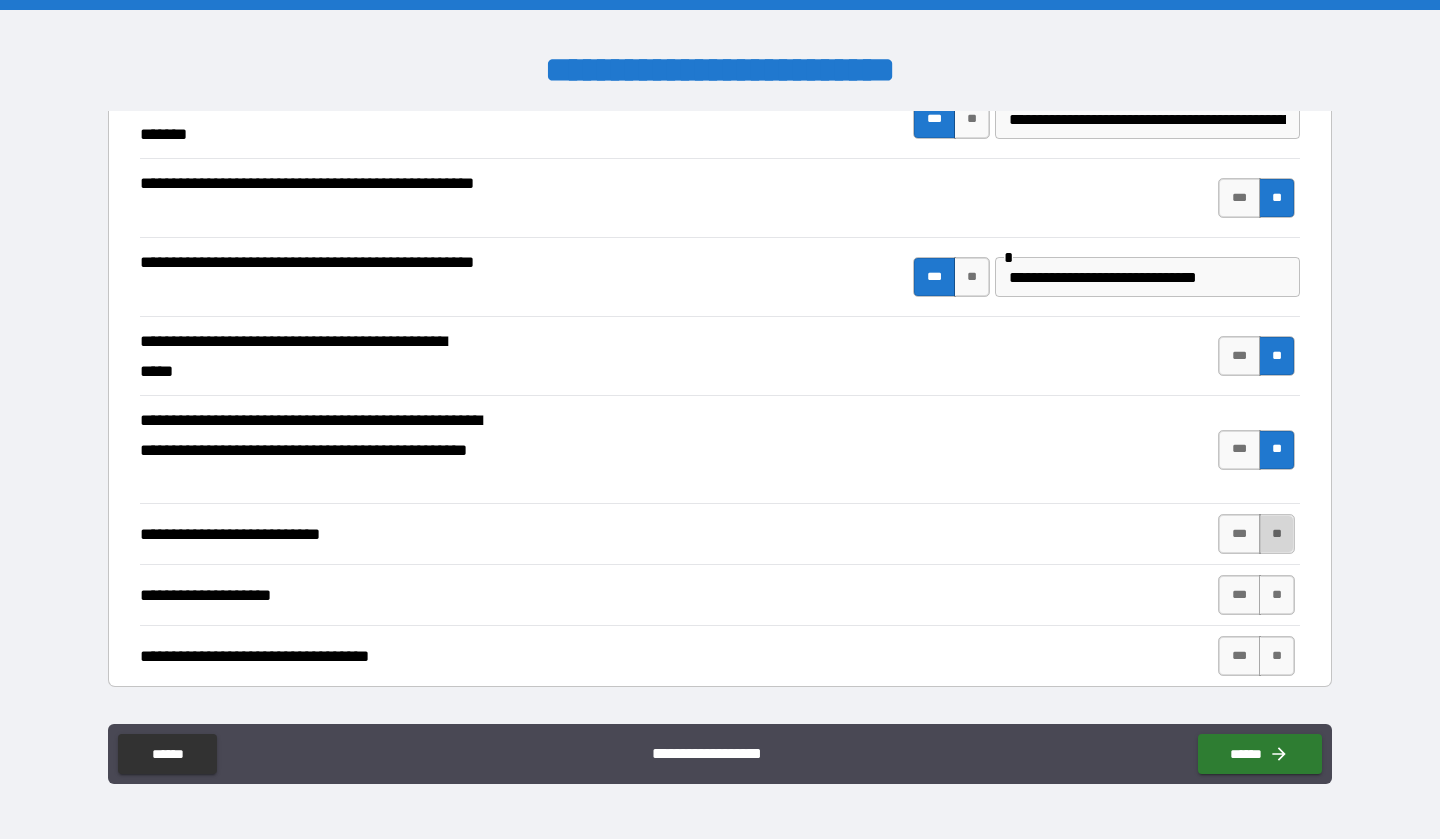 click on "**" at bounding box center [1277, 534] 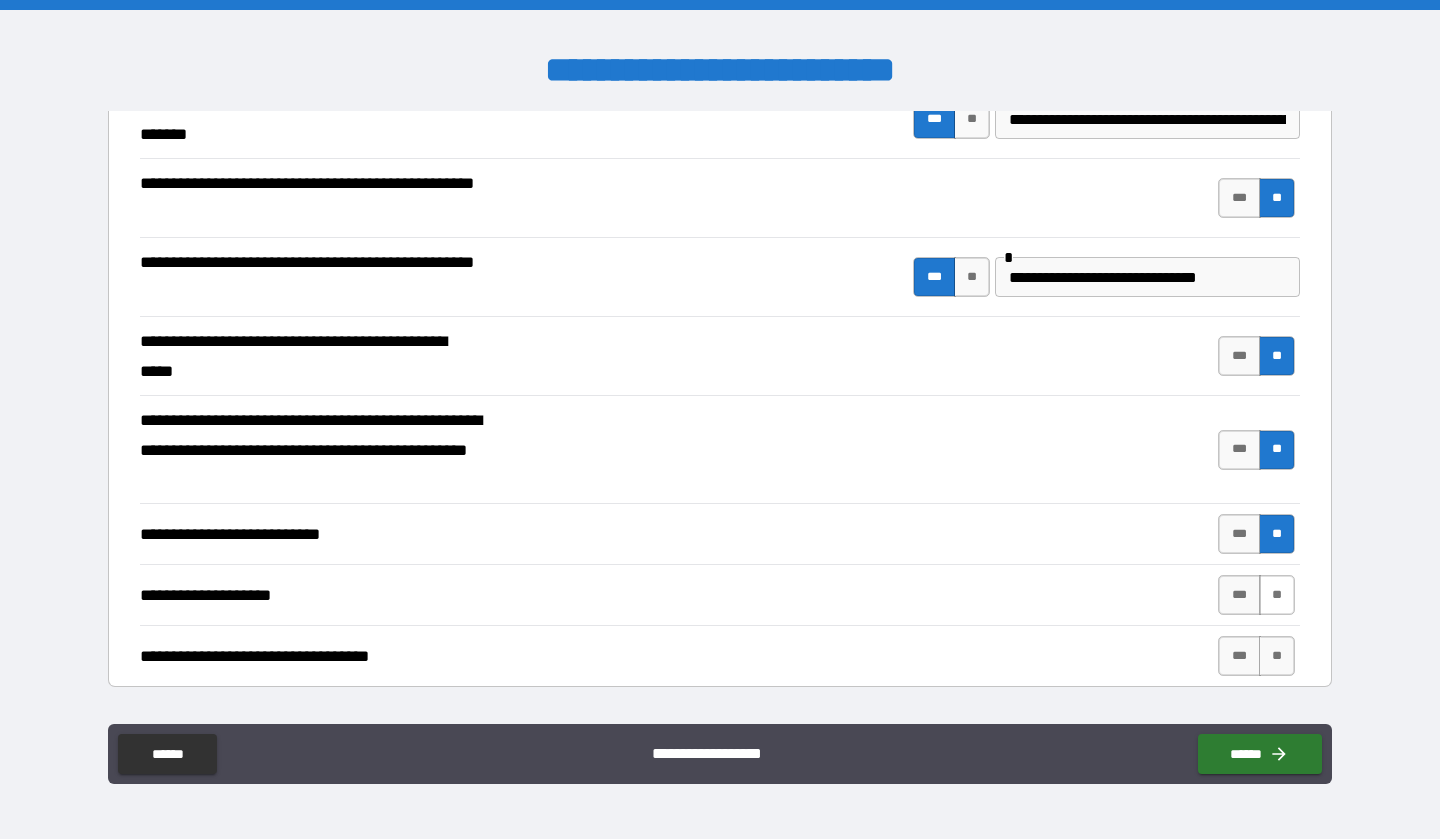 click on "**" at bounding box center [1277, 595] 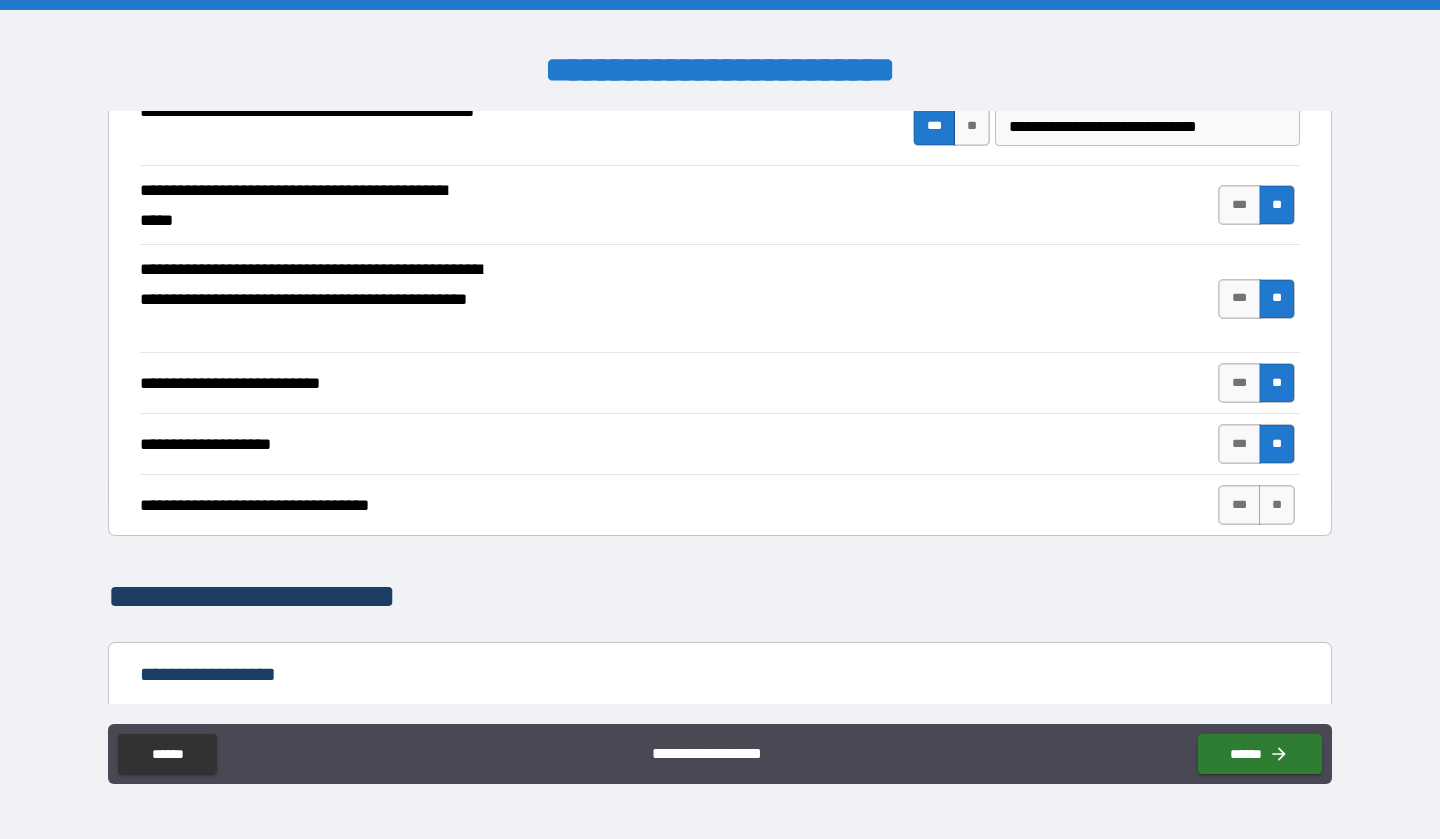 scroll, scrollTop: 636, scrollLeft: 0, axis: vertical 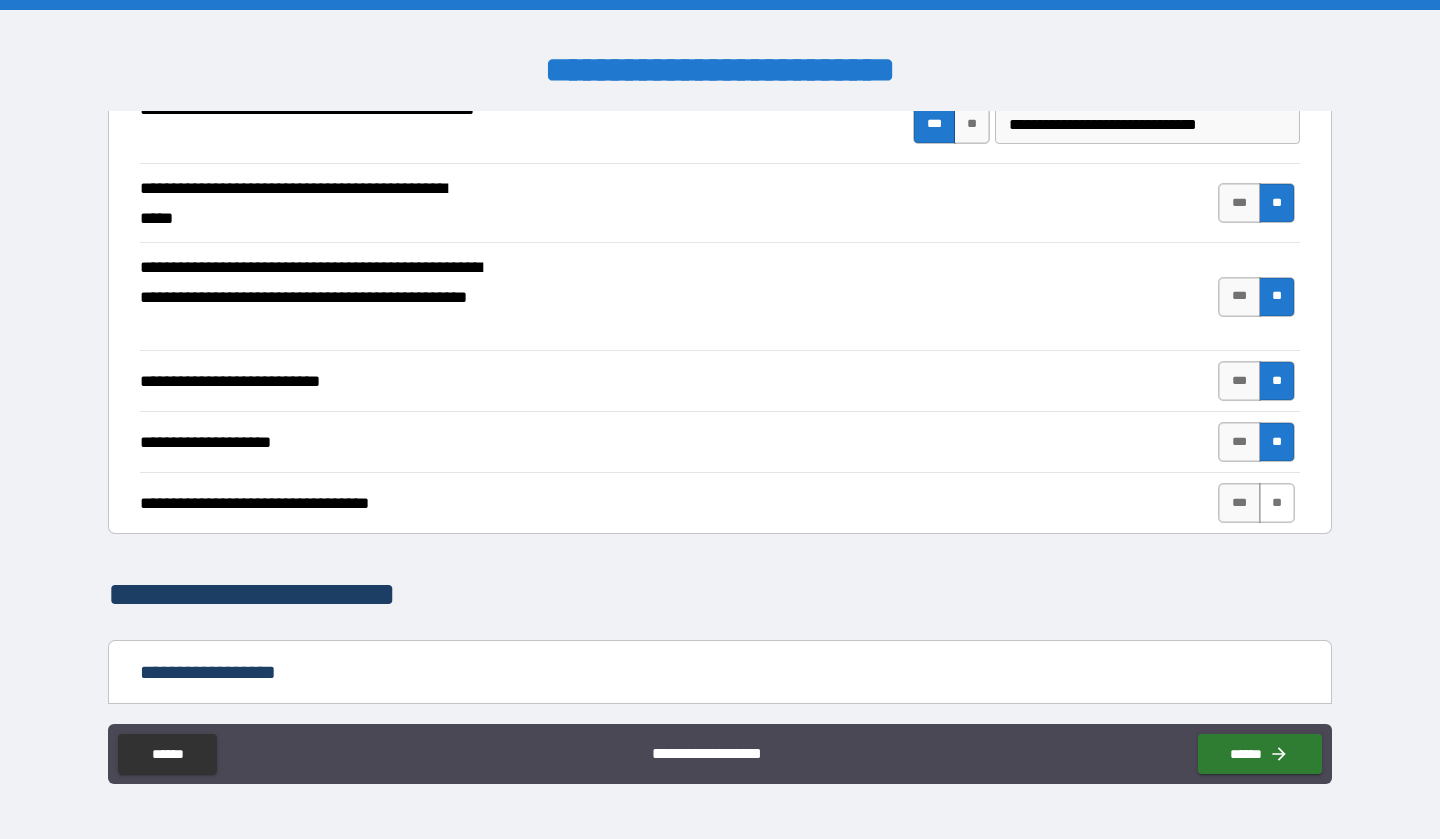 click on "**" at bounding box center (1277, 503) 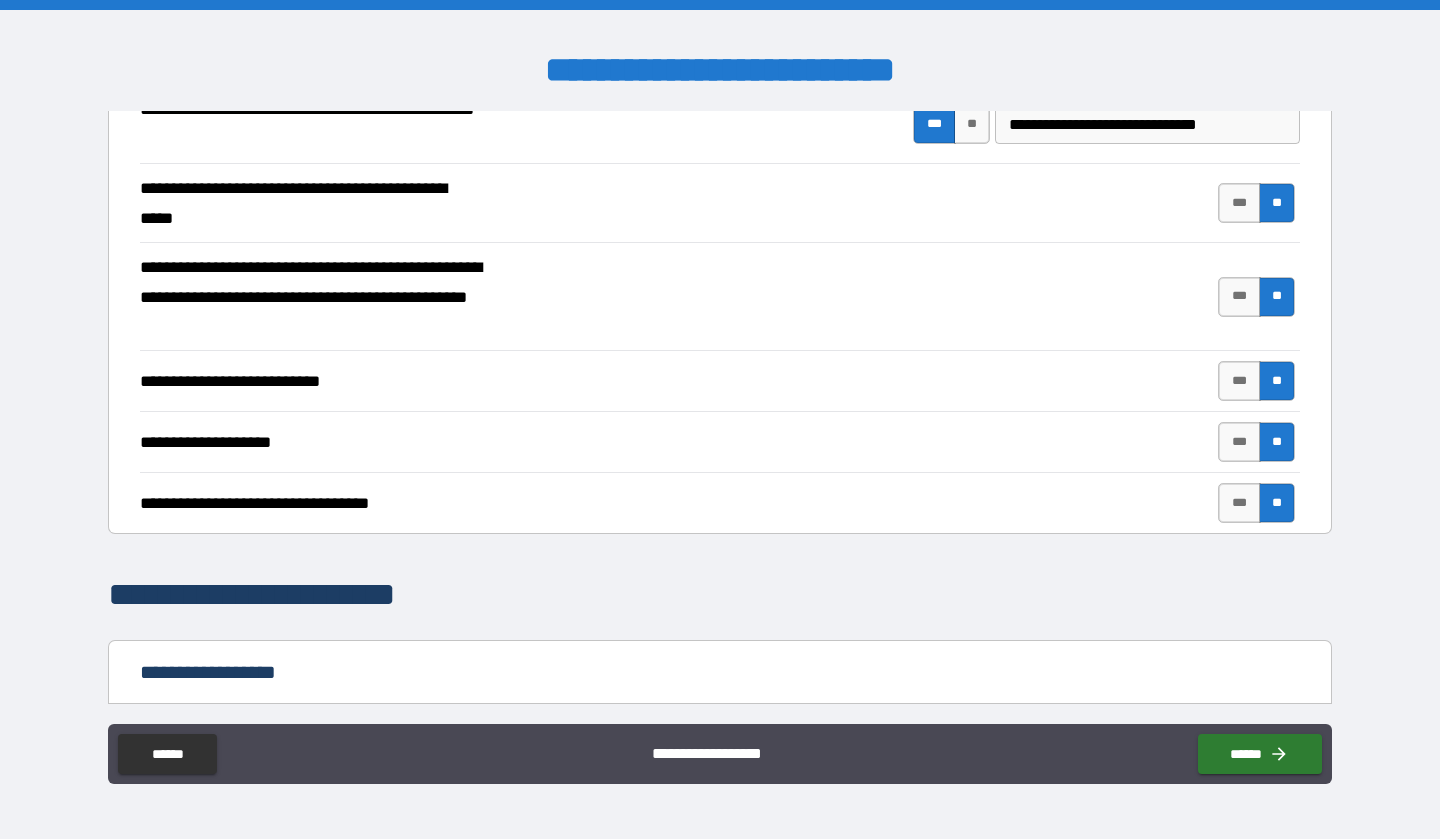 scroll, scrollTop: 829, scrollLeft: 0, axis: vertical 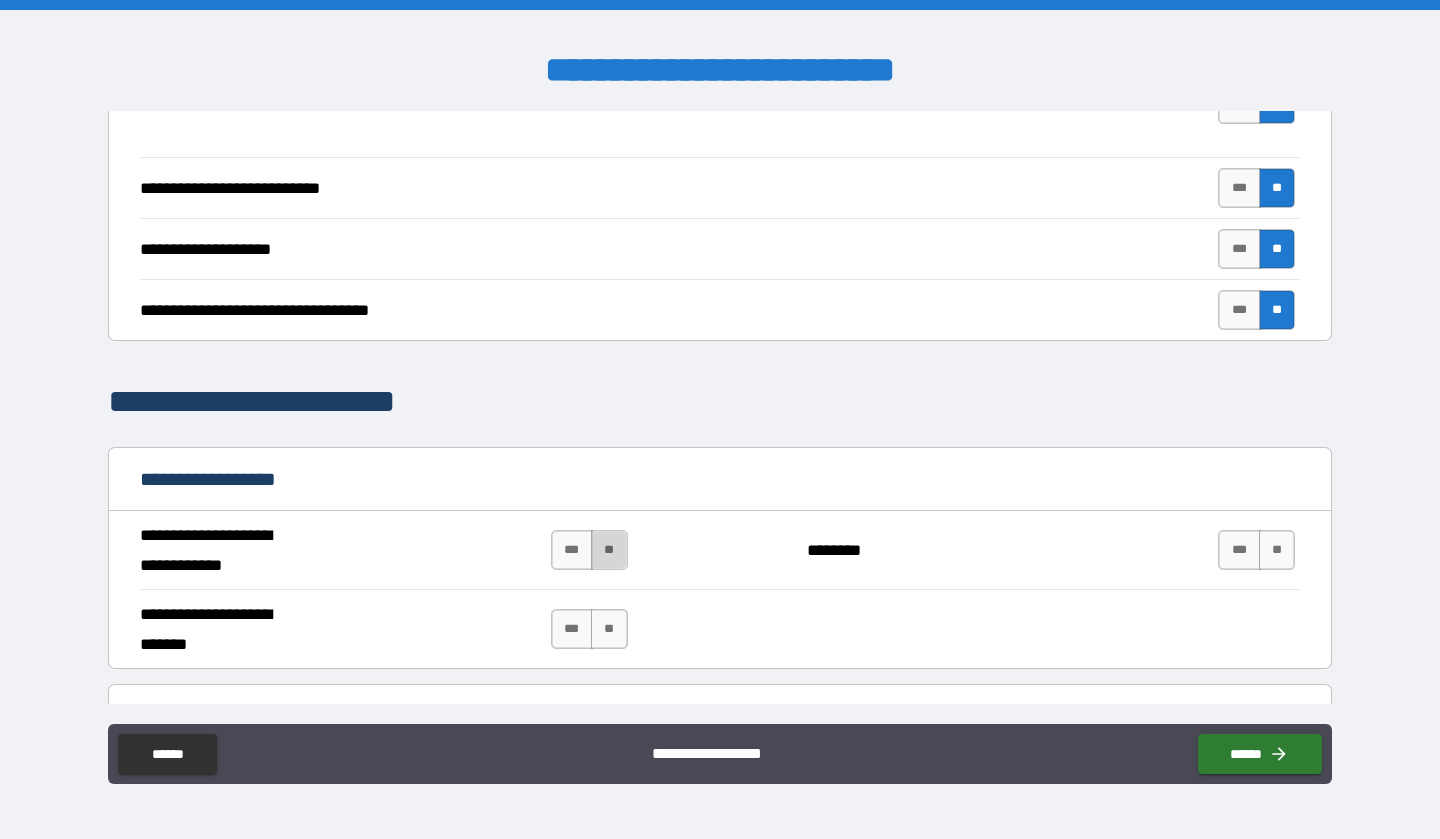 click on "**" at bounding box center [609, 550] 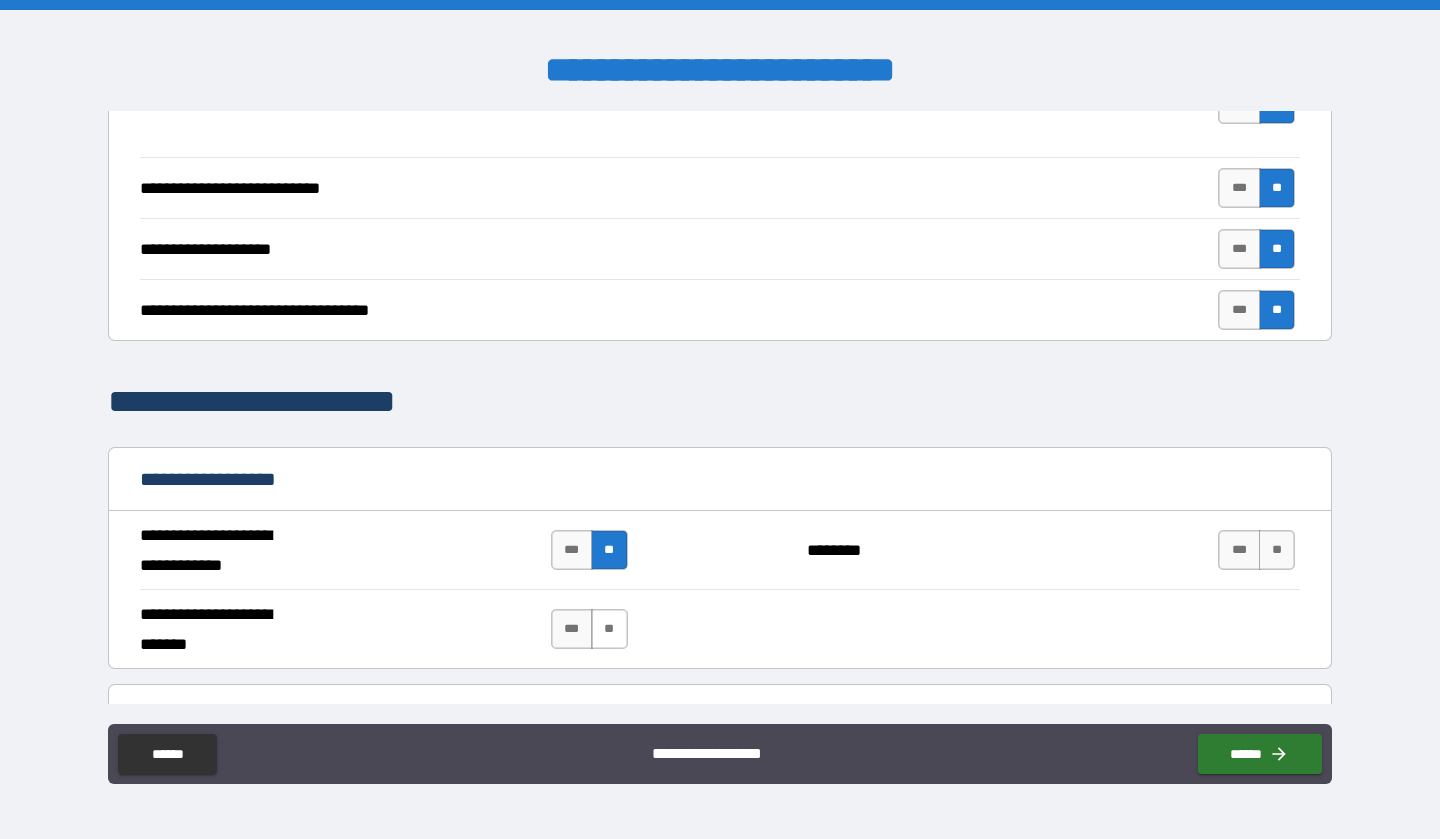 click on "**" at bounding box center (609, 629) 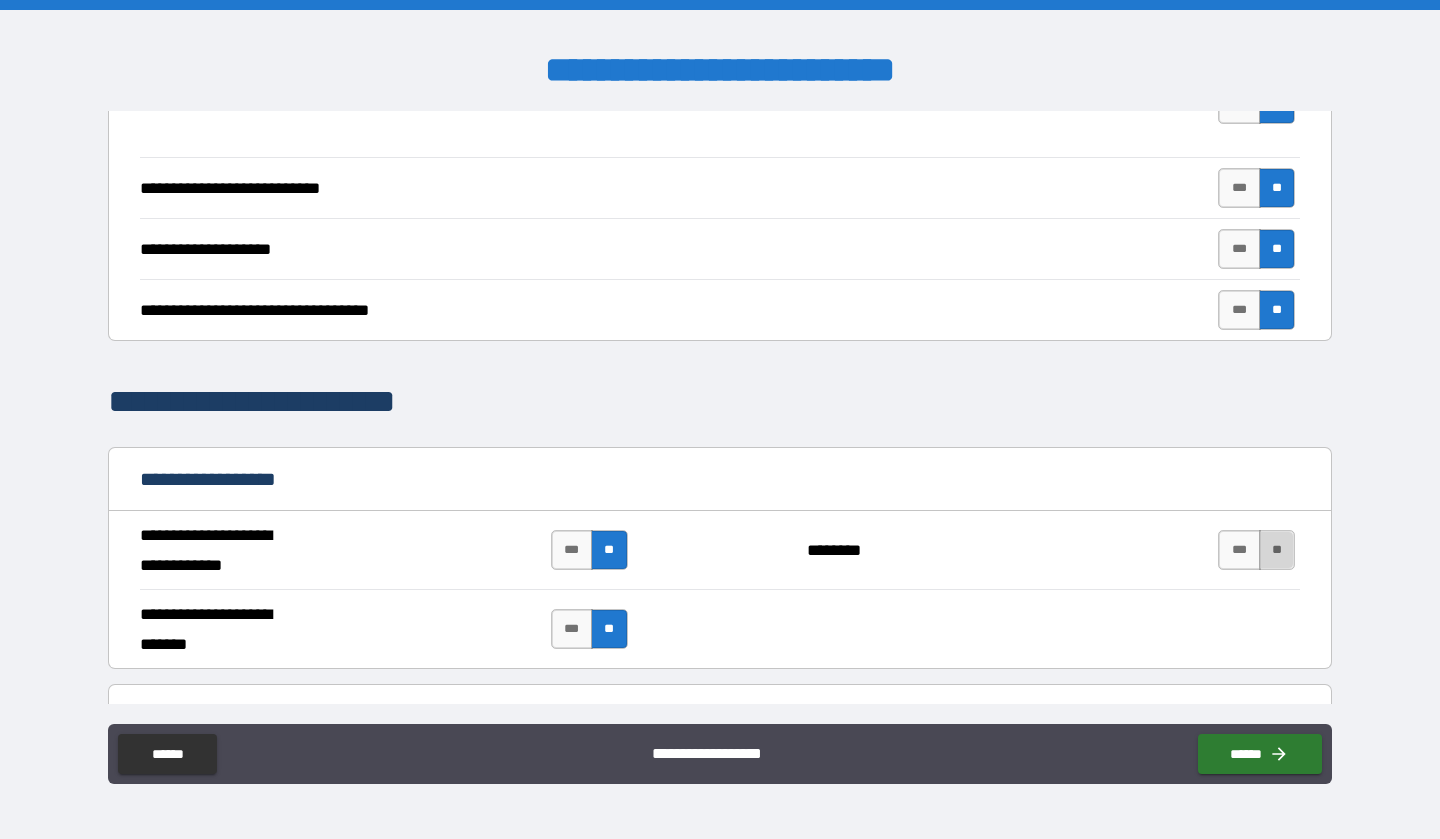 click on "**" at bounding box center [1277, 550] 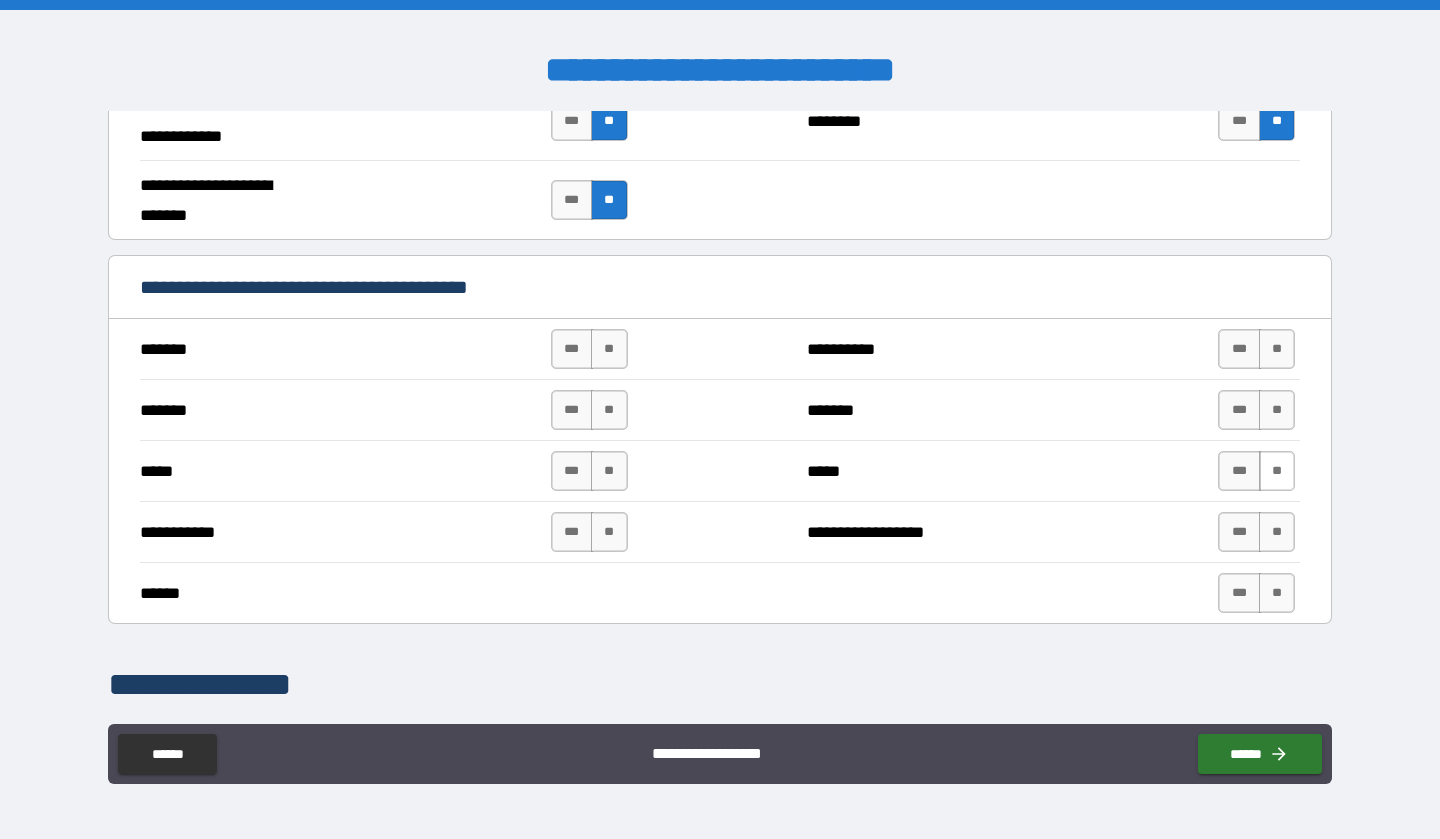 scroll, scrollTop: 1264, scrollLeft: 0, axis: vertical 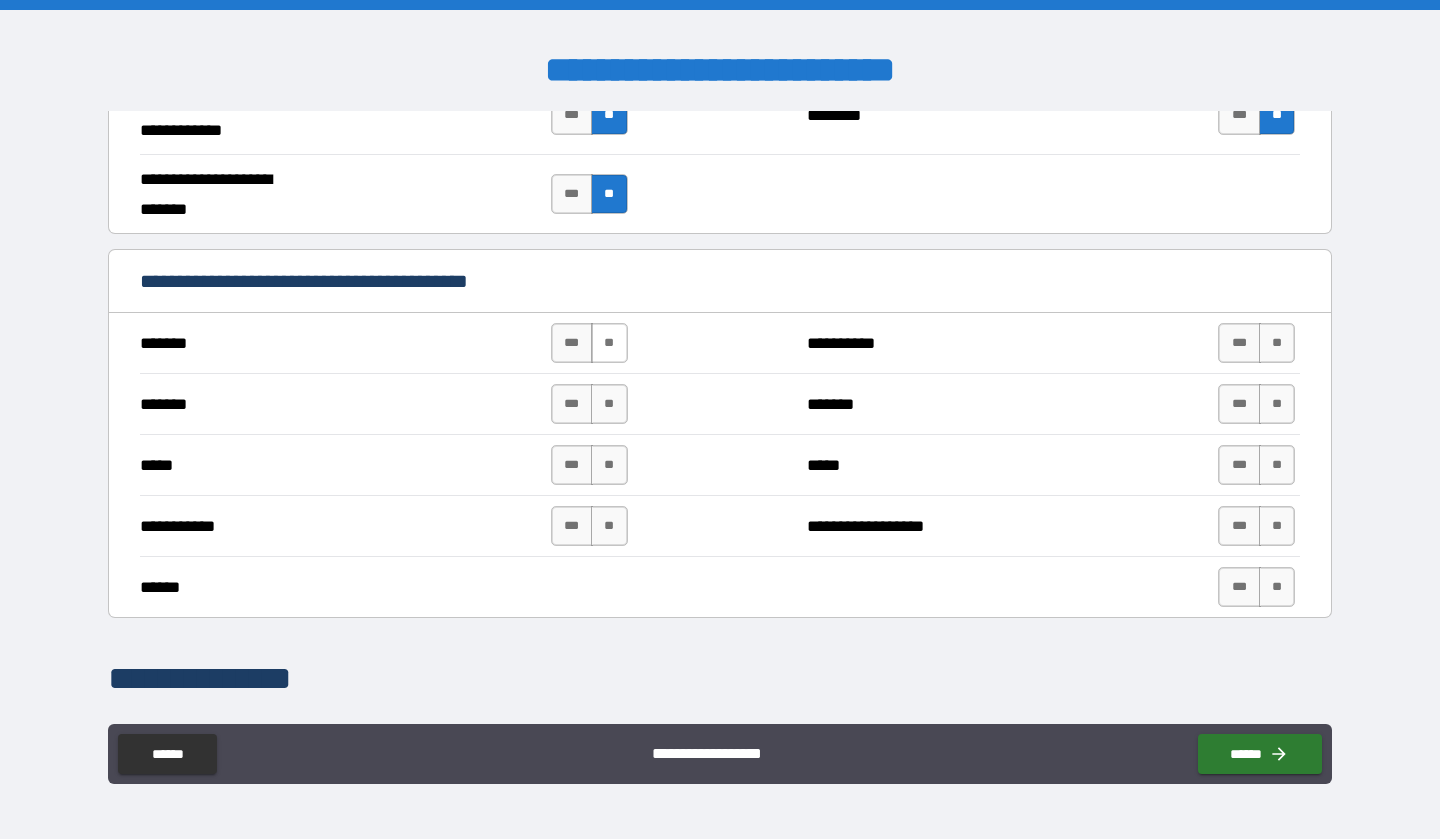 click on "**" at bounding box center (609, 343) 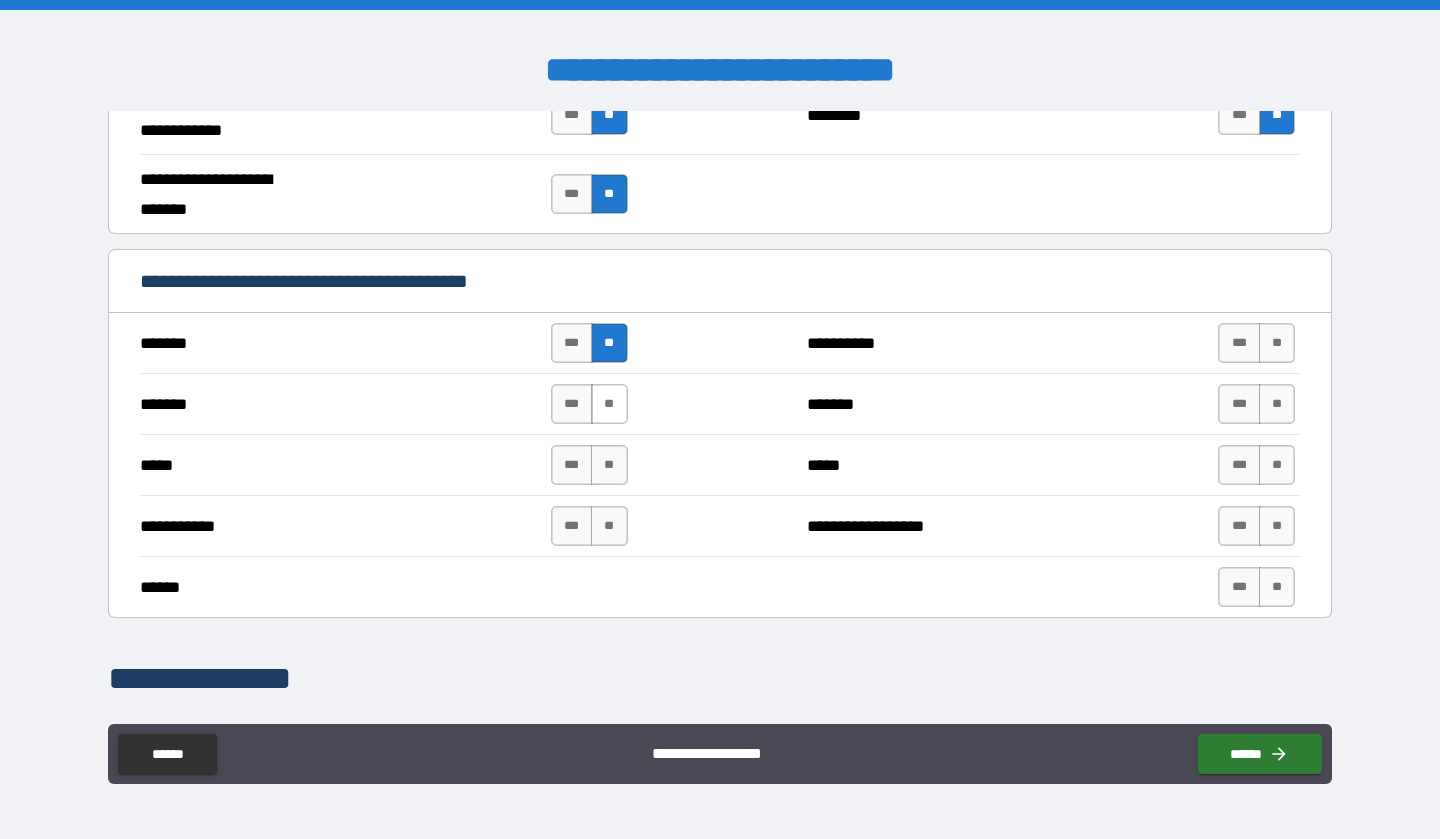 click on "**" at bounding box center (609, 404) 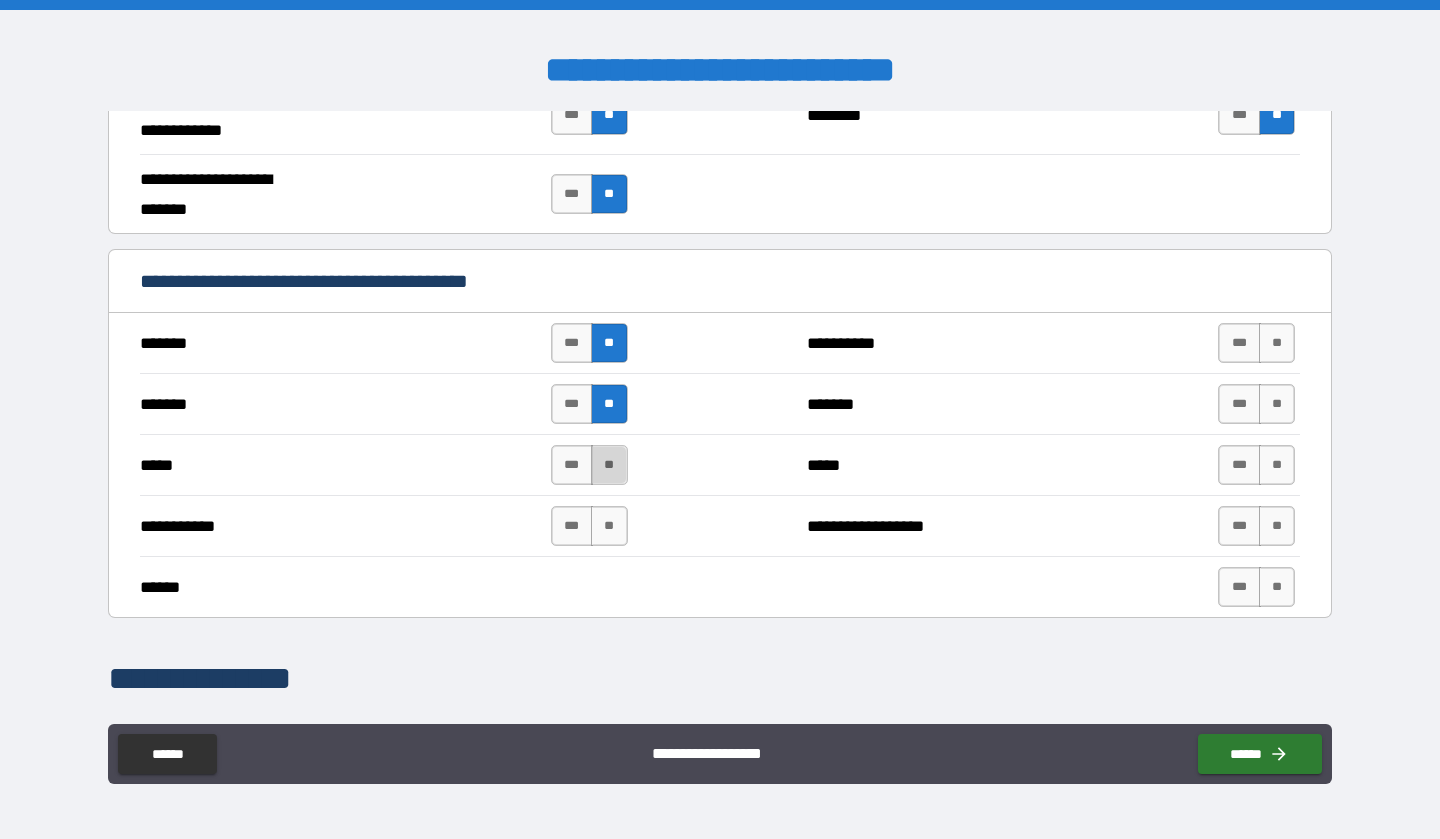 click on "**" at bounding box center (609, 465) 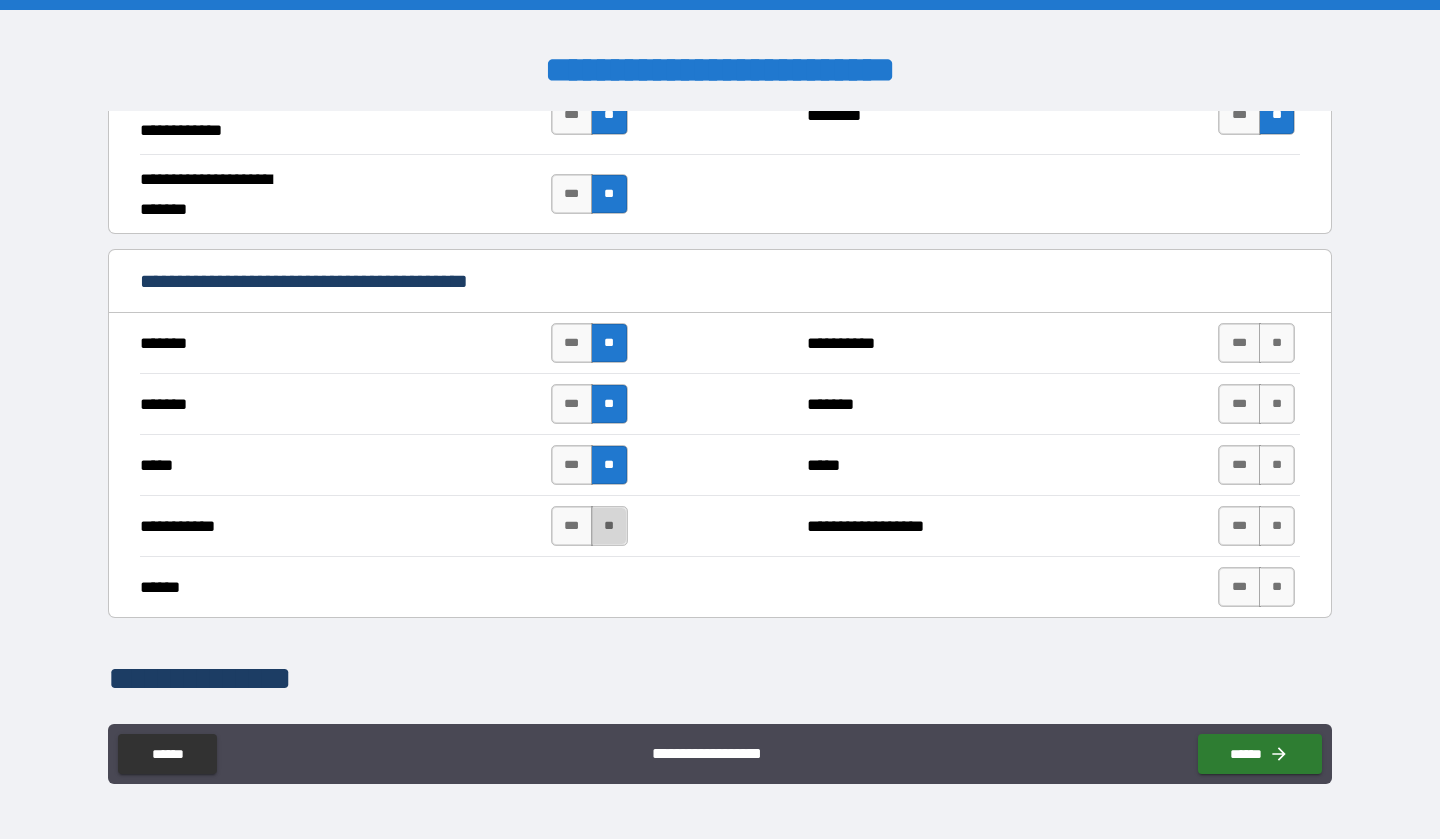 click on "**" at bounding box center (609, 526) 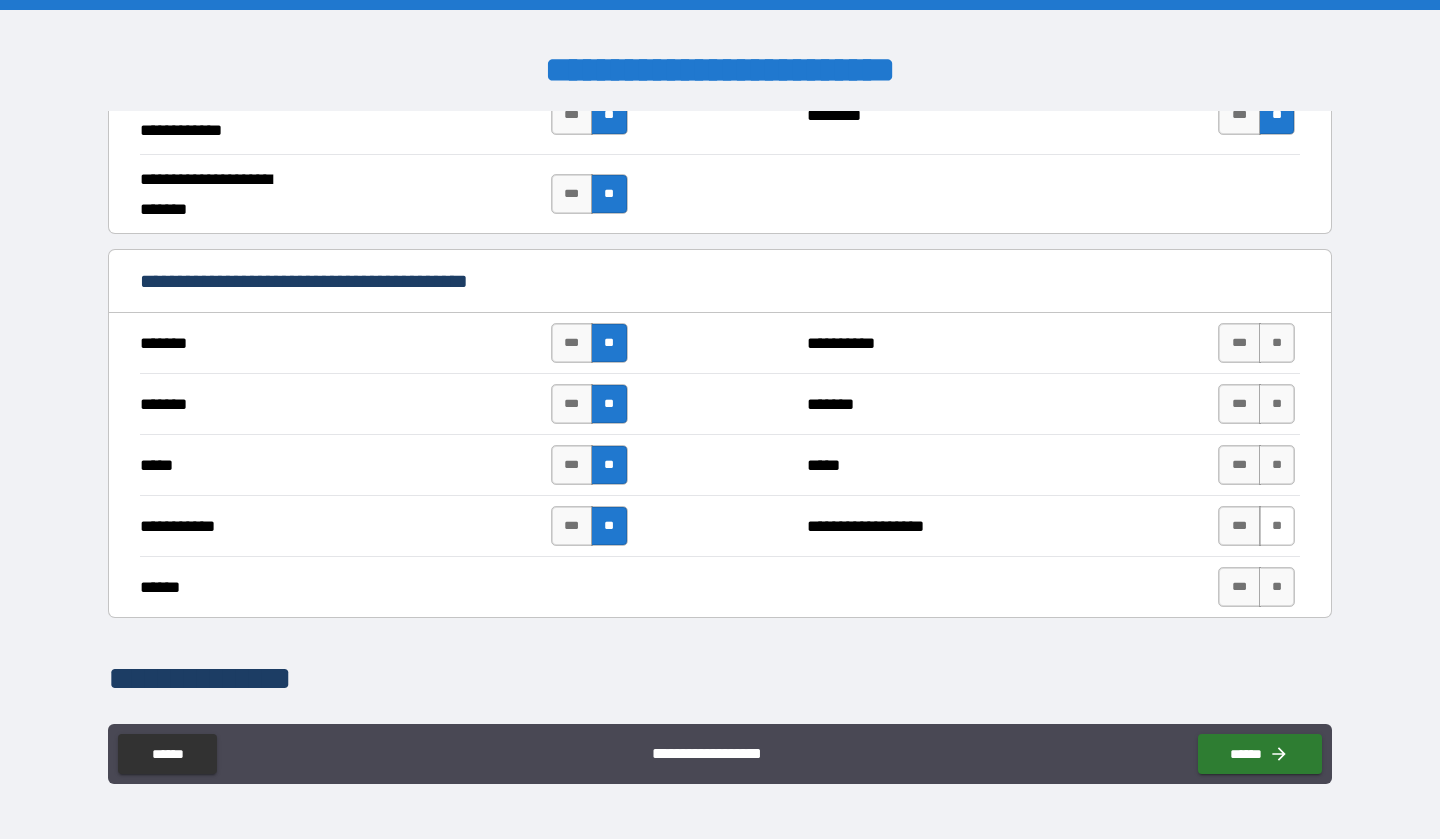 click on "**" at bounding box center [1277, 526] 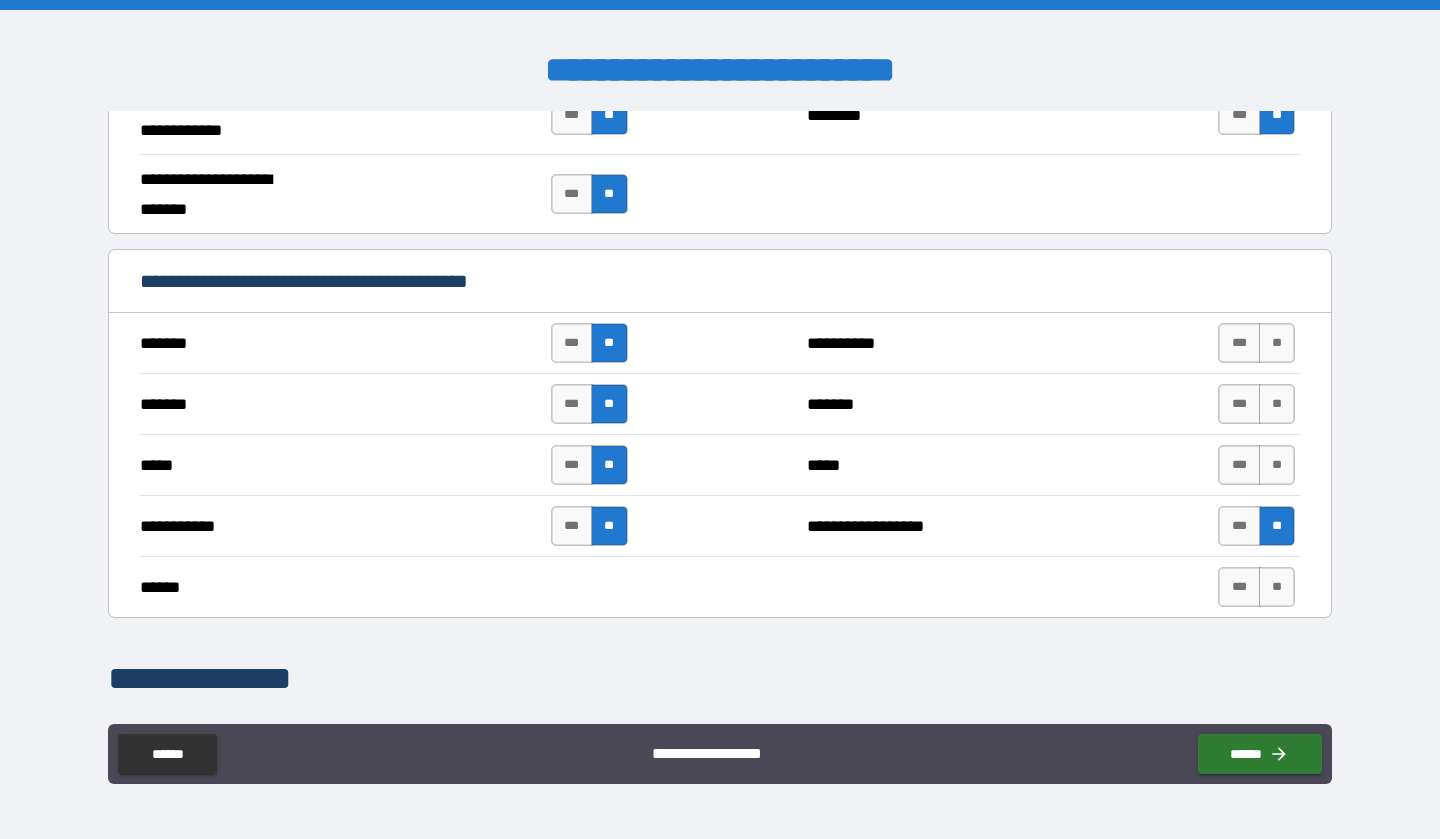 click on "*** **" at bounding box center [1256, 465] 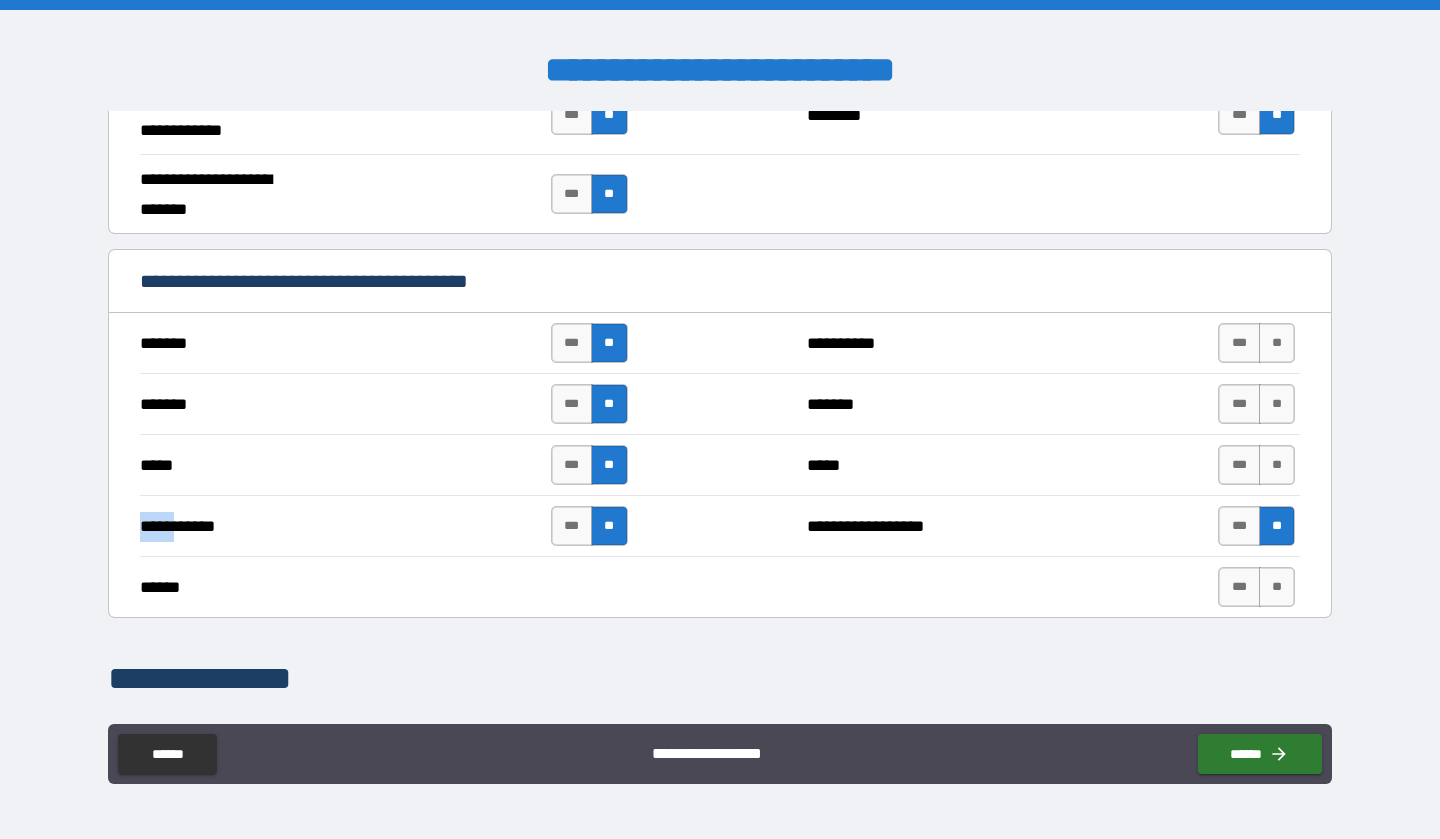 click on "*** **" at bounding box center (1256, 465) 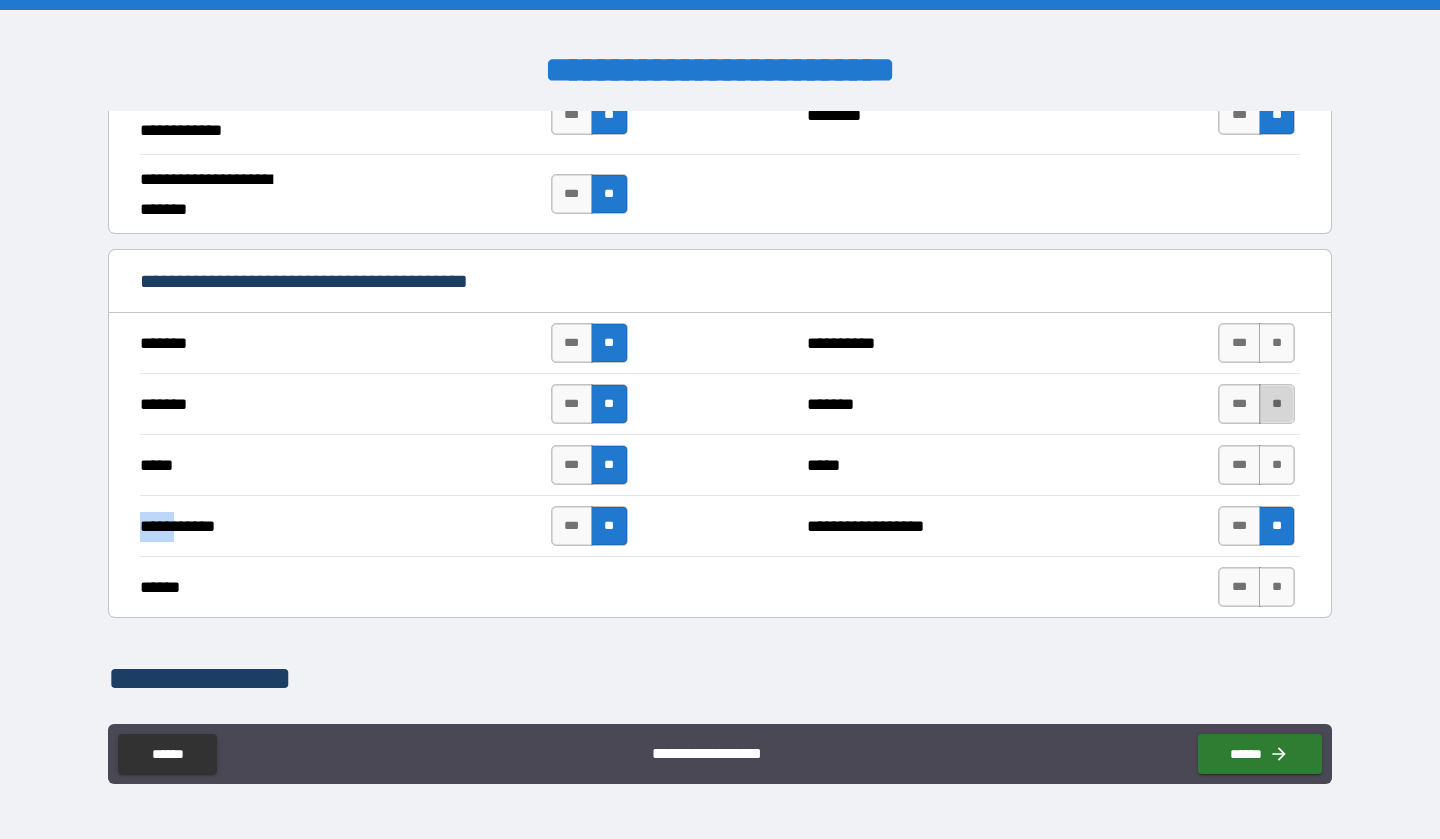 click on "**" at bounding box center [1277, 404] 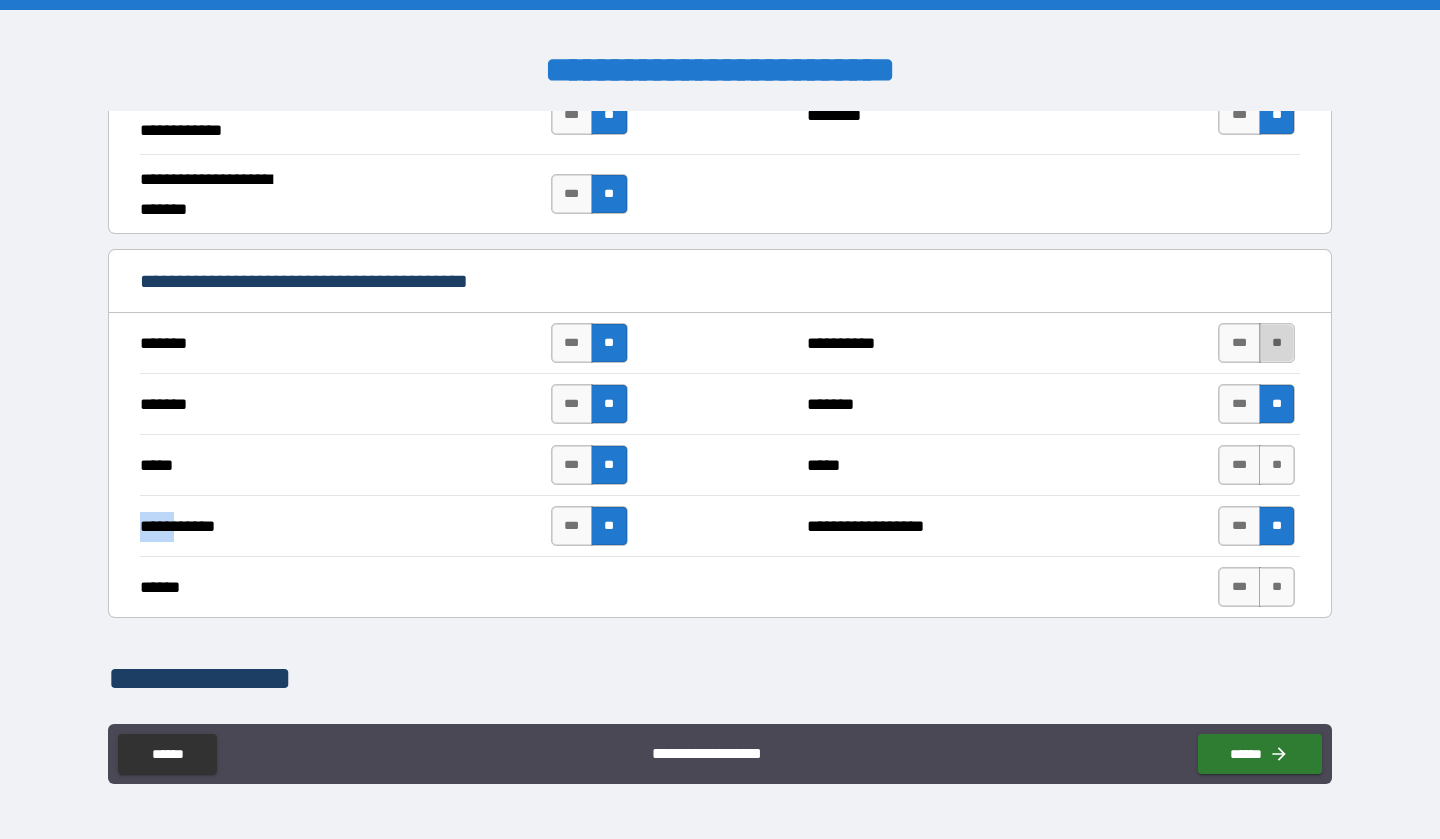 click on "**" at bounding box center (1277, 343) 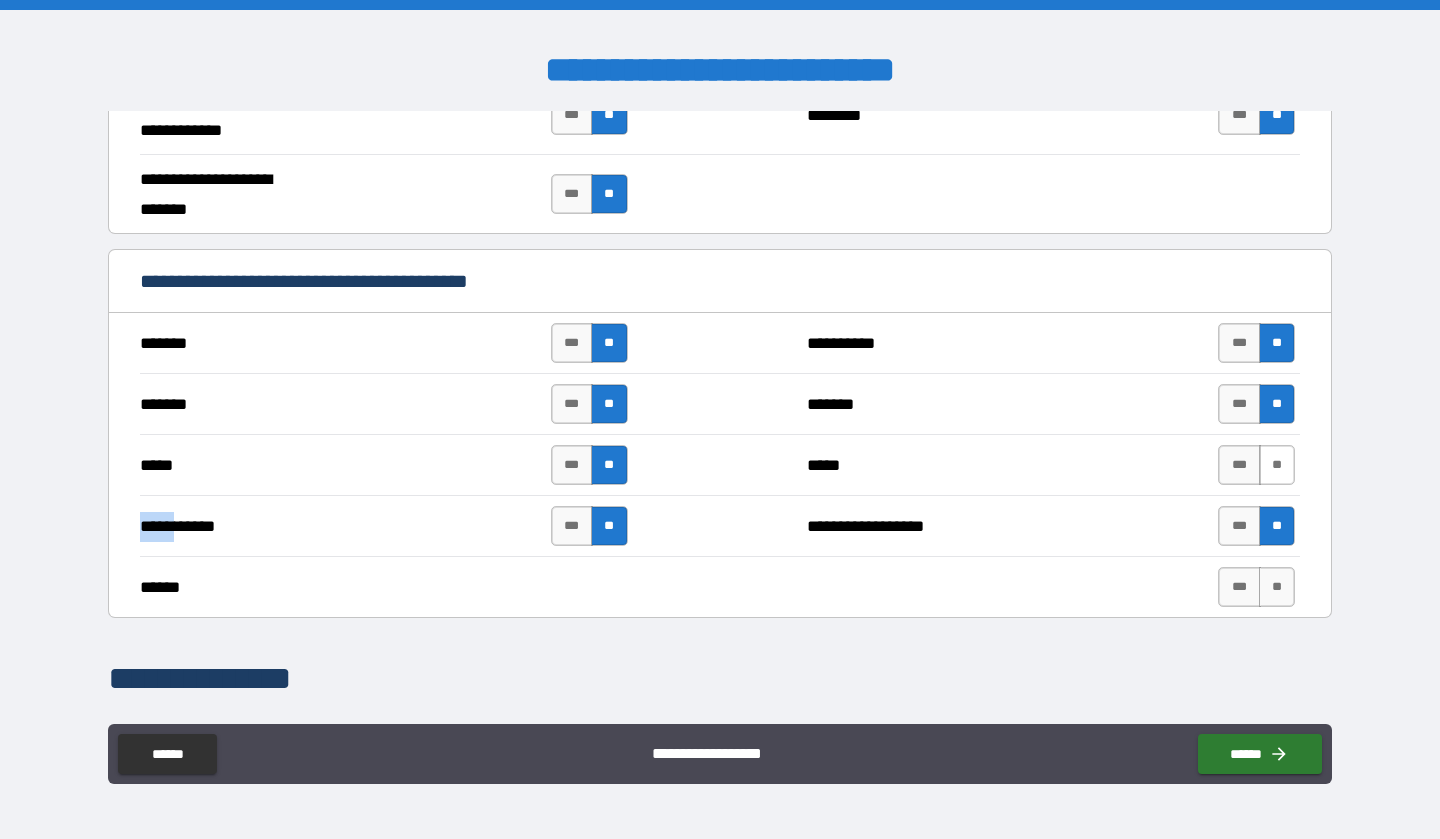 click on "**" at bounding box center [1277, 465] 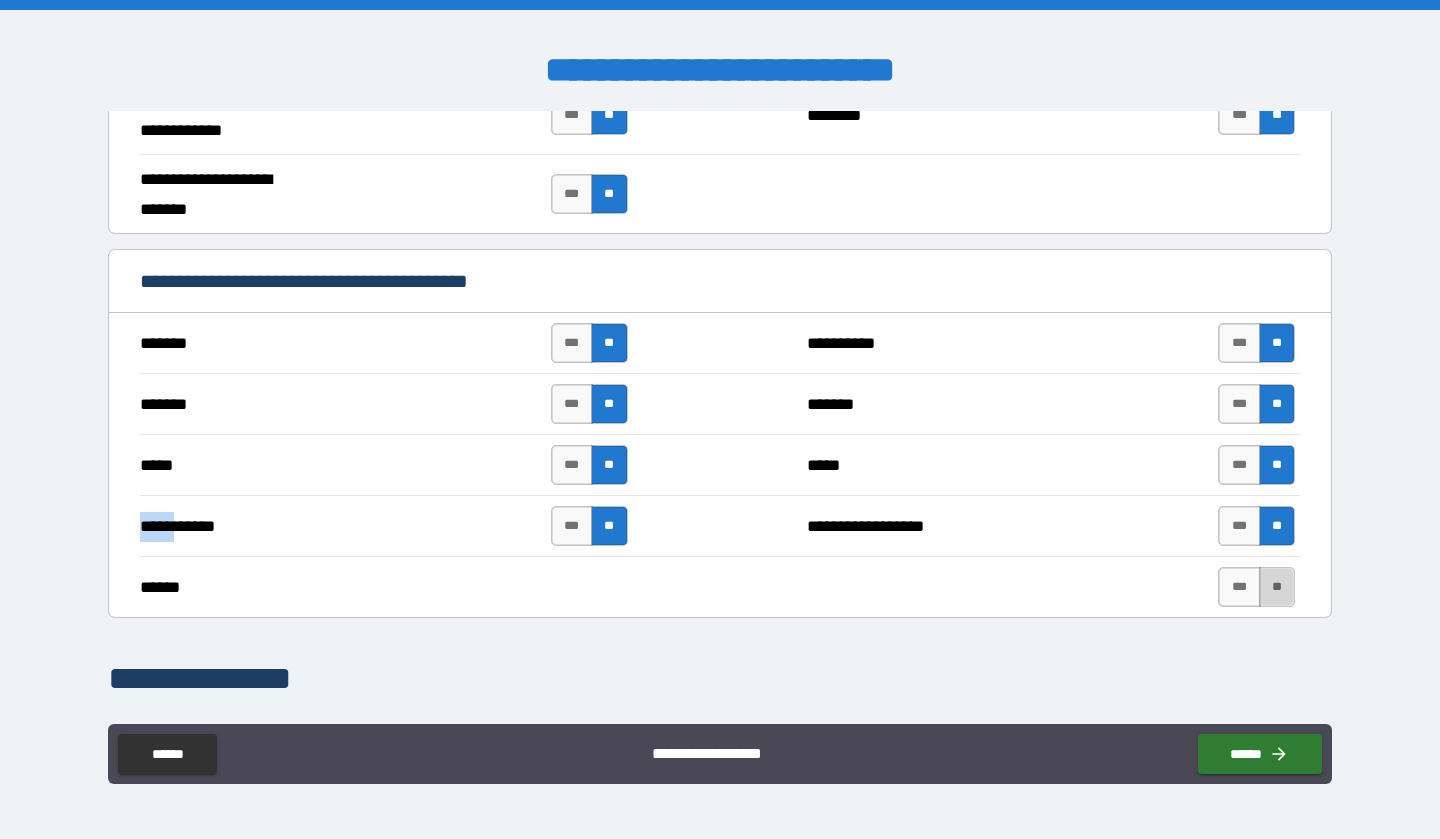 click on "**" at bounding box center (1277, 587) 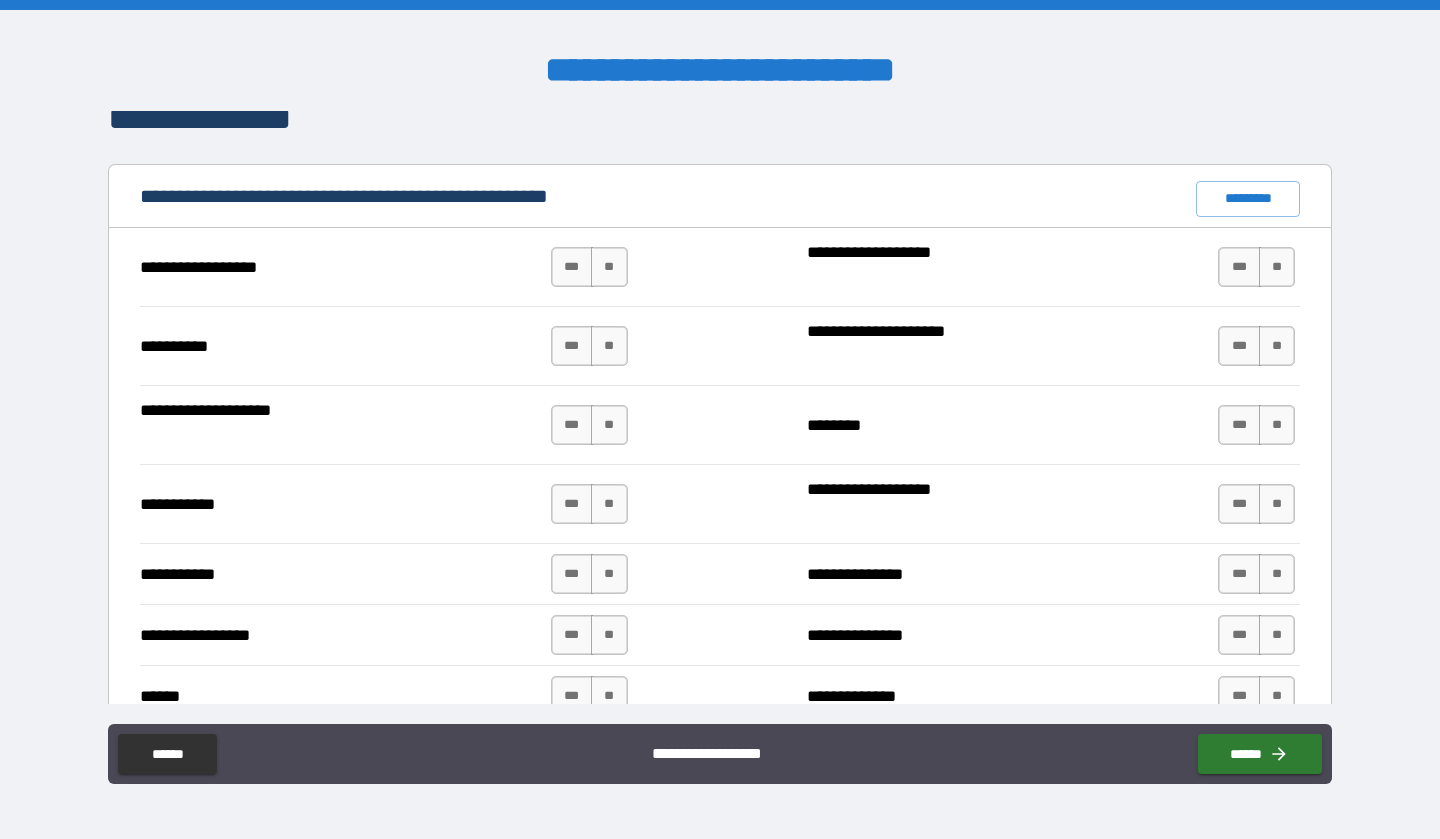 scroll, scrollTop: 1826, scrollLeft: 0, axis: vertical 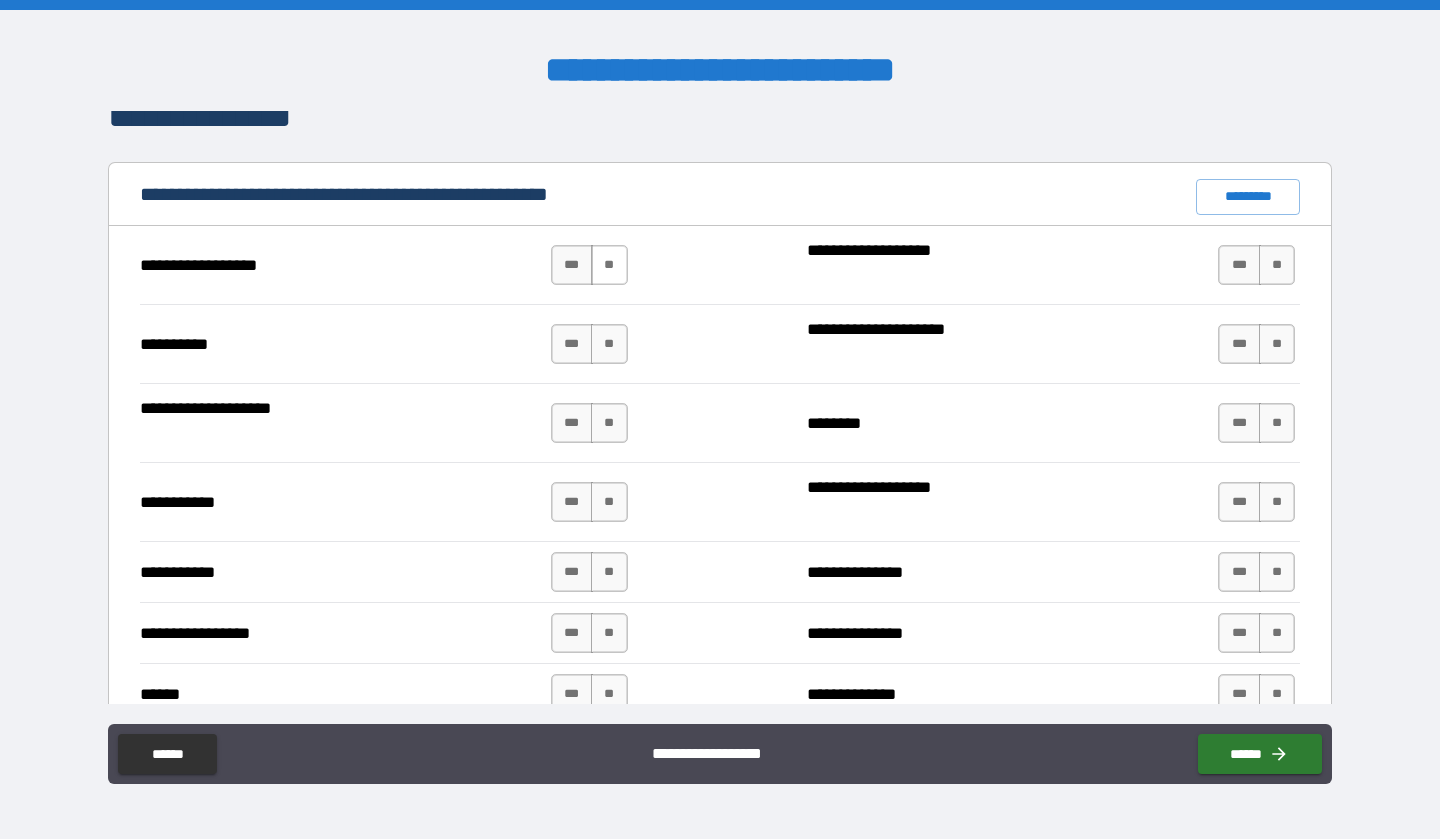 click on "**" at bounding box center (609, 265) 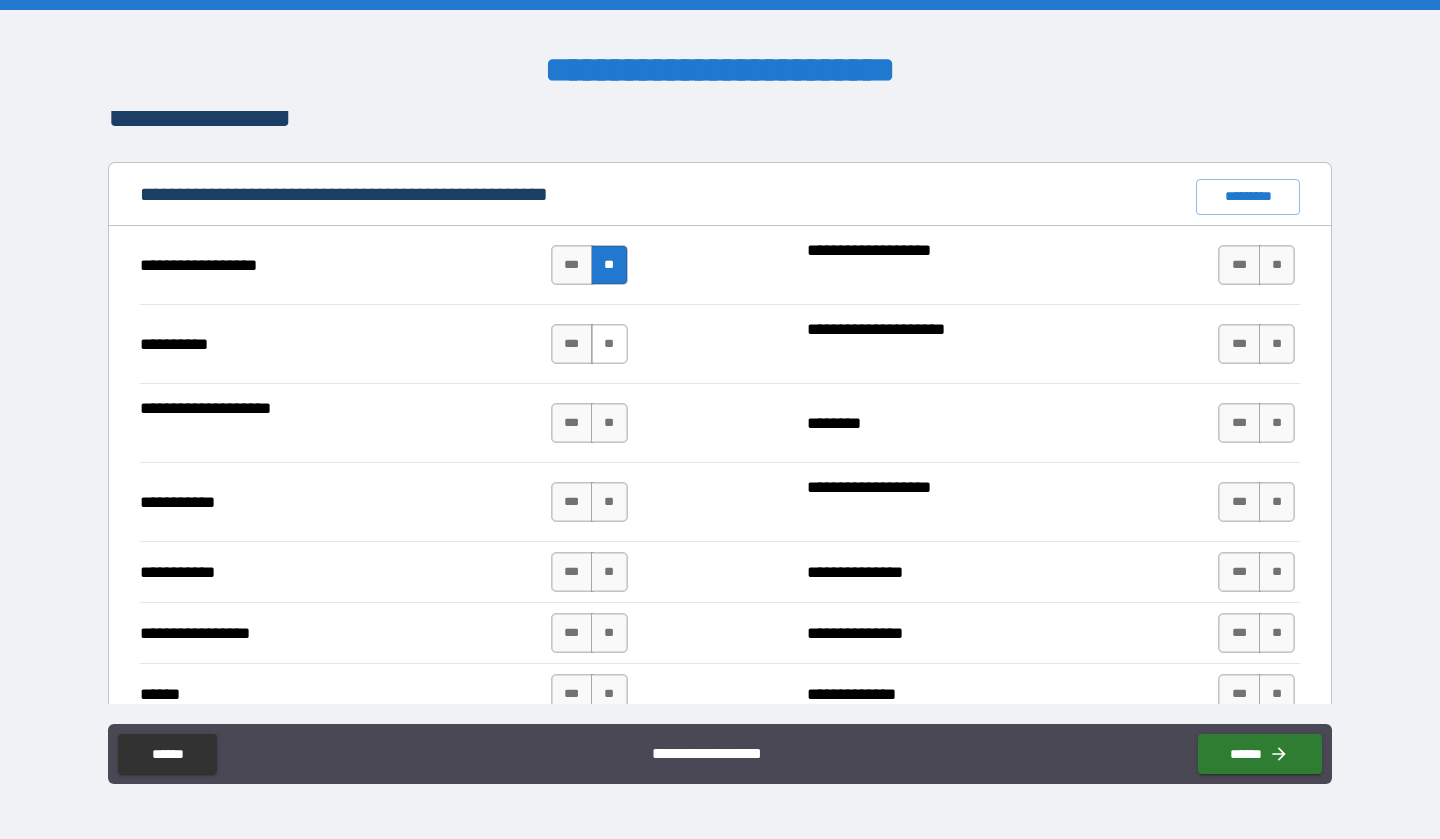 click on "**" at bounding box center [609, 344] 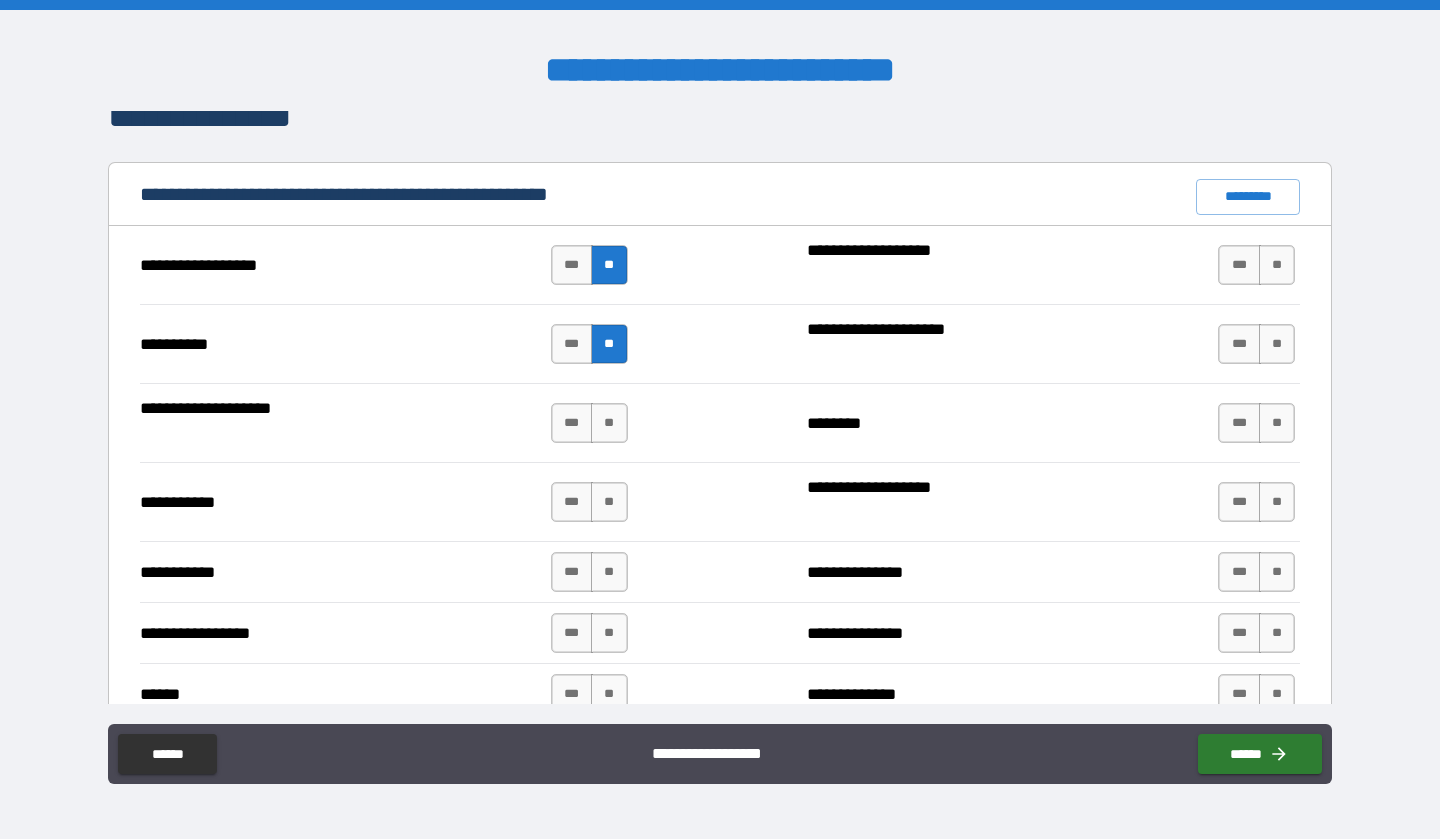 click on "**********" at bounding box center [720, 422] 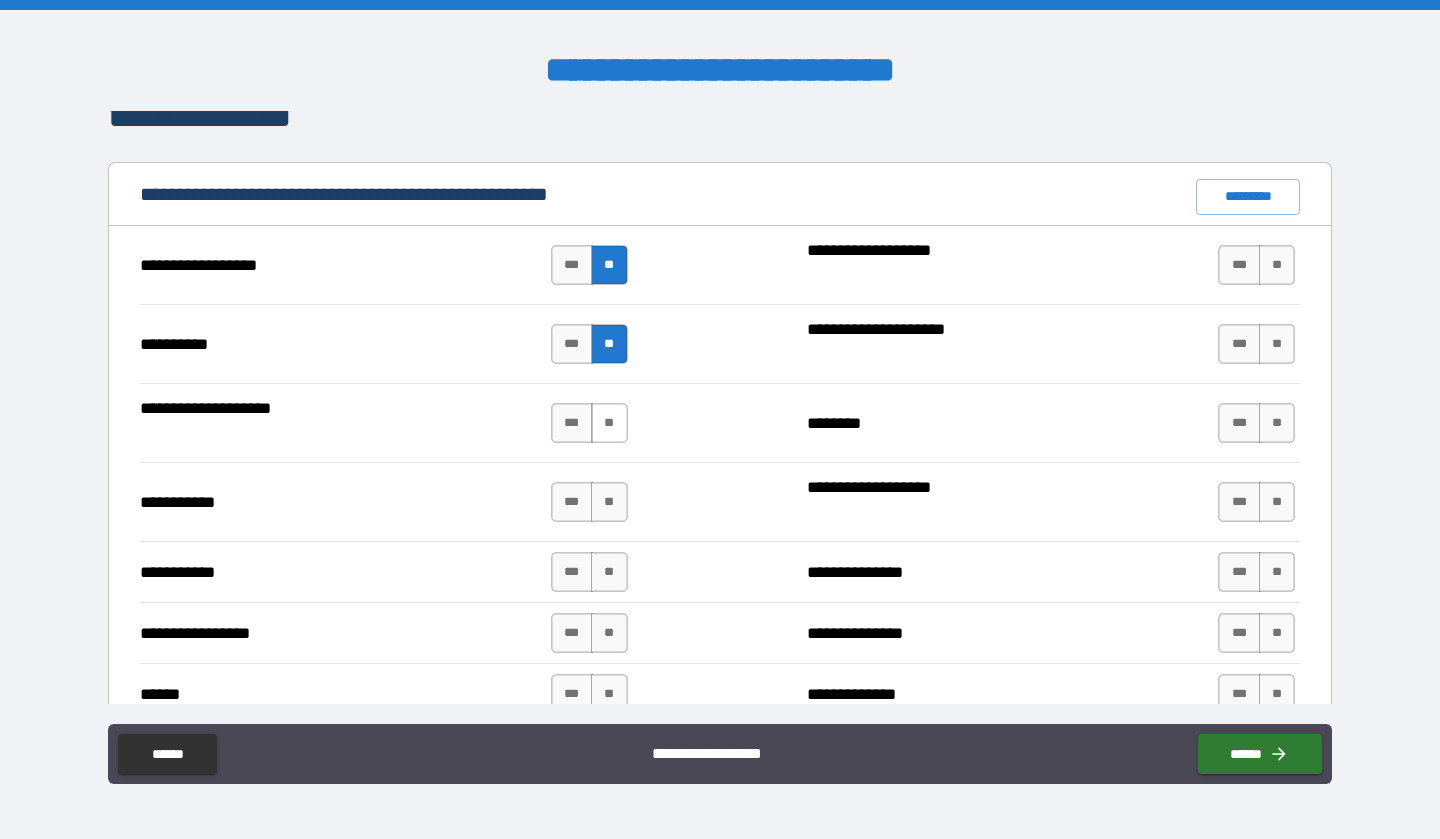 click on "*** **" at bounding box center [592, 423] 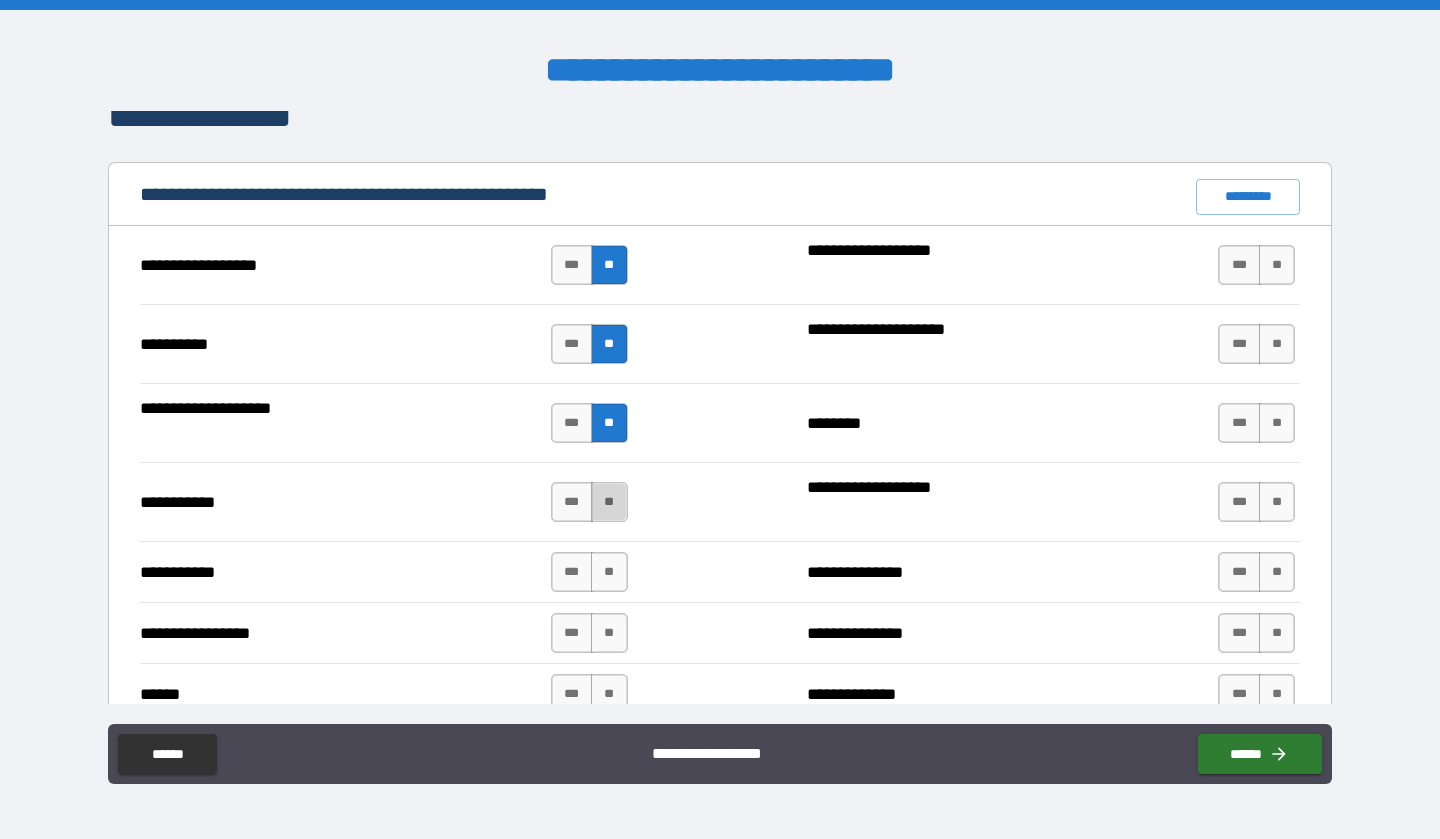 click on "**" at bounding box center (609, 502) 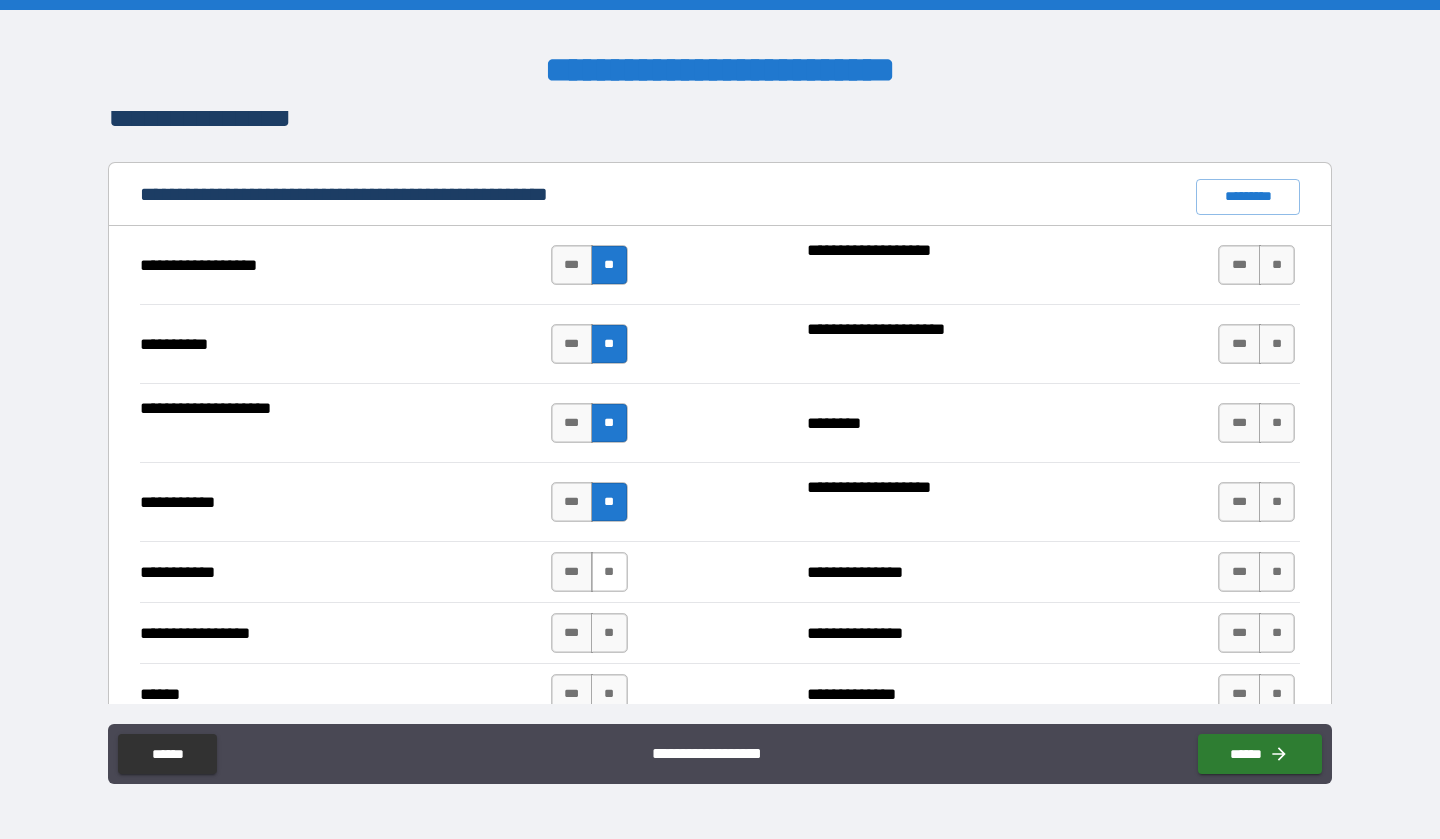click on "**" at bounding box center [609, 572] 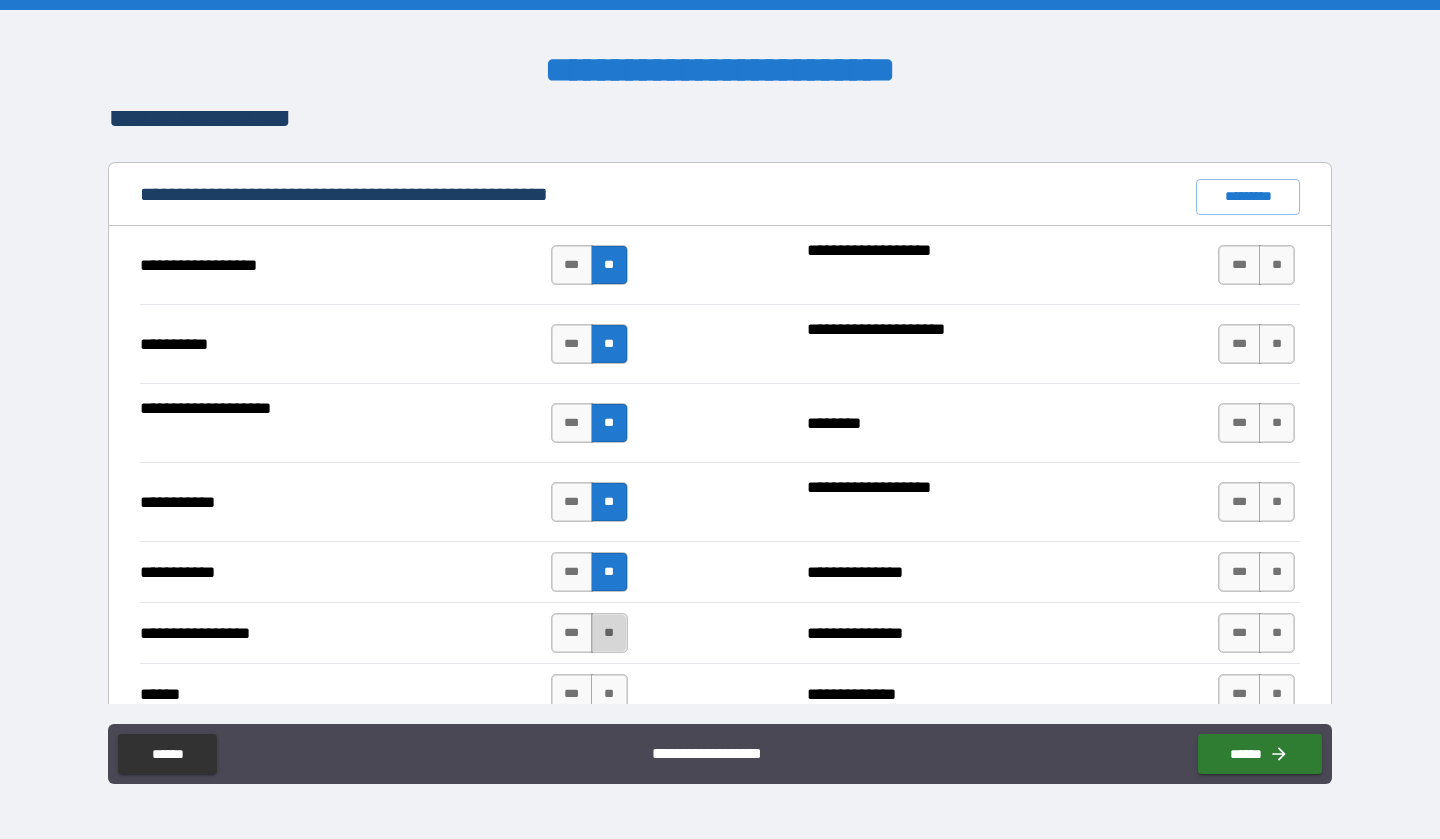 click on "**" at bounding box center [609, 633] 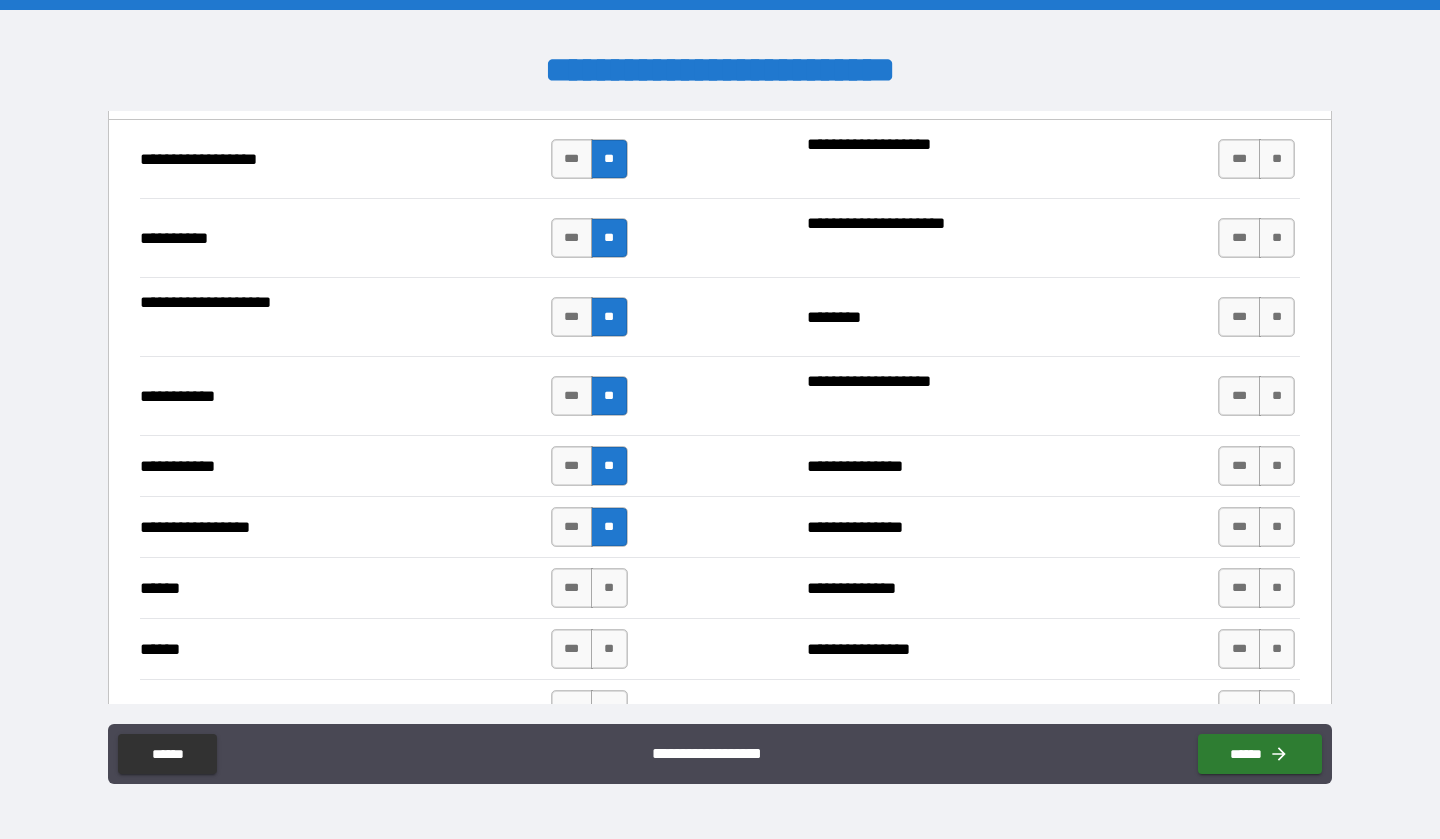 scroll, scrollTop: 1931, scrollLeft: 0, axis: vertical 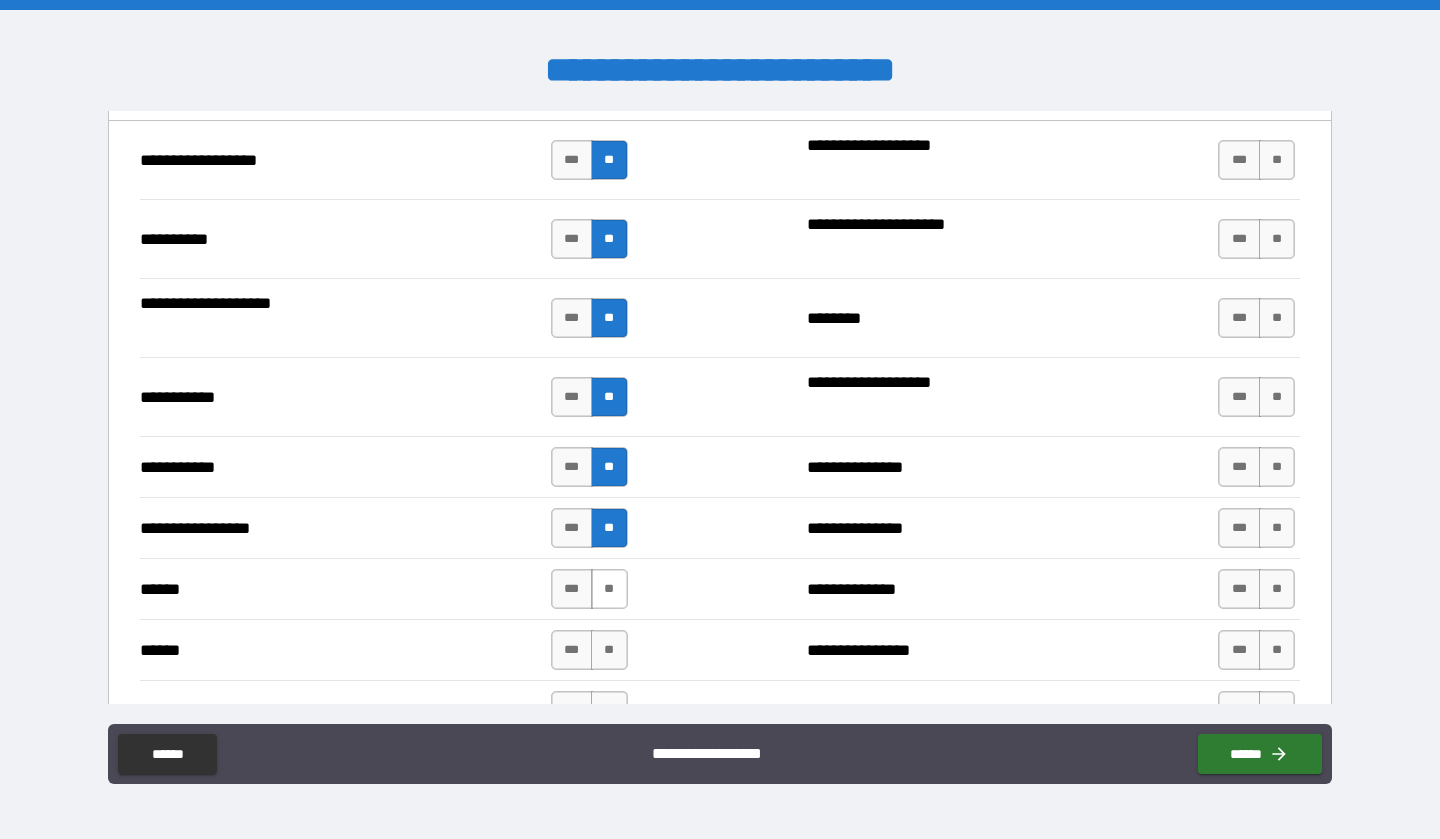 click on "**" at bounding box center (609, 589) 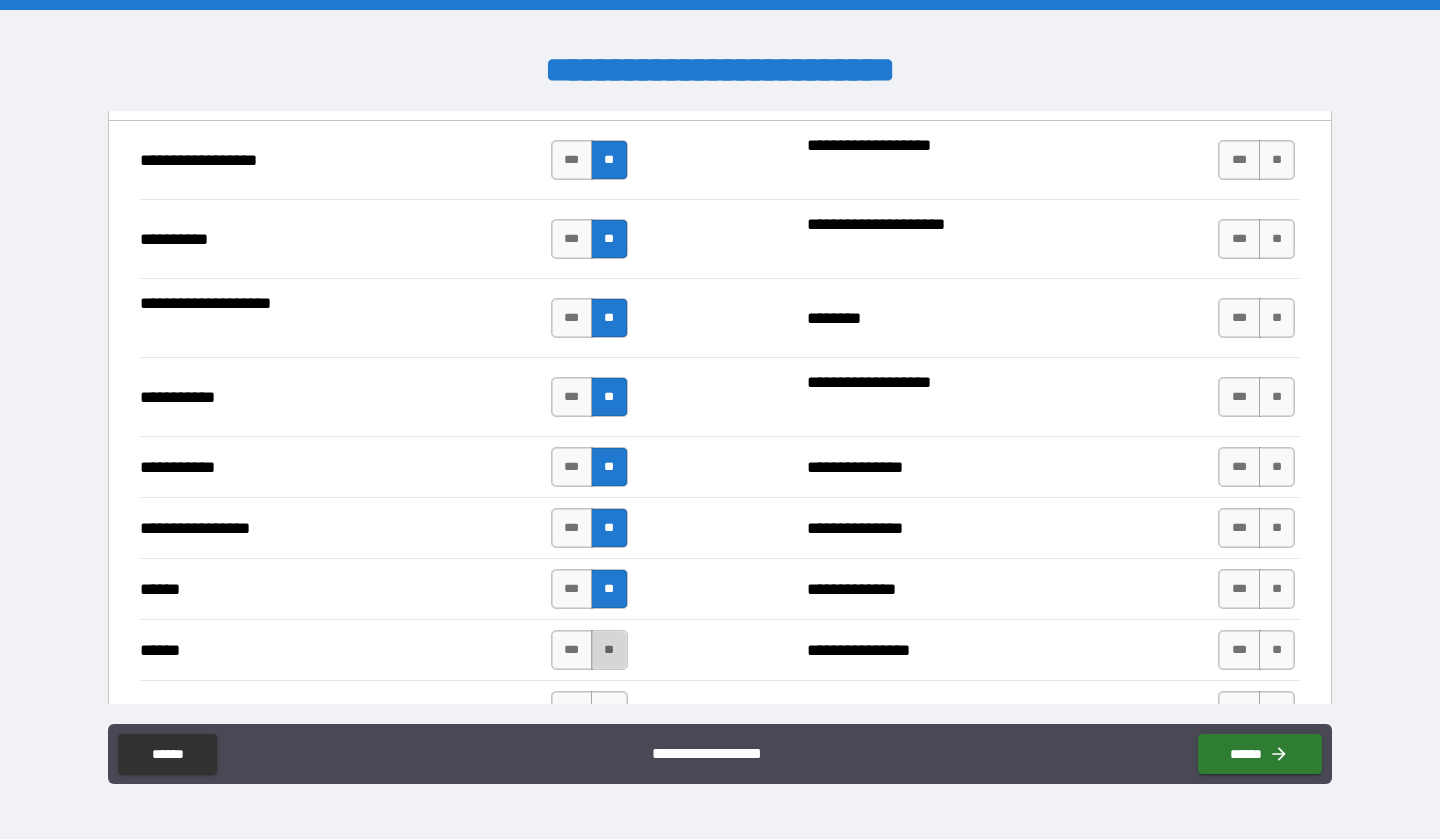 click on "**" at bounding box center (609, 650) 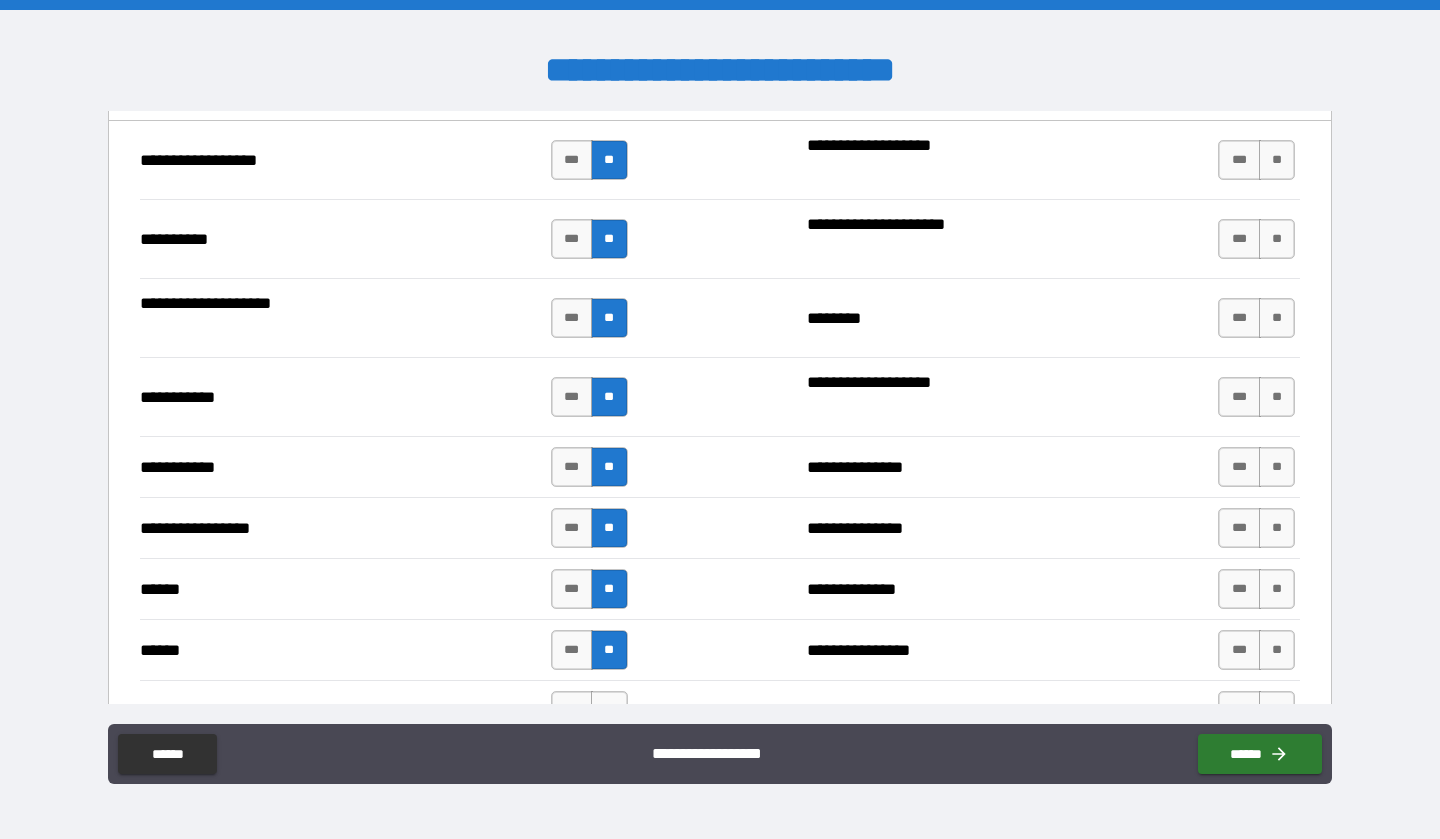 scroll, scrollTop: 2192, scrollLeft: 0, axis: vertical 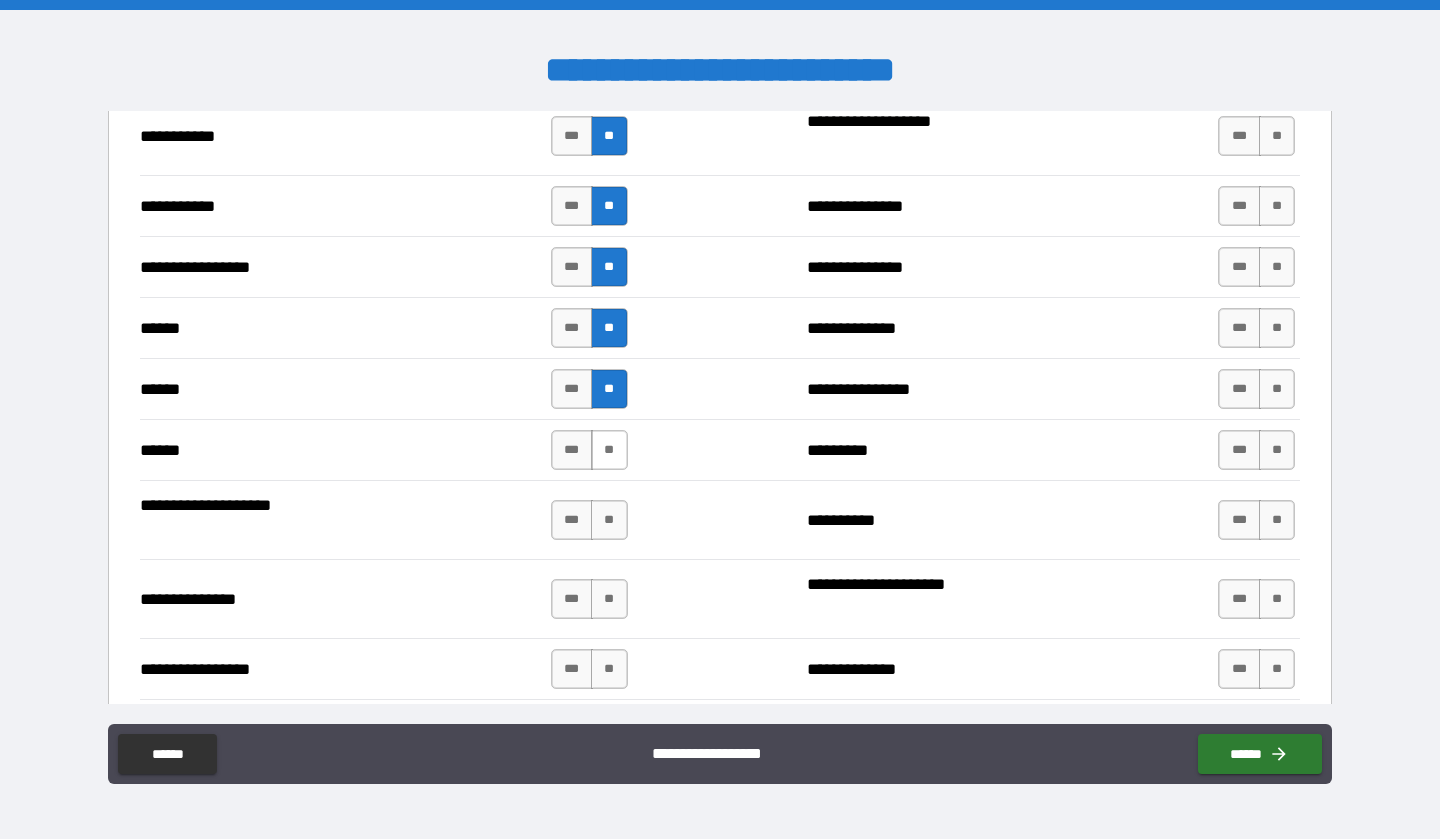 click on "**" at bounding box center (609, 450) 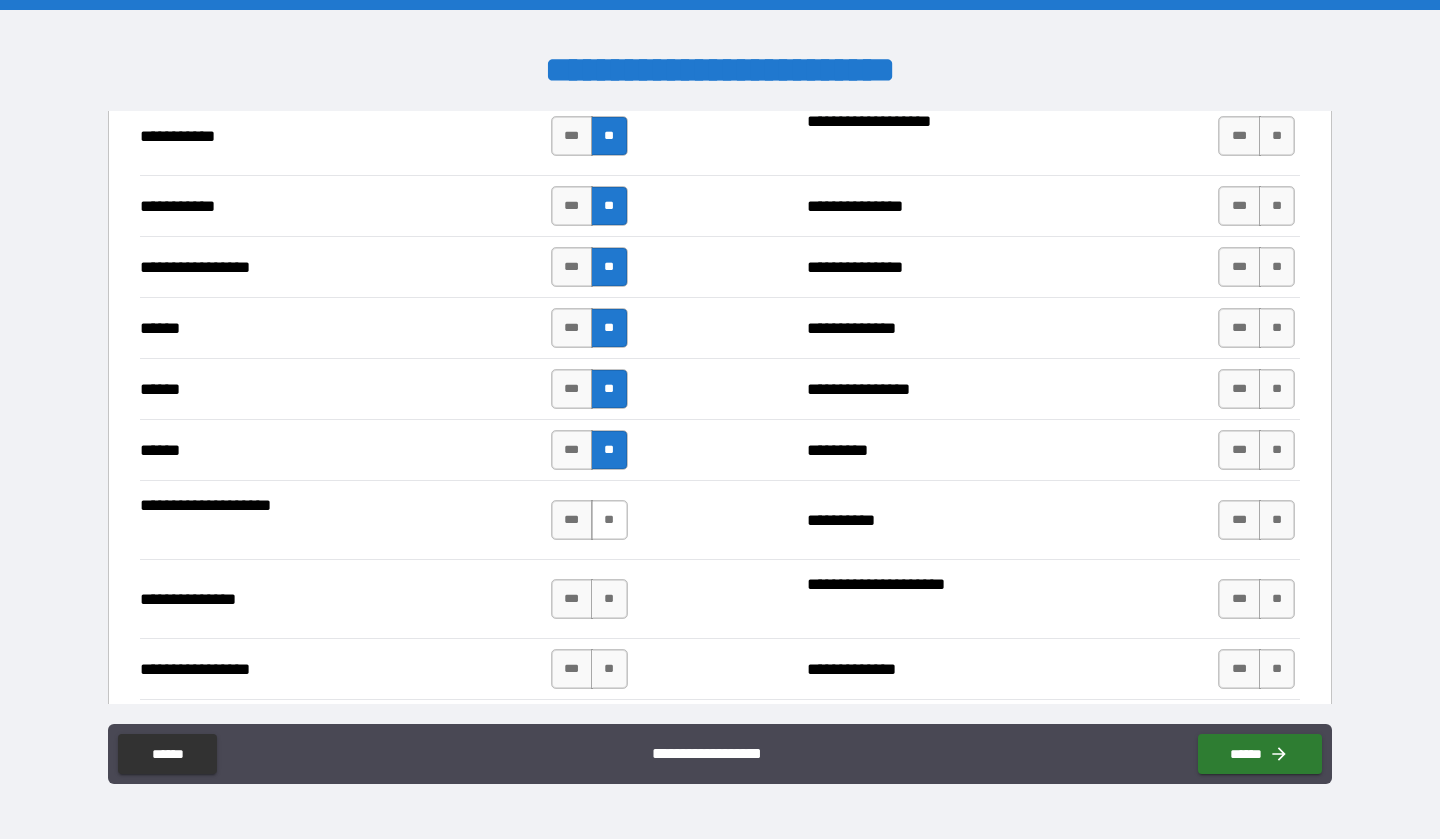 click on "**" at bounding box center [609, 520] 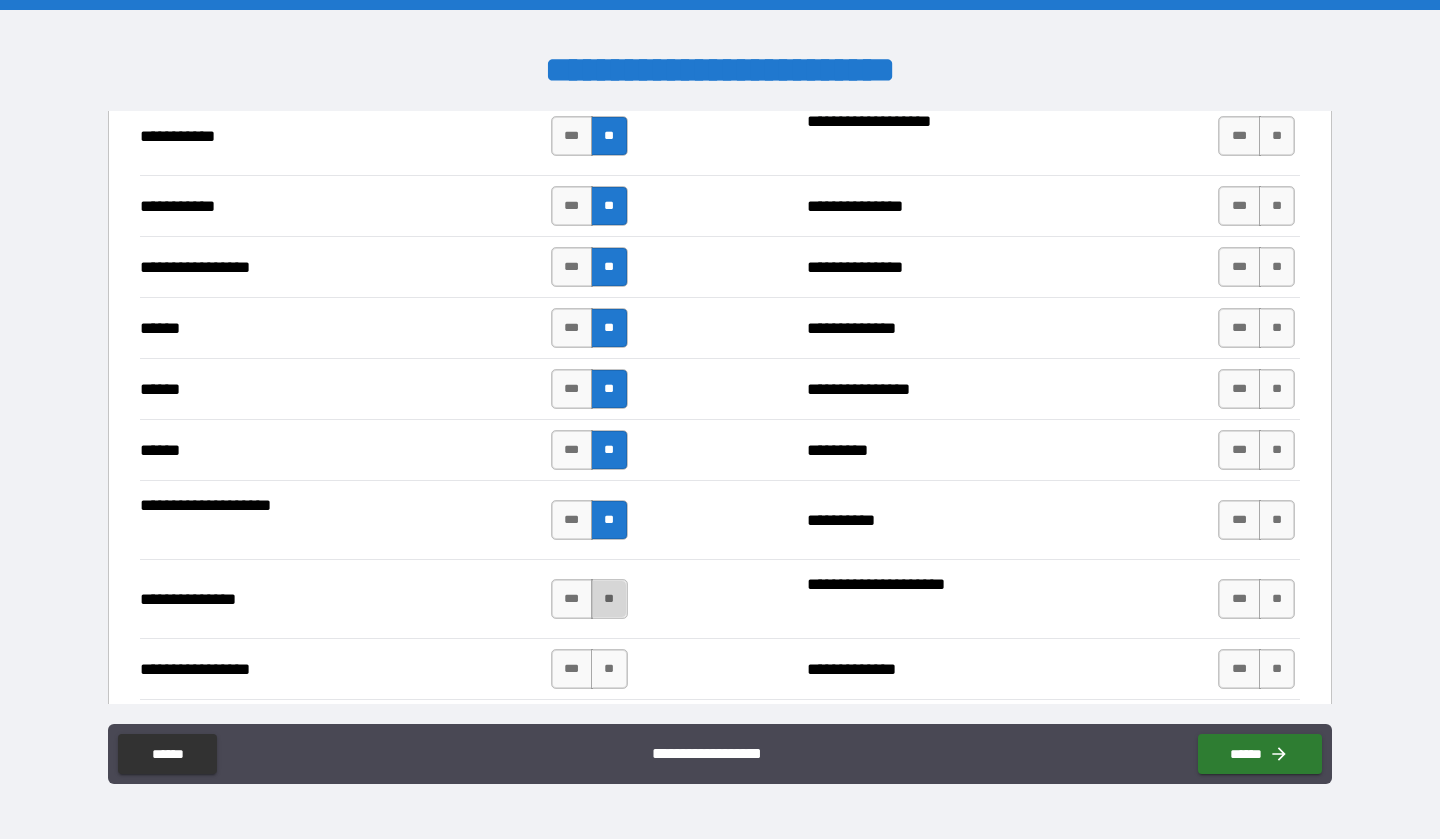 click on "**" at bounding box center [609, 599] 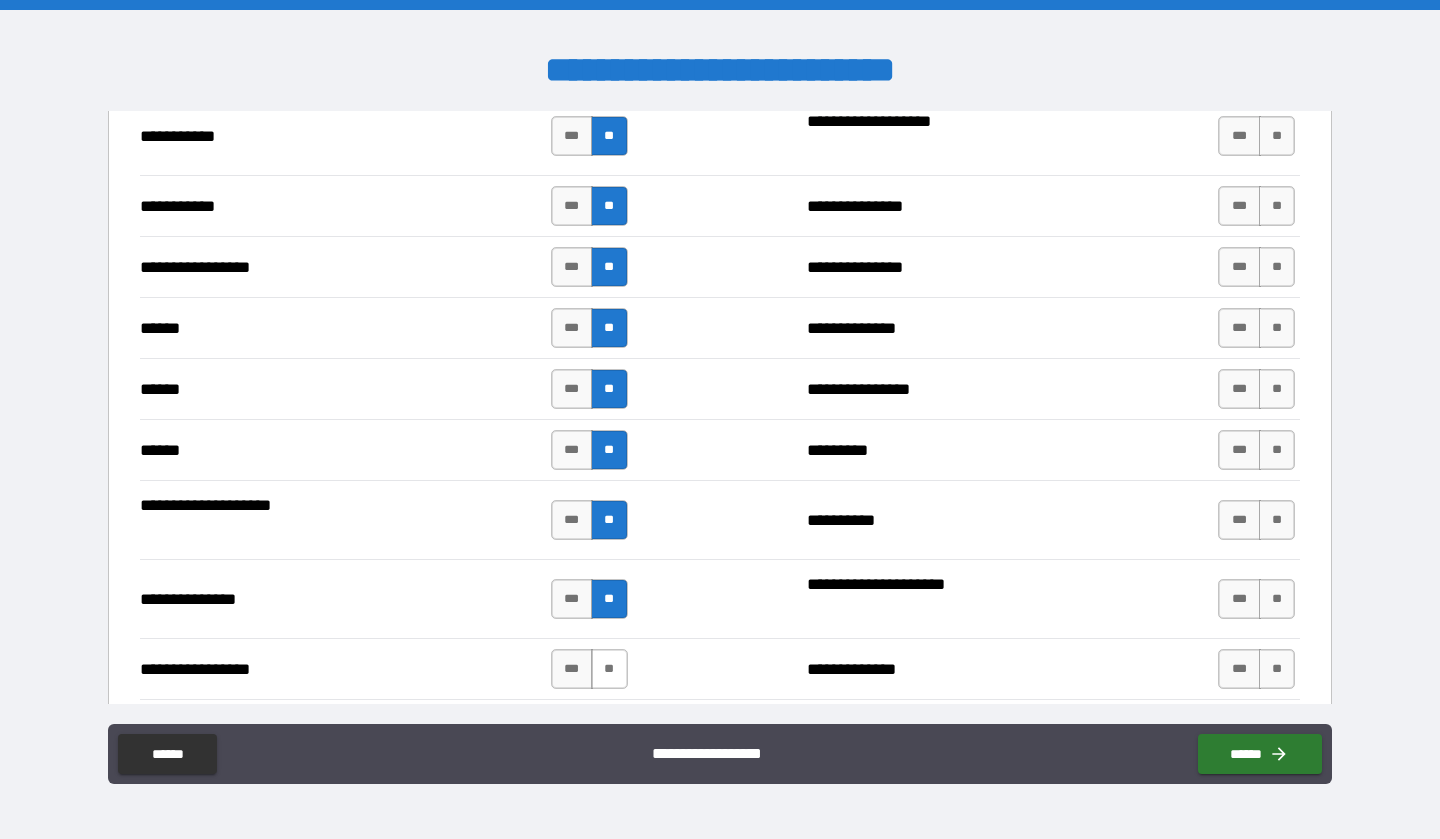 click on "**" at bounding box center (609, 669) 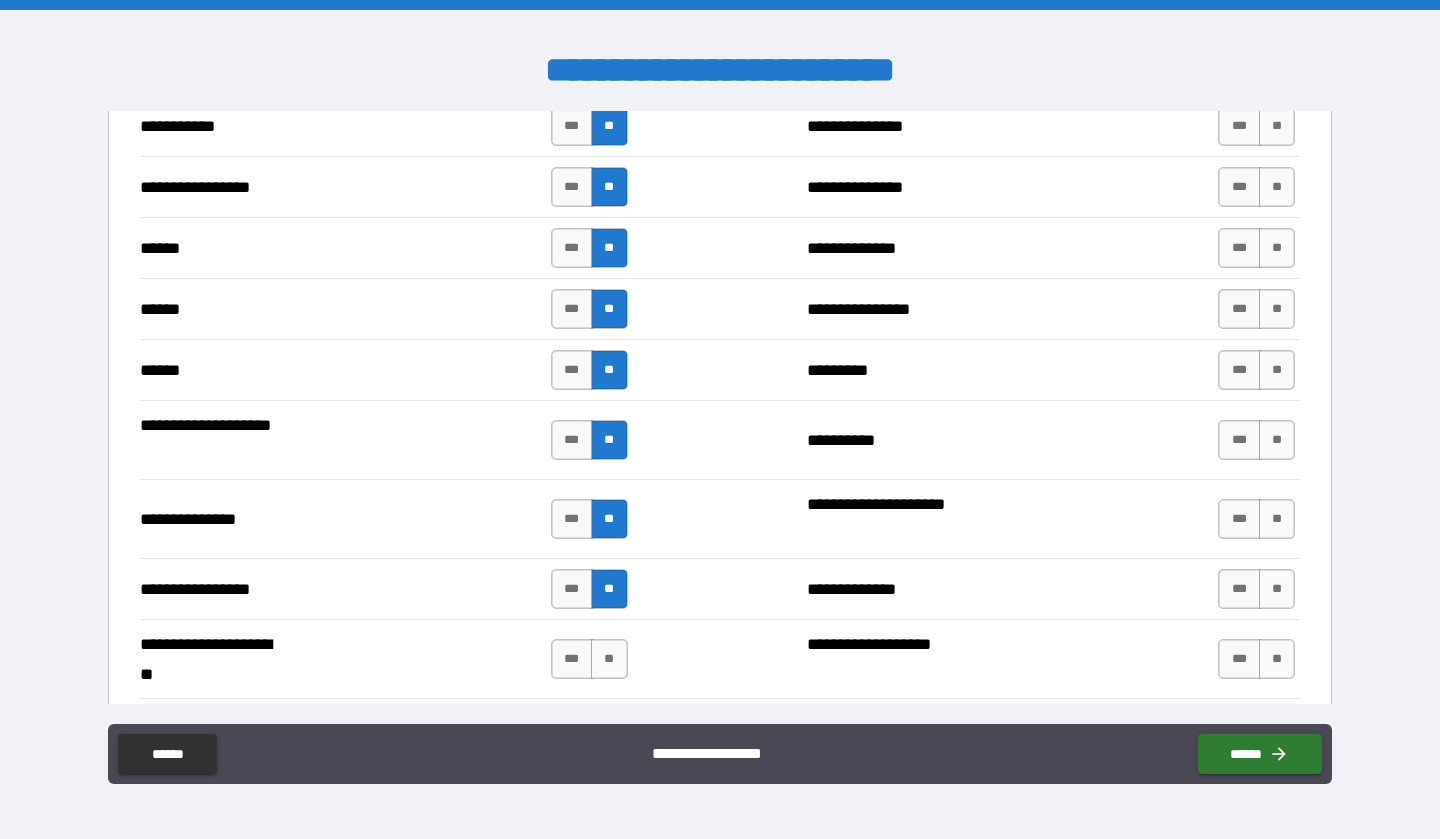 scroll, scrollTop: 2301, scrollLeft: 0, axis: vertical 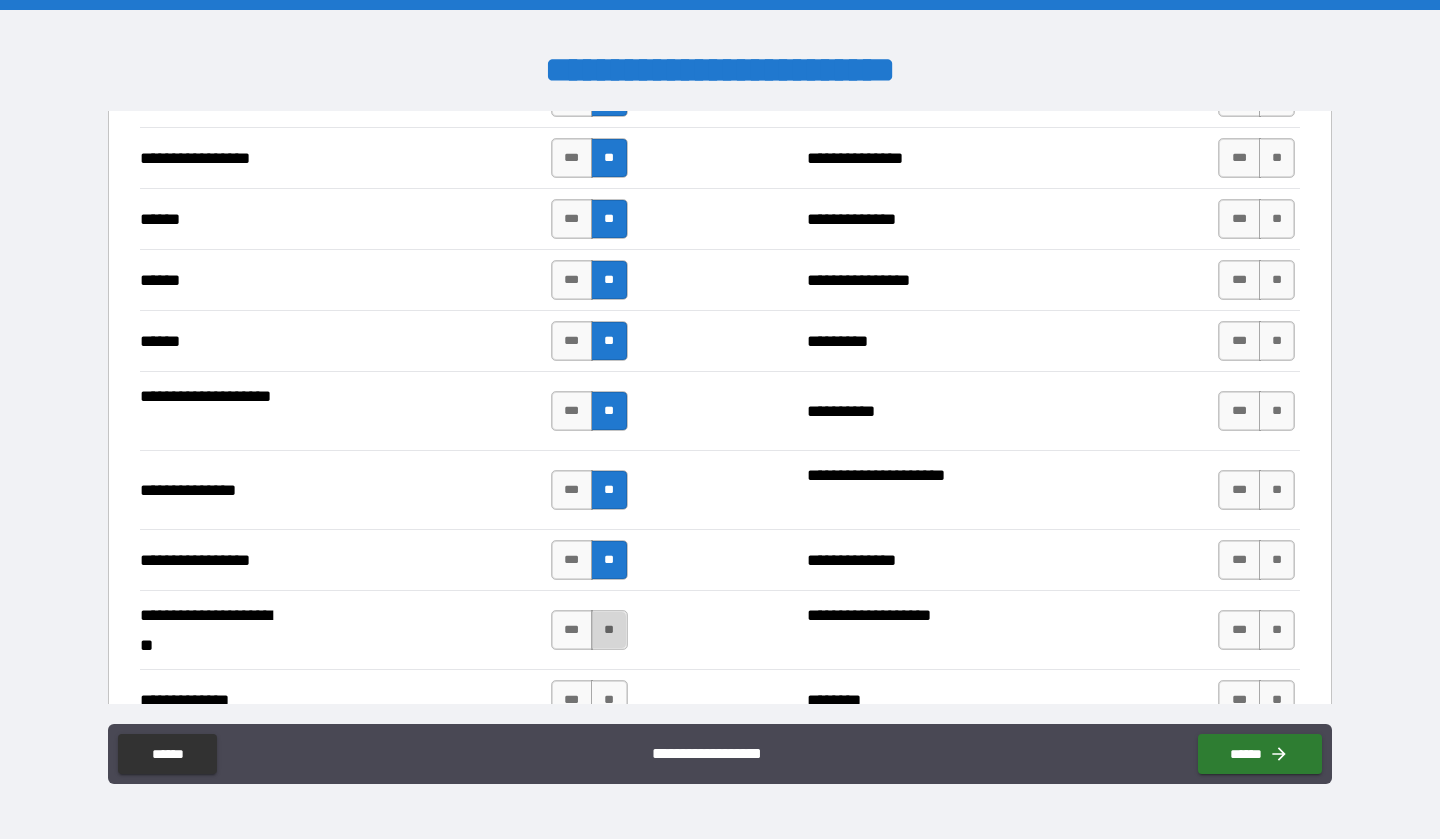 click on "**" at bounding box center (609, 630) 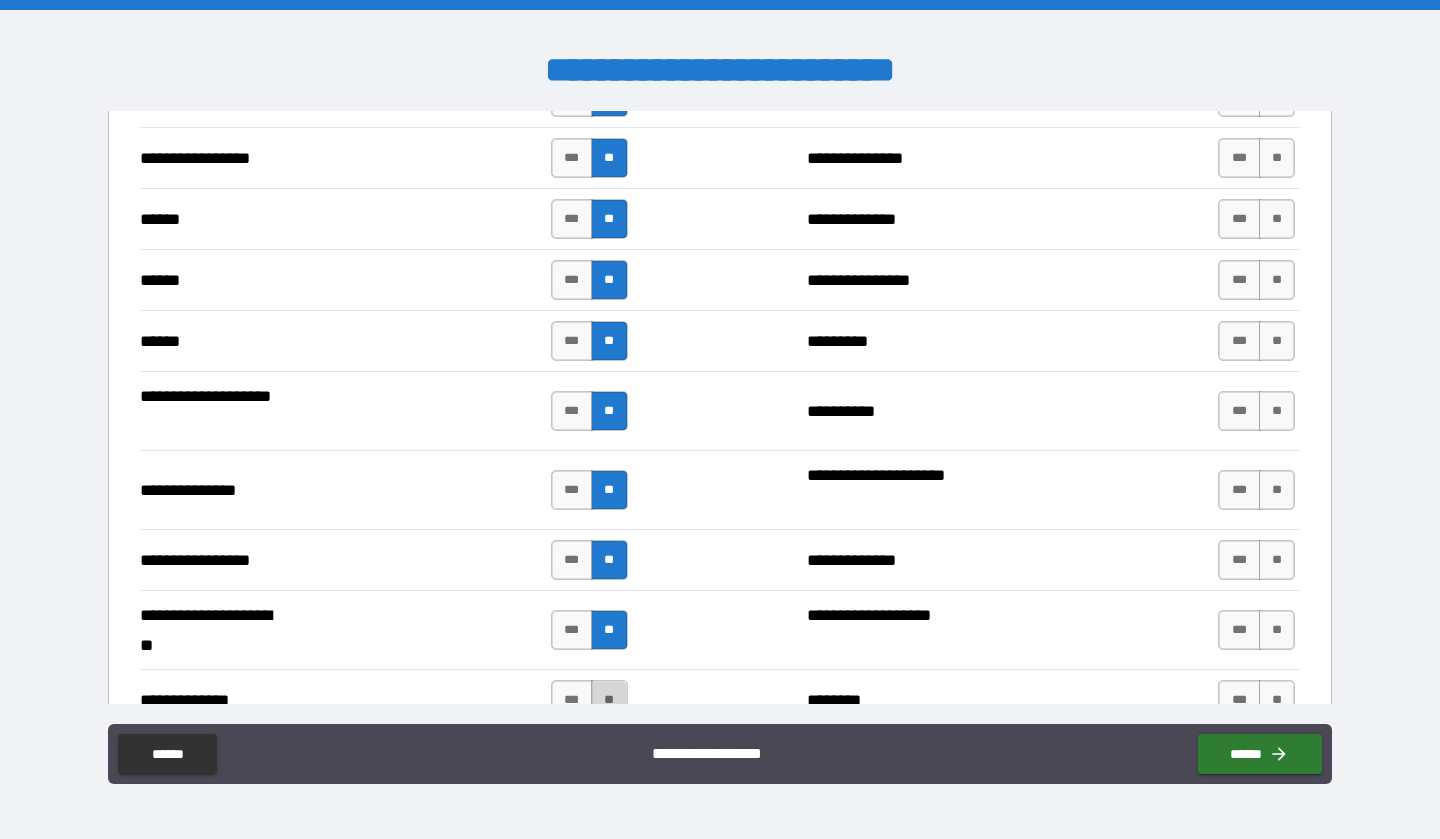click on "**" at bounding box center (609, 700) 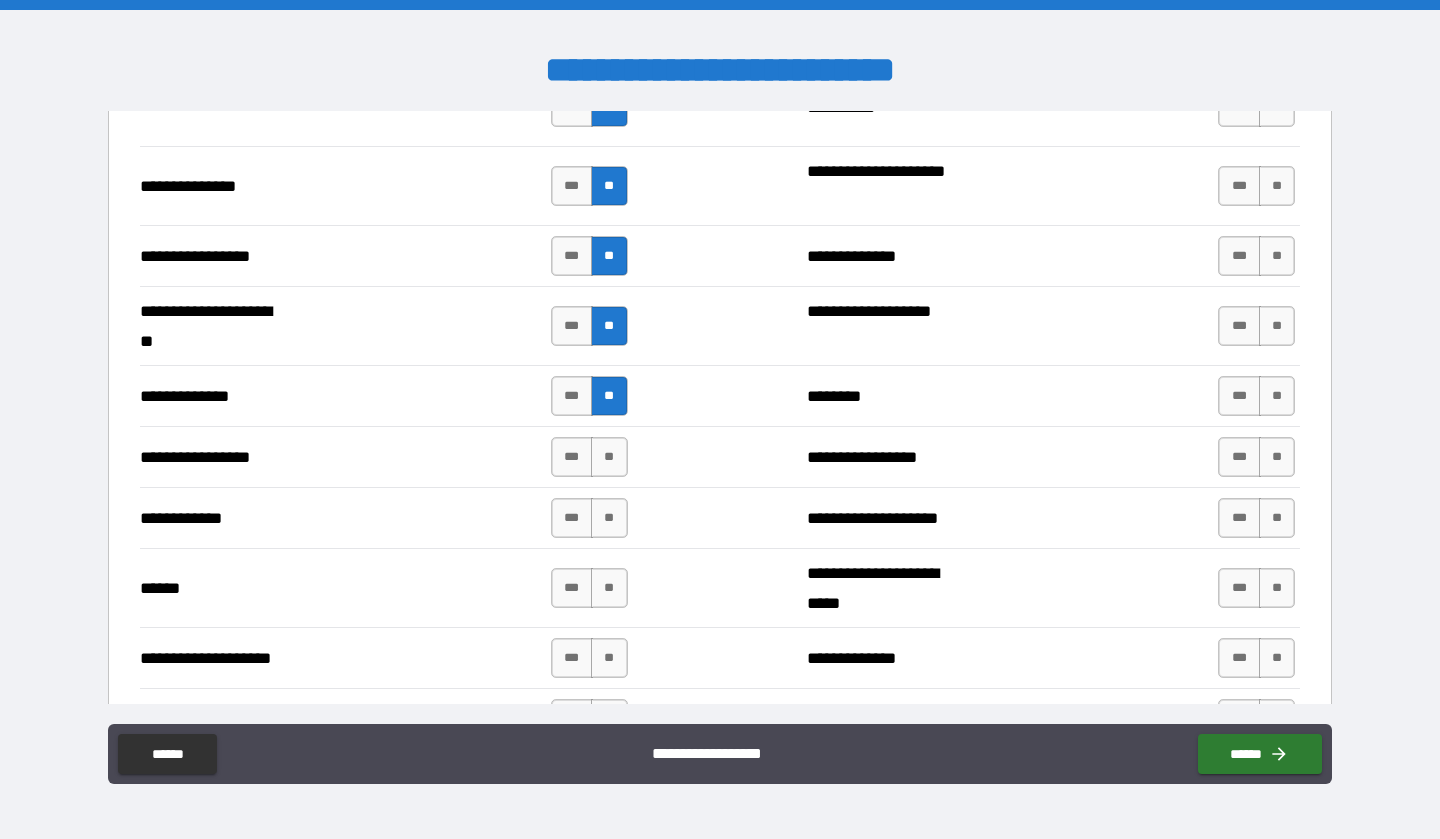 scroll, scrollTop: 2609, scrollLeft: 0, axis: vertical 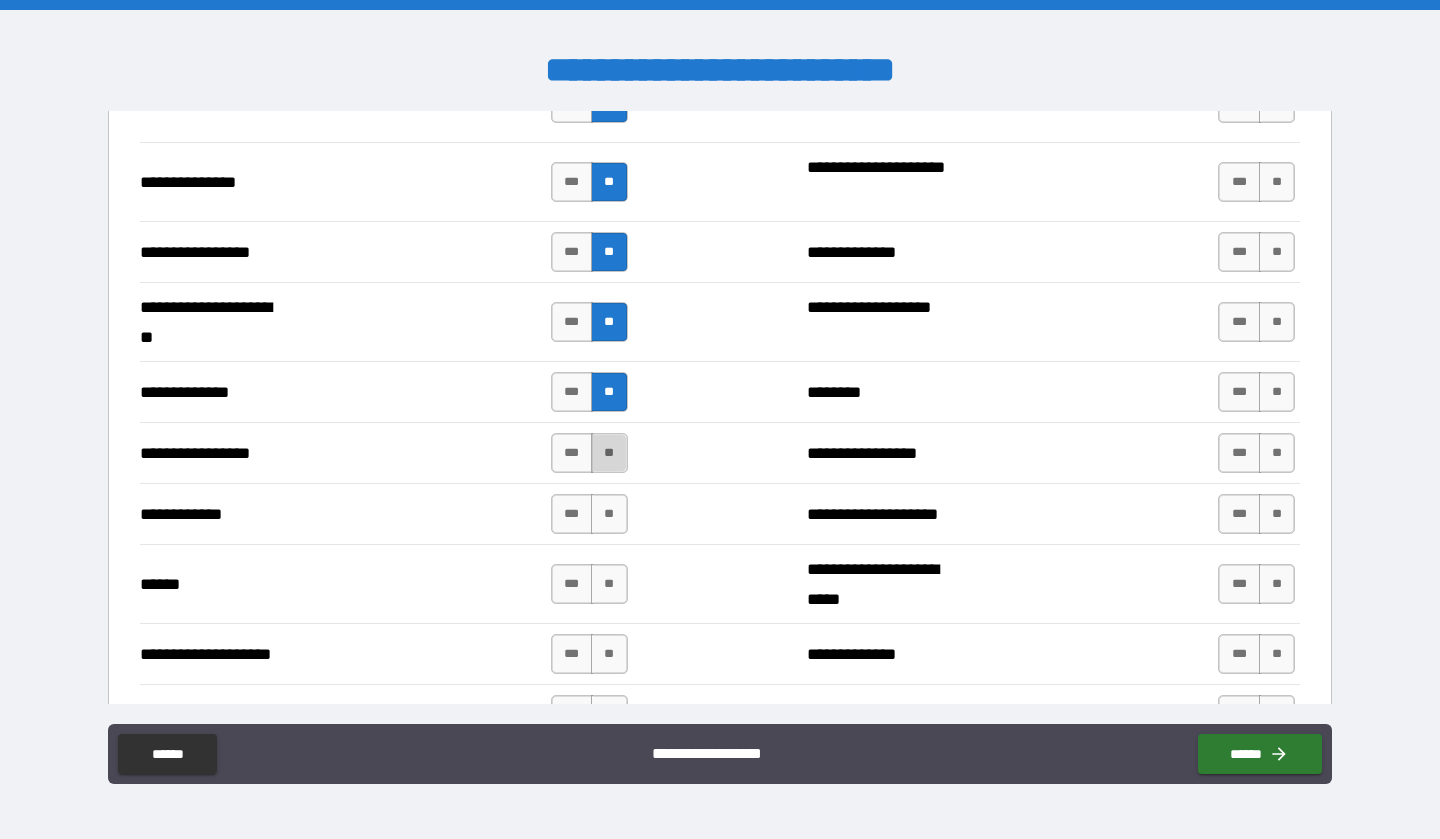 click on "**" at bounding box center [609, 453] 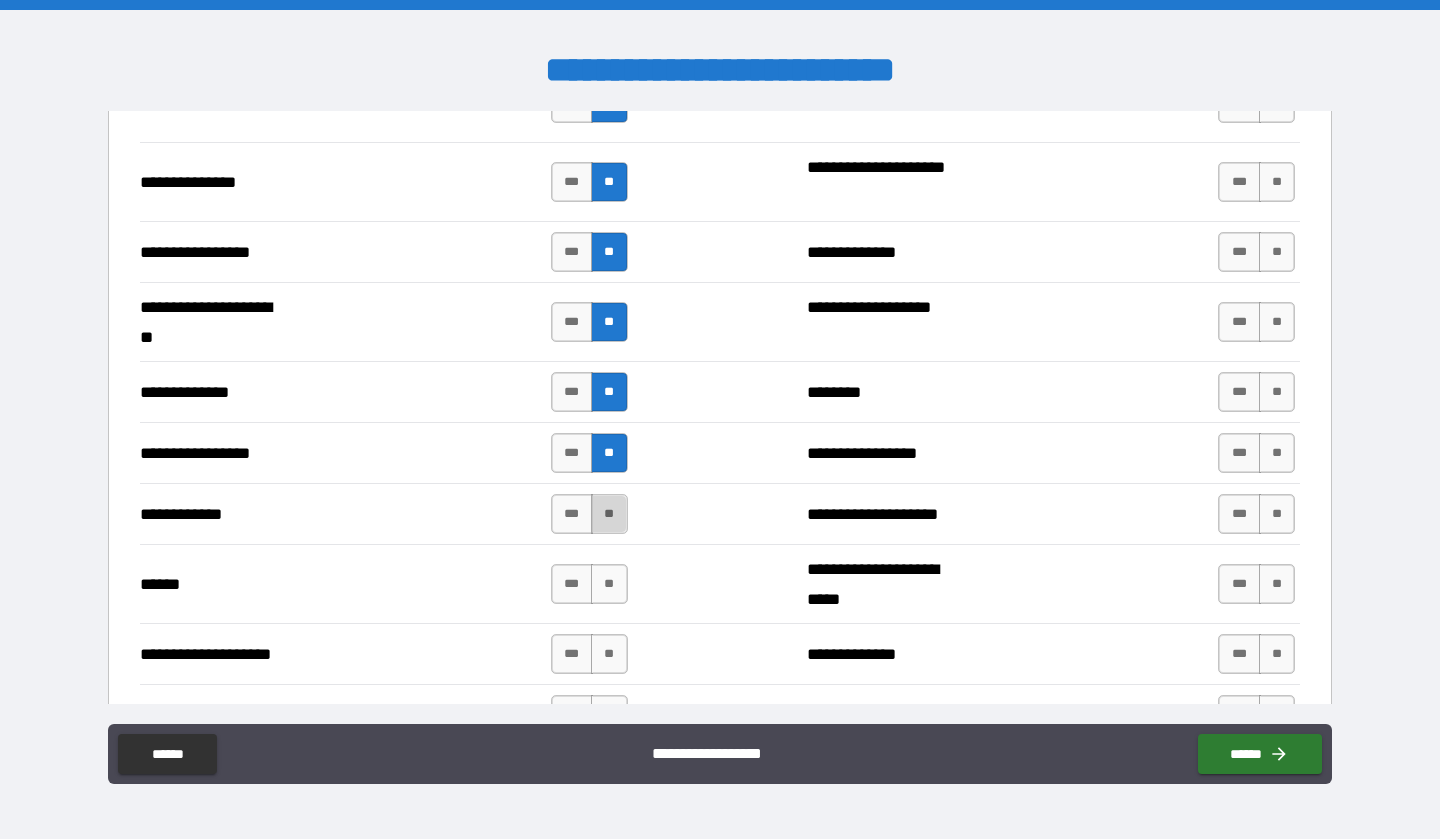 click on "**" at bounding box center [609, 514] 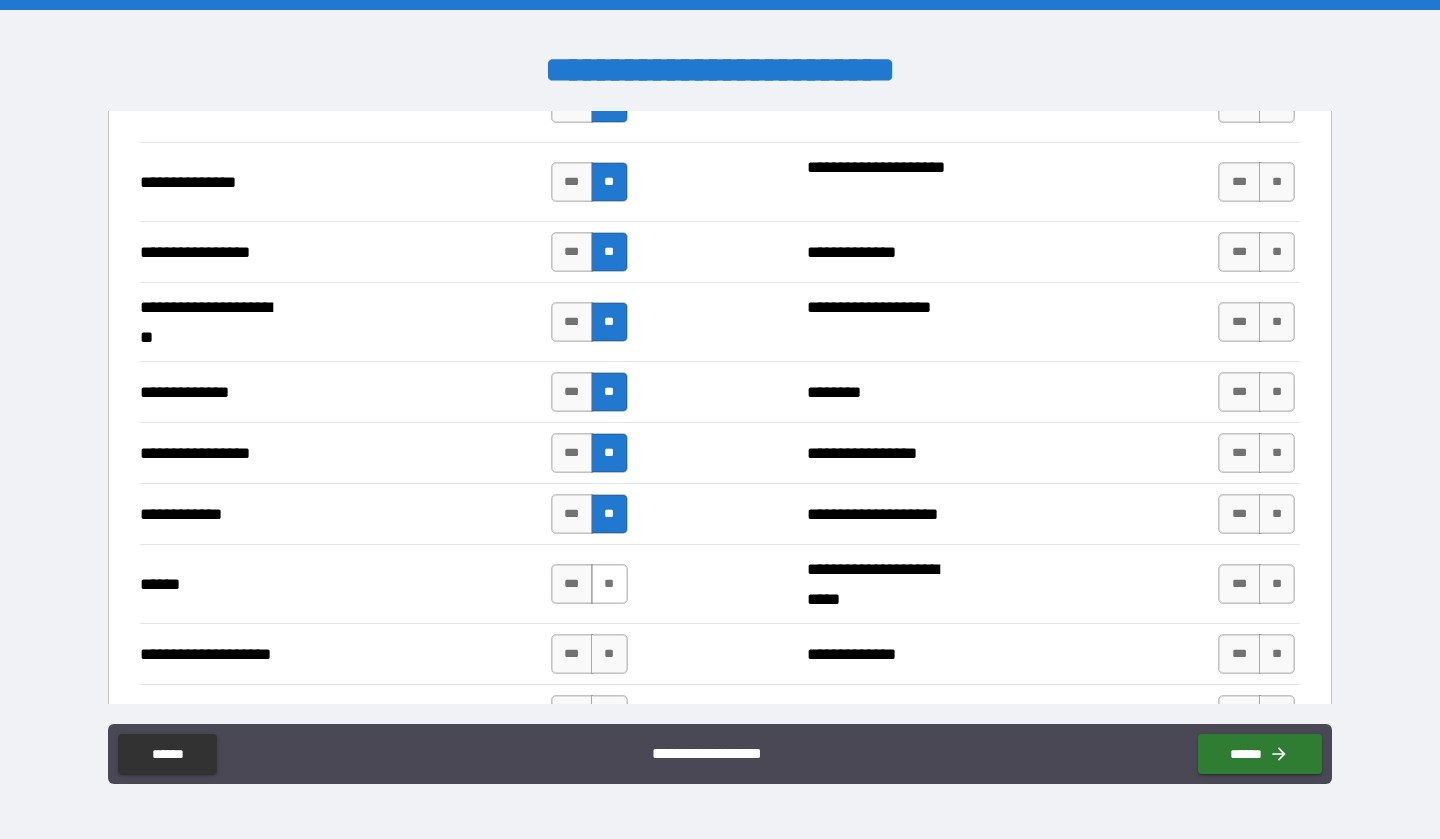 click on "**" at bounding box center (609, 584) 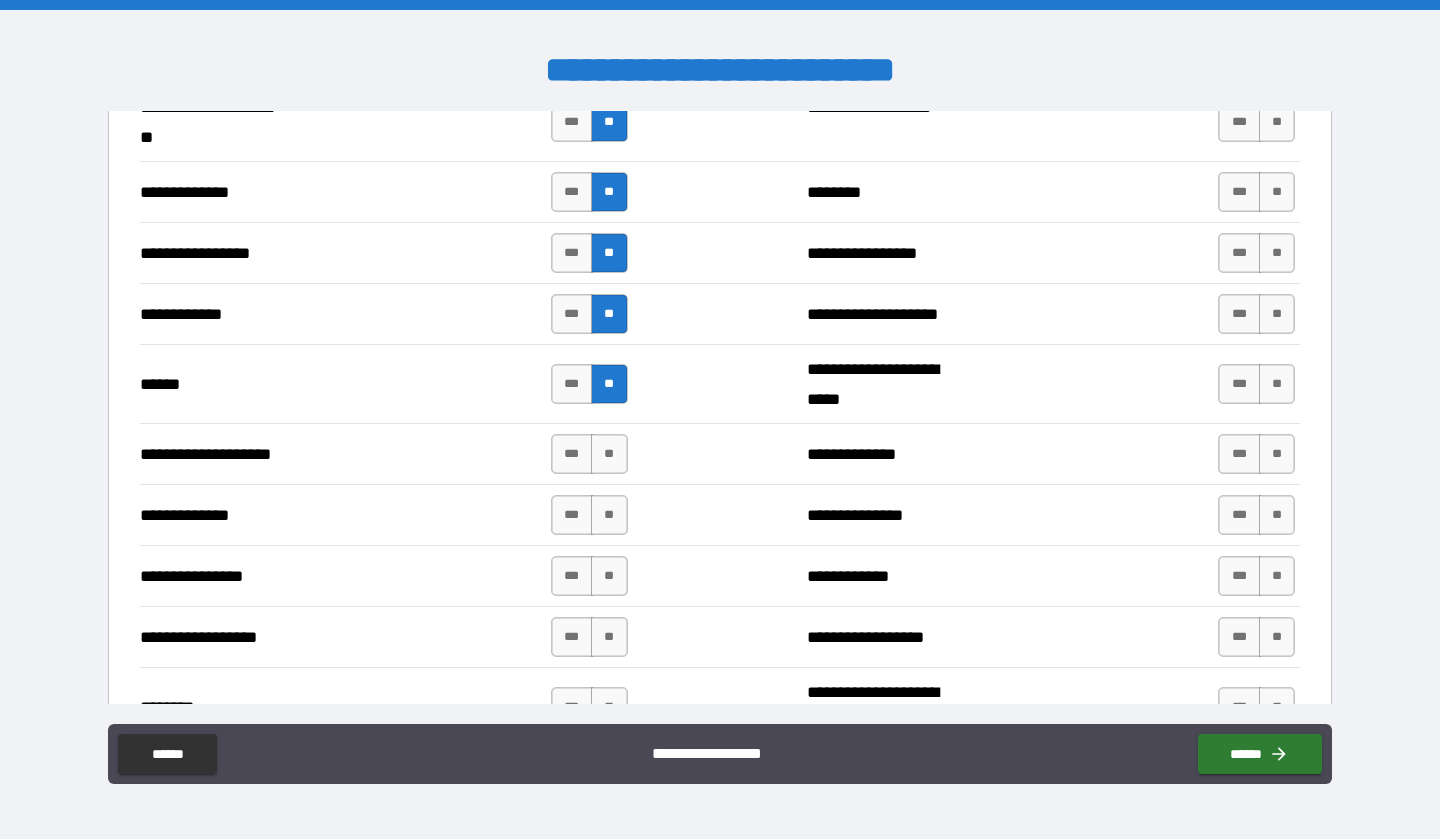 scroll, scrollTop: 2826, scrollLeft: 0, axis: vertical 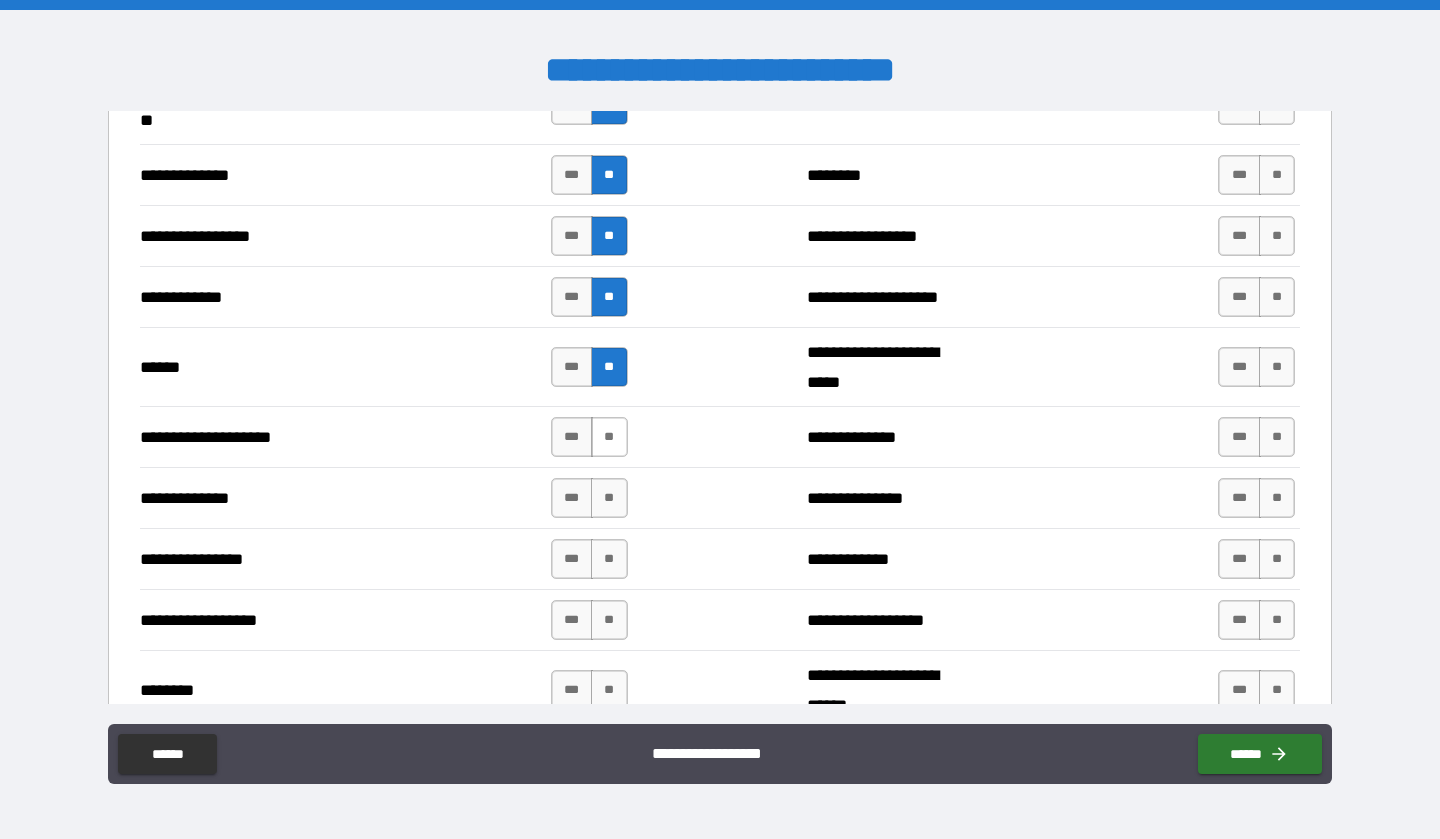 click on "**" at bounding box center [609, 437] 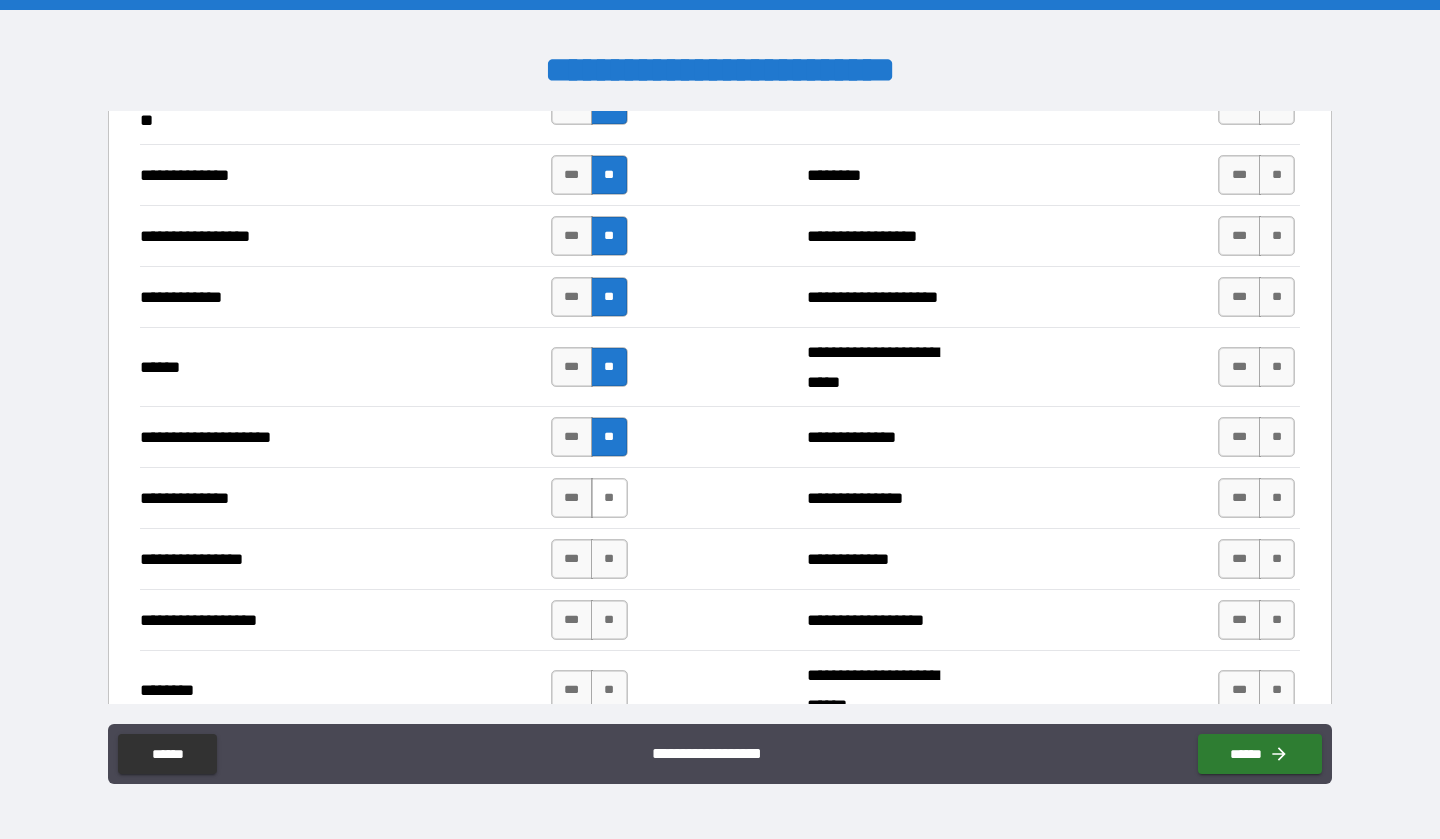 click on "**" at bounding box center [609, 498] 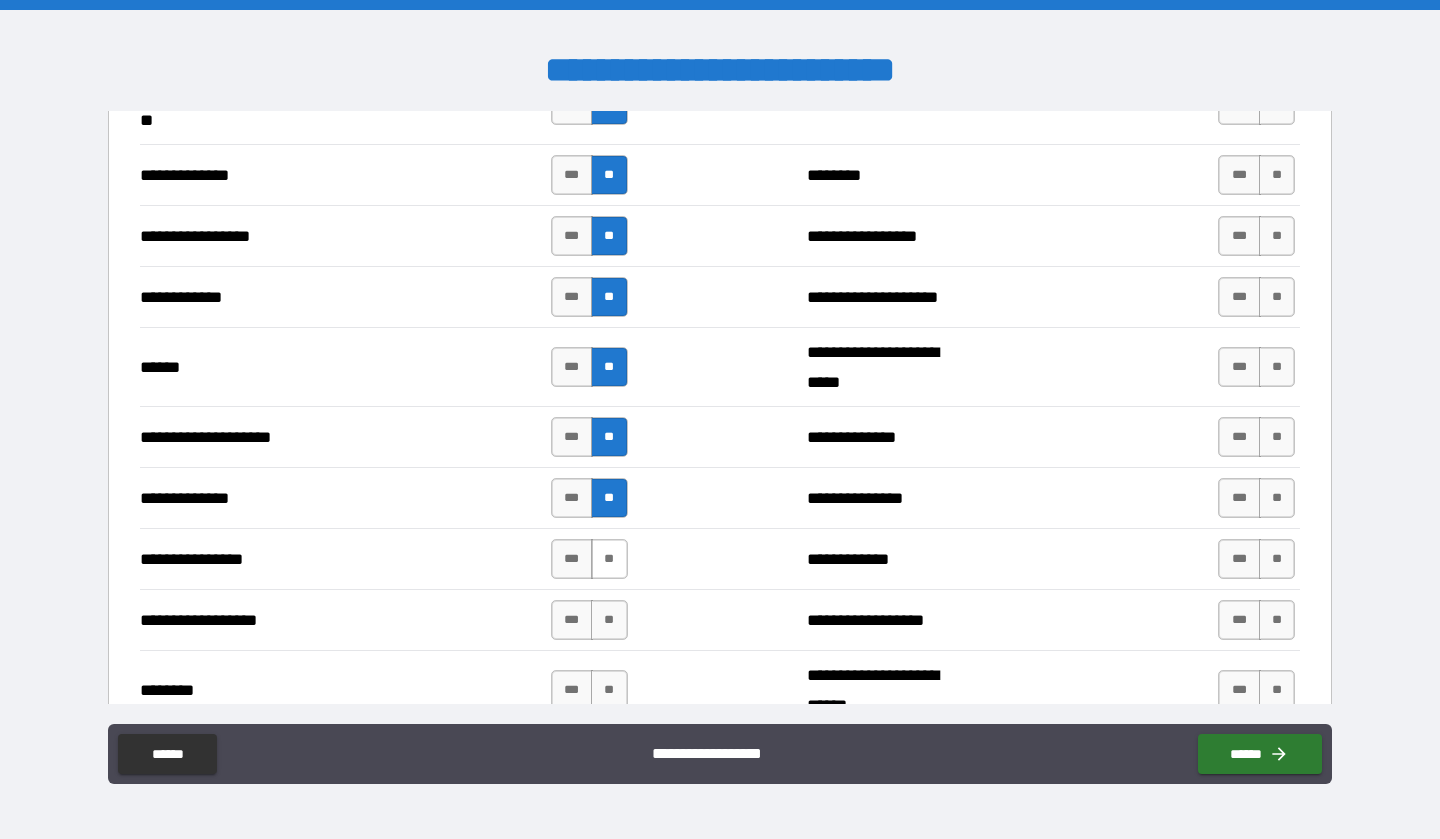 click on "**" at bounding box center (609, 559) 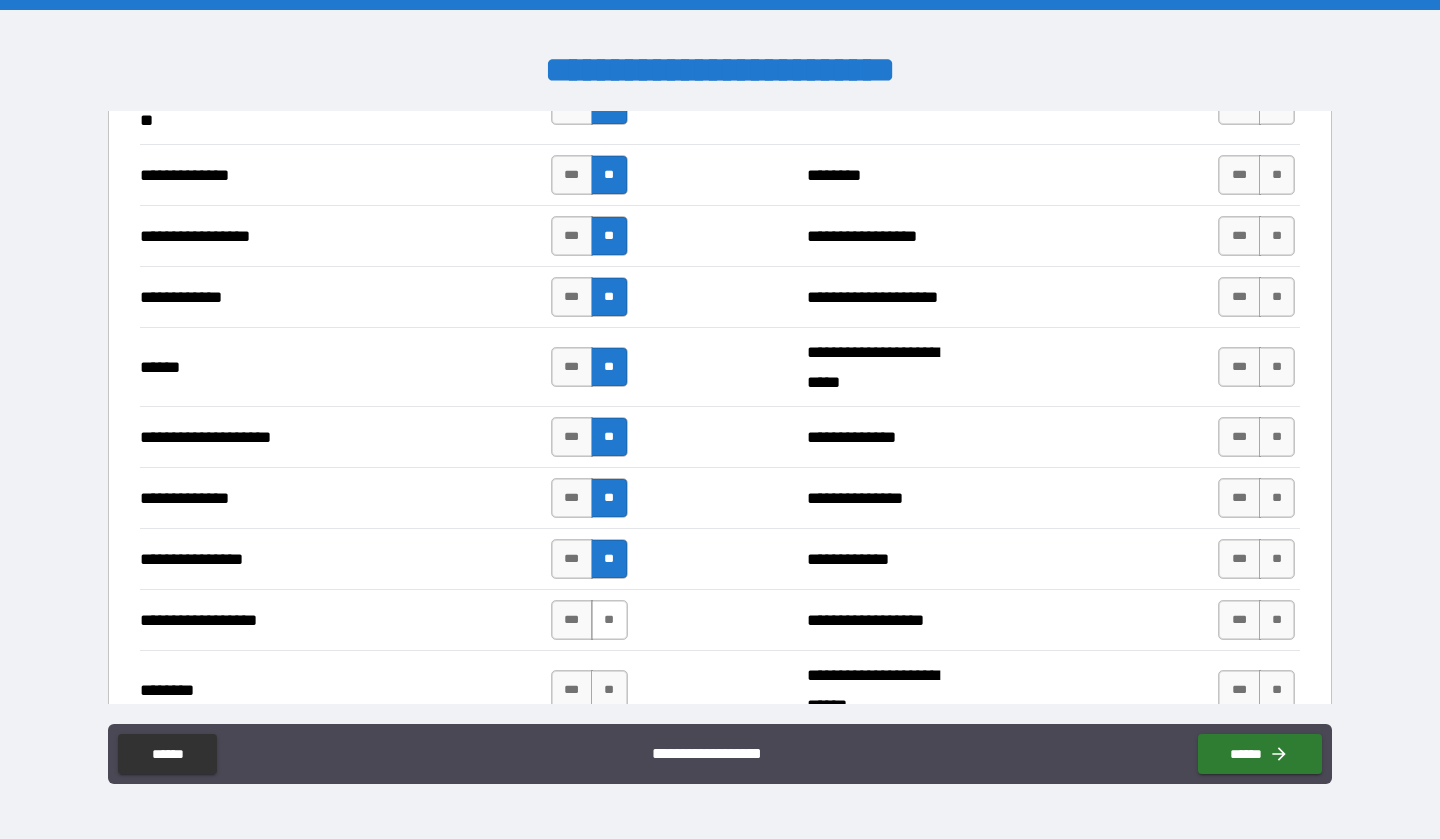 click on "**" at bounding box center (609, 620) 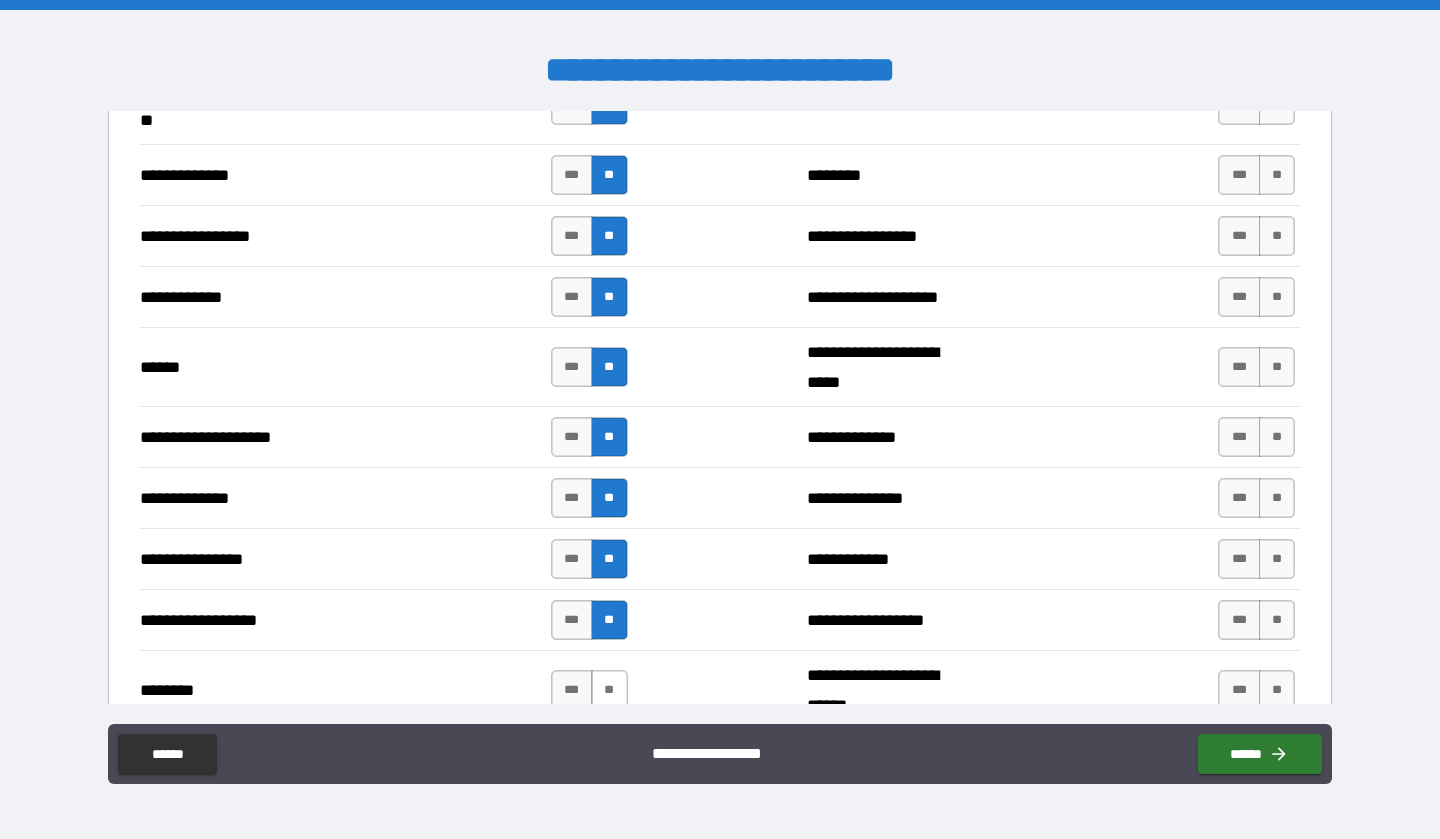 click on "**" at bounding box center [609, 690] 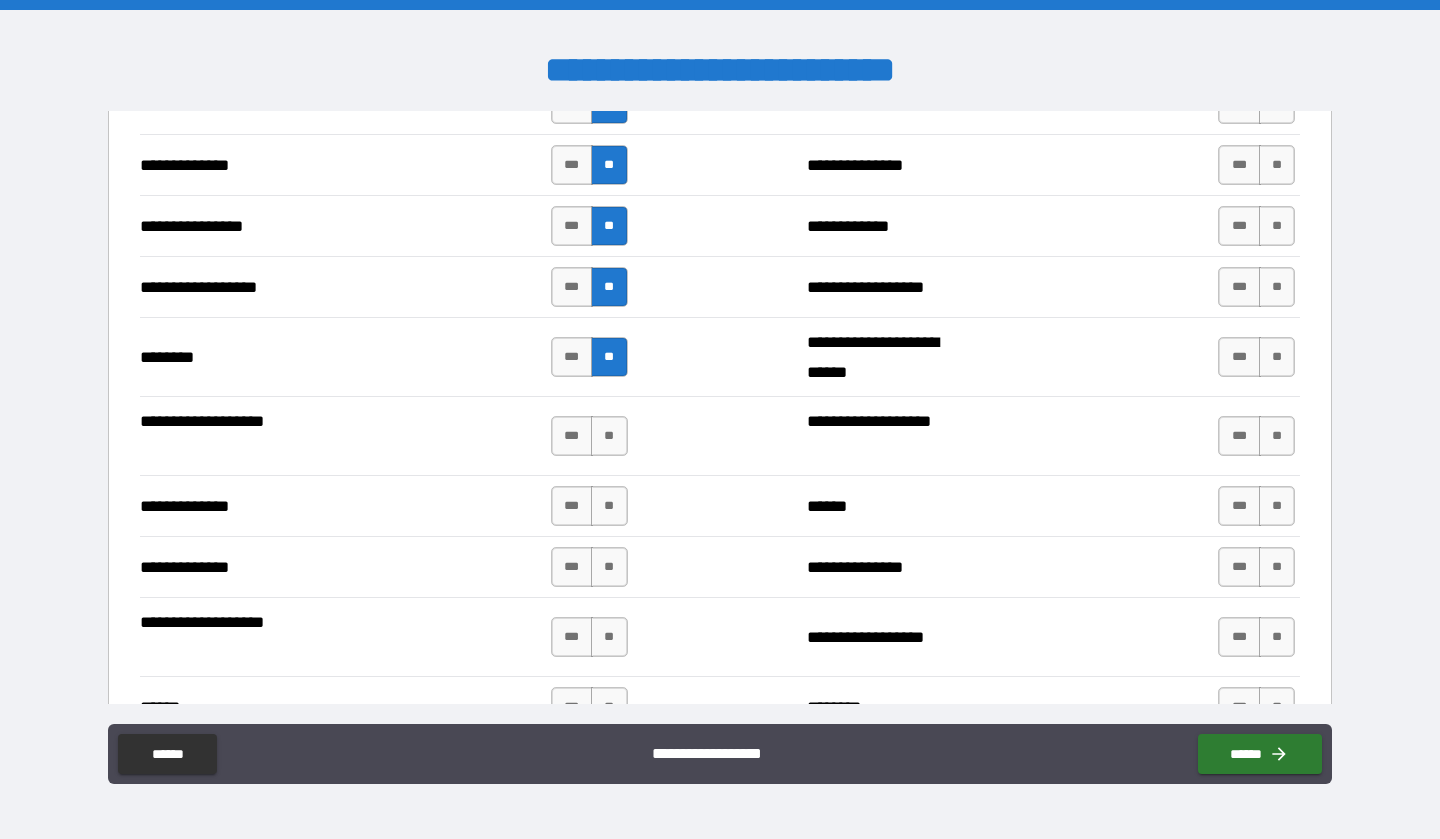 scroll, scrollTop: 3158, scrollLeft: 0, axis: vertical 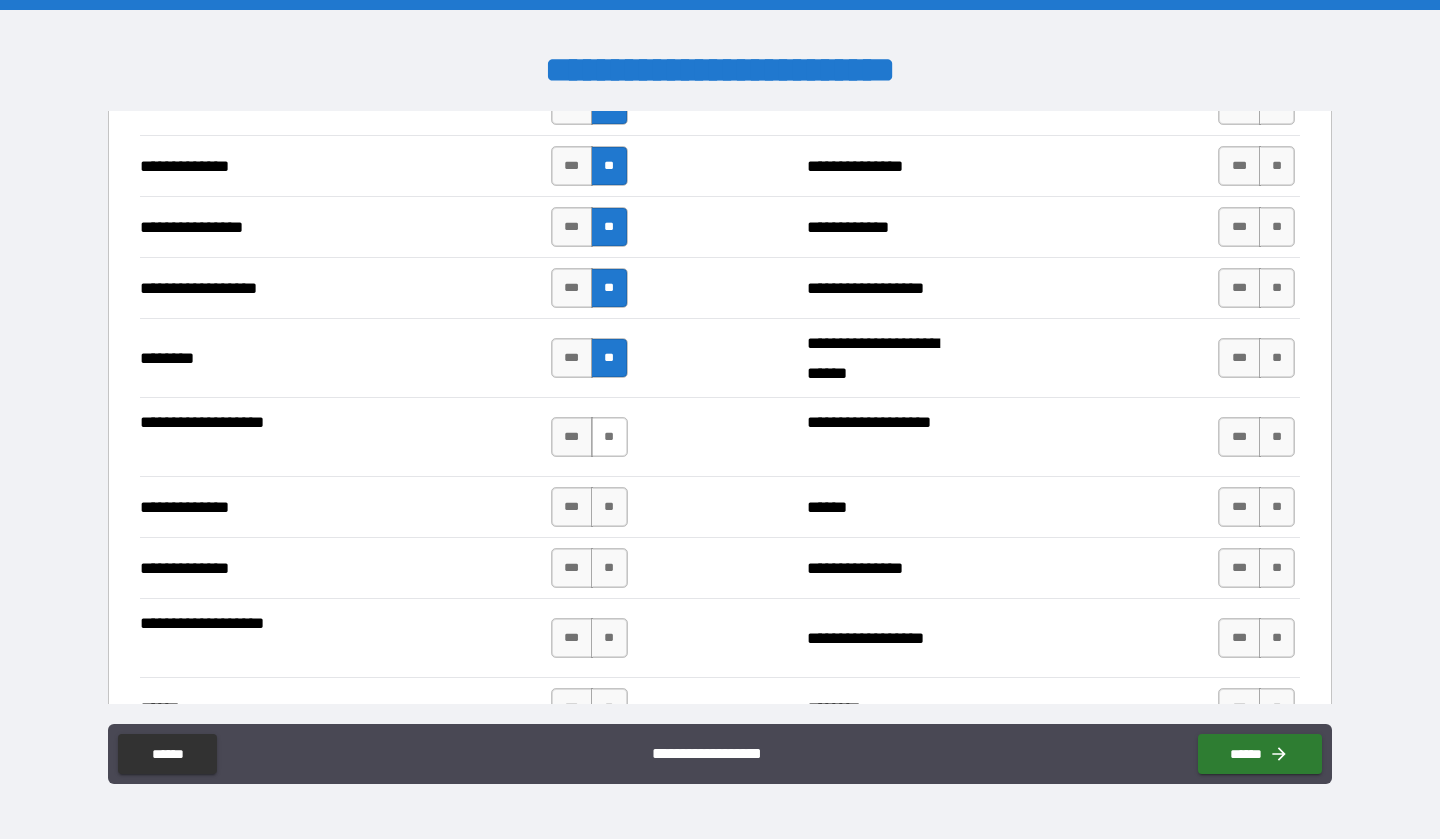 click on "**" at bounding box center [609, 437] 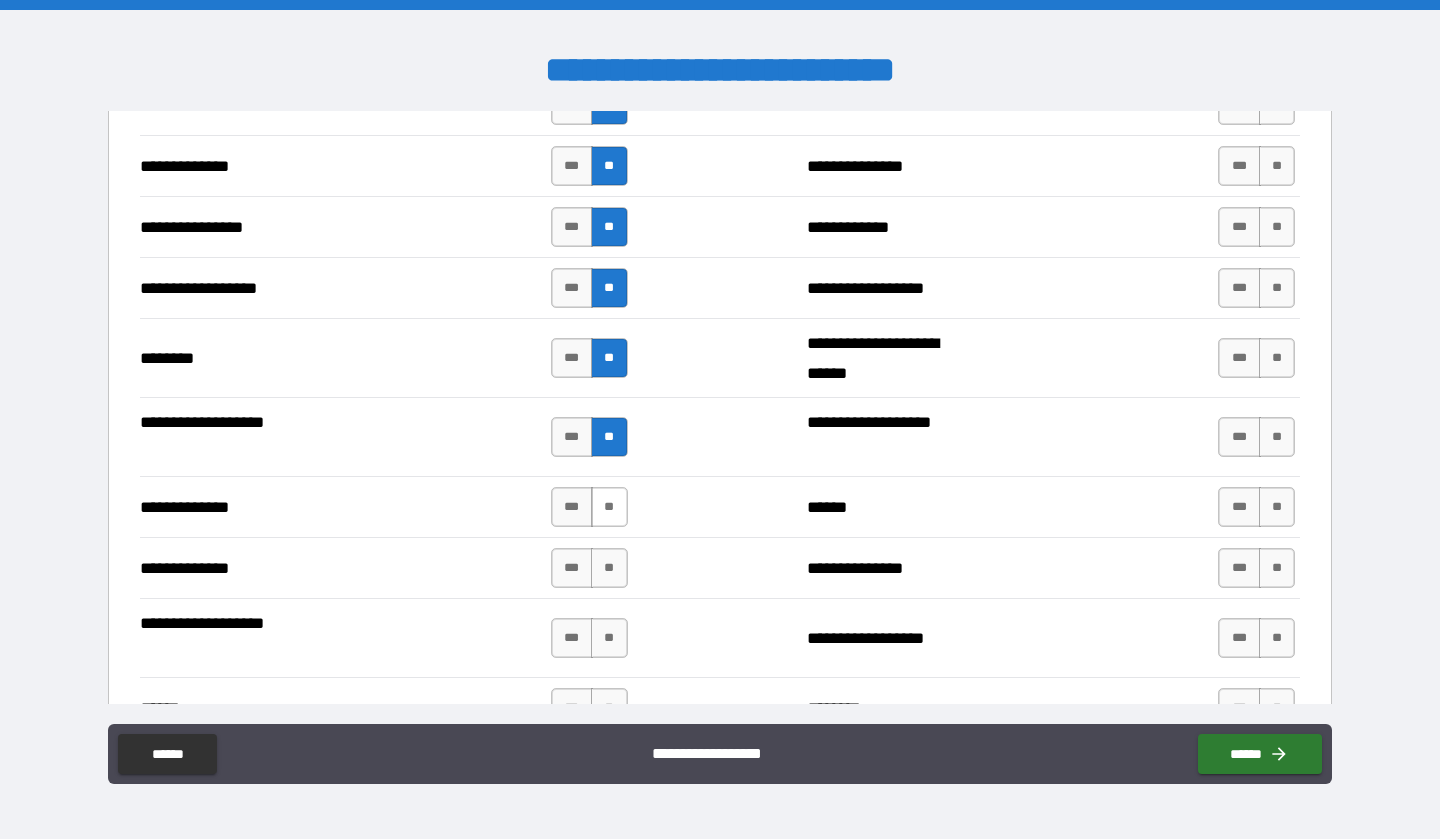 click on "**" at bounding box center (609, 507) 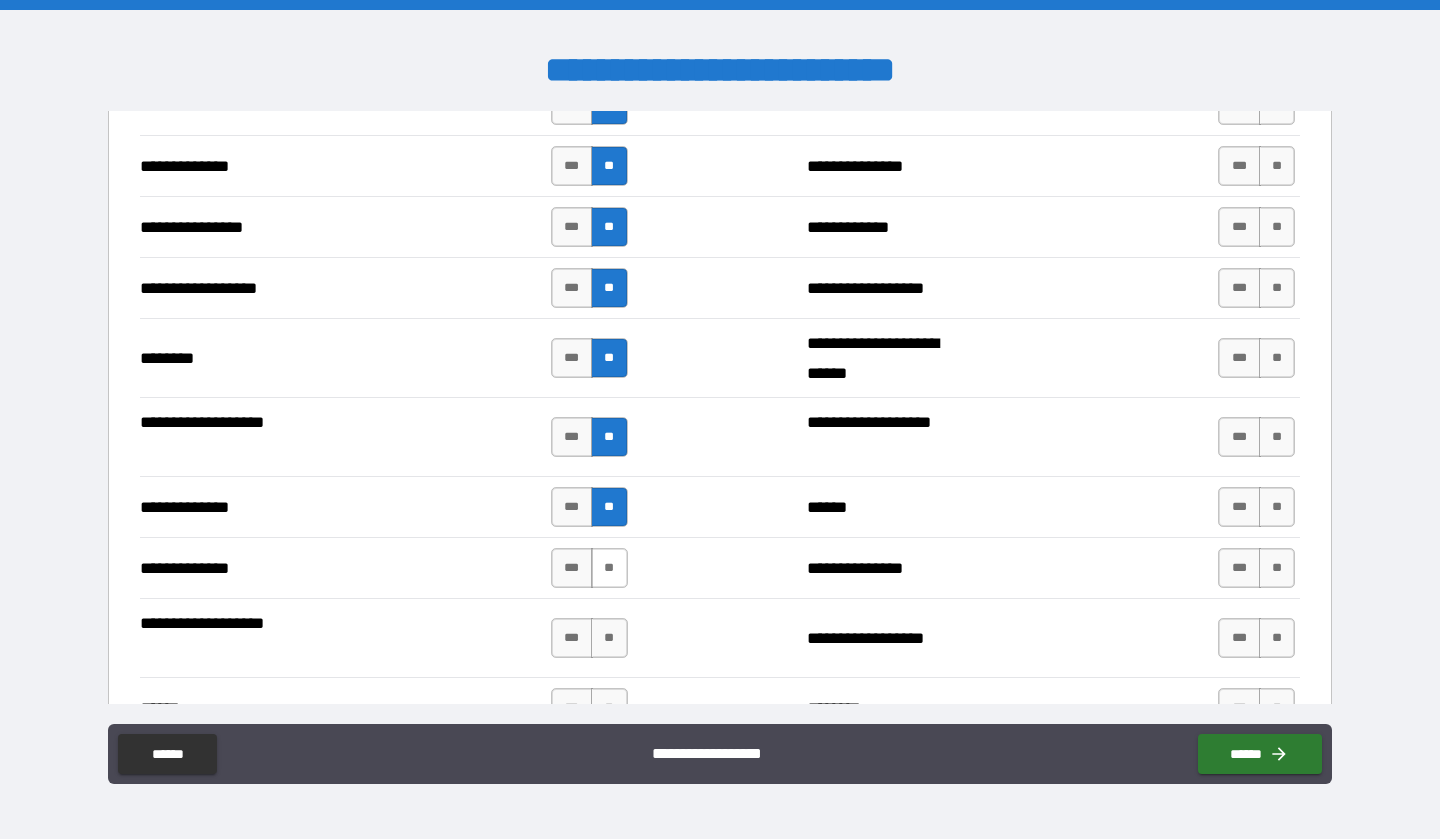 click on "**" at bounding box center (609, 568) 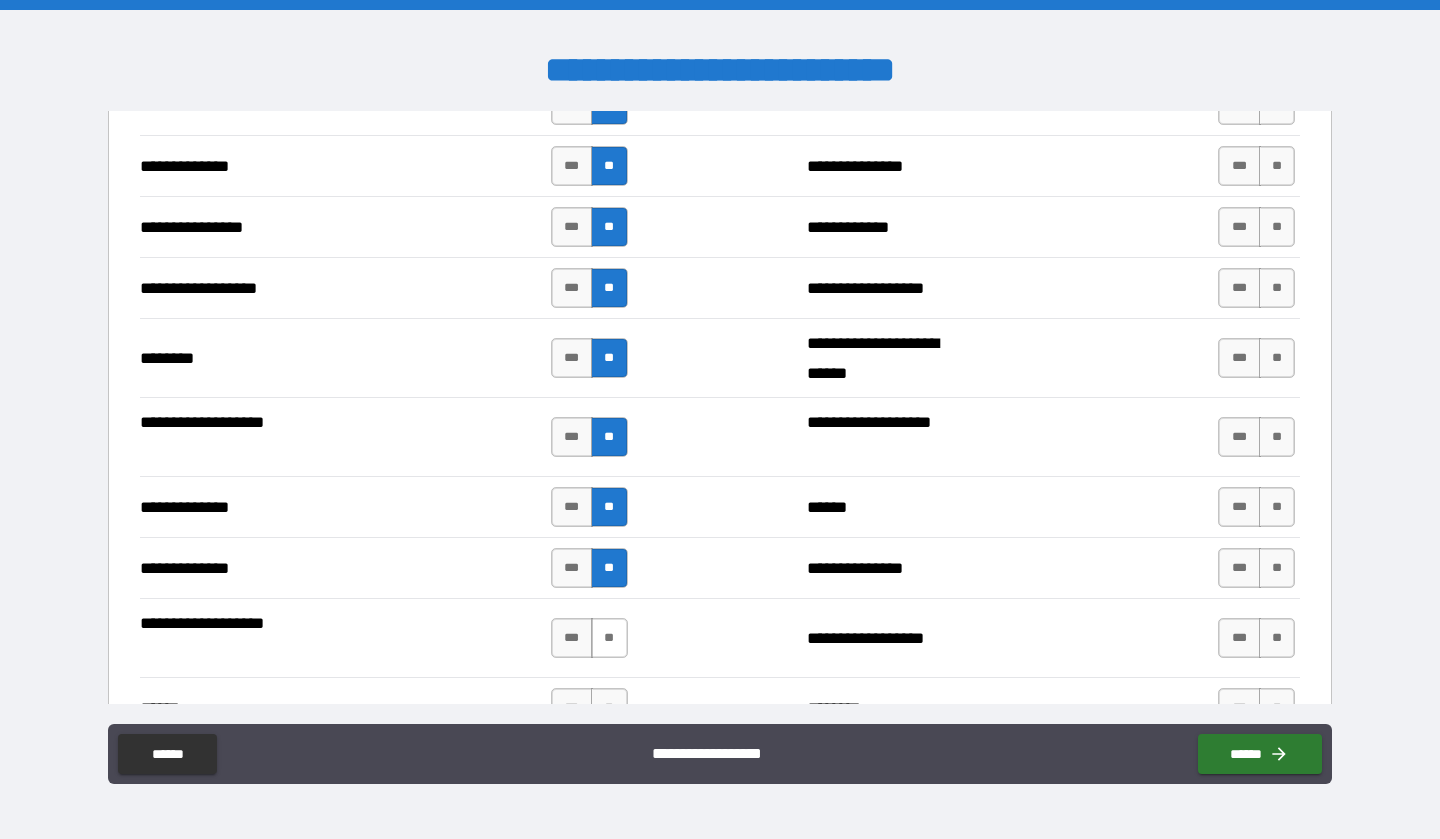 click on "**" at bounding box center (609, 638) 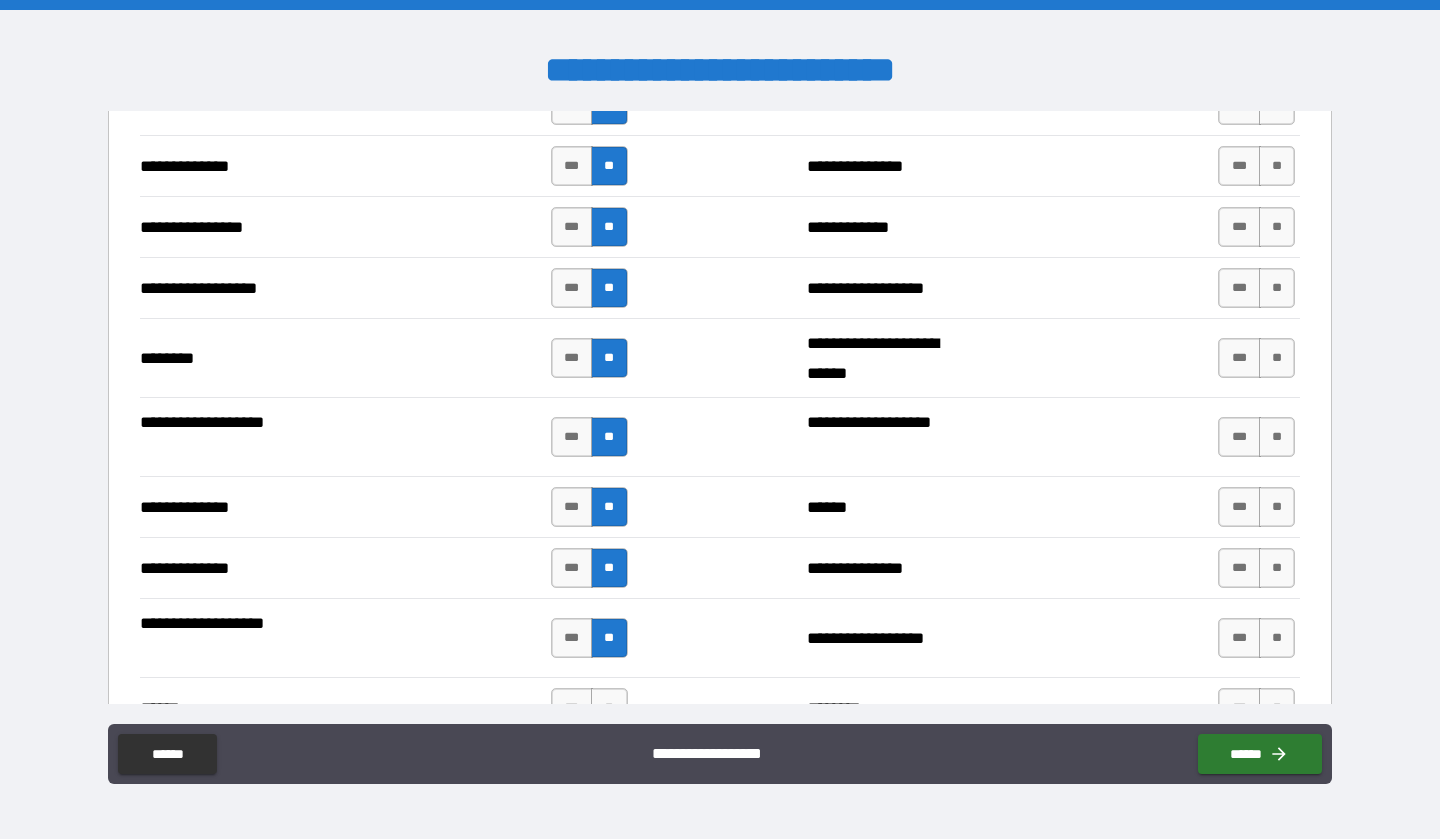scroll, scrollTop: 3416, scrollLeft: 0, axis: vertical 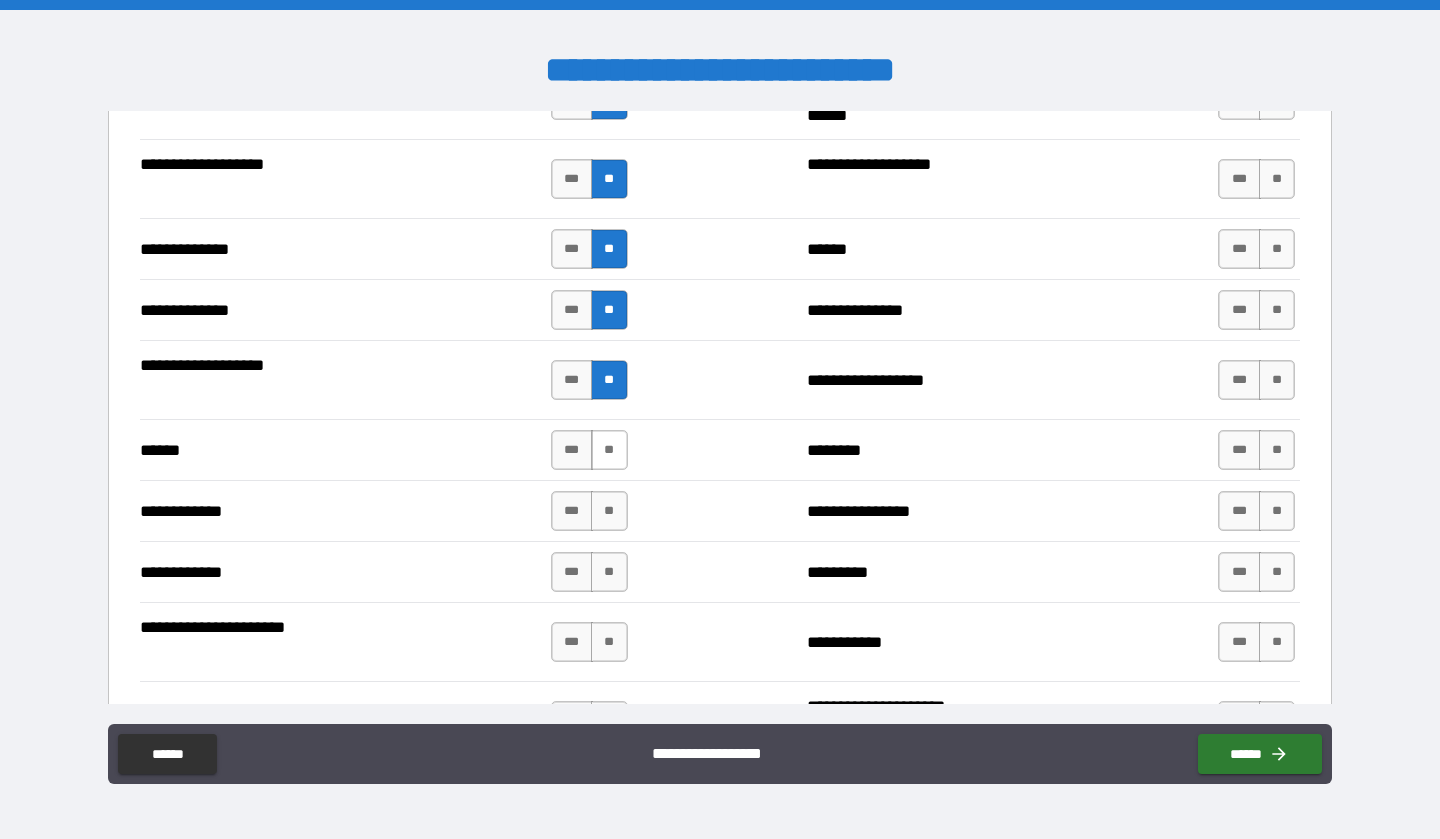 click on "**" at bounding box center (609, 450) 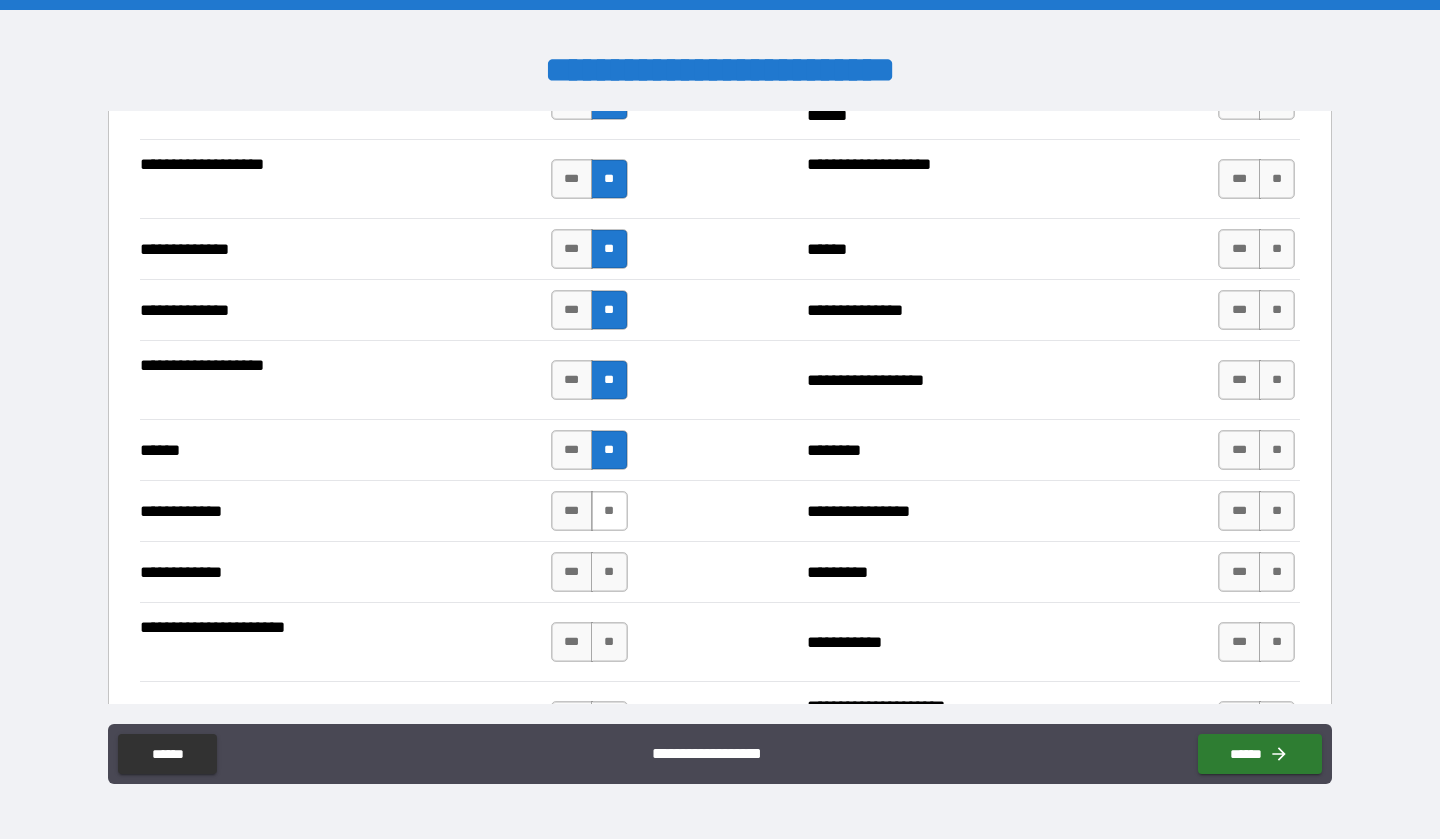 click on "**" at bounding box center [609, 511] 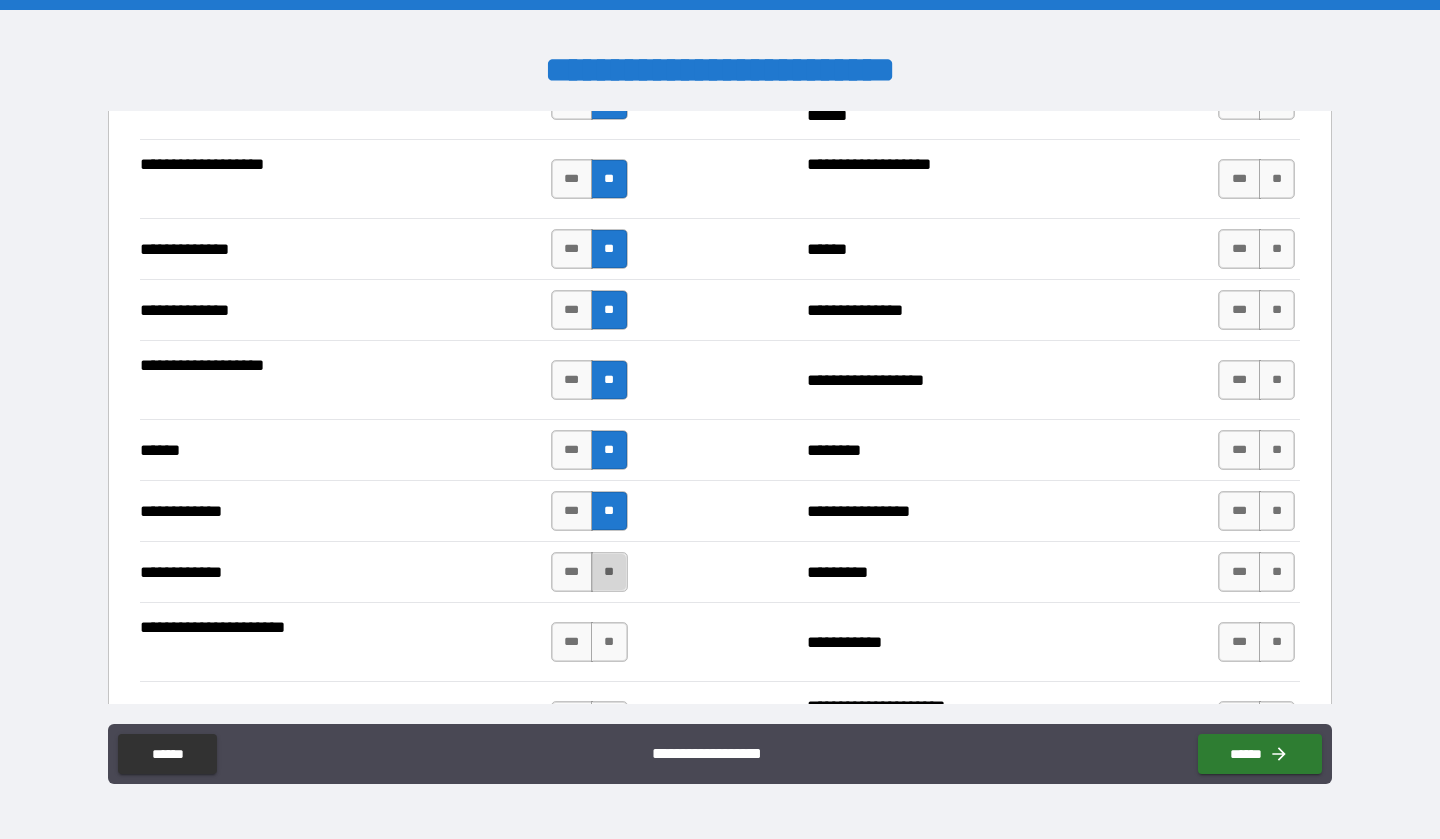 click on "**" at bounding box center (609, 572) 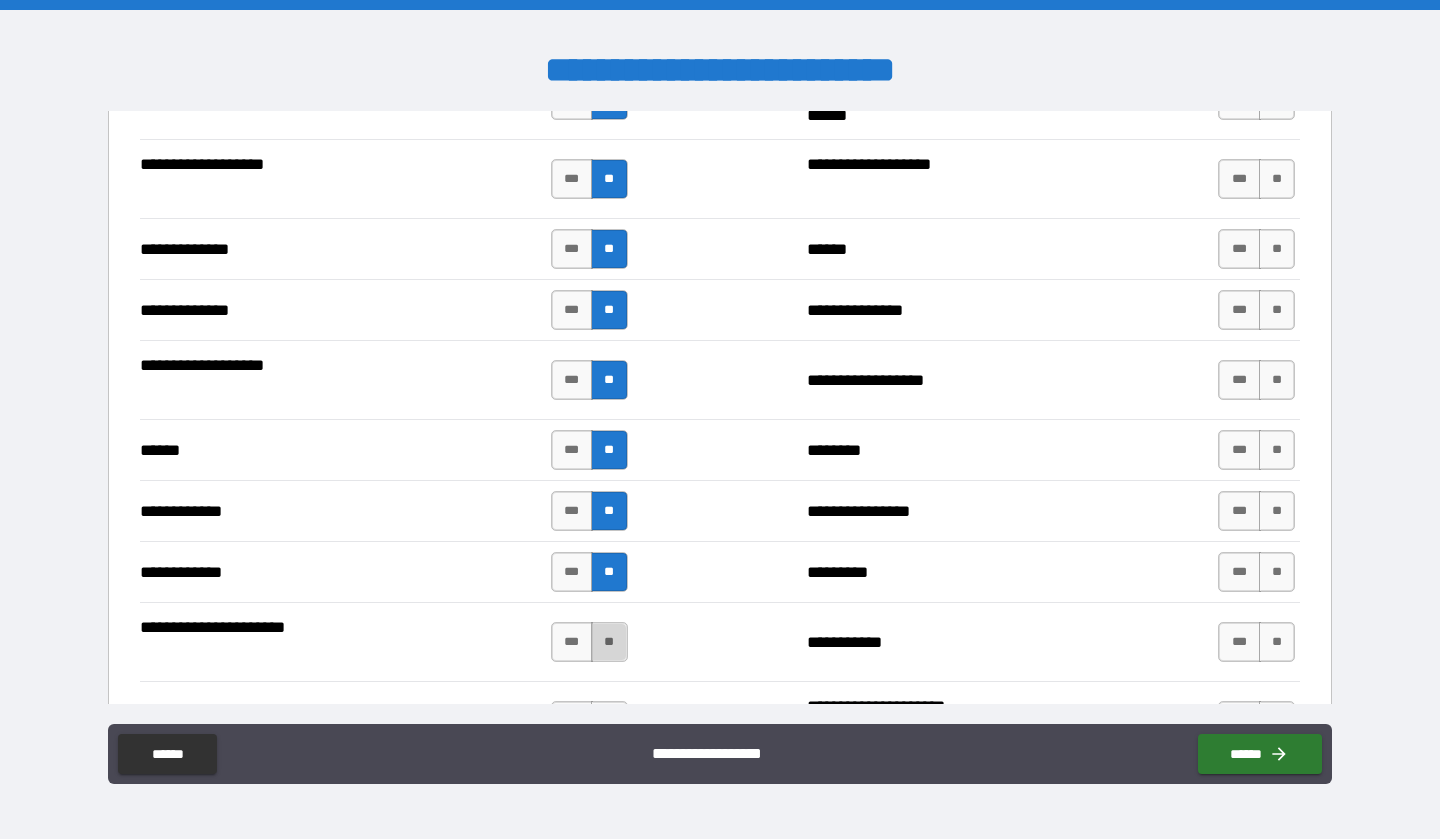 click on "**" at bounding box center [609, 642] 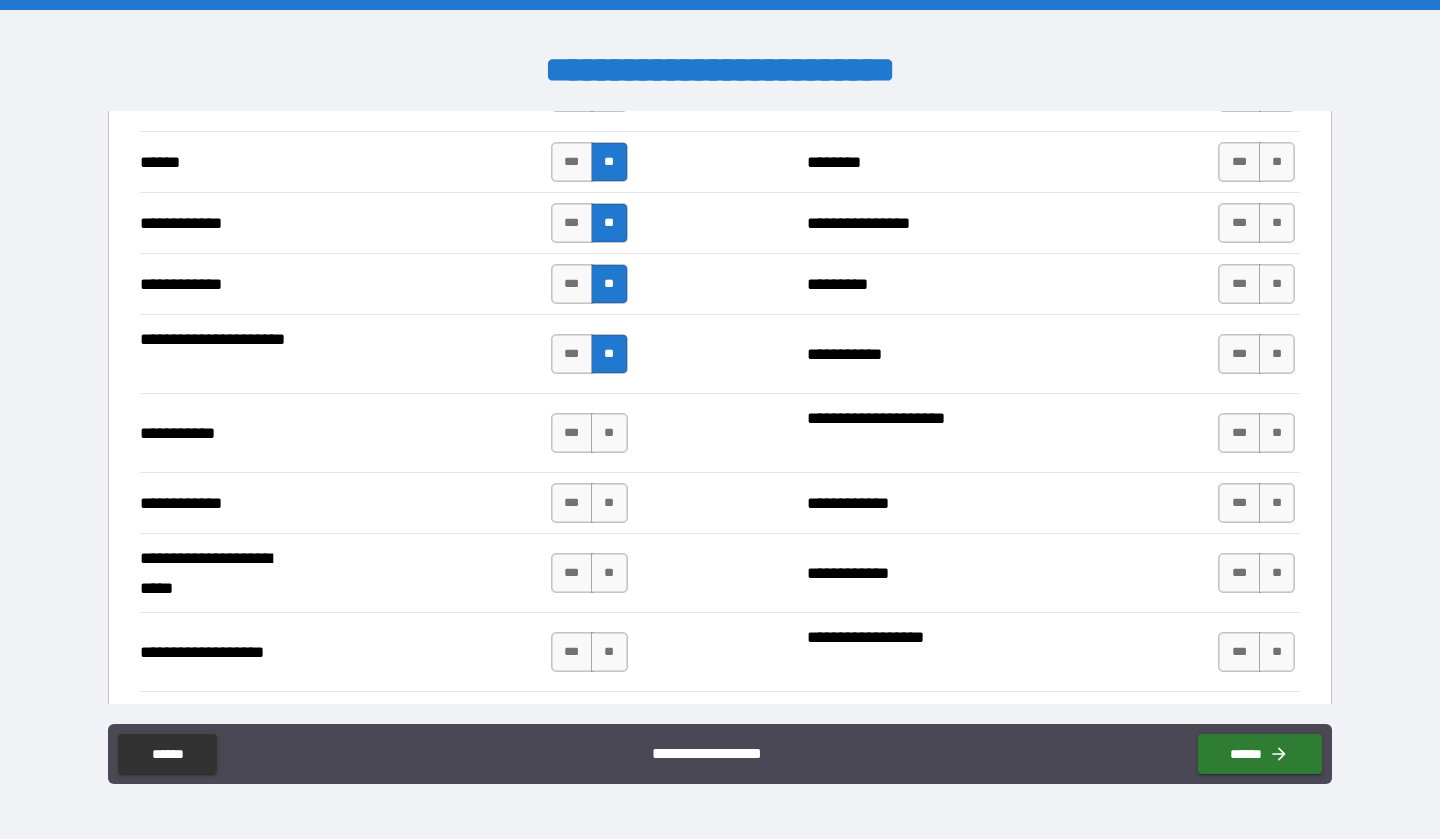 scroll, scrollTop: 3712, scrollLeft: 0, axis: vertical 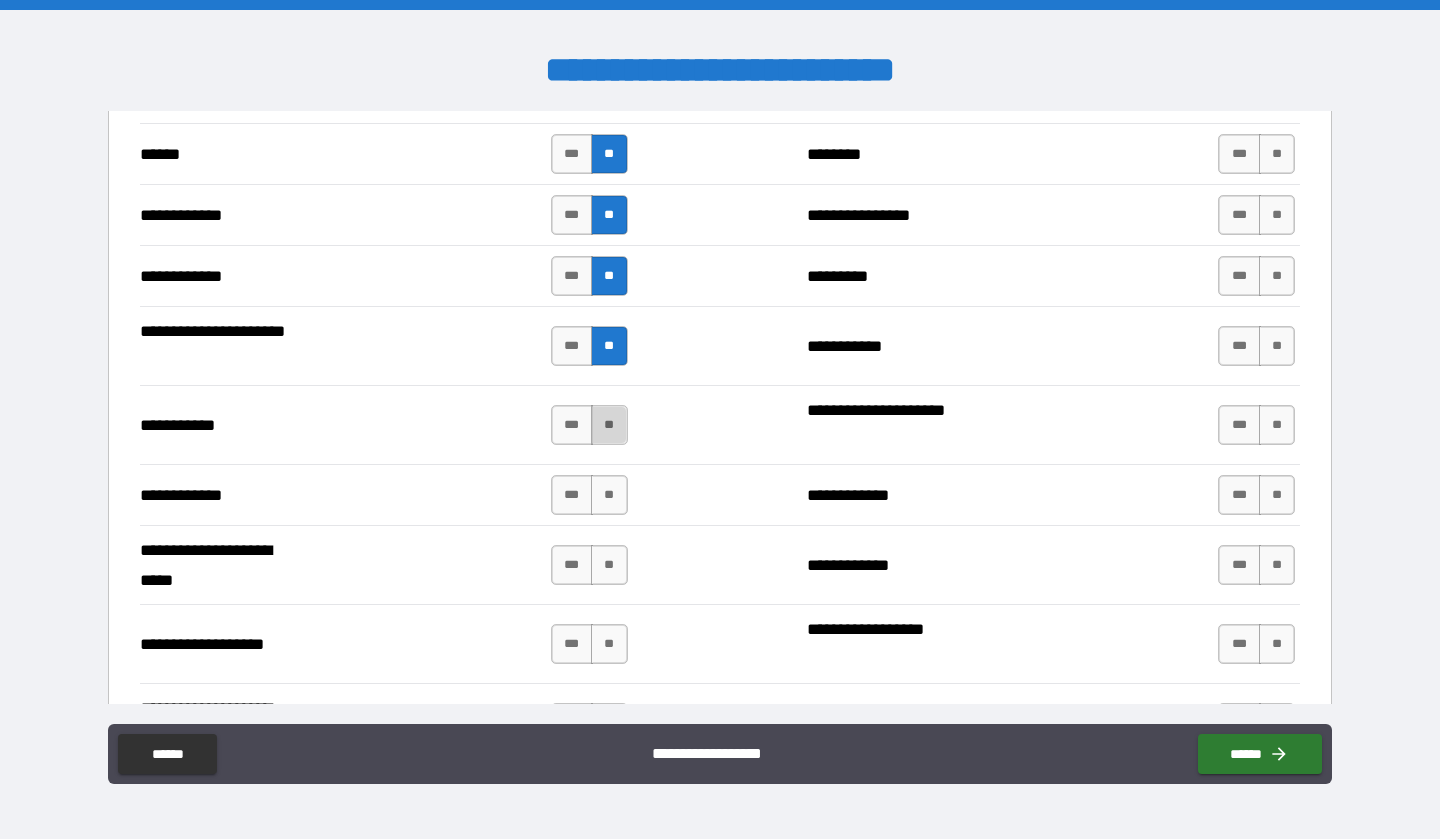 click on "**" at bounding box center (609, 425) 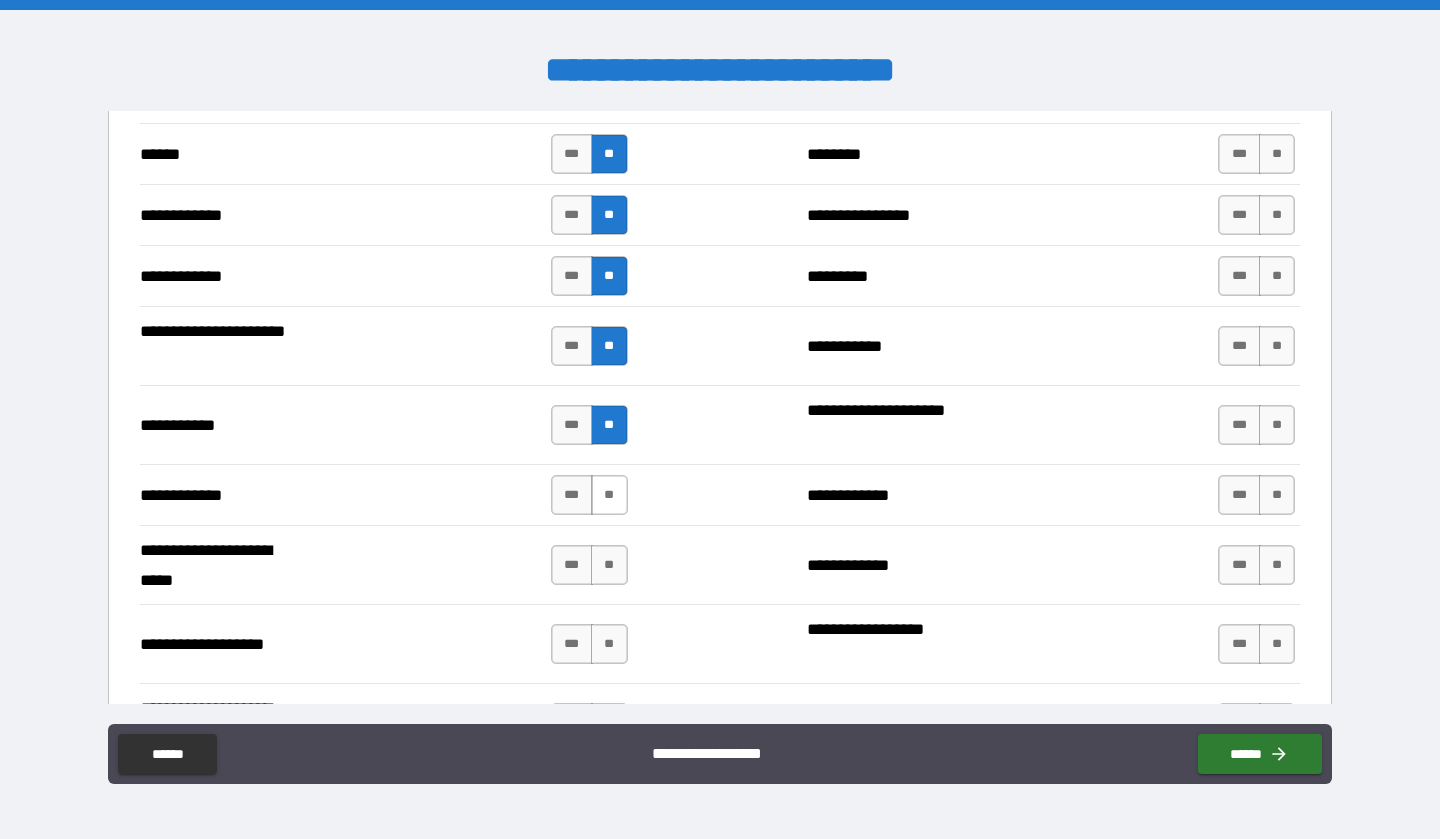 click on "**" at bounding box center (609, 495) 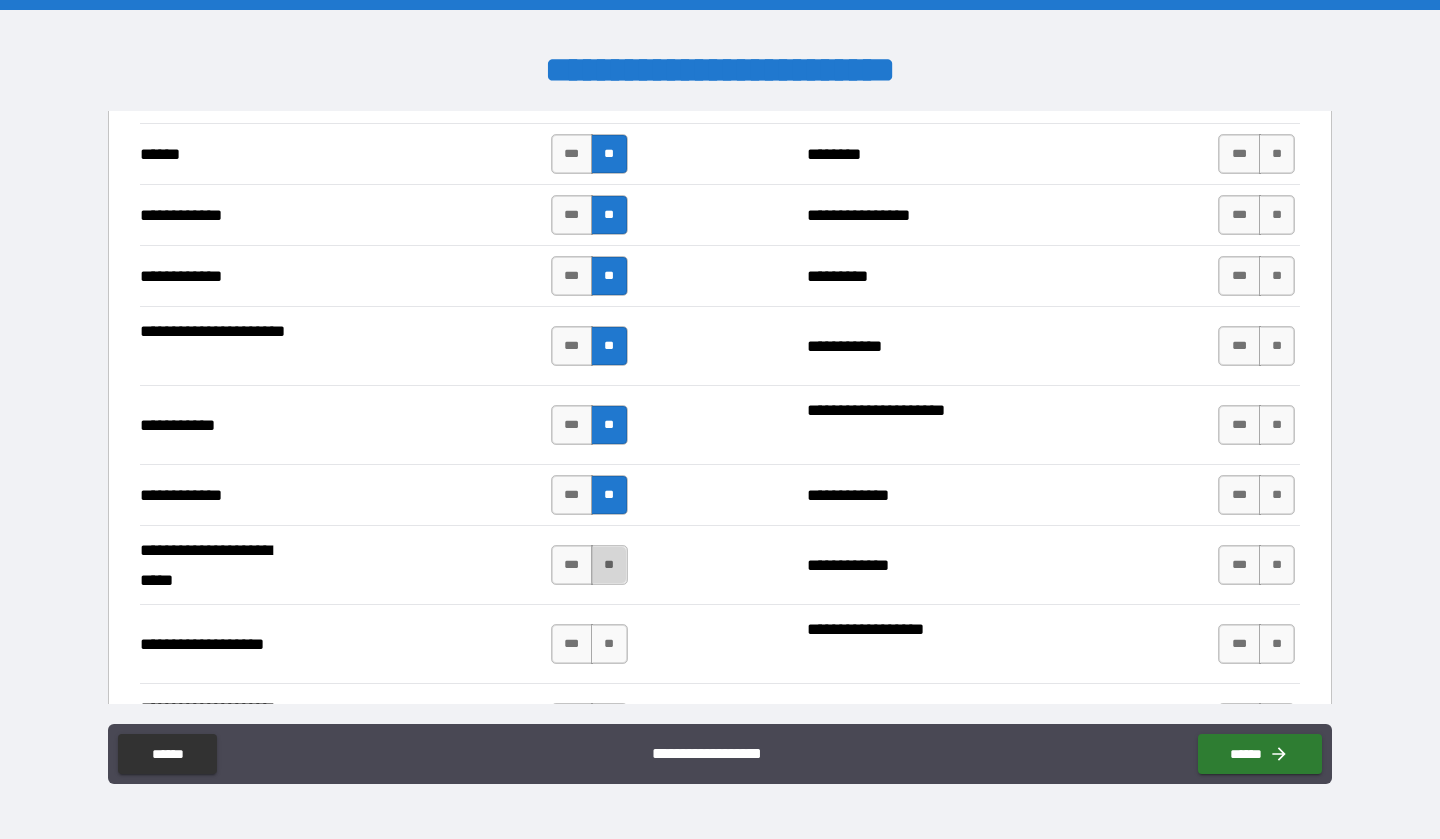 click on "**" at bounding box center (609, 565) 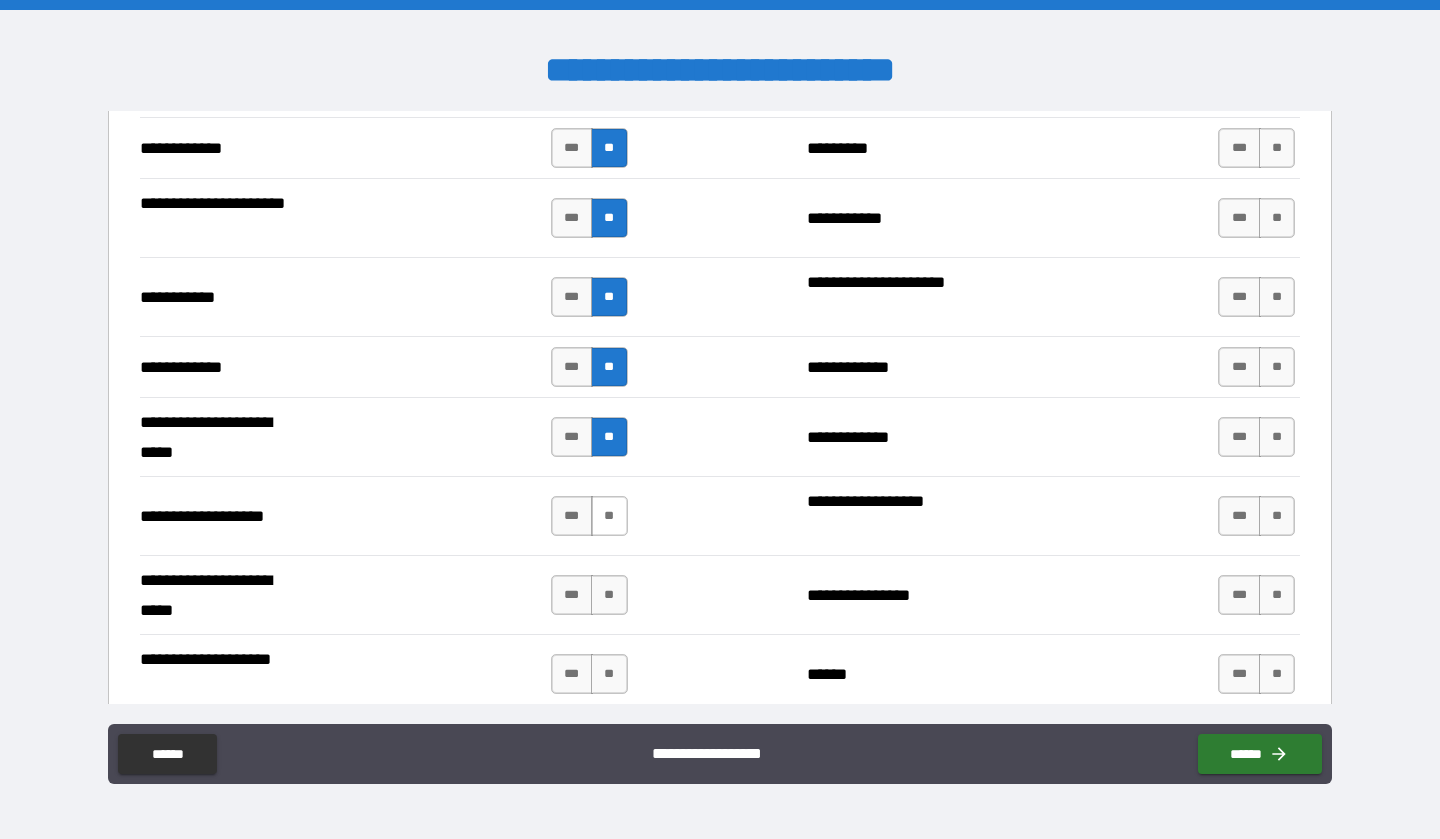 scroll, scrollTop: 3840, scrollLeft: 0, axis: vertical 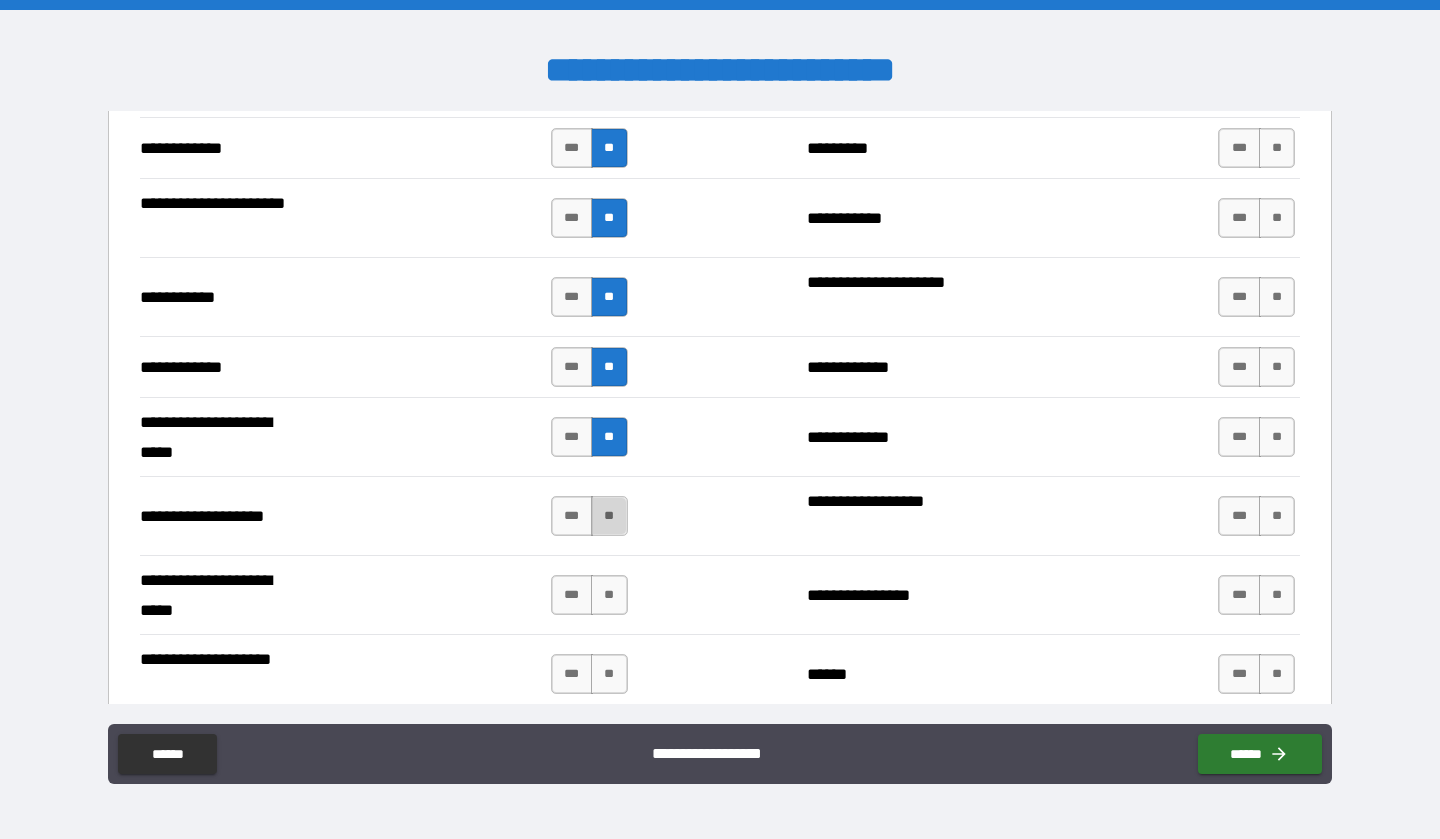 click on "**" at bounding box center [609, 516] 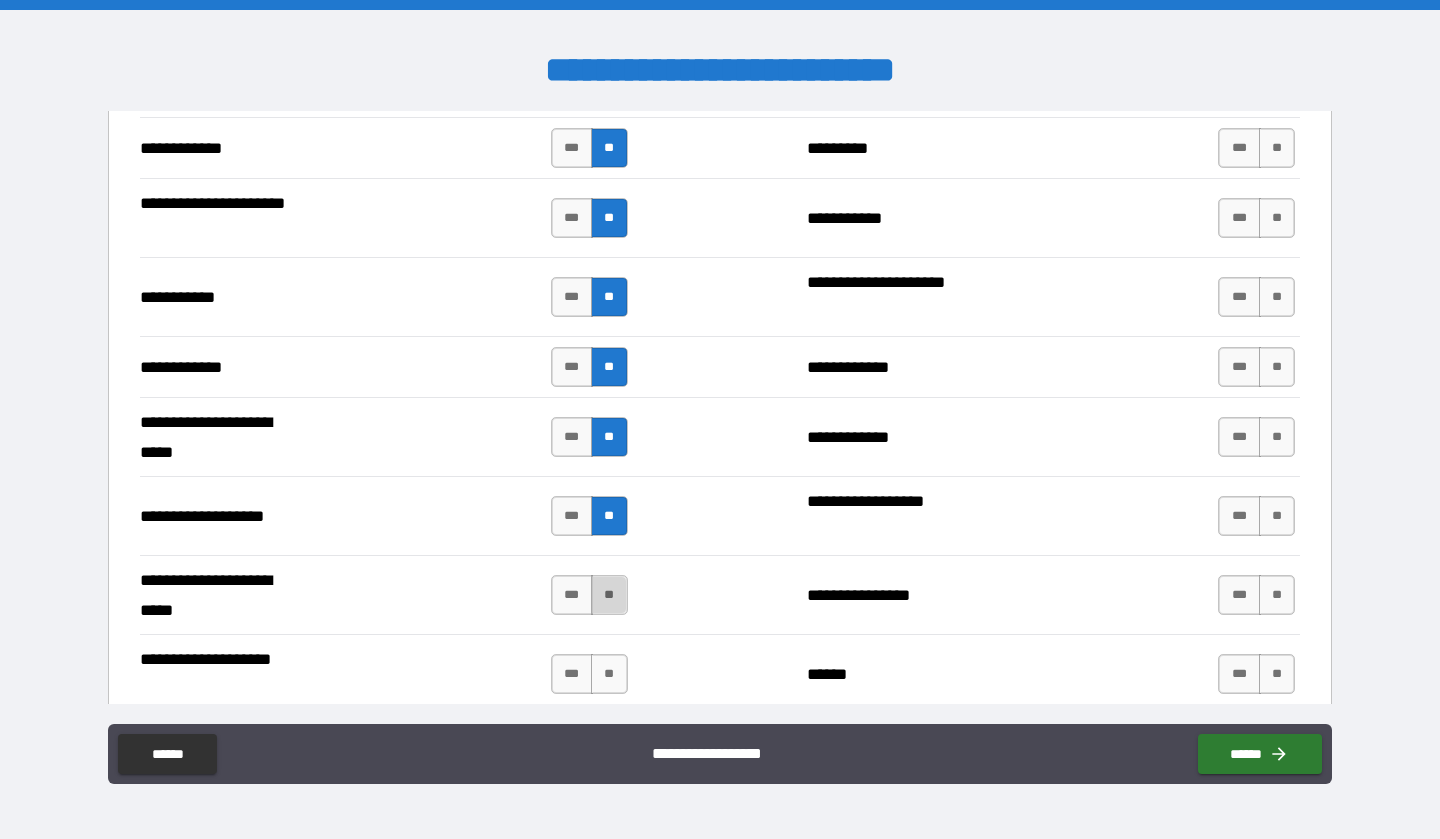 click on "**" at bounding box center [609, 595] 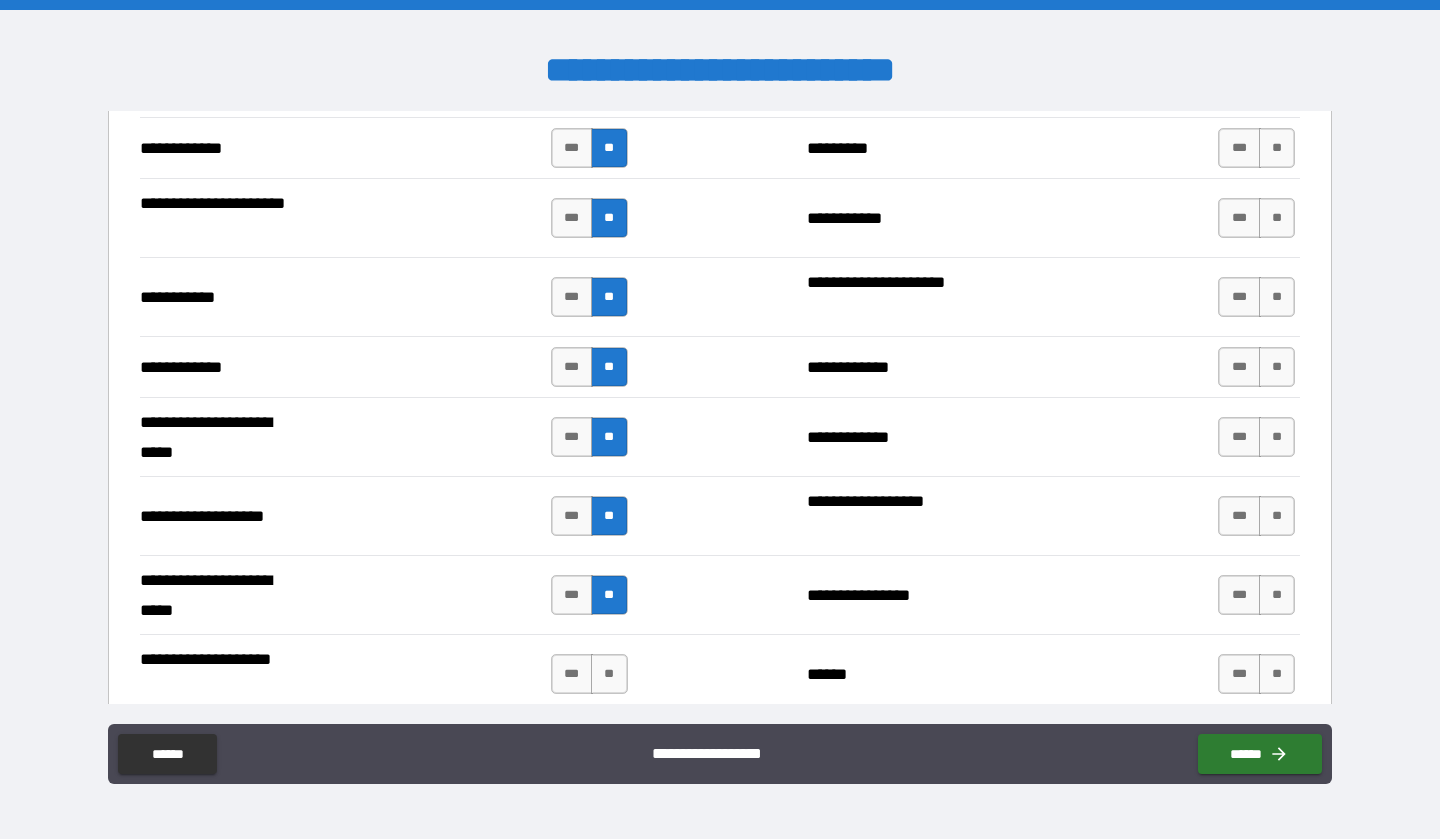 click on "**********" at bounding box center [720, 673] 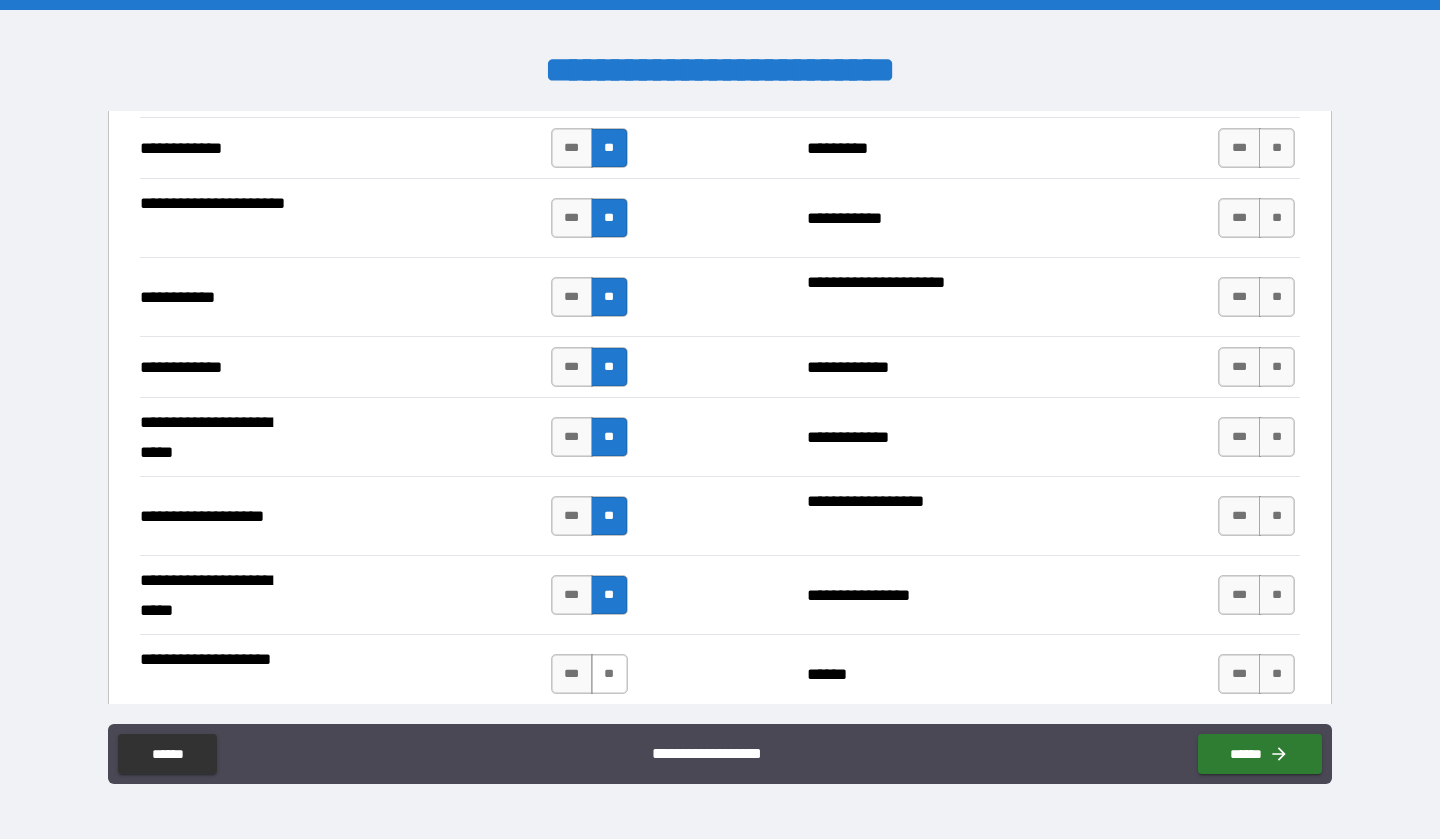 click on "**" at bounding box center (609, 674) 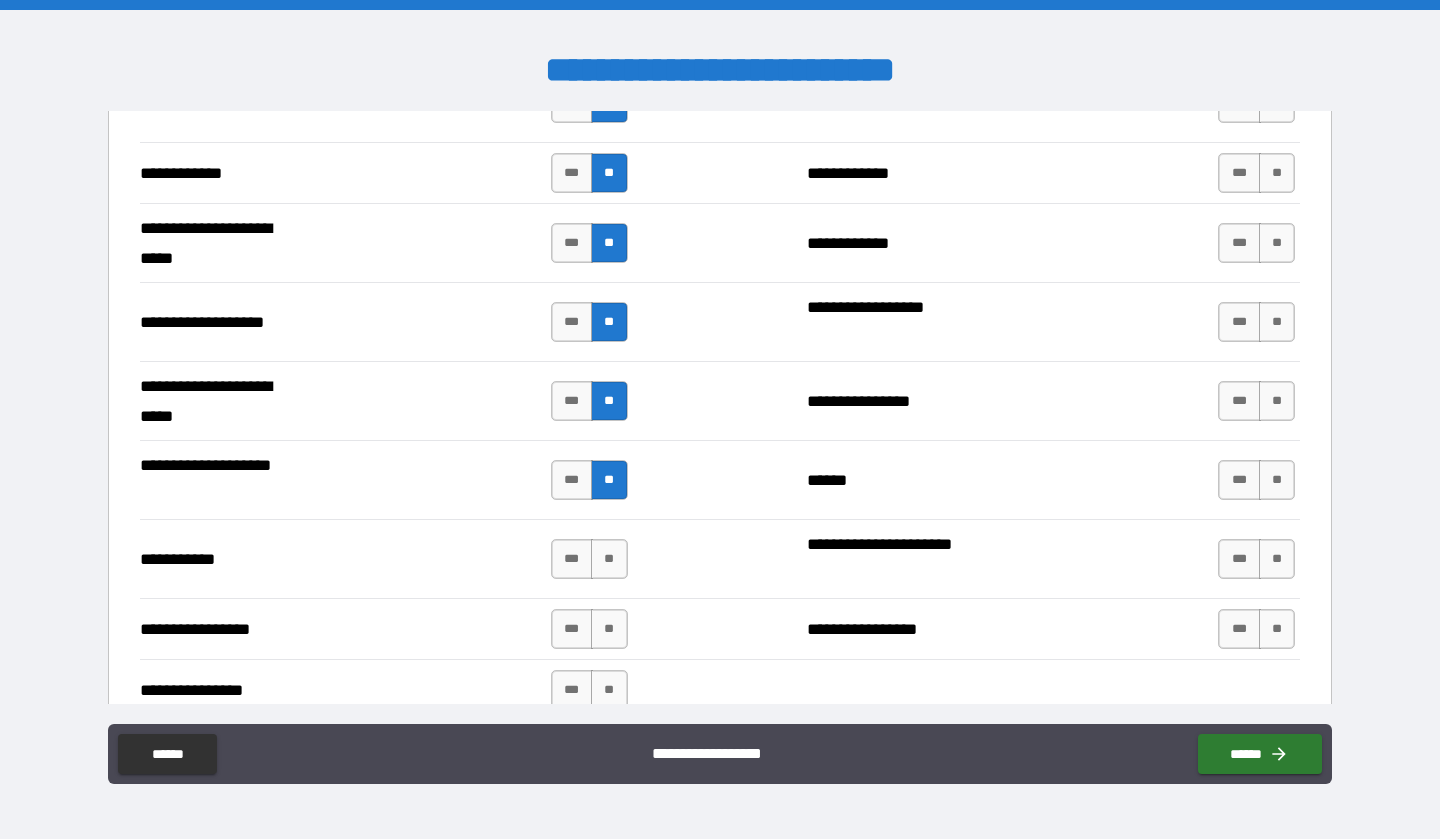 scroll, scrollTop: 4041, scrollLeft: 0, axis: vertical 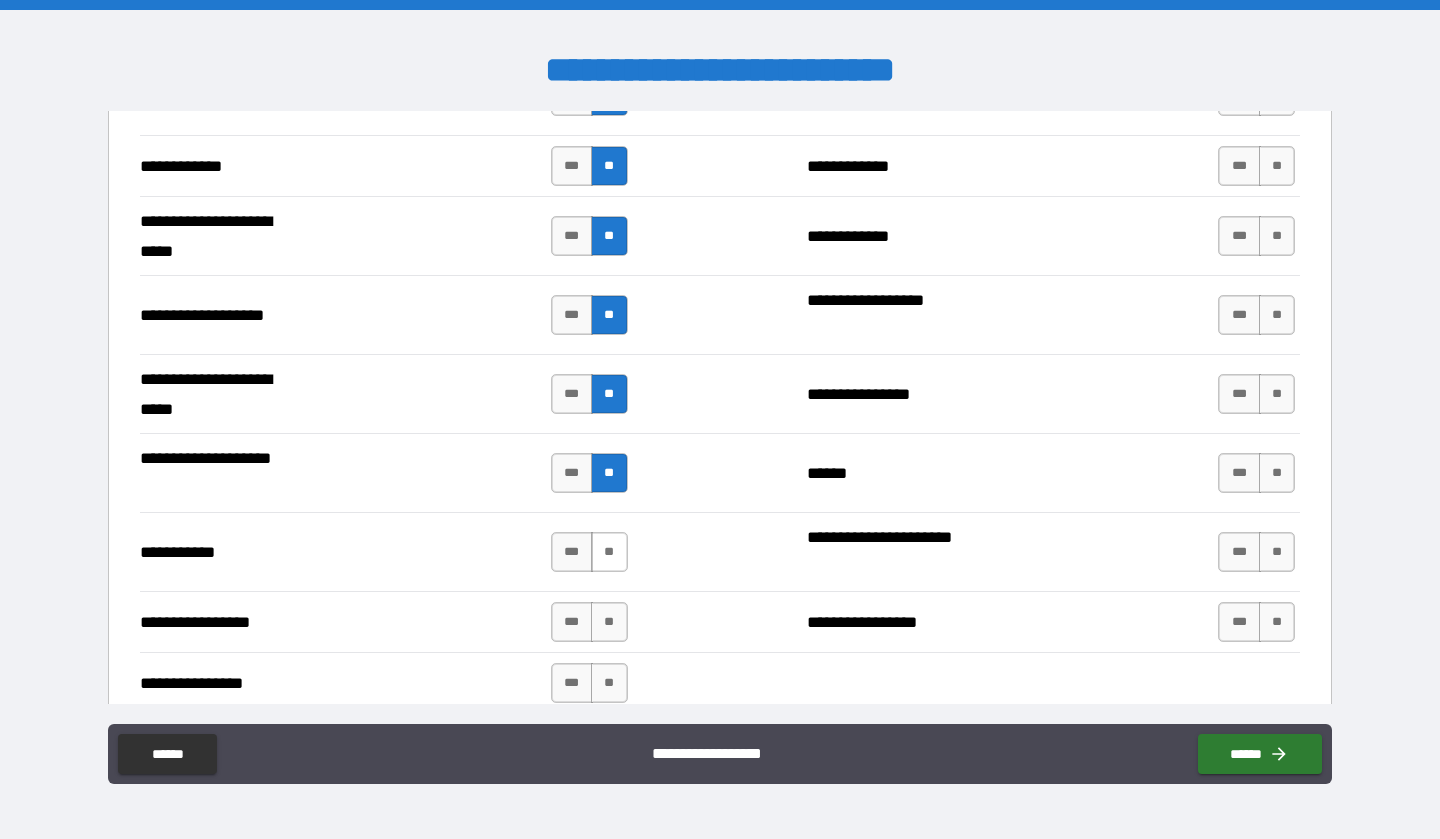 click on "**" at bounding box center (609, 552) 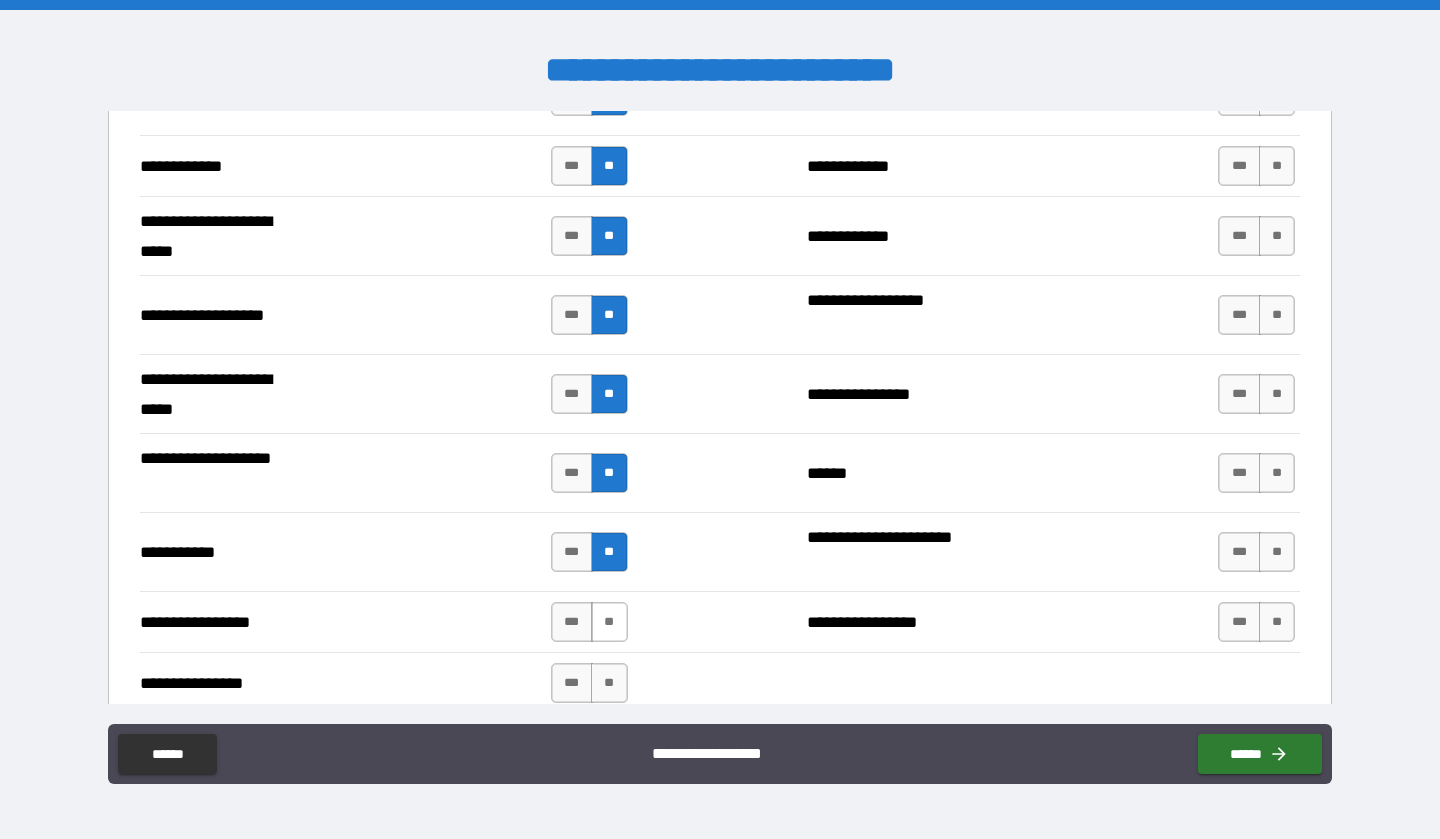 click on "**" at bounding box center [609, 622] 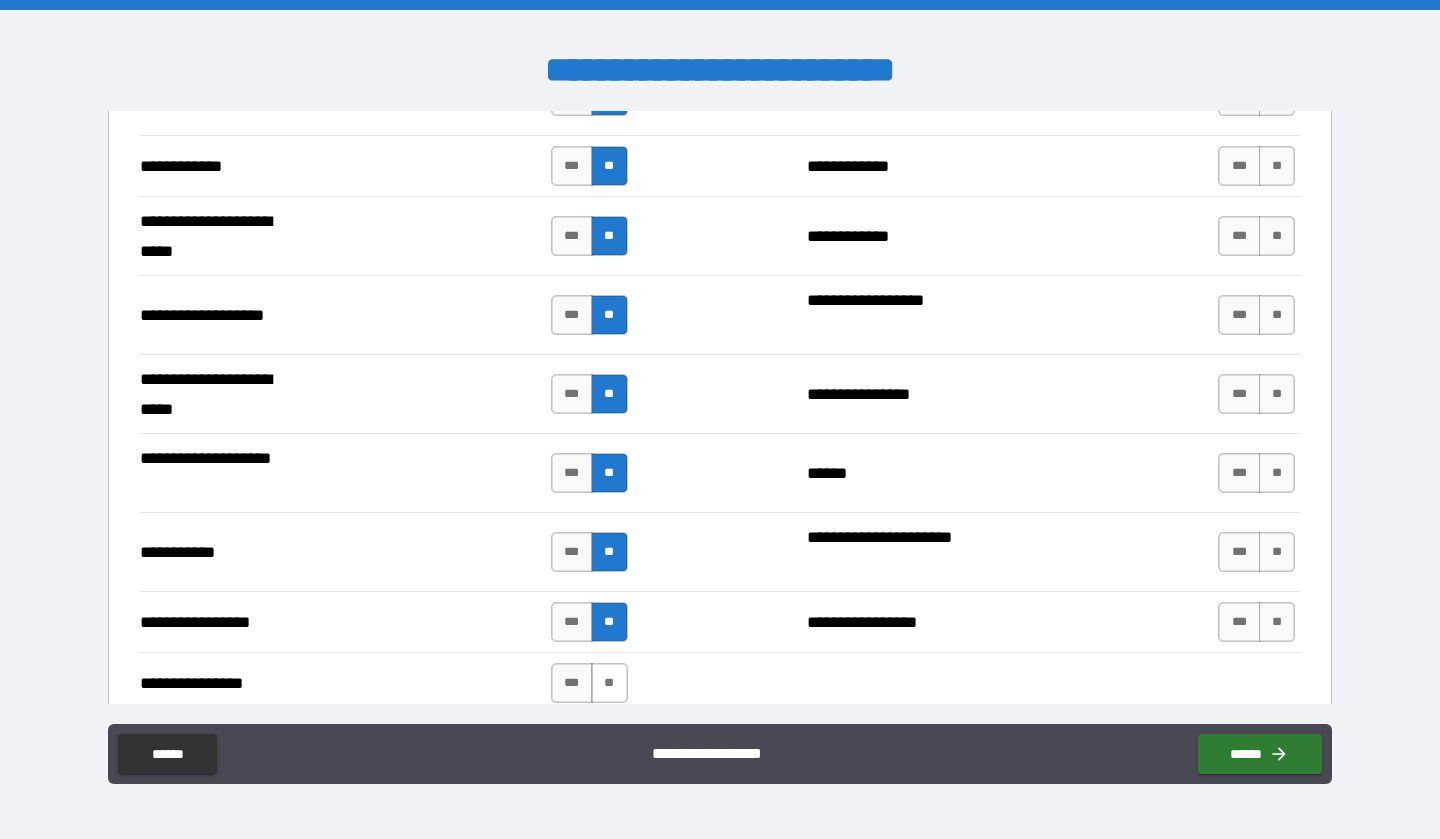 click on "**" at bounding box center [609, 683] 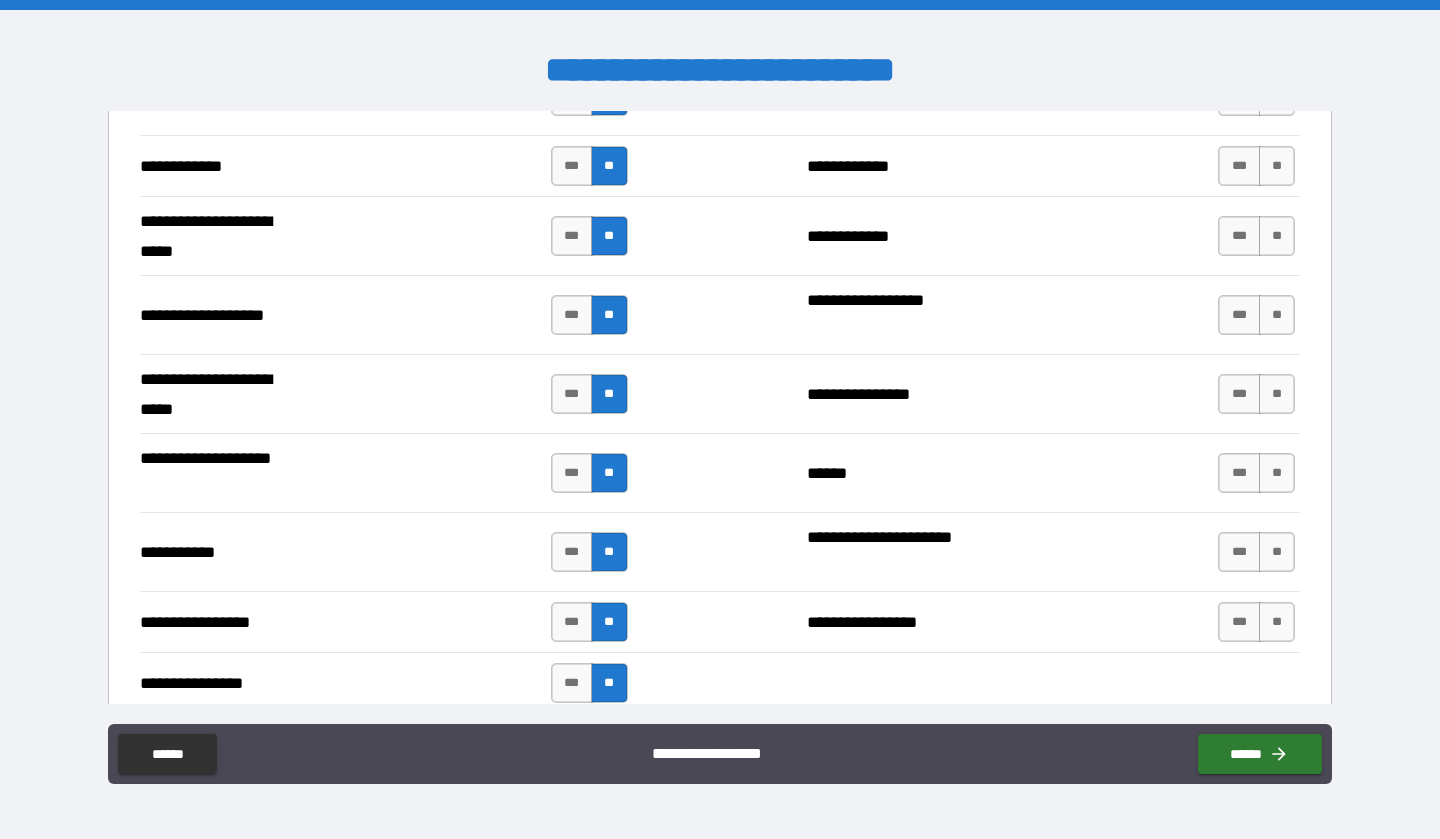 scroll, scrollTop: 4338, scrollLeft: 0, axis: vertical 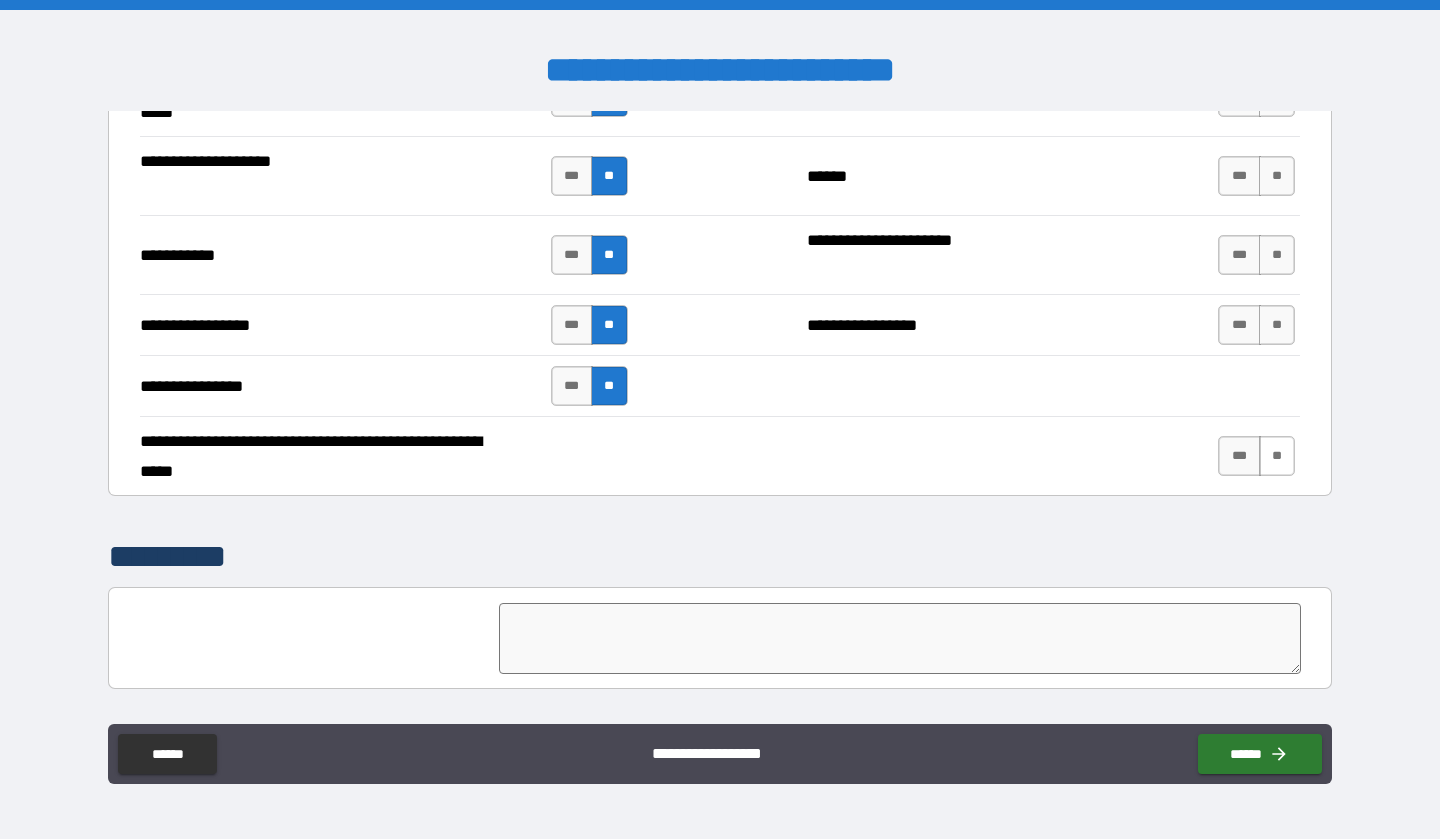click on "**" at bounding box center (1277, 456) 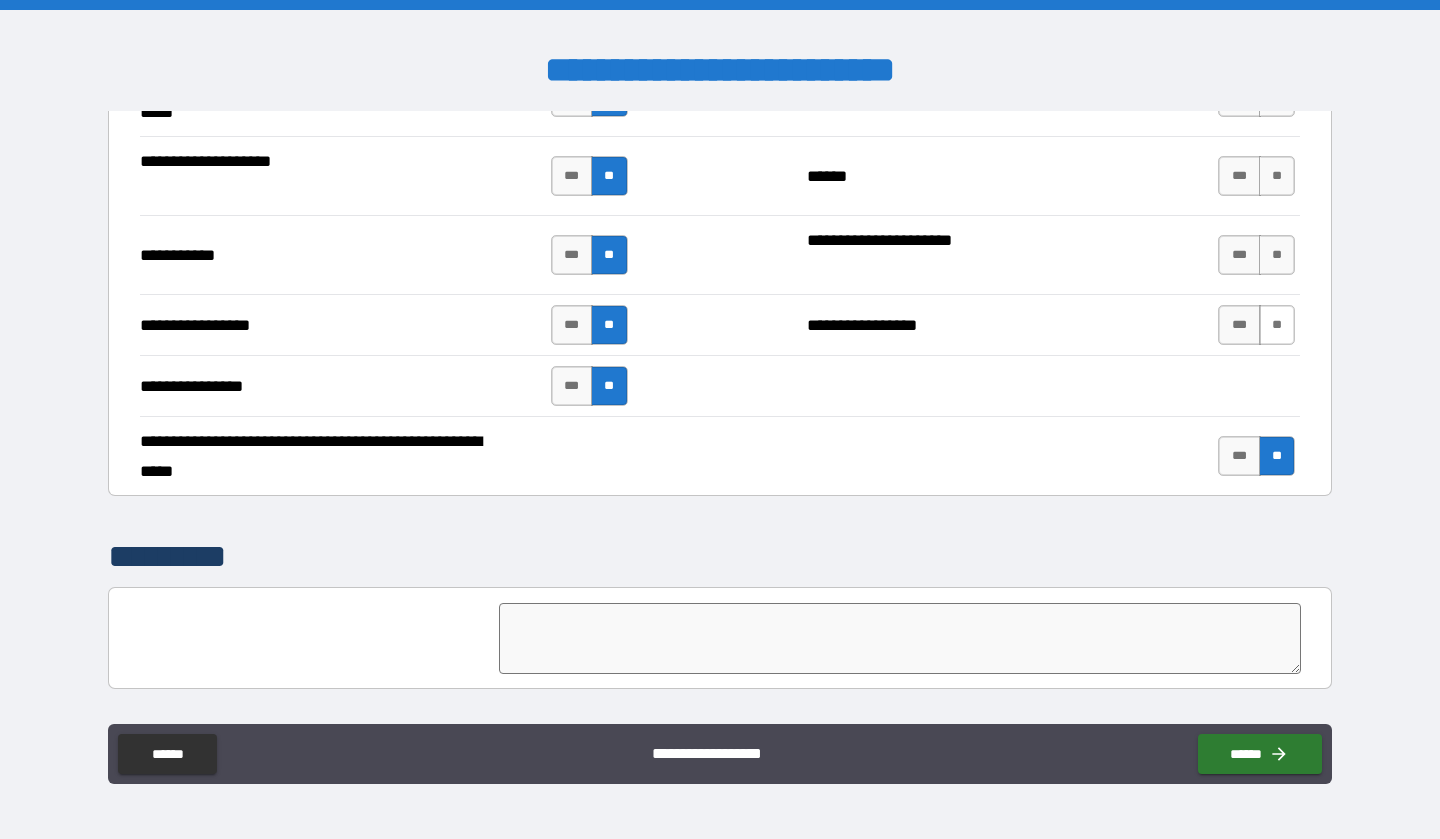 click on "**" at bounding box center [1277, 325] 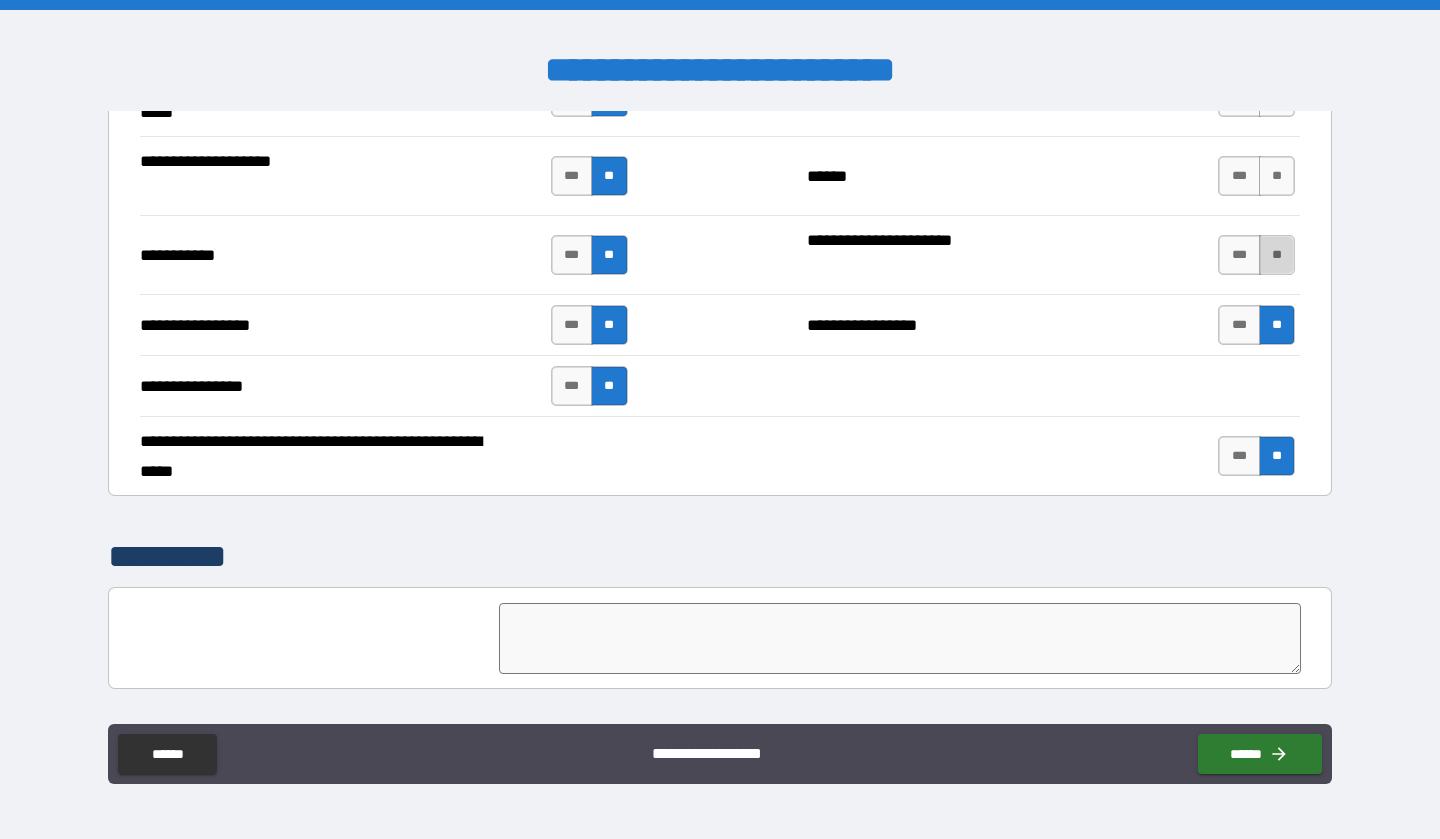 click on "**" at bounding box center [1277, 255] 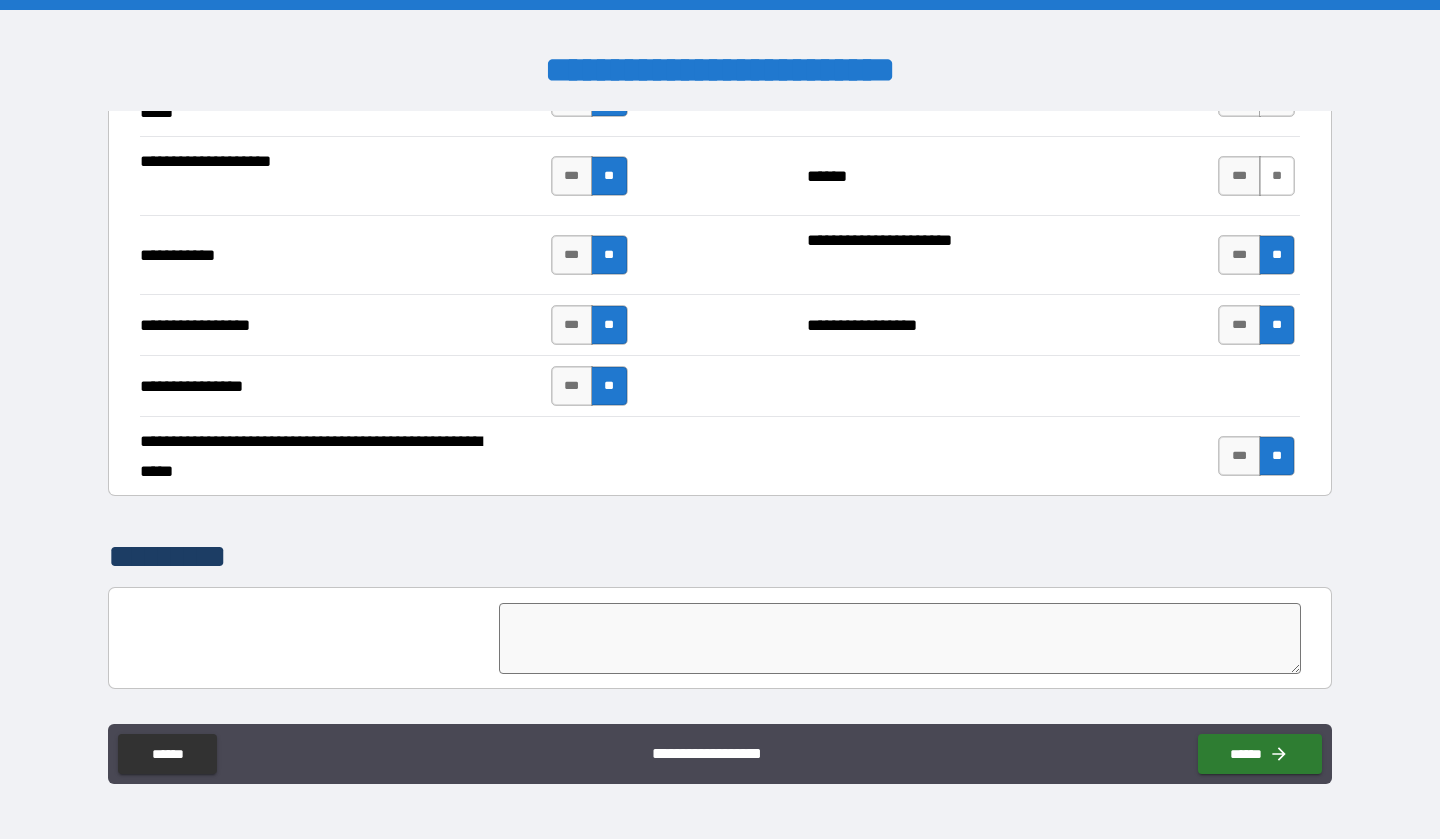 click on "**" at bounding box center [1277, 176] 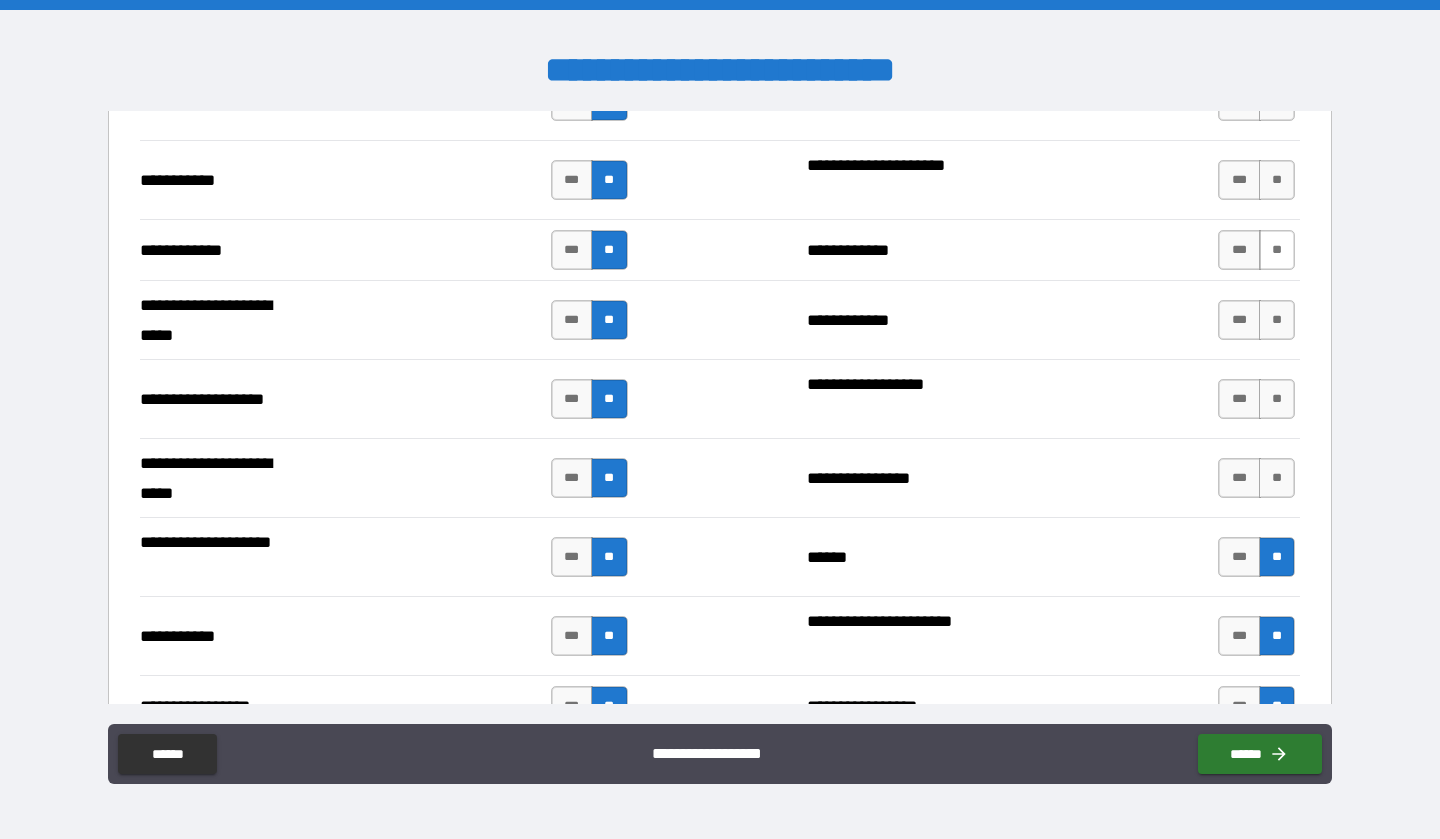 scroll, scrollTop: 3951, scrollLeft: 0, axis: vertical 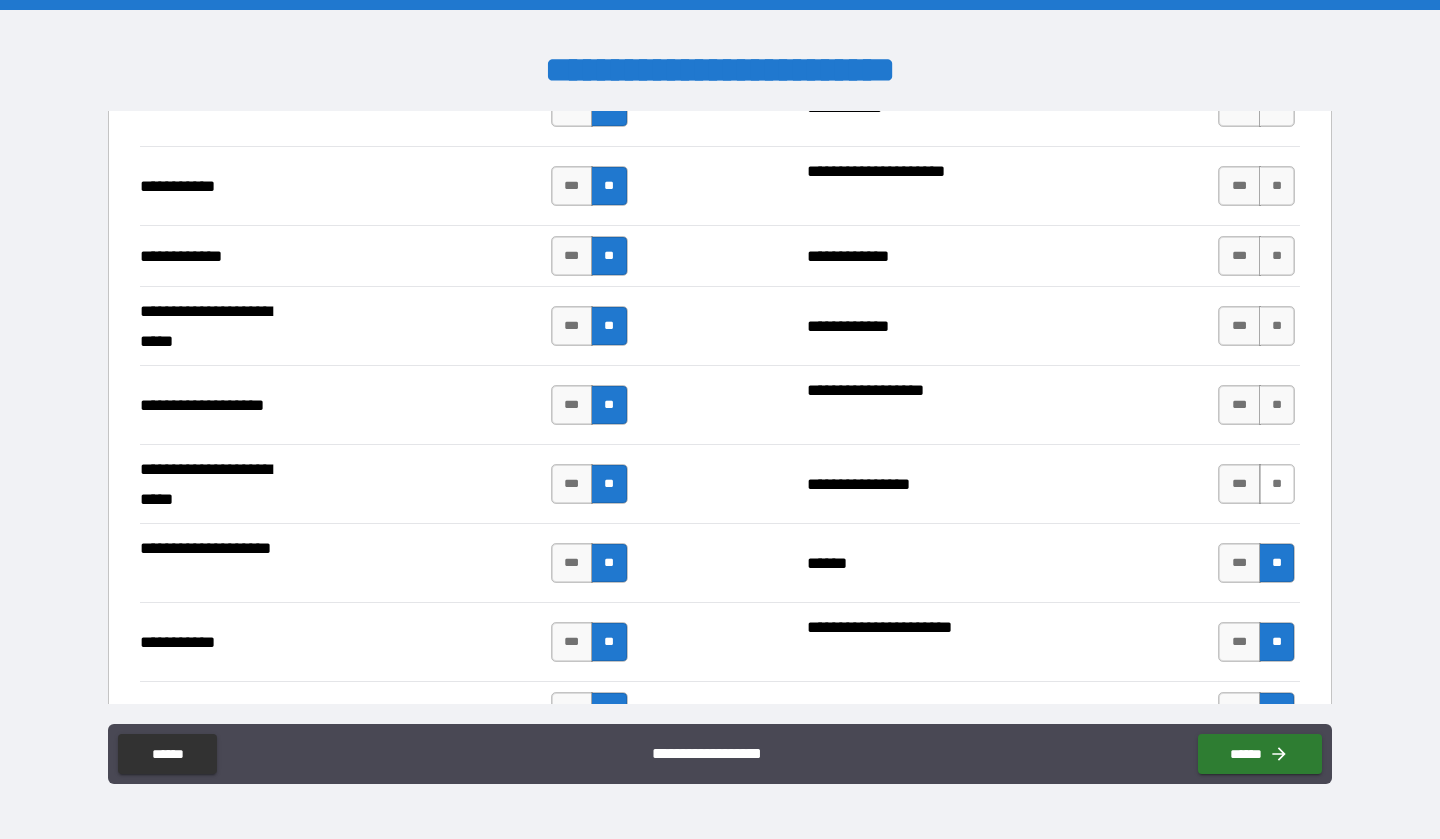click on "**" at bounding box center [1277, 484] 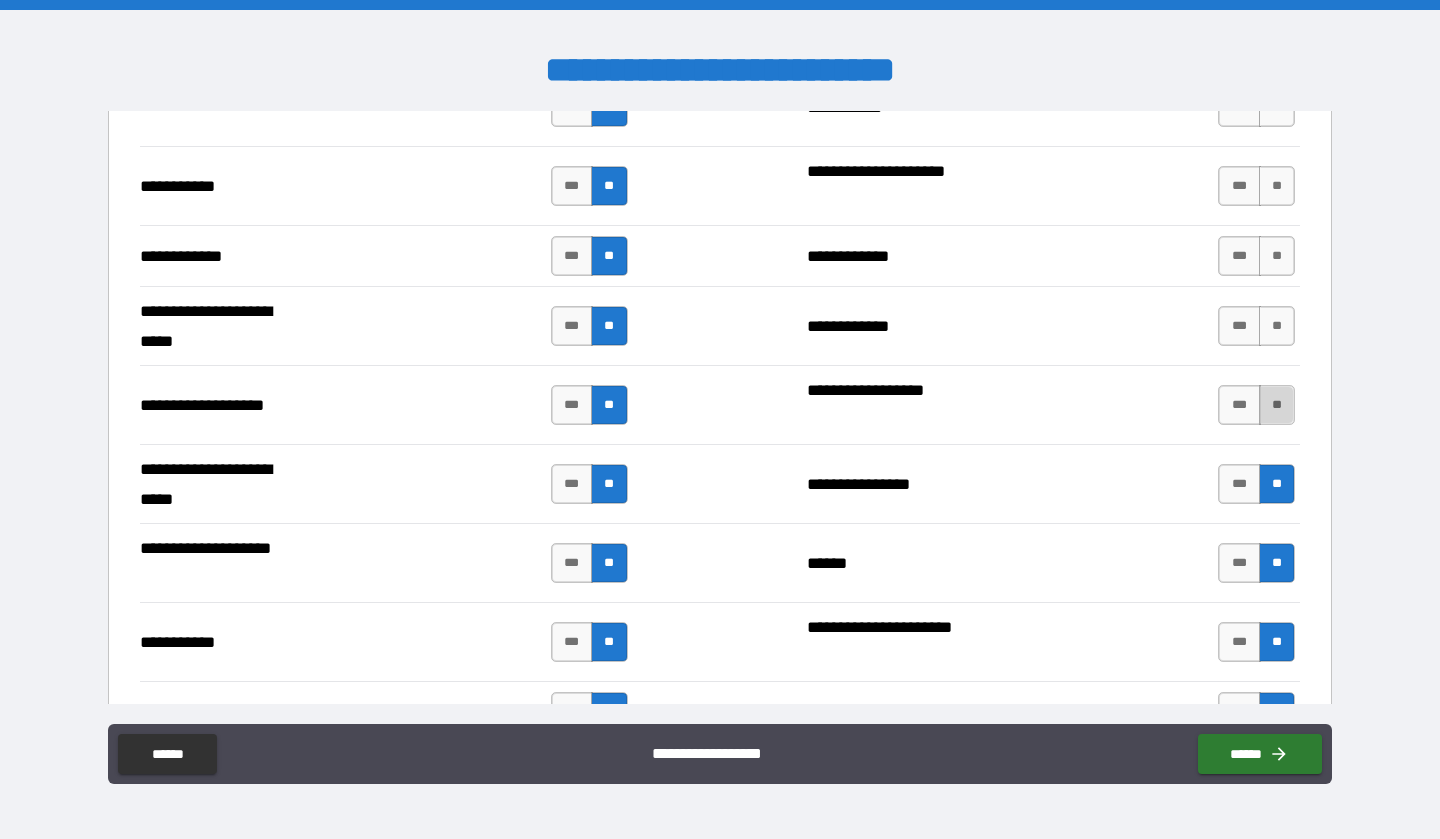 click on "**" at bounding box center (1277, 405) 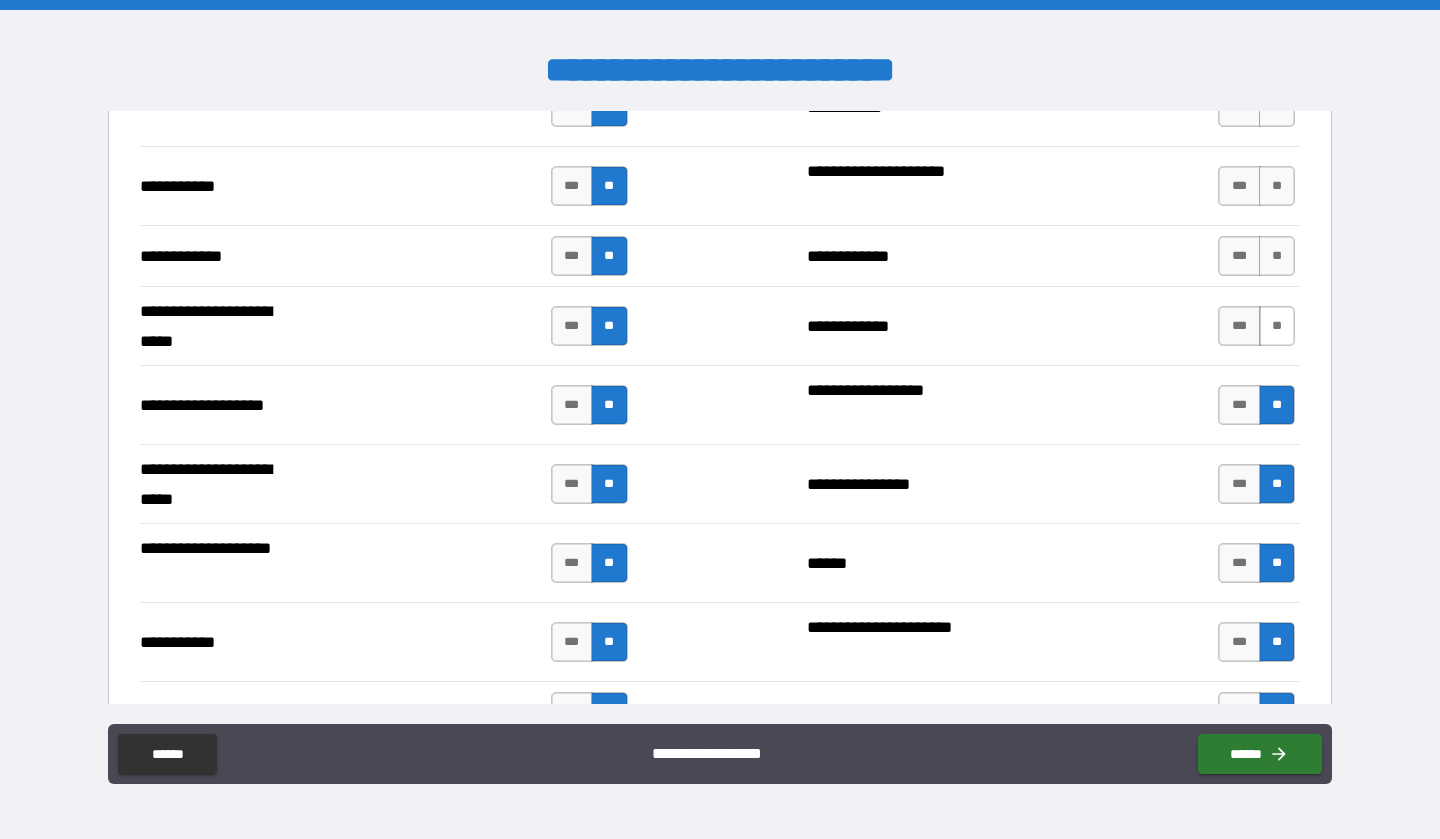 click on "**" at bounding box center (1277, 326) 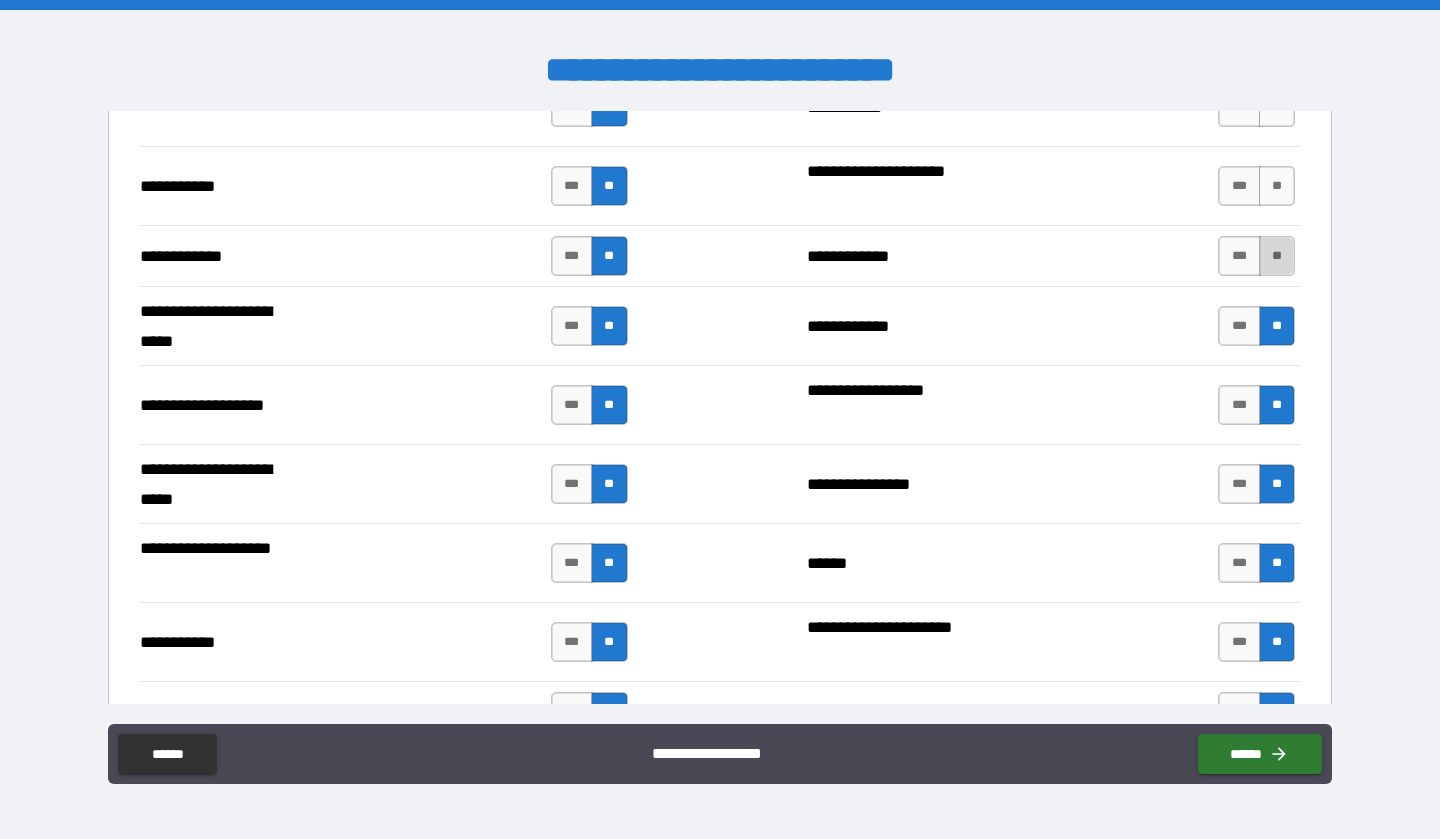 click on "**" at bounding box center (1277, 256) 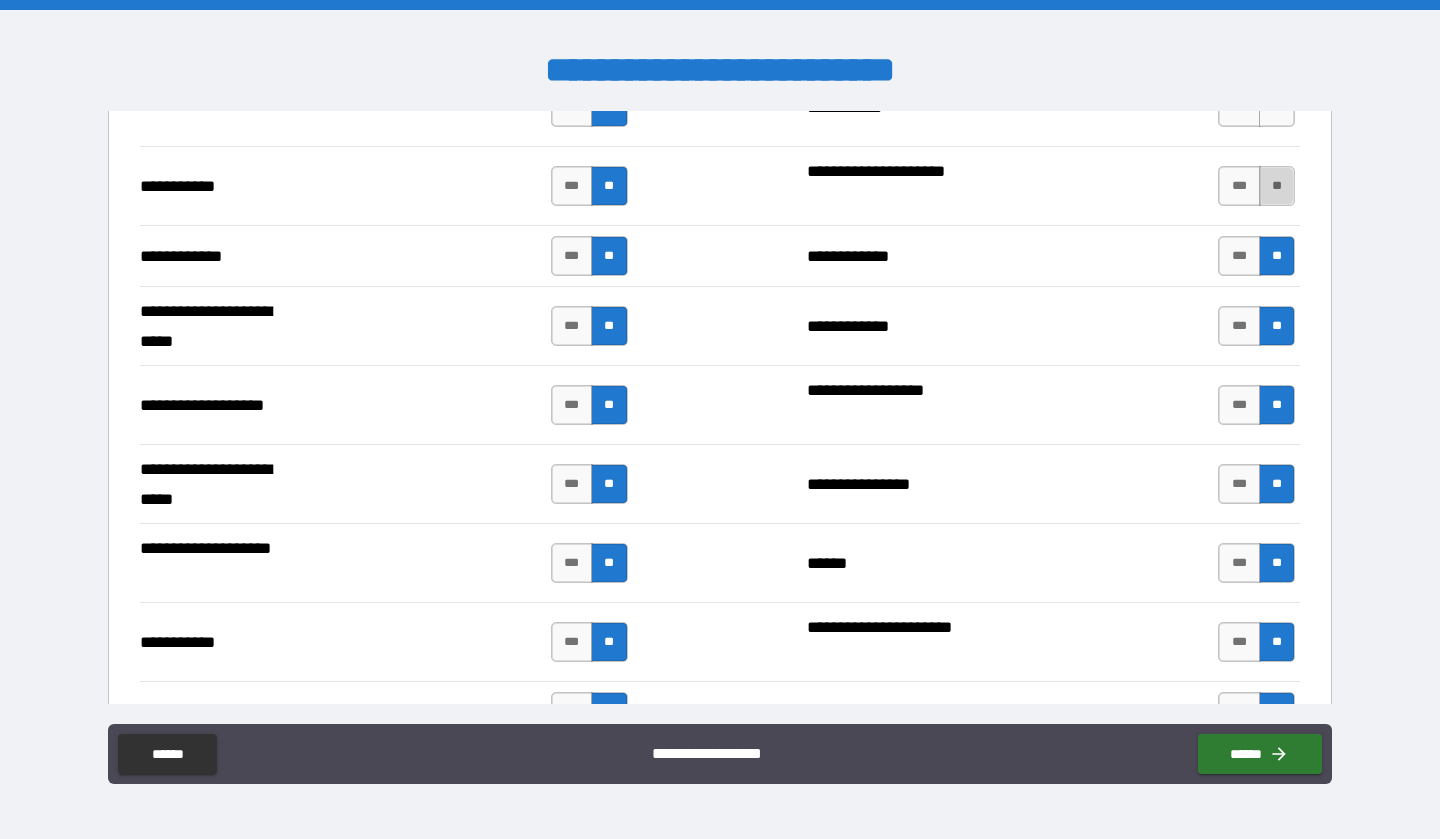click on "**" at bounding box center [1277, 186] 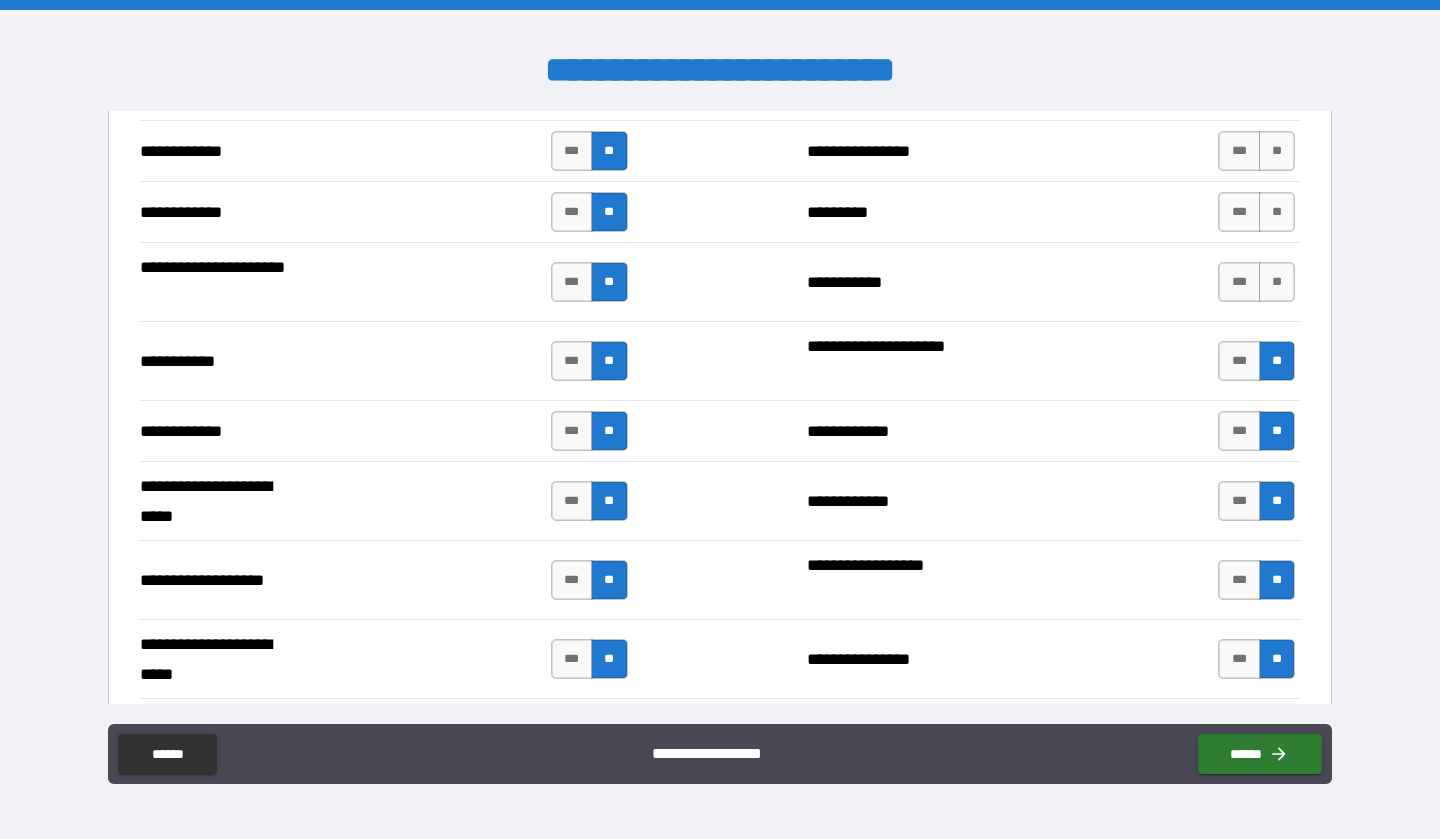 scroll, scrollTop: 3700, scrollLeft: 0, axis: vertical 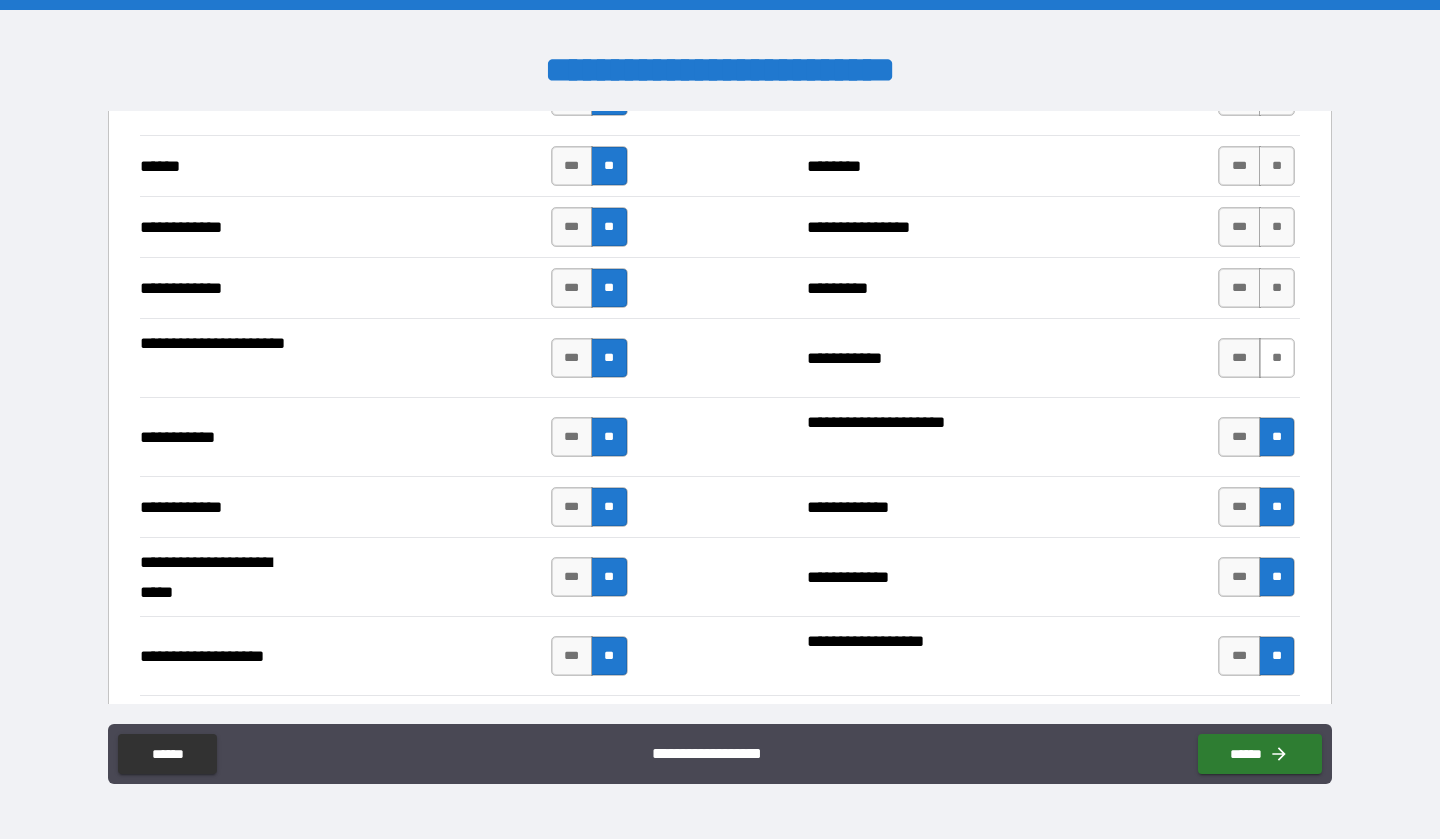 click on "**" at bounding box center (1277, 358) 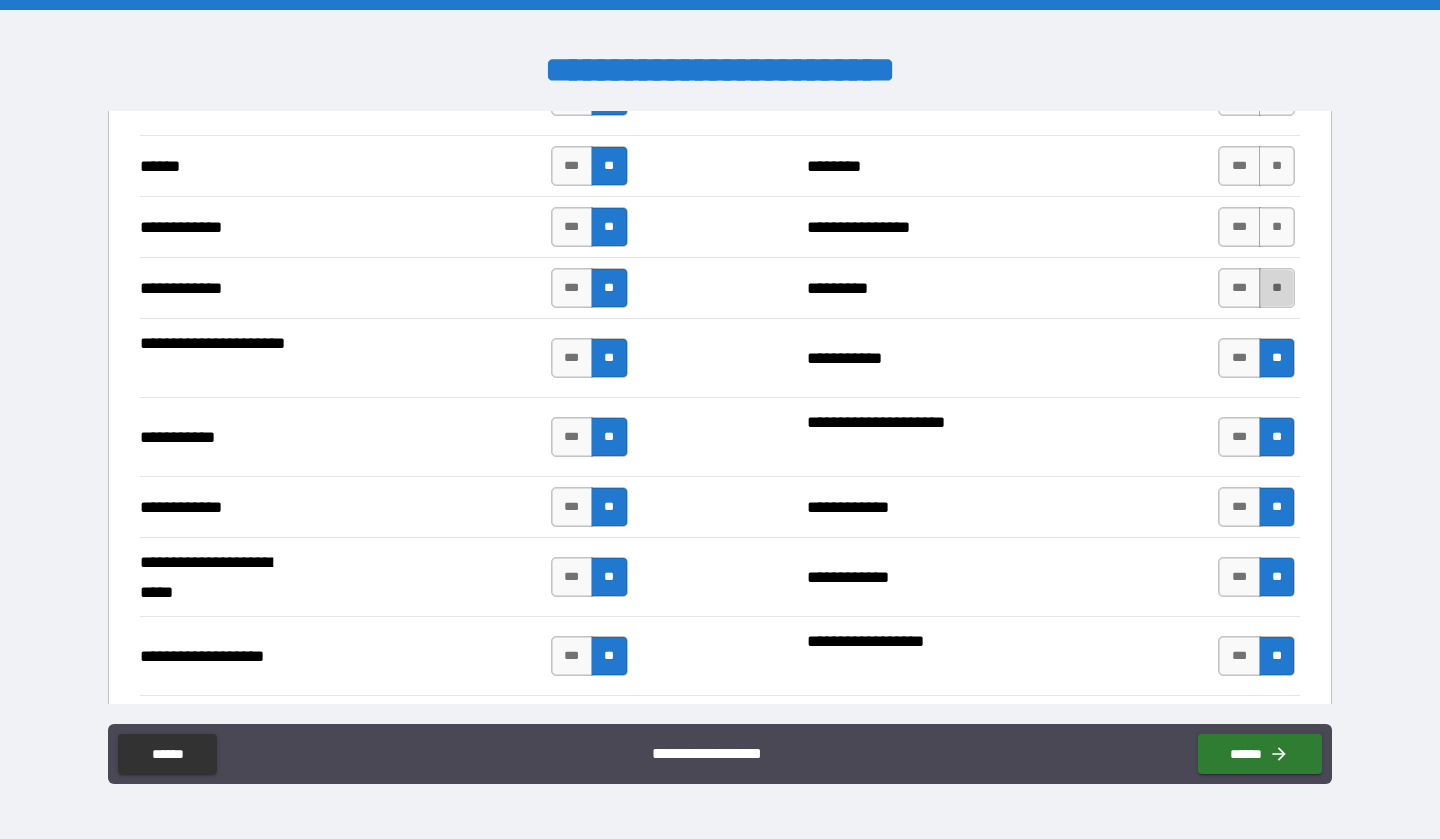 click on "**" at bounding box center (1277, 288) 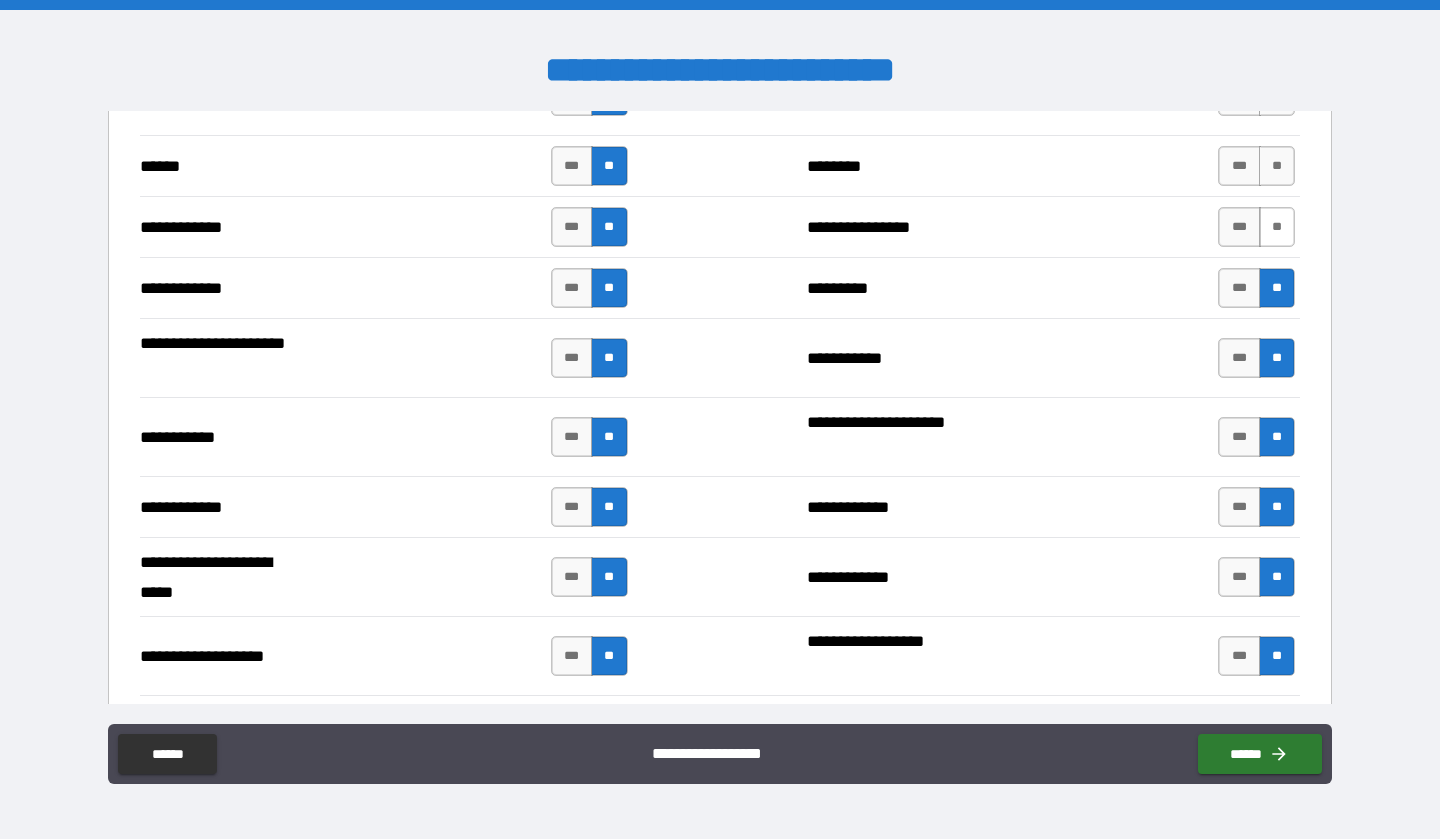 click on "**" at bounding box center [1277, 227] 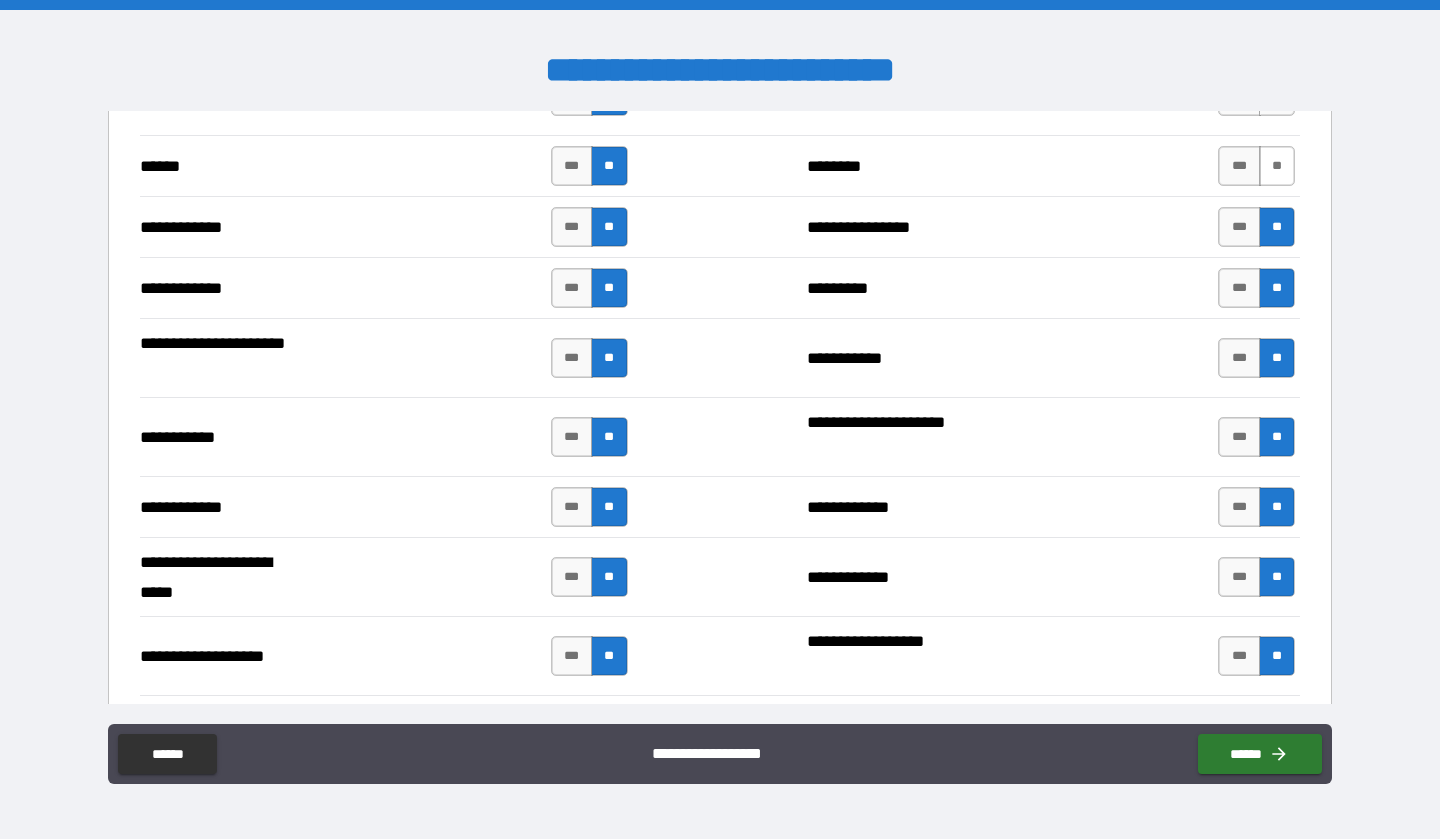 click on "**" at bounding box center [1277, 166] 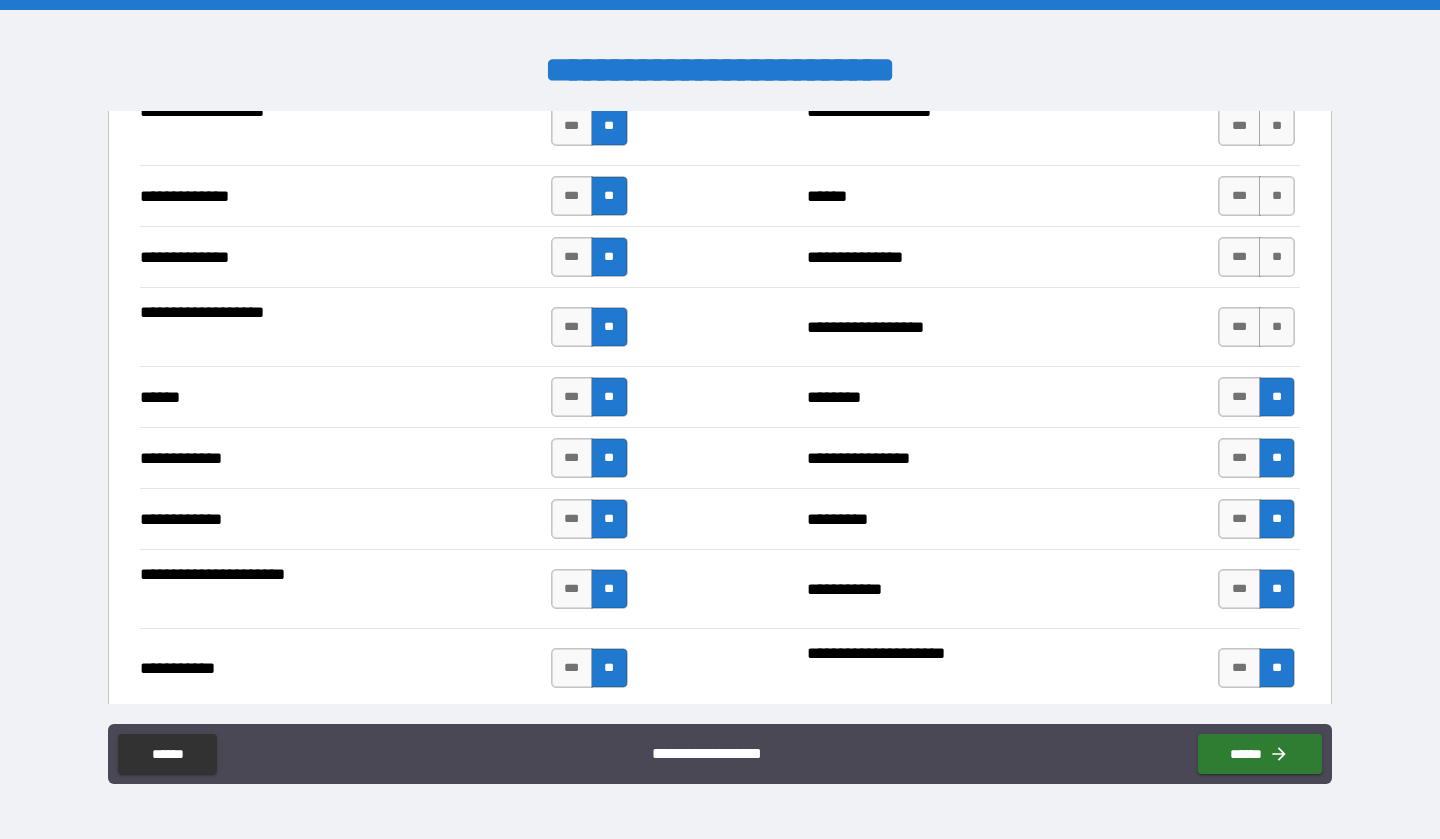scroll, scrollTop: 3412, scrollLeft: 0, axis: vertical 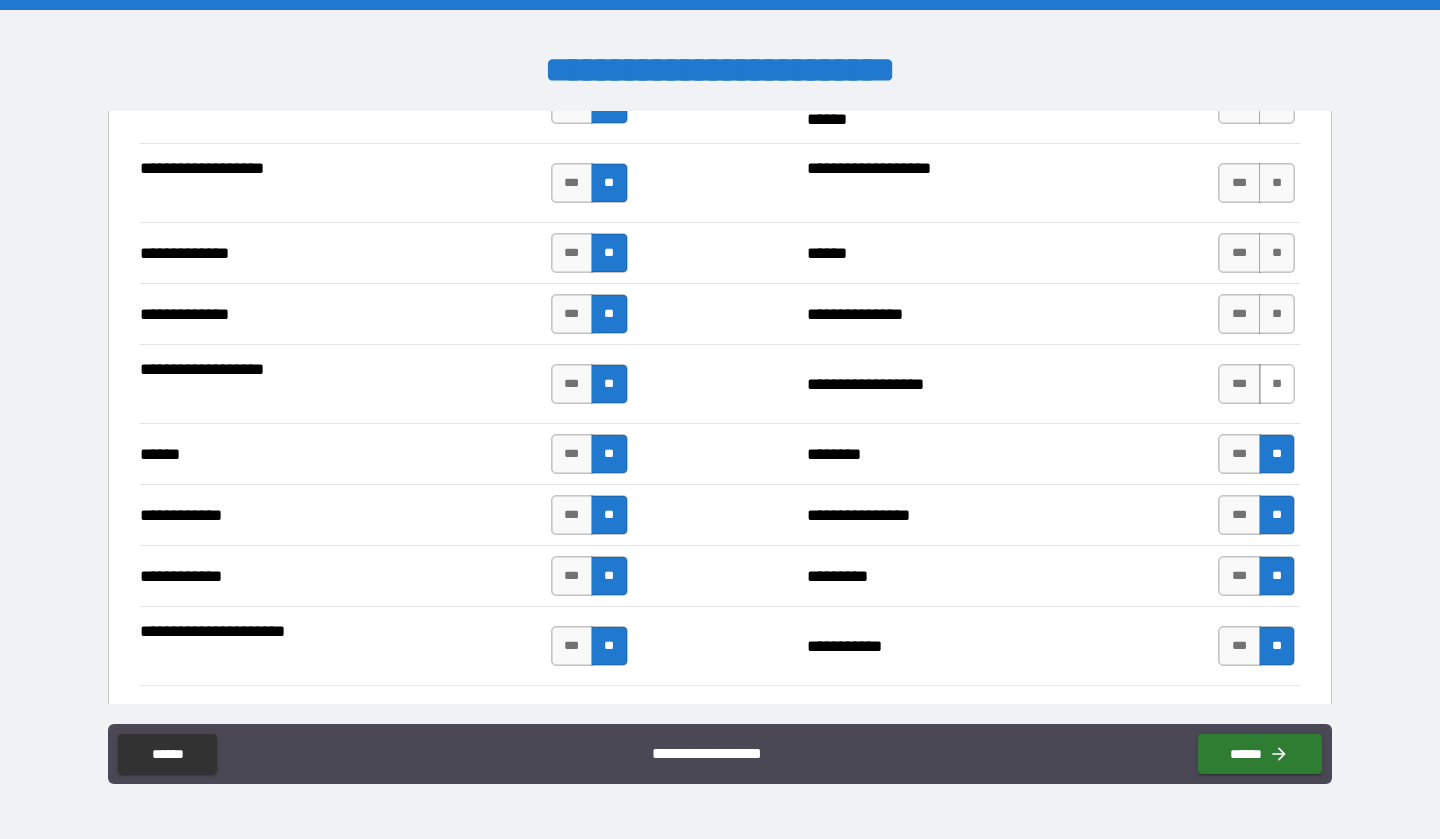 click on "**" at bounding box center (1277, 384) 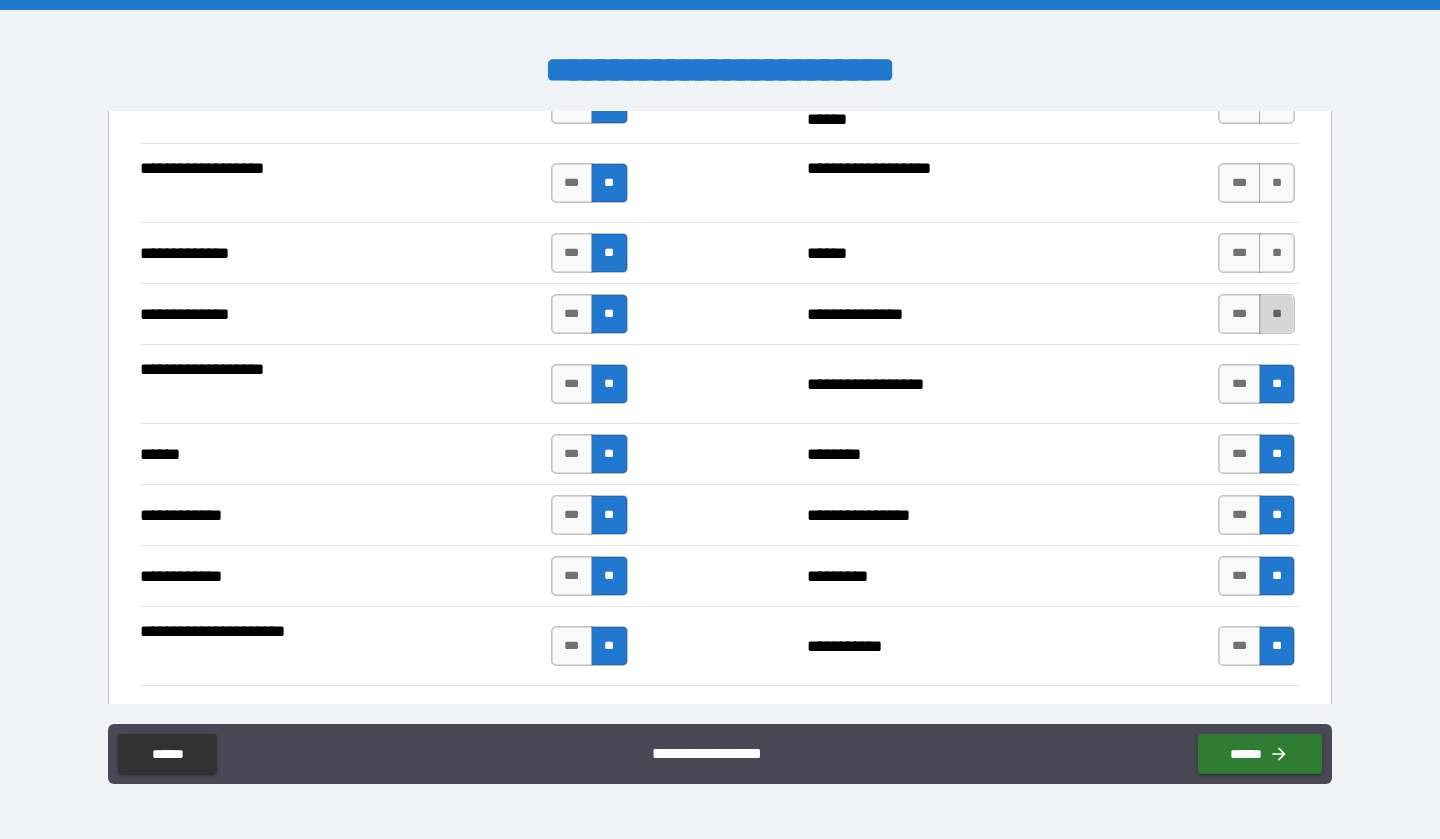 click on "**" at bounding box center (1277, 314) 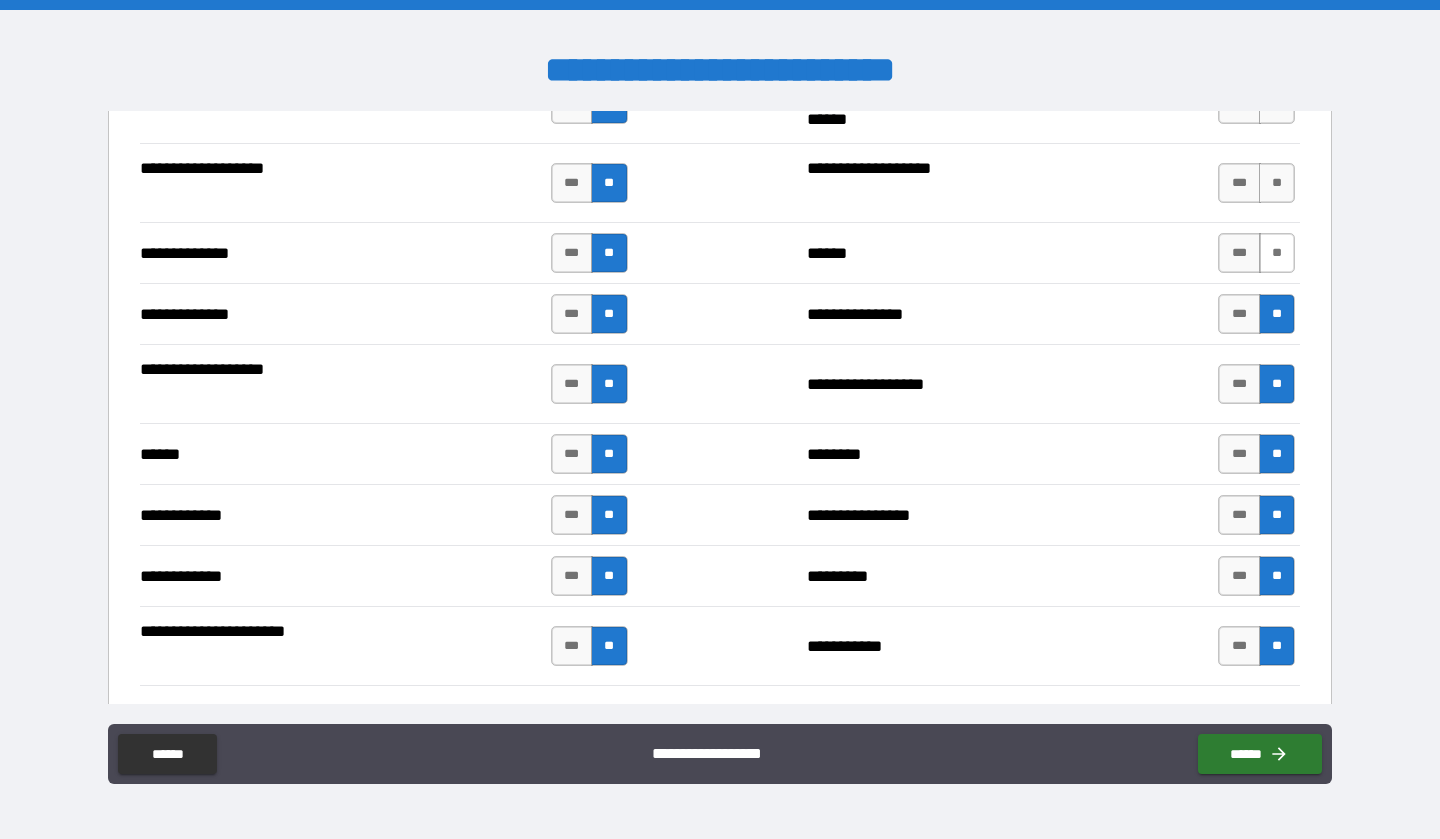 click on "**" at bounding box center [1277, 253] 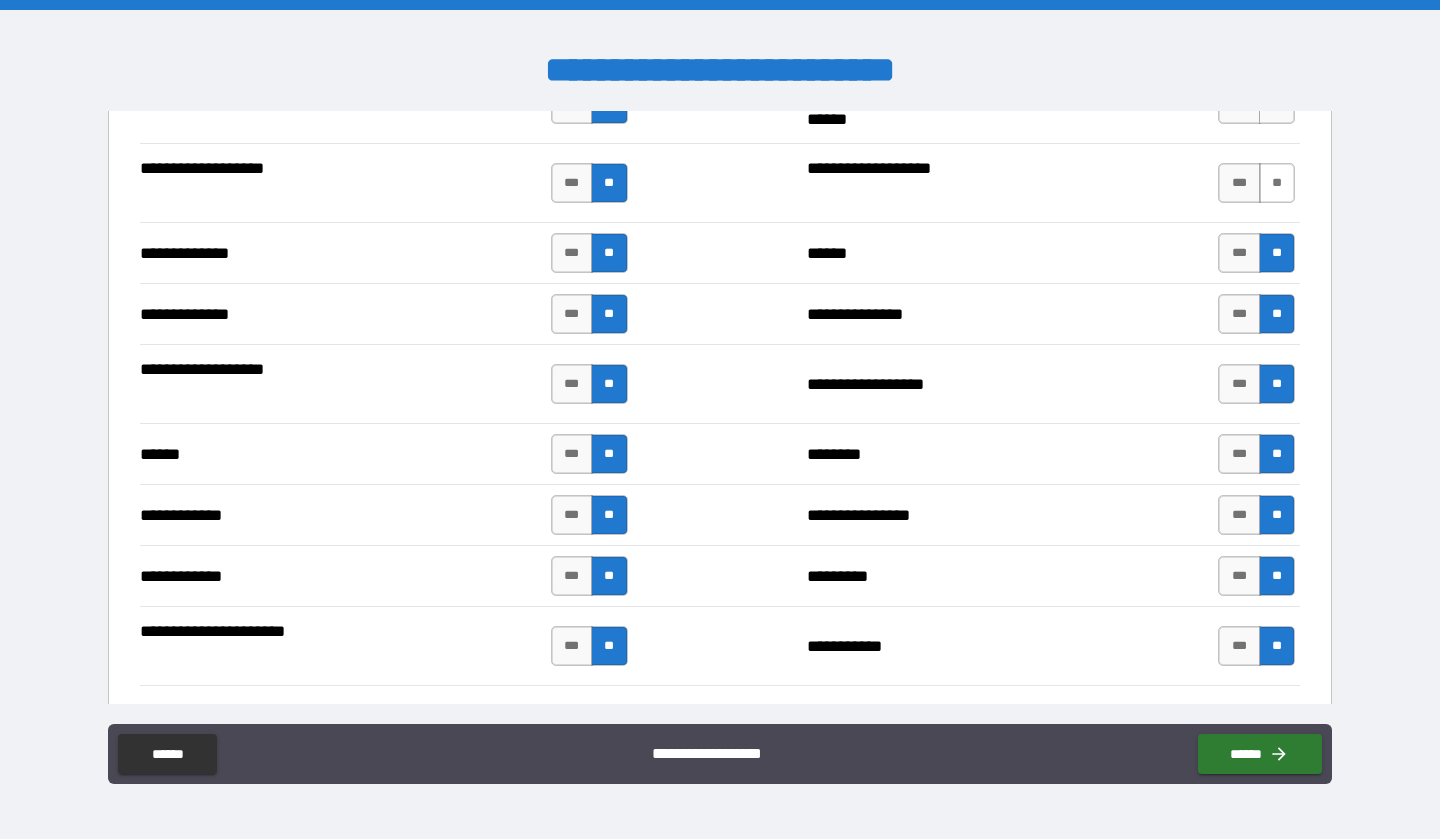 click on "**" at bounding box center [1277, 183] 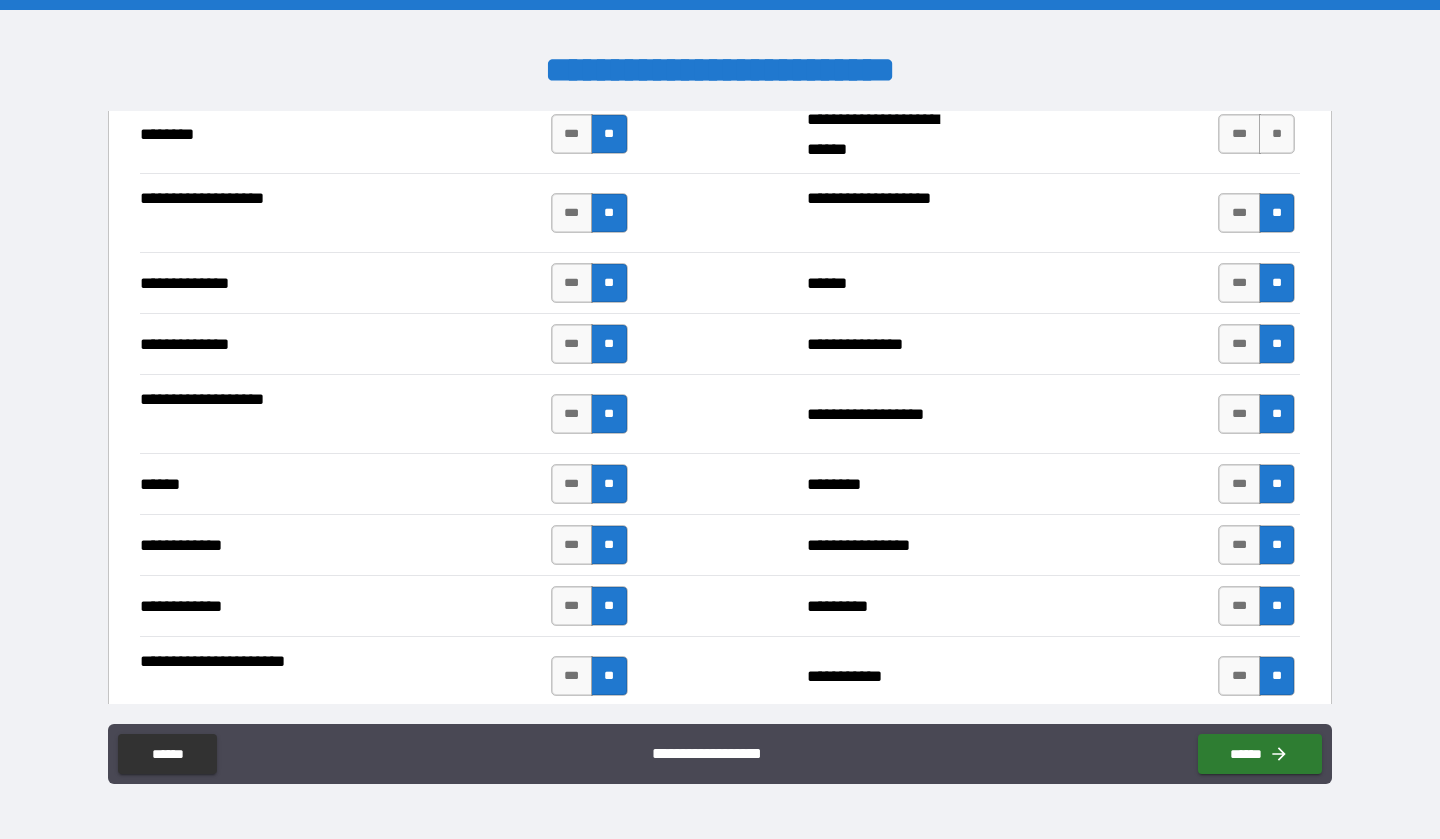 scroll, scrollTop: 3355, scrollLeft: 0, axis: vertical 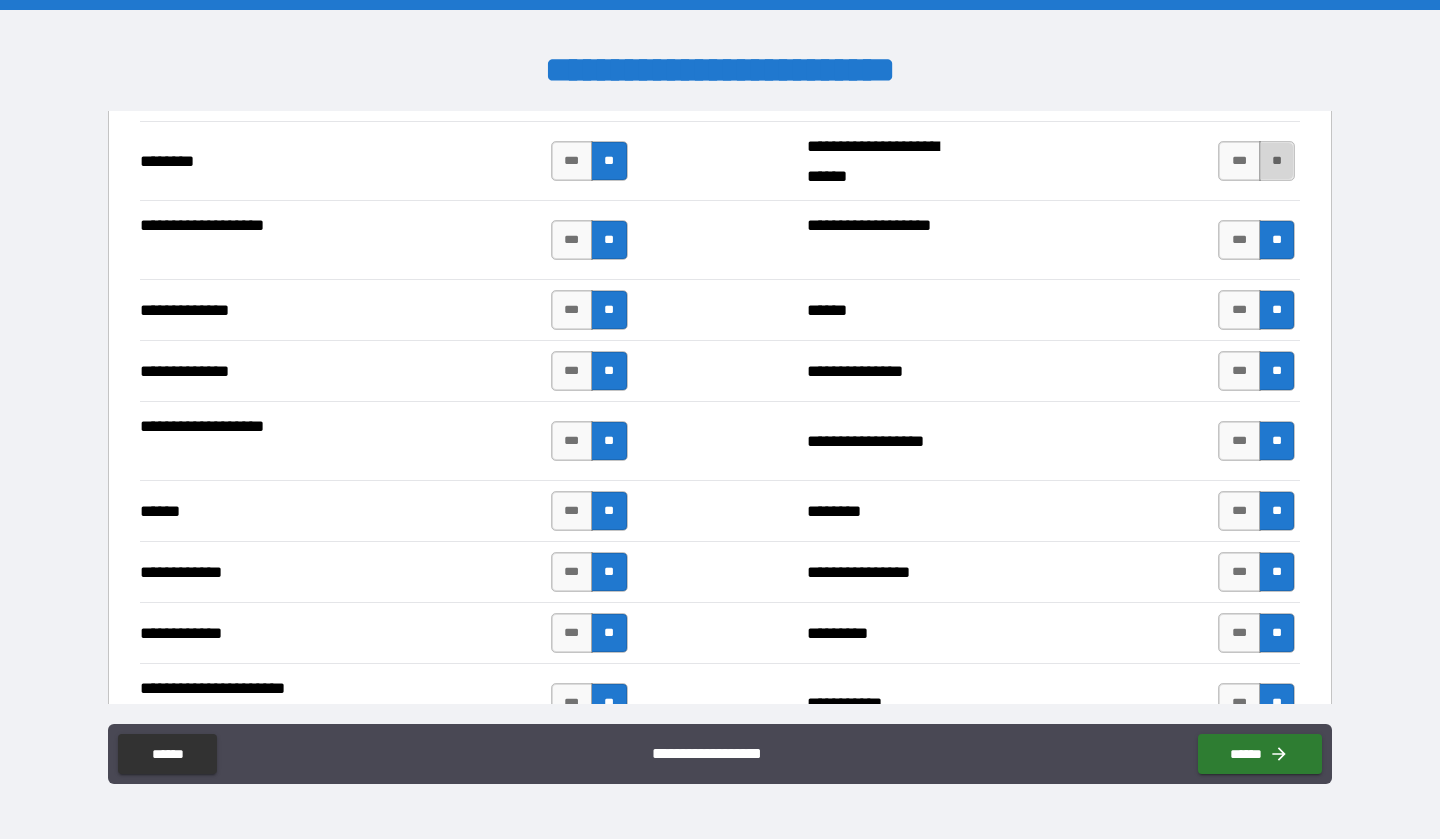 click on "**" at bounding box center [1277, 161] 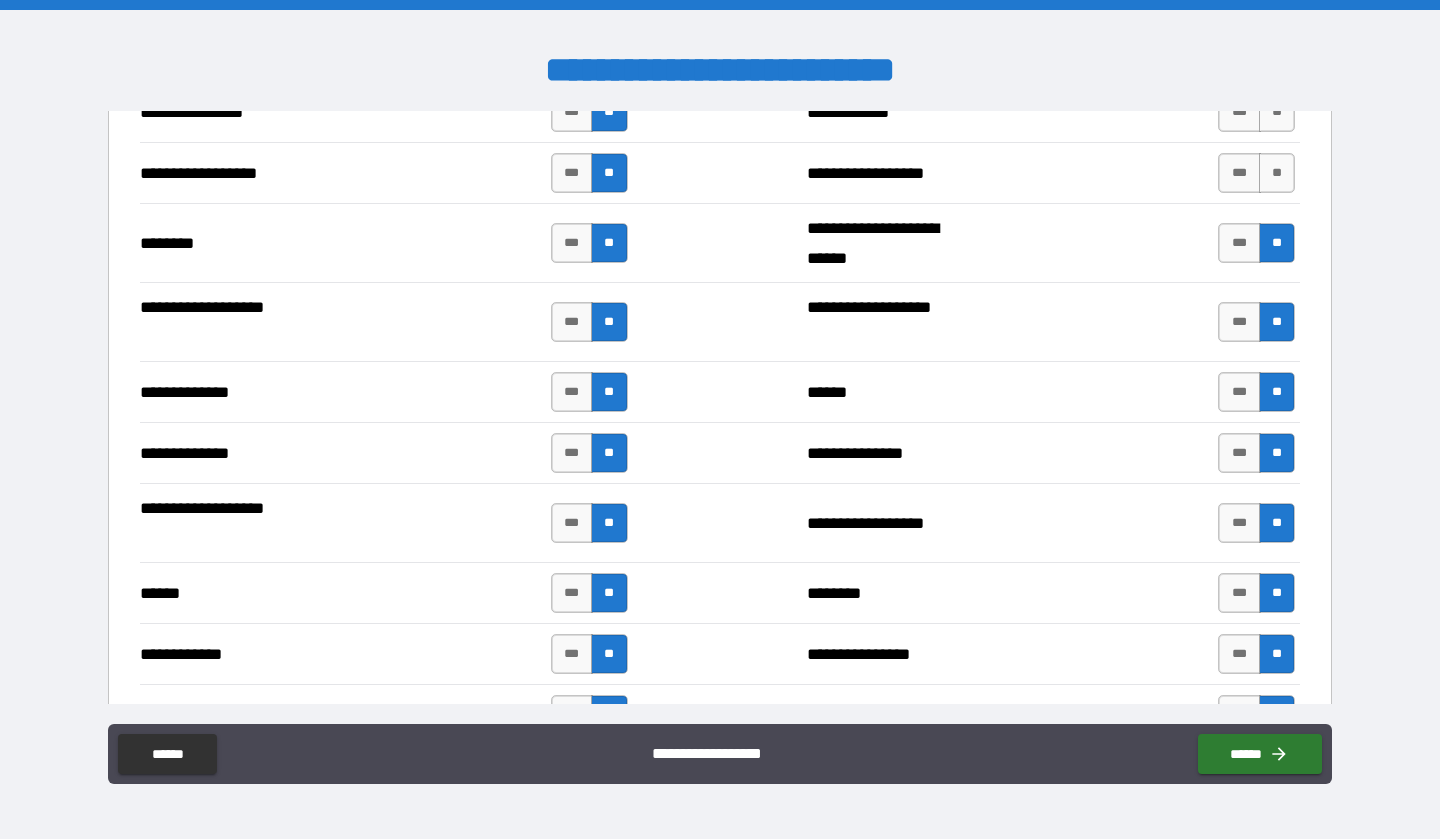 scroll, scrollTop: 3266, scrollLeft: 0, axis: vertical 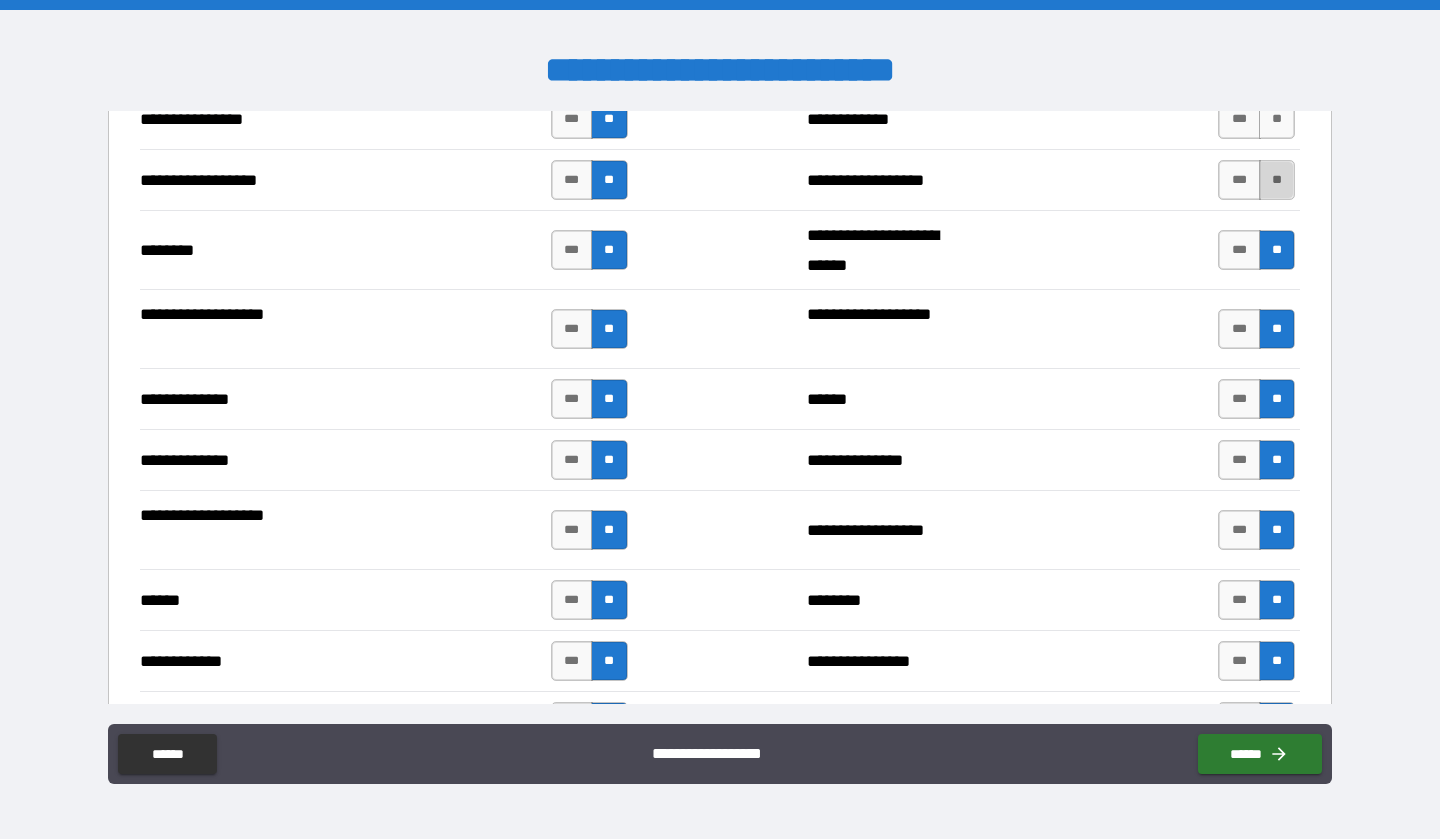 click on "**" at bounding box center [1277, 180] 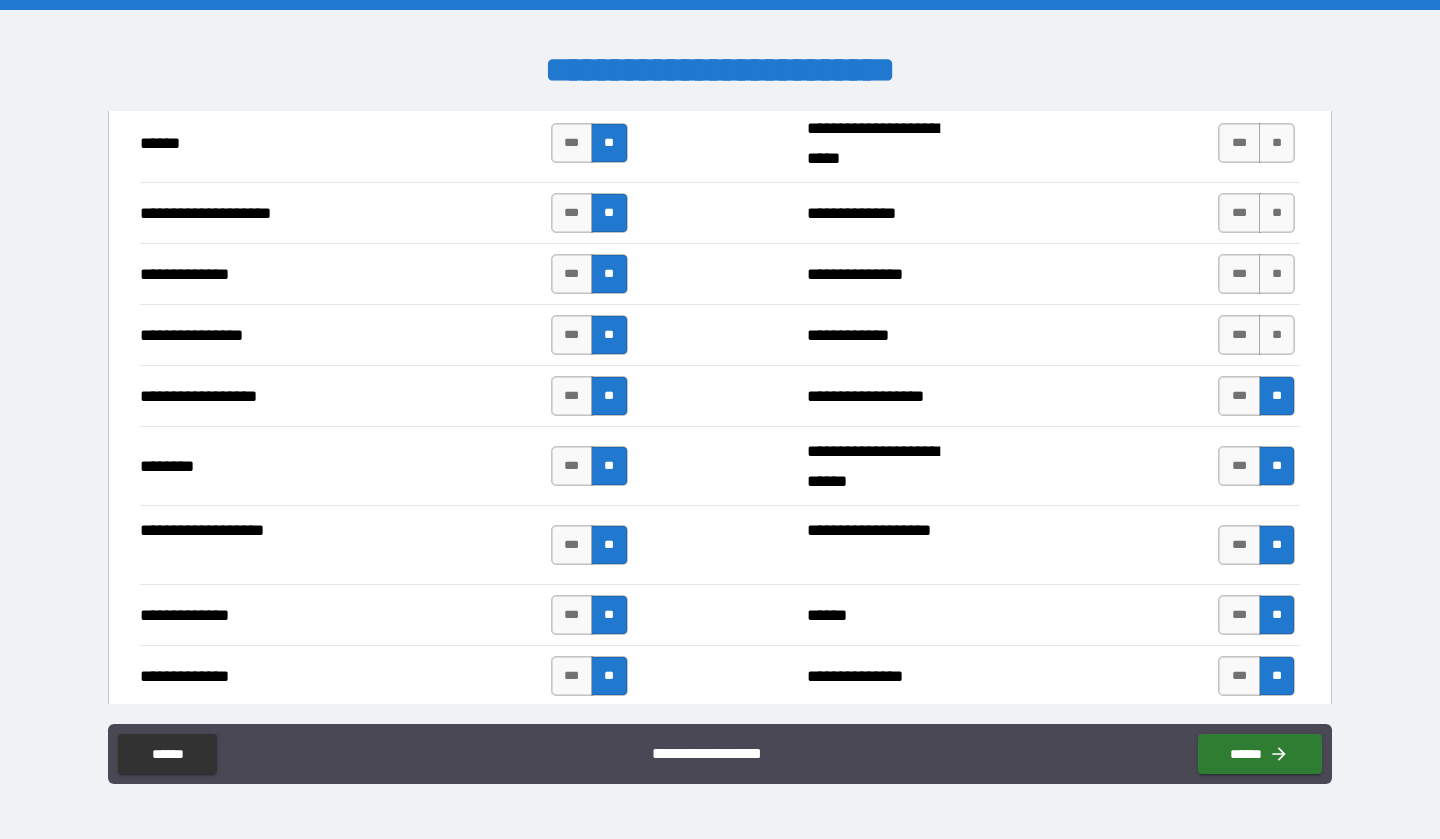 scroll, scrollTop: 3049, scrollLeft: 0, axis: vertical 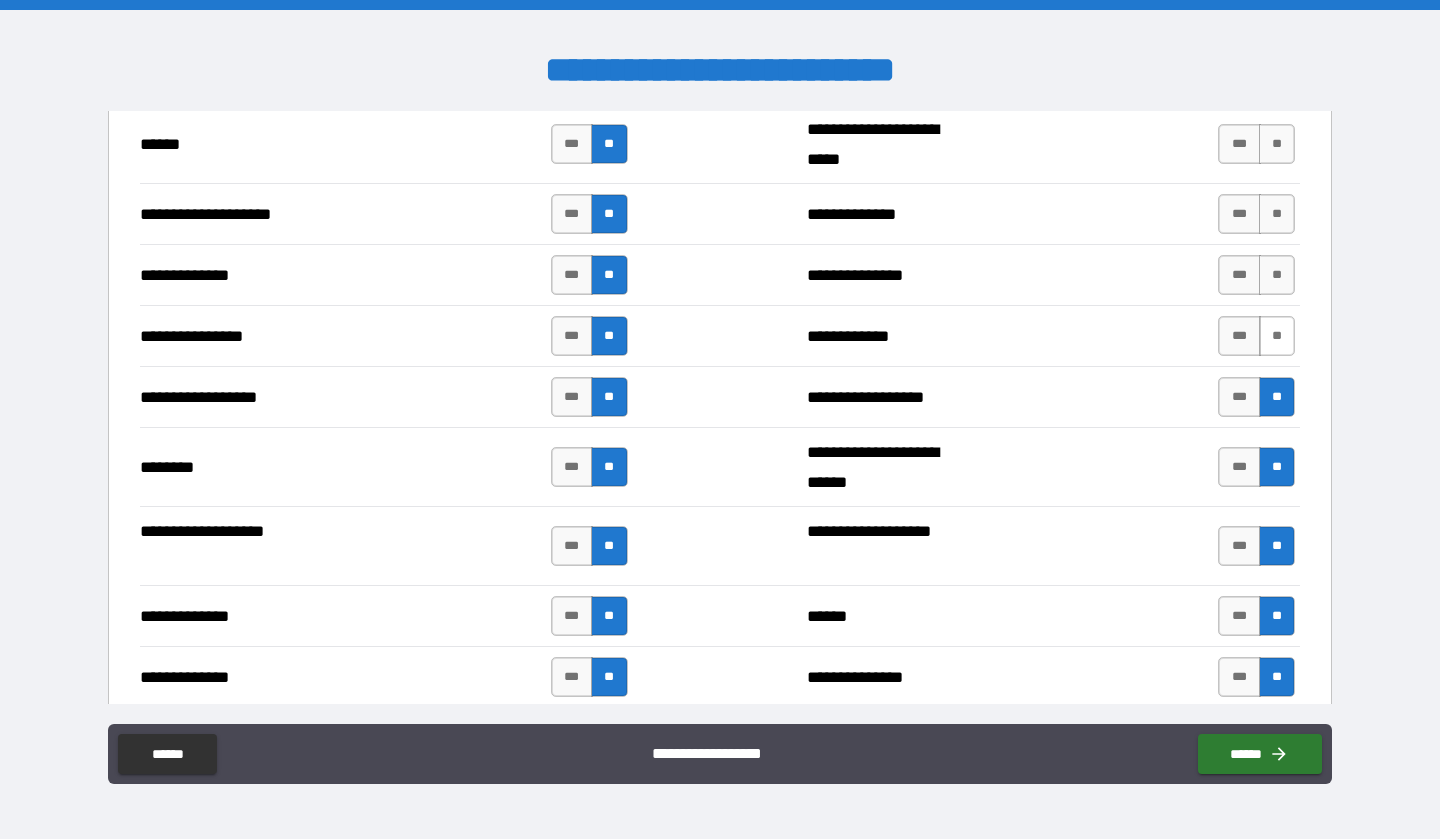 click on "**" at bounding box center (1277, 336) 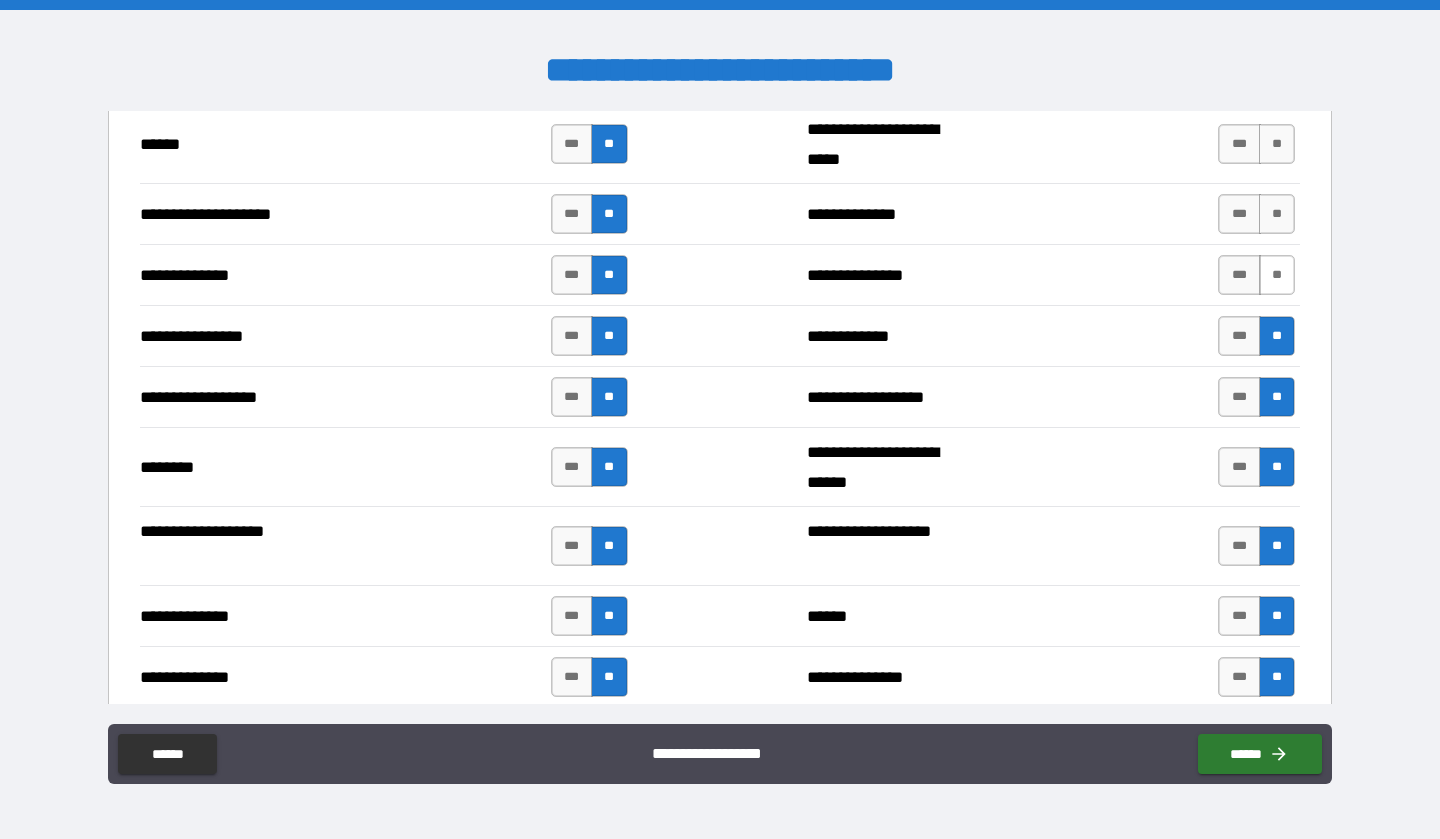 click on "**" at bounding box center [1277, 275] 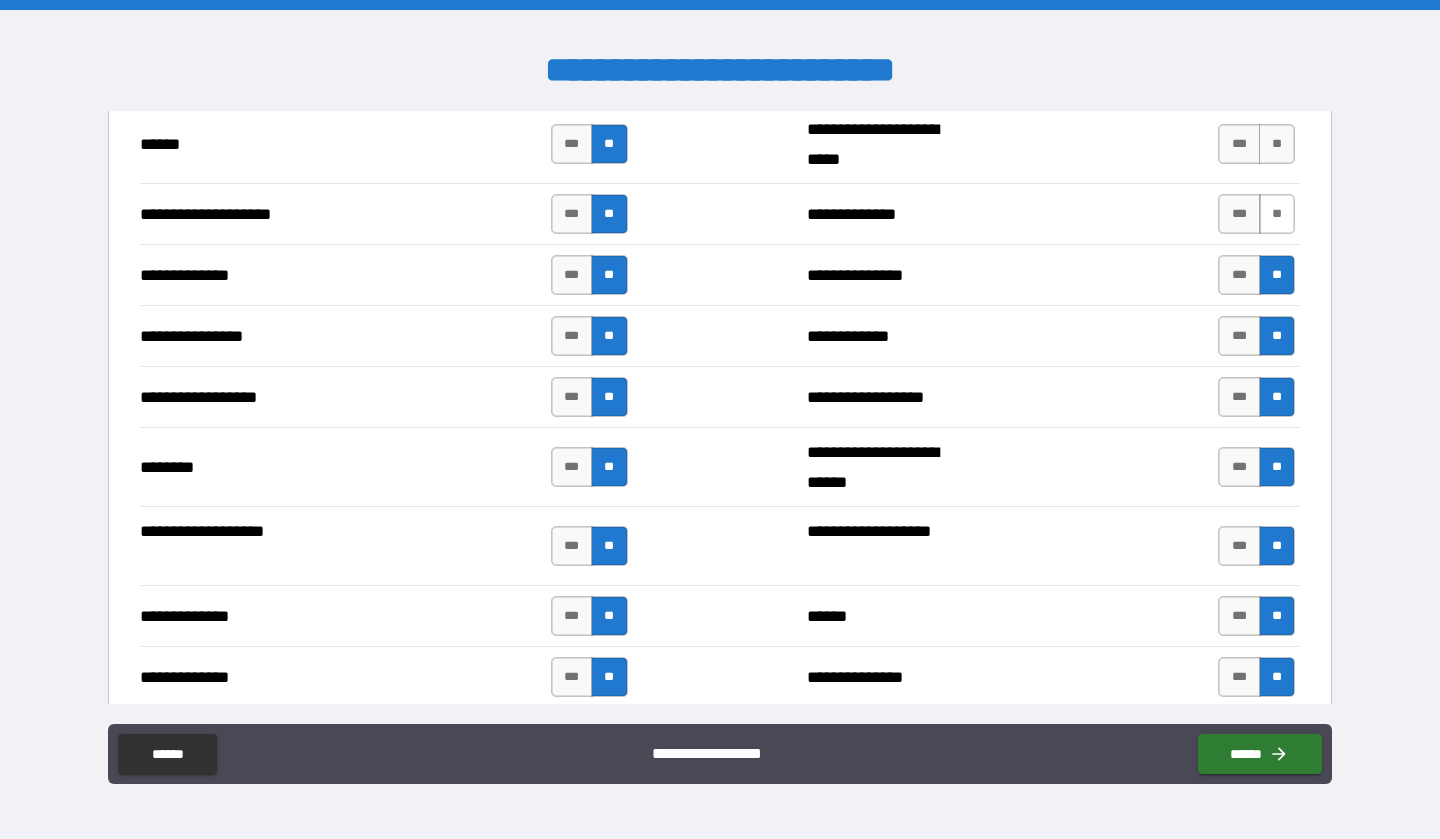 click on "**" at bounding box center [1277, 214] 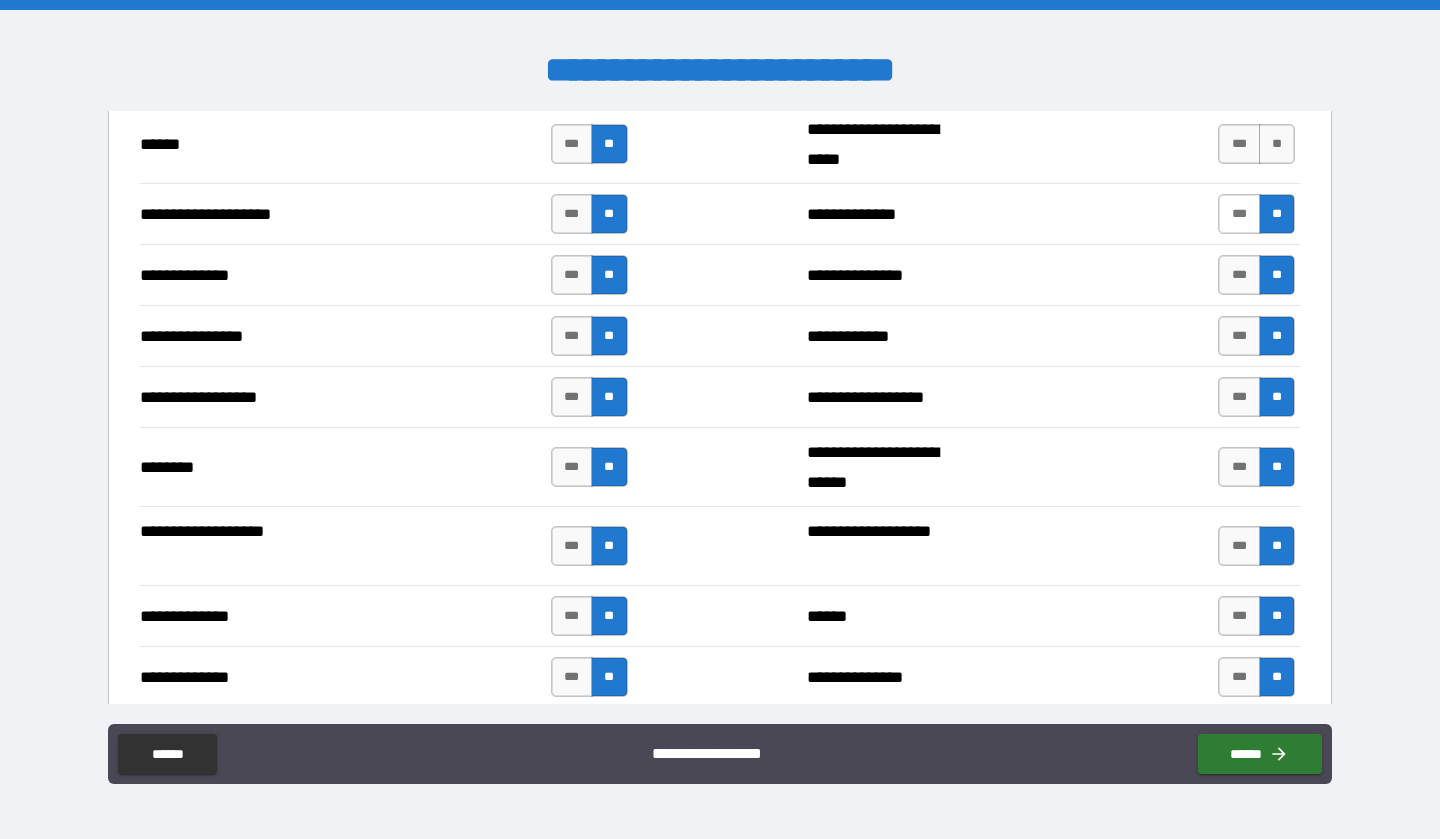 click on "***" at bounding box center (1239, 214) 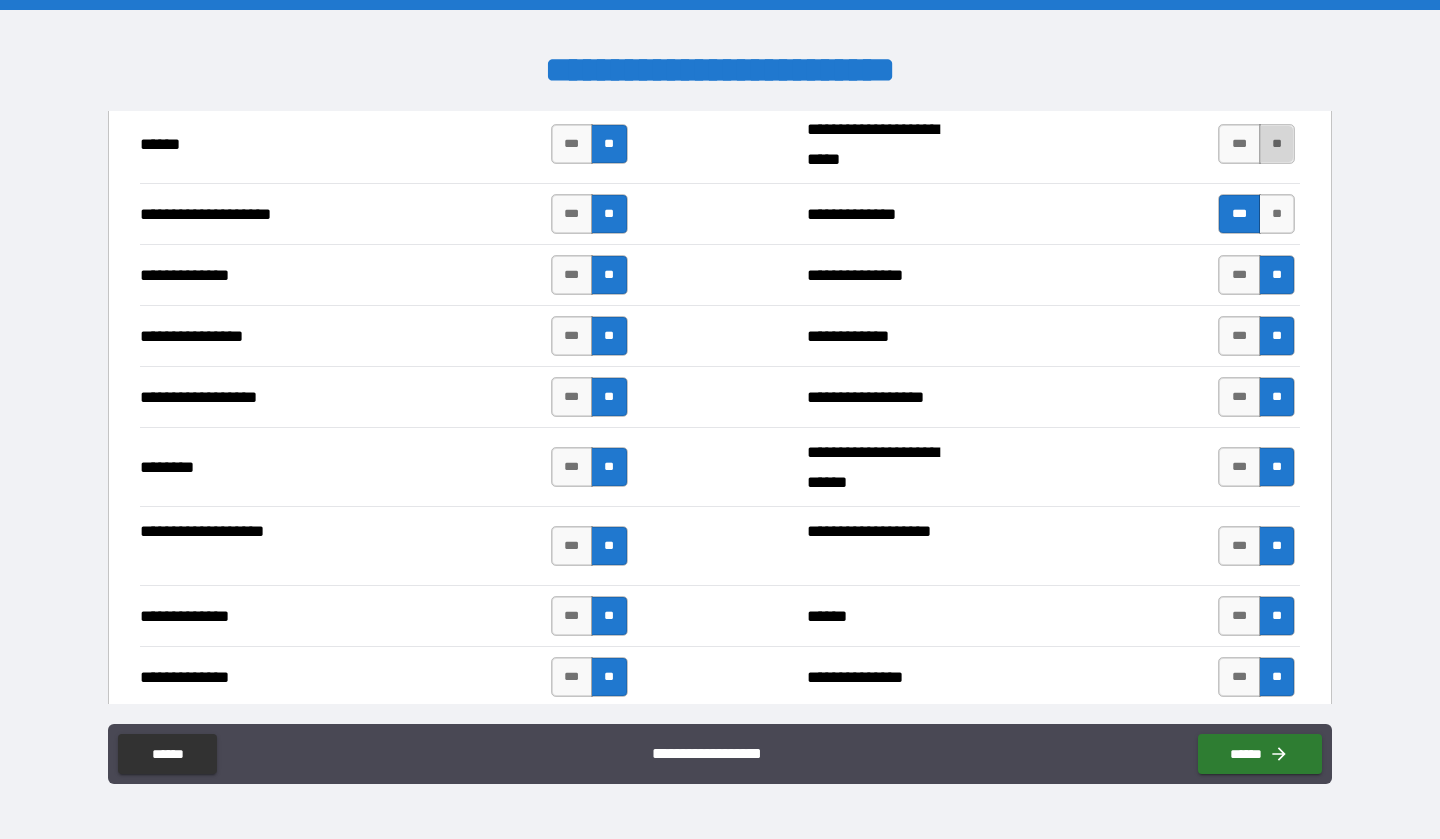 click on "**" at bounding box center (1277, 144) 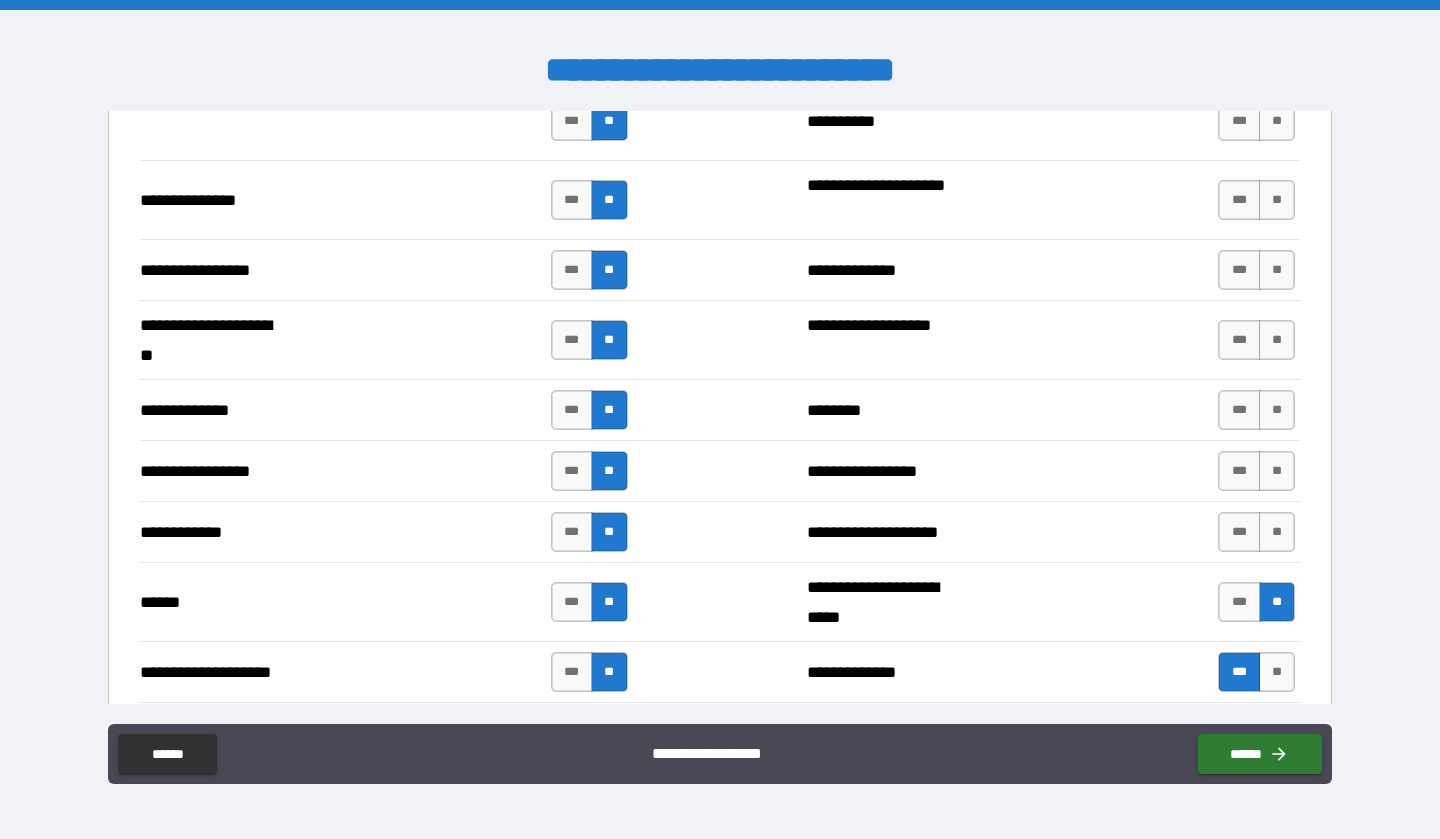scroll, scrollTop: 2573, scrollLeft: 0, axis: vertical 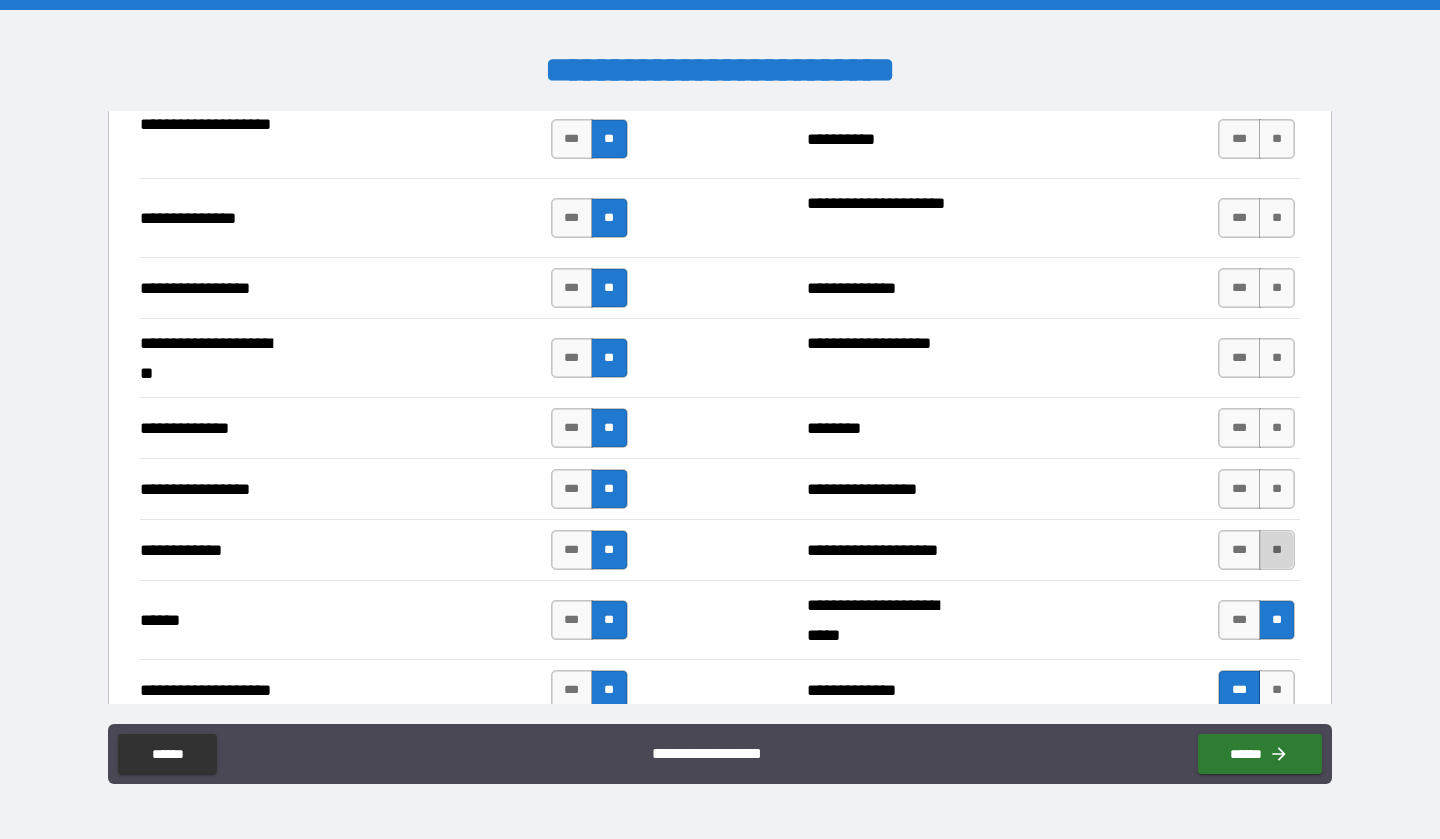 click on "**" at bounding box center (1277, 550) 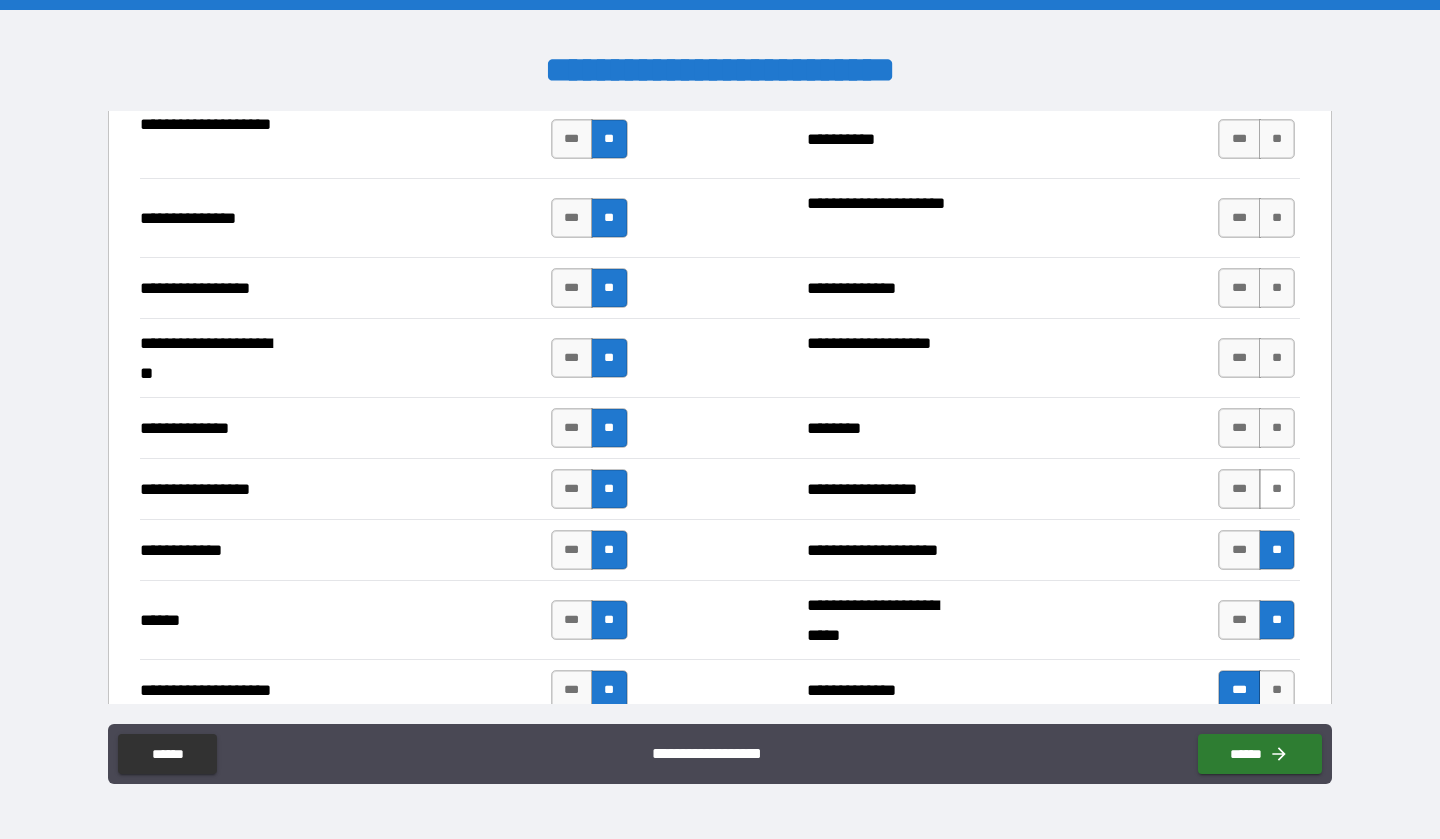 click on "**" at bounding box center [1277, 489] 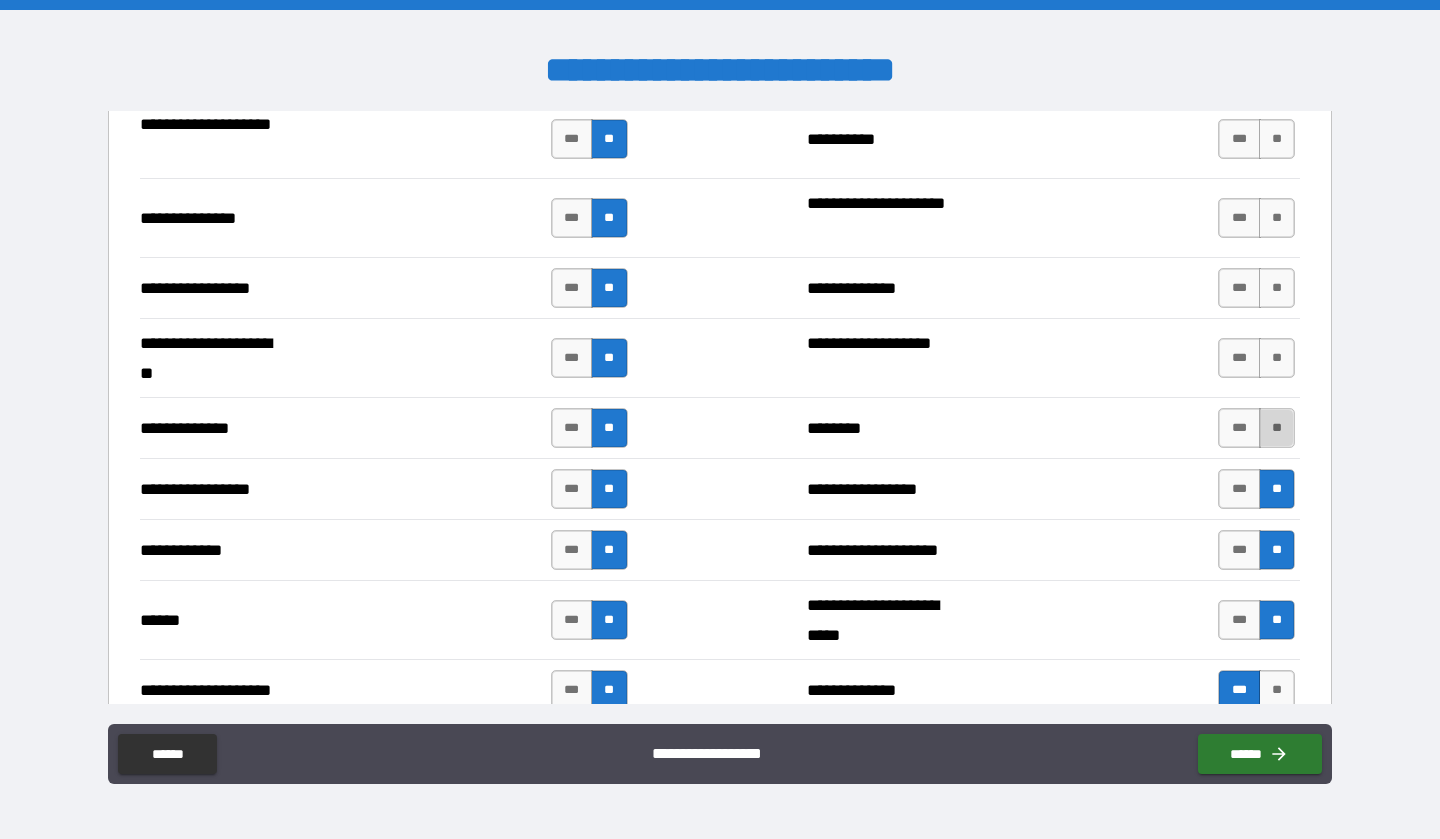 click on "**" at bounding box center (1277, 428) 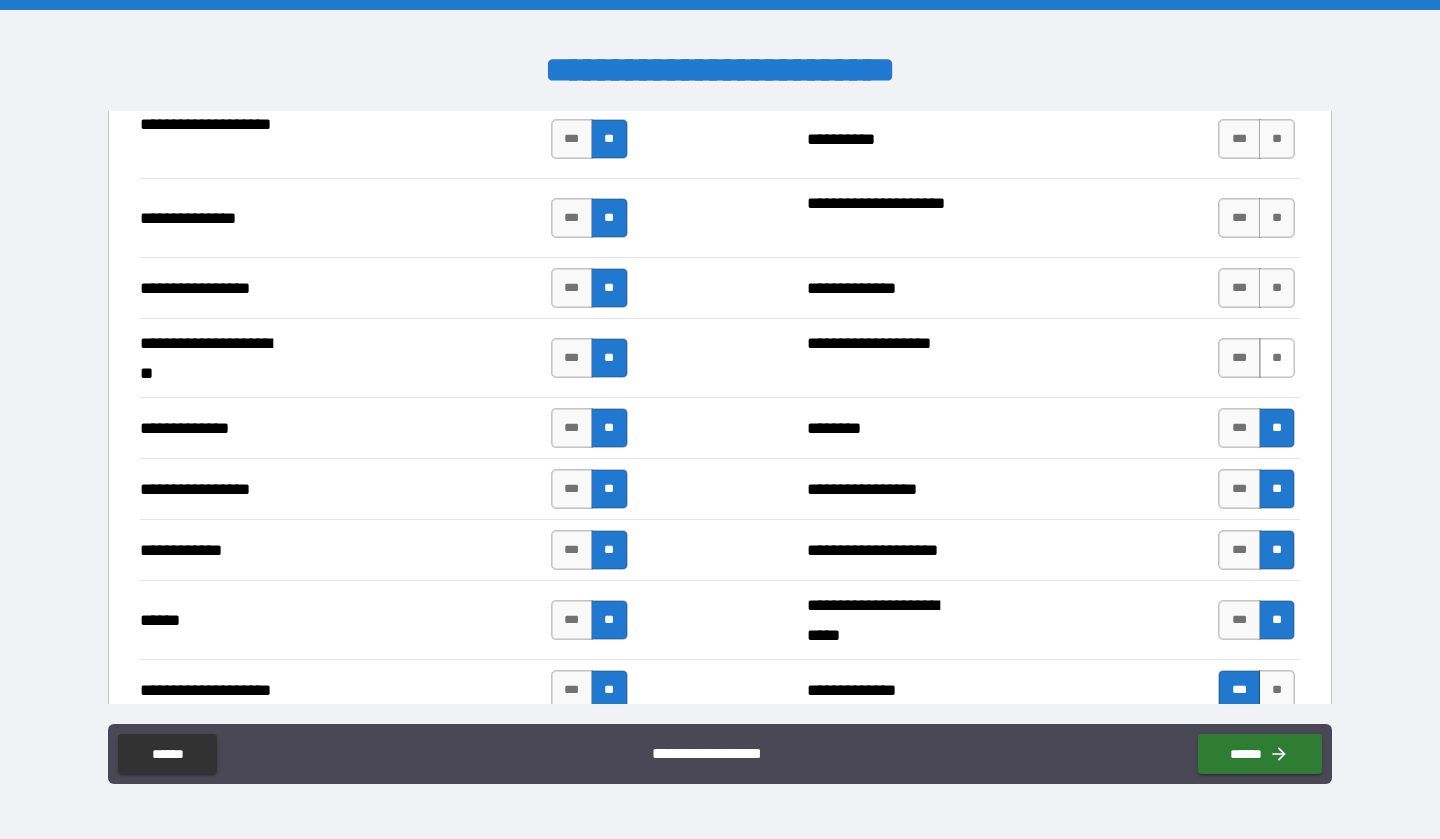 click on "**" at bounding box center (1277, 358) 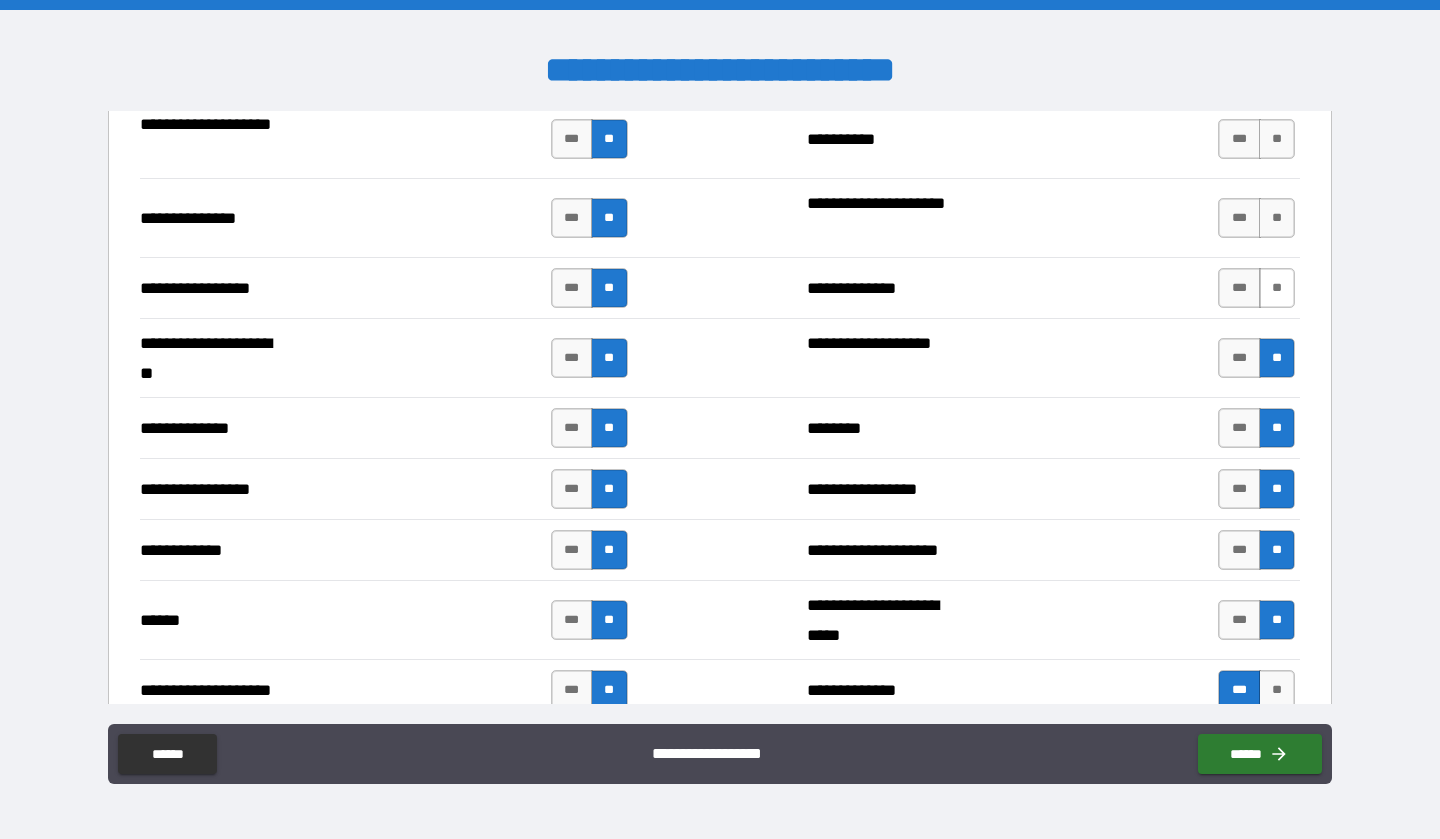 click on "**" at bounding box center (1277, 288) 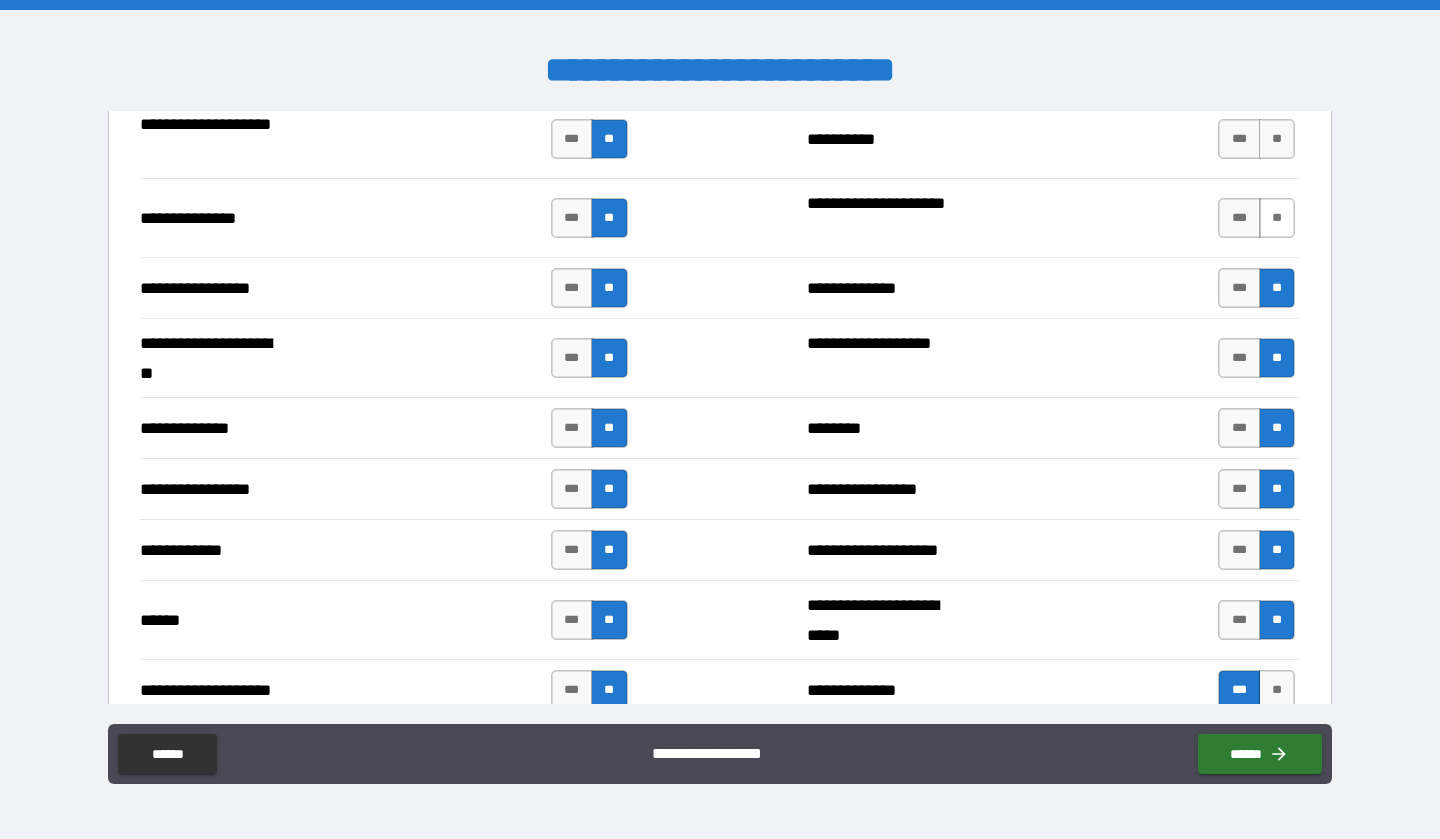 click on "**" at bounding box center [1277, 218] 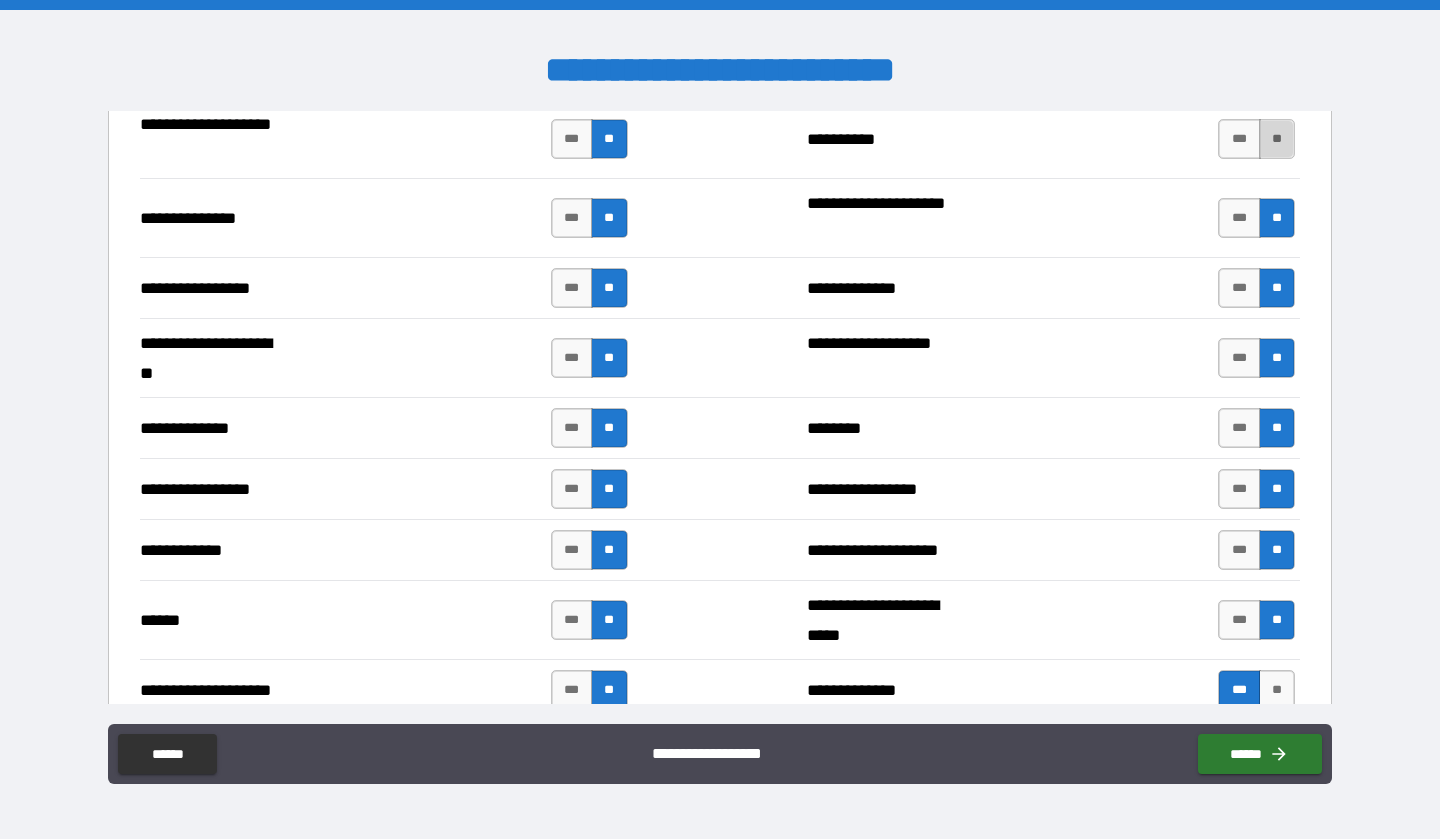 click on "**" at bounding box center (1277, 139) 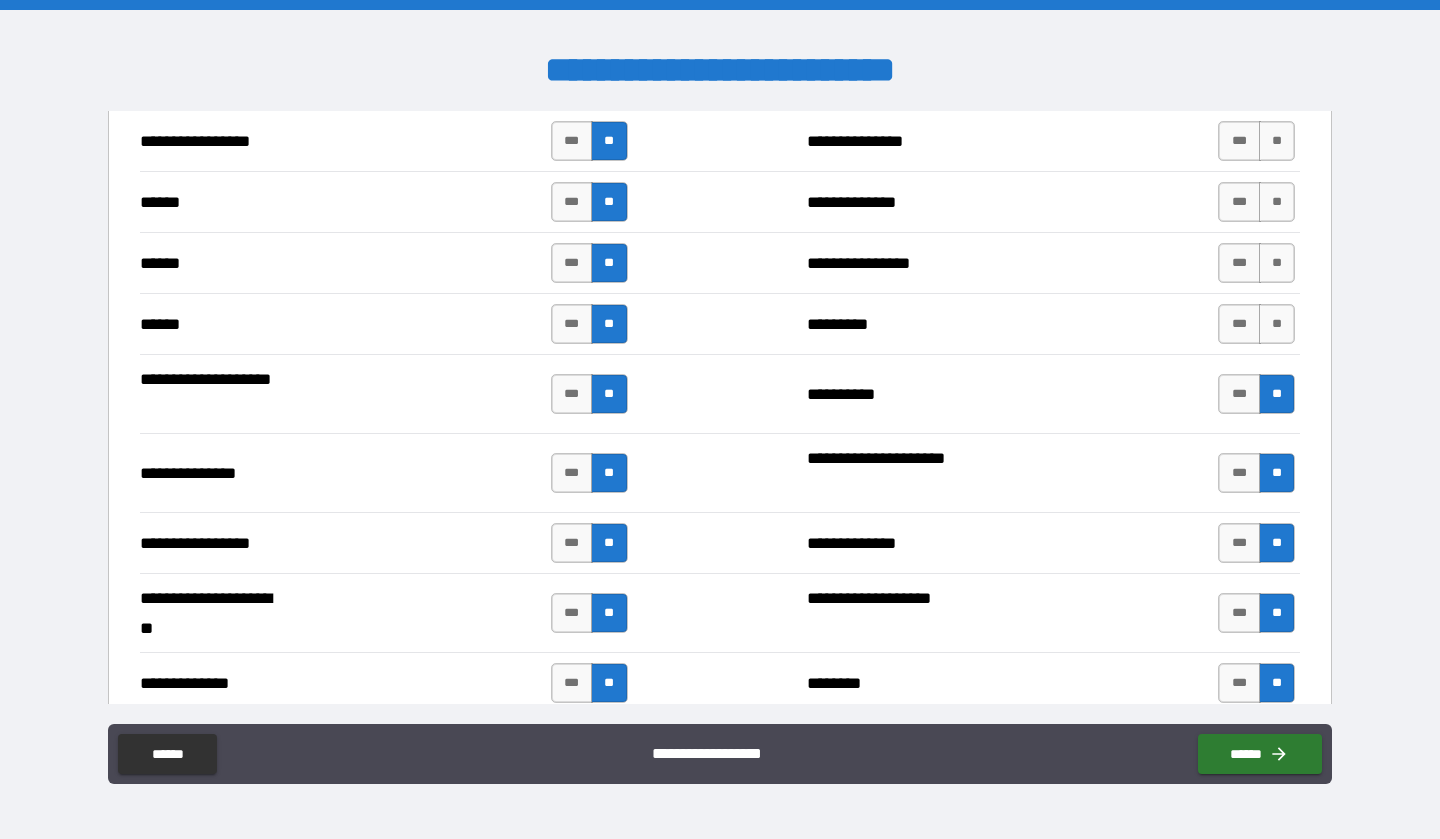 scroll, scrollTop: 2277, scrollLeft: 0, axis: vertical 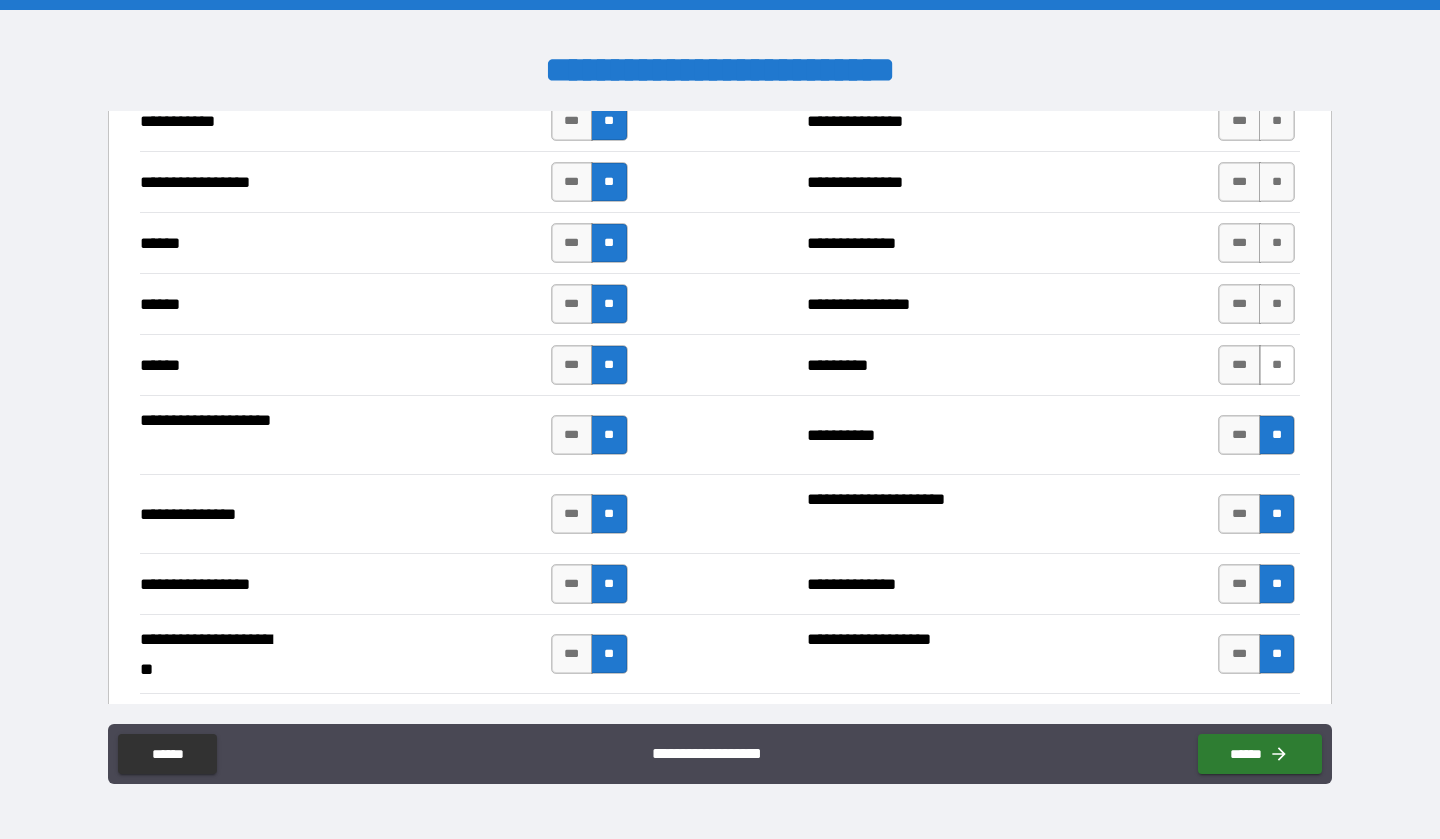 click on "**" at bounding box center [1277, 365] 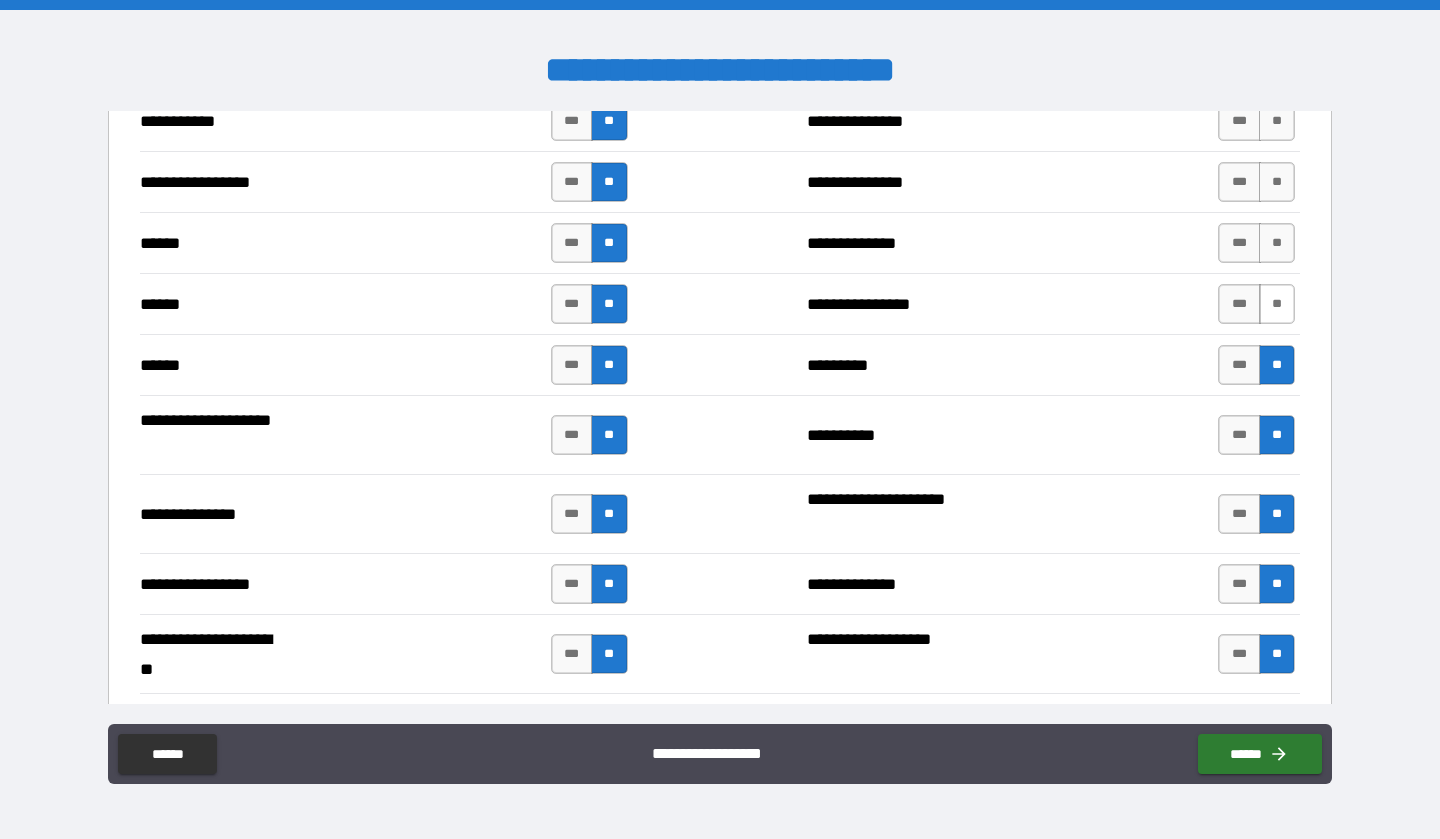 click on "**" at bounding box center [1277, 304] 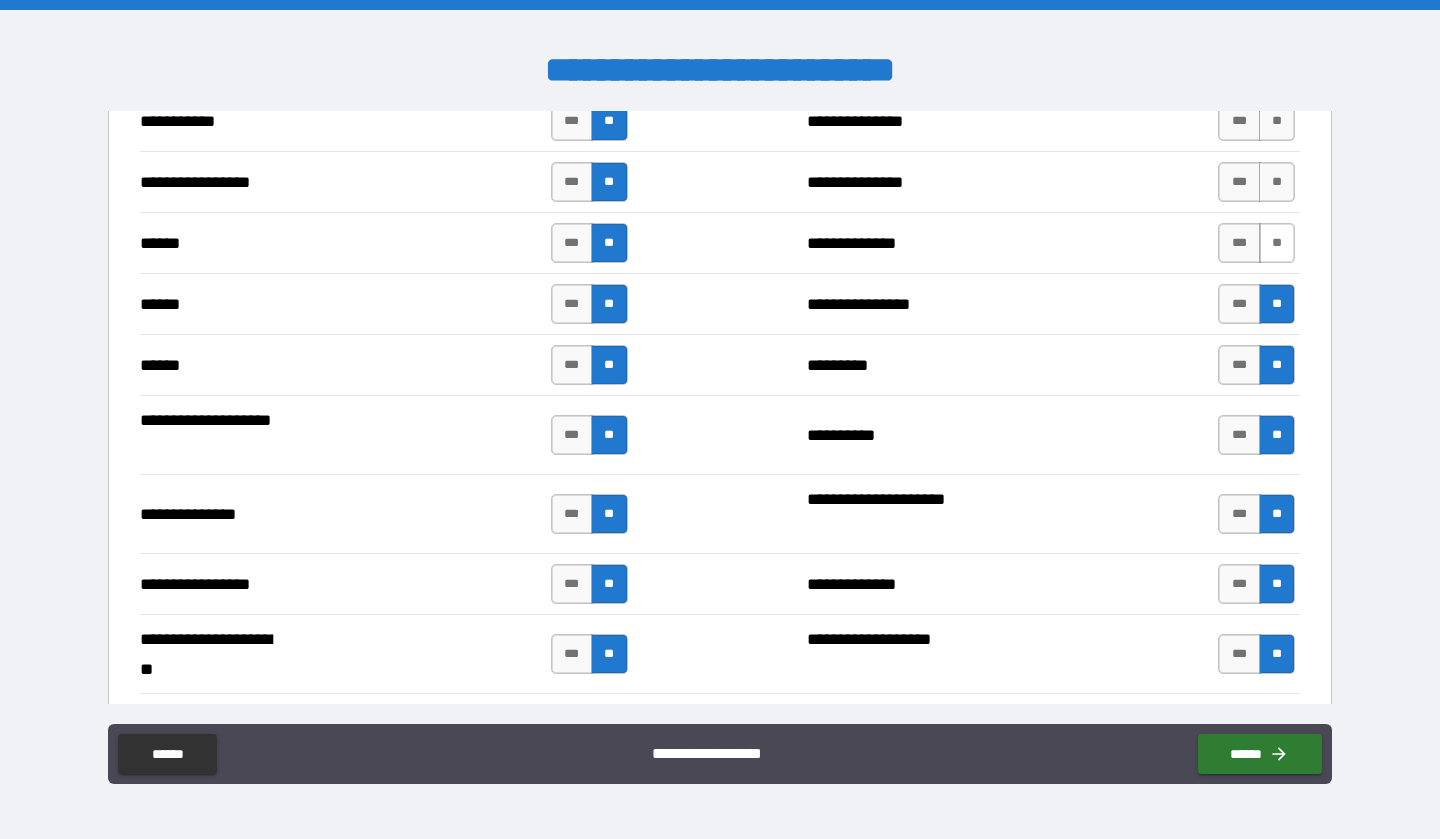 click on "**" at bounding box center (1277, 243) 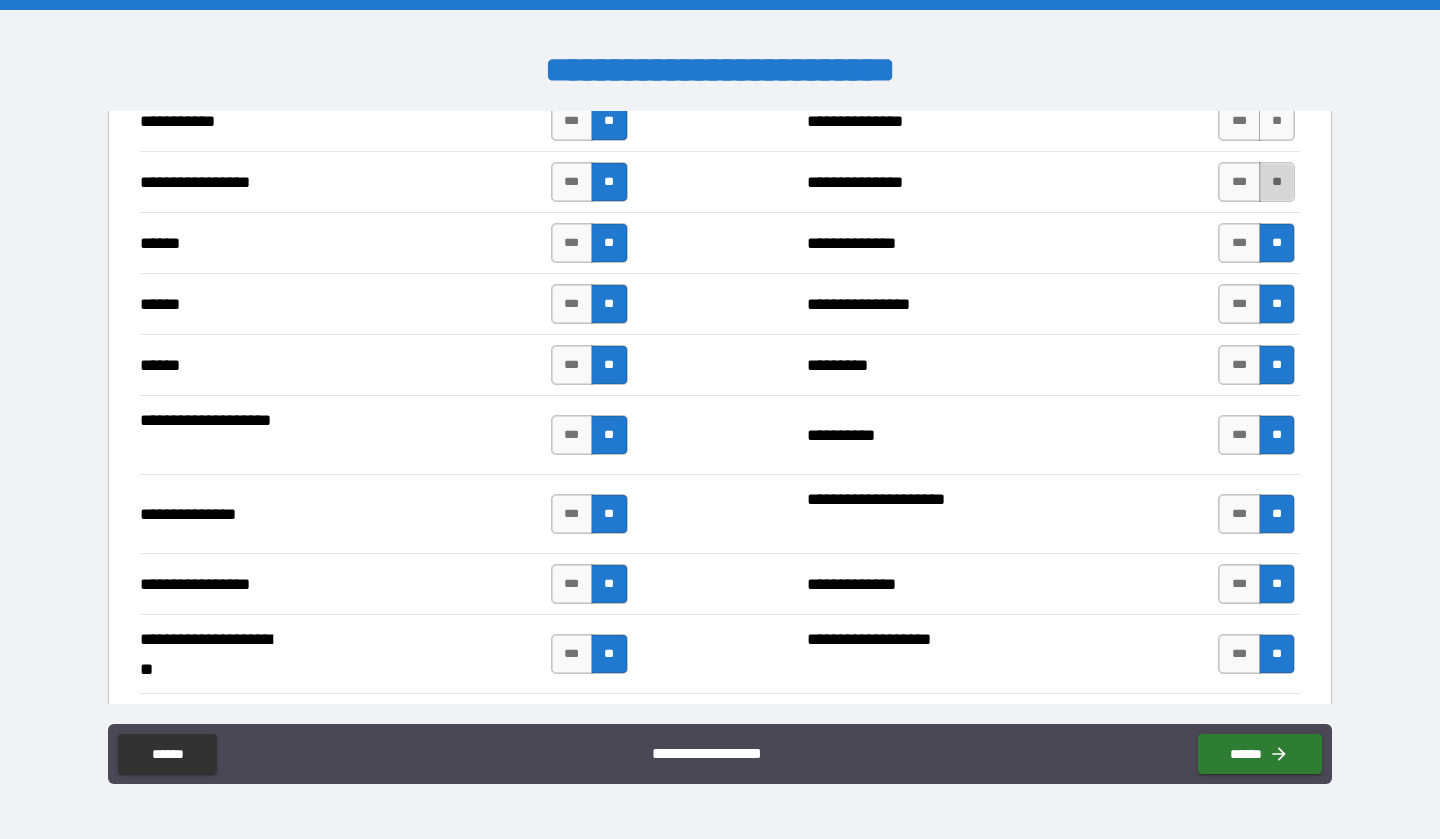 click on "**" at bounding box center [1277, 182] 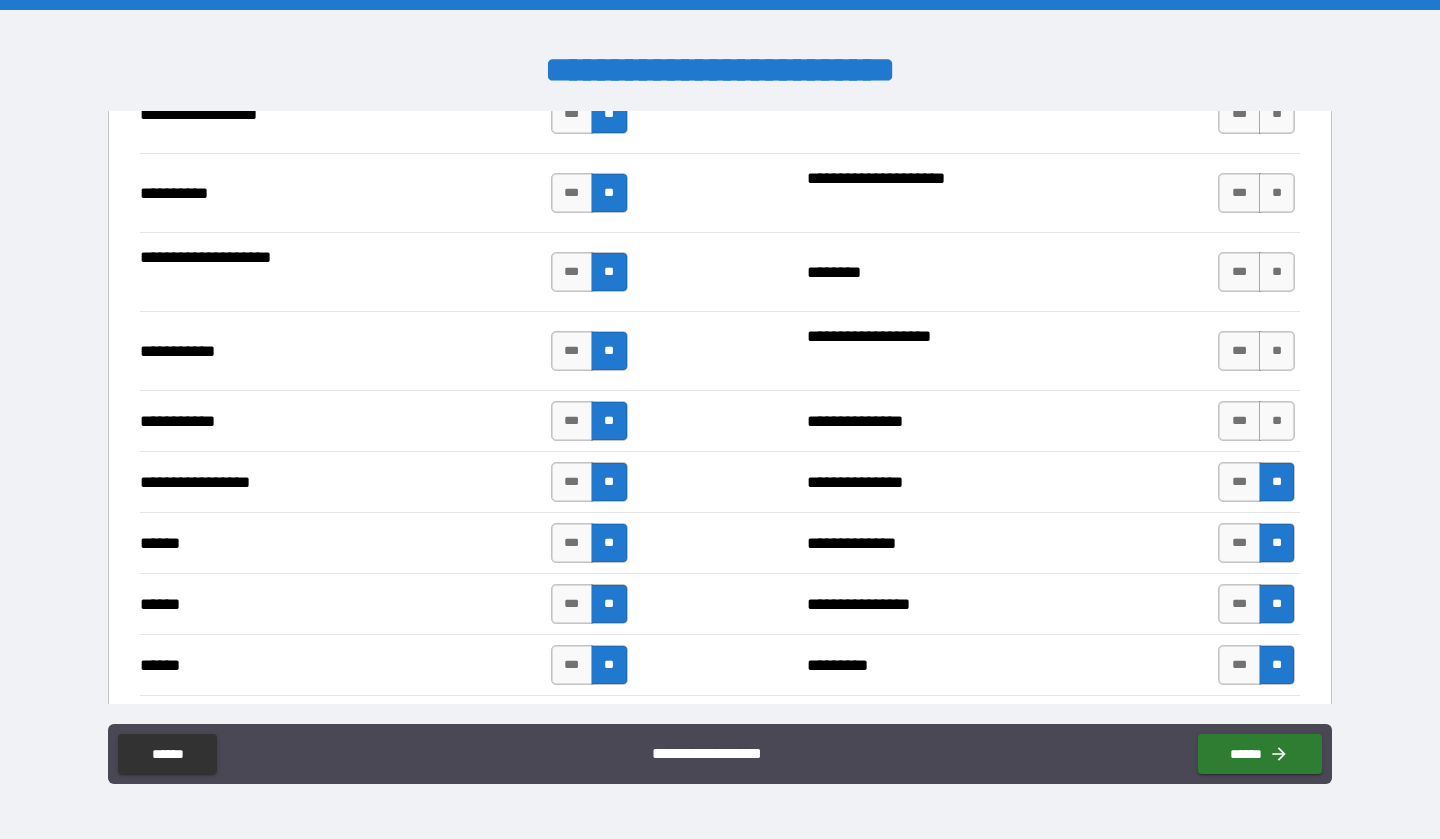 scroll, scrollTop: 1974, scrollLeft: 0, axis: vertical 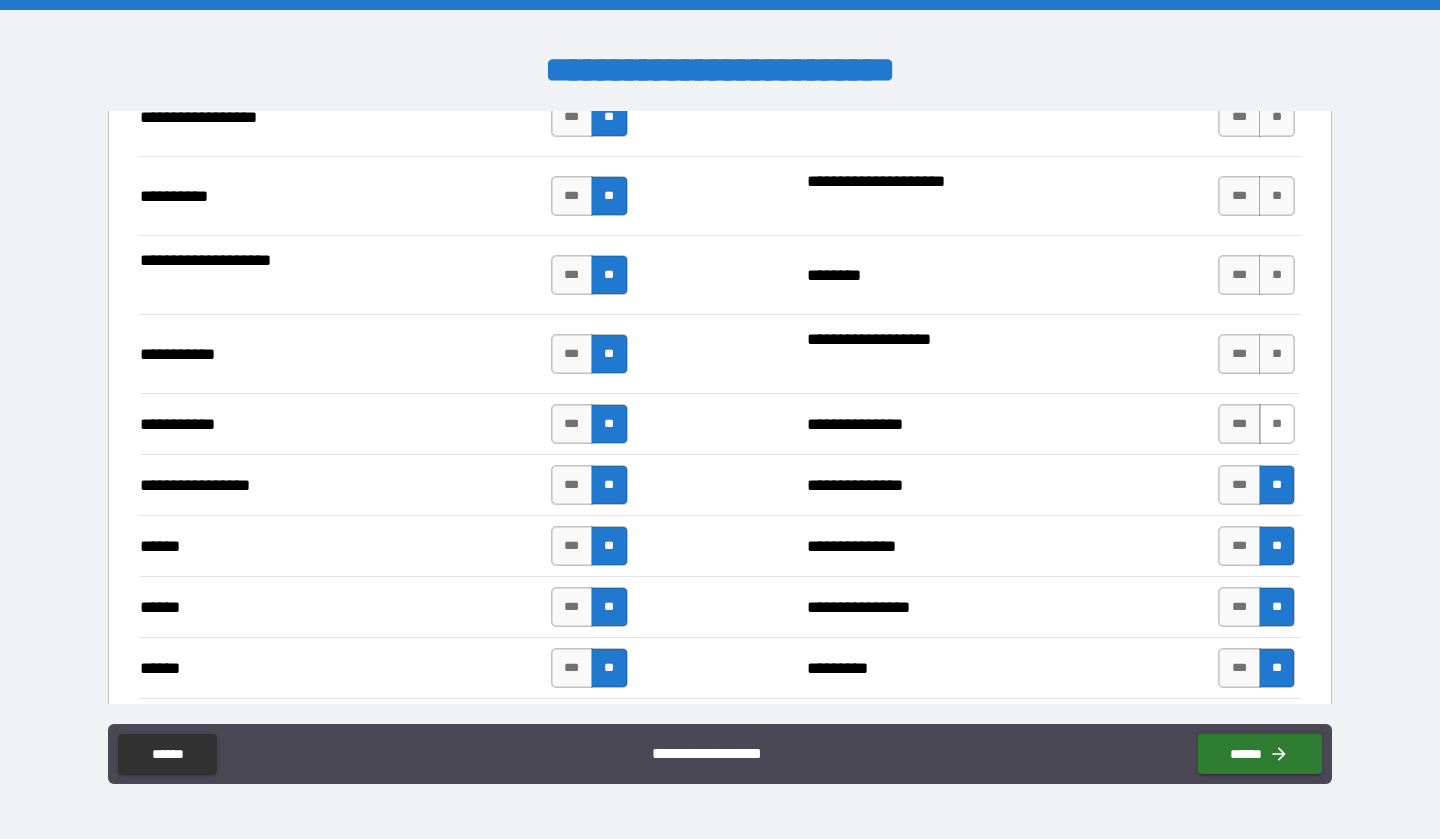 click on "**" at bounding box center (1277, 424) 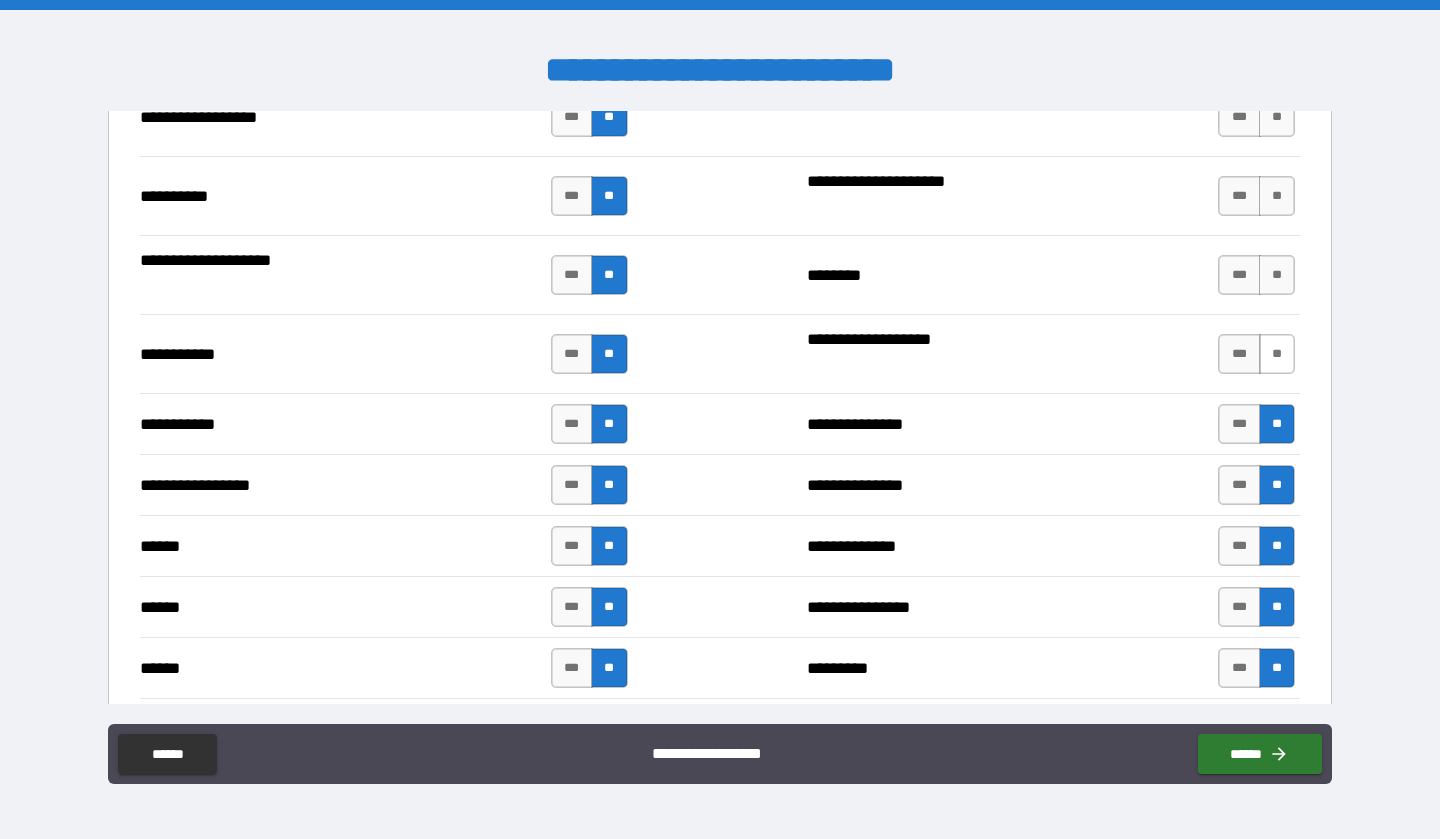 click on "**" at bounding box center (1277, 354) 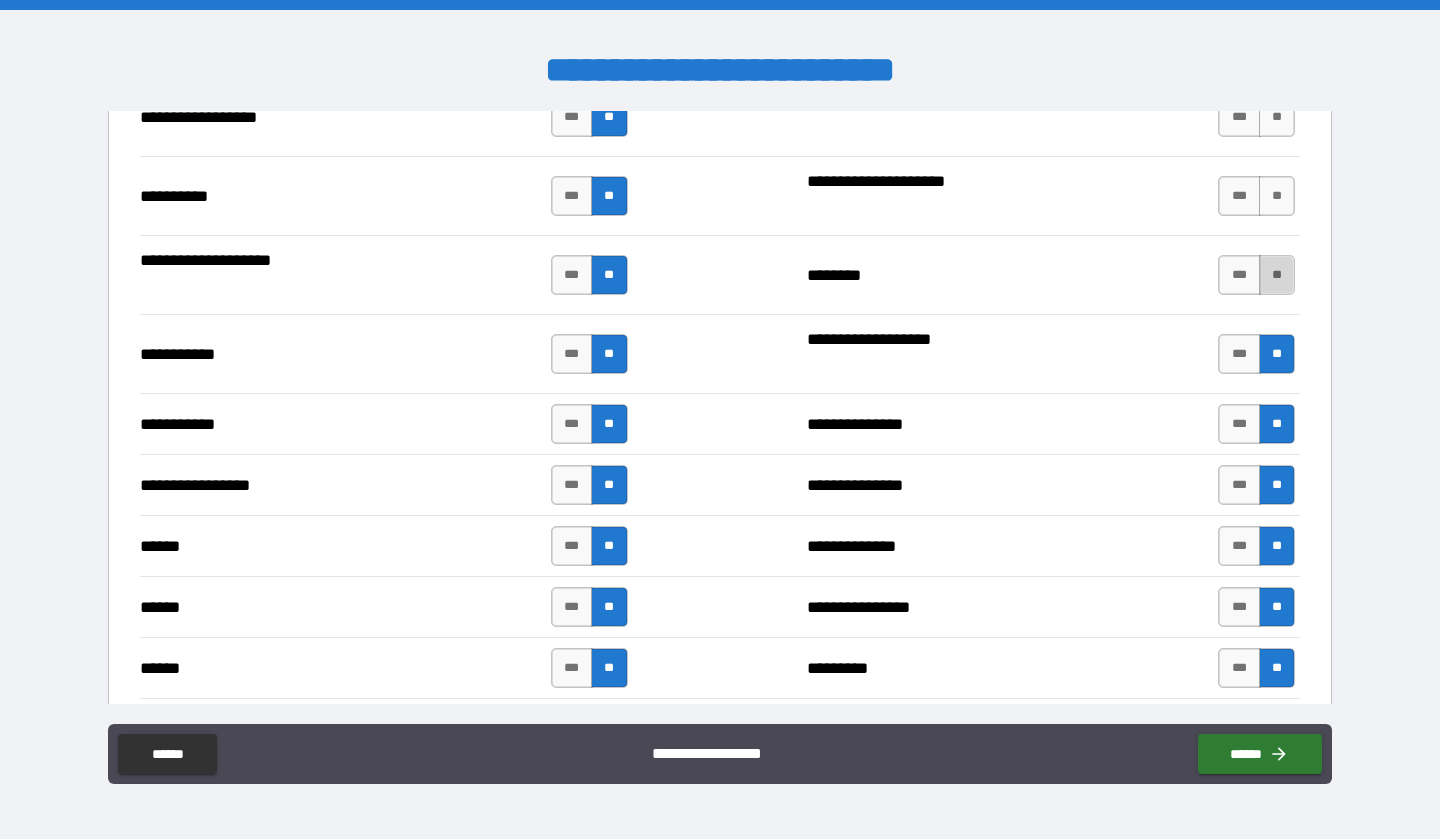 click on "**" at bounding box center [1277, 275] 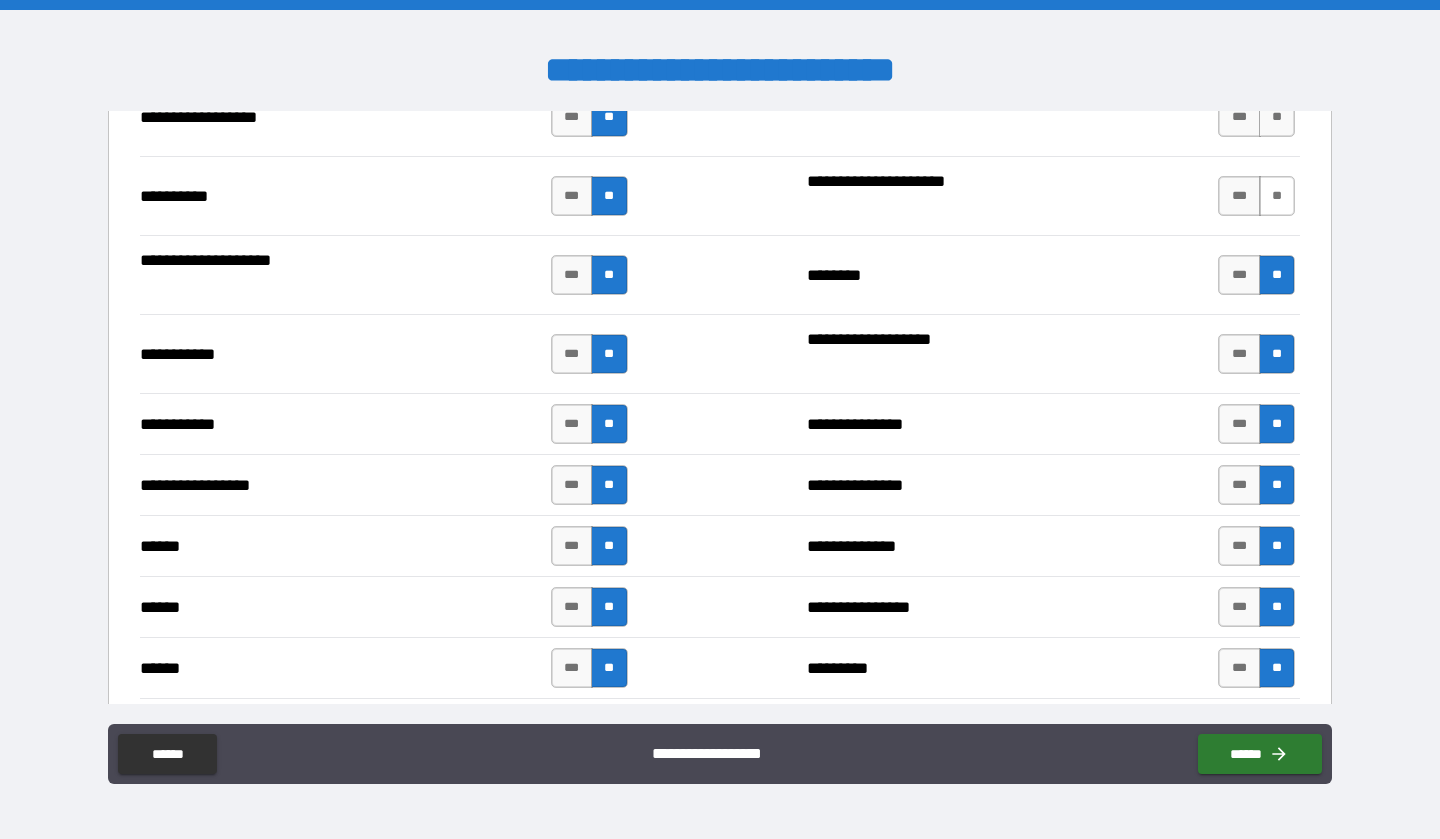 click on "**" at bounding box center [1277, 196] 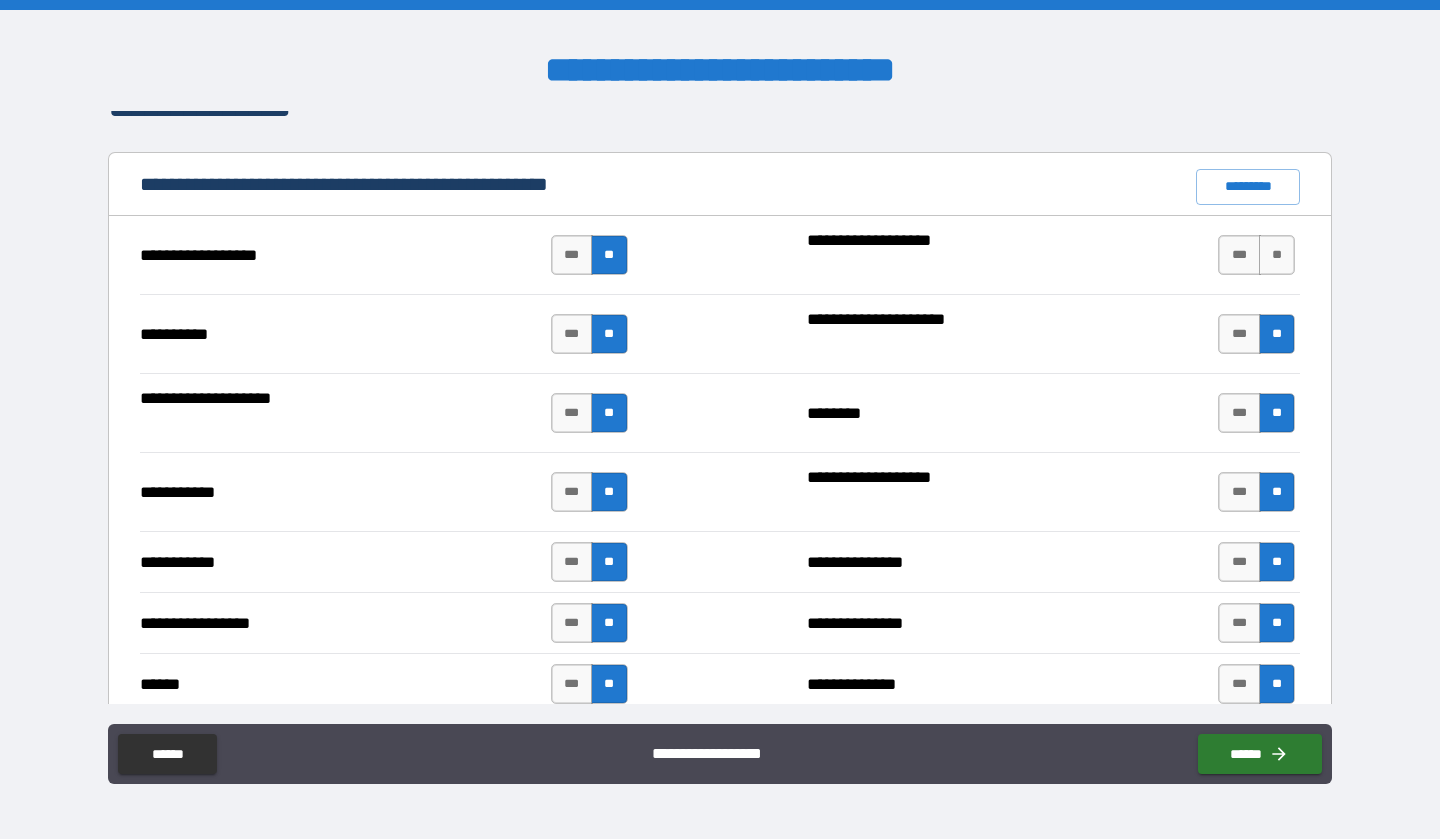 scroll, scrollTop: 1822, scrollLeft: 0, axis: vertical 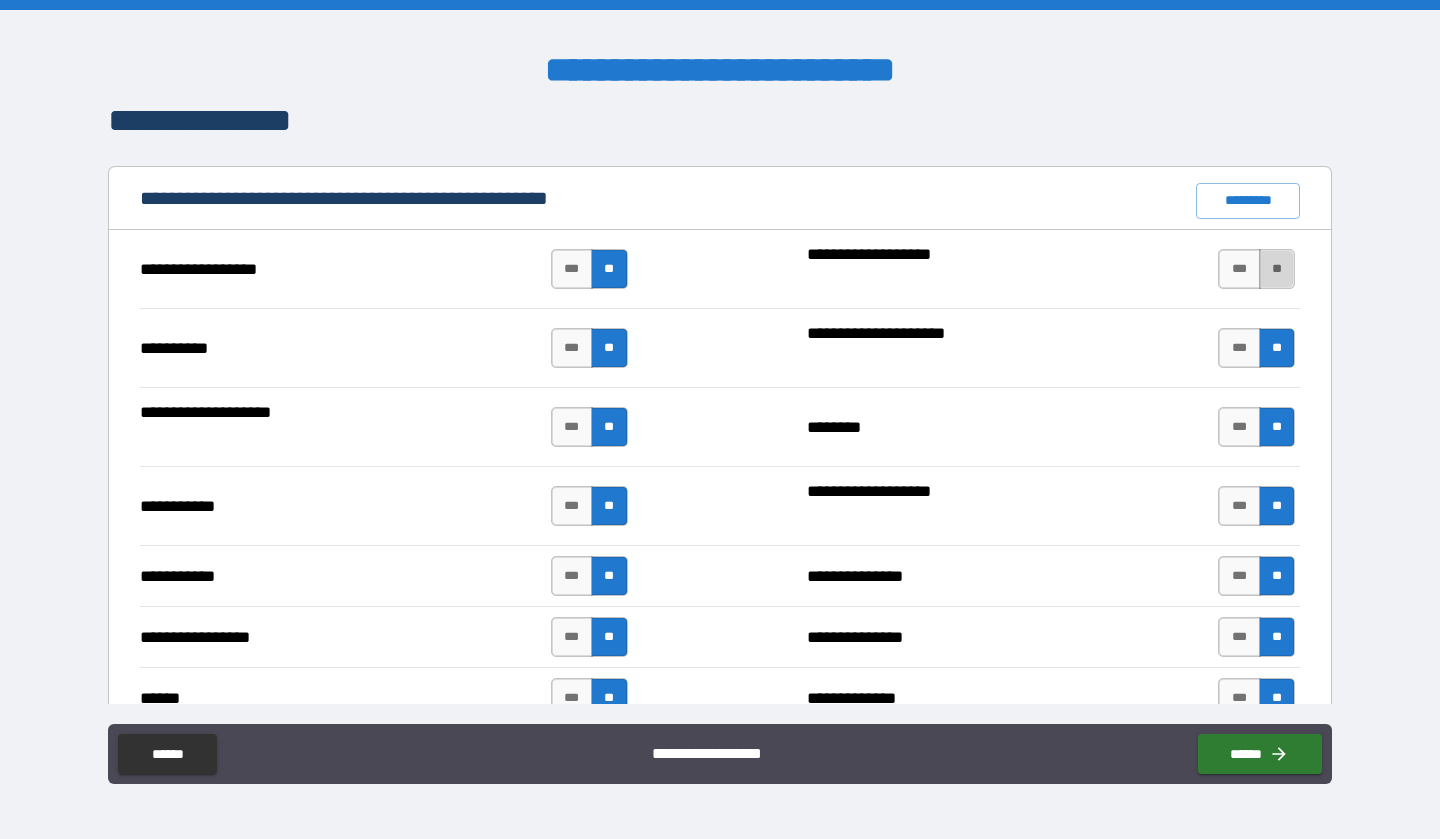 click on "**" at bounding box center (1277, 269) 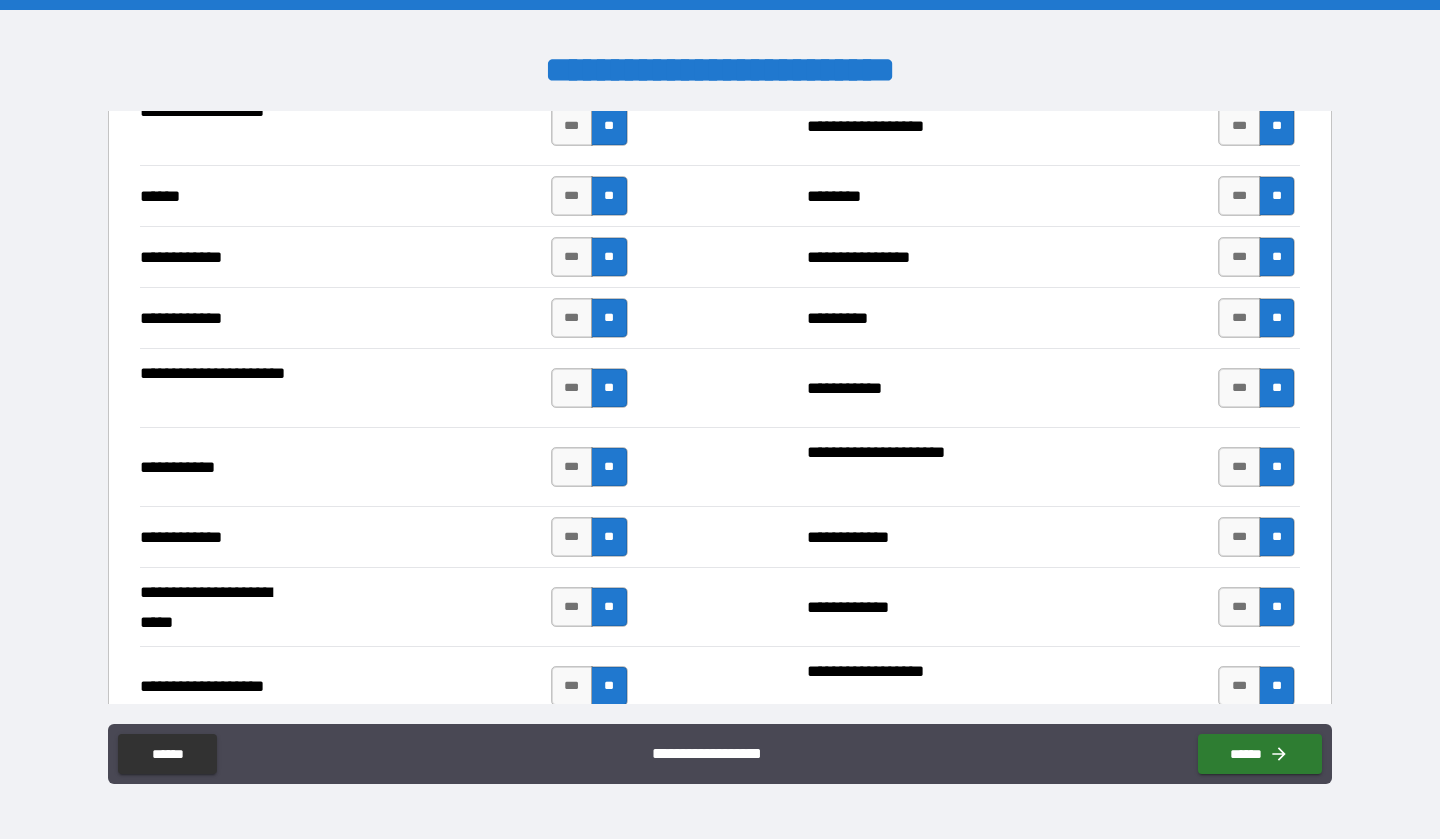 scroll, scrollTop: 3684, scrollLeft: 0, axis: vertical 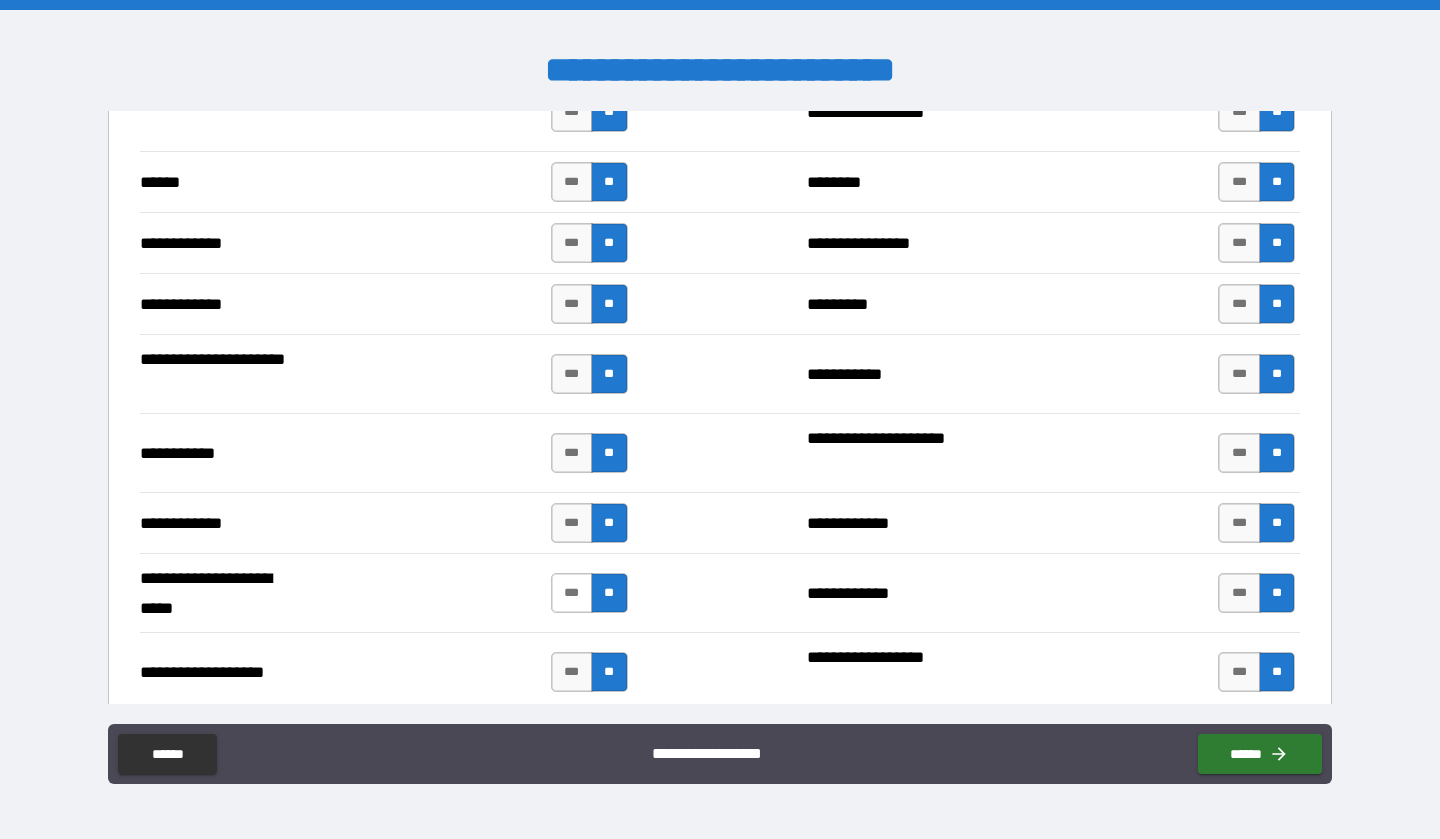 click on "***" at bounding box center (572, 593) 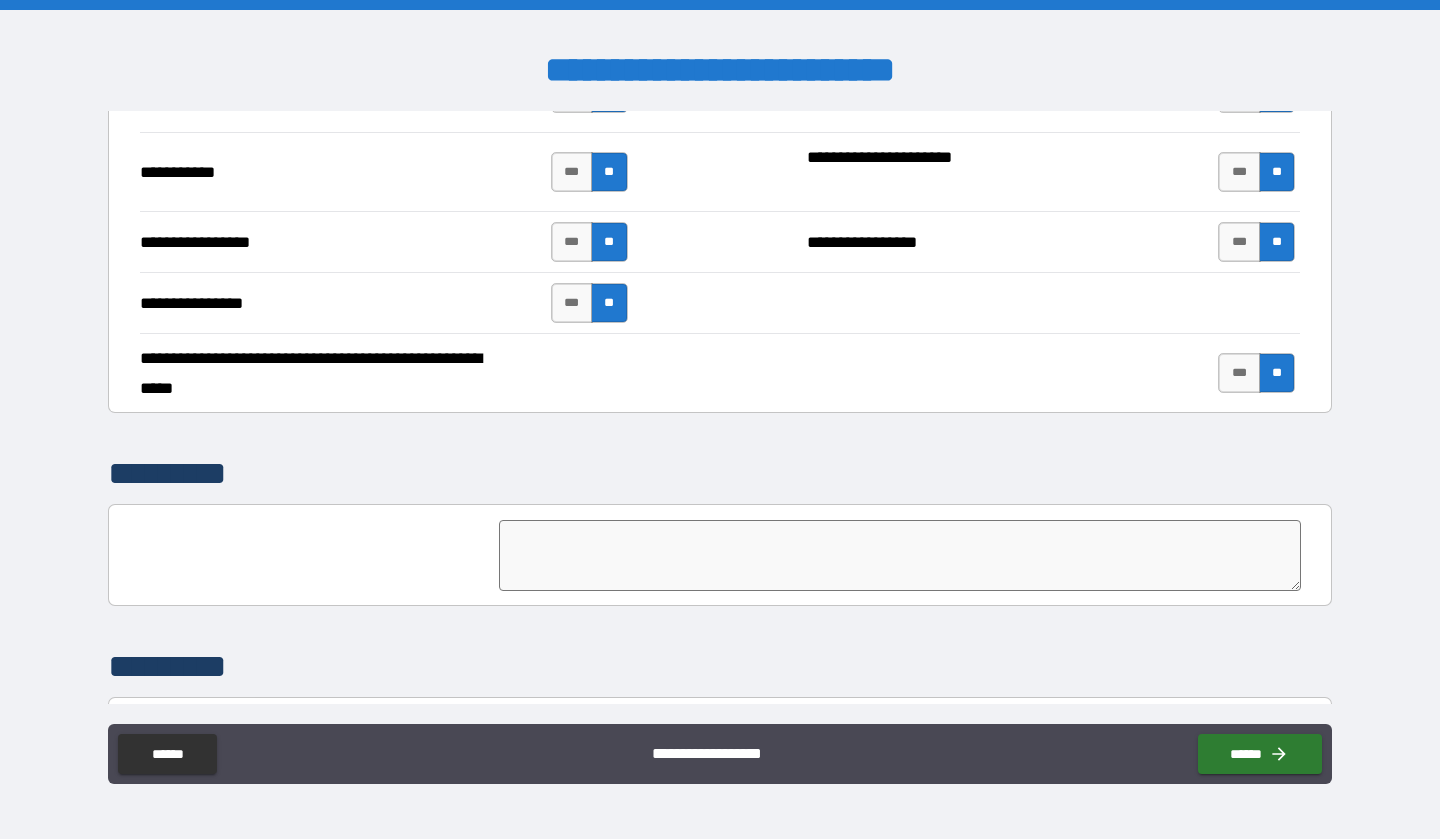 scroll, scrollTop: 4534, scrollLeft: 0, axis: vertical 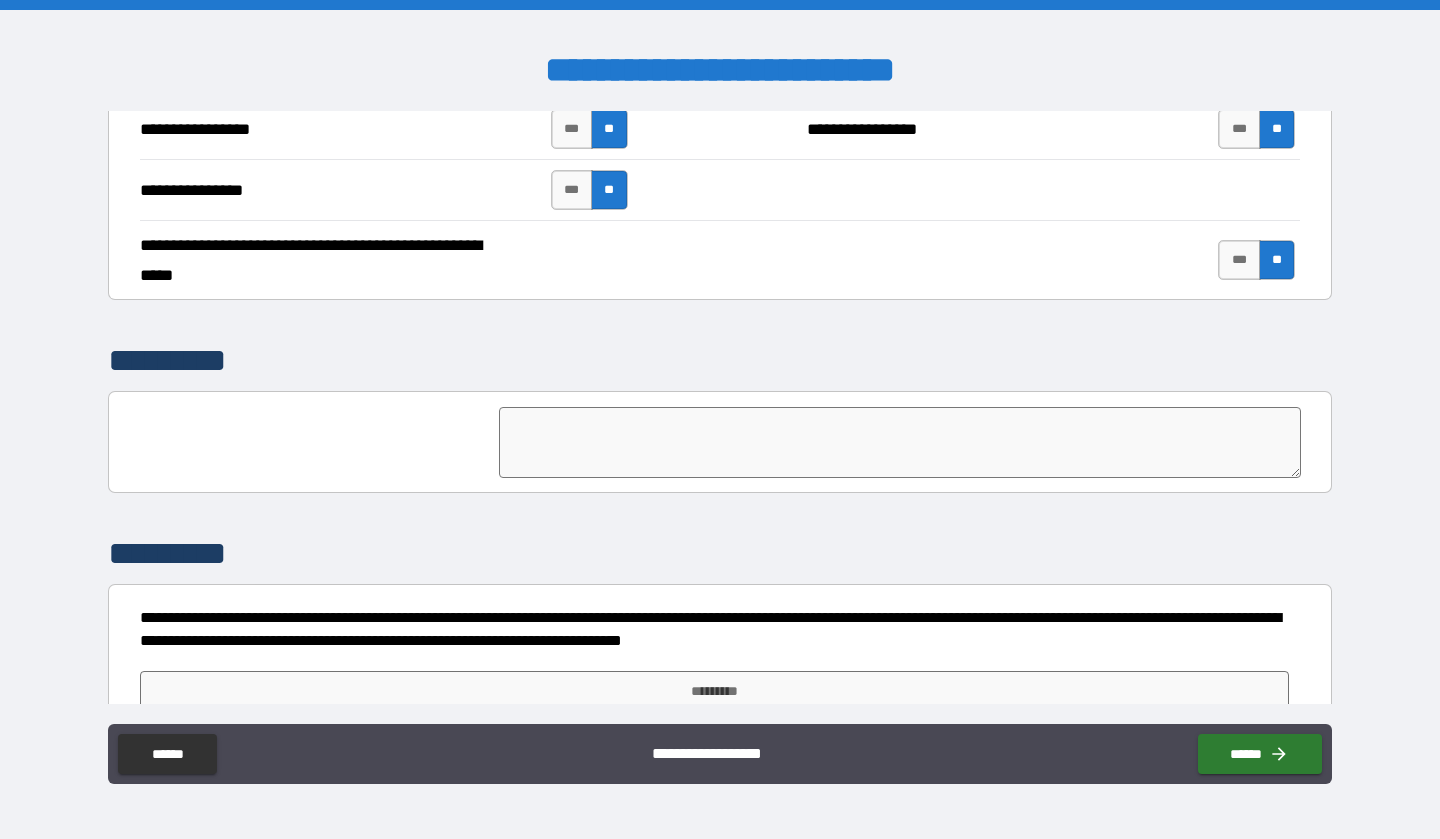 click at bounding box center (900, 442) 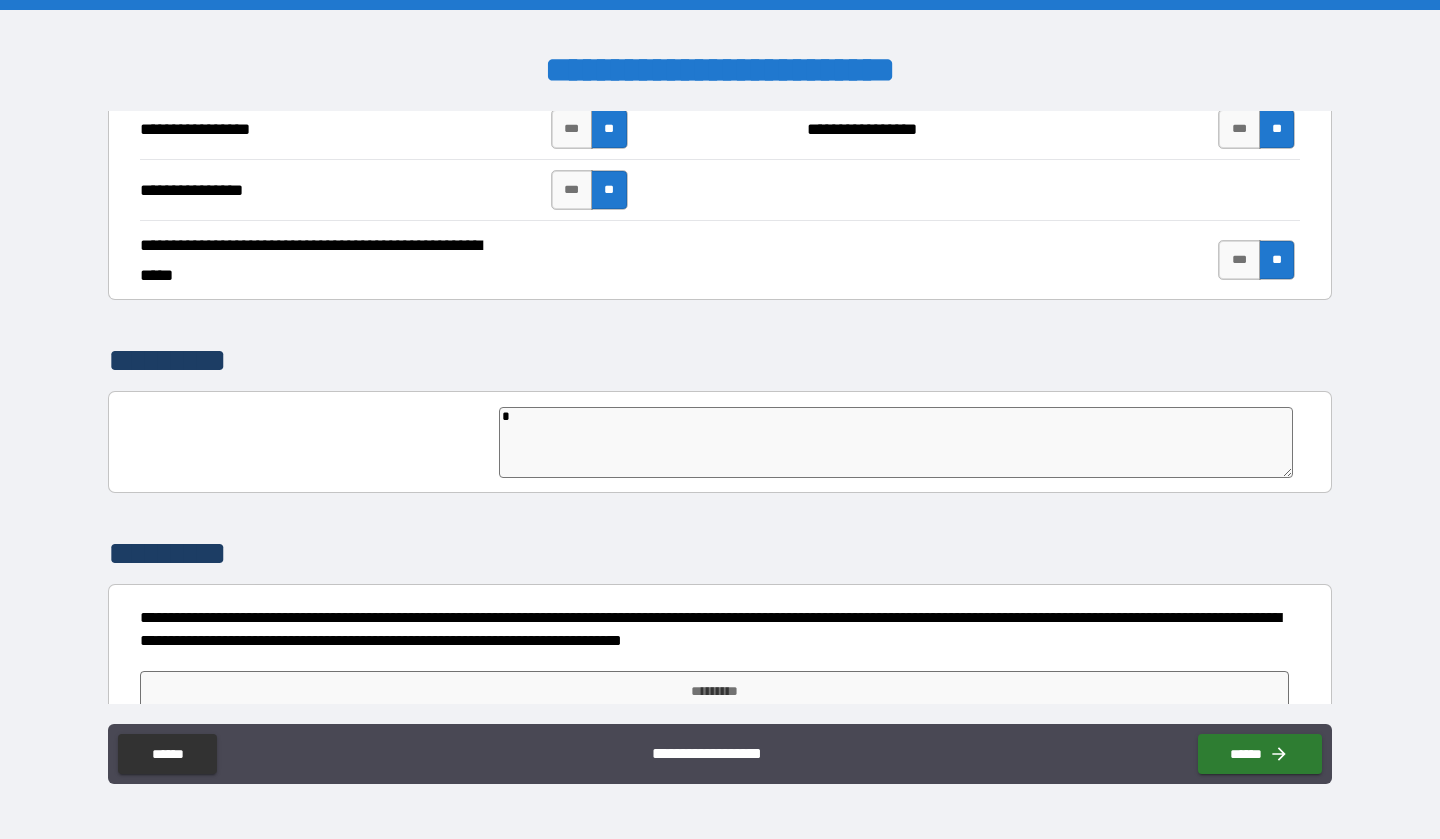 type on "**" 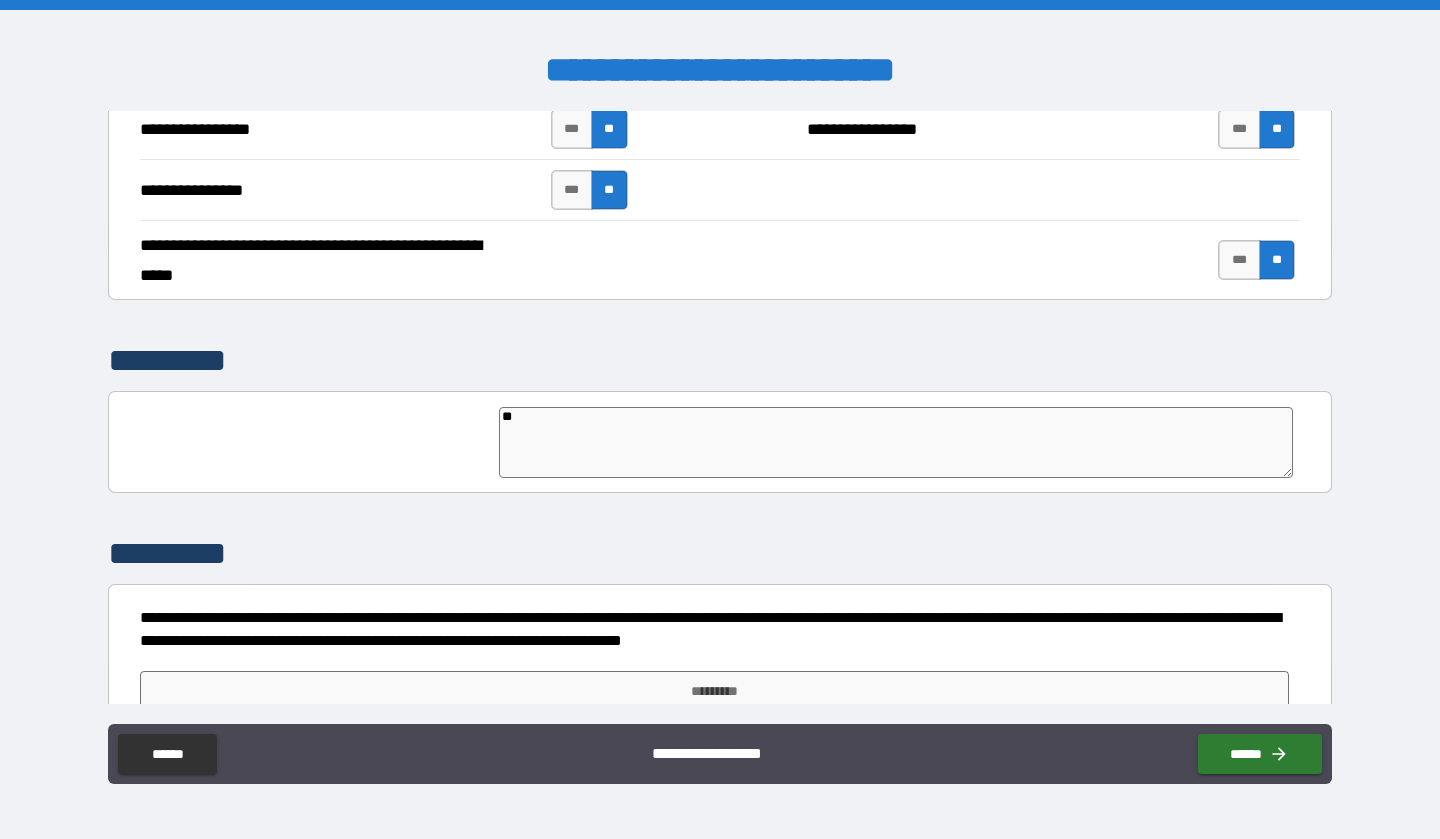 type on "***" 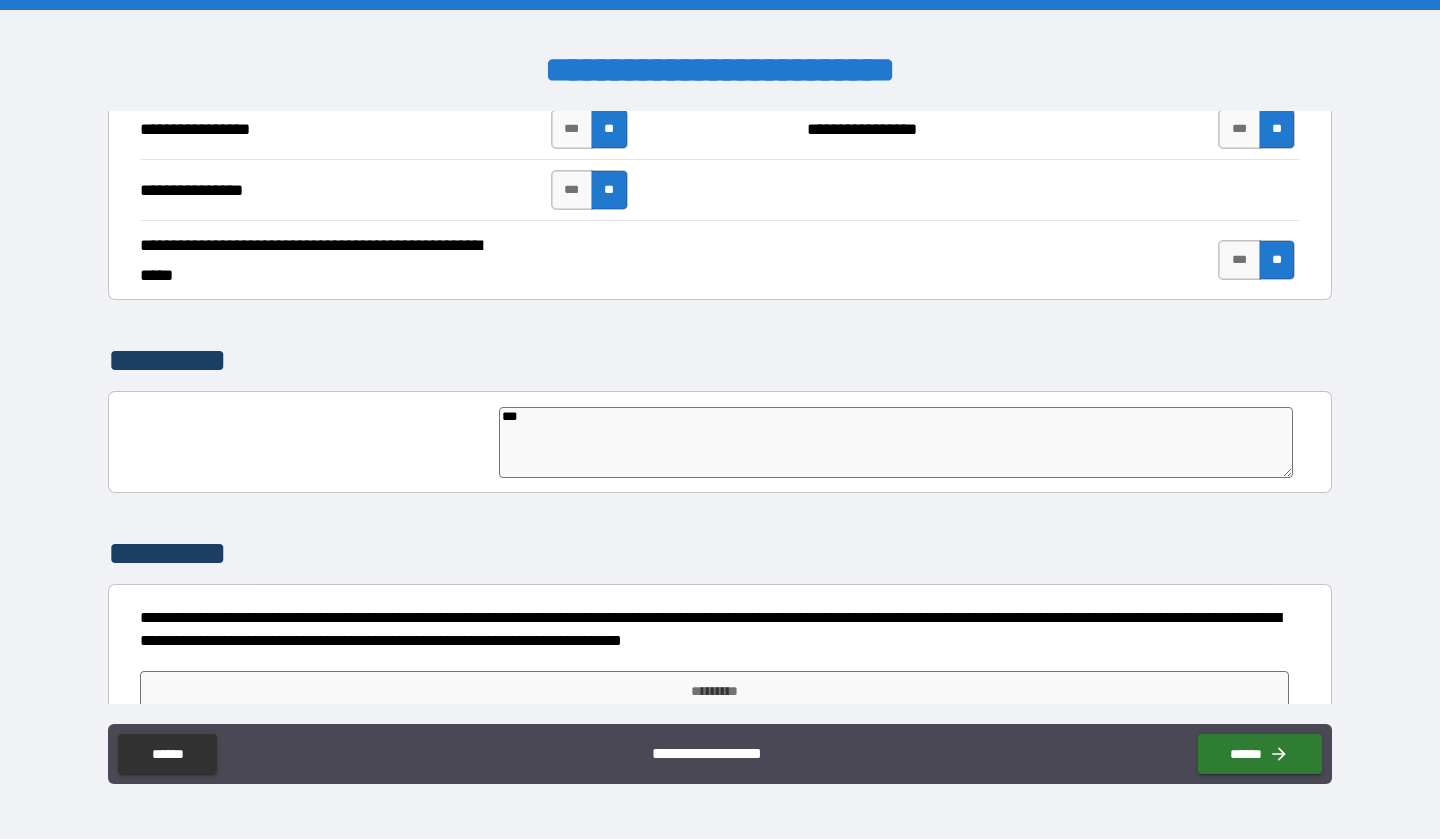 type on "****" 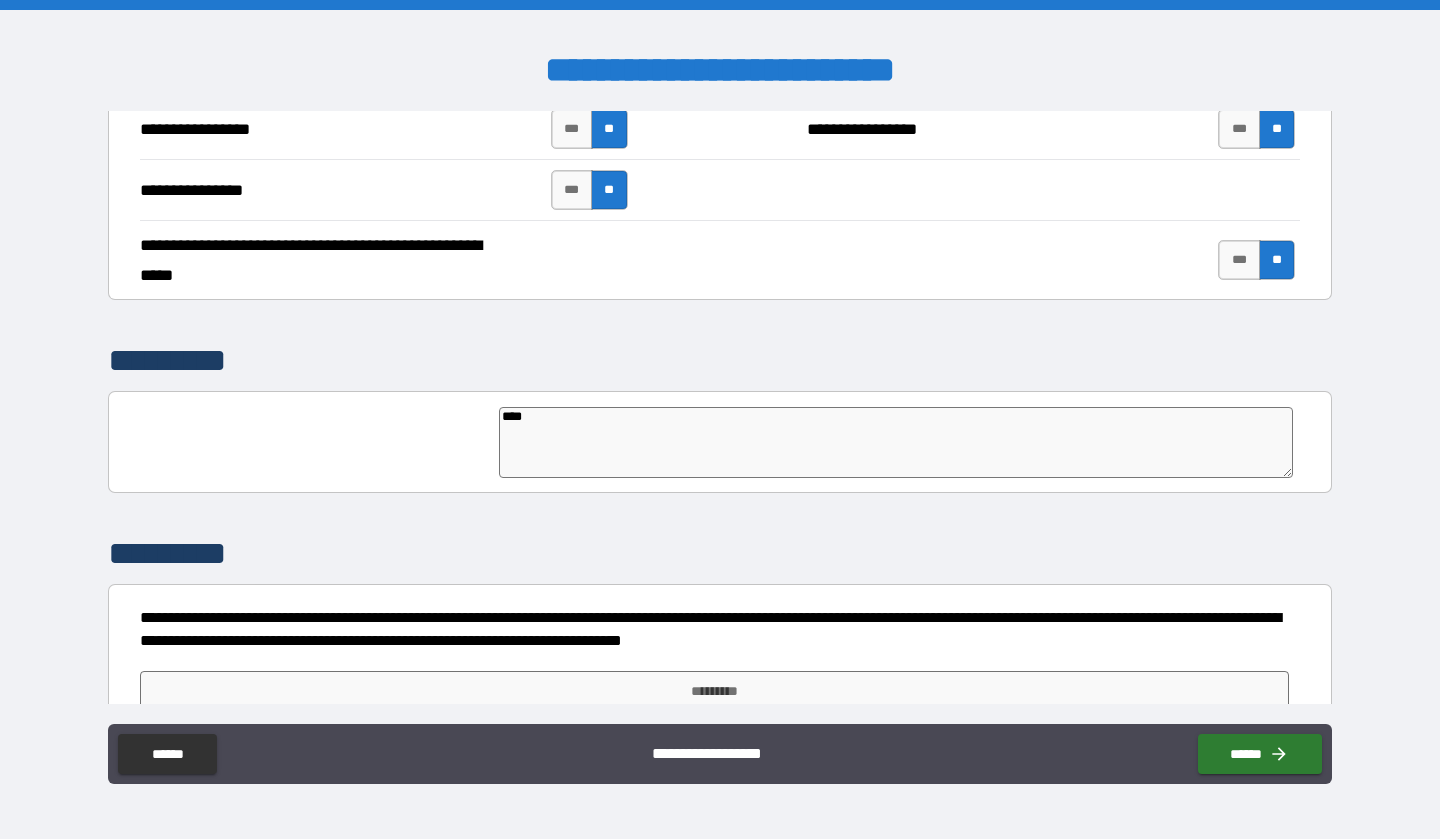 type on "****" 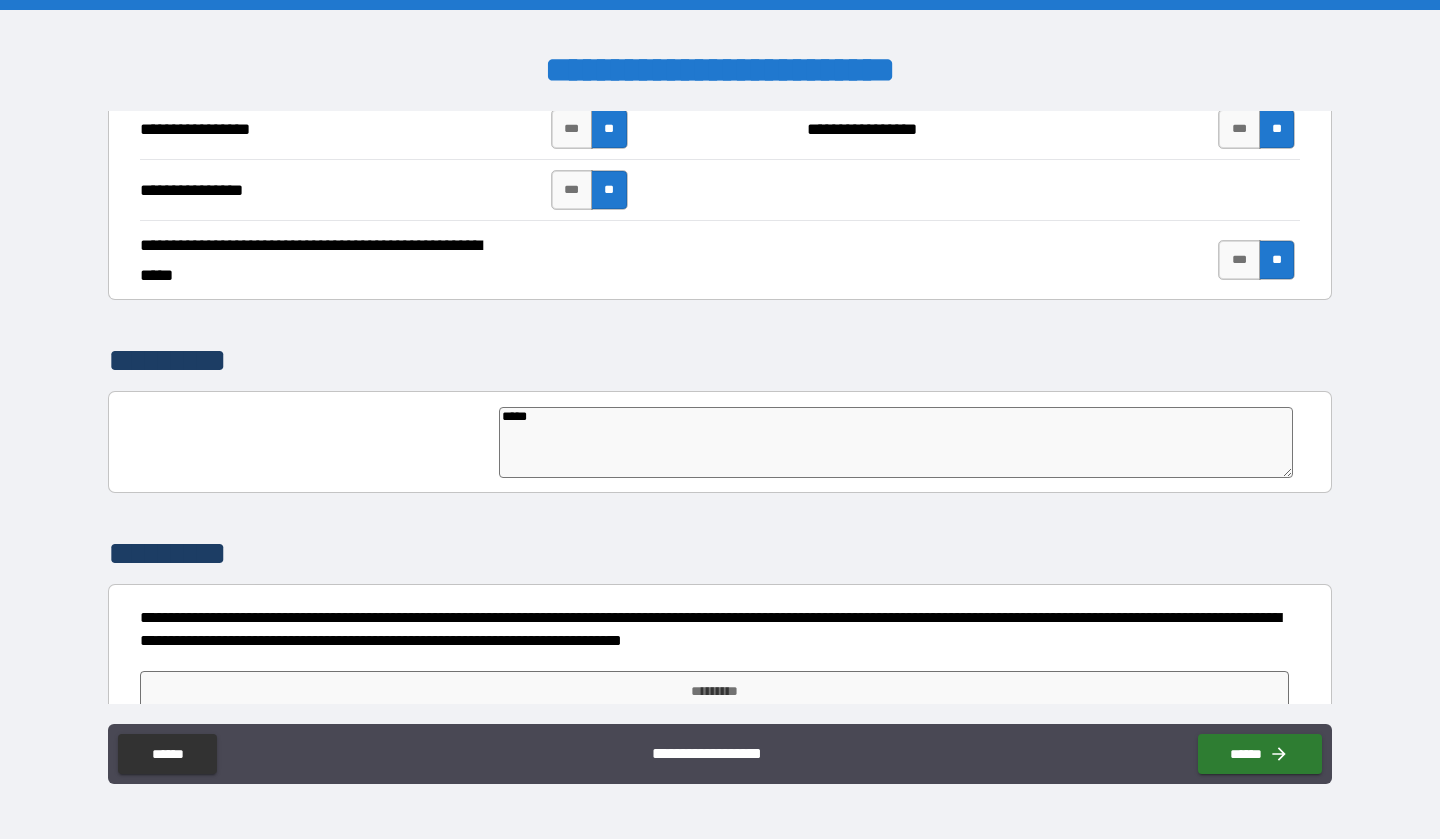 type on "******" 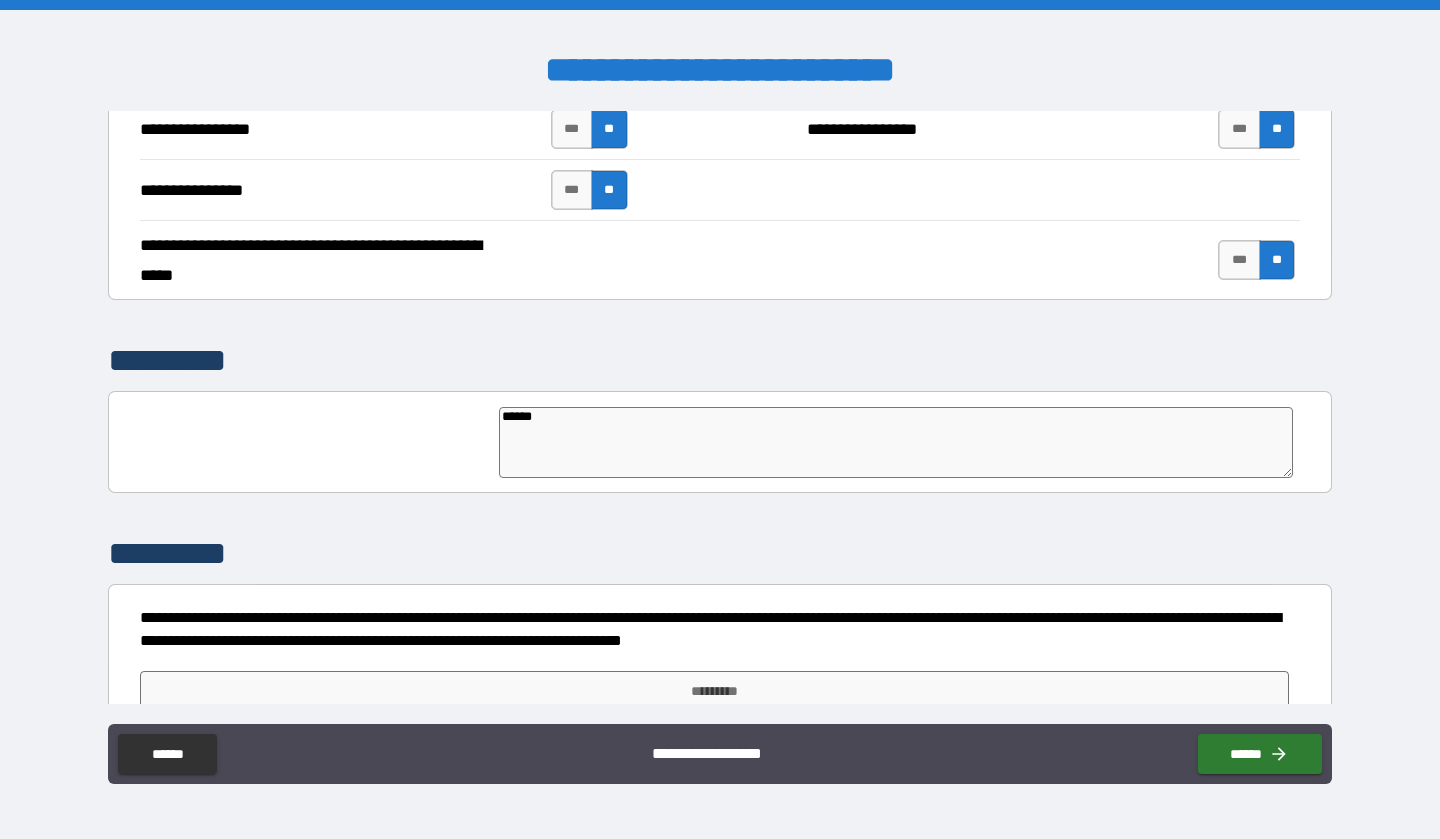 type on "*******" 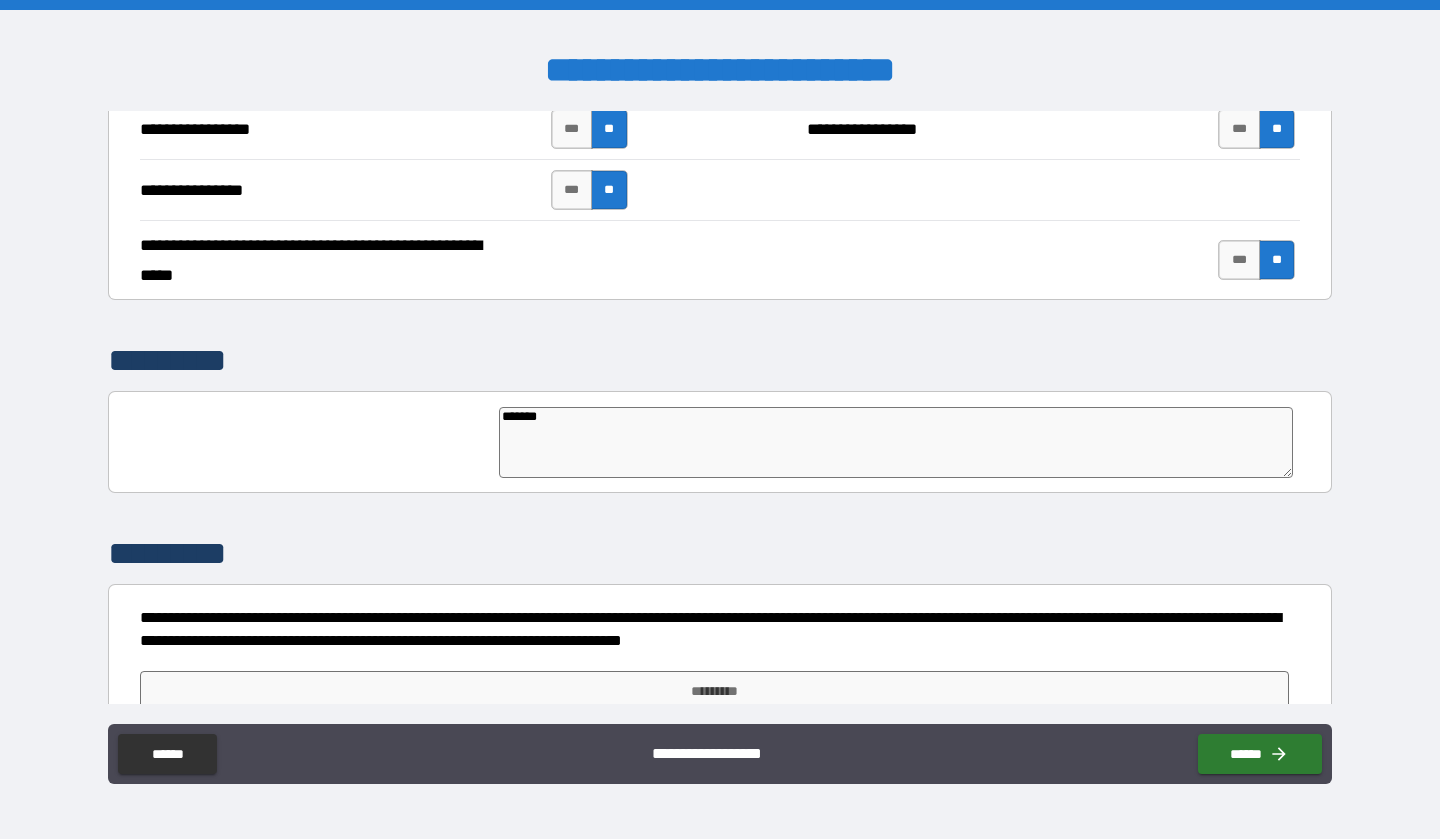 type on "*" 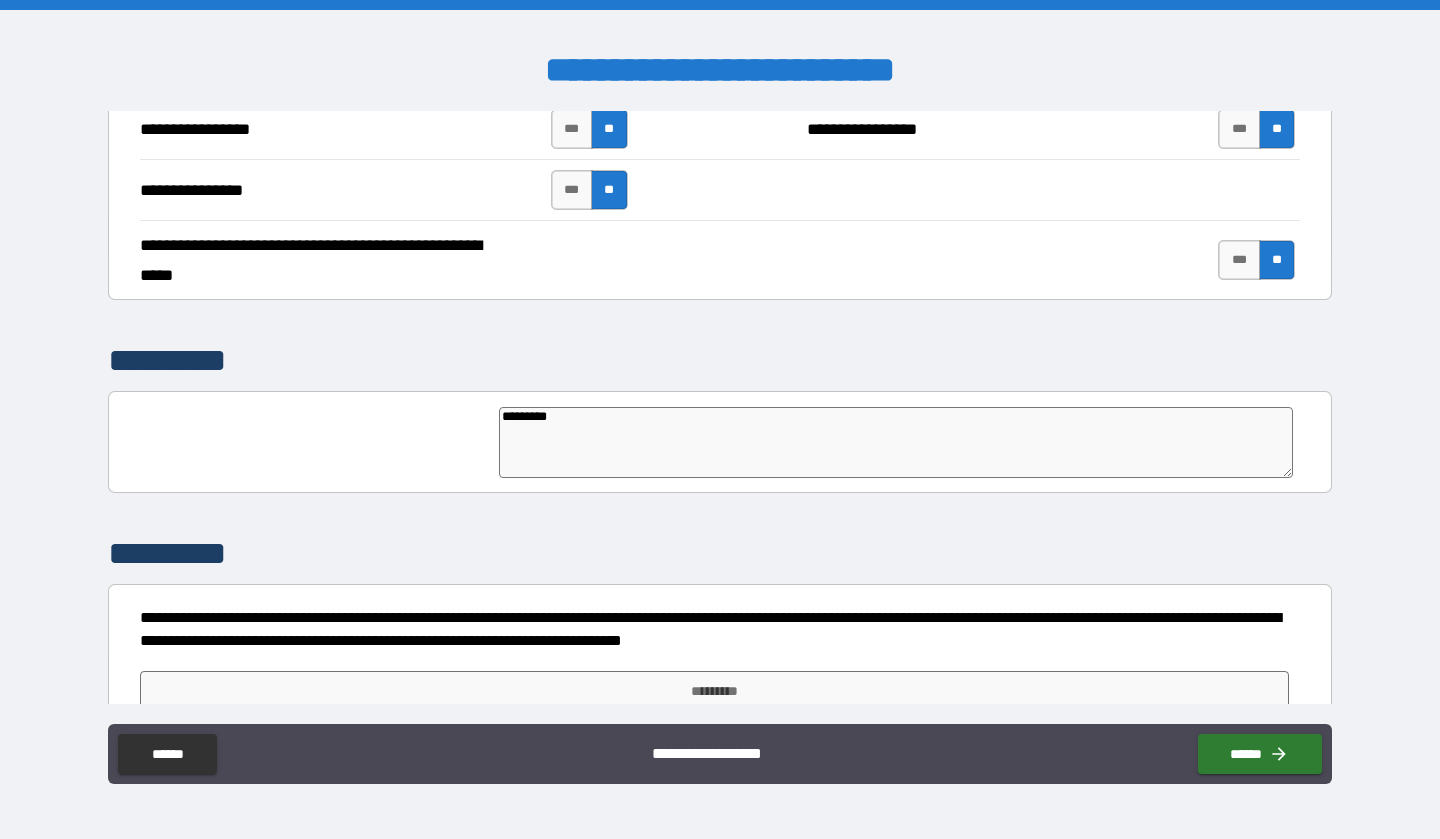 type on "**********" 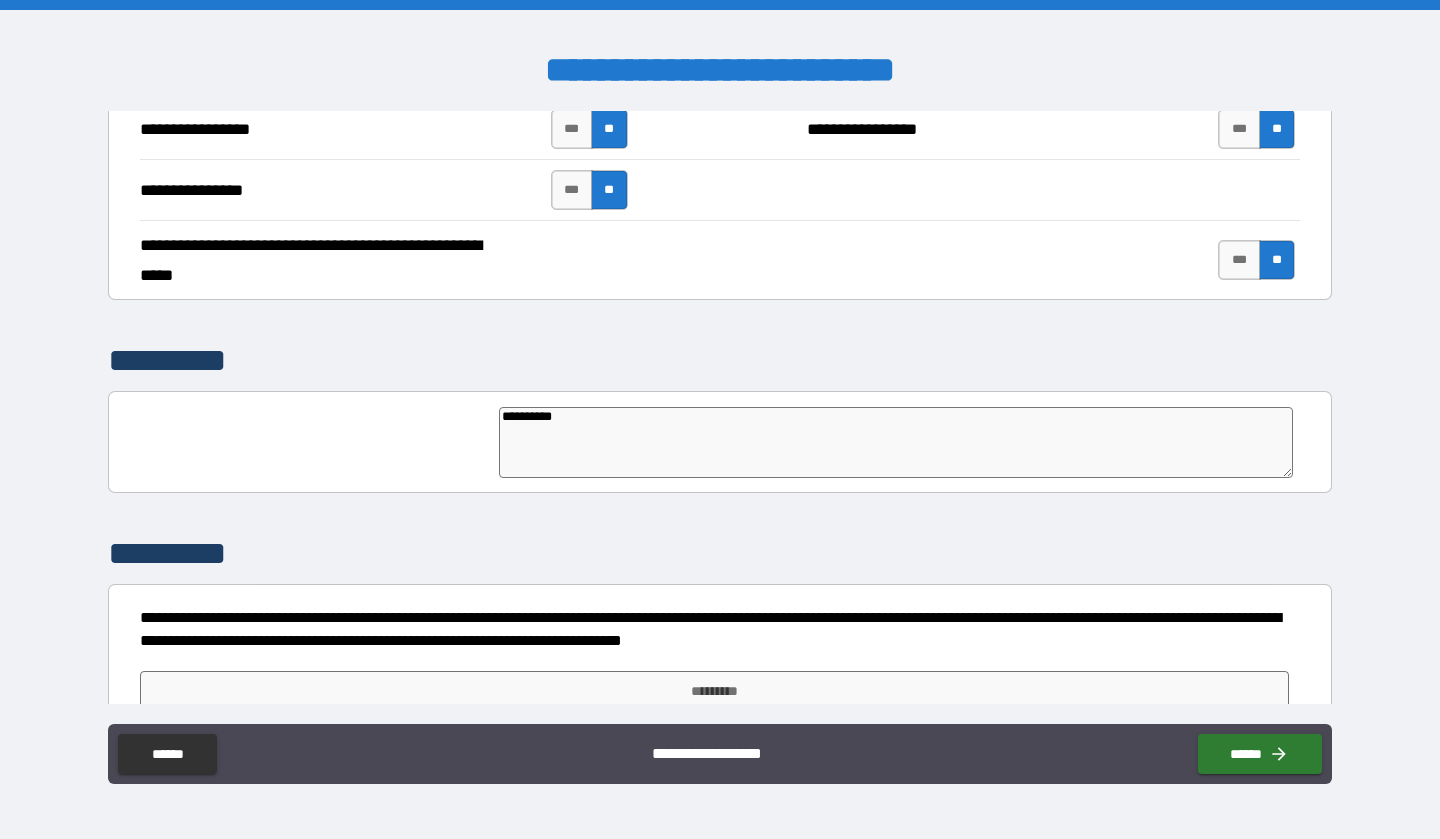 type on "**********" 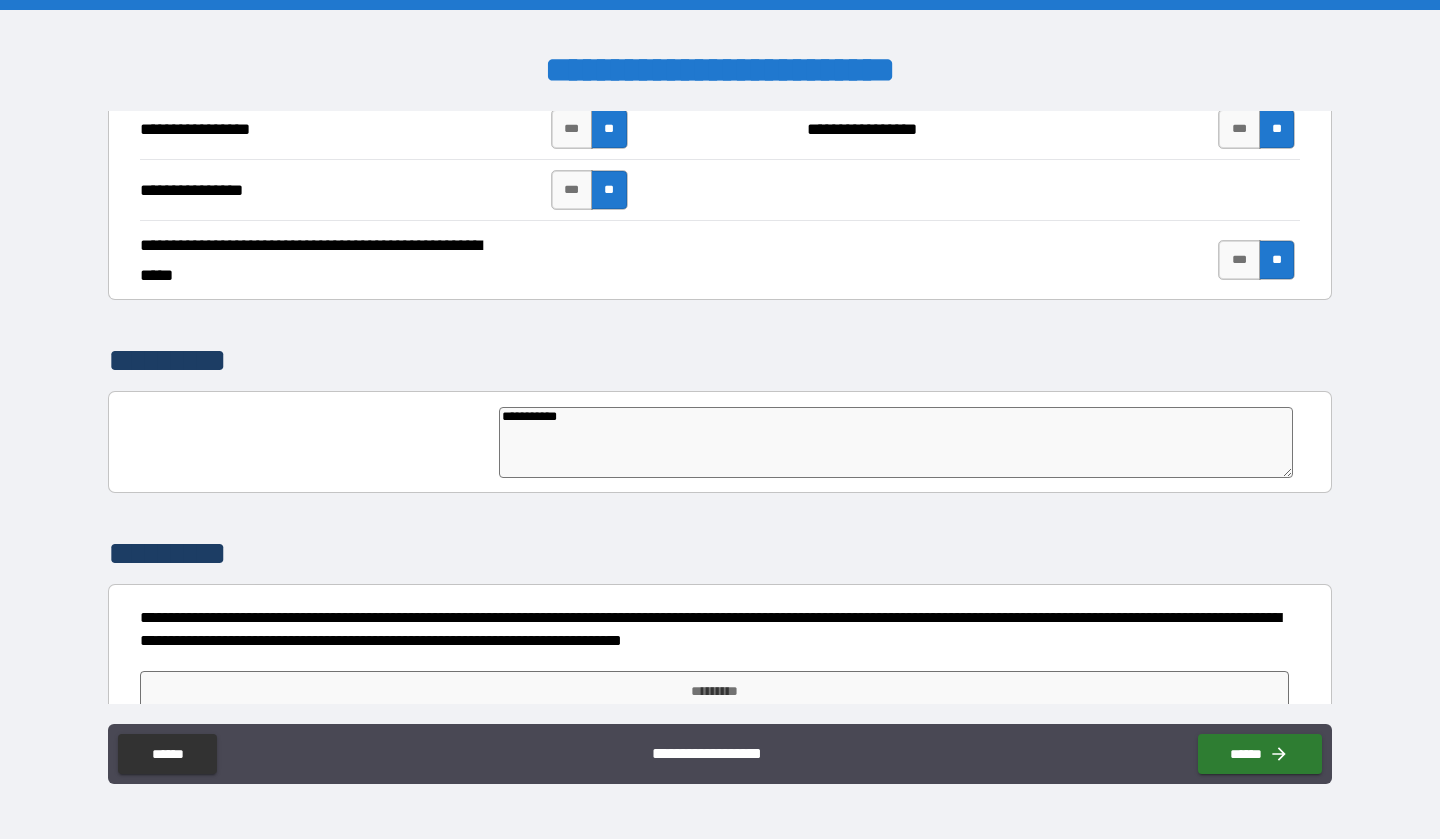 type on "**********" 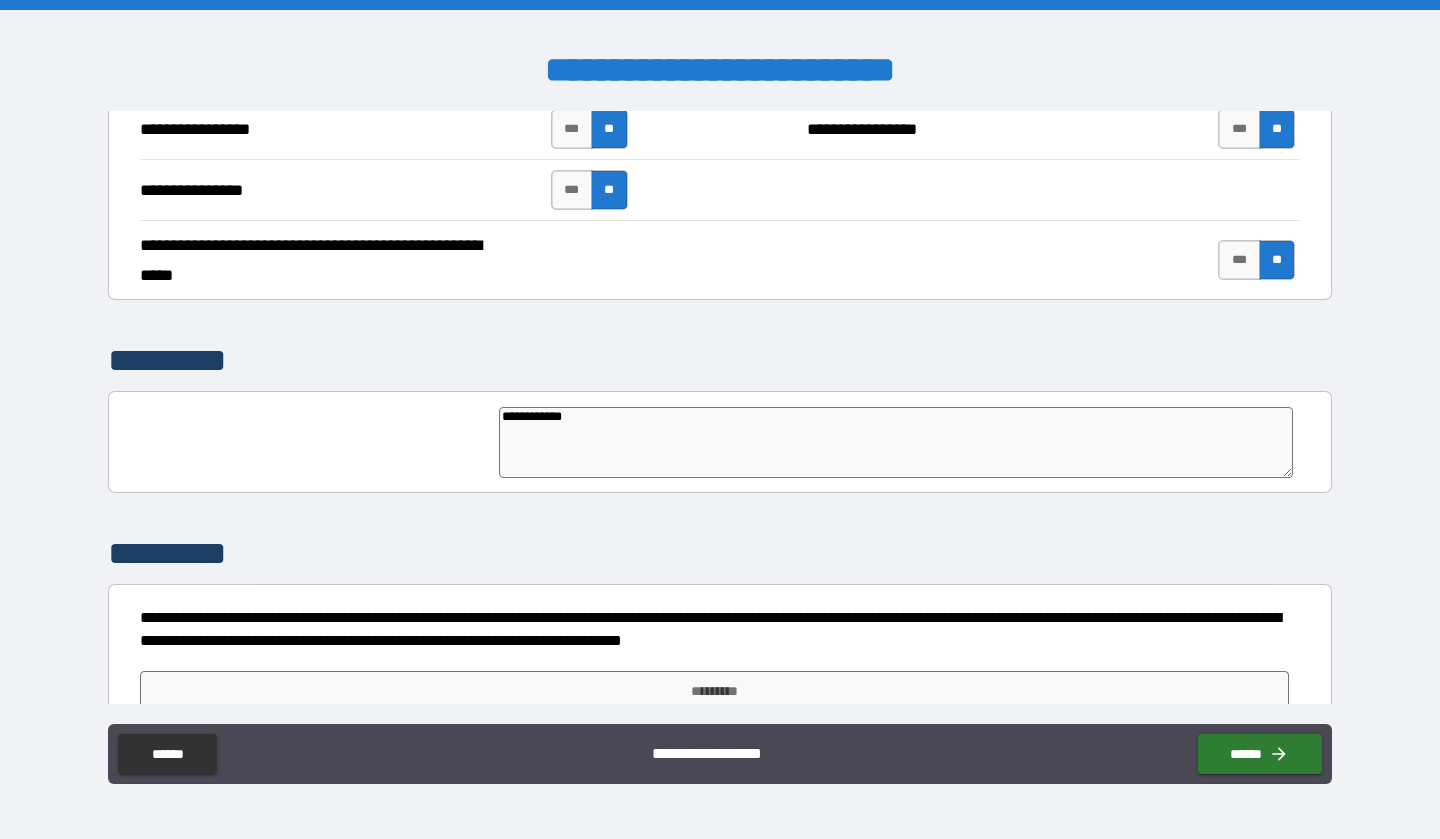 type on "*" 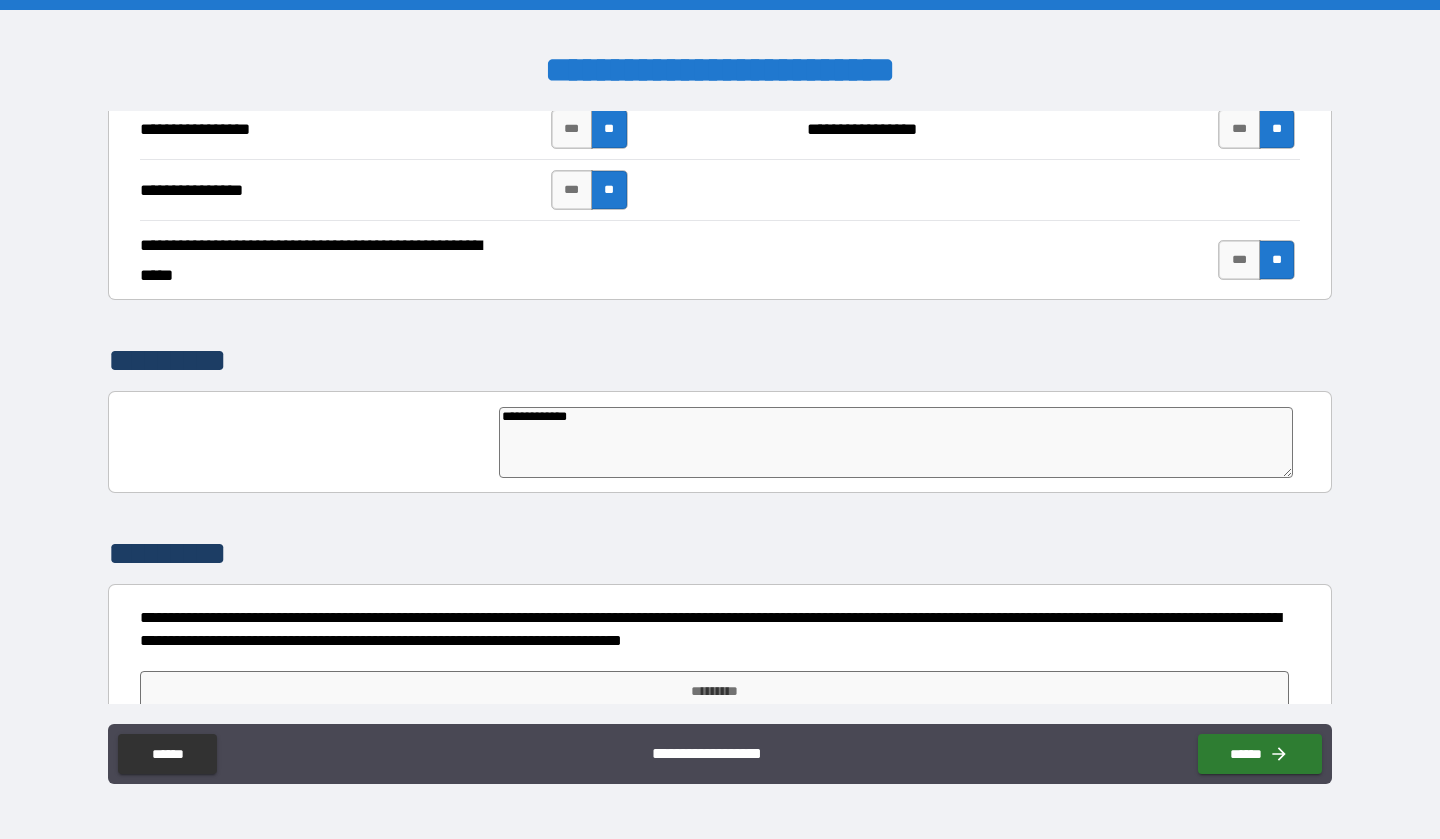 type on "**********" 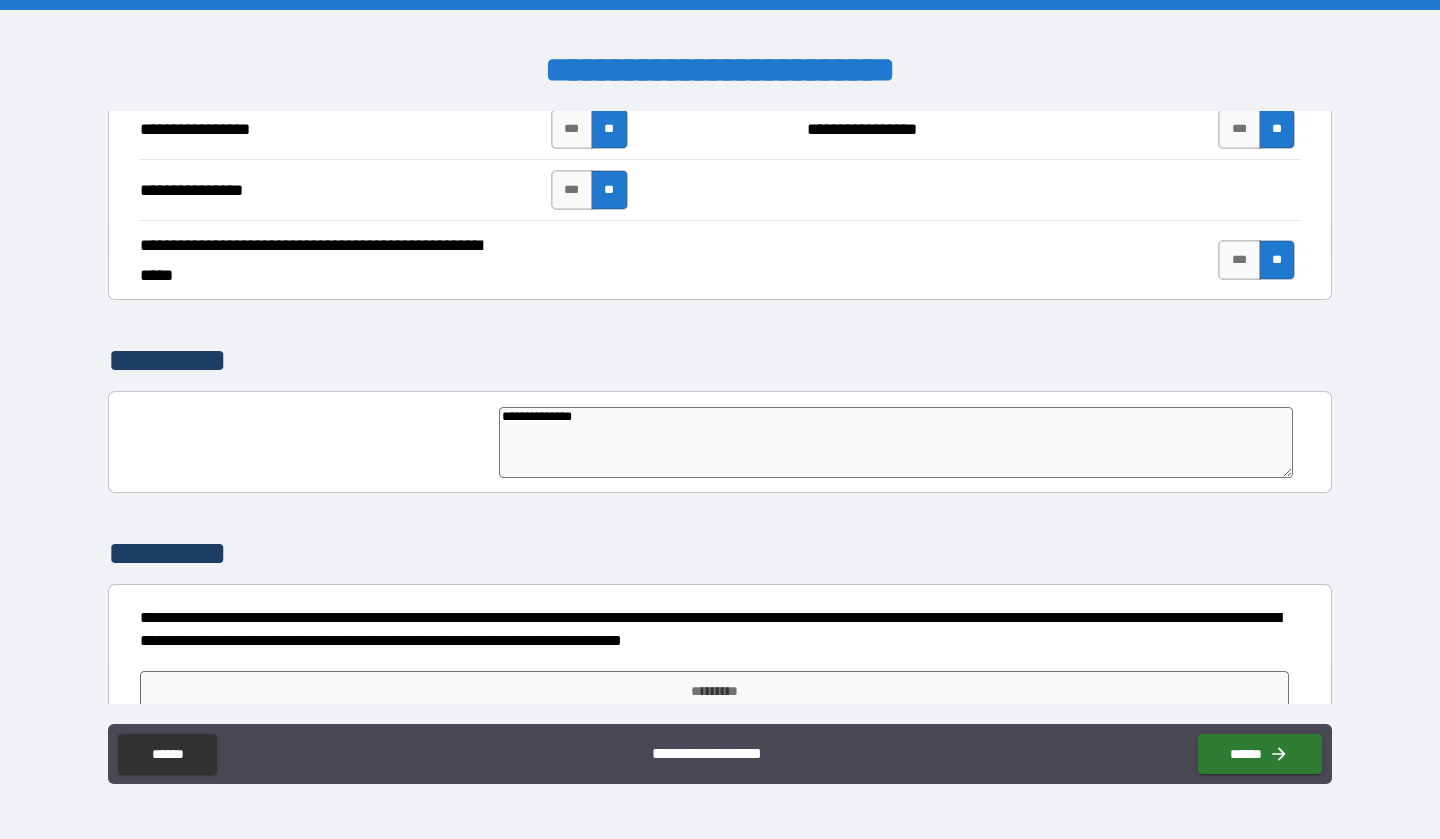 type on "**********" 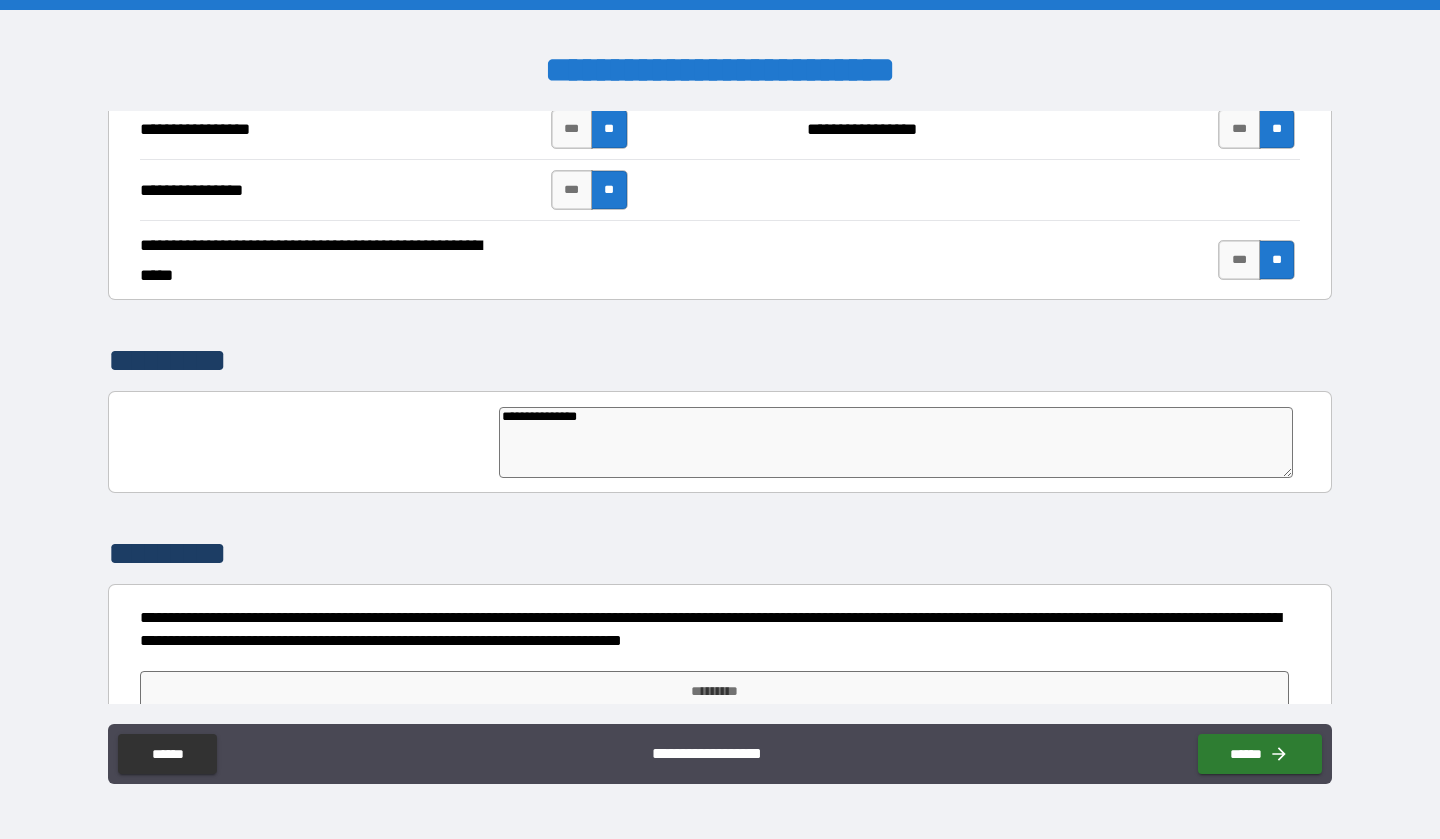 type on "**********" 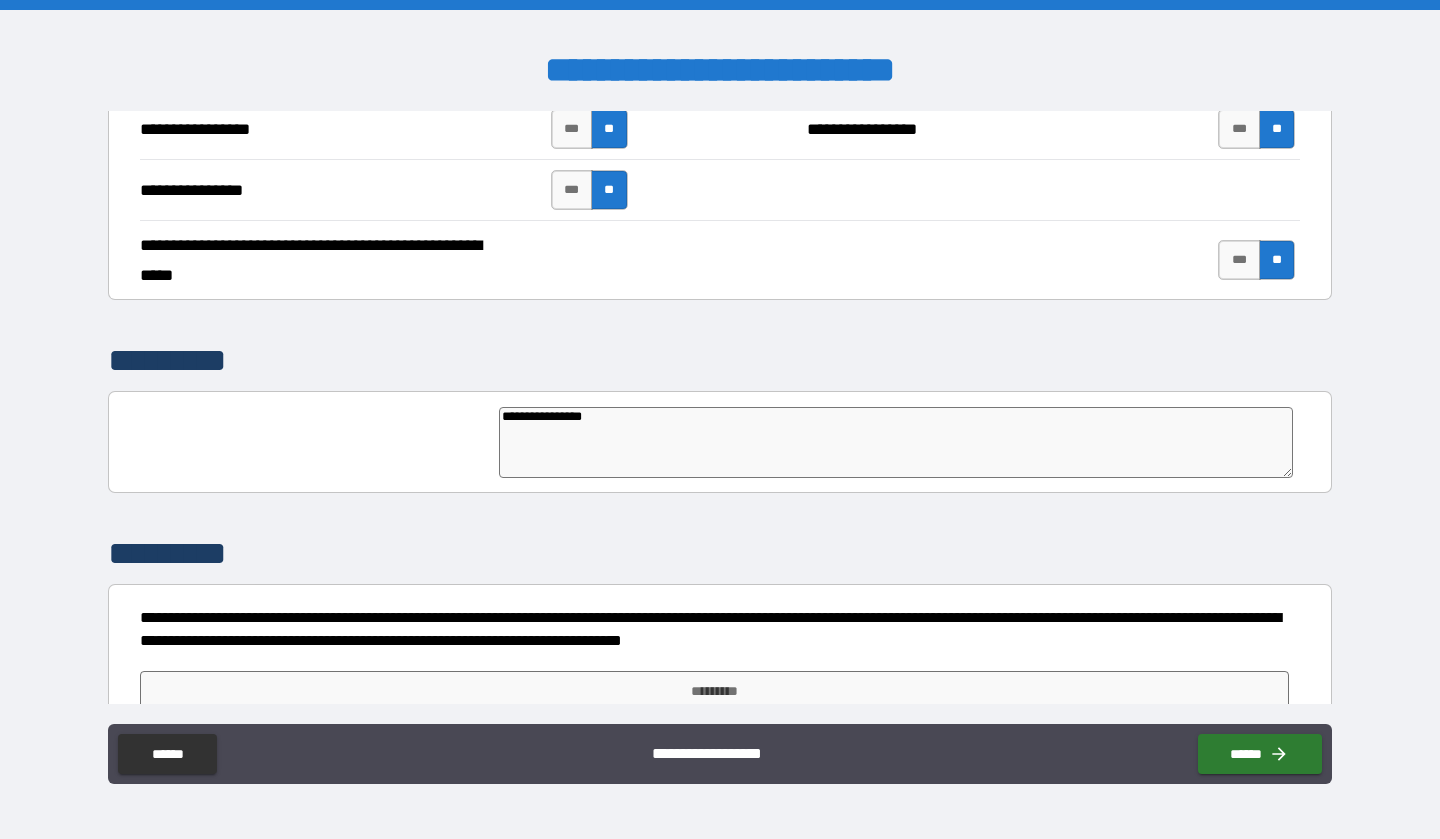 type on "**********" 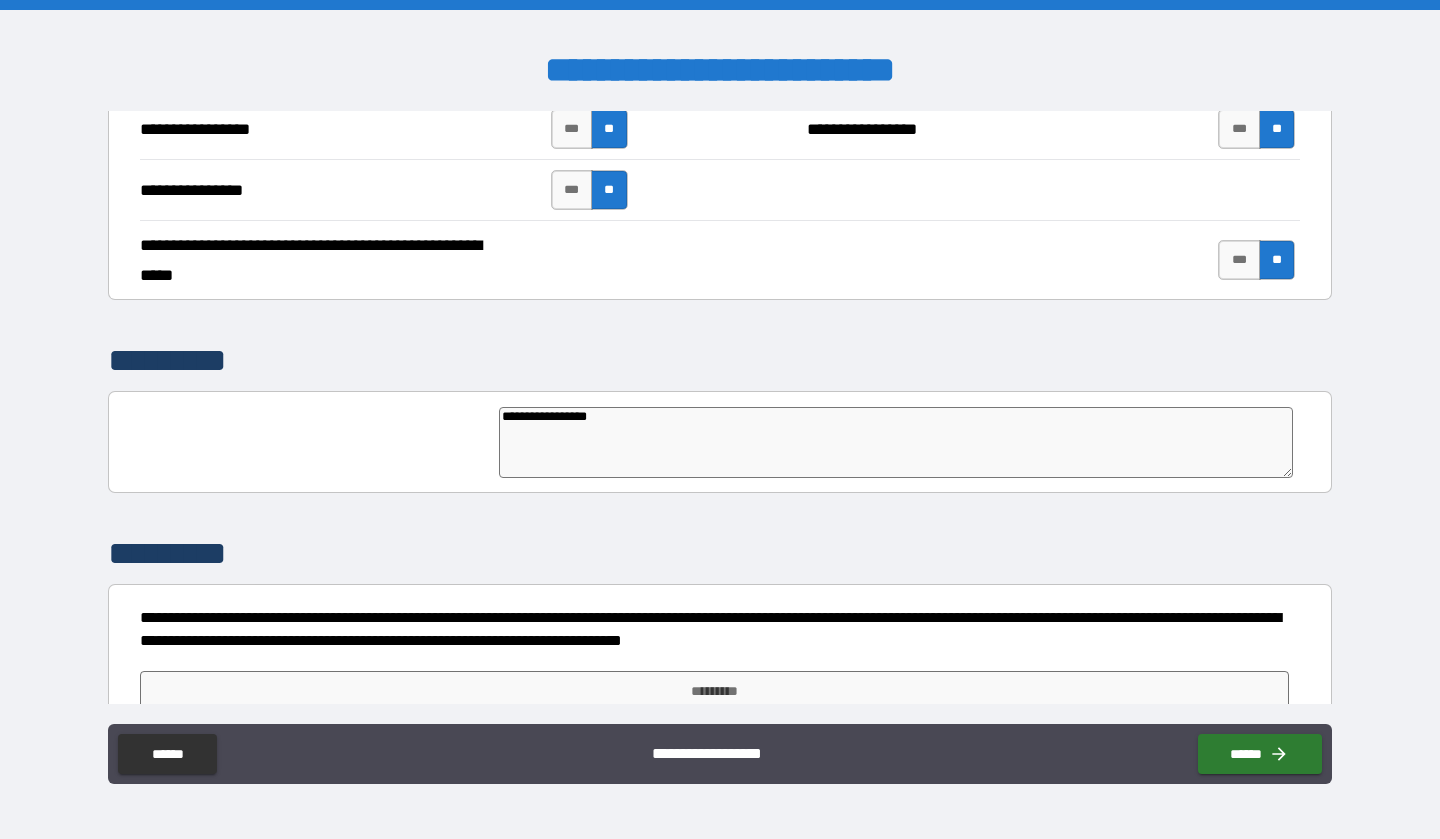 type on "**********" 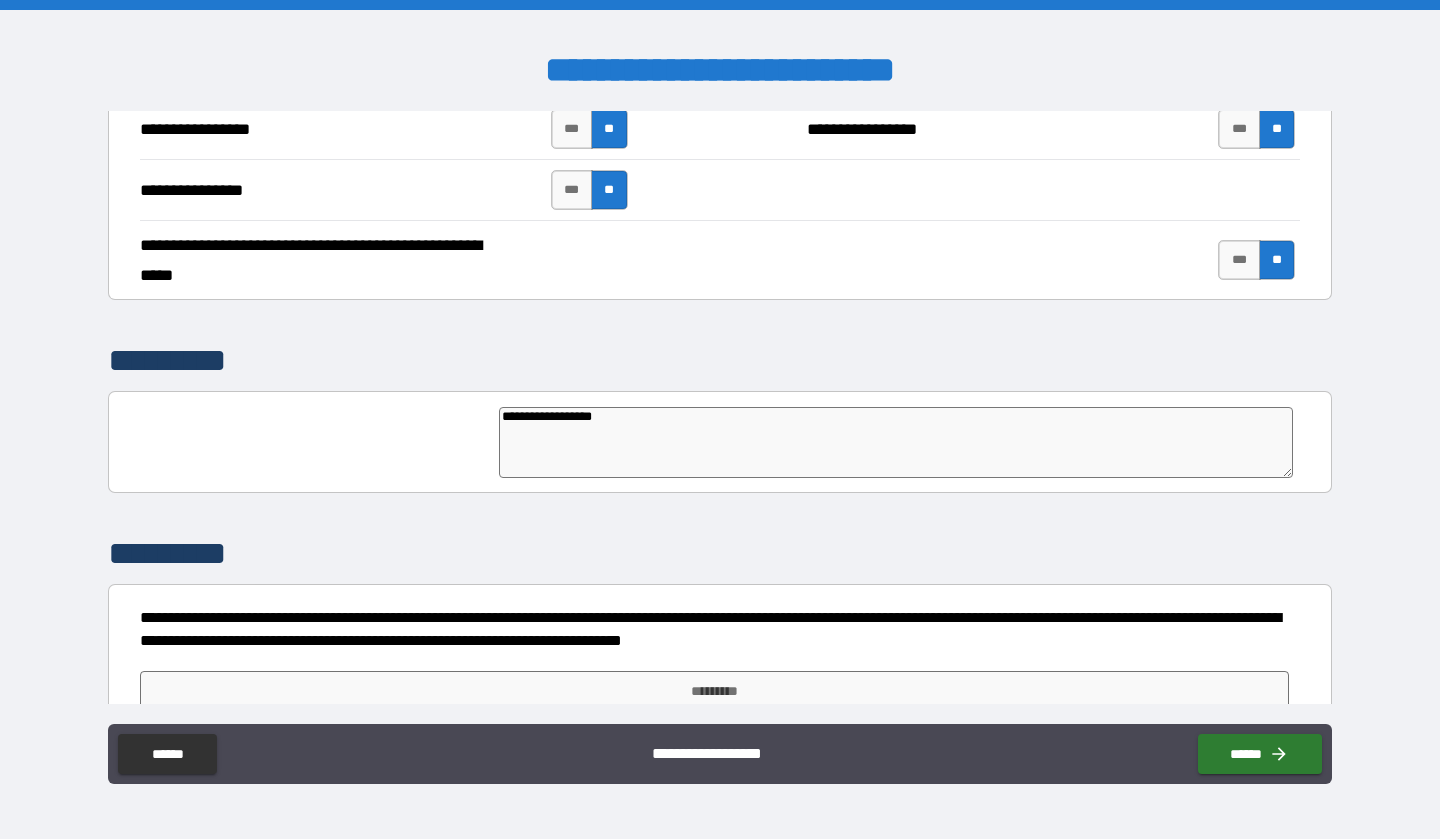 type on "**********" 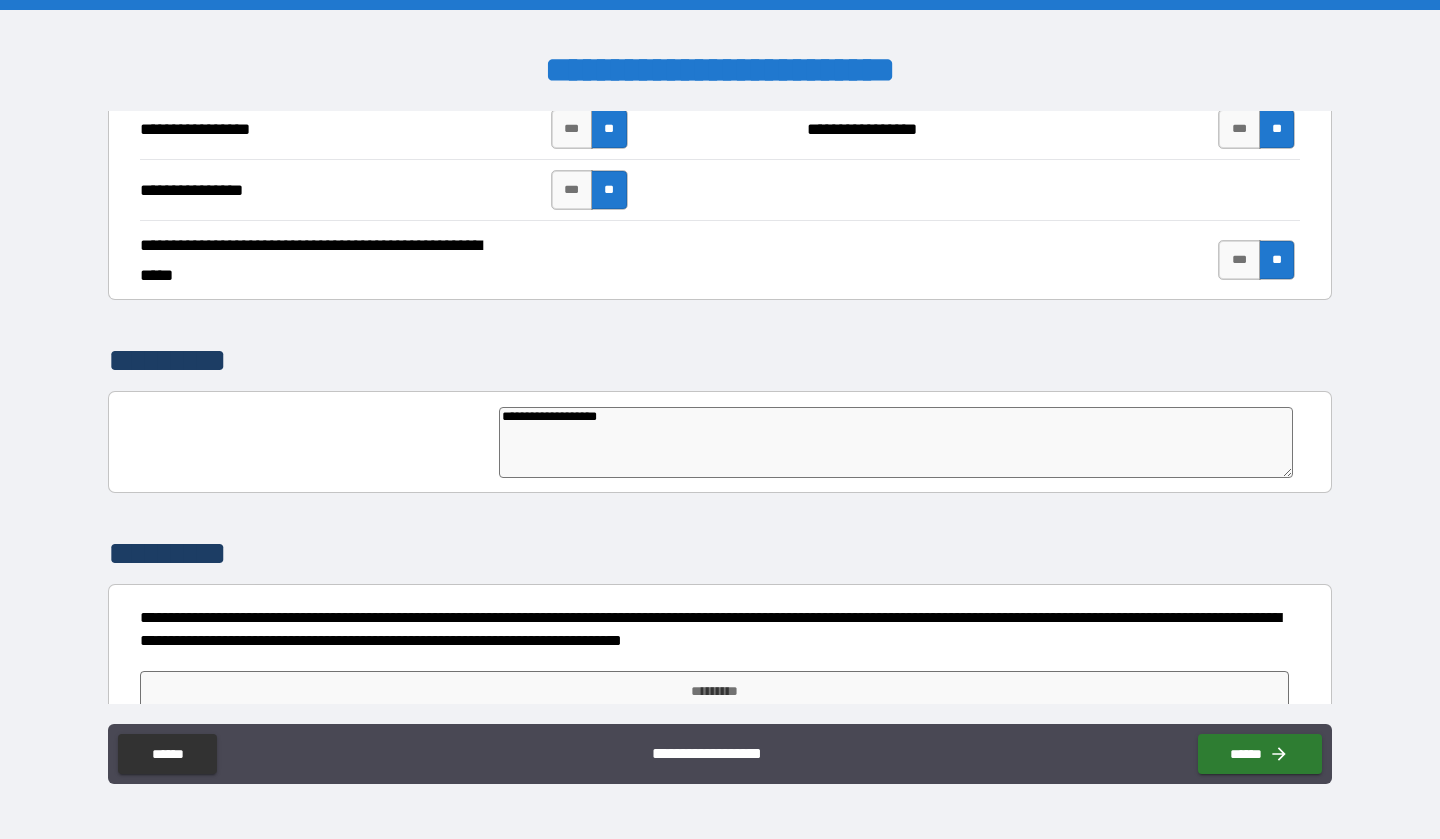 type on "**********" 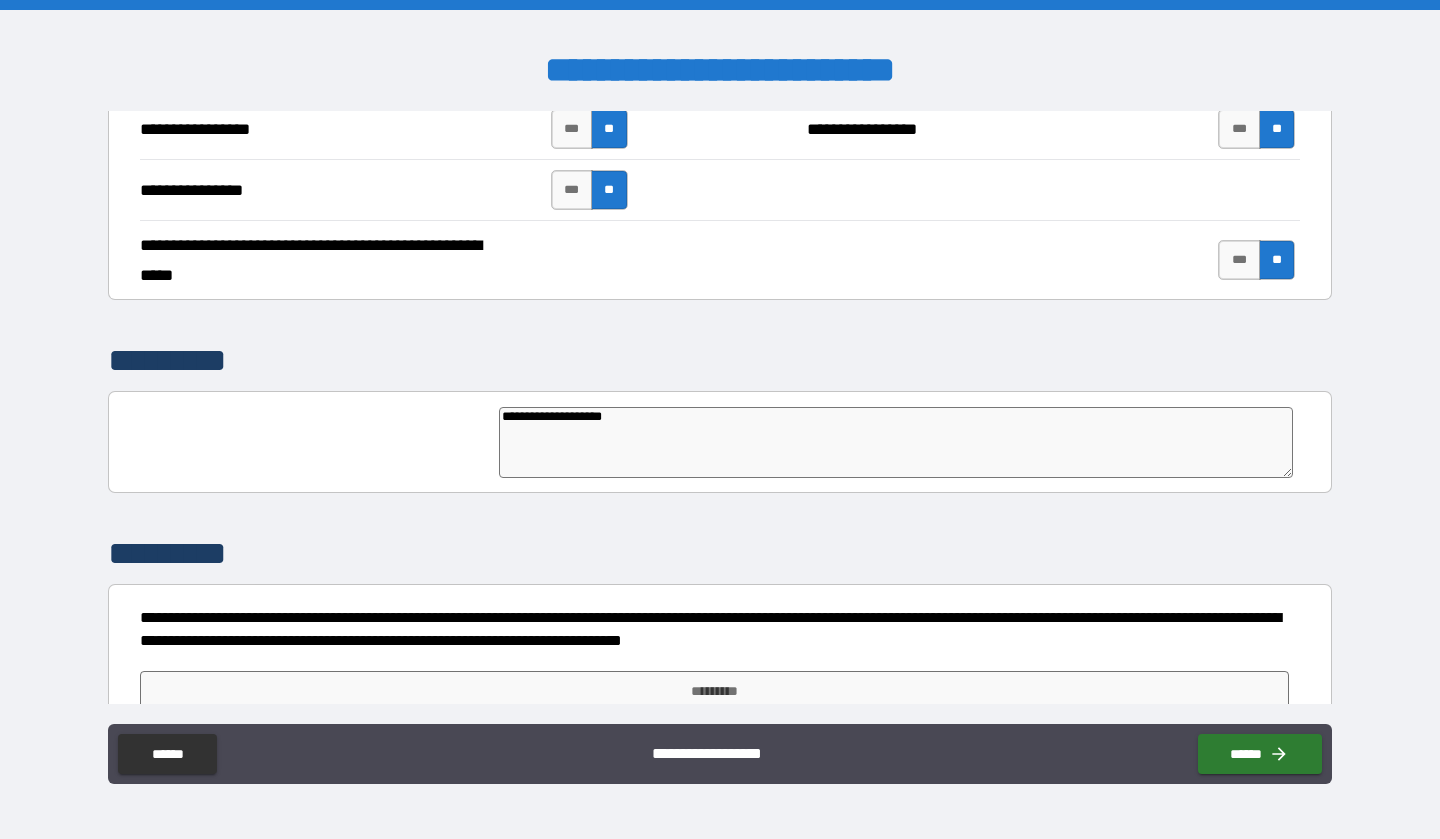 type on "**********" 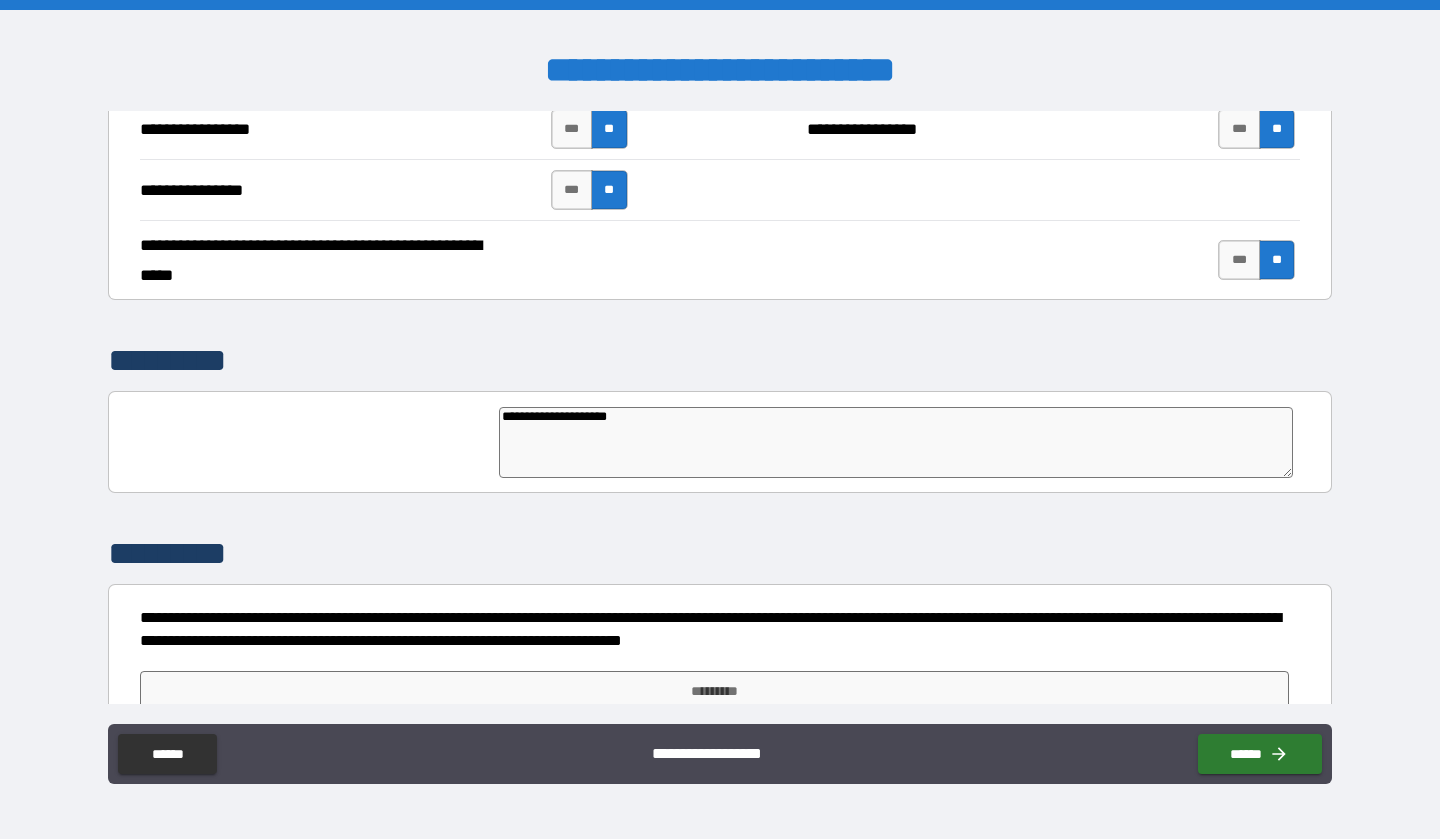 type on "*" 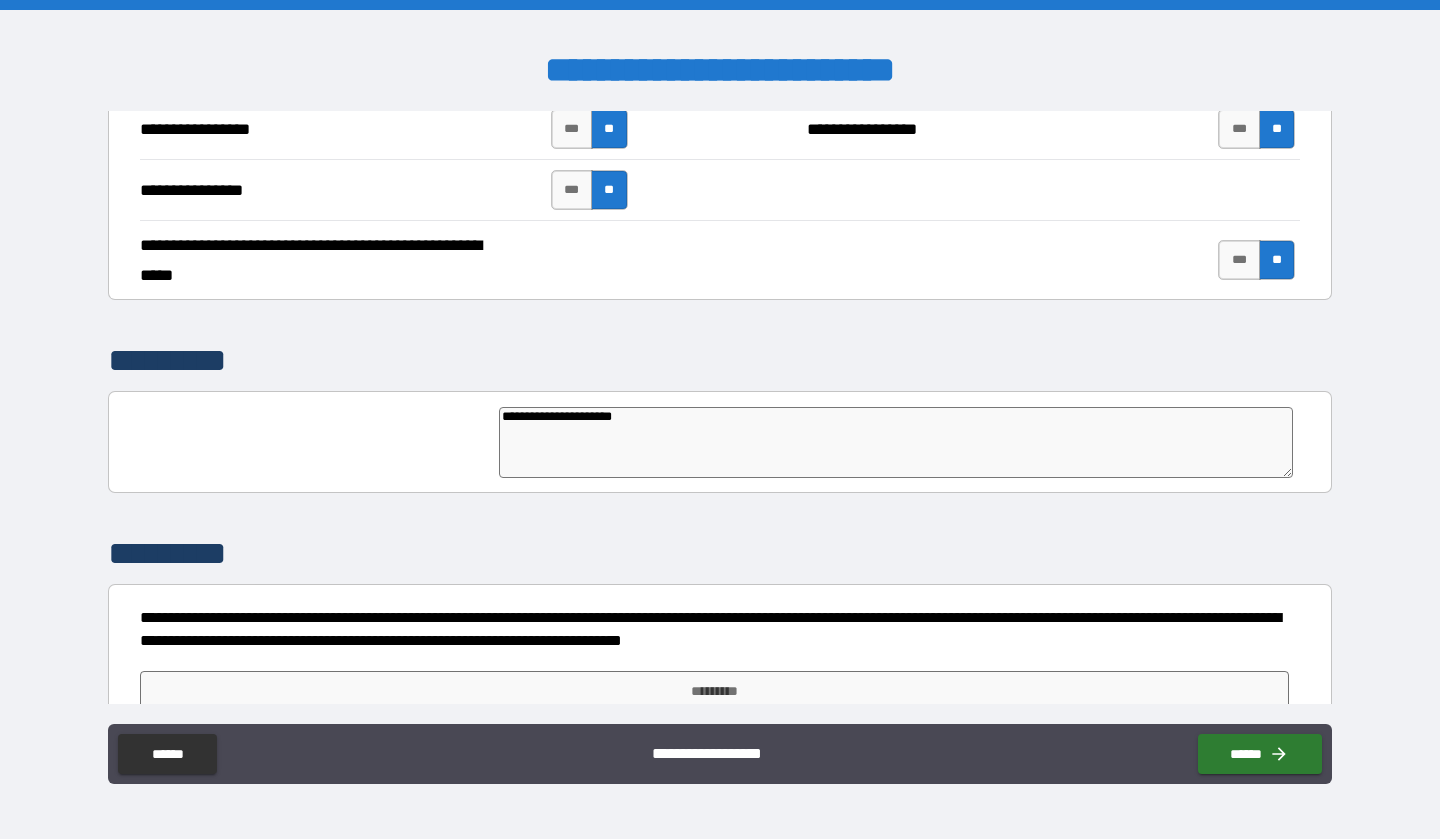type on "*" 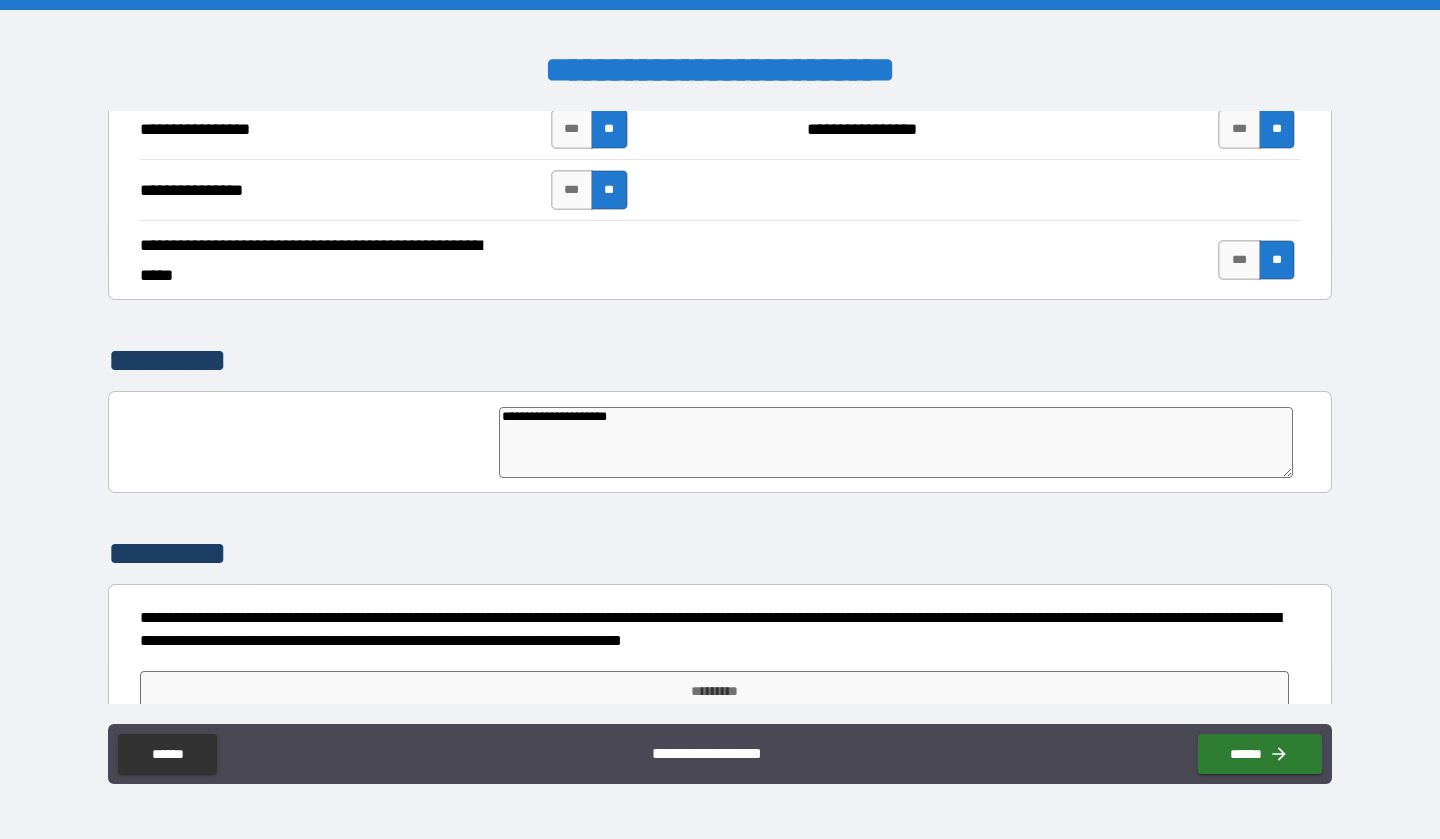 type on "**********" 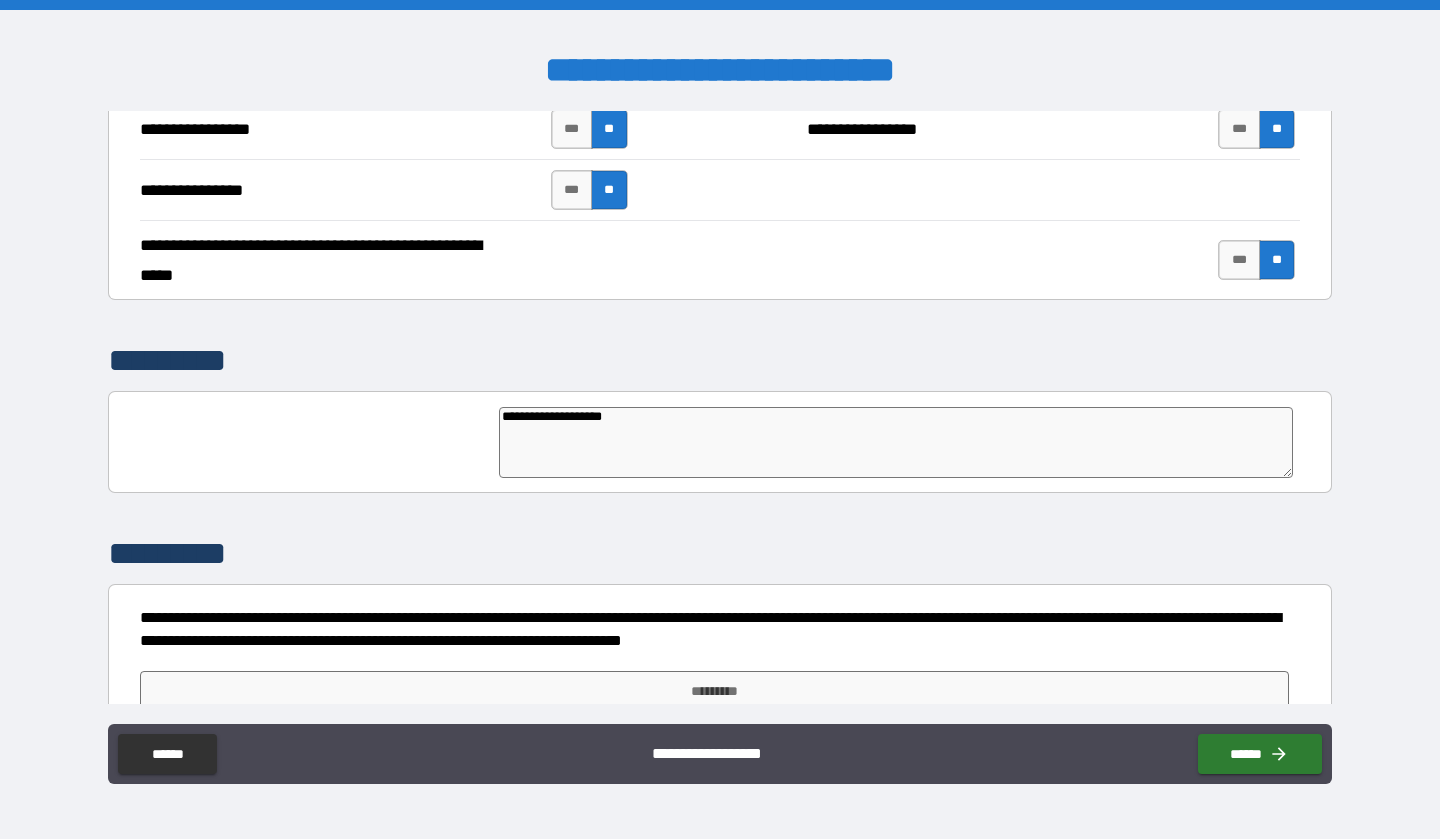 type on "*" 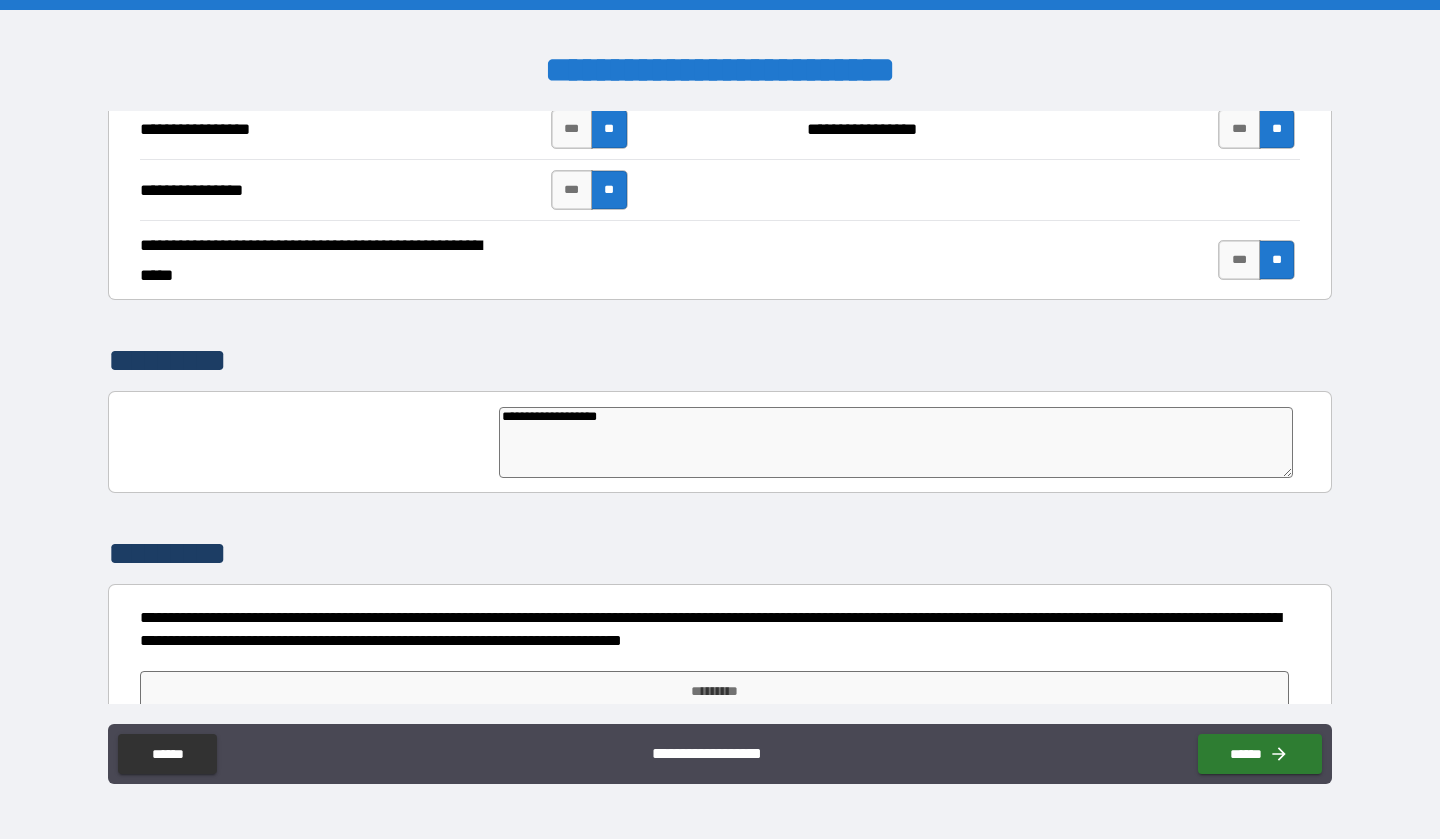 type on "*" 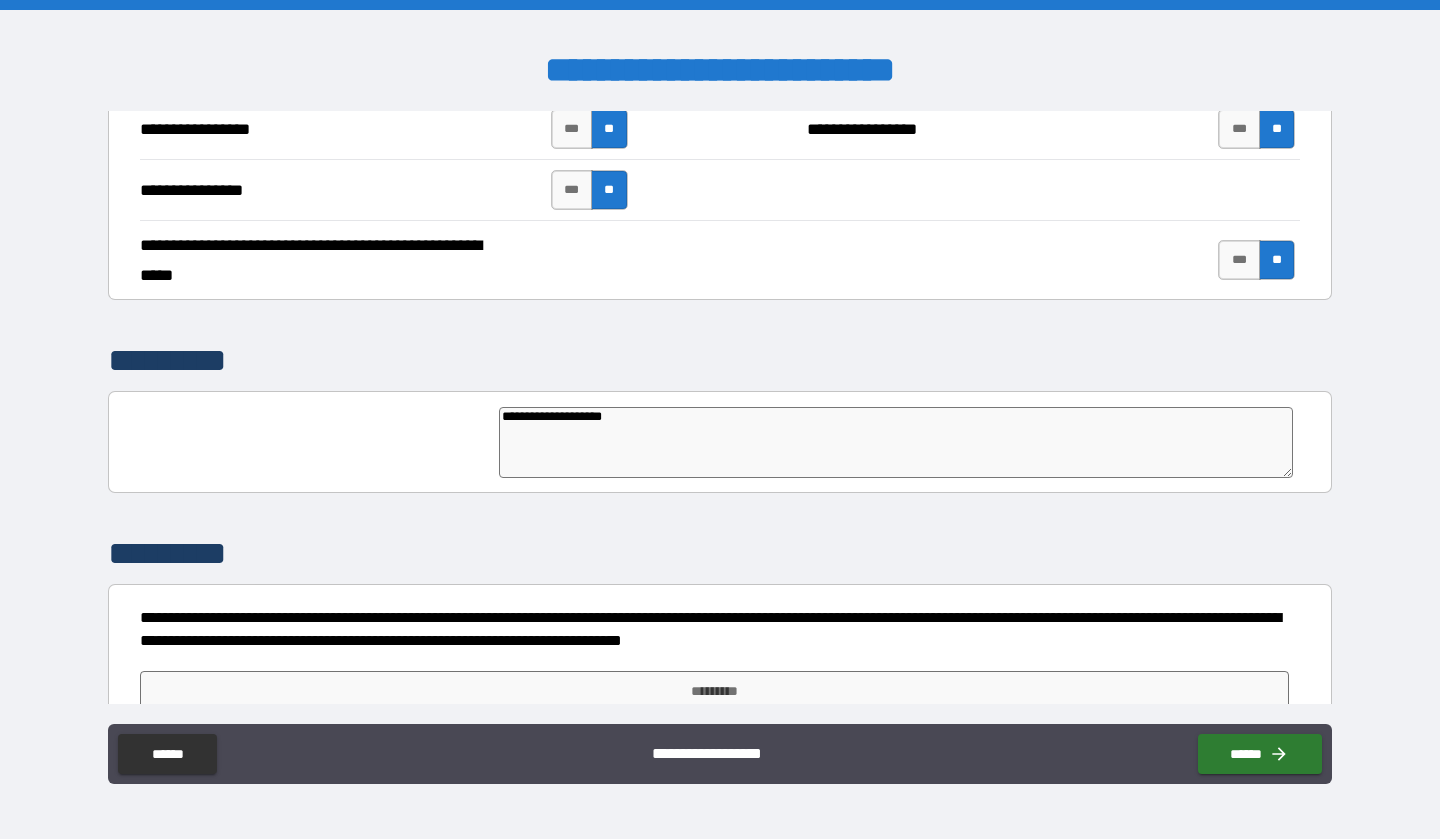 type on "**********" 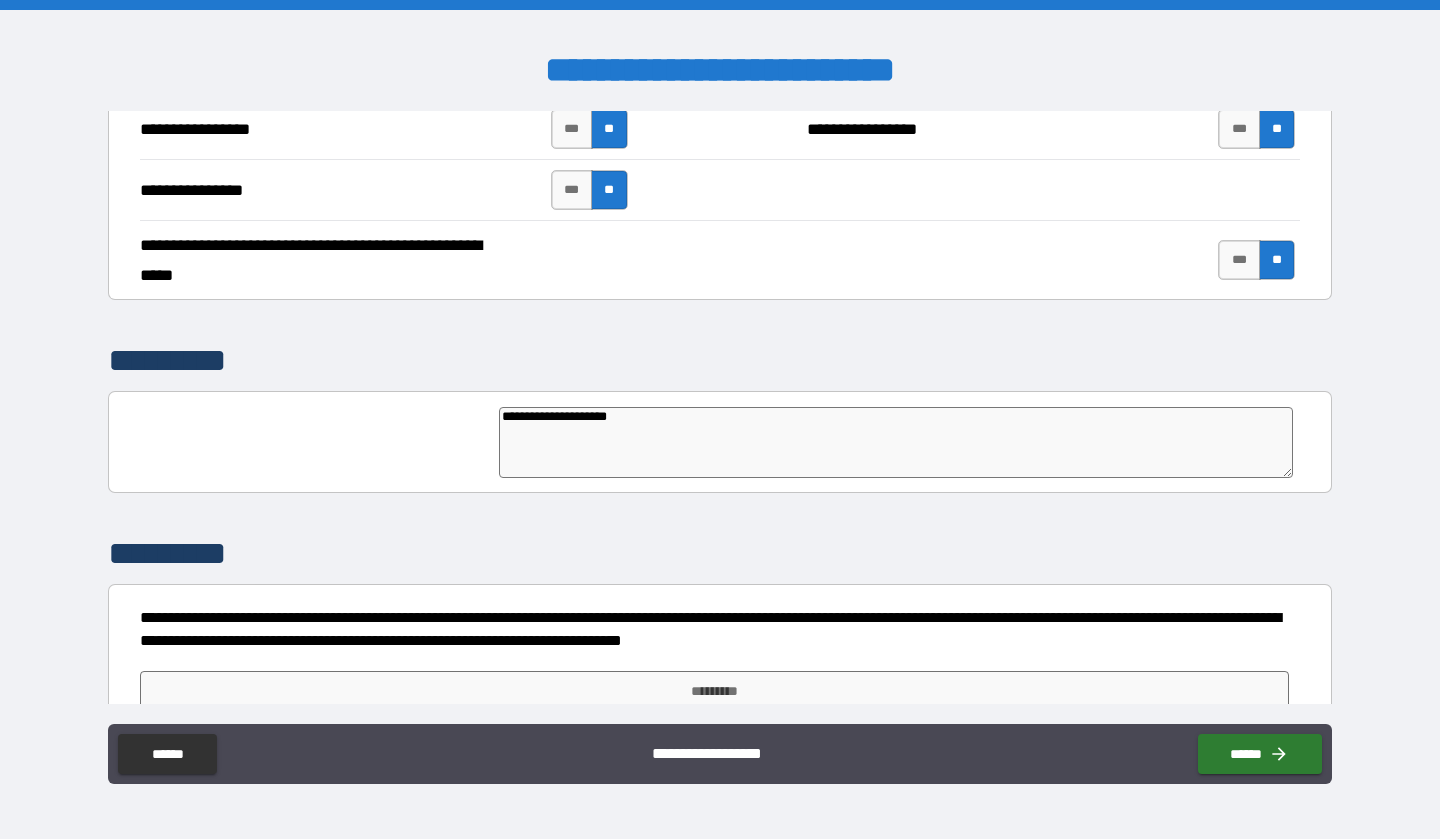 type on "**********" 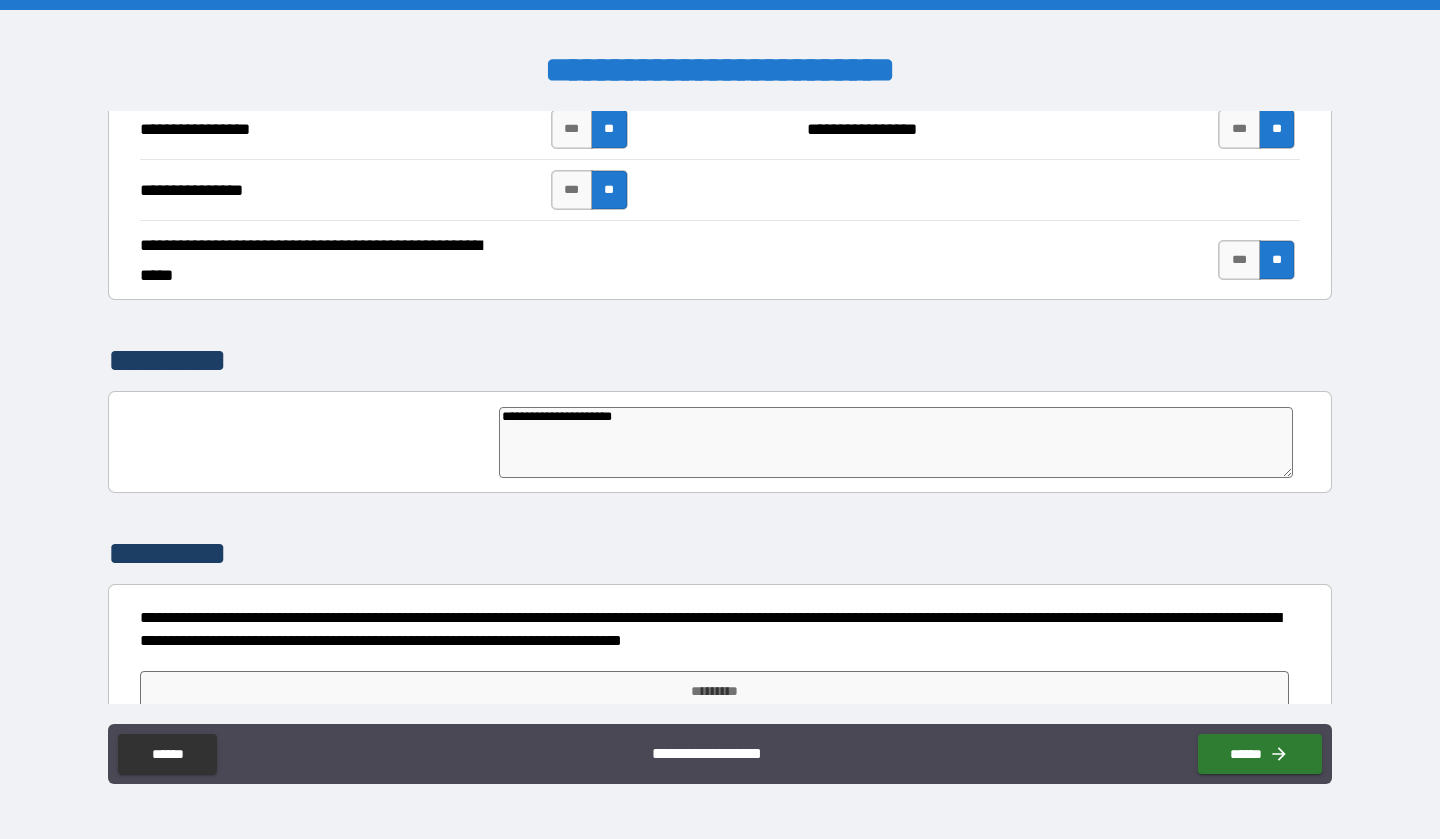 type on "*" 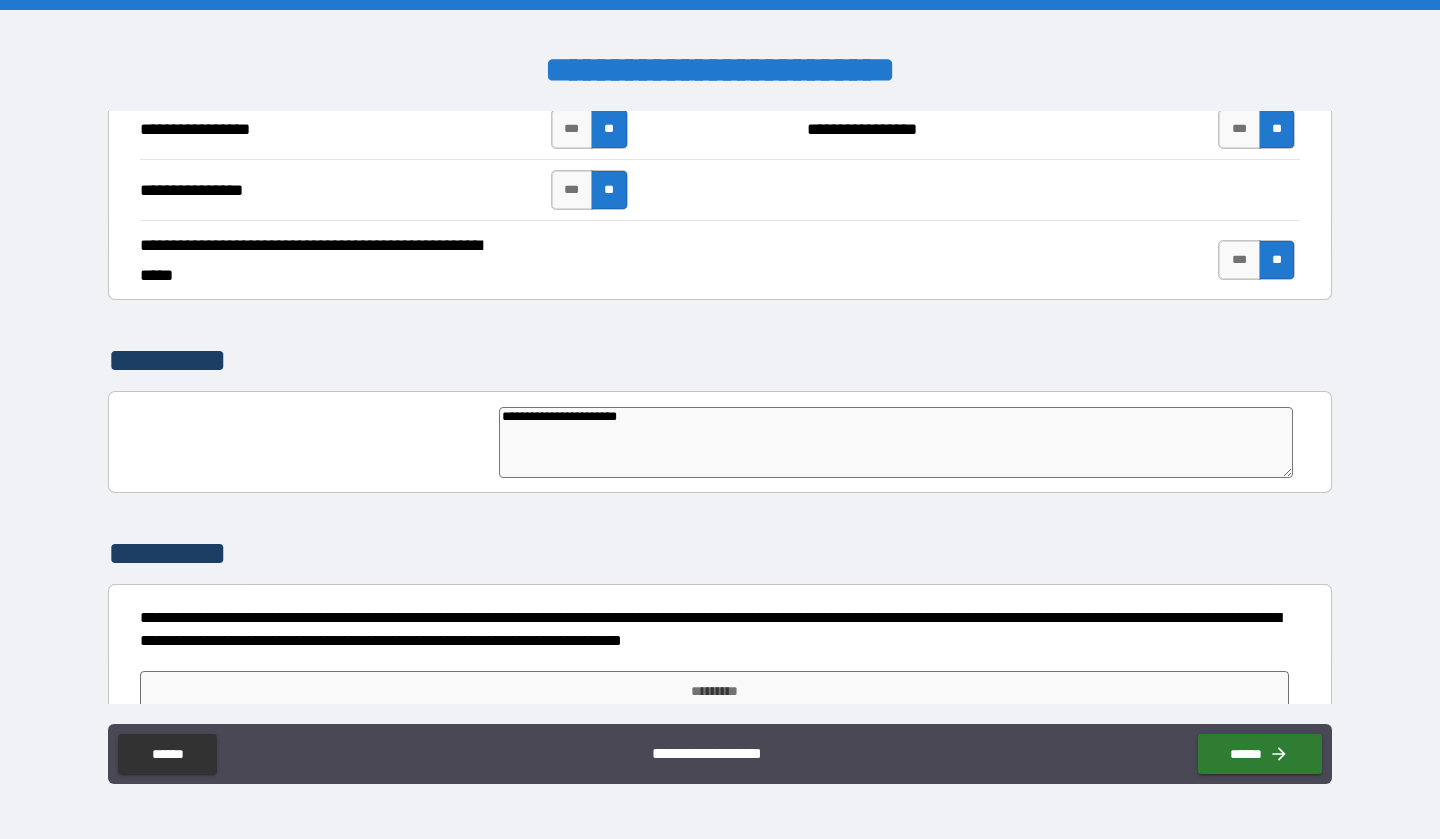 type on "**********" 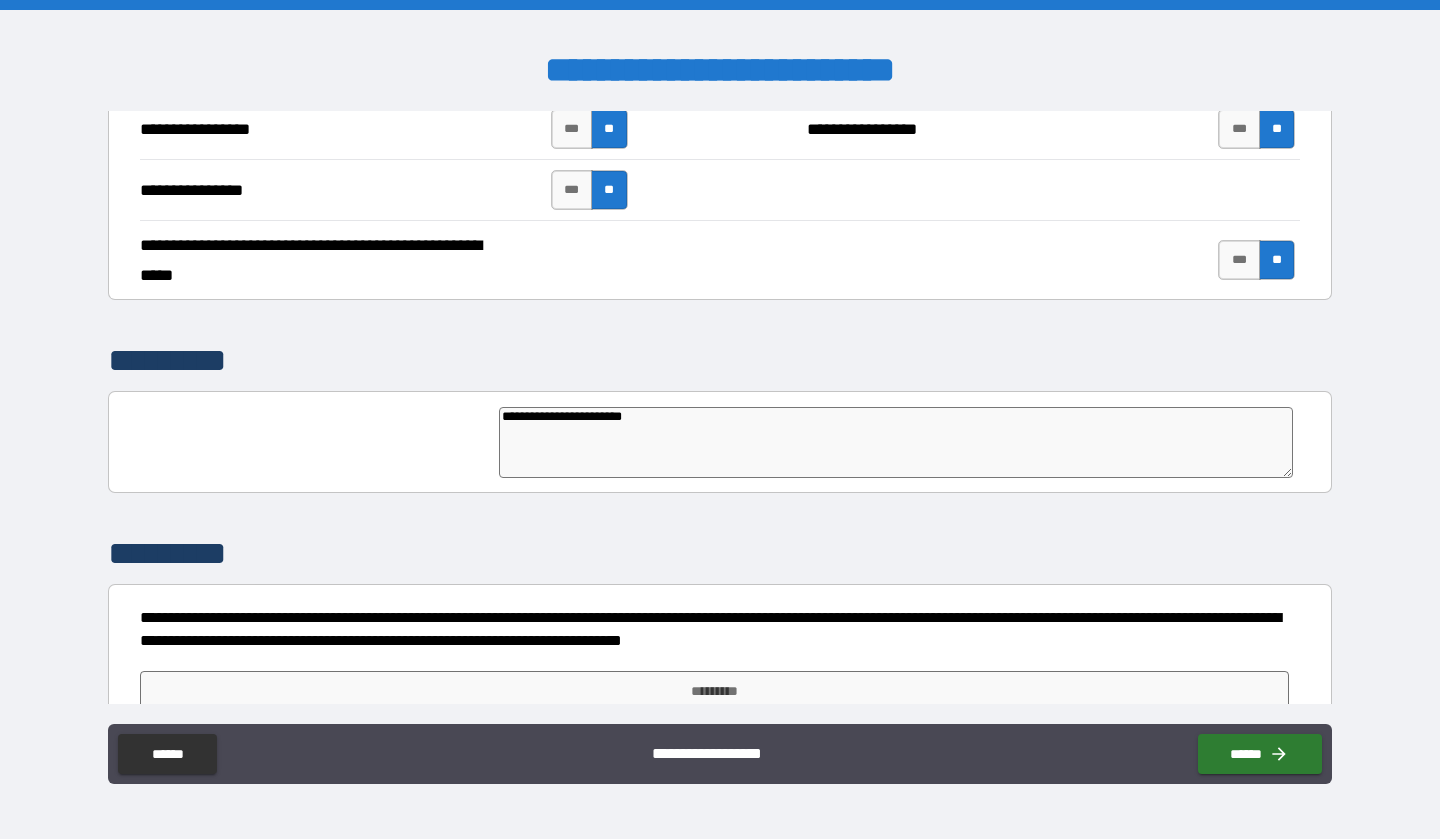 type on "*" 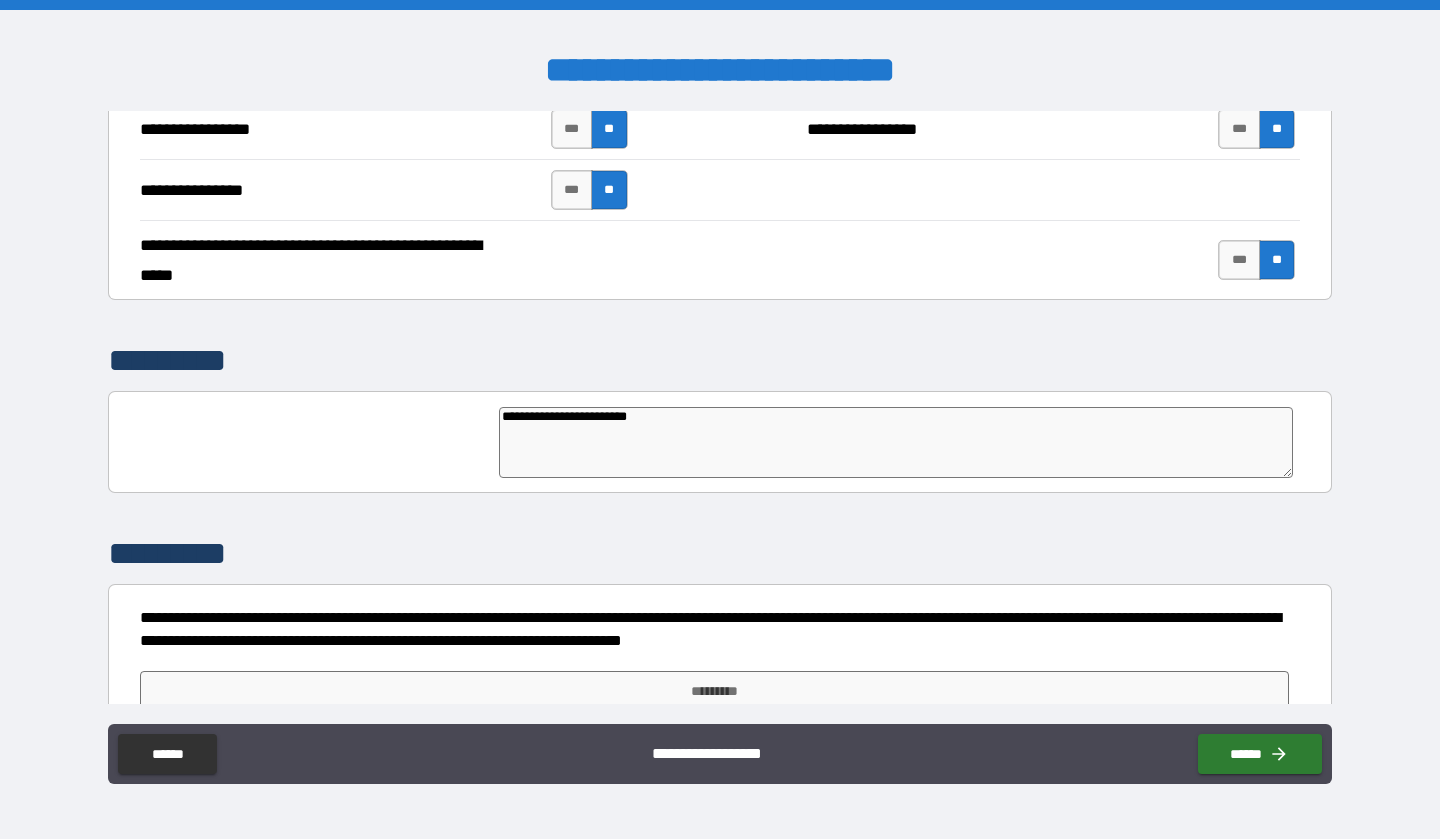 type on "**********" 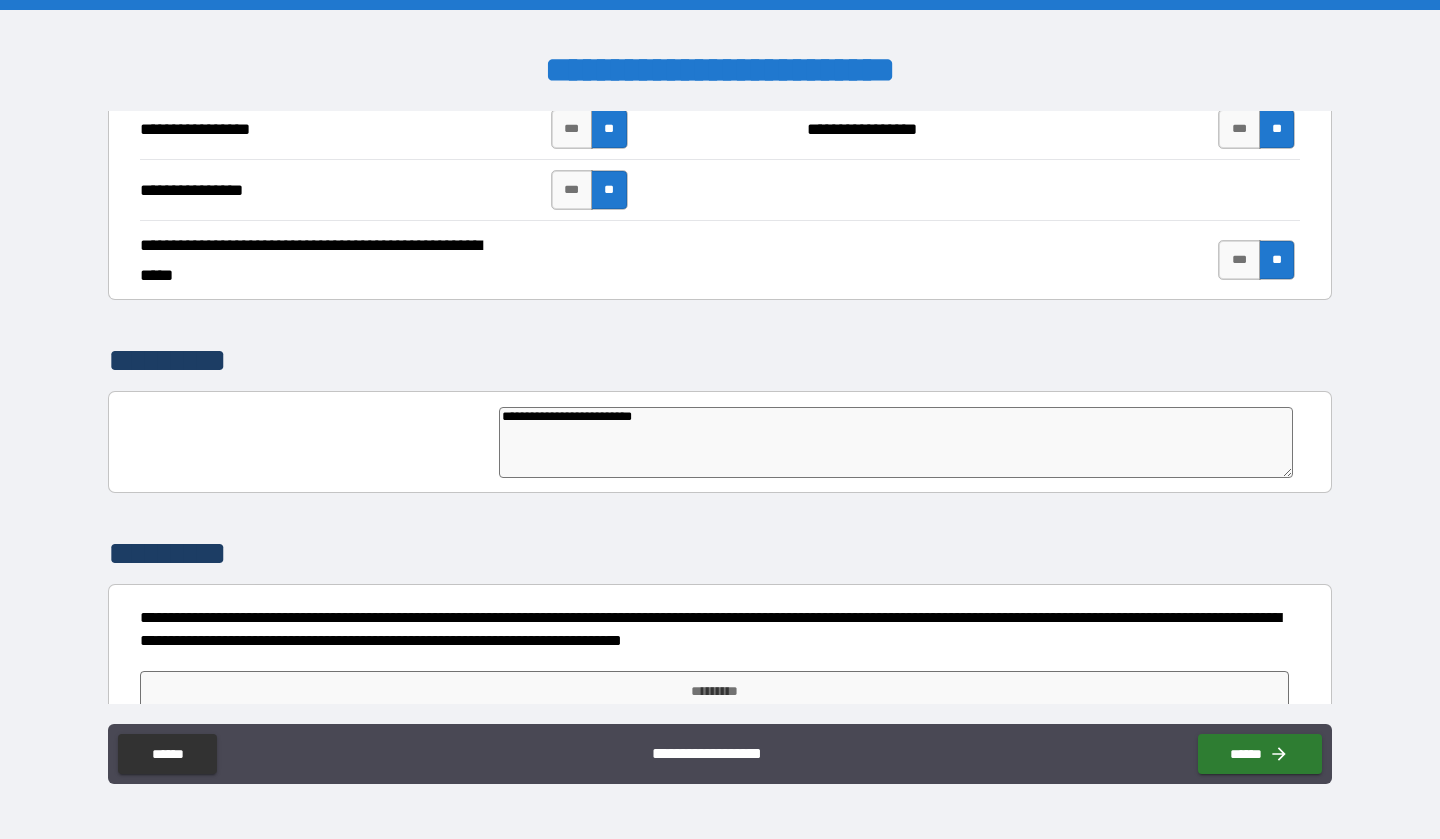 type on "**********" 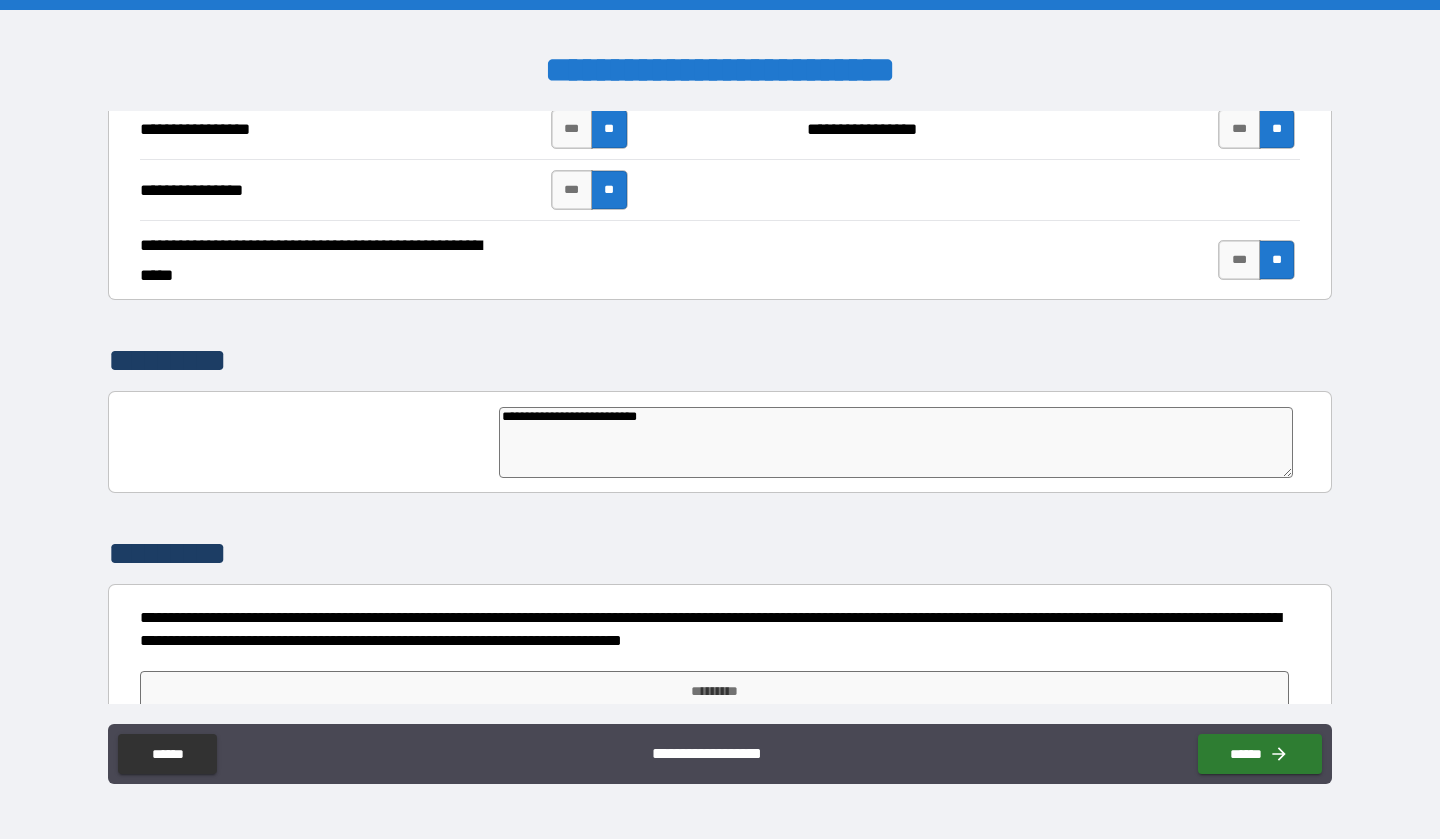 type on "**********" 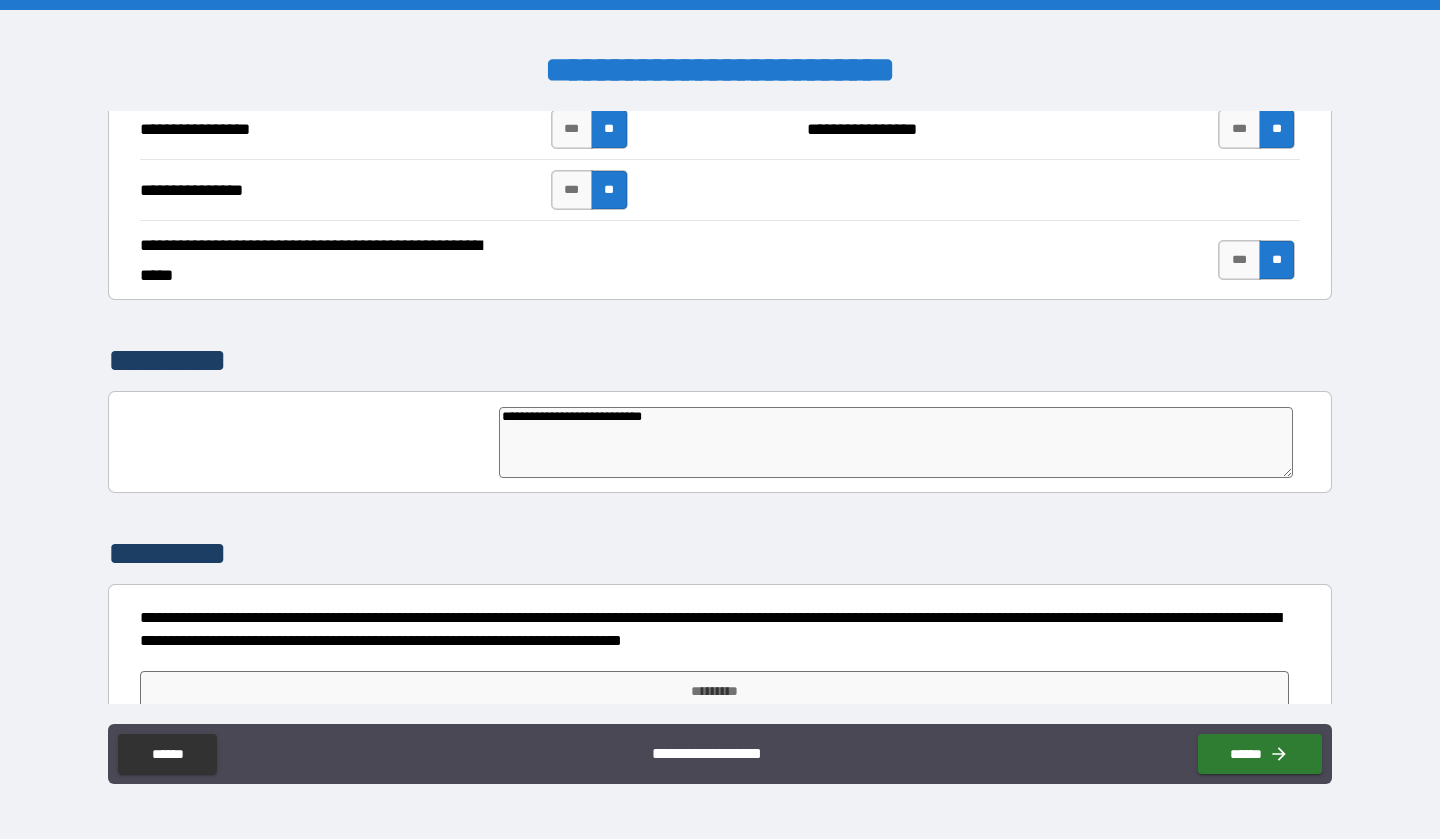 type on "*" 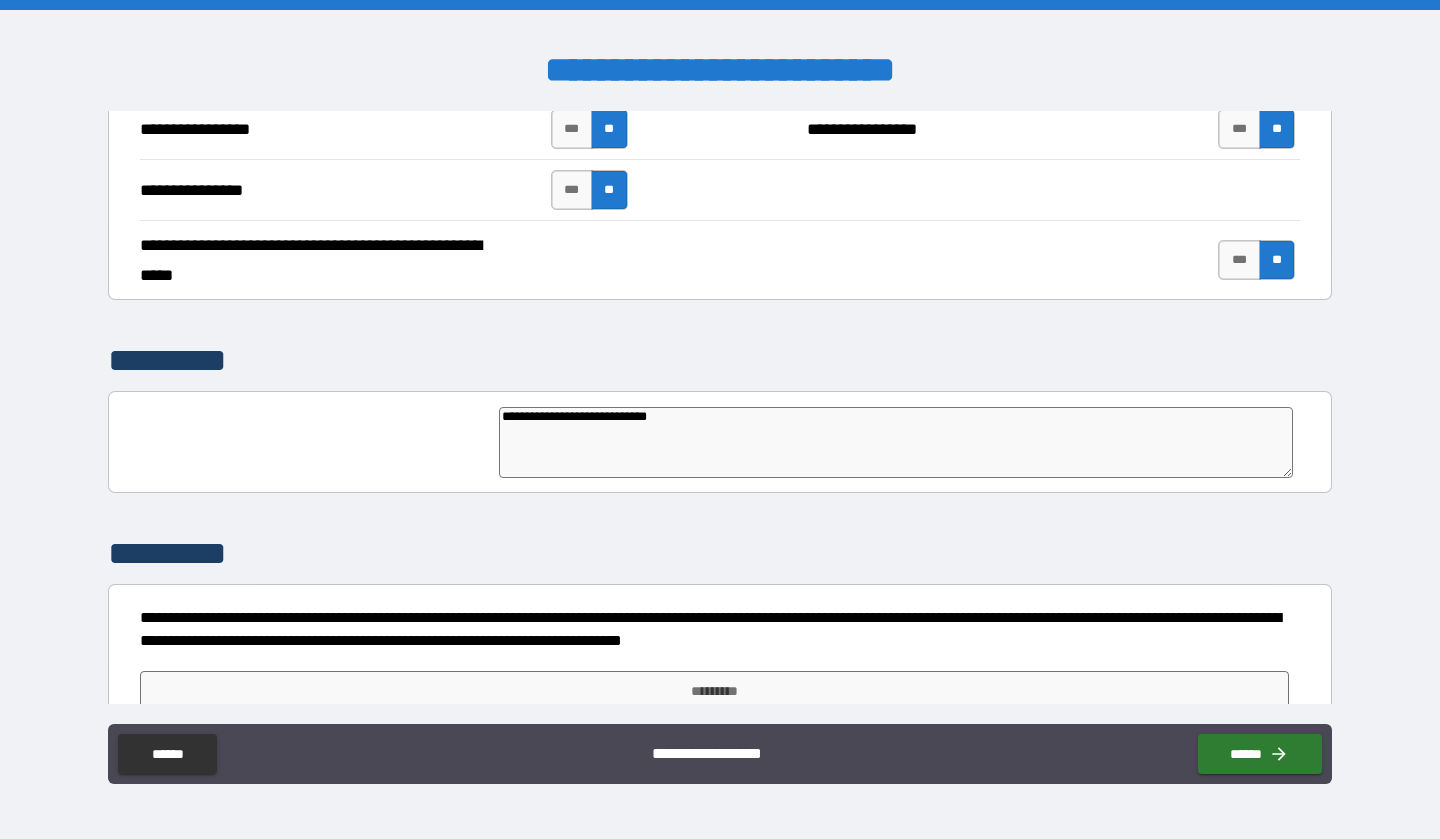 type on "**********" 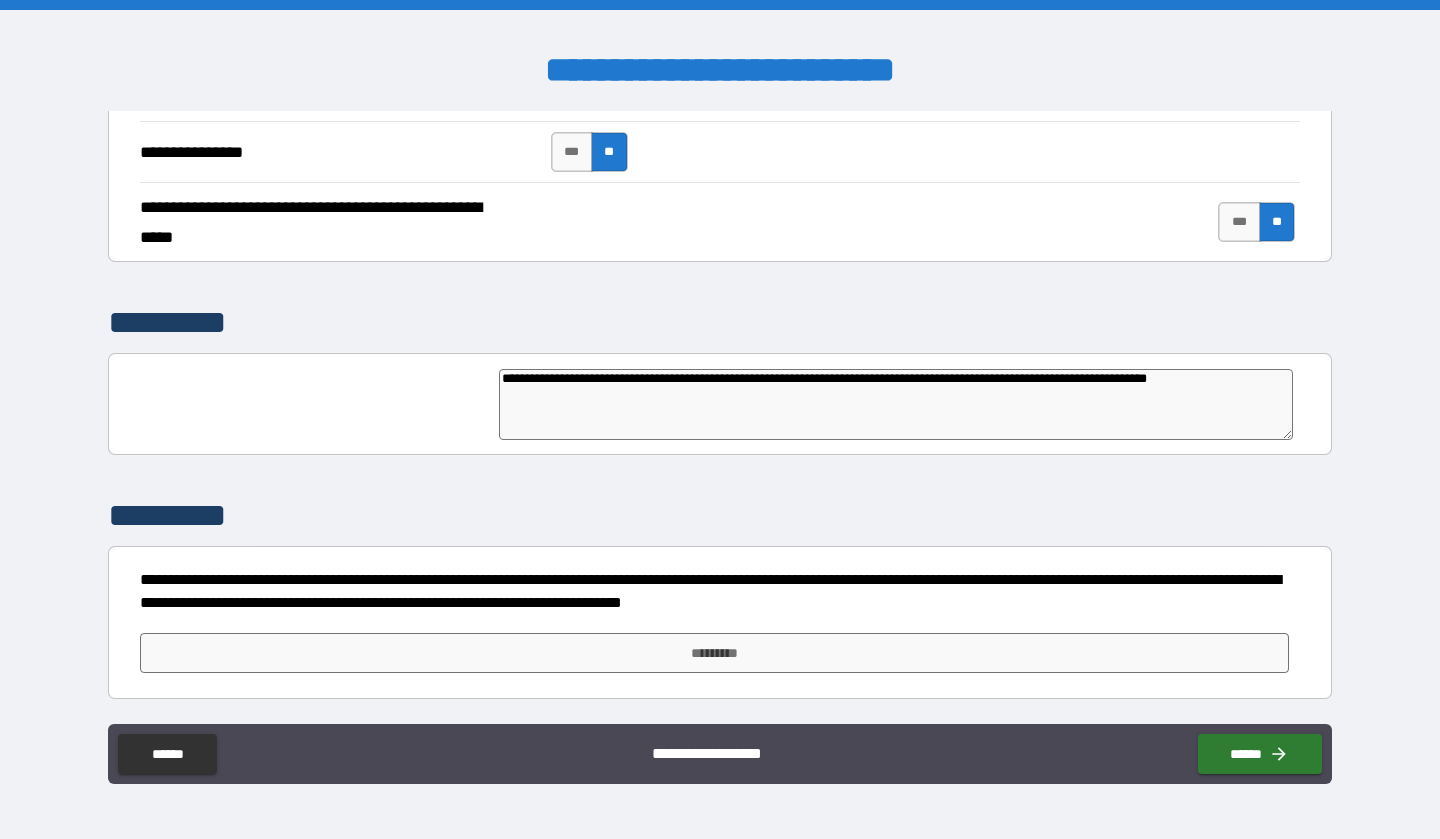 scroll, scrollTop: 4572, scrollLeft: 0, axis: vertical 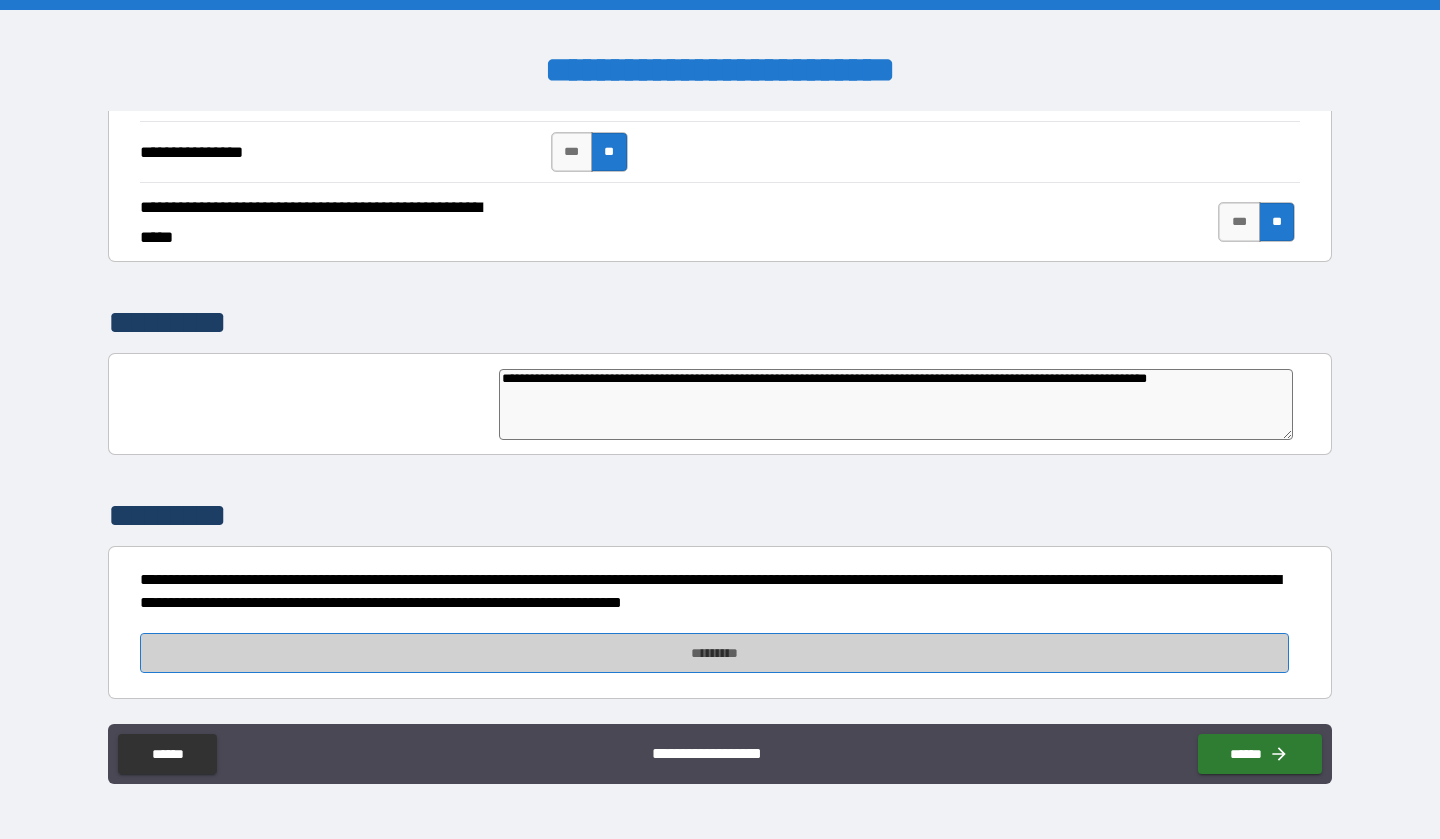 click on "*********" at bounding box center (715, 653) 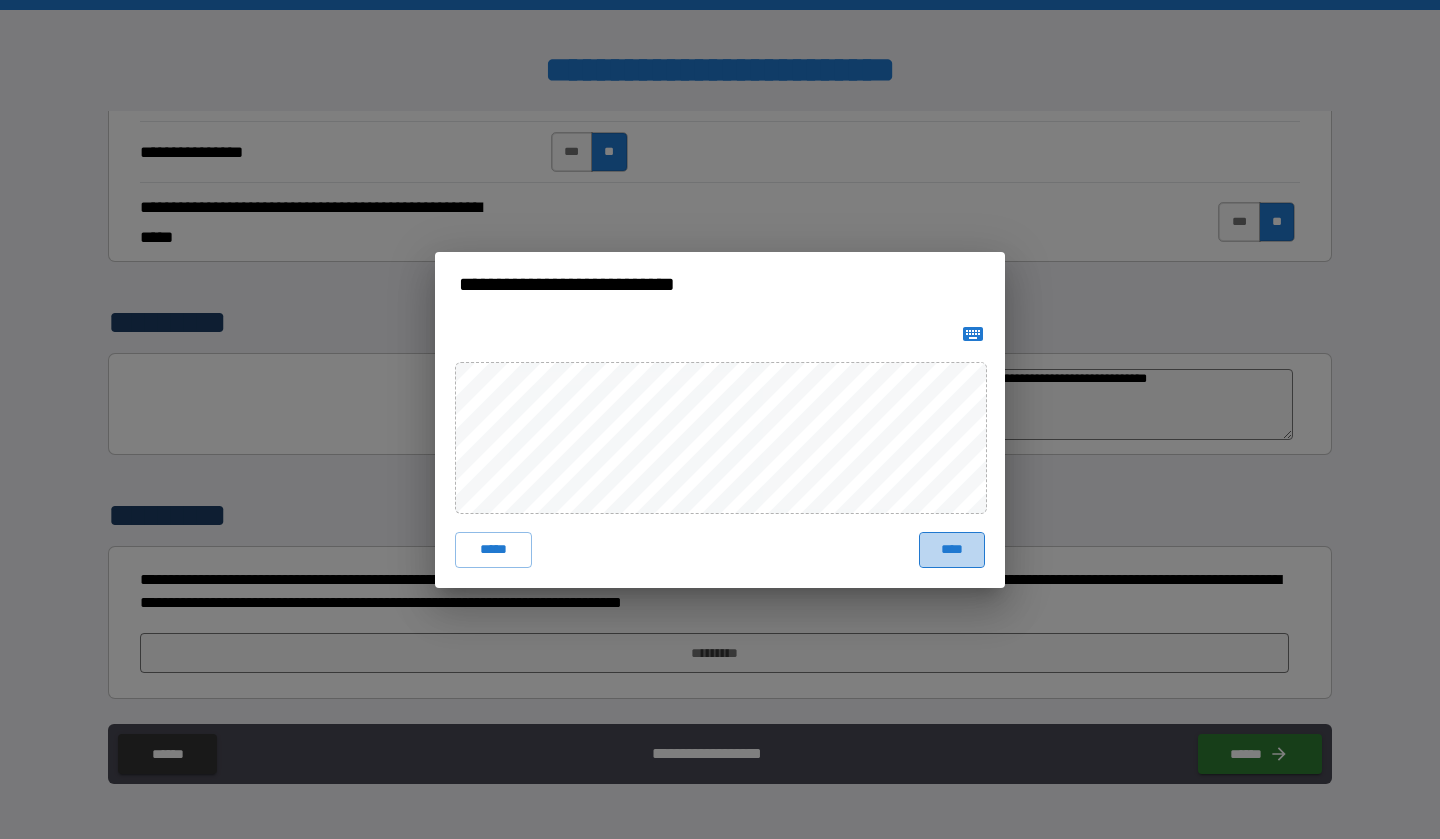 click on "****" at bounding box center [952, 550] 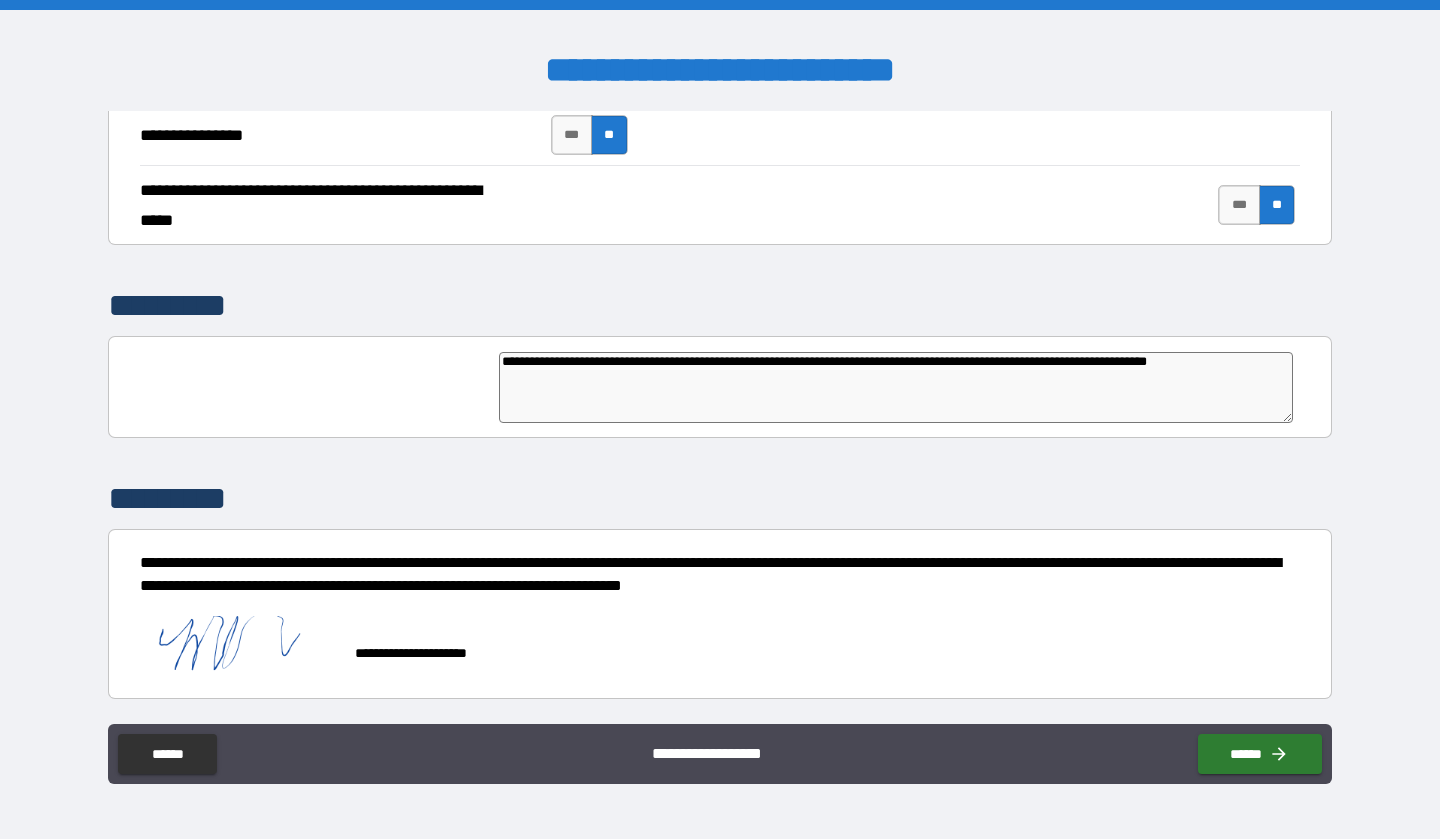 scroll, scrollTop: 4589, scrollLeft: 0, axis: vertical 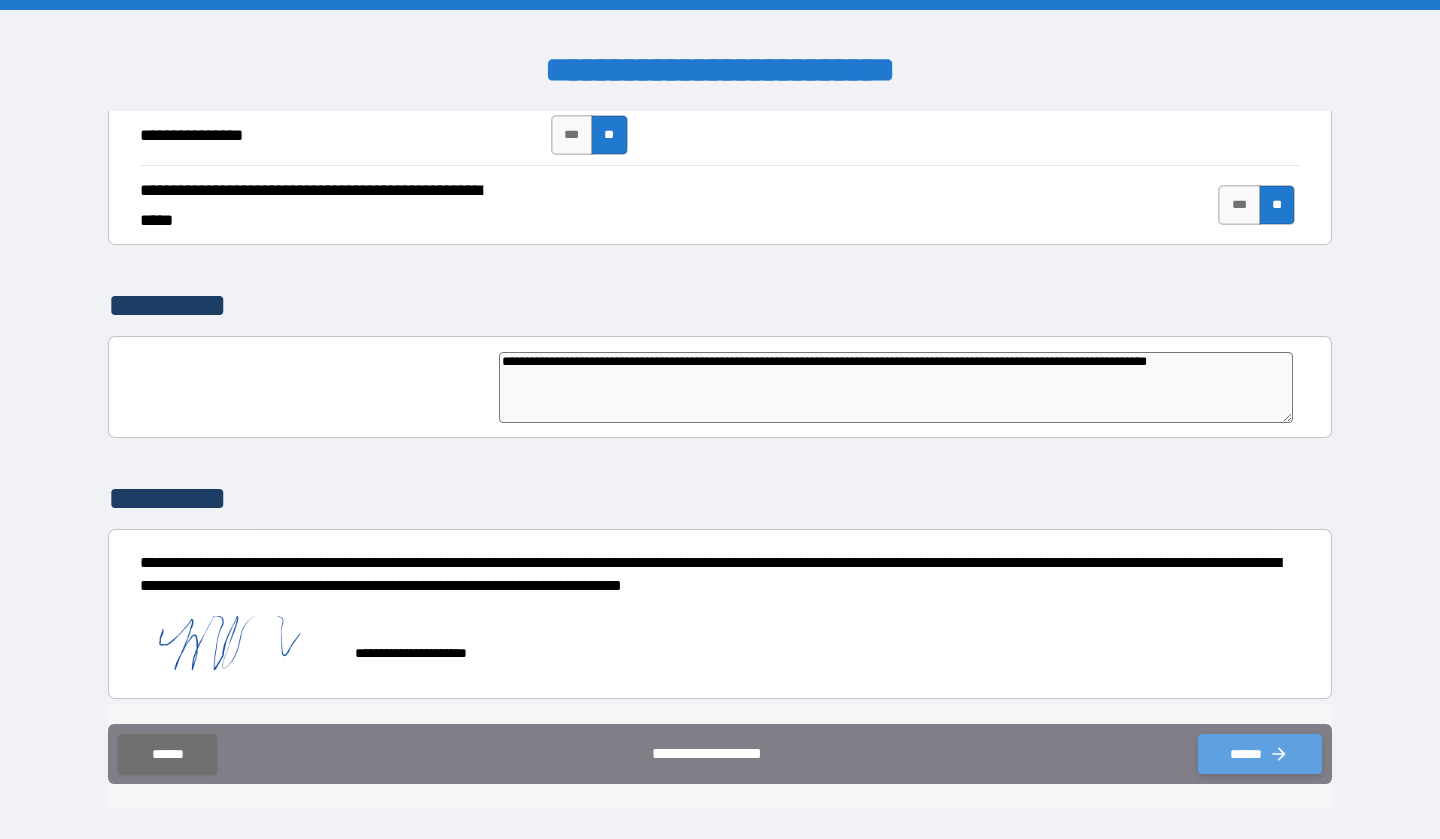click on "******" at bounding box center [1260, 754] 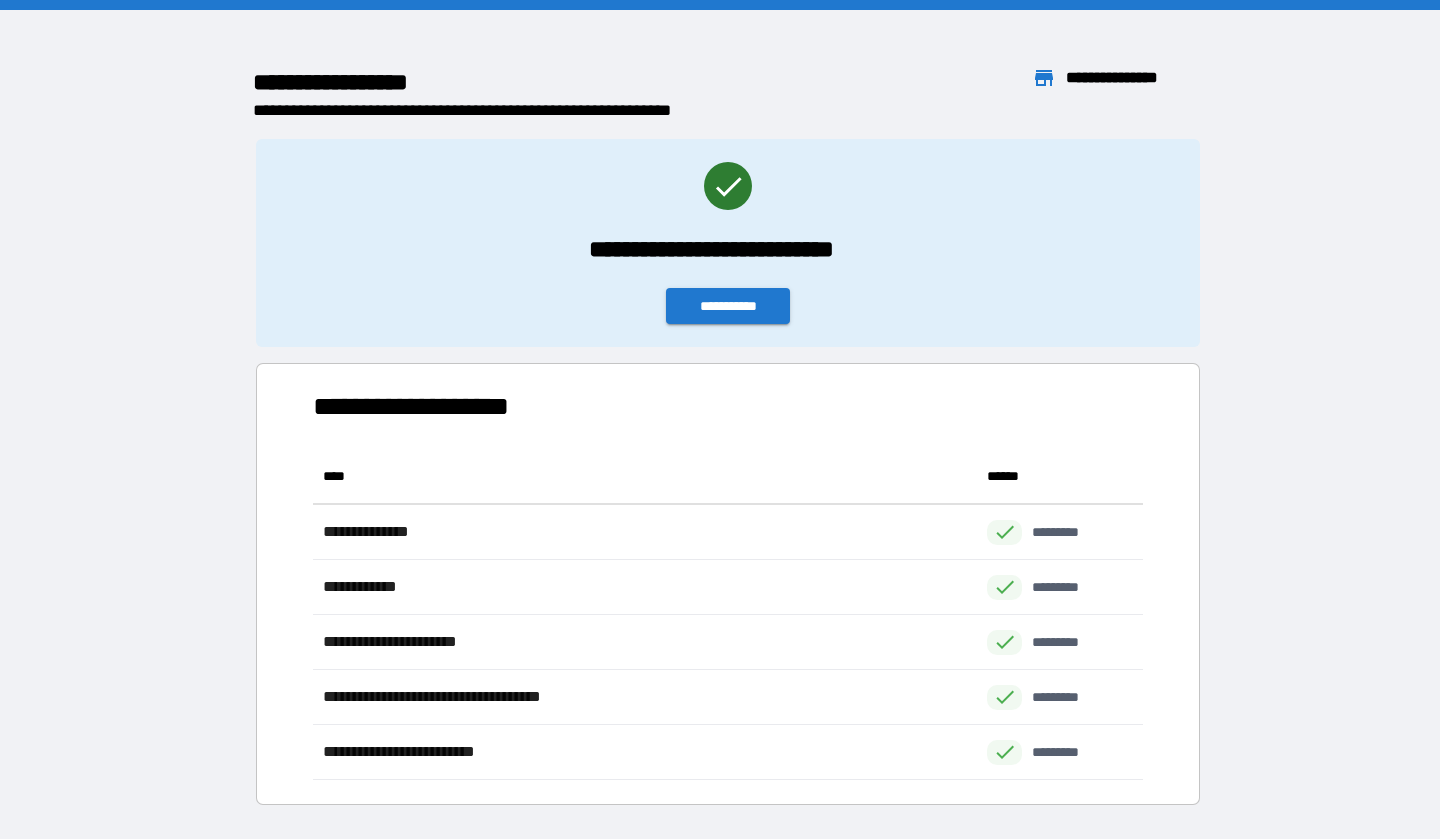 scroll, scrollTop: 1, scrollLeft: 1, axis: both 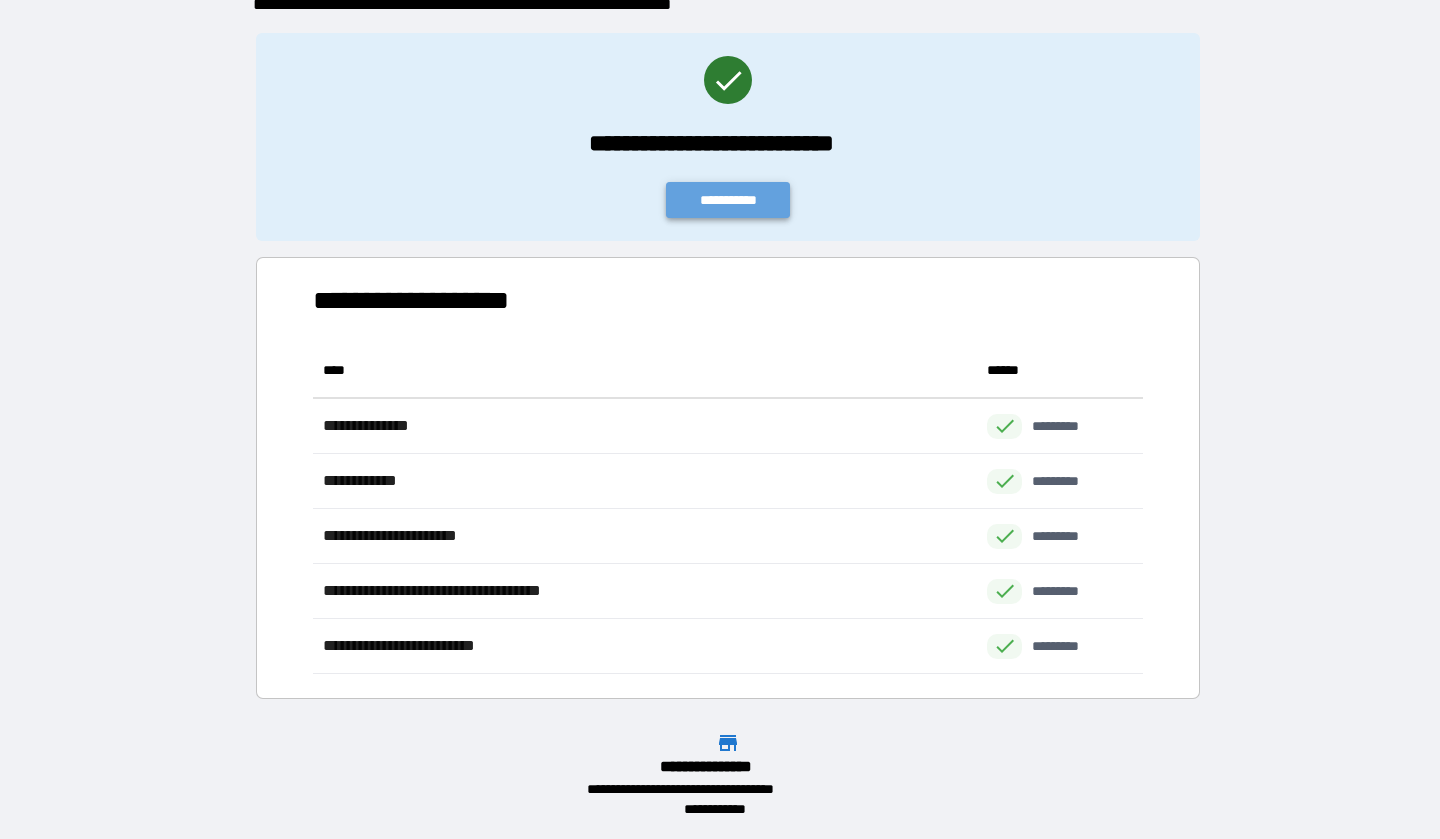 click on "**********" at bounding box center (728, 200) 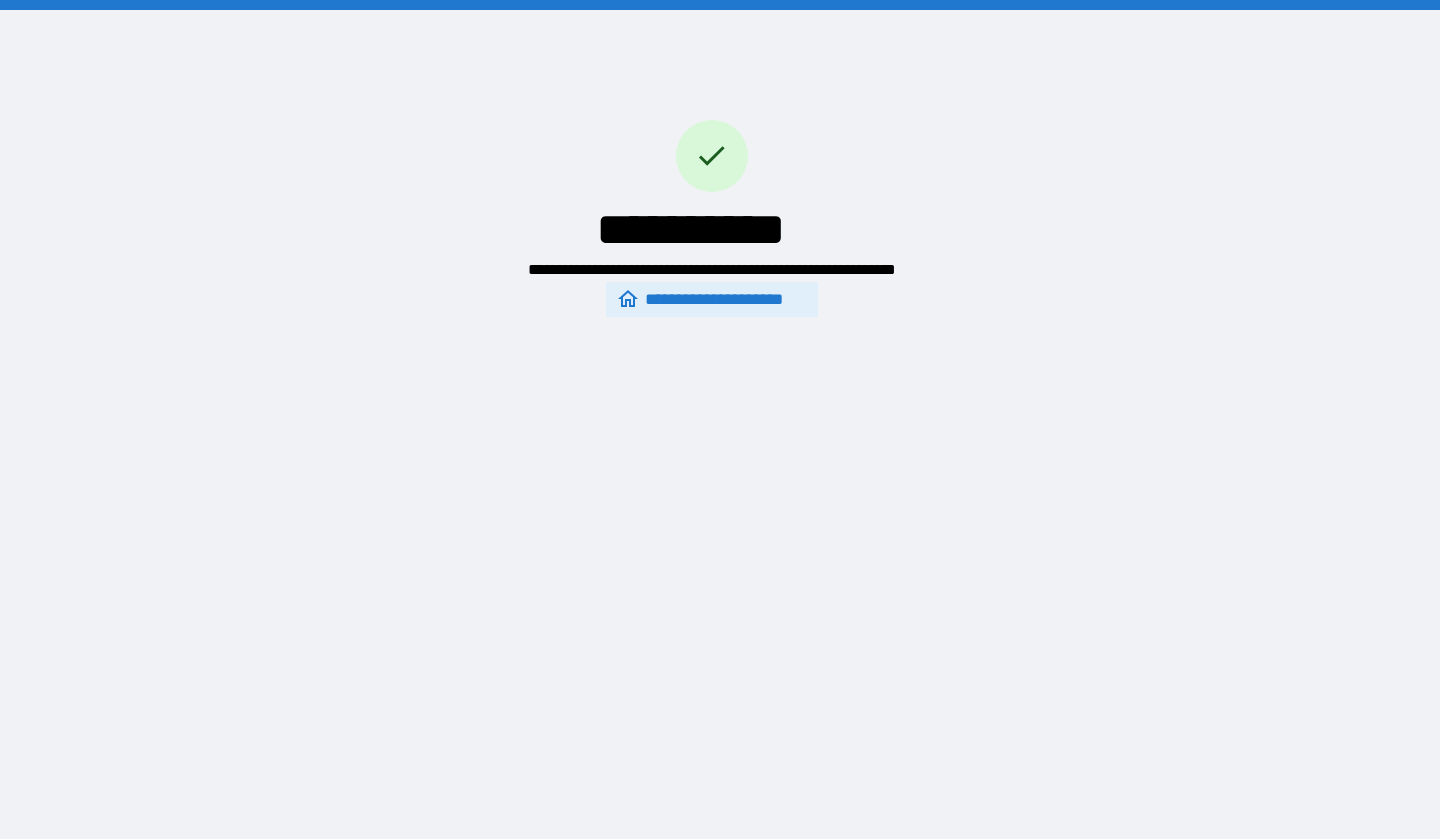 scroll, scrollTop: 0, scrollLeft: 0, axis: both 